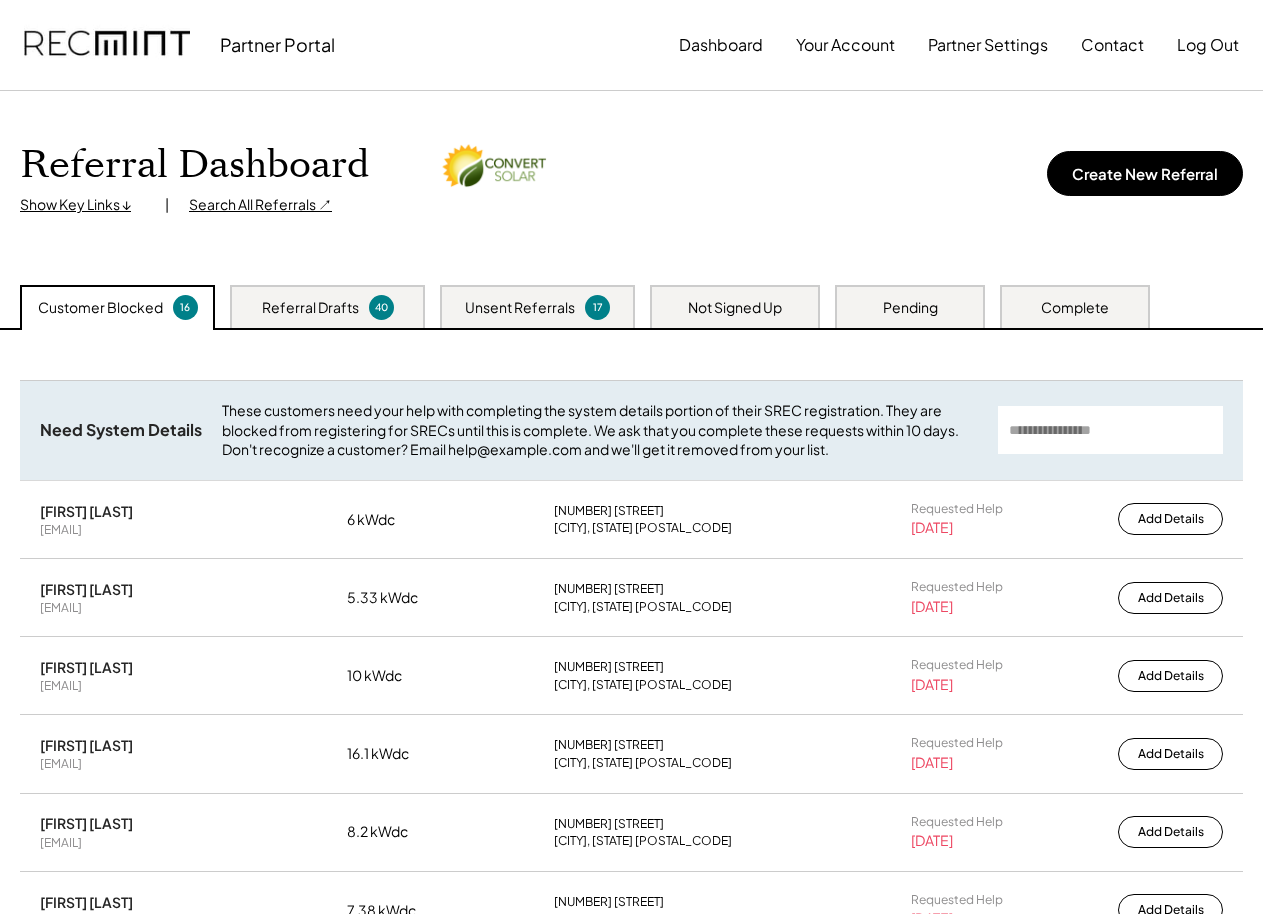 scroll, scrollTop: 343, scrollLeft: 0, axis: vertical 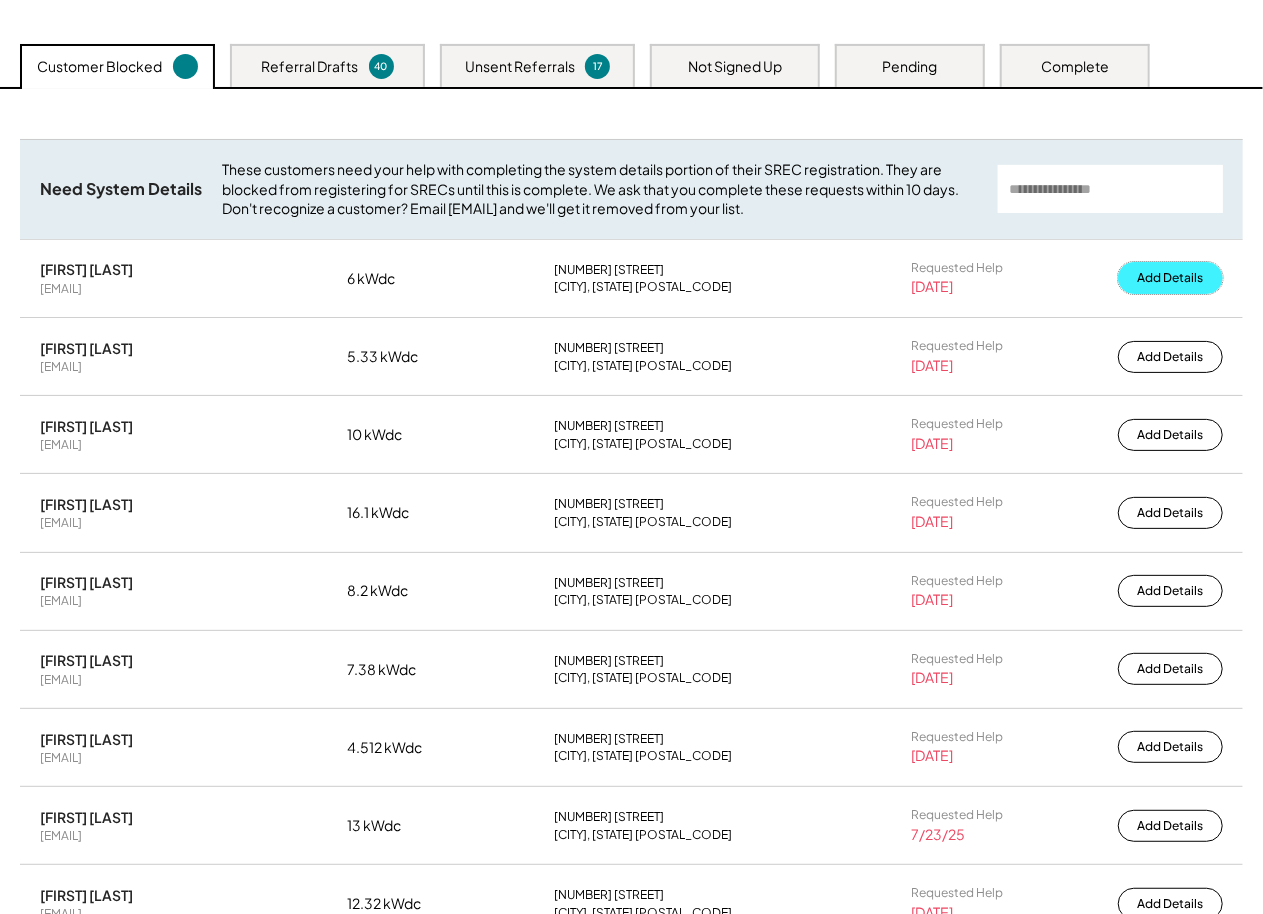 click on "Add Details" at bounding box center [1170, 278] 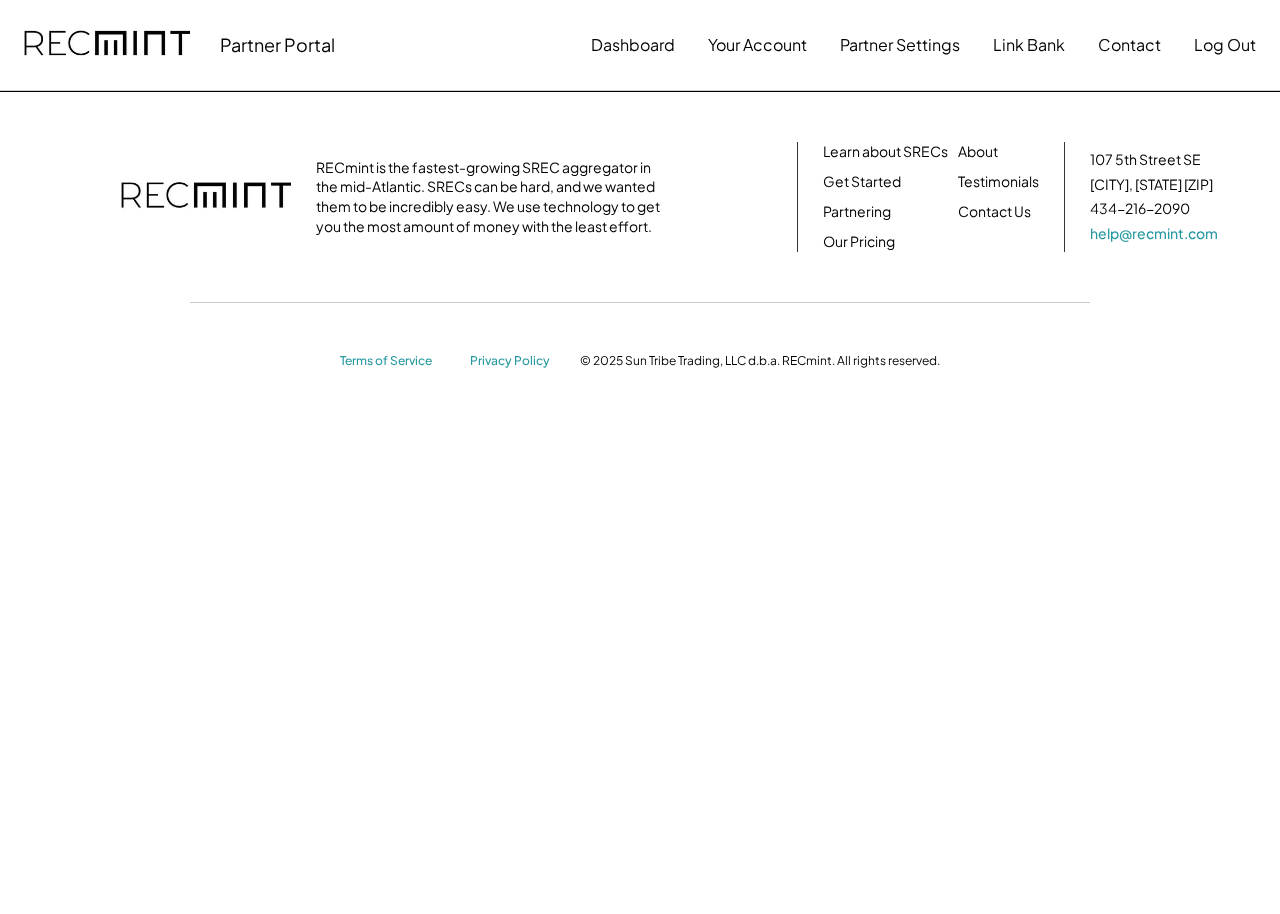 scroll, scrollTop: 0, scrollLeft: 0, axis: both 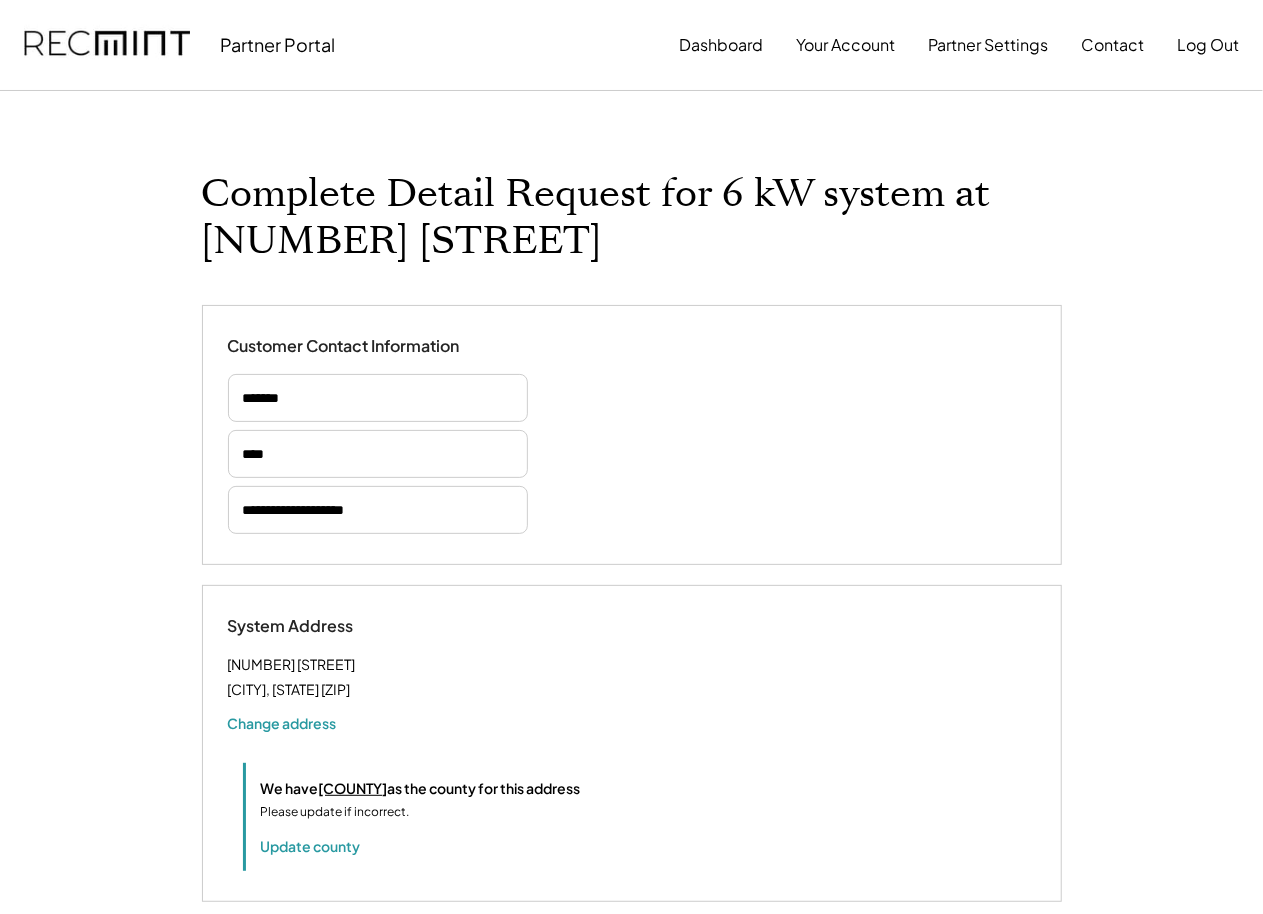 select on "*********" 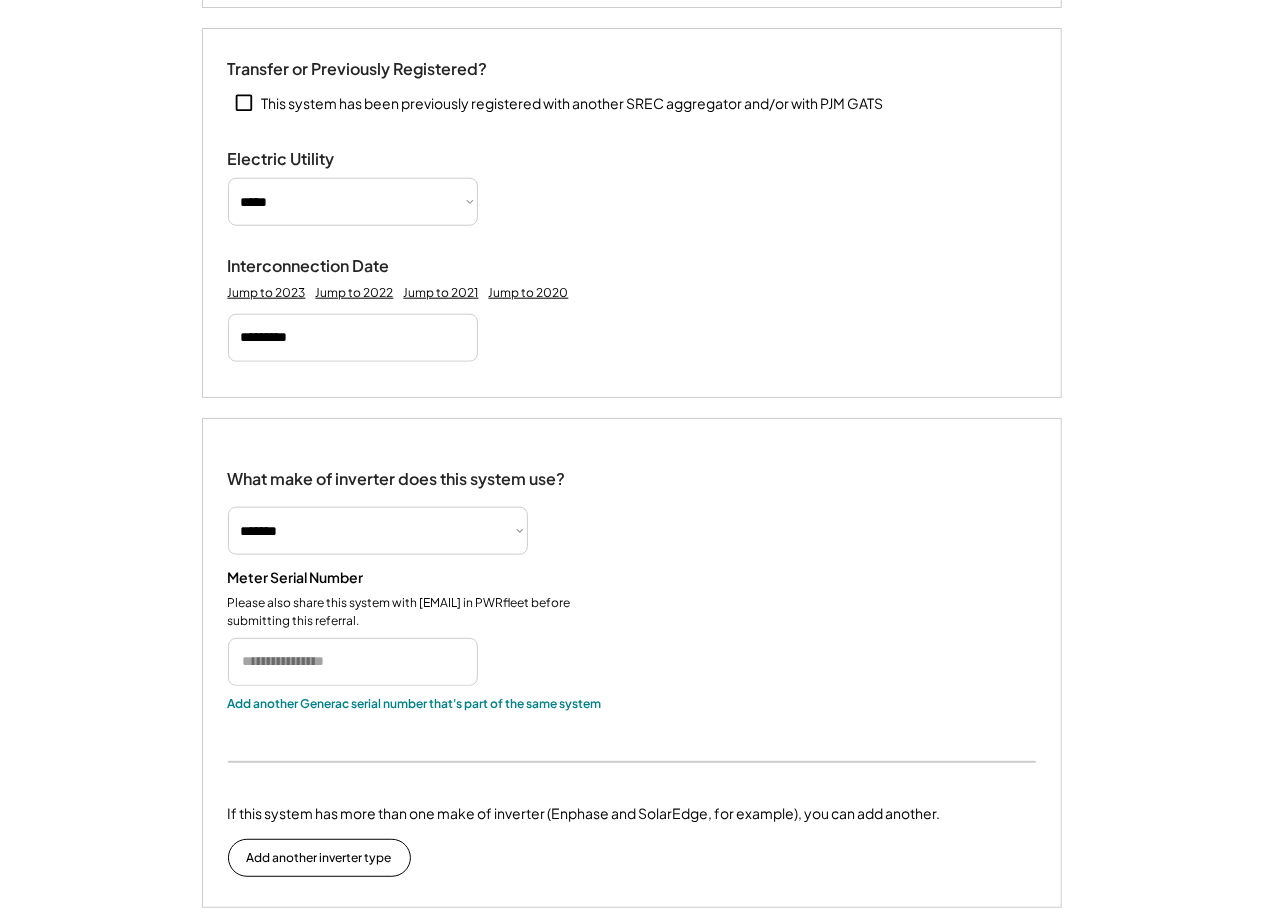 scroll, scrollTop: 1241, scrollLeft: 0, axis: vertical 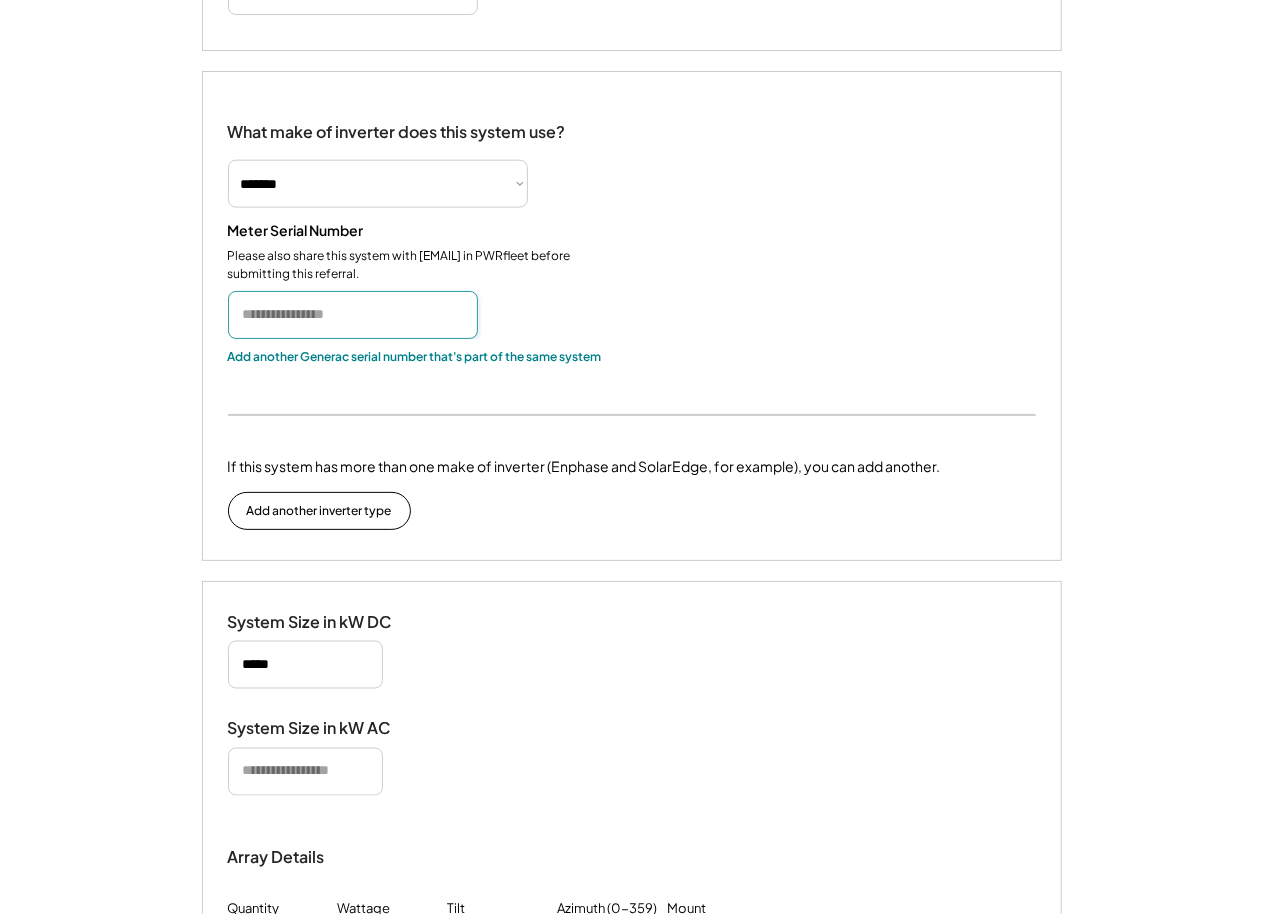 click at bounding box center (353, 315) 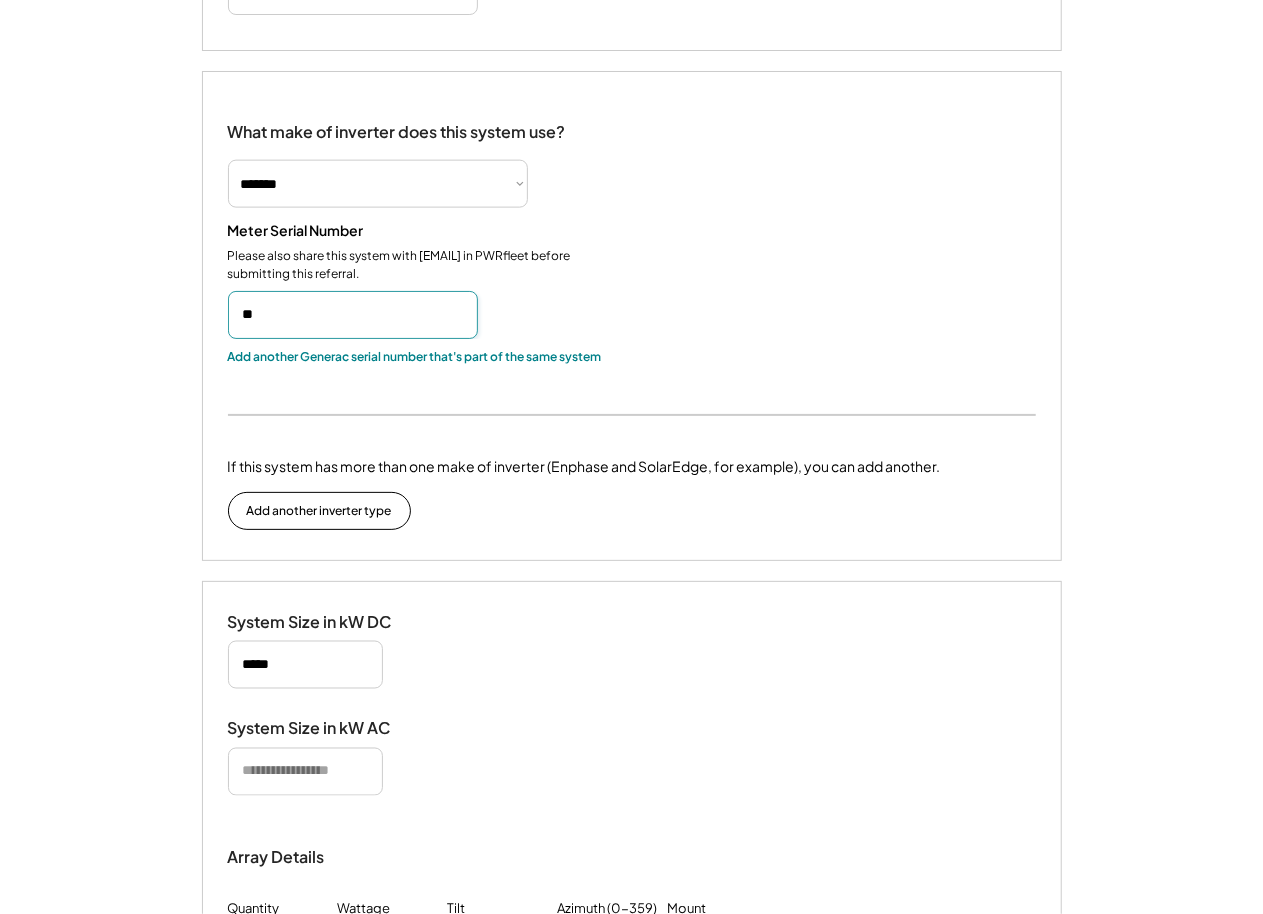 type on "*" 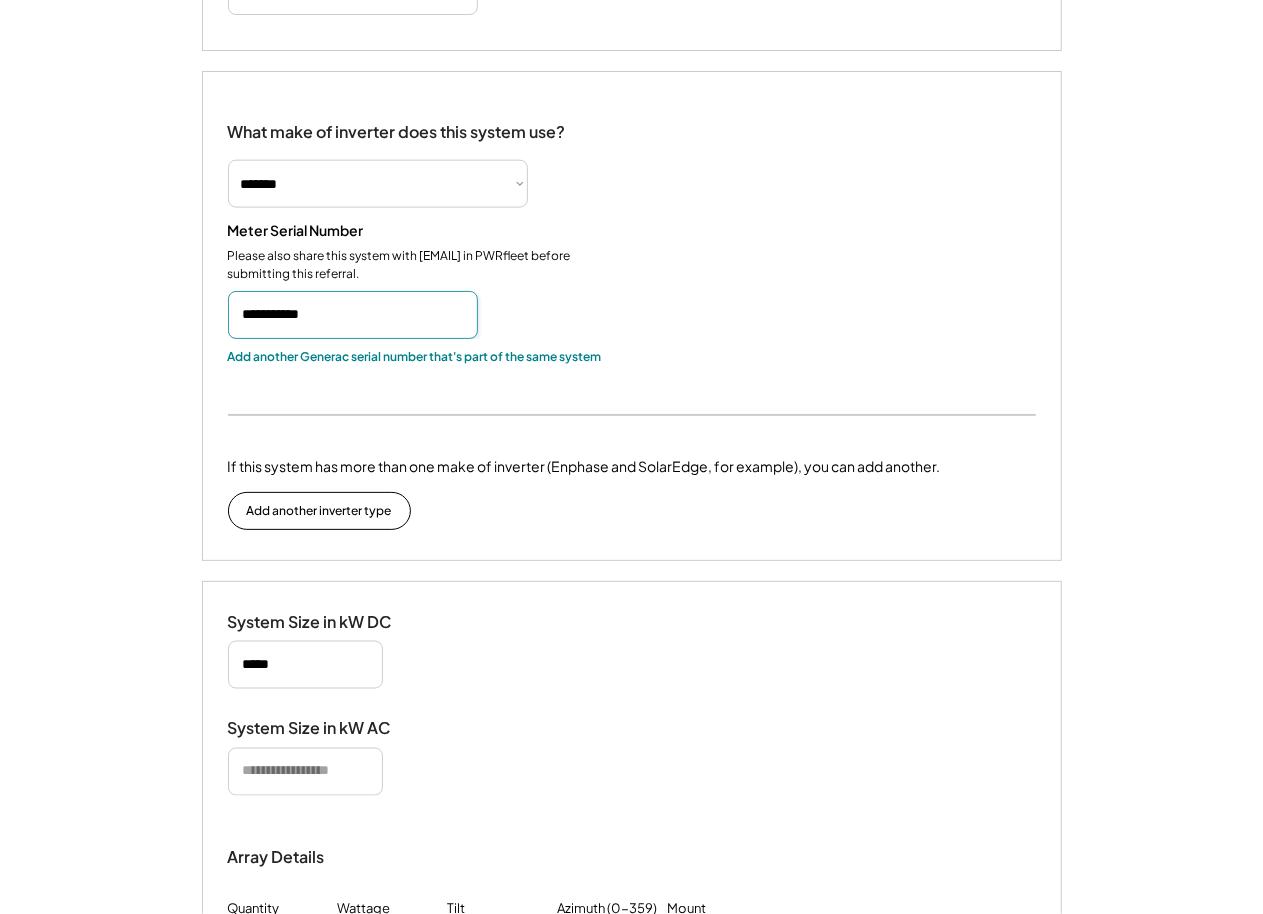 type on "**********" 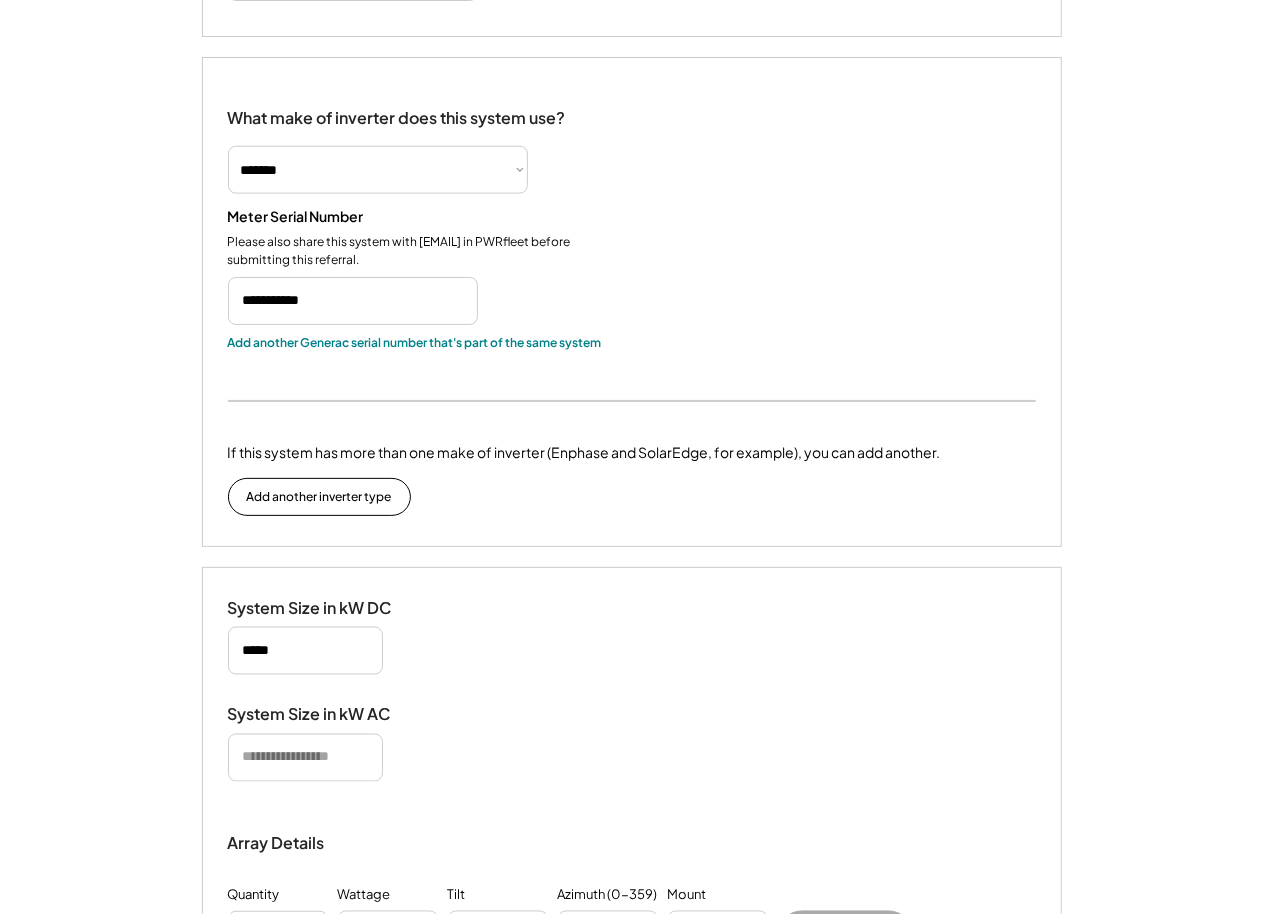 scroll, scrollTop: 1276, scrollLeft: 0, axis: vertical 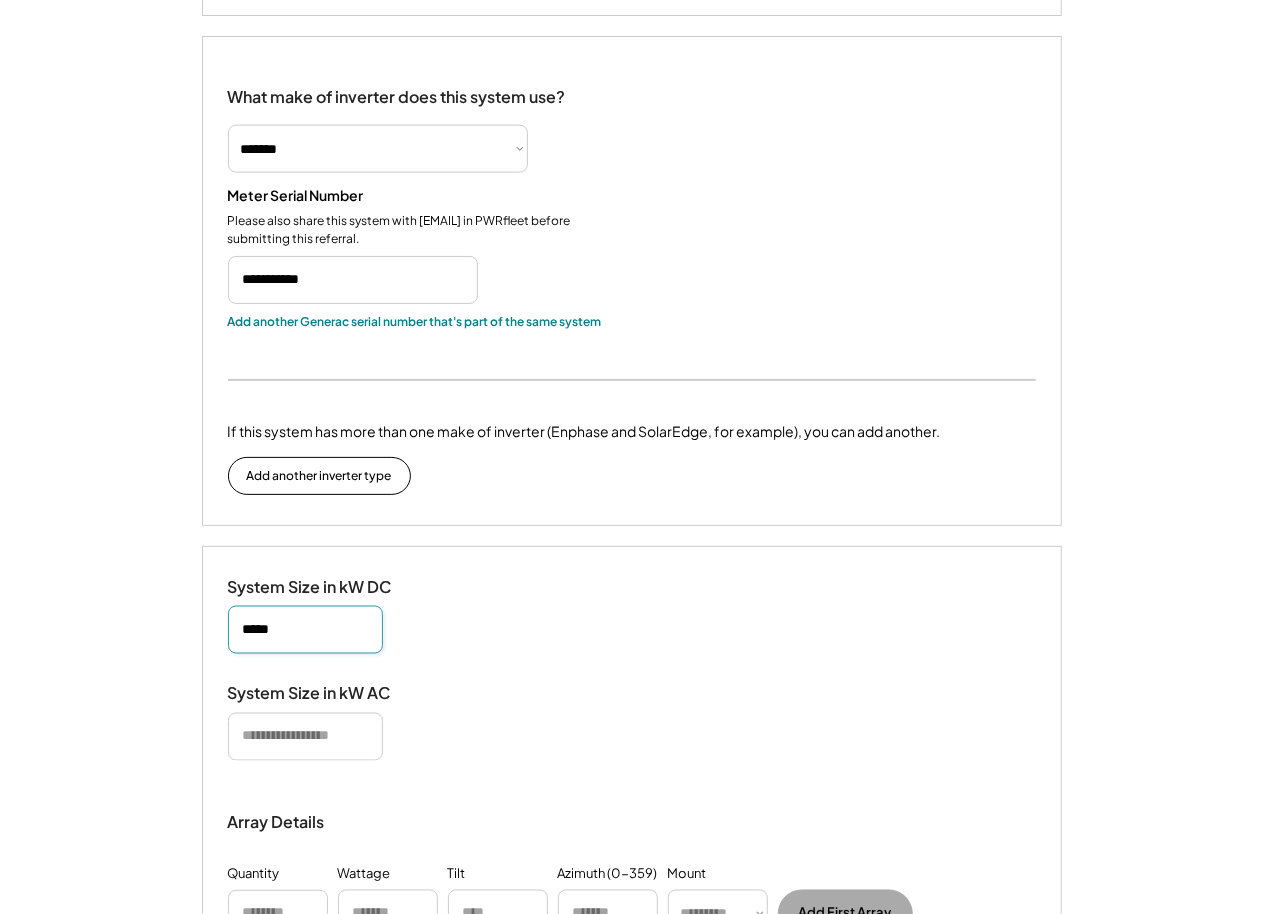 drag, startPoint x: 316, startPoint y: 630, endPoint x: 117, endPoint y: 629, distance: 199.00252 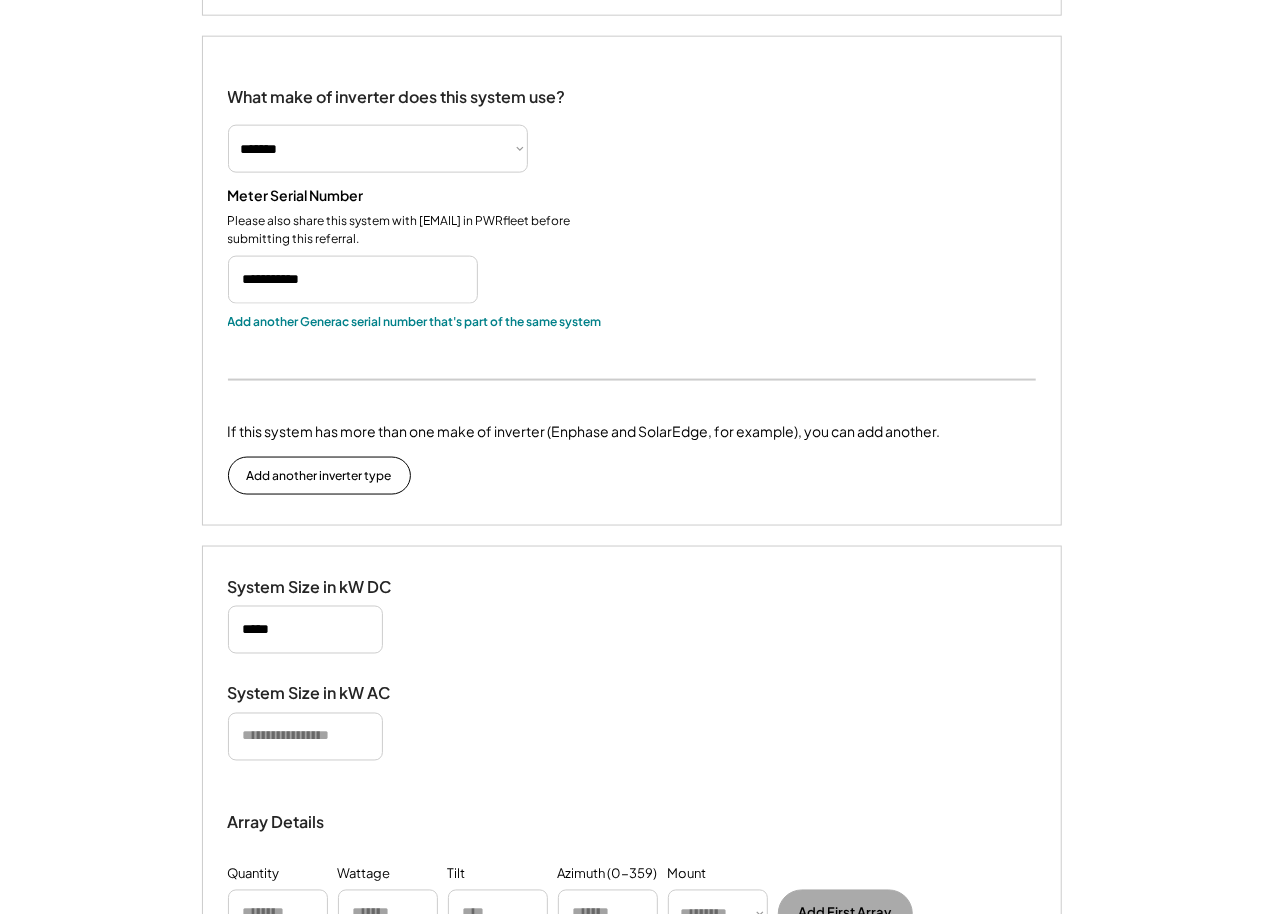 type 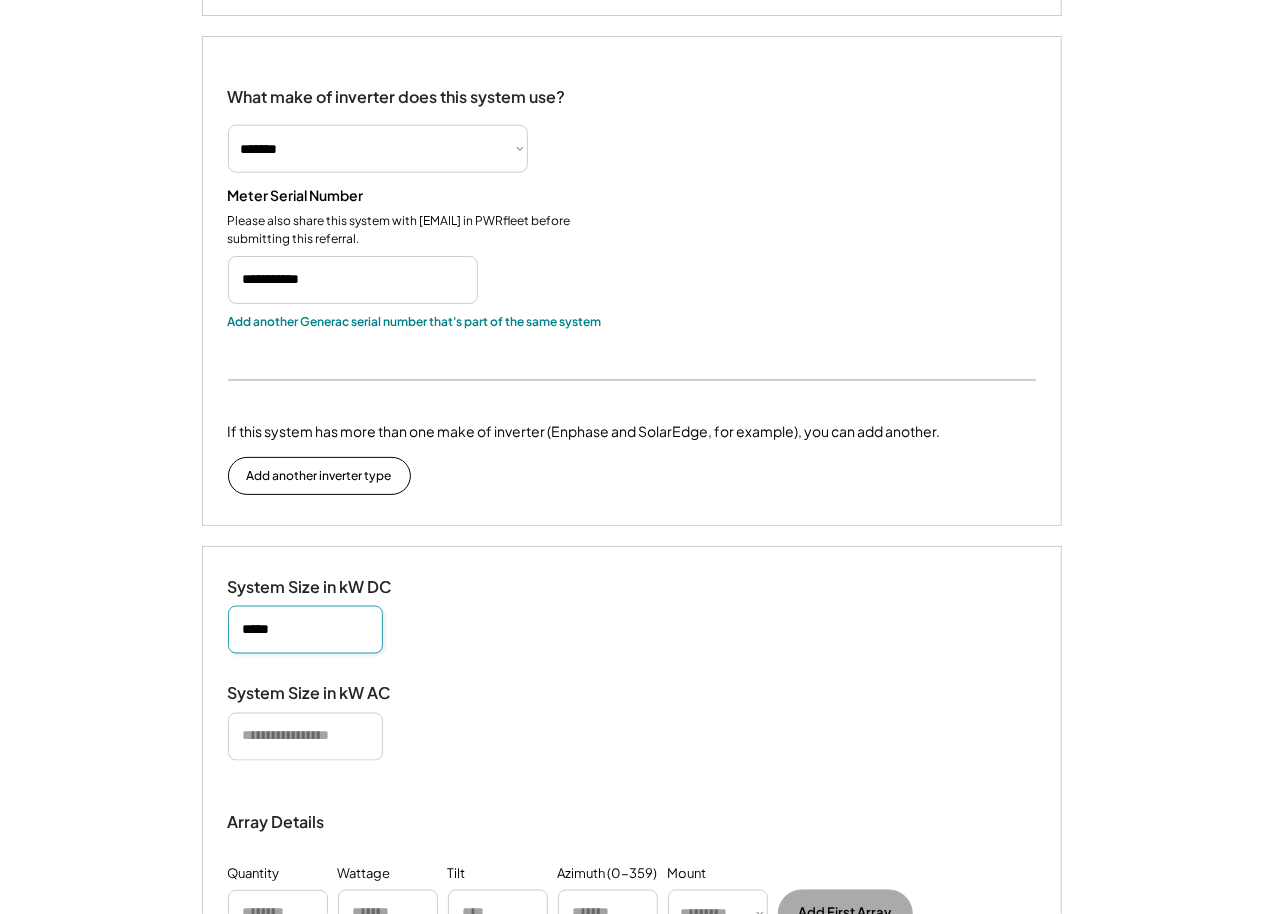 click at bounding box center [305, 630] 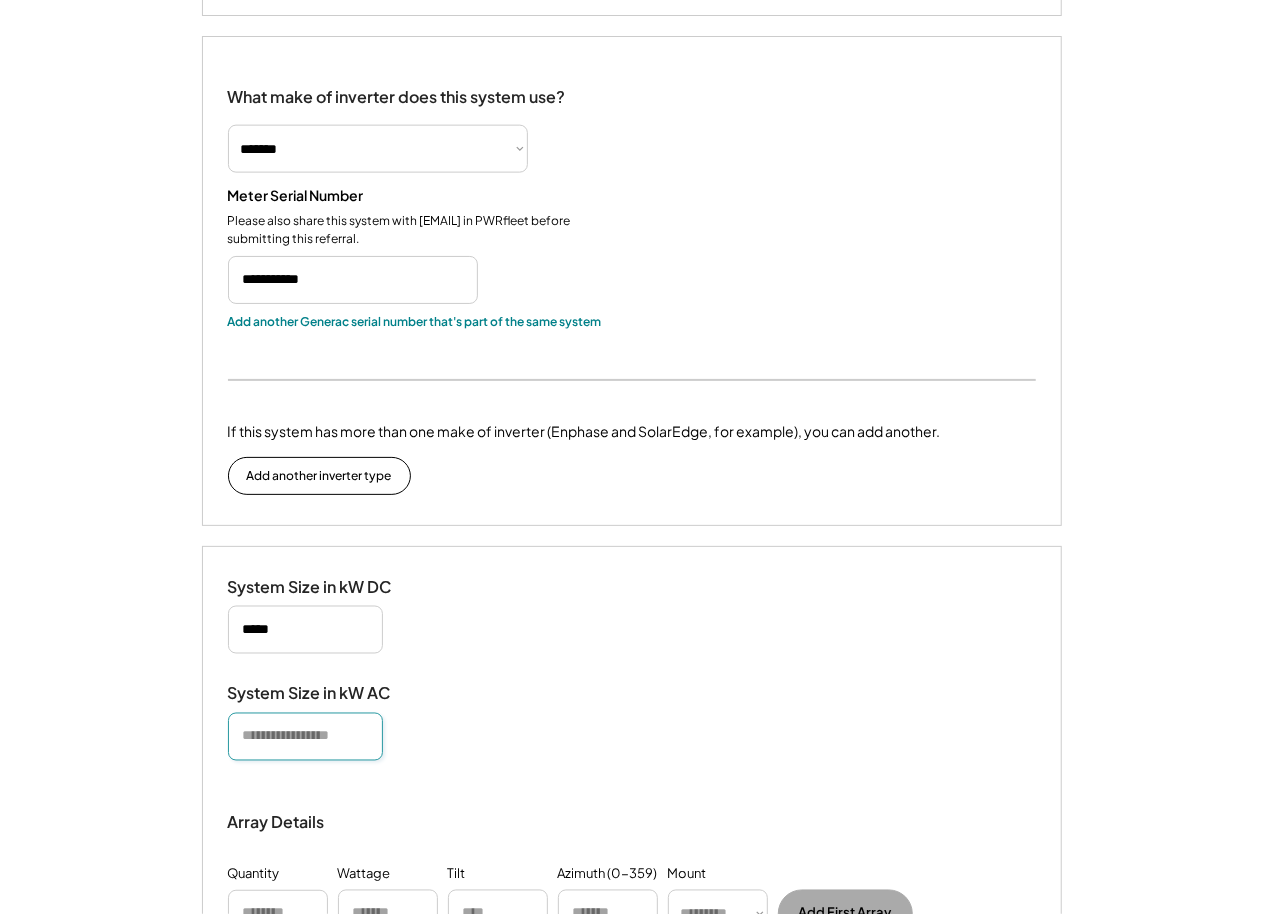 click at bounding box center [305, 737] 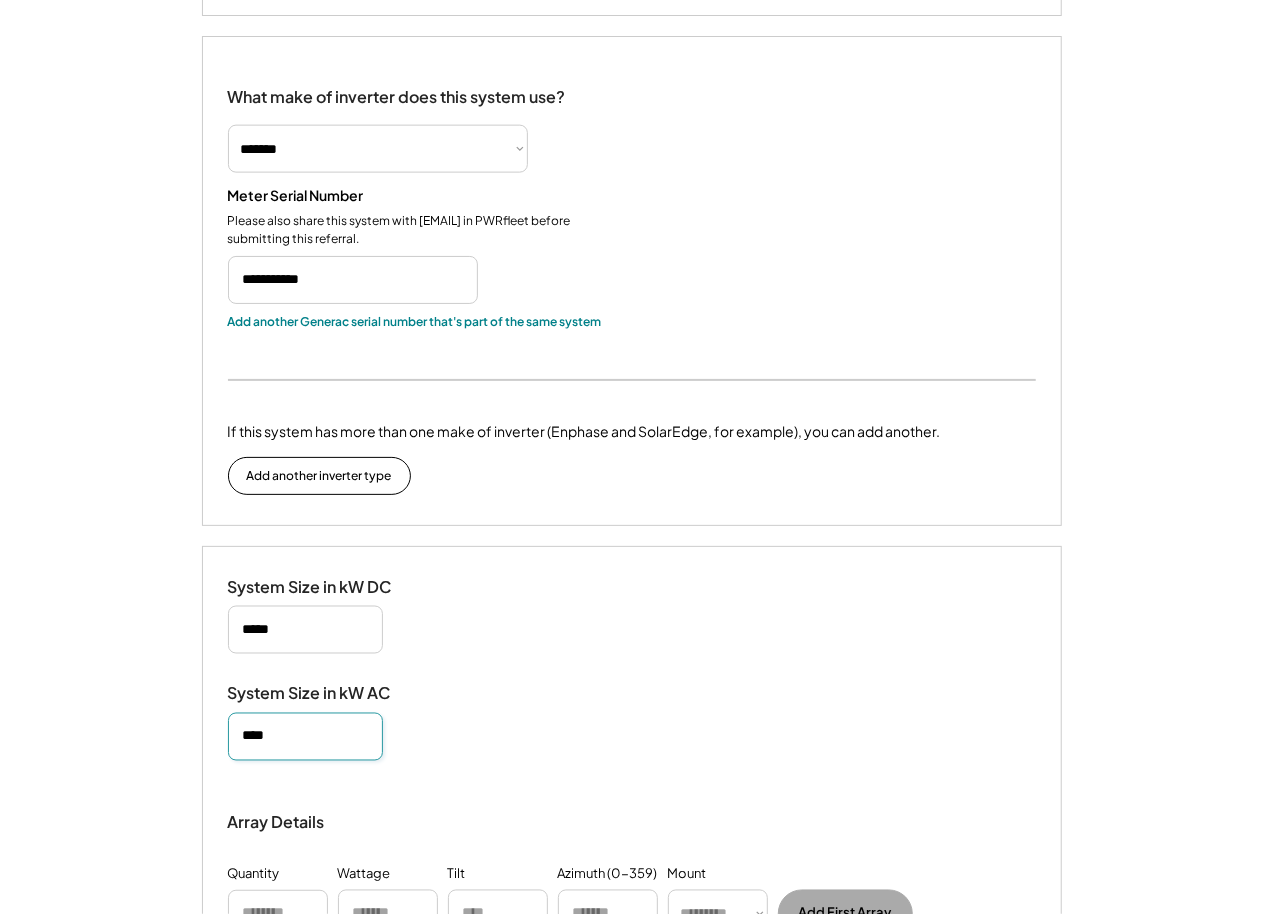 type on "****" 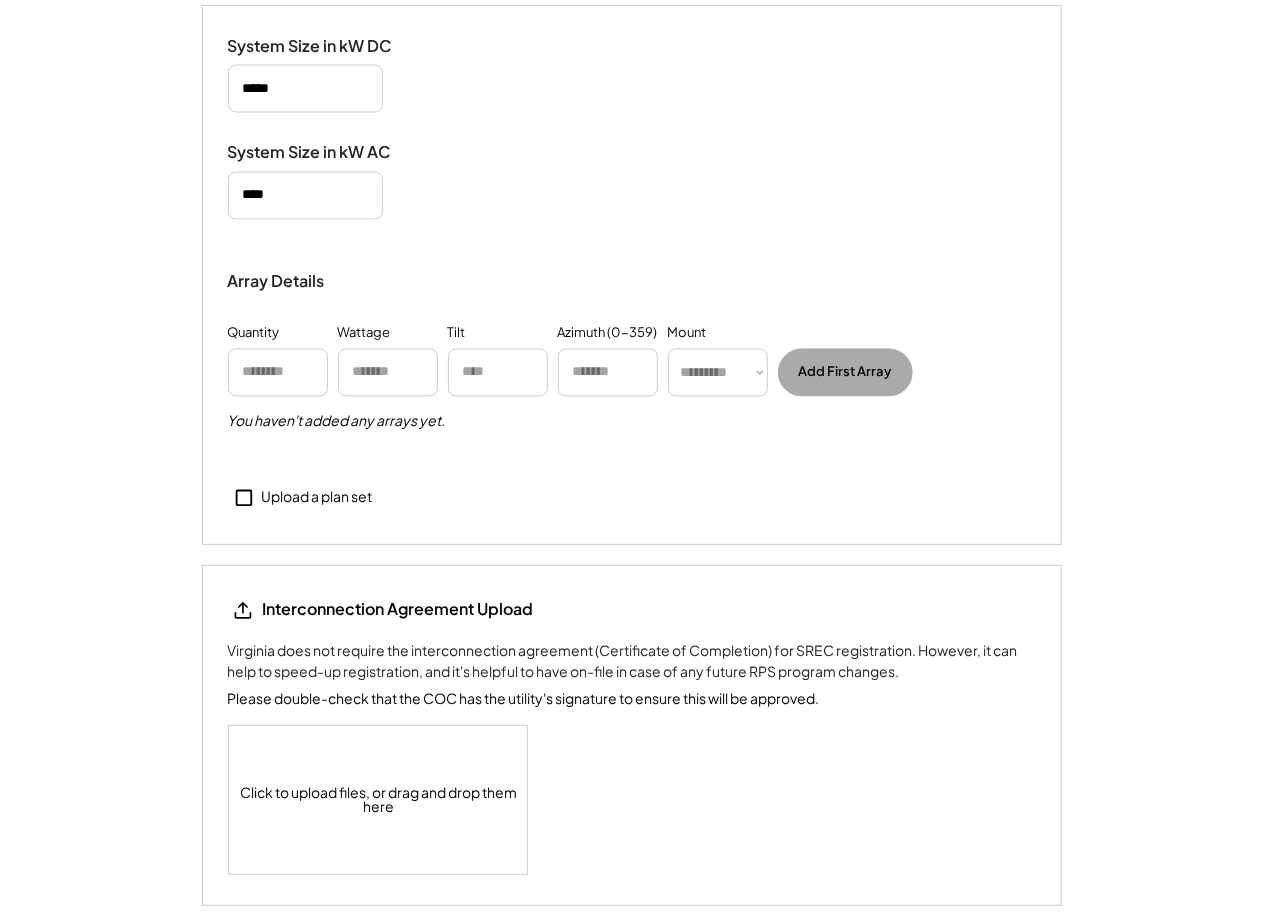 scroll, scrollTop: 1822, scrollLeft: 0, axis: vertical 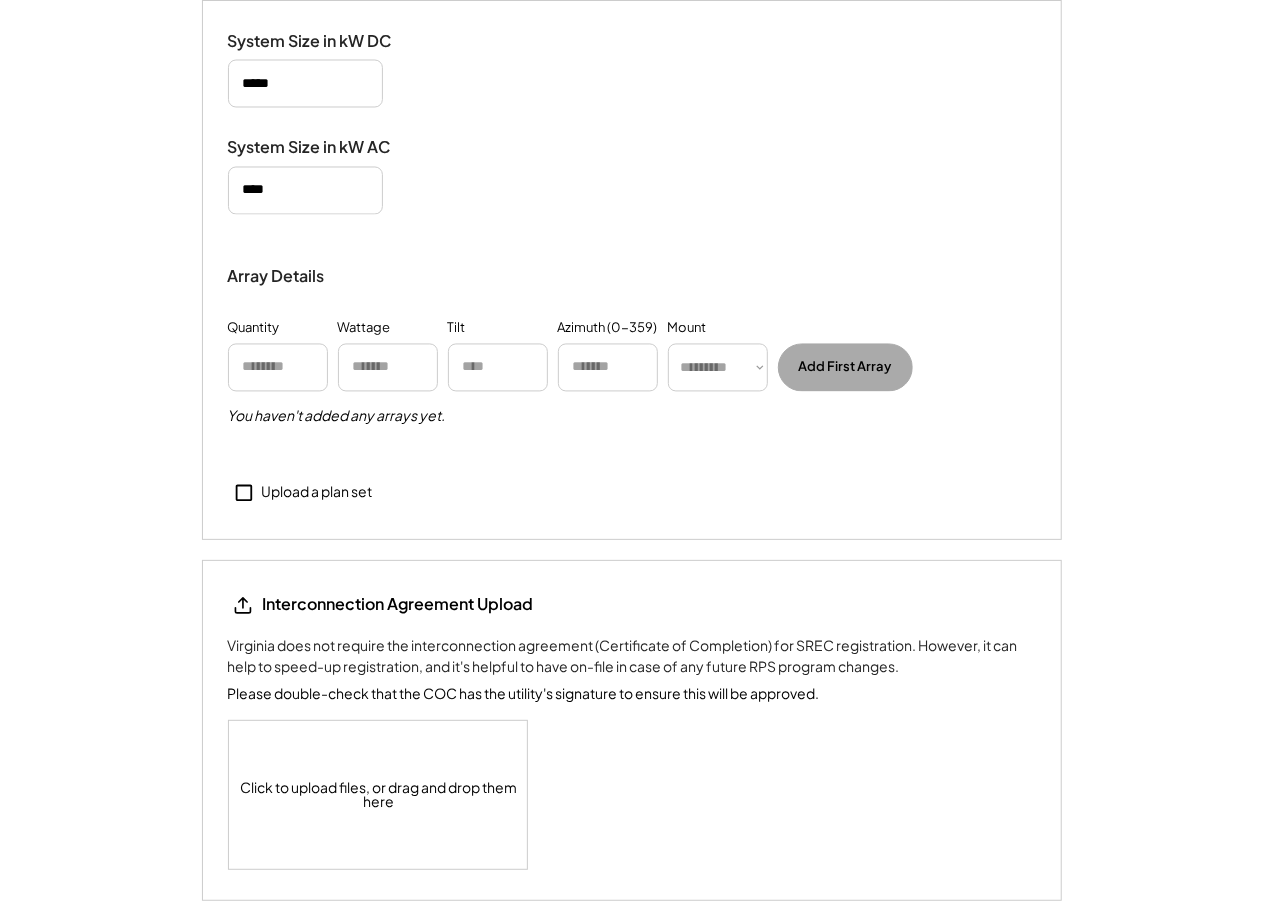 click on "Upload a plan set" at bounding box center (317, 493) 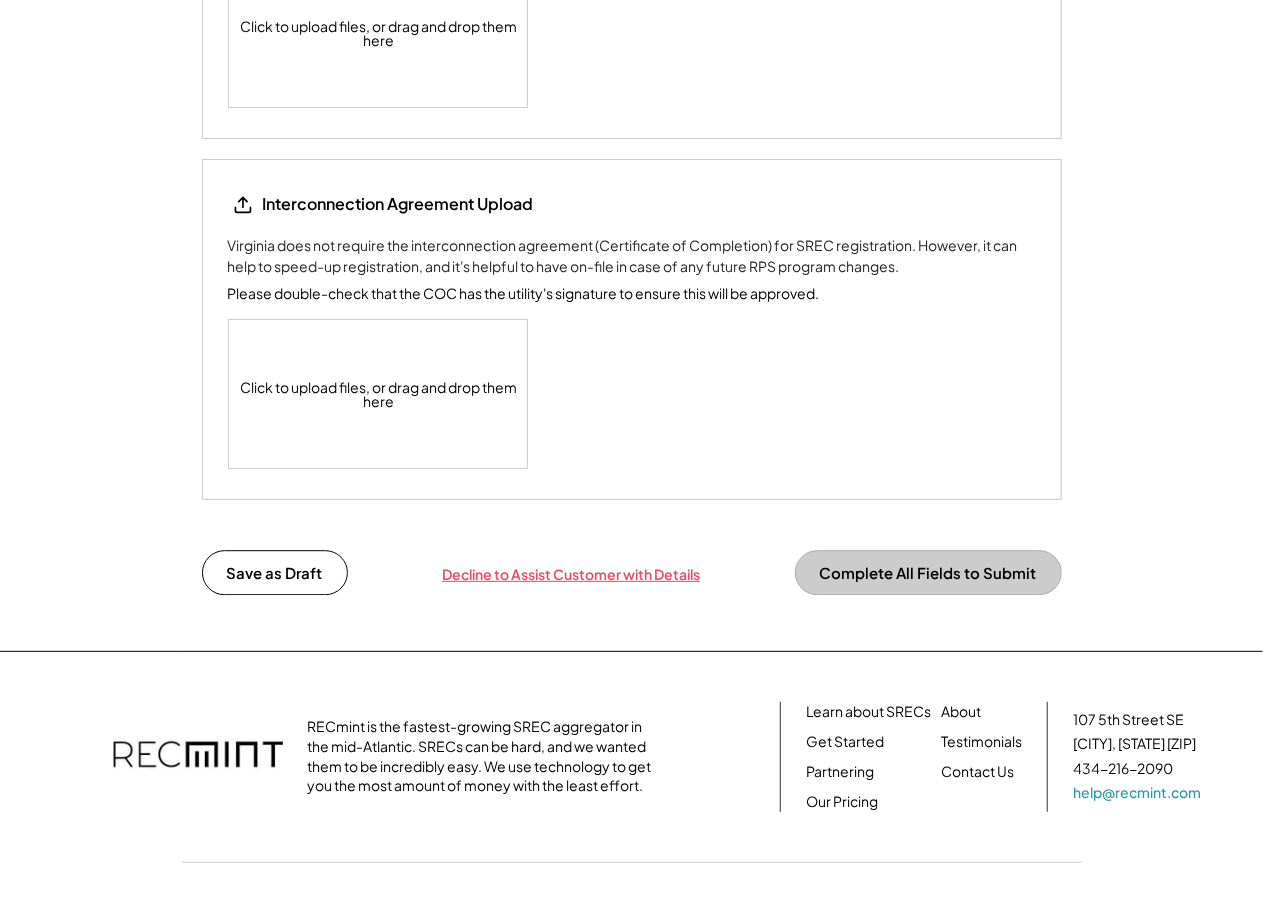 scroll, scrollTop: 2254, scrollLeft: 0, axis: vertical 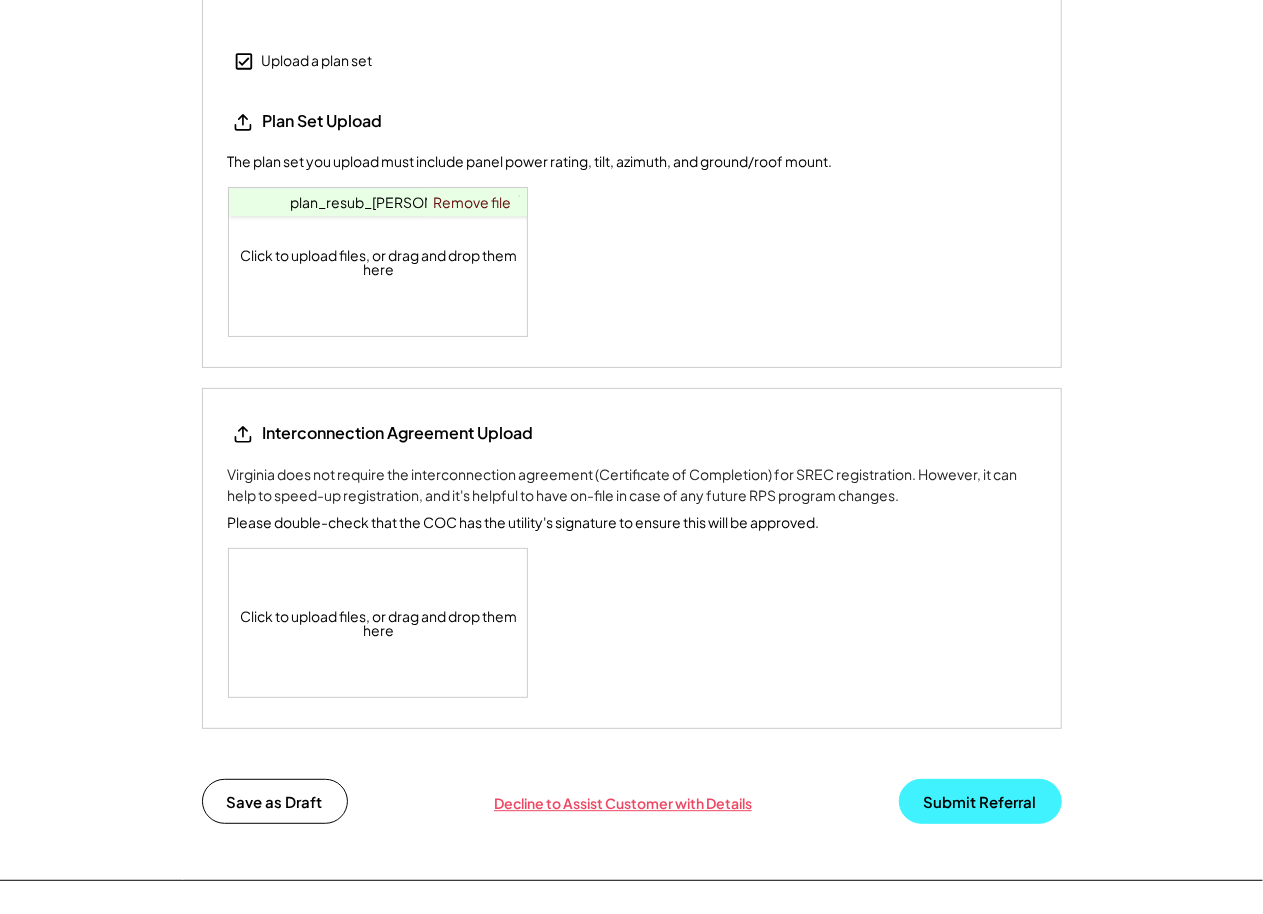 click on "Submit Referral" at bounding box center (980, 801) 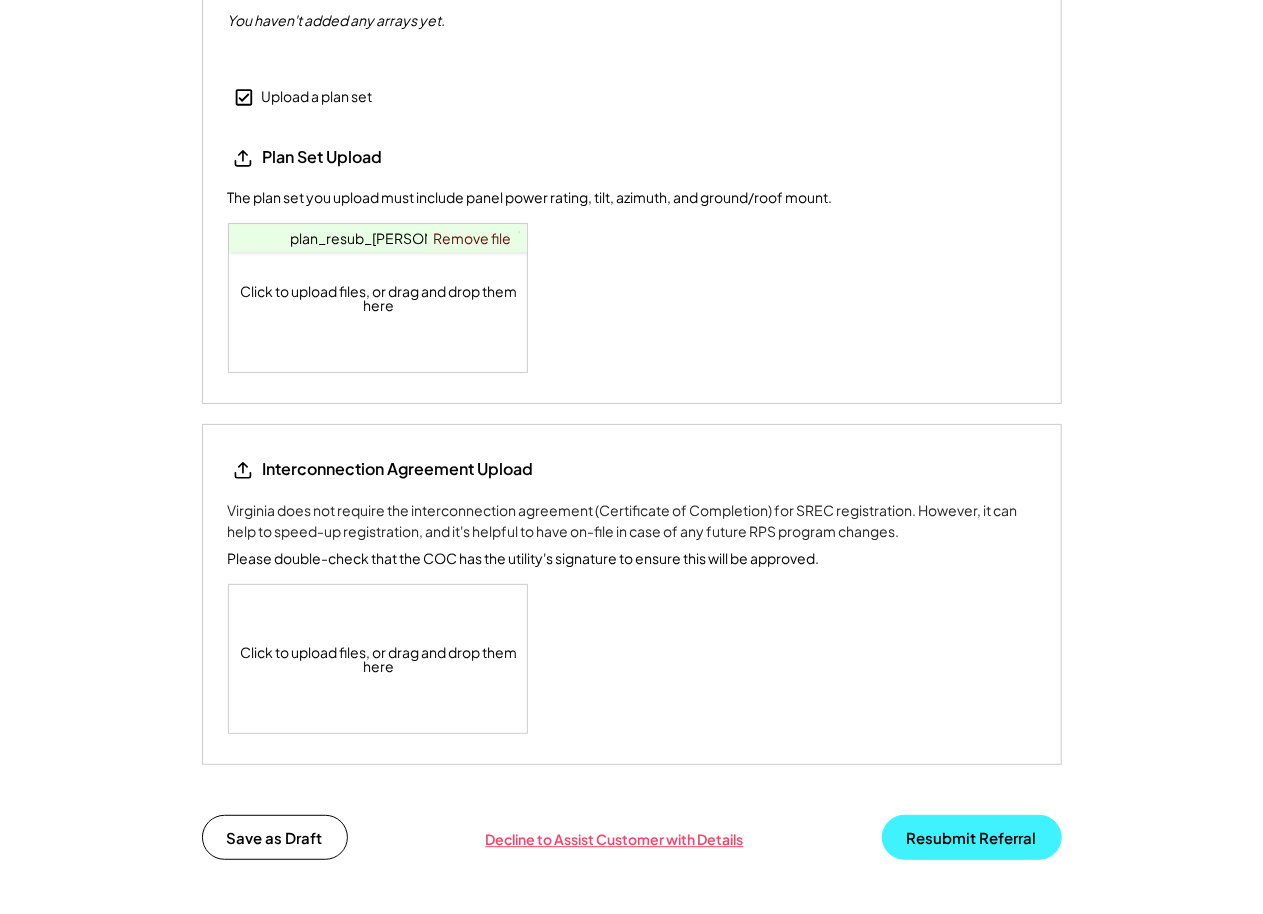scroll, scrollTop: 2290, scrollLeft: 0, axis: vertical 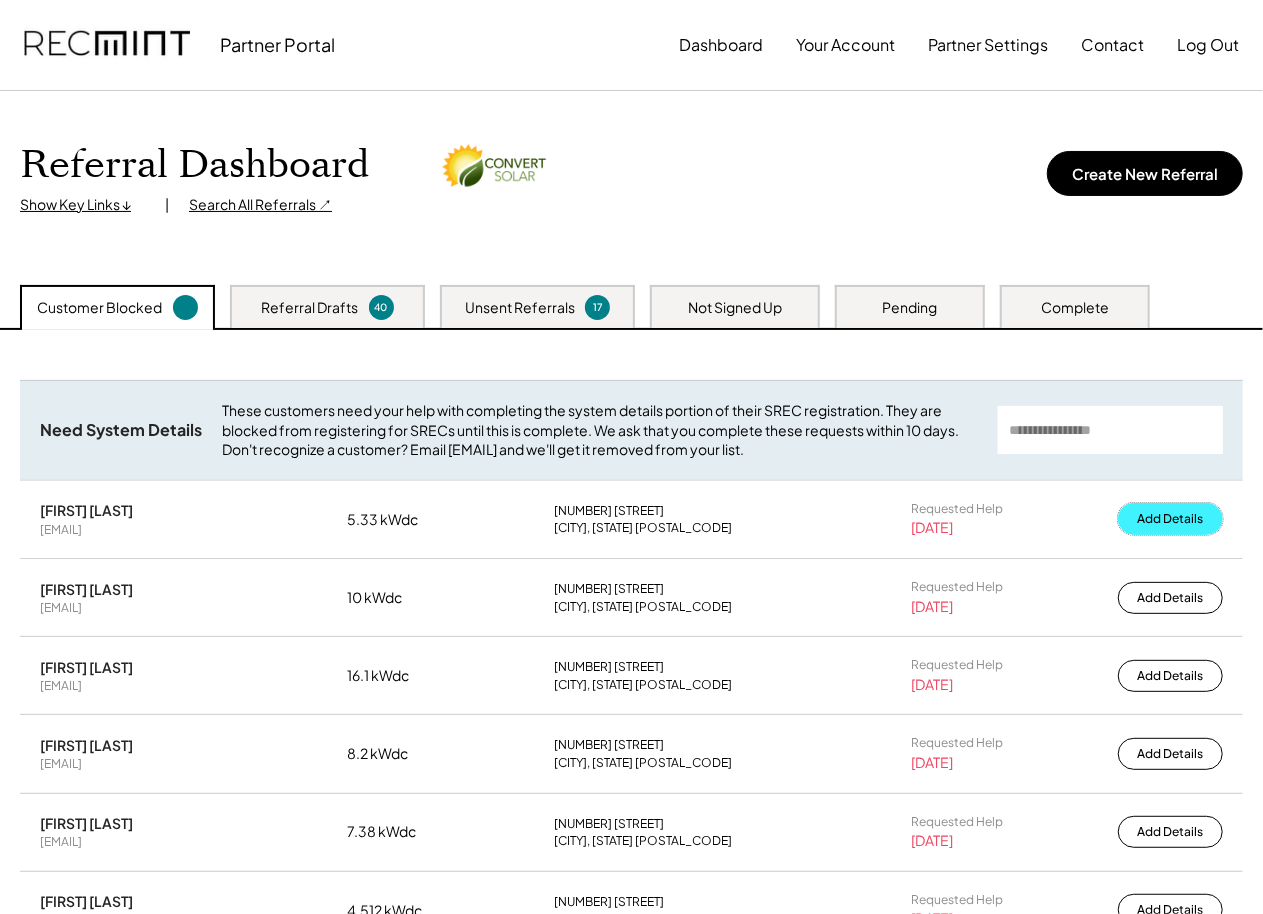 click on "Add Details" at bounding box center [1170, 519] 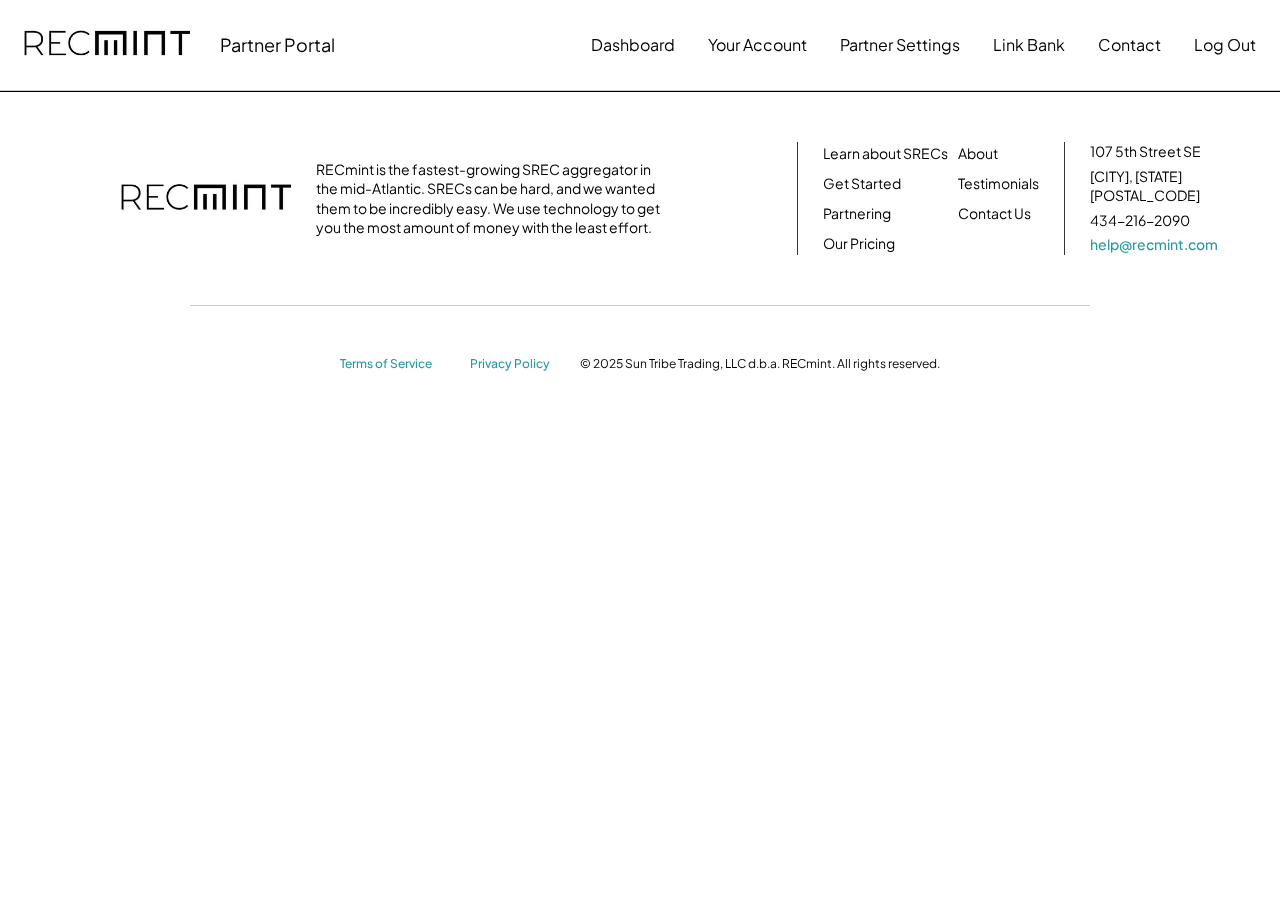 scroll, scrollTop: 0, scrollLeft: 0, axis: both 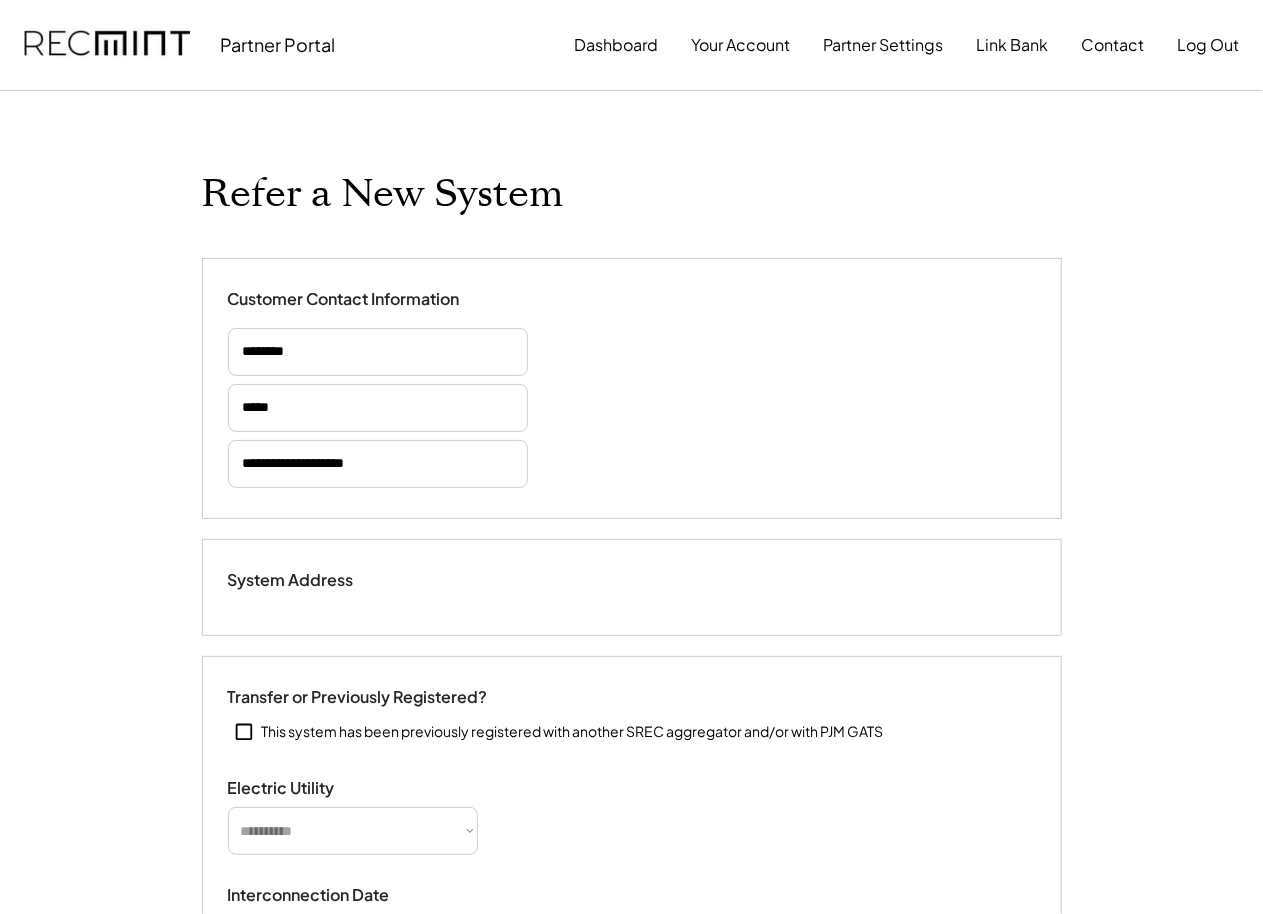 select on "**********" 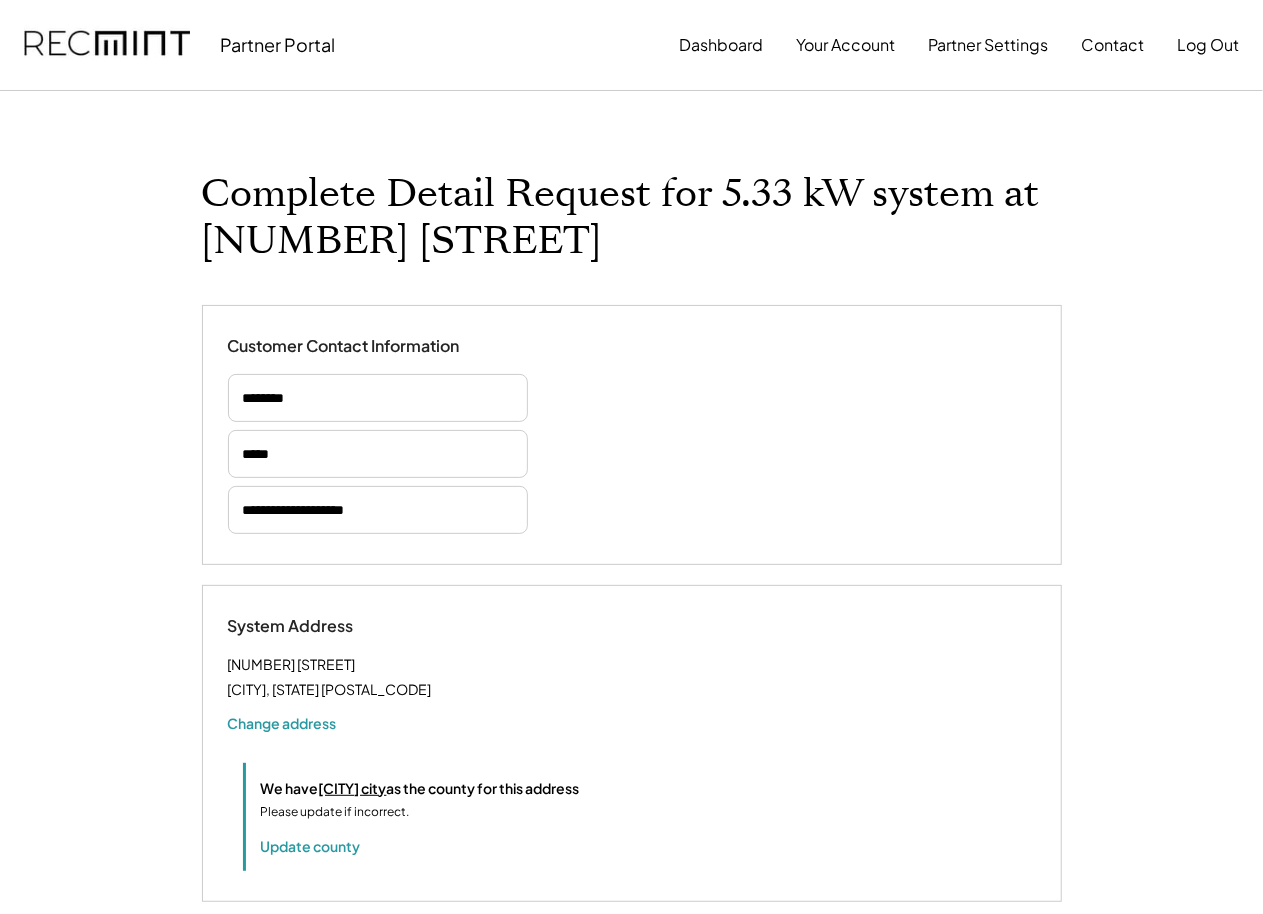 select on "**********" 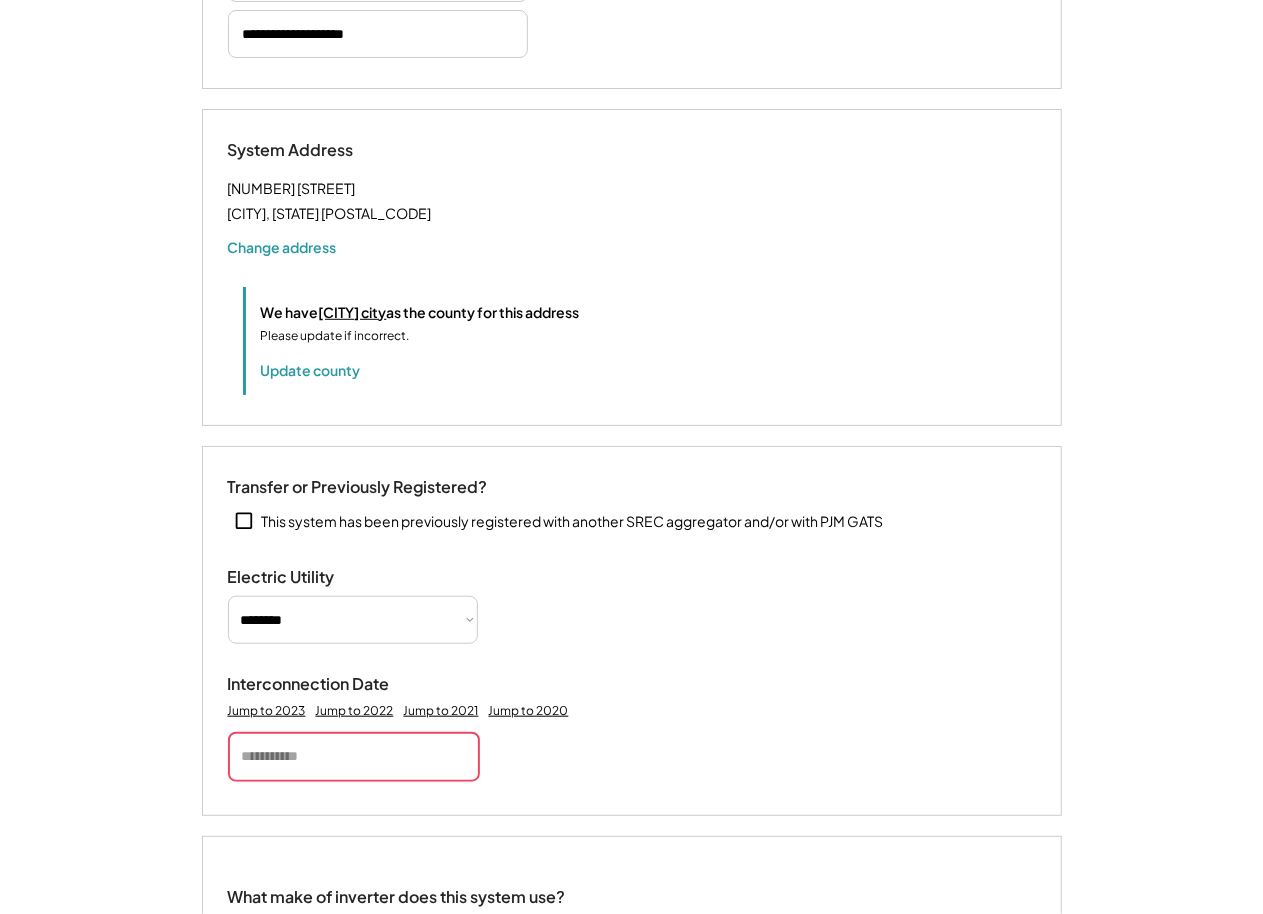 scroll, scrollTop: 713, scrollLeft: 0, axis: vertical 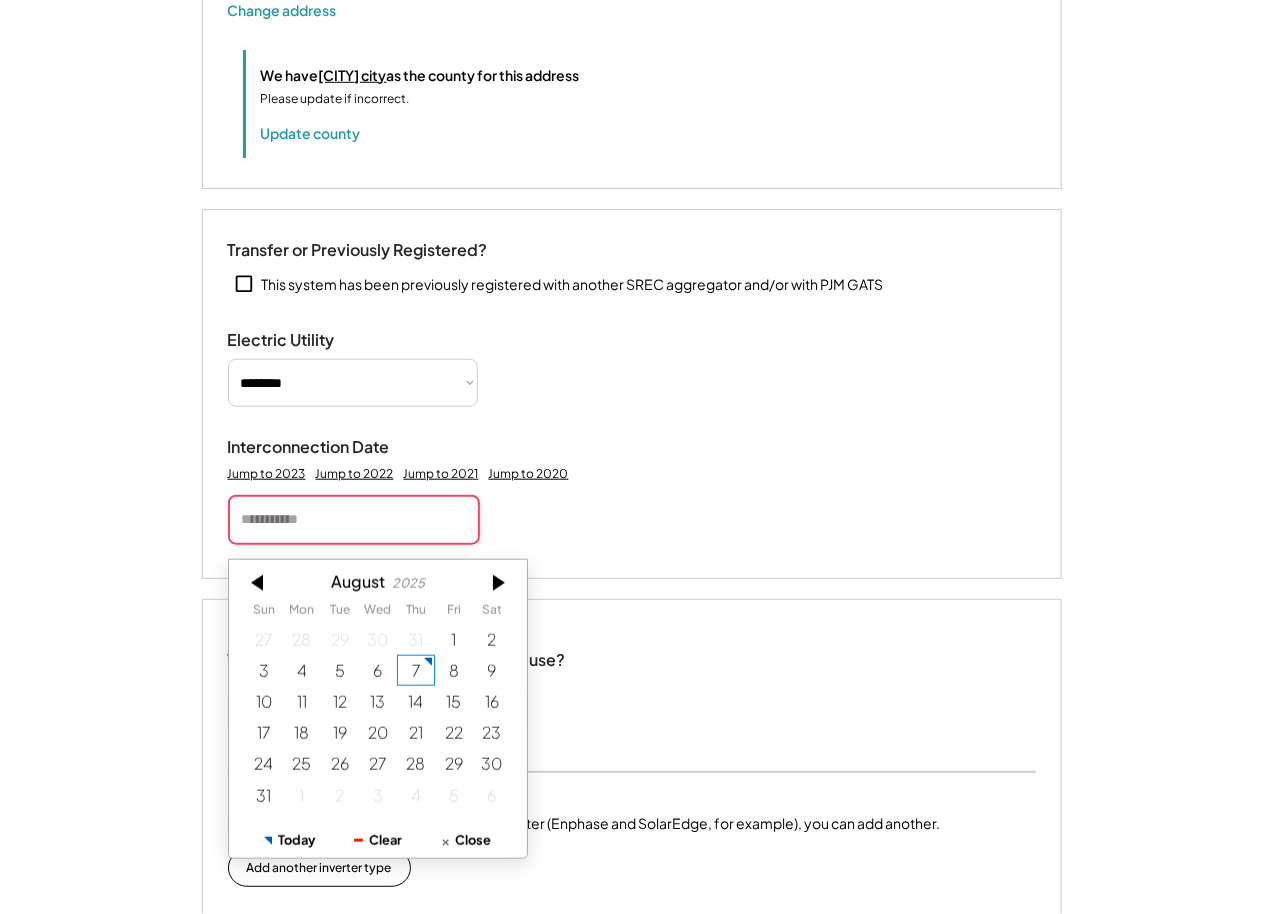click at bounding box center (354, 520) 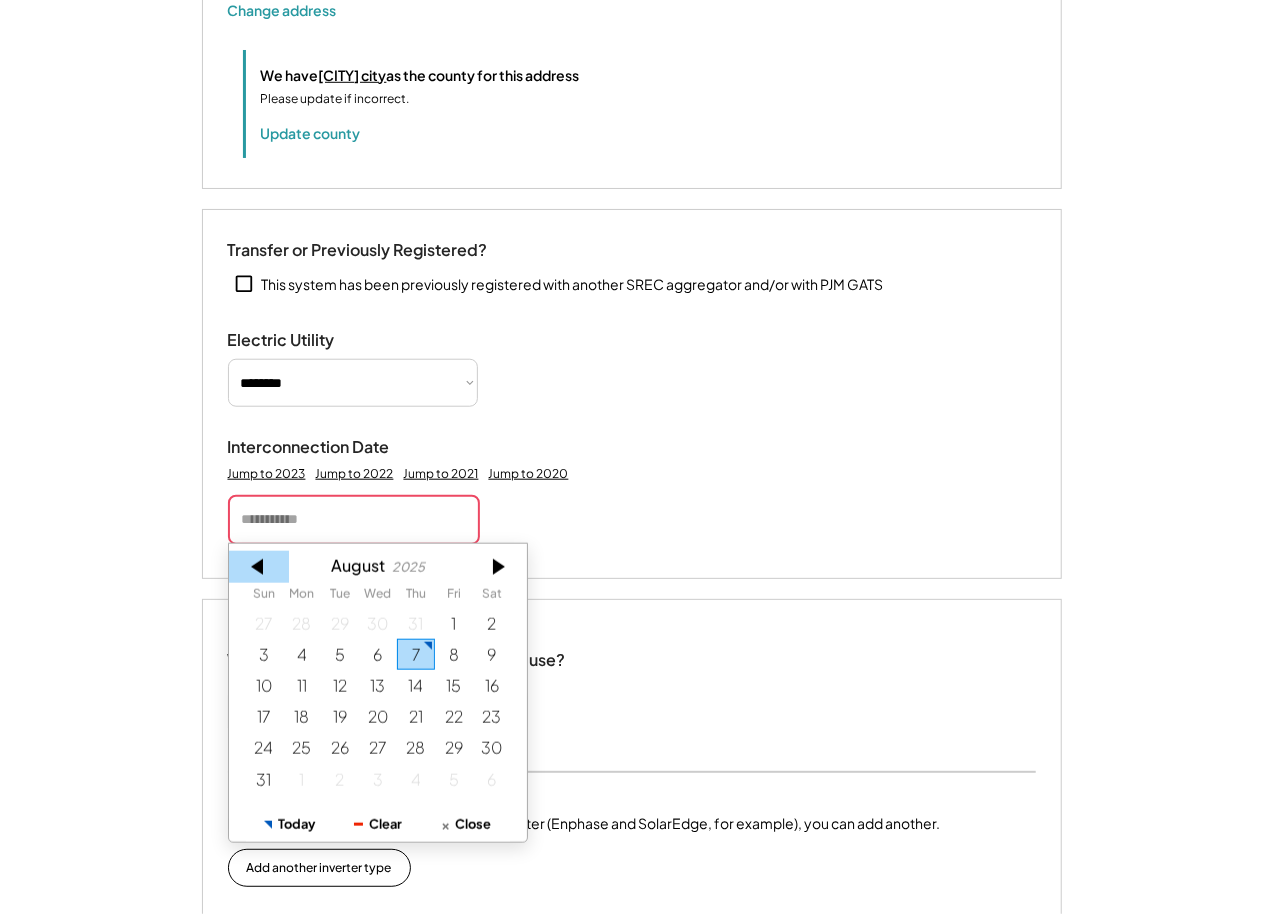 click at bounding box center [259, 567] 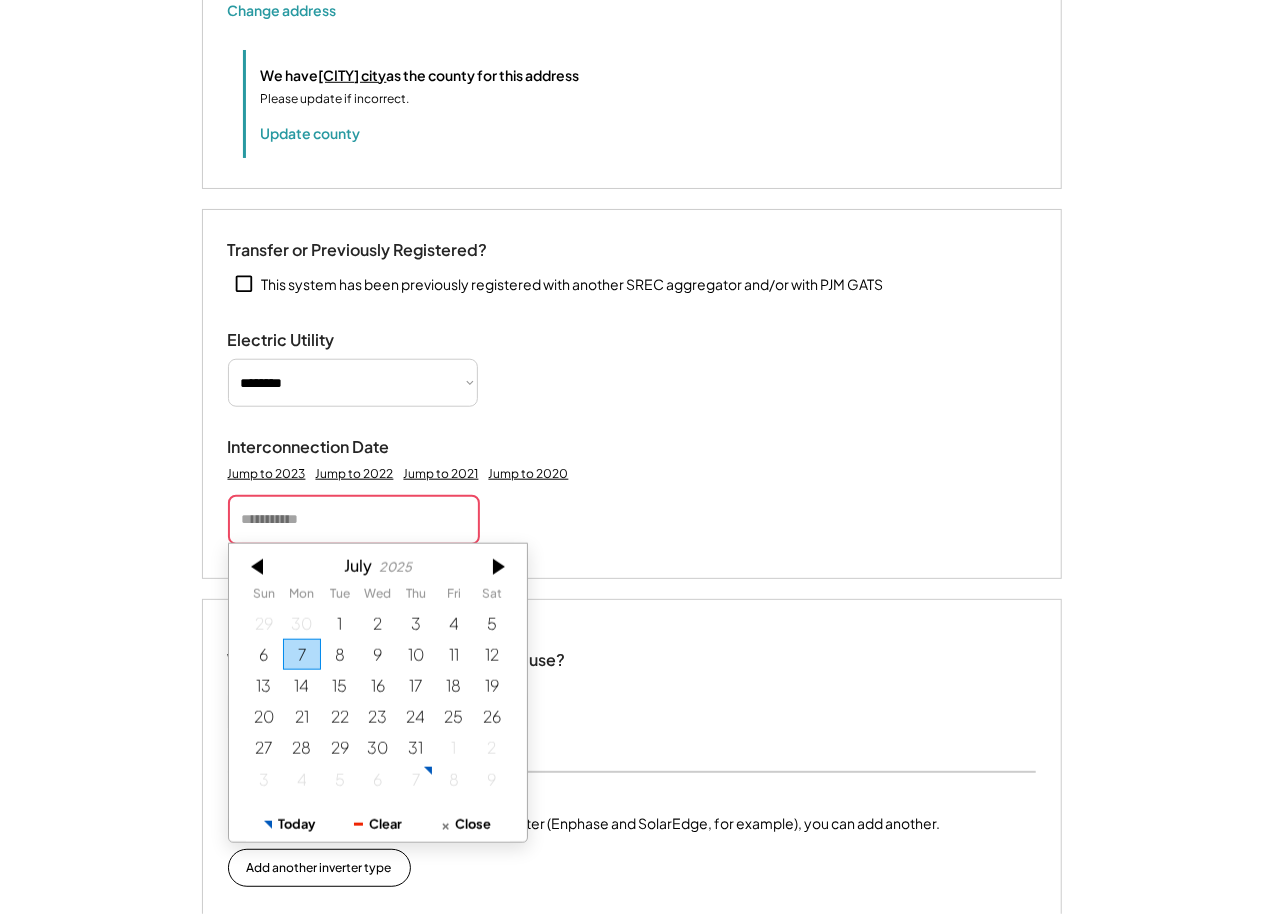 click at bounding box center (259, 567) 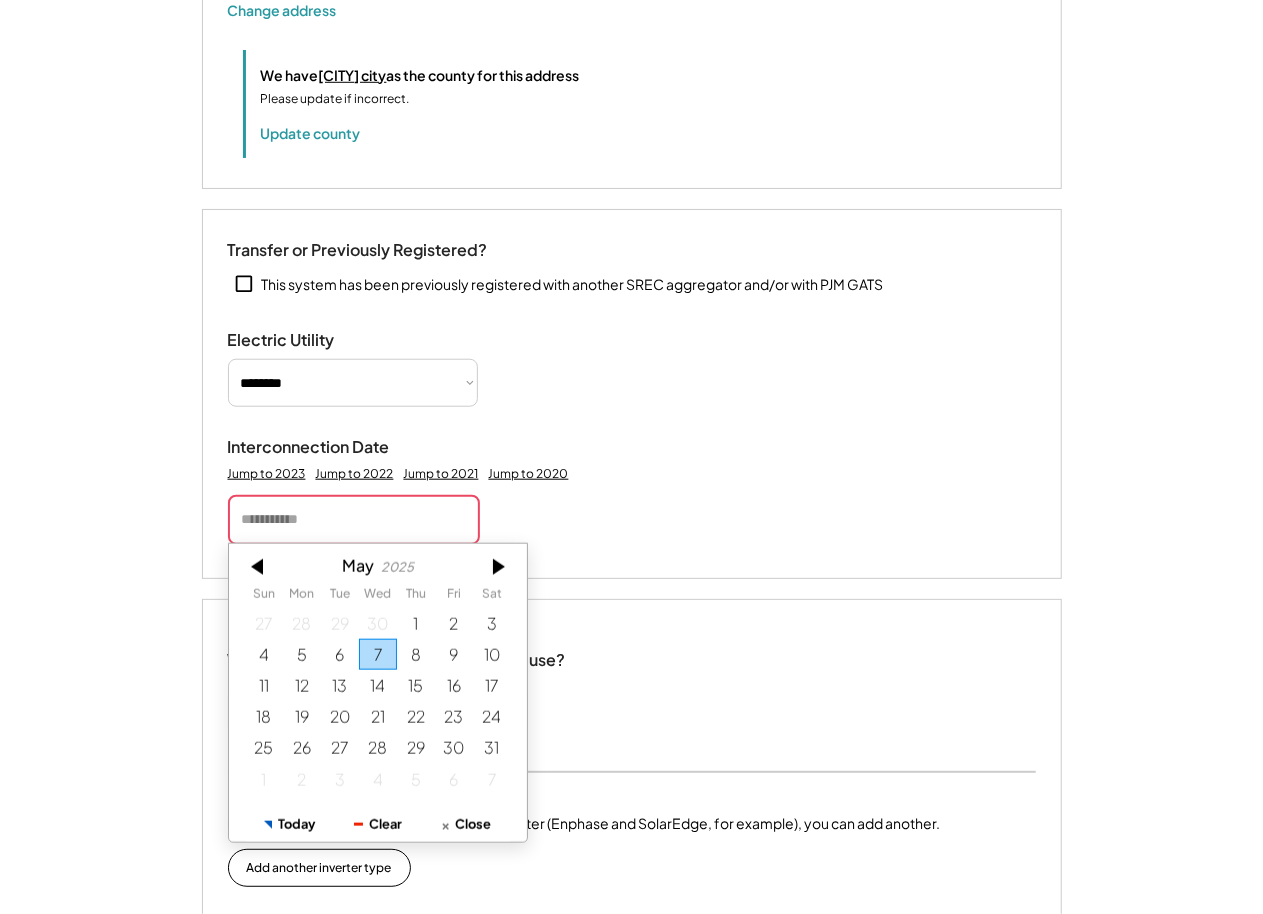 drag, startPoint x: 352, startPoint y: 756, endPoint x: 374, endPoint y: 749, distance: 23.086792 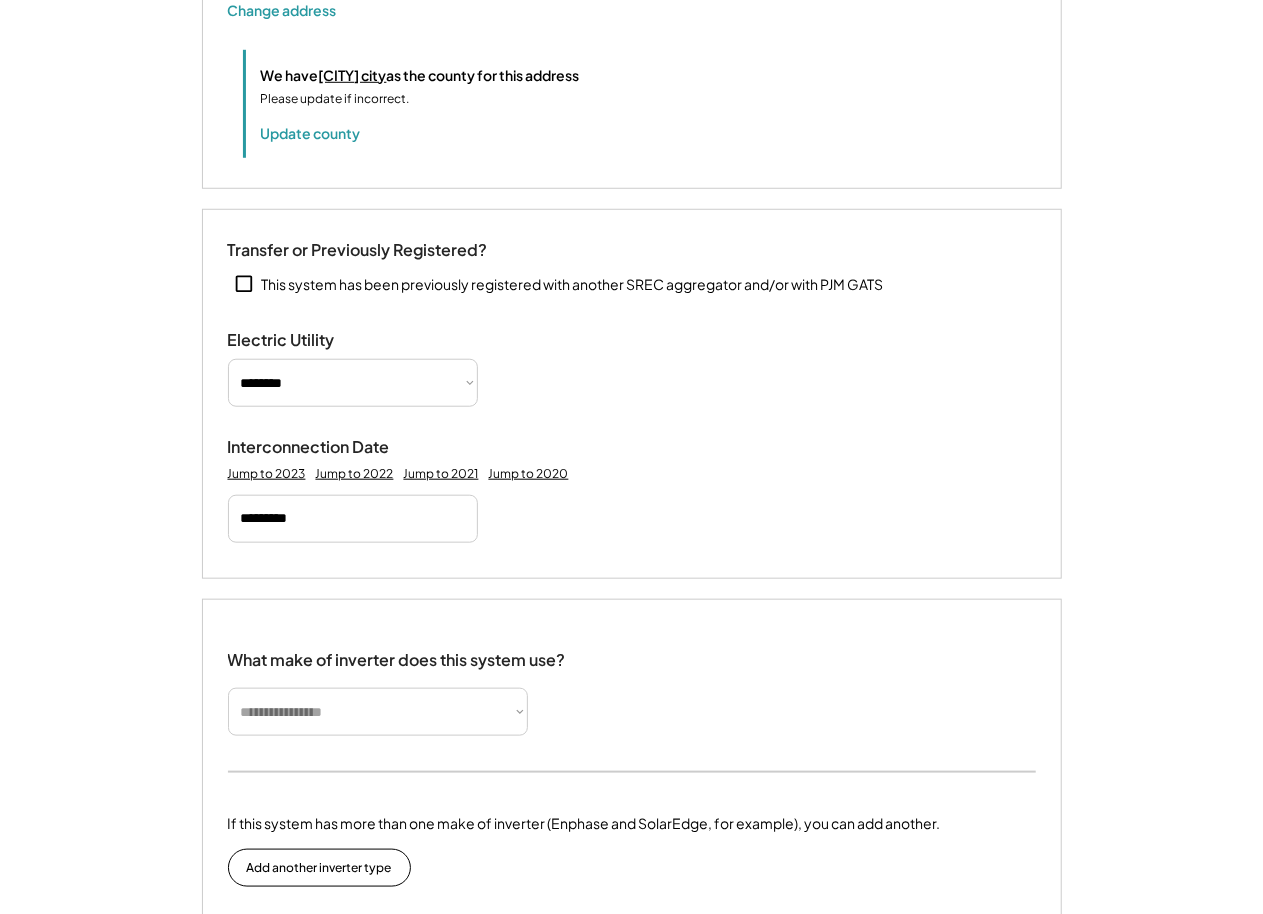 type 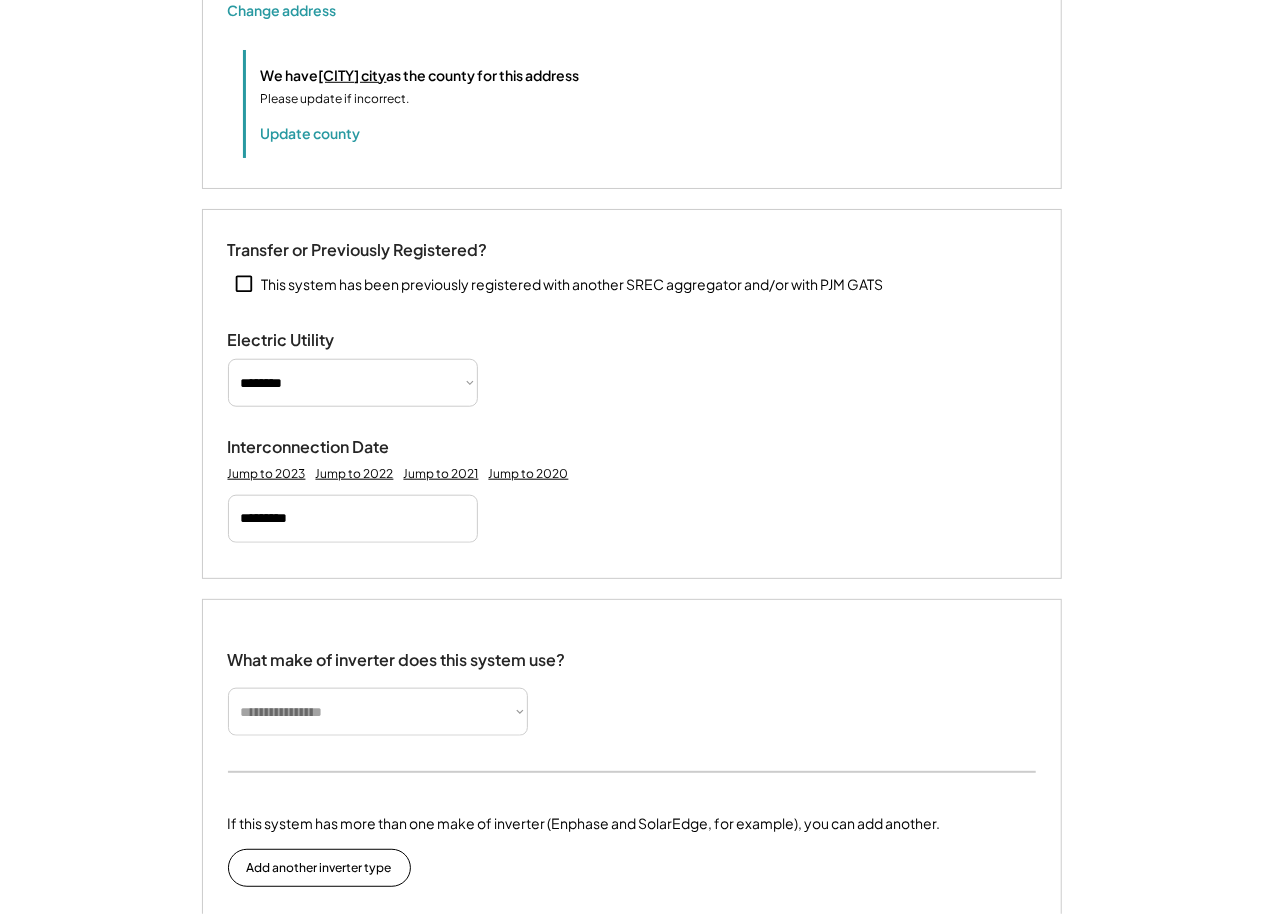 click on "**********" at bounding box center (378, 712) 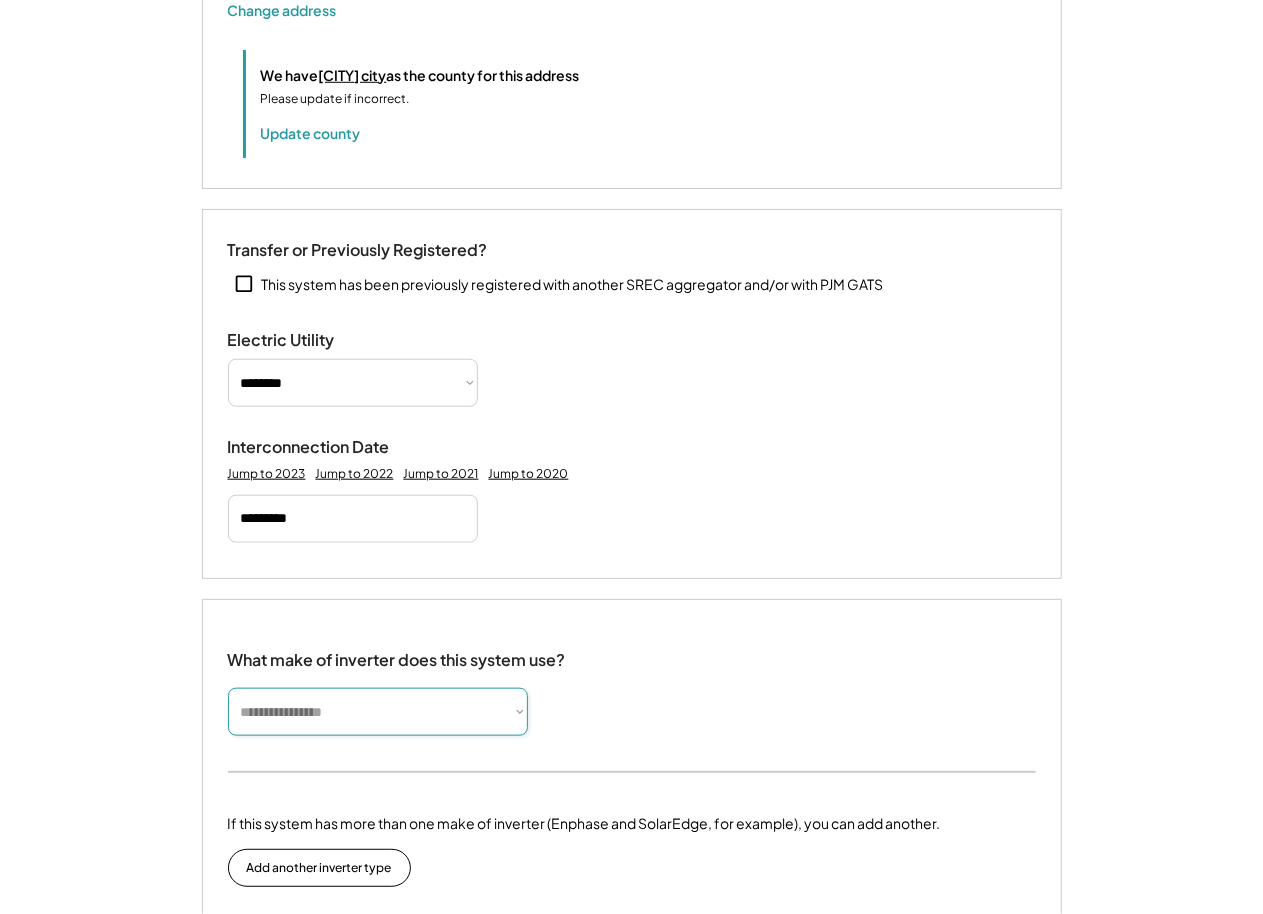 select on "*********" 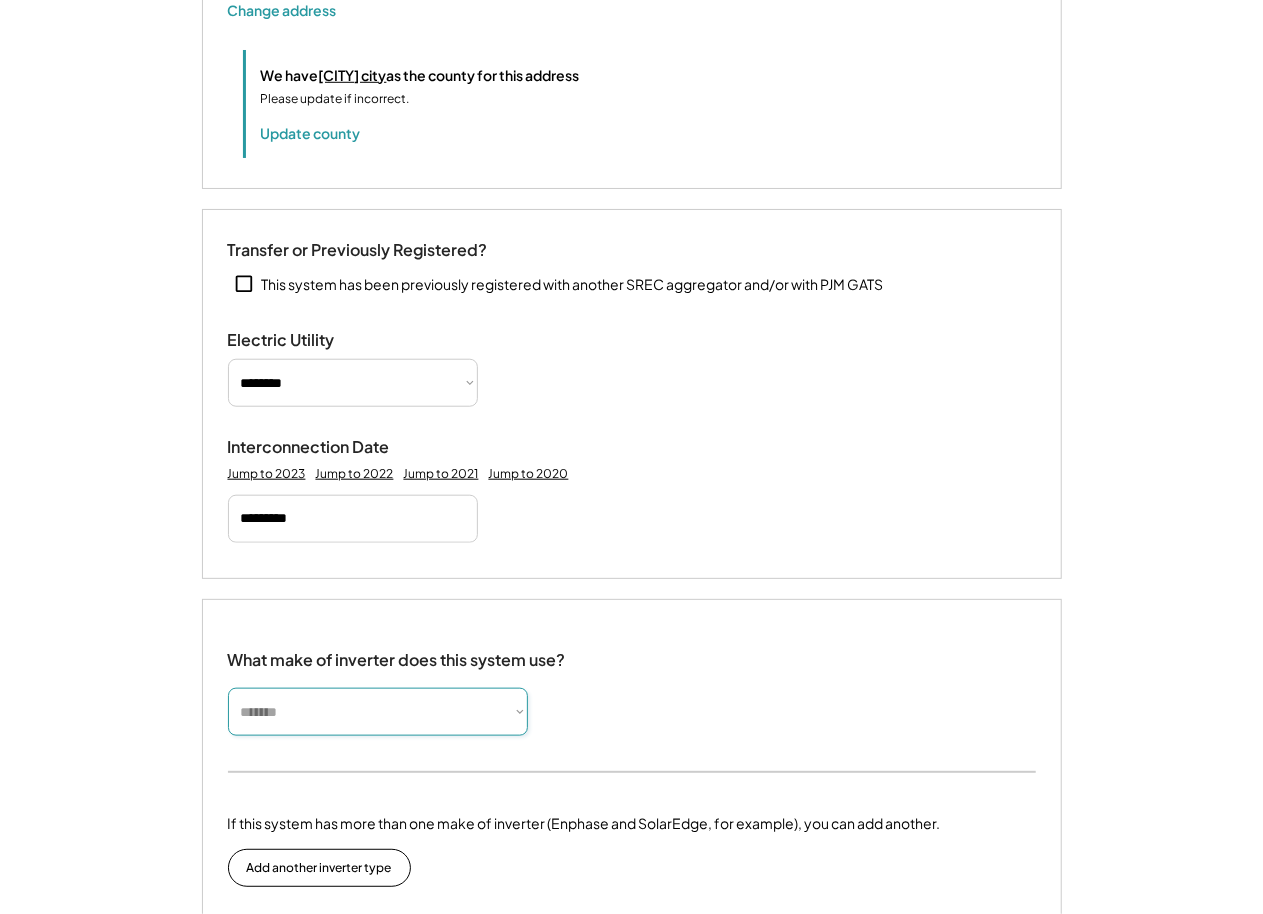 type 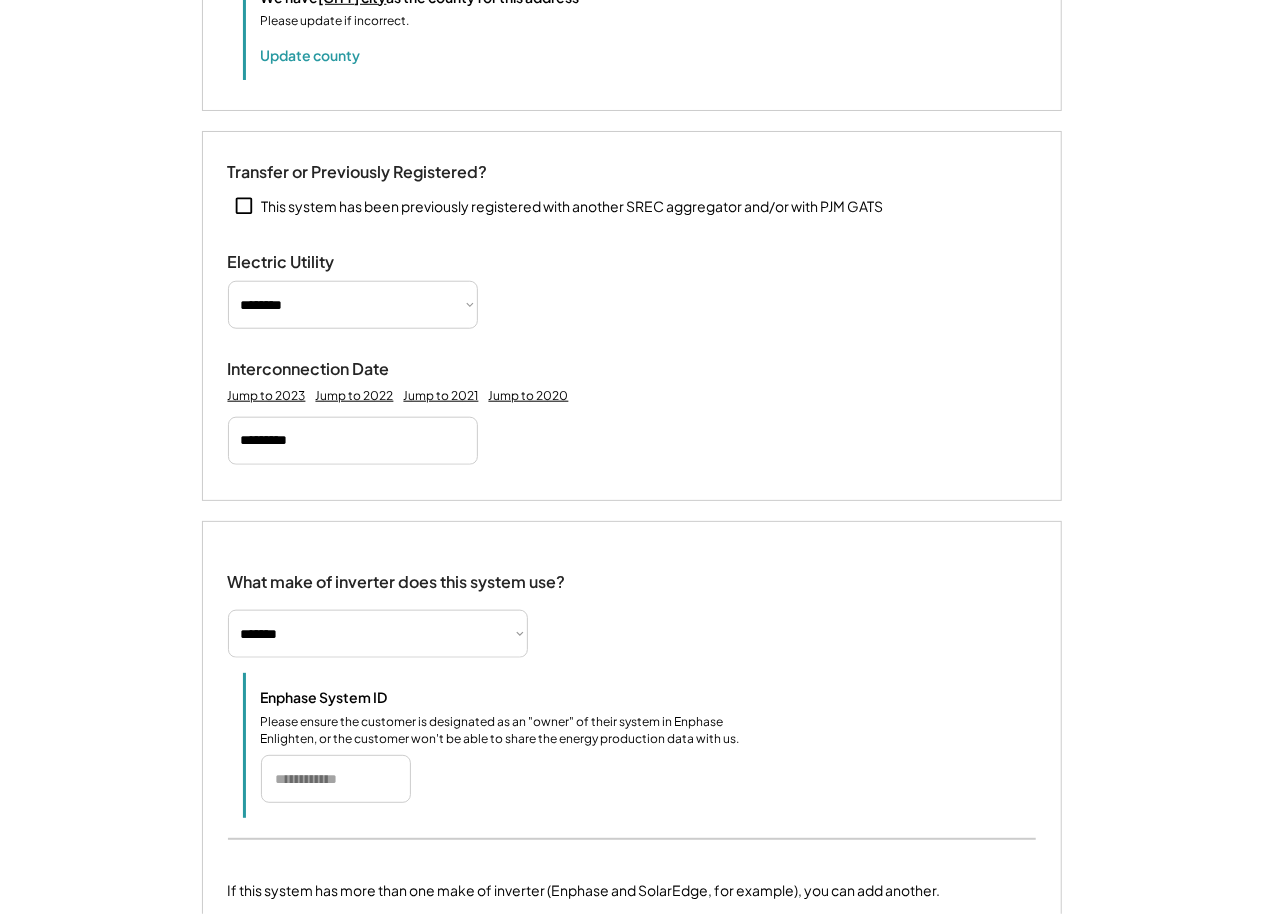 scroll, scrollTop: 924, scrollLeft: 0, axis: vertical 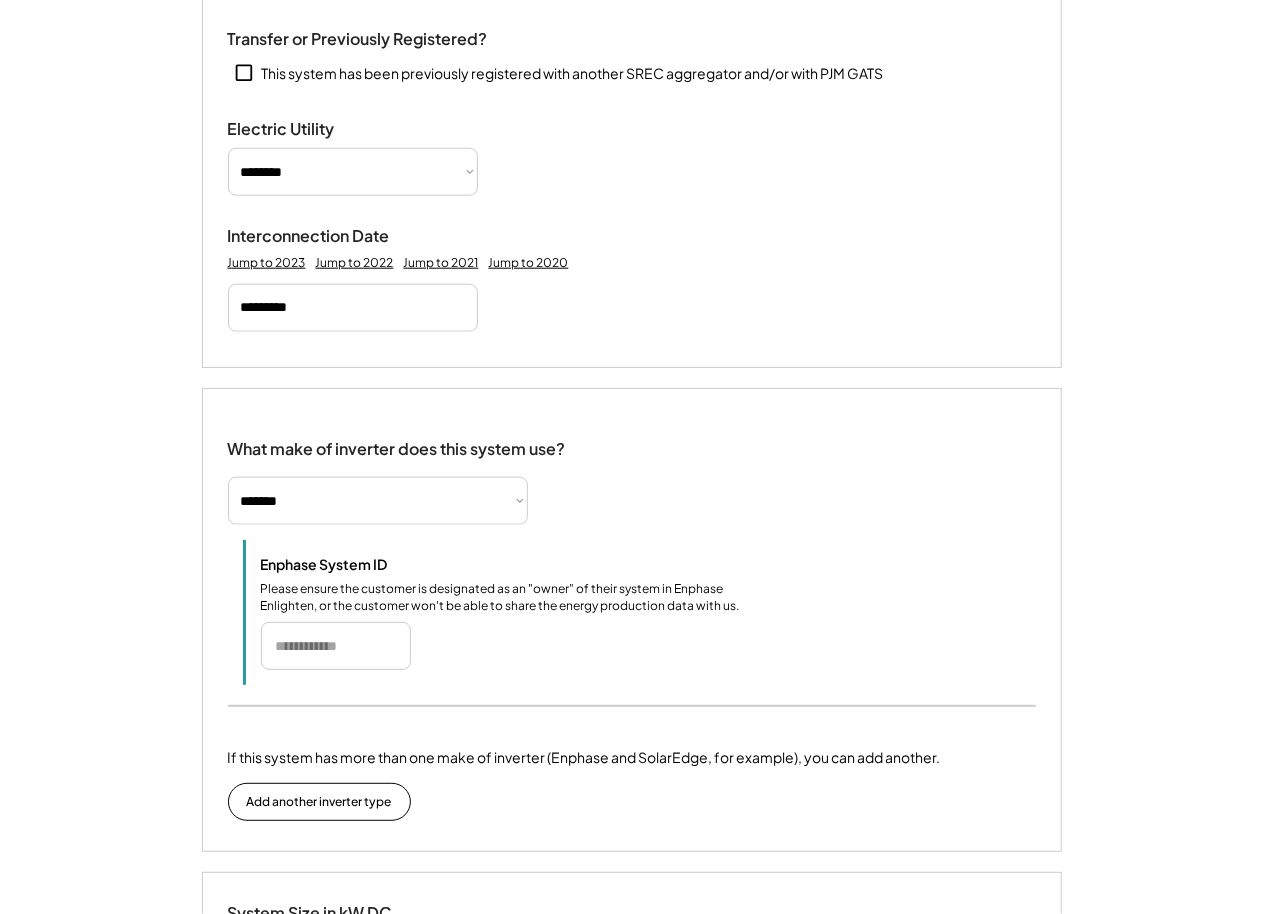 click at bounding box center [336, 646] 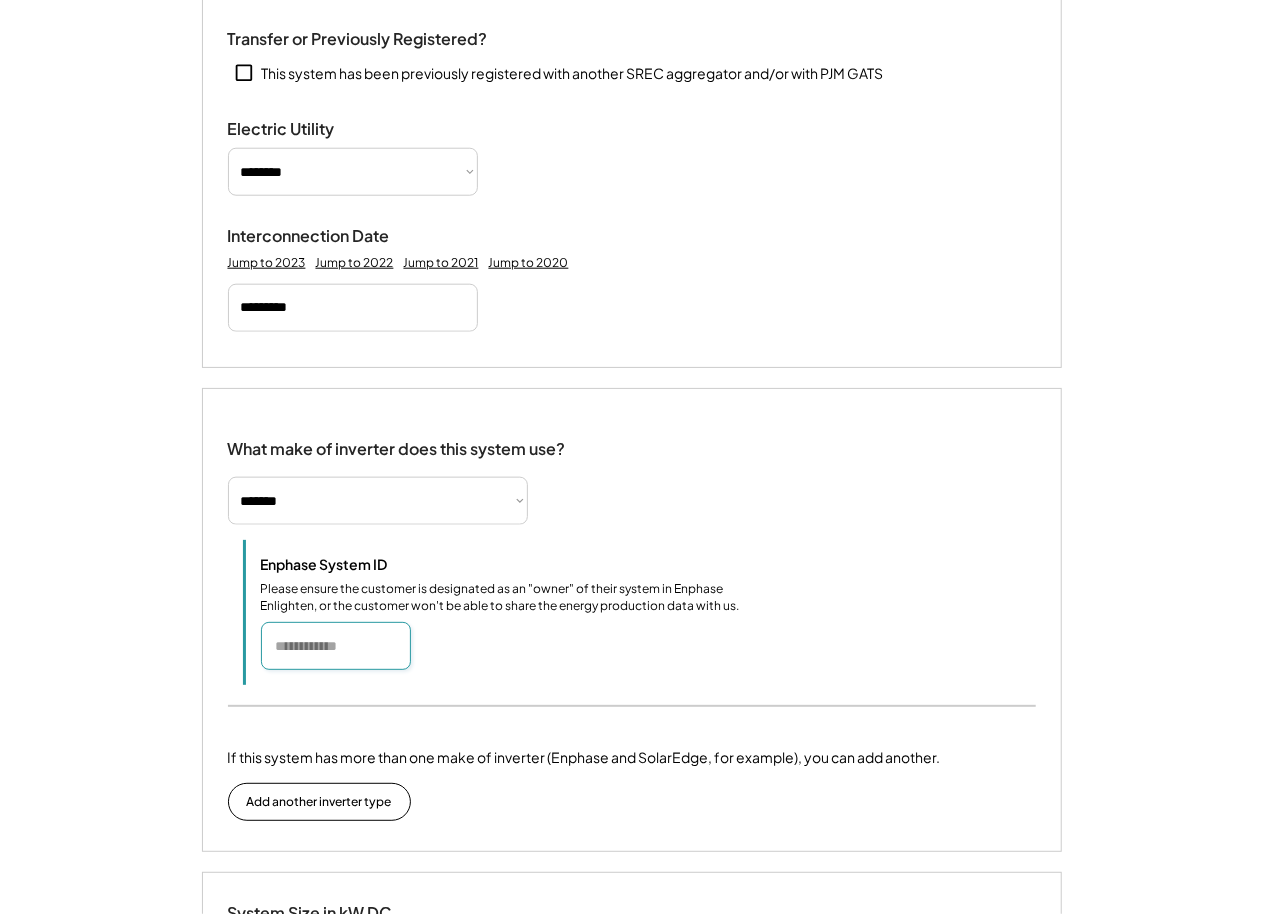 paste on "*******" 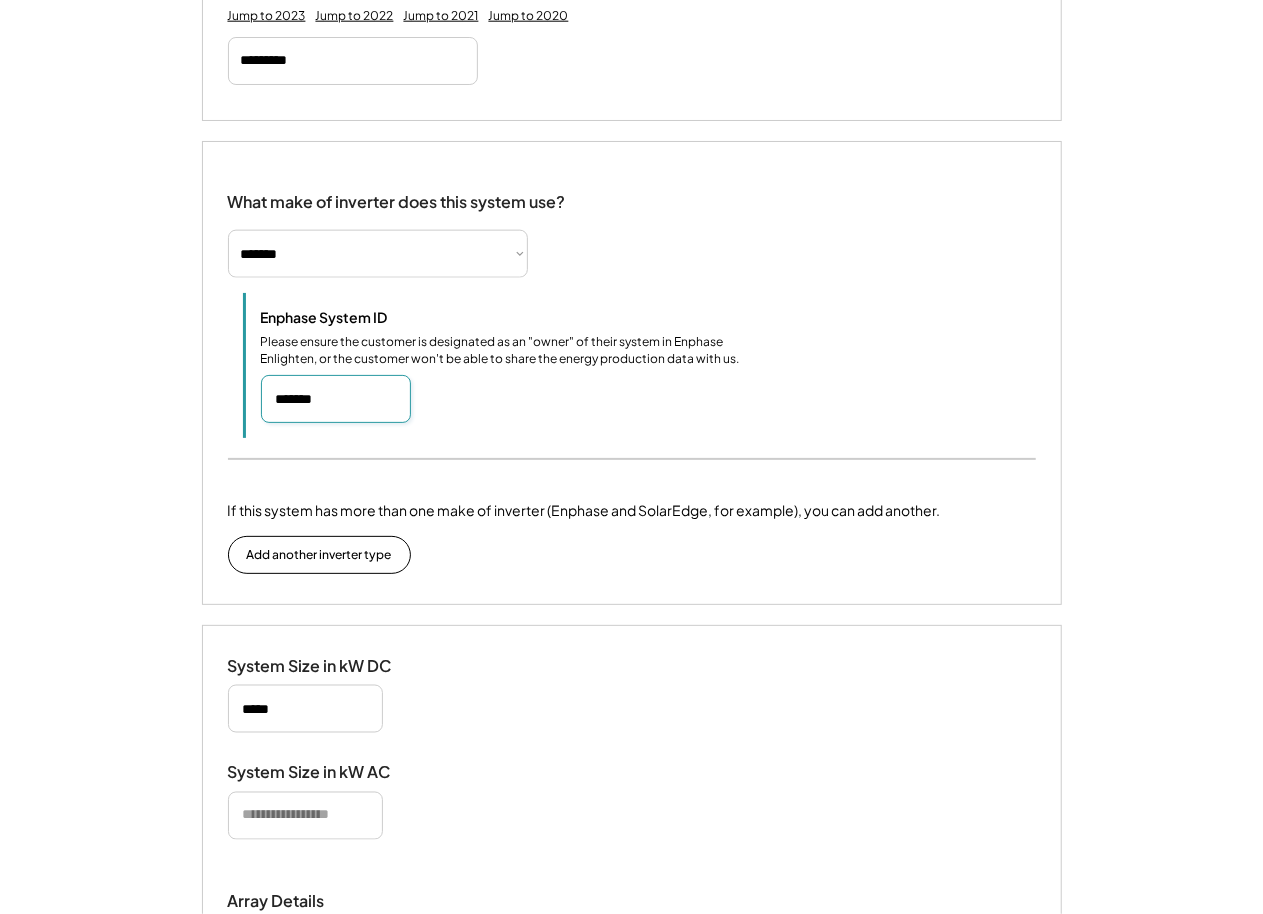 scroll, scrollTop: 1188, scrollLeft: 0, axis: vertical 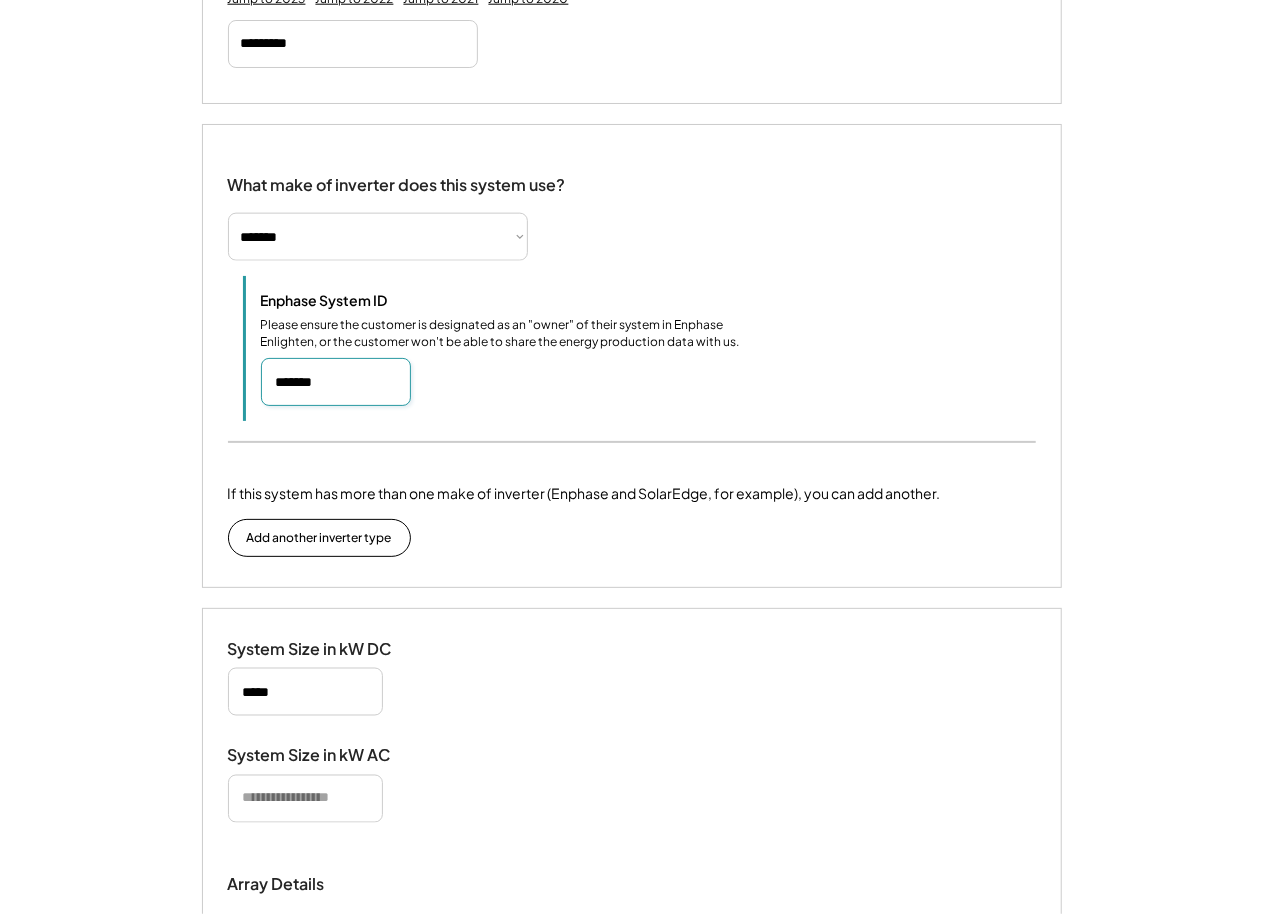 type on "*******" 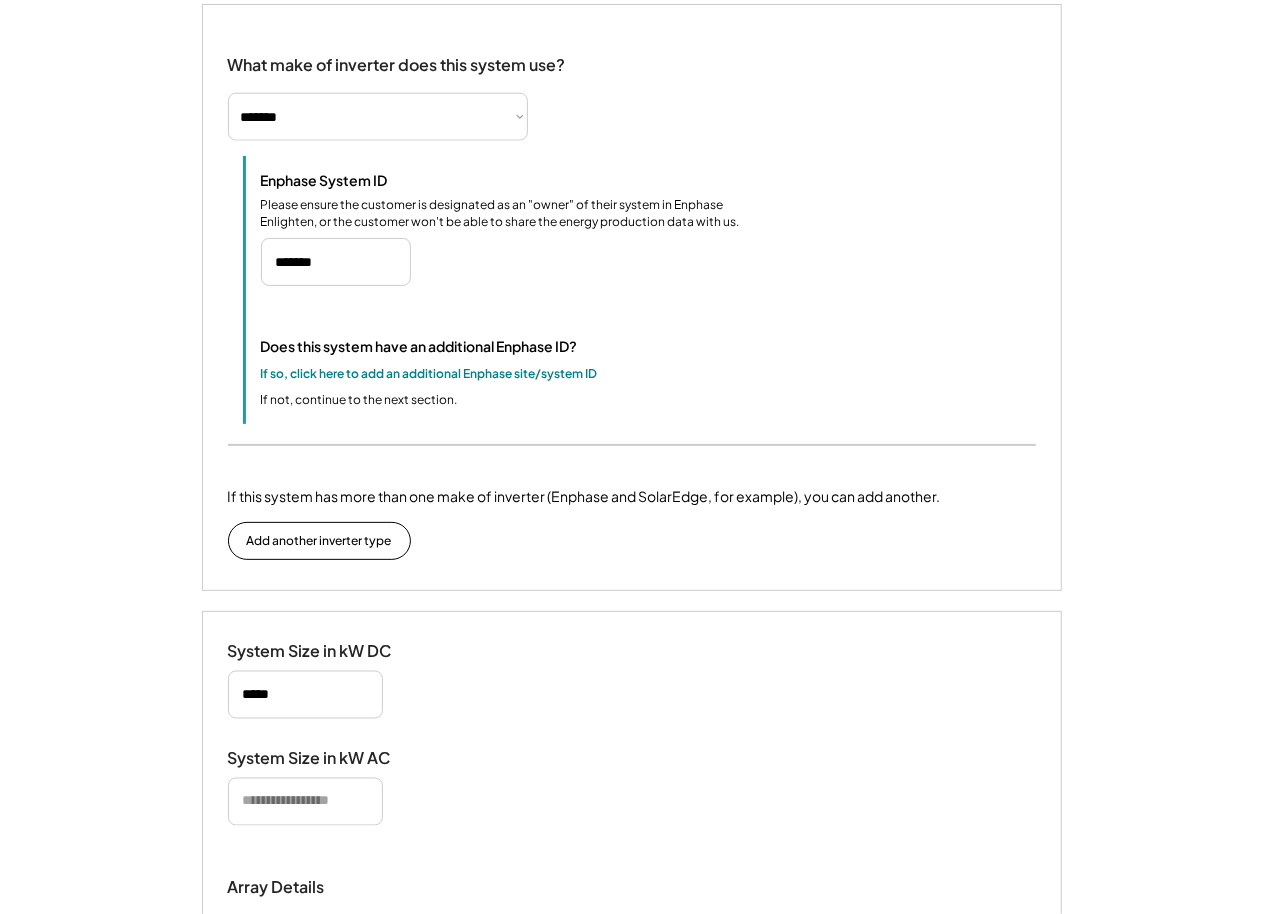 scroll, scrollTop: 1424, scrollLeft: 0, axis: vertical 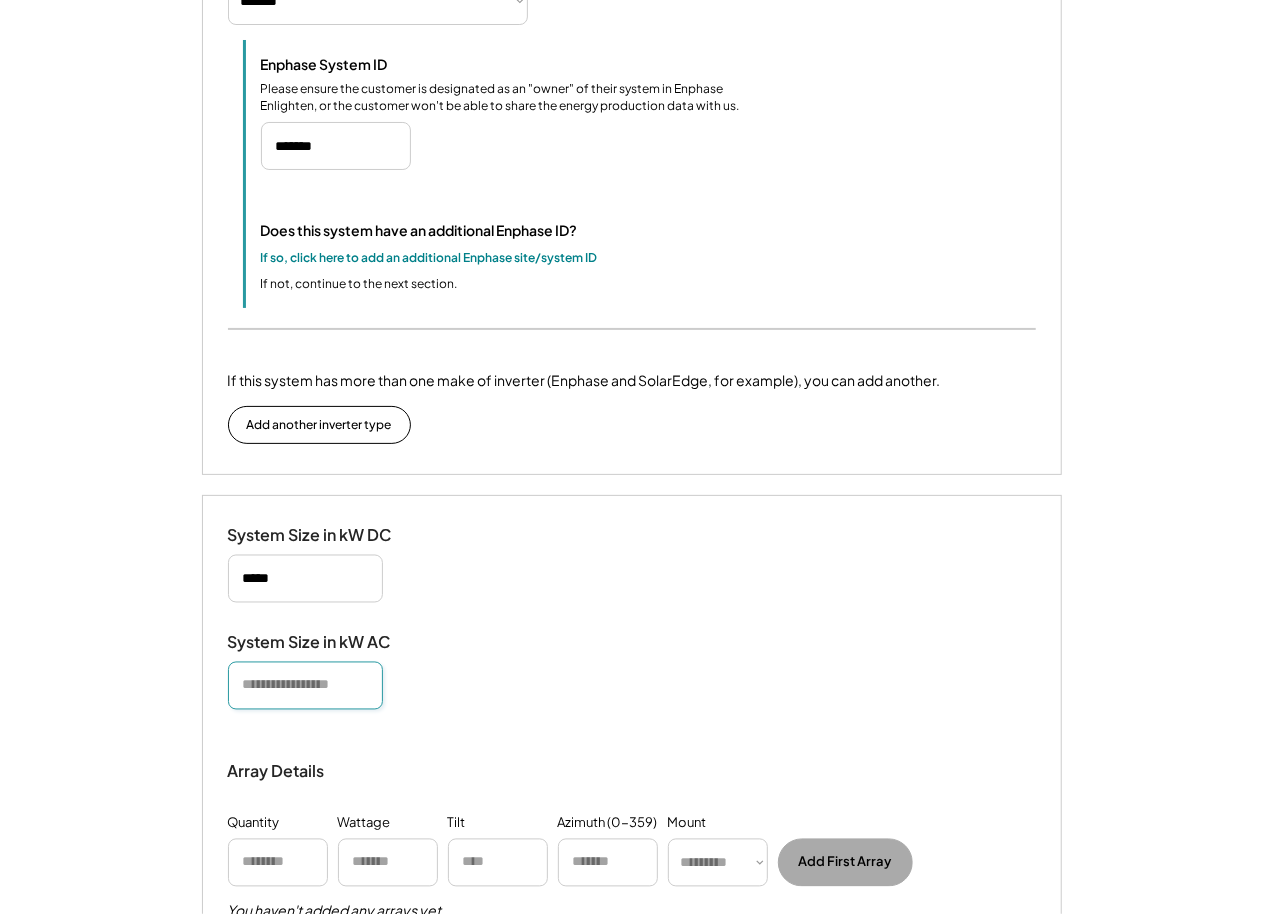 click at bounding box center [305, 686] 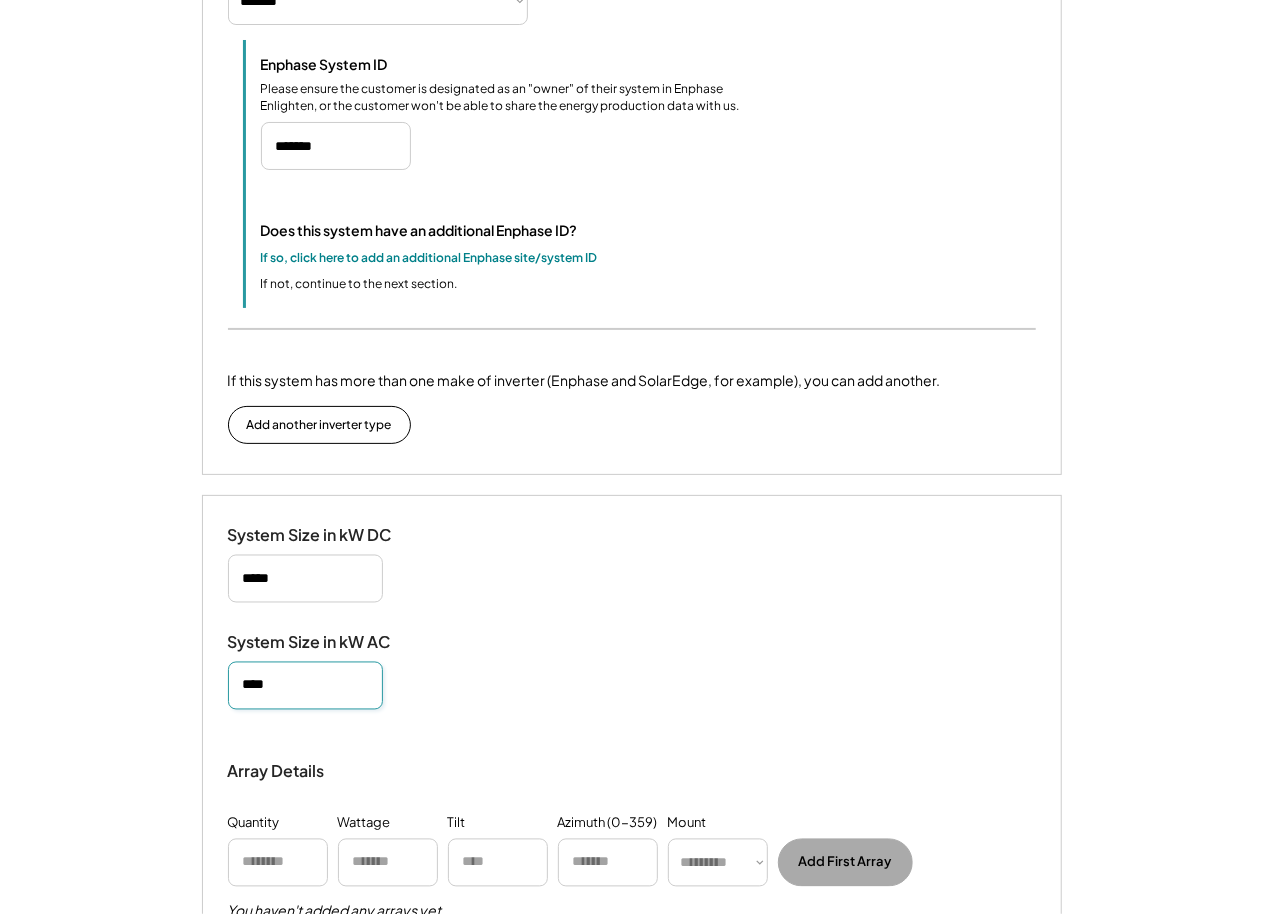 type on "****" 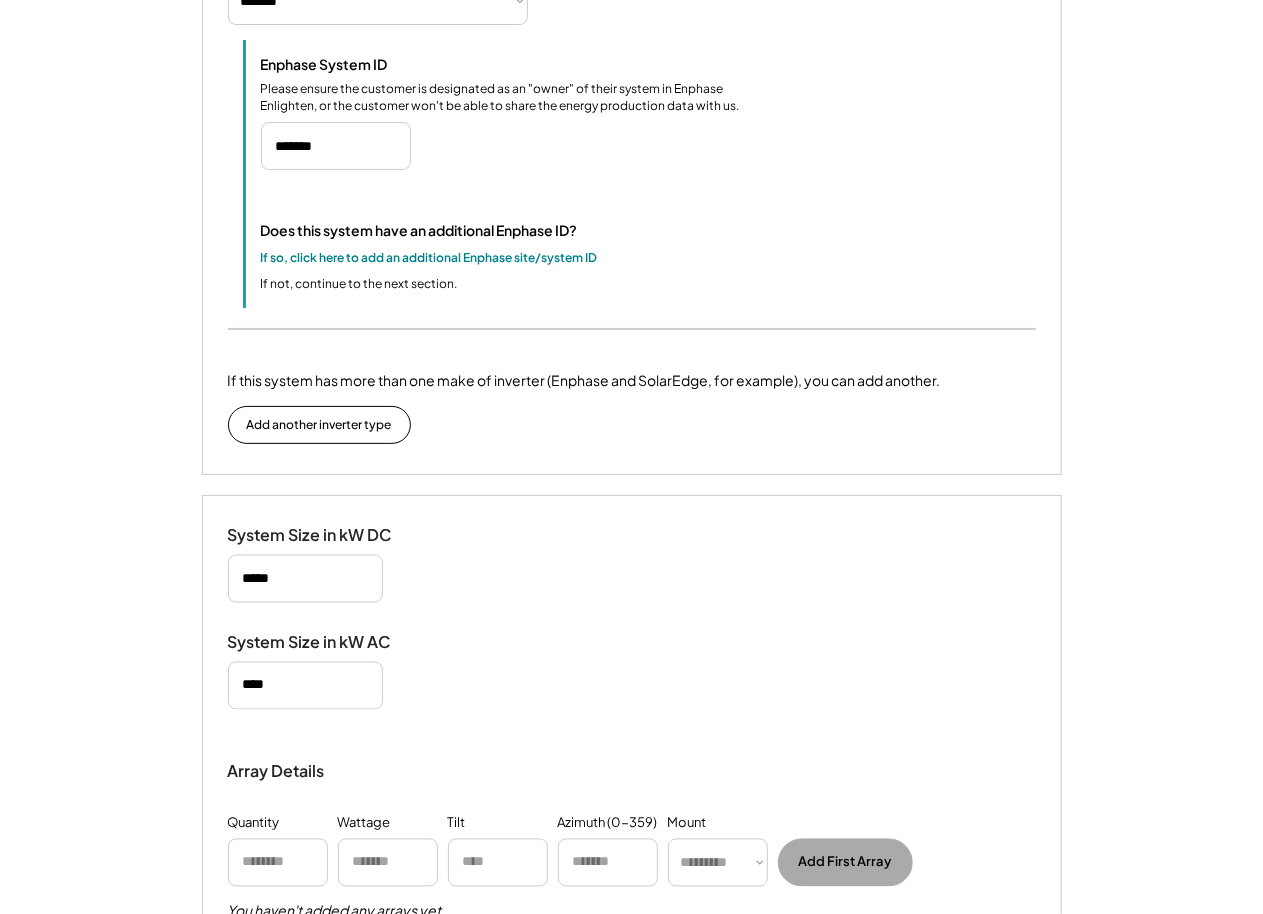 click on "System Size in kW DC" at bounding box center (632, 564) 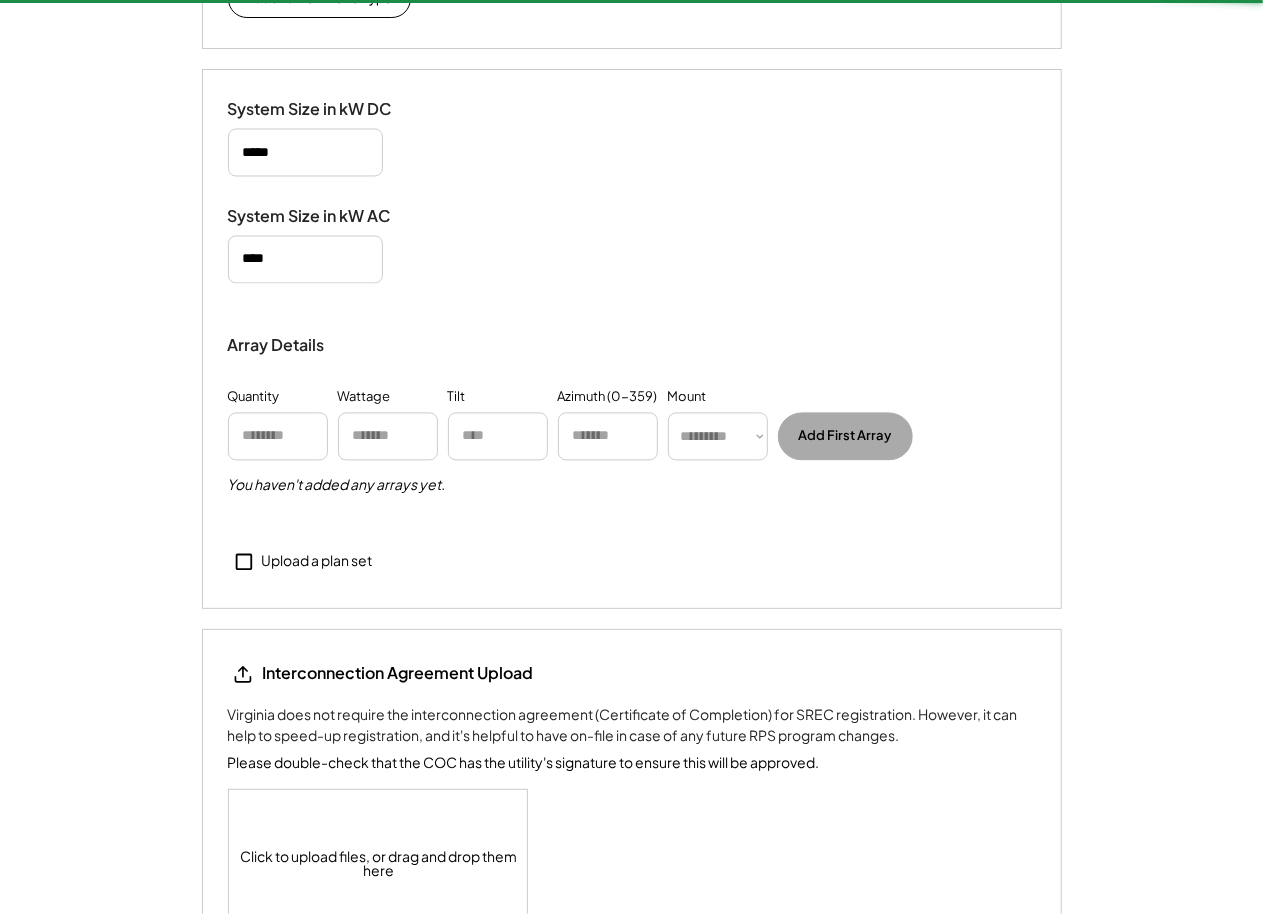 scroll, scrollTop: 1930, scrollLeft: 0, axis: vertical 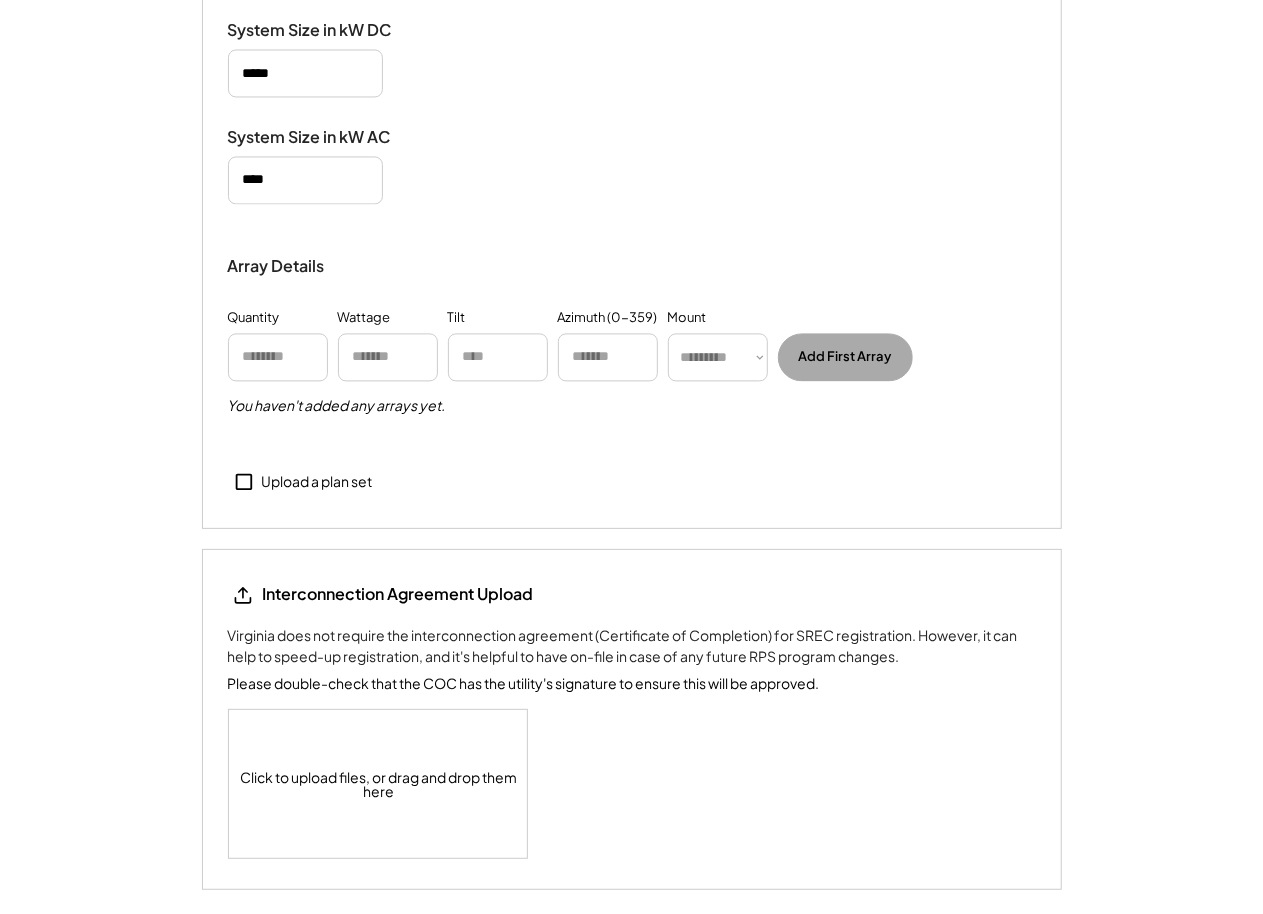 click on "Upload a plan set" at bounding box center (317, 482) 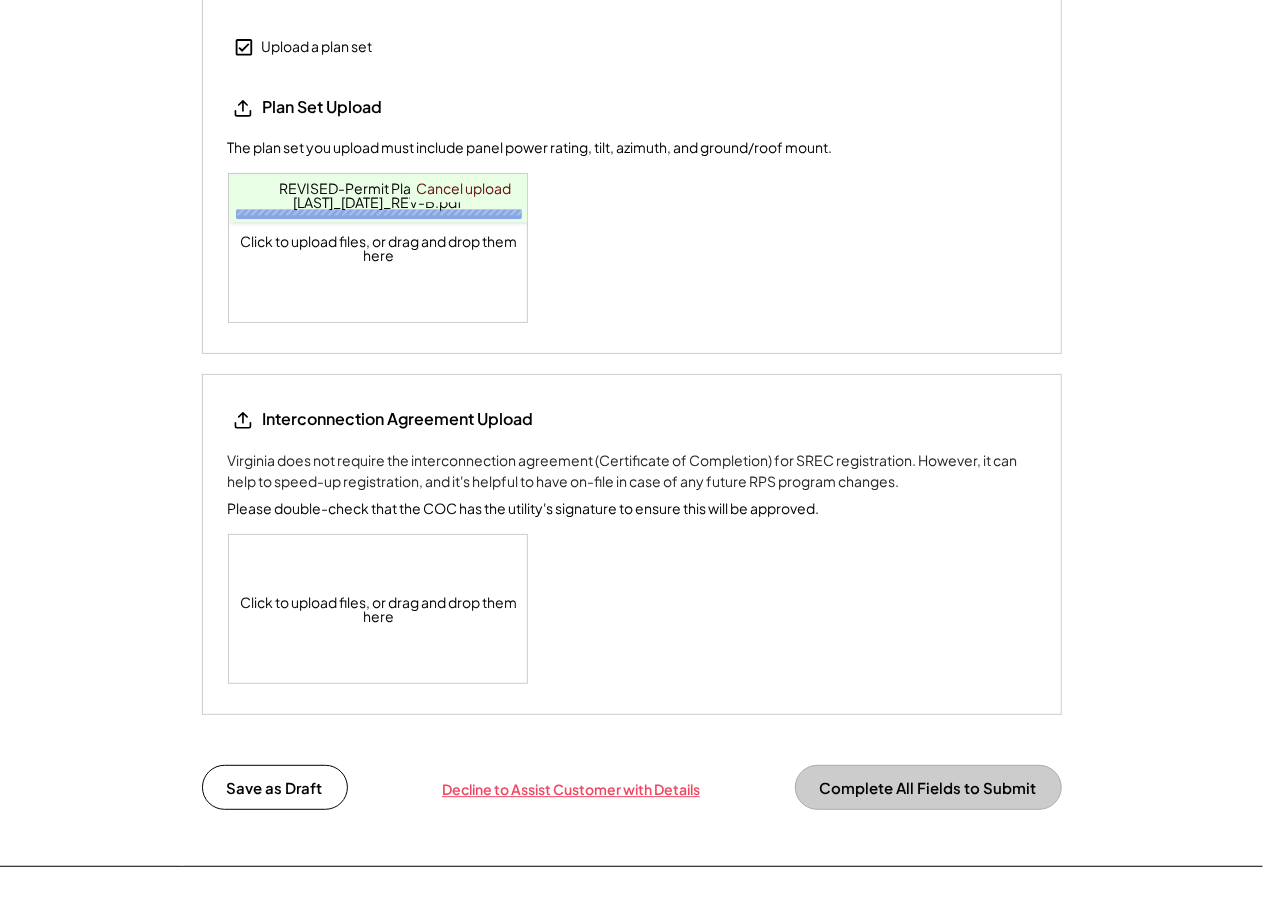 scroll, scrollTop: 2417, scrollLeft: 0, axis: vertical 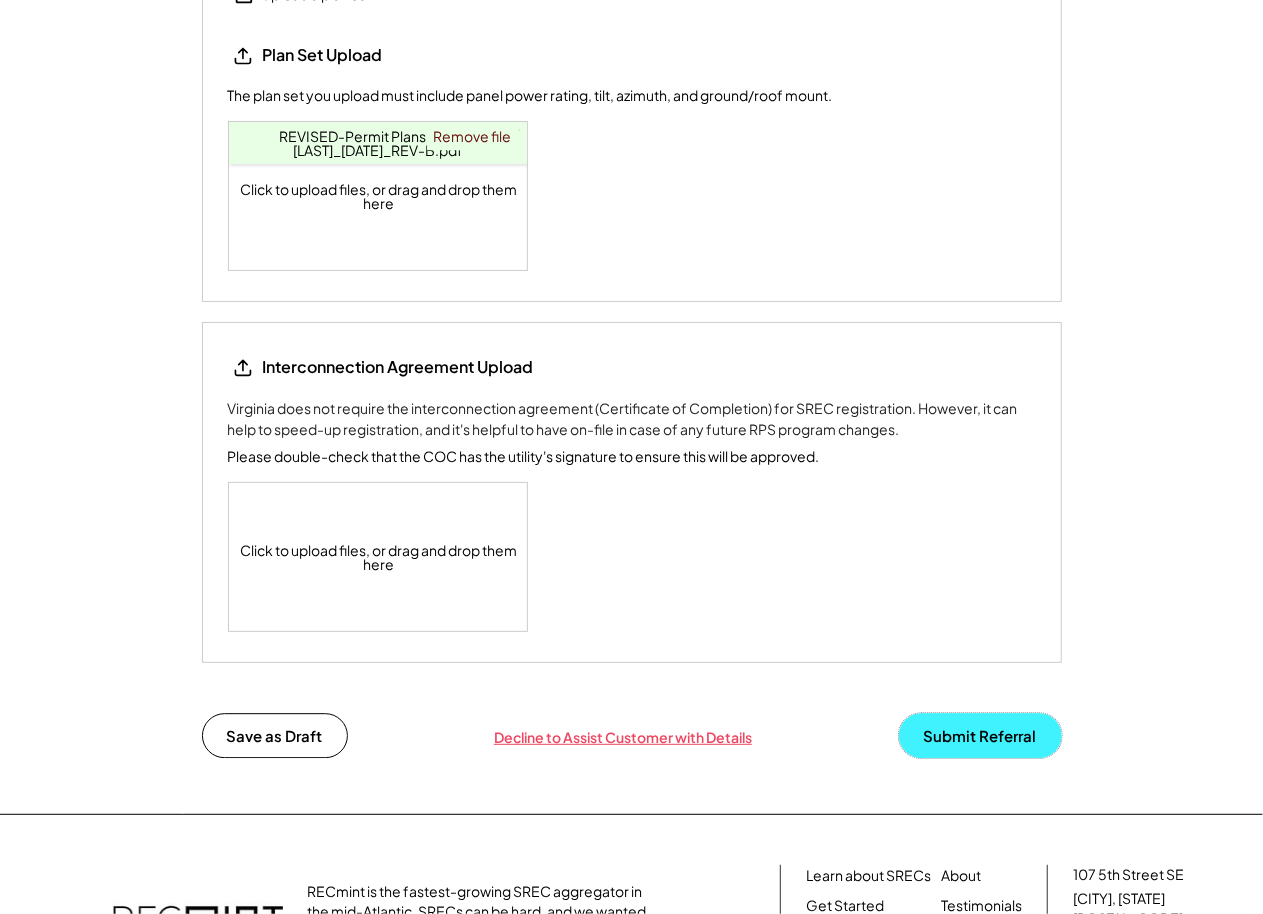 click on "Submit Referral" at bounding box center (980, 735) 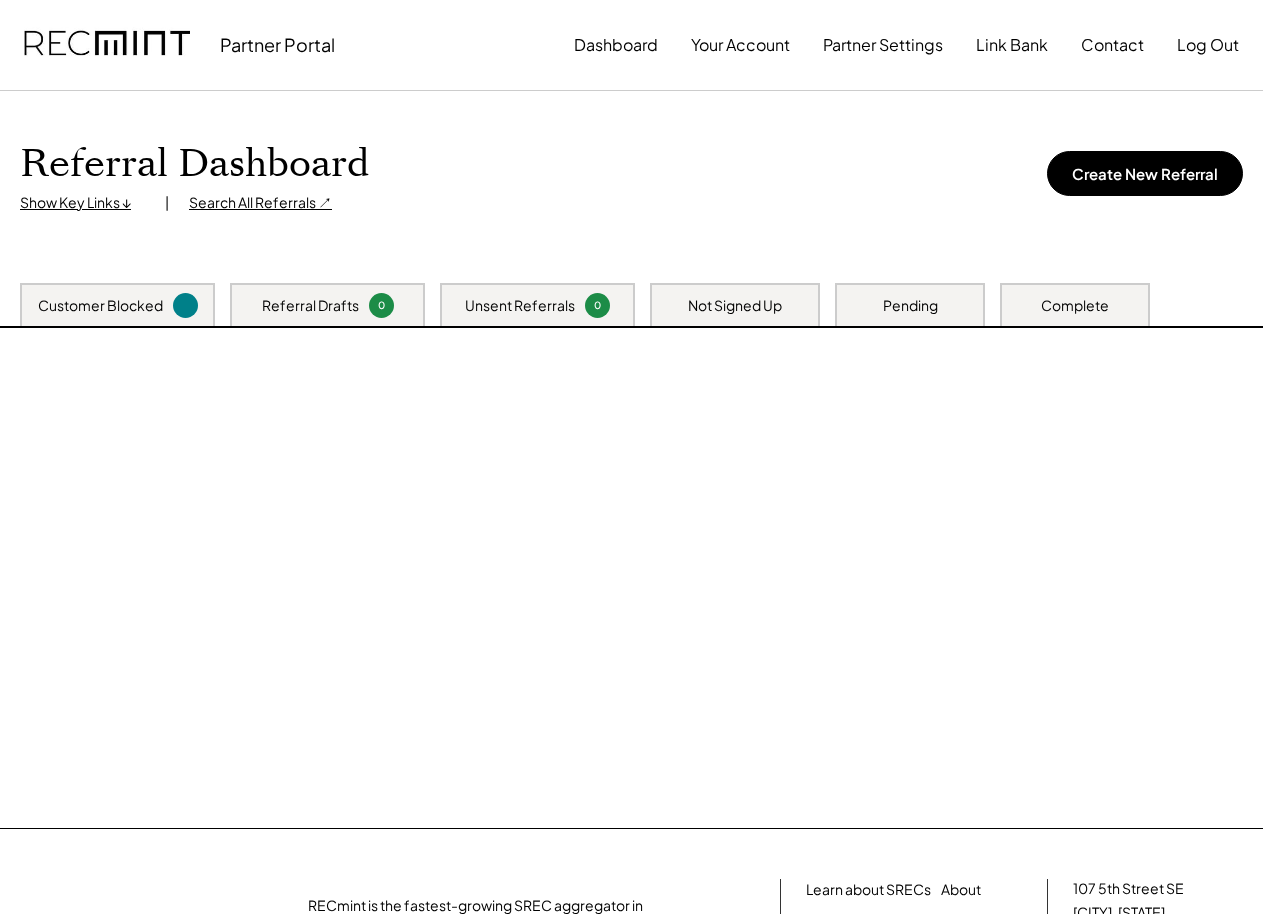 scroll, scrollTop: 0, scrollLeft: 0, axis: both 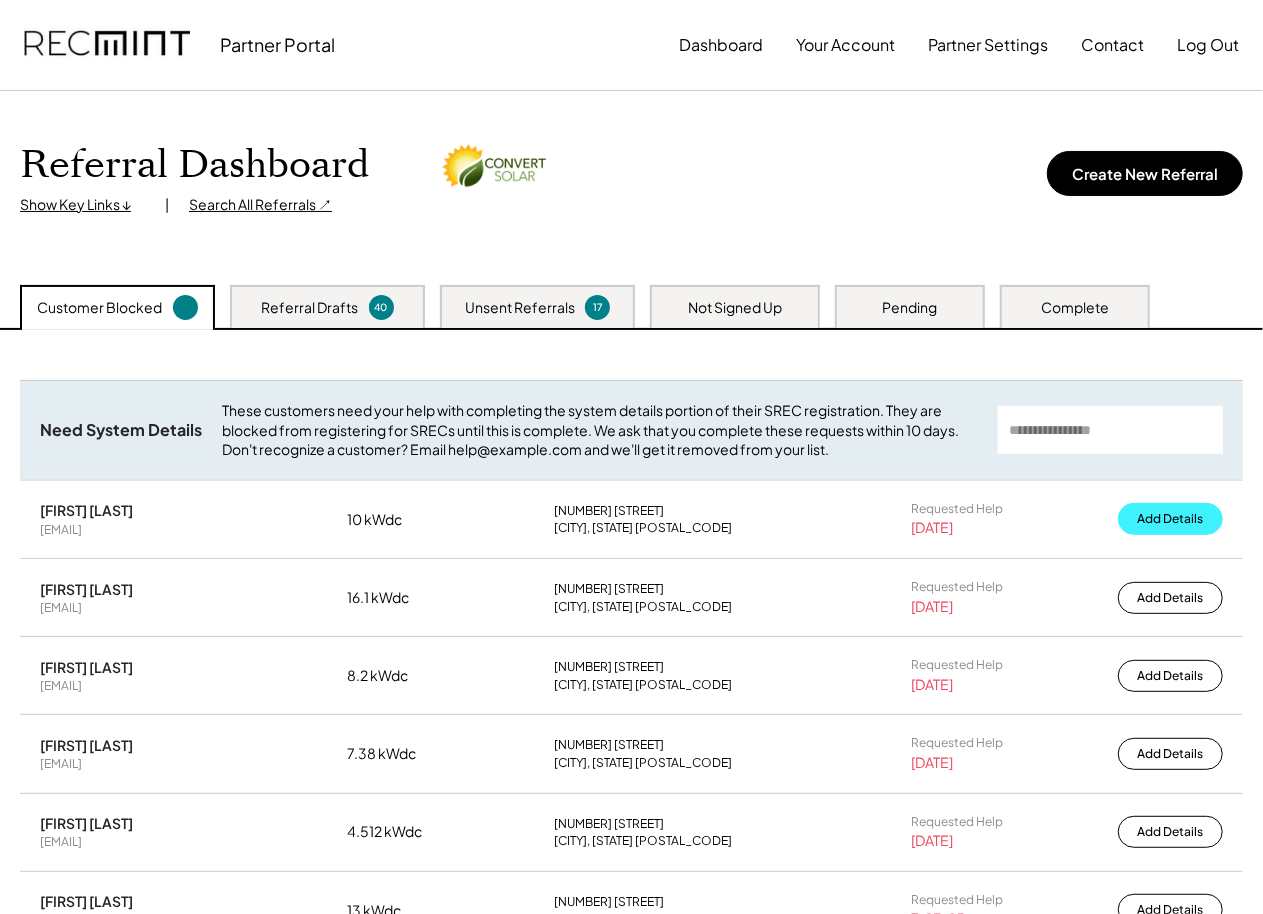 click on "Add Details" at bounding box center [1170, 519] 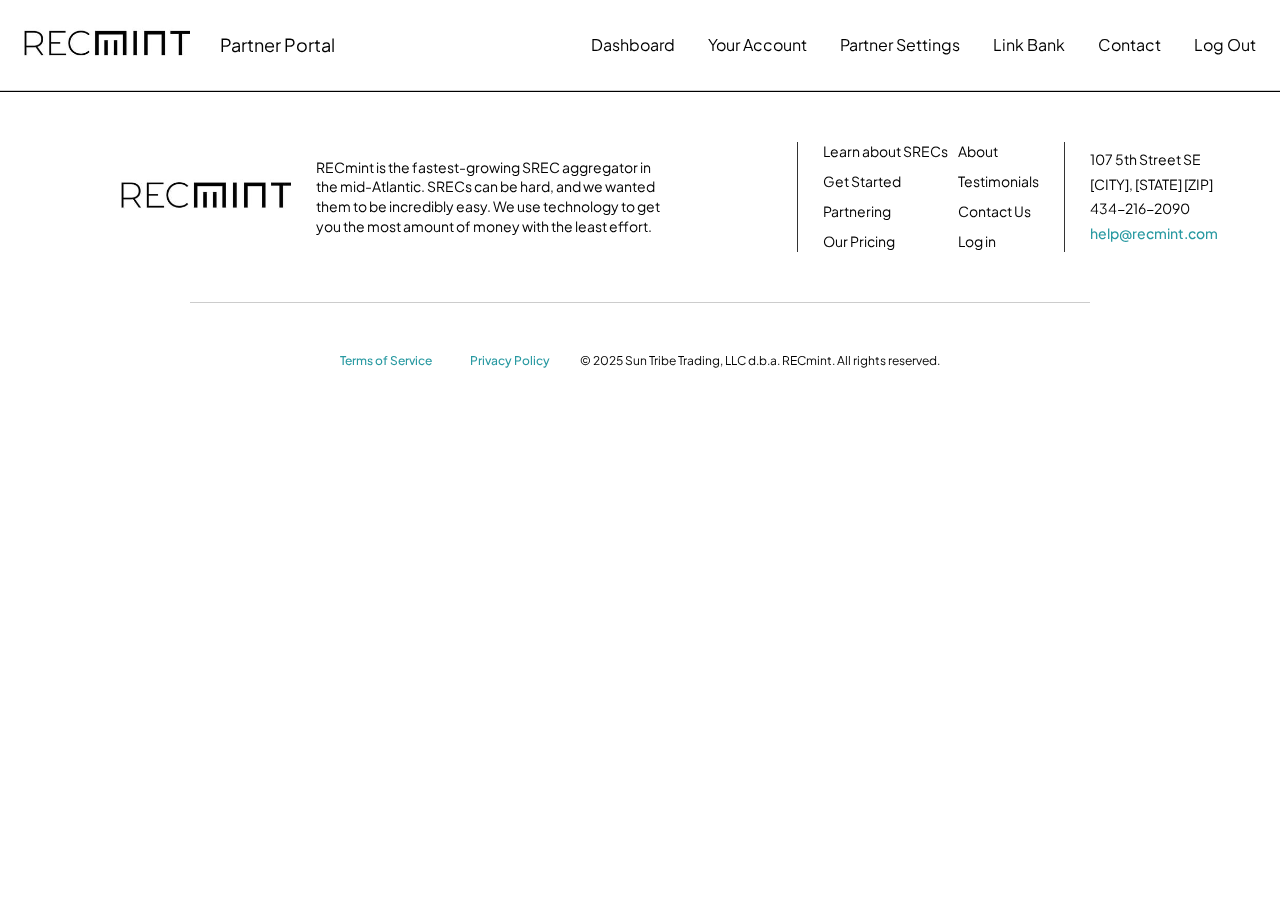 scroll, scrollTop: 0, scrollLeft: 0, axis: both 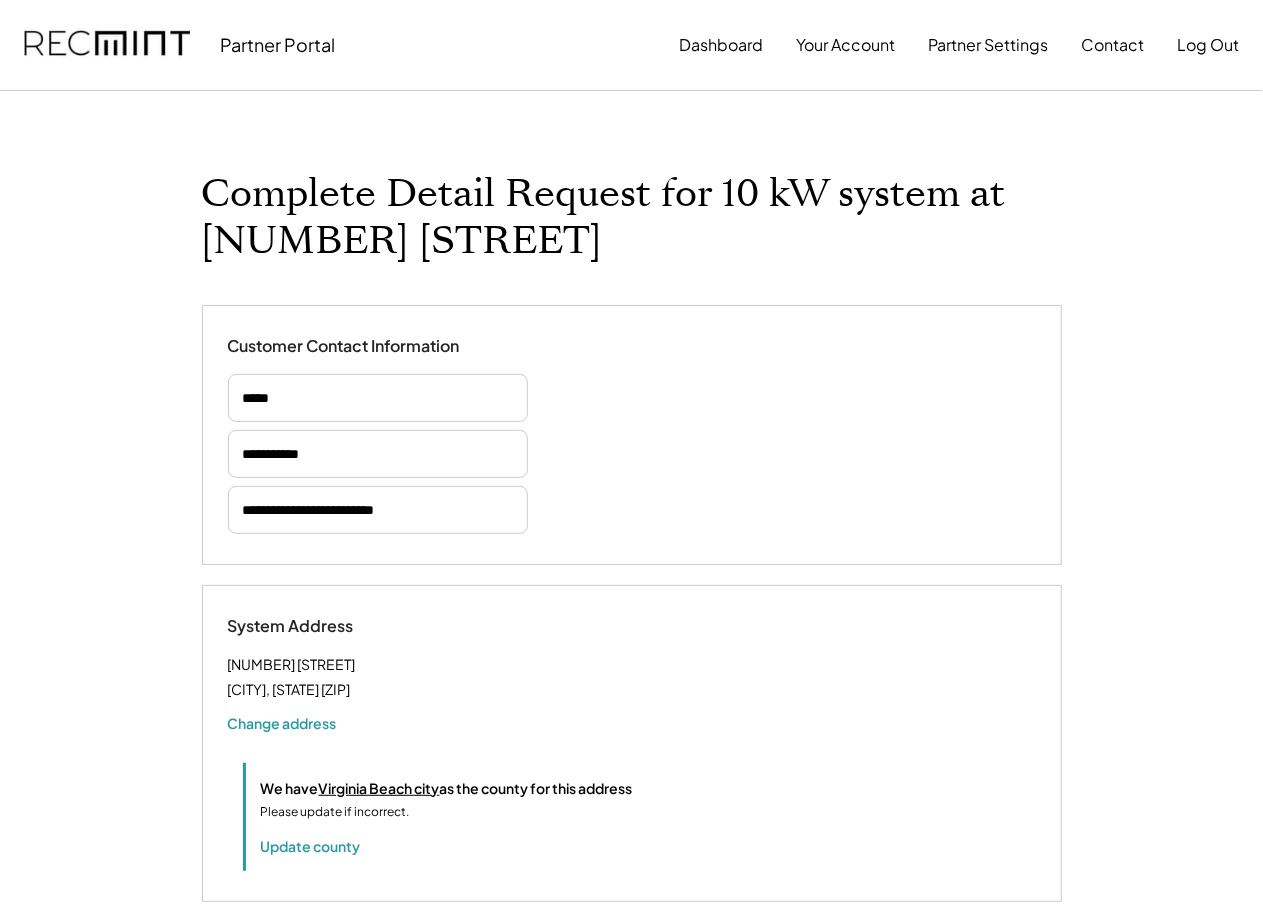 select on "**********" 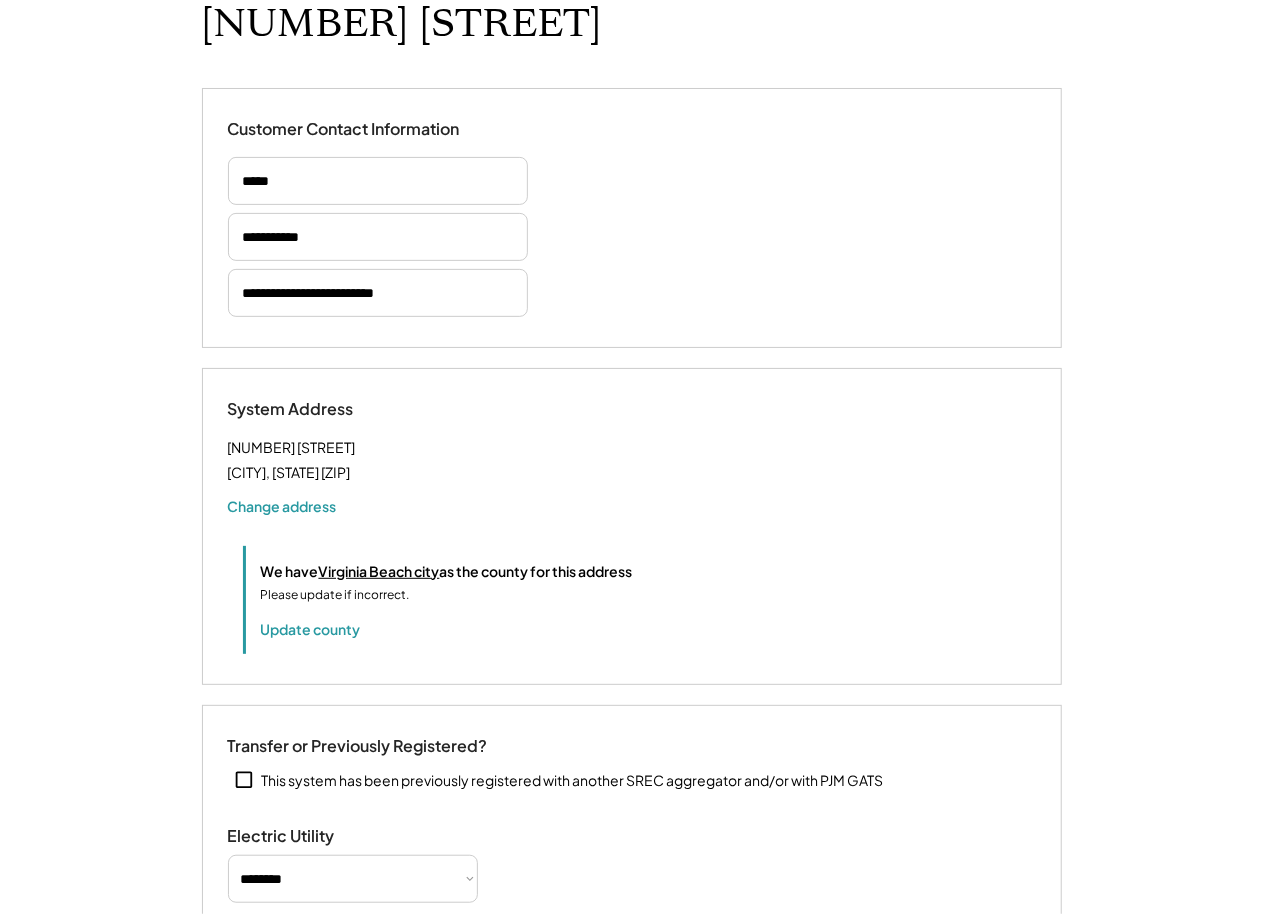 scroll, scrollTop: 540, scrollLeft: 0, axis: vertical 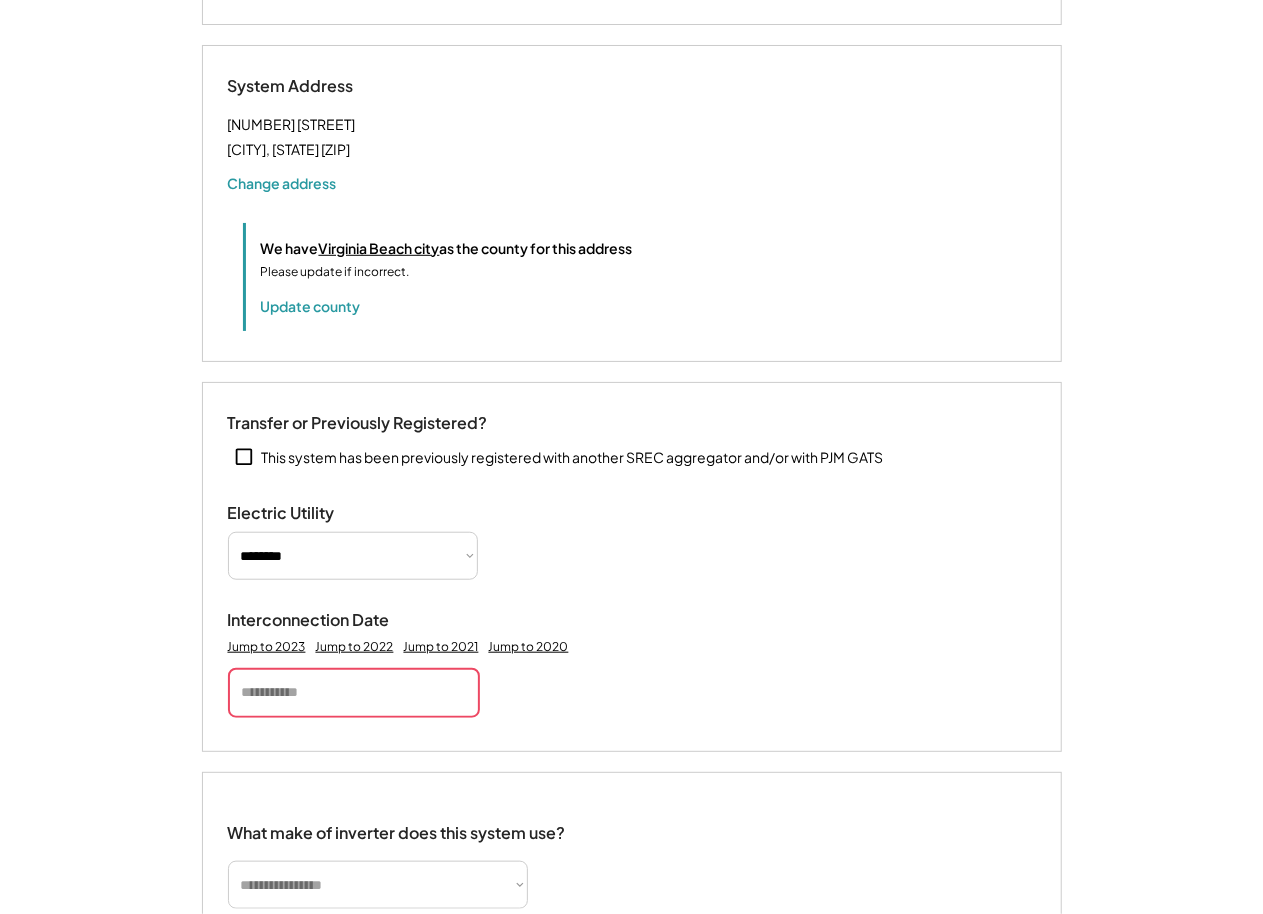click at bounding box center [354, 693] 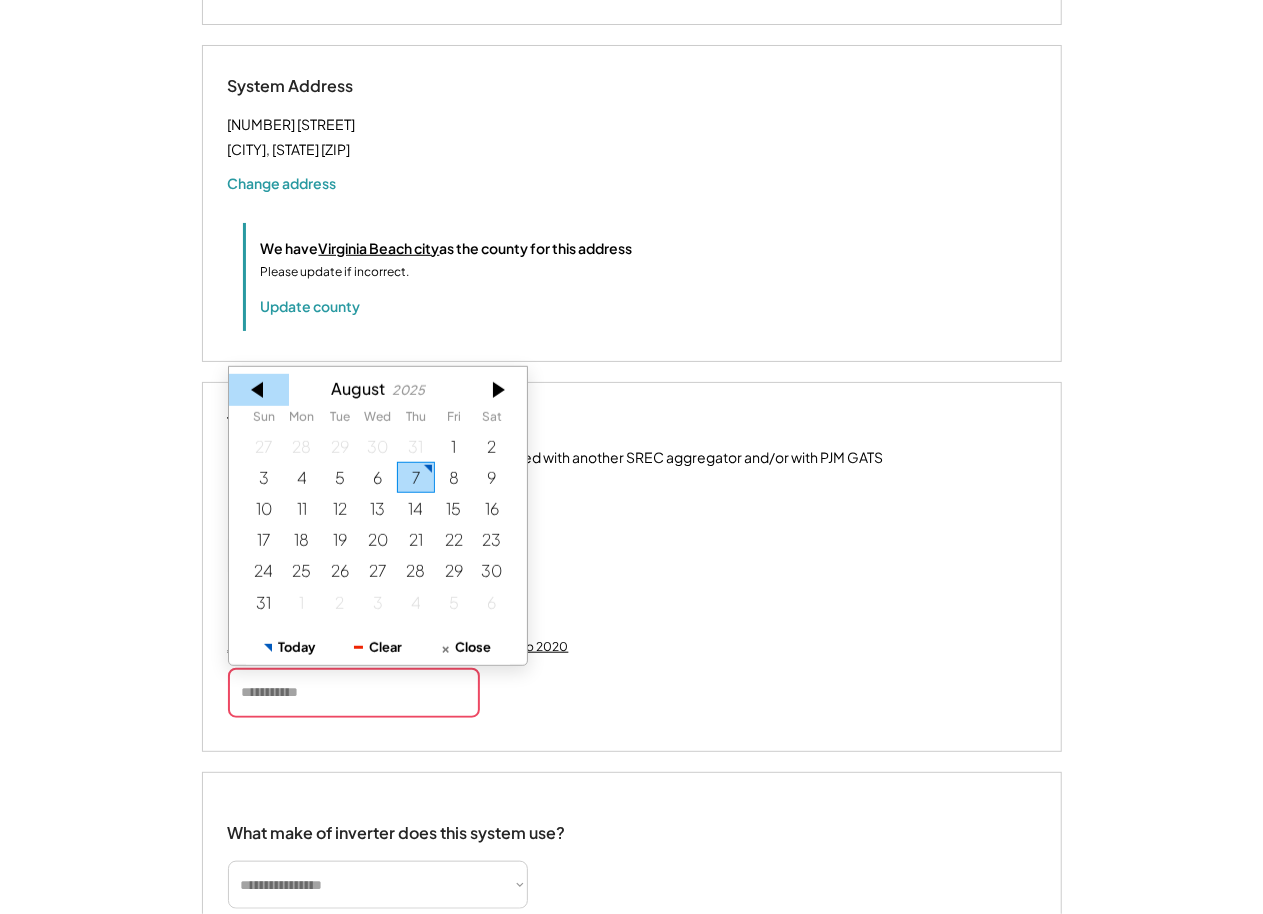click at bounding box center [259, 390] 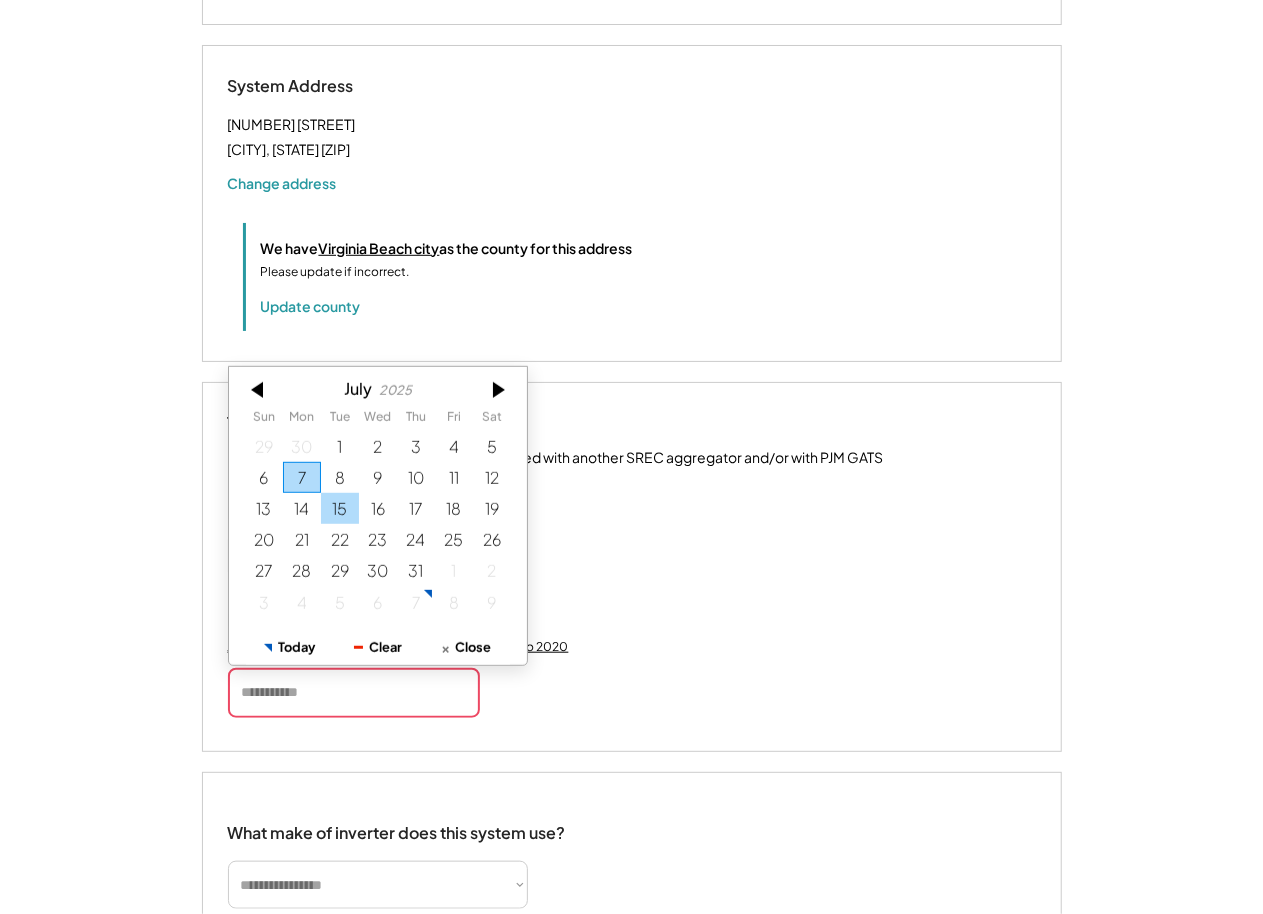 click on "15" at bounding box center (340, 508) 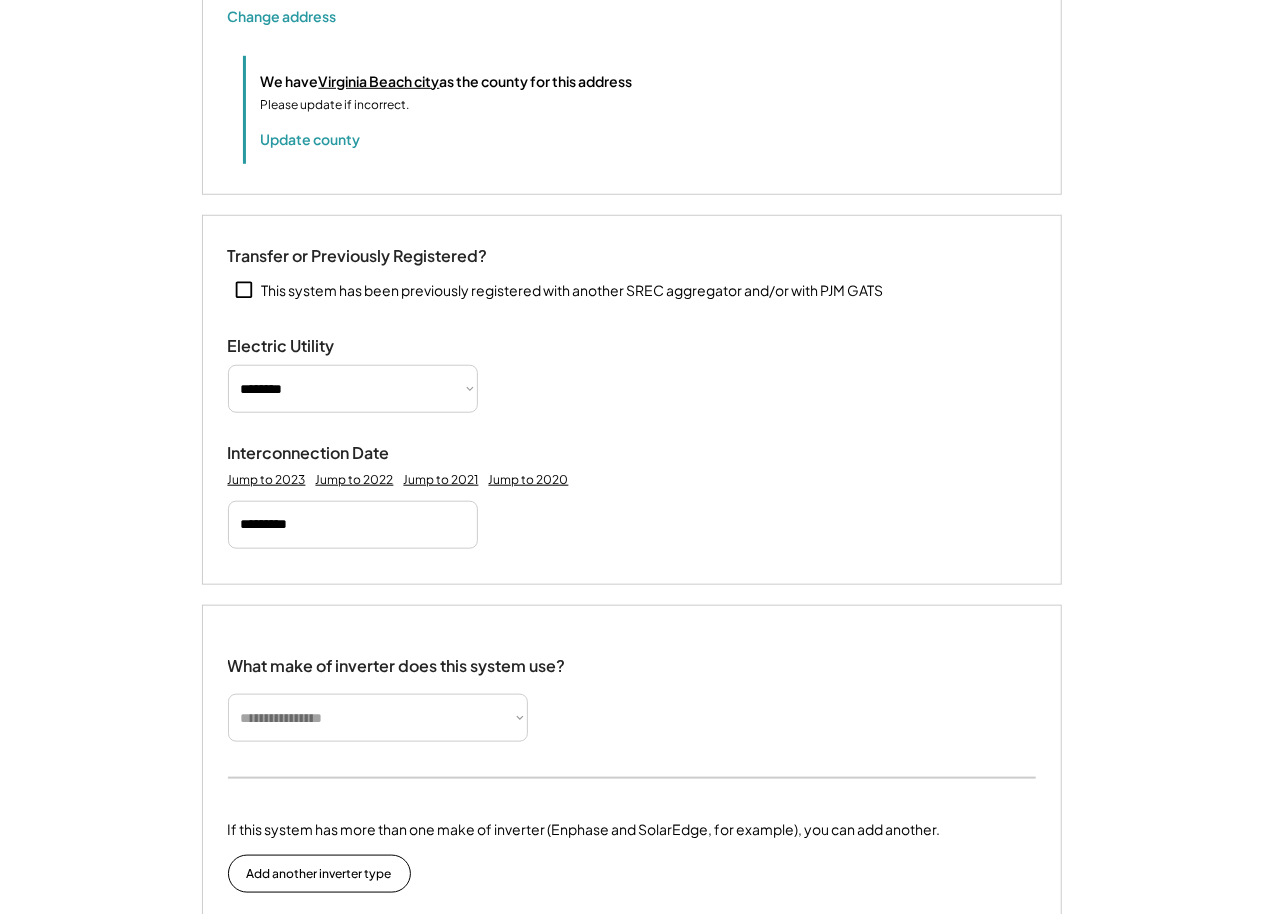 scroll, scrollTop: 718, scrollLeft: 0, axis: vertical 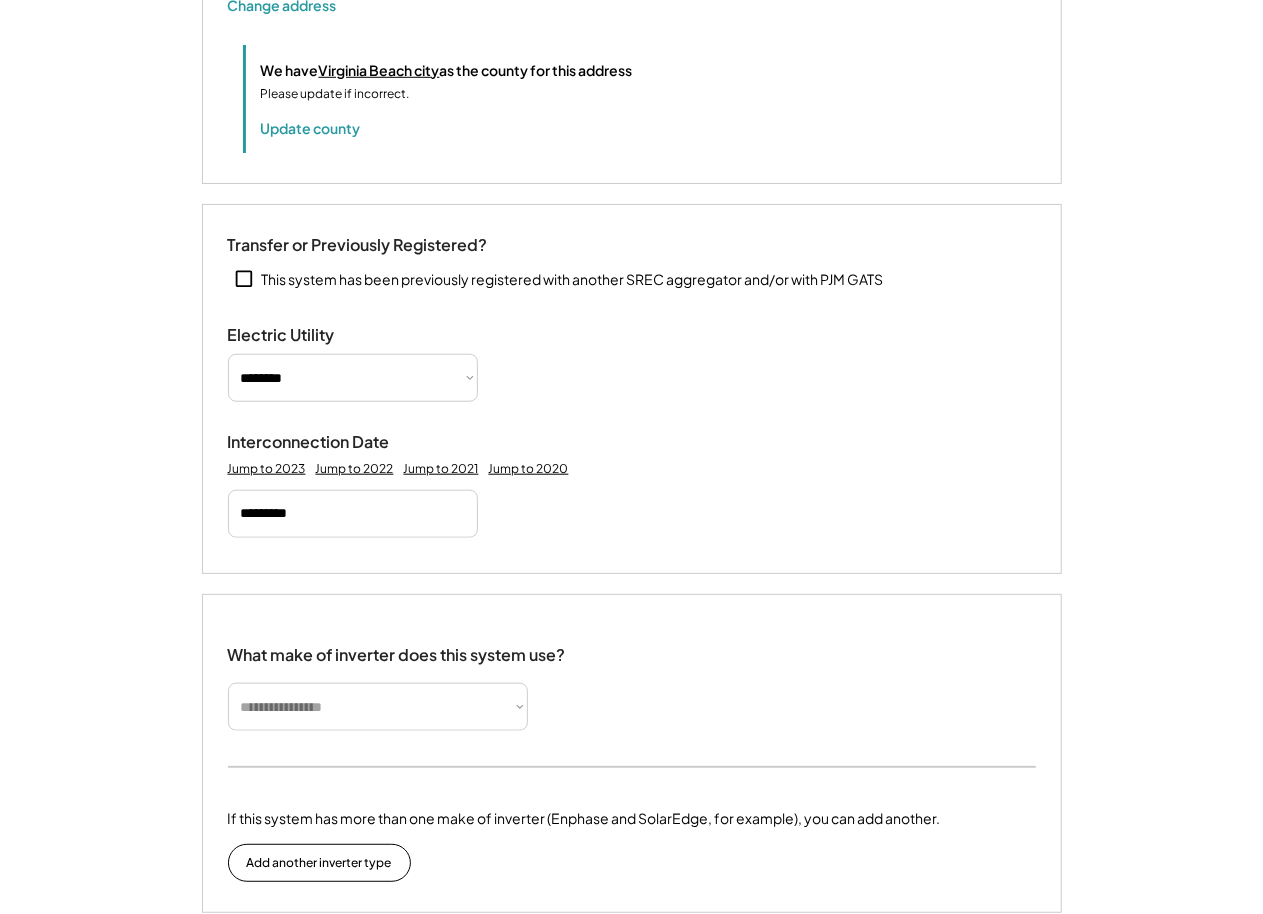 type 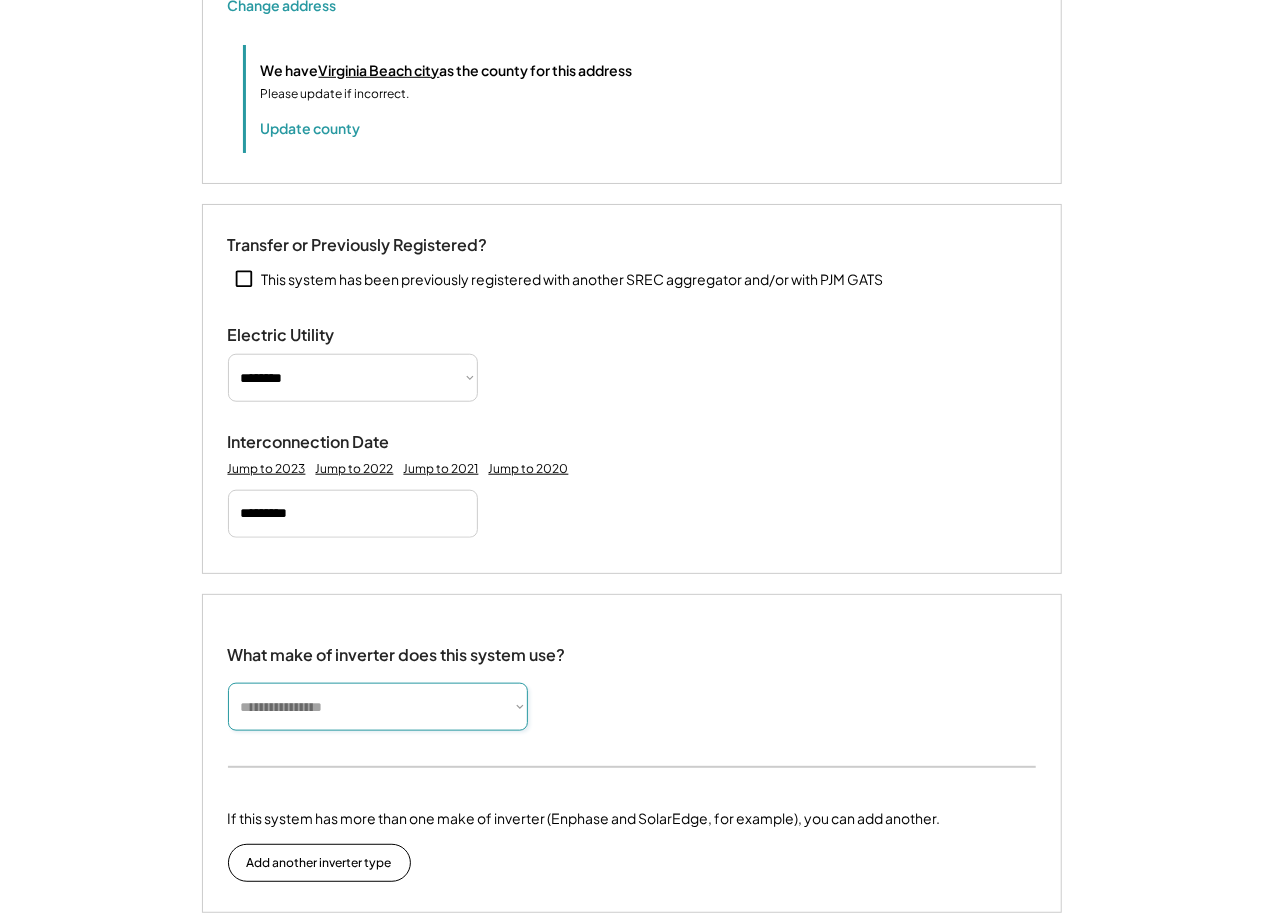 select on "*********" 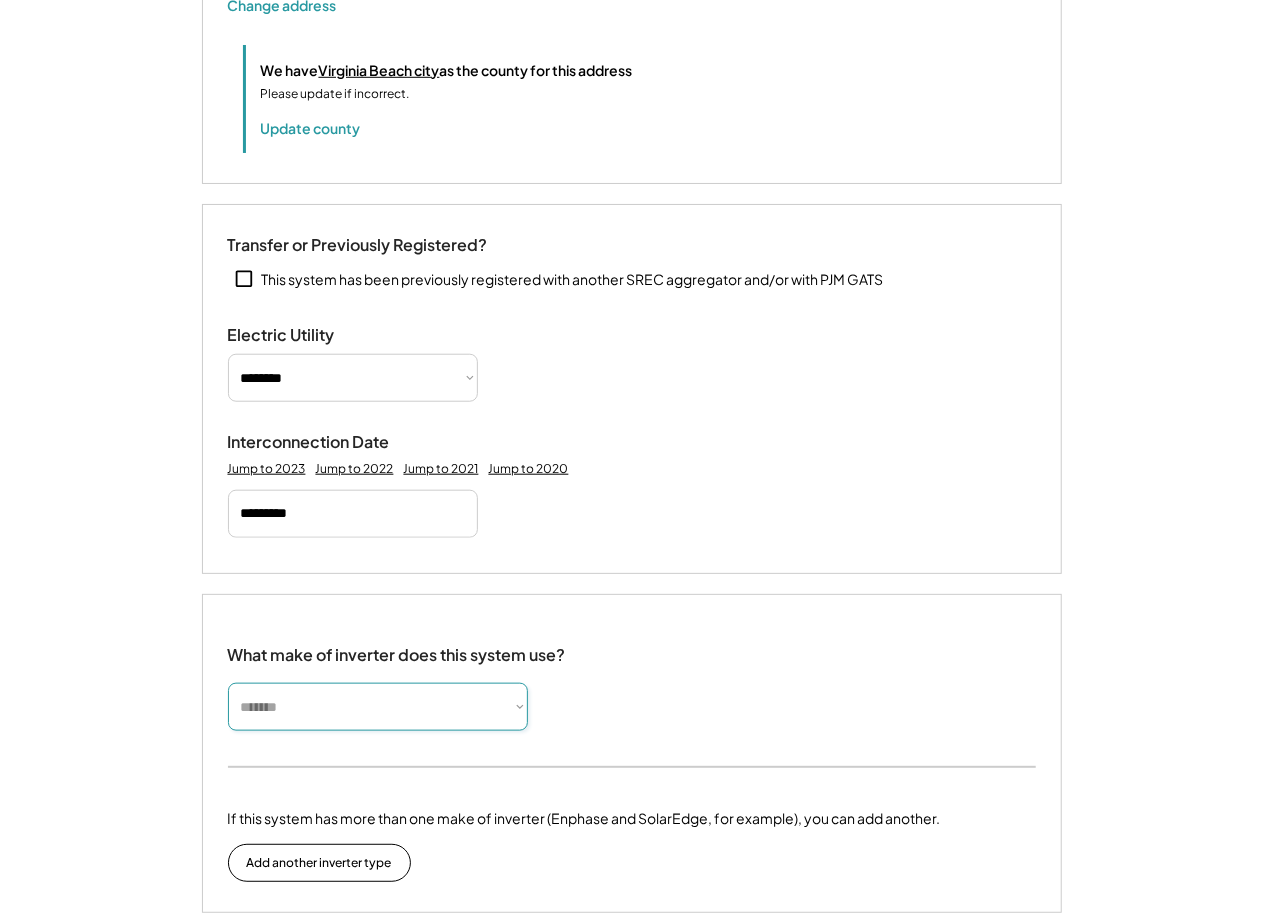 type 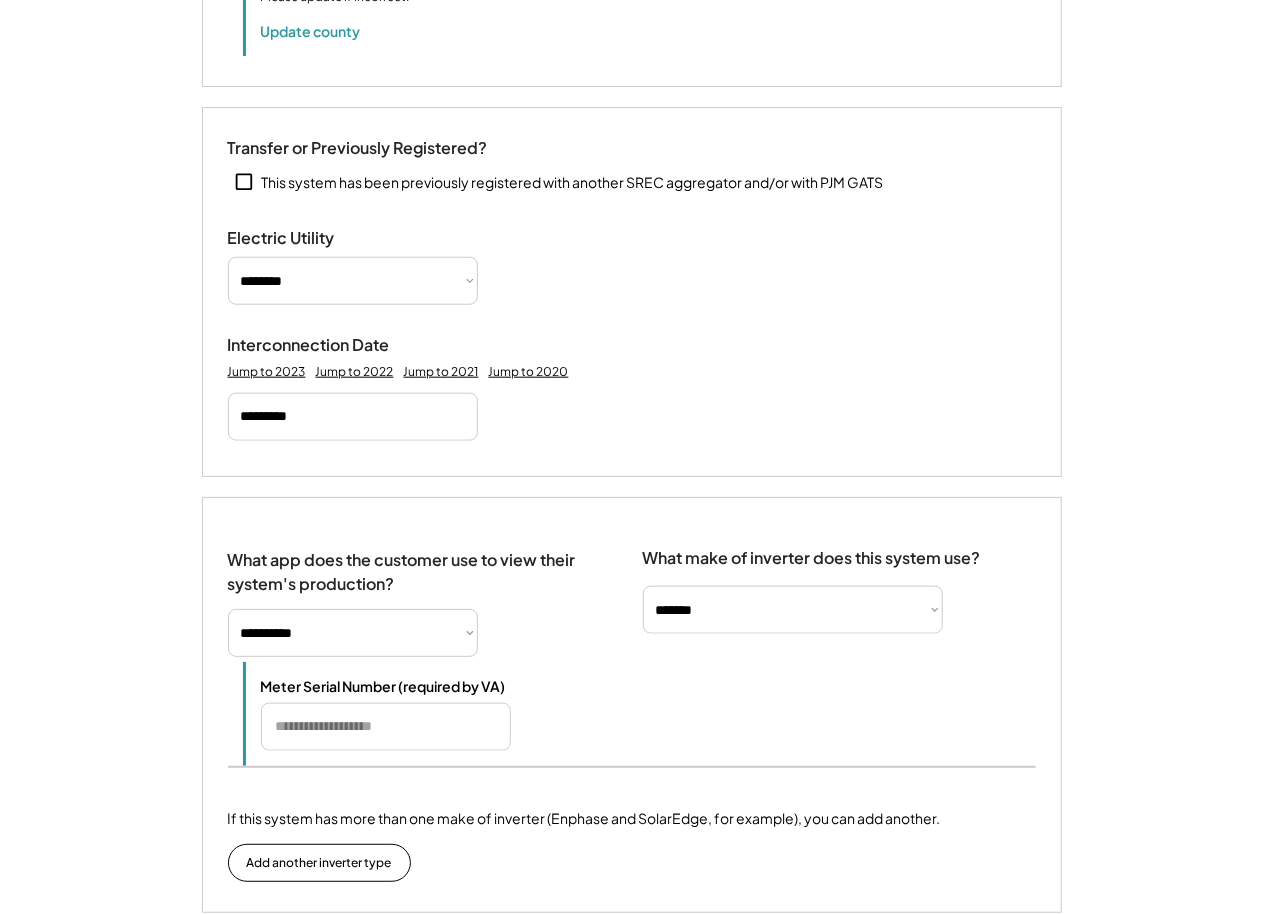 scroll, scrollTop: 867, scrollLeft: 0, axis: vertical 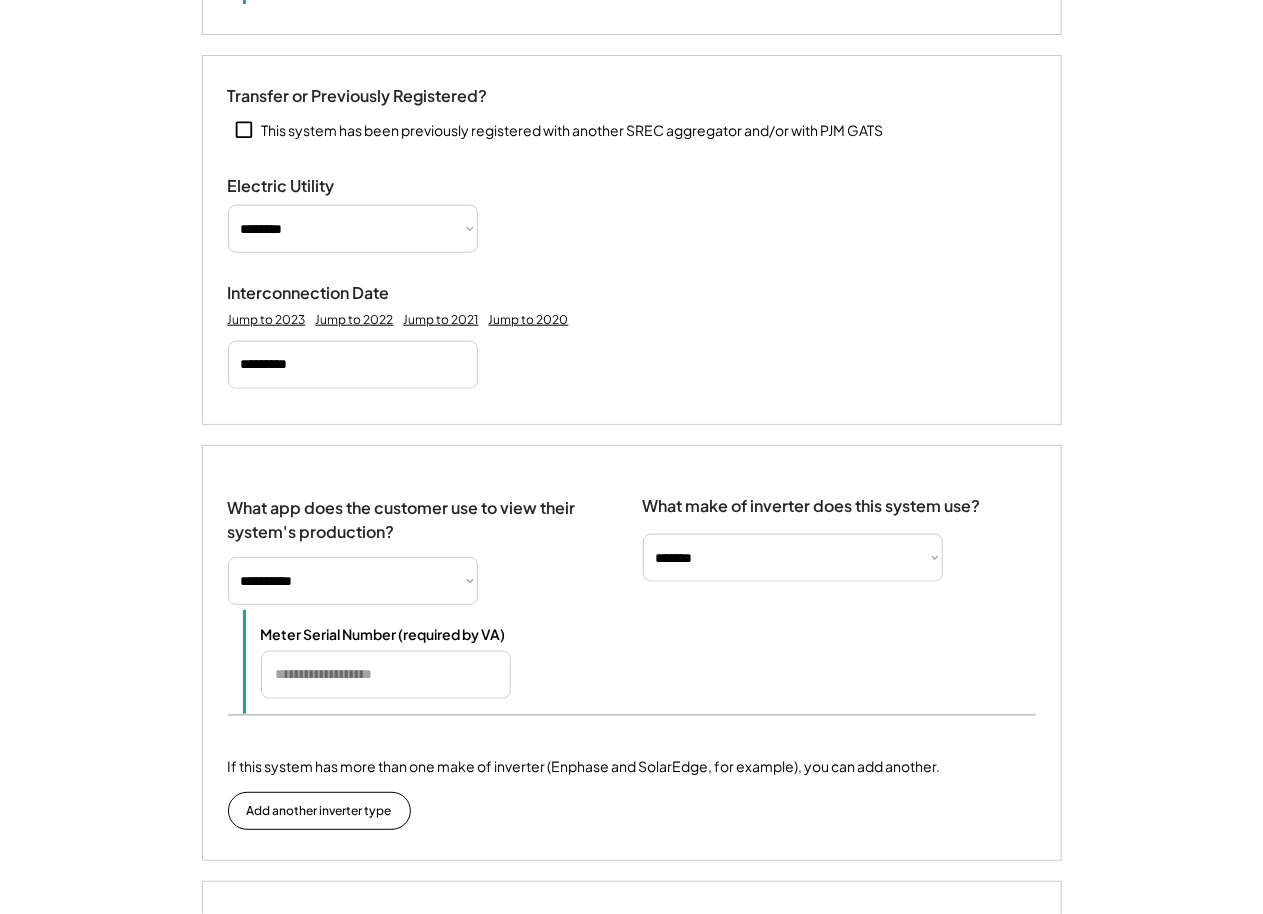 click on "**********" at bounding box center [353, 581] 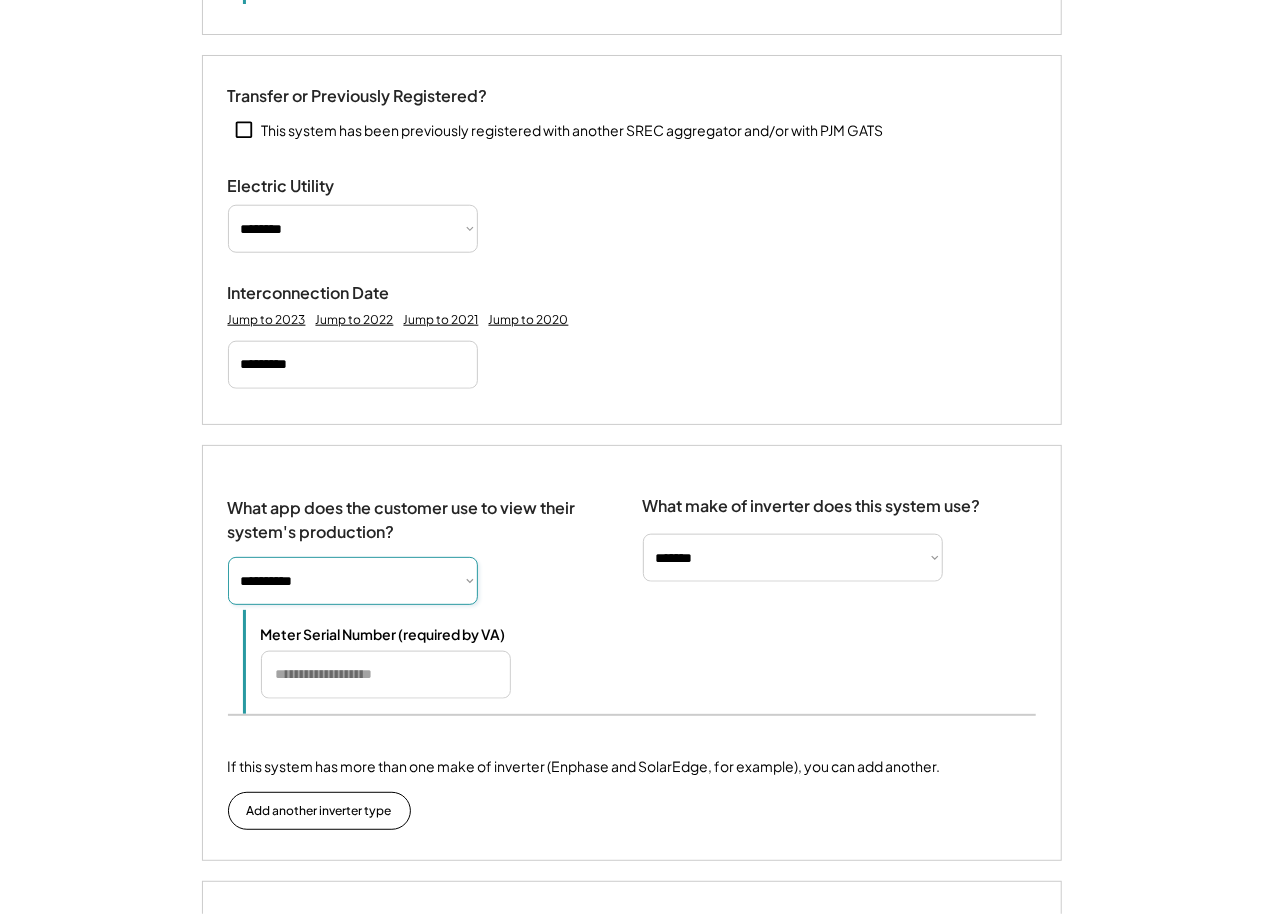 select on "**********" 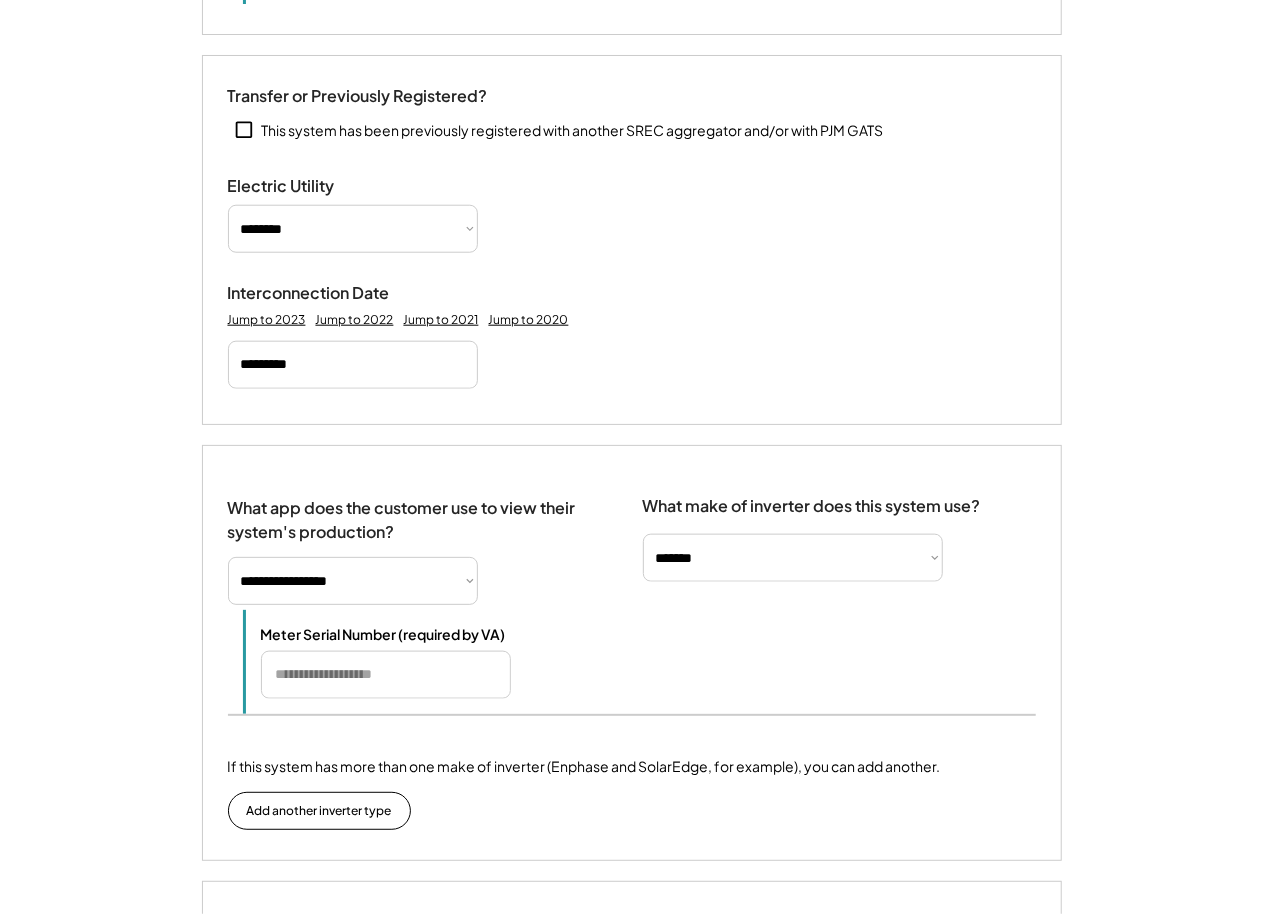 type 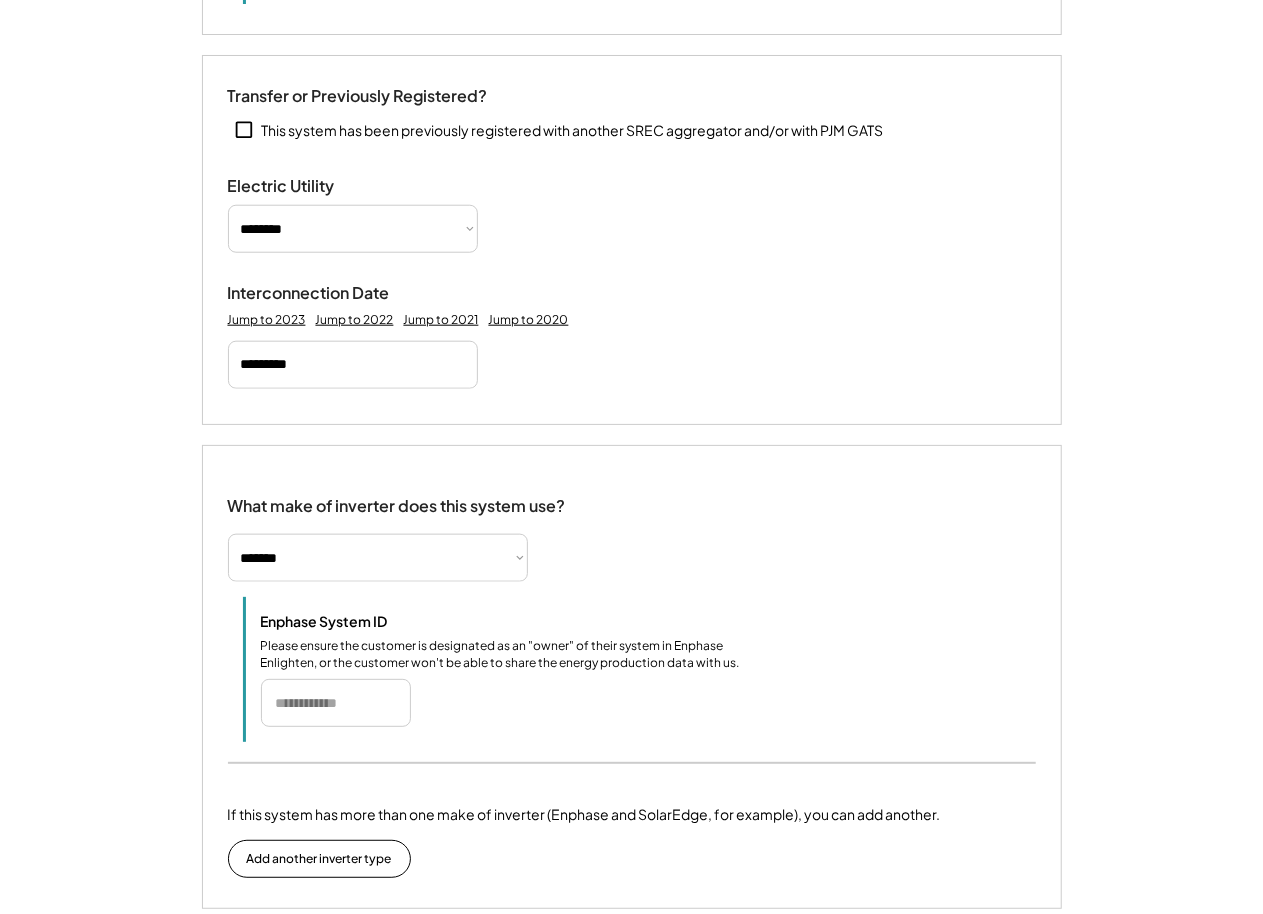 click at bounding box center (336, 703) 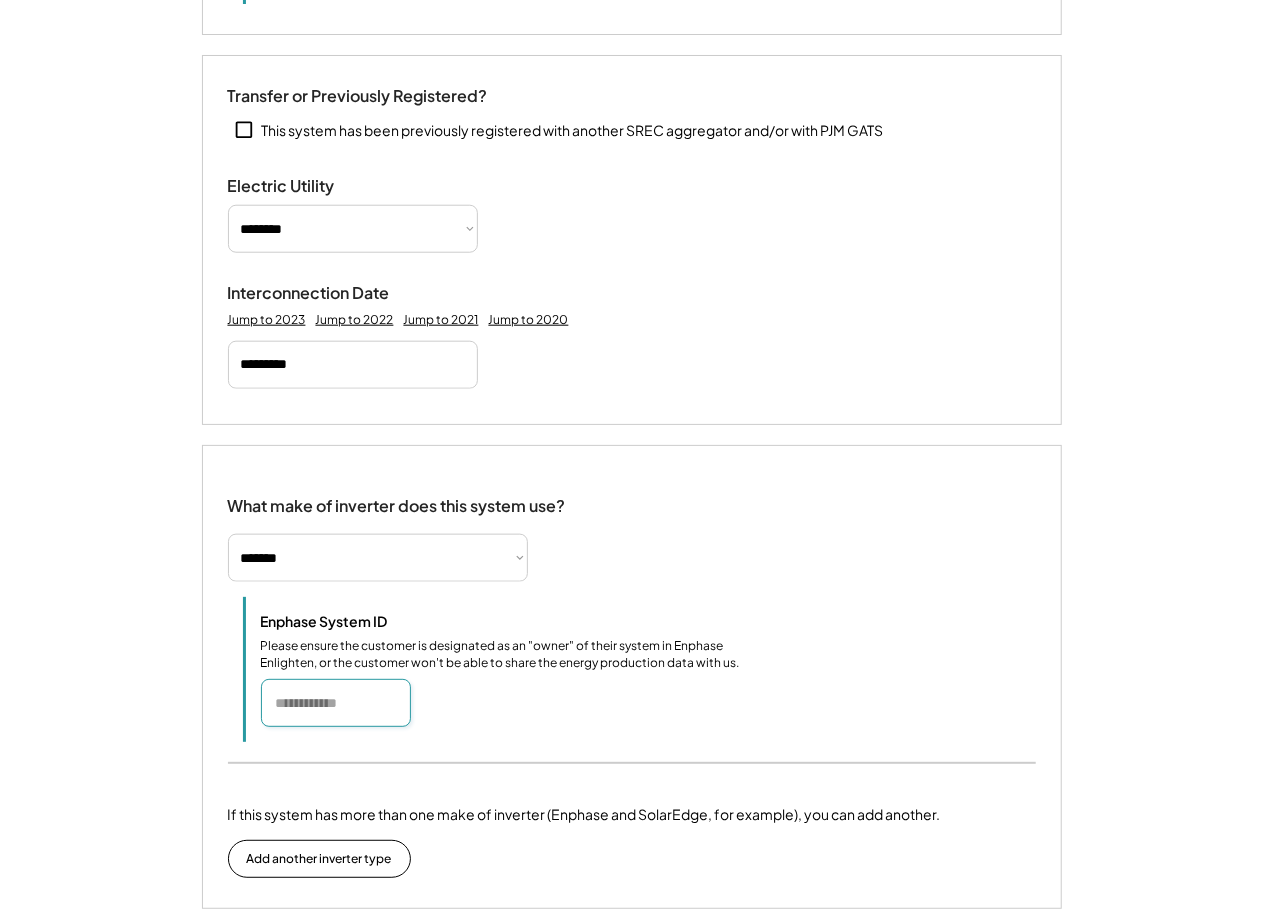 paste on "*******" 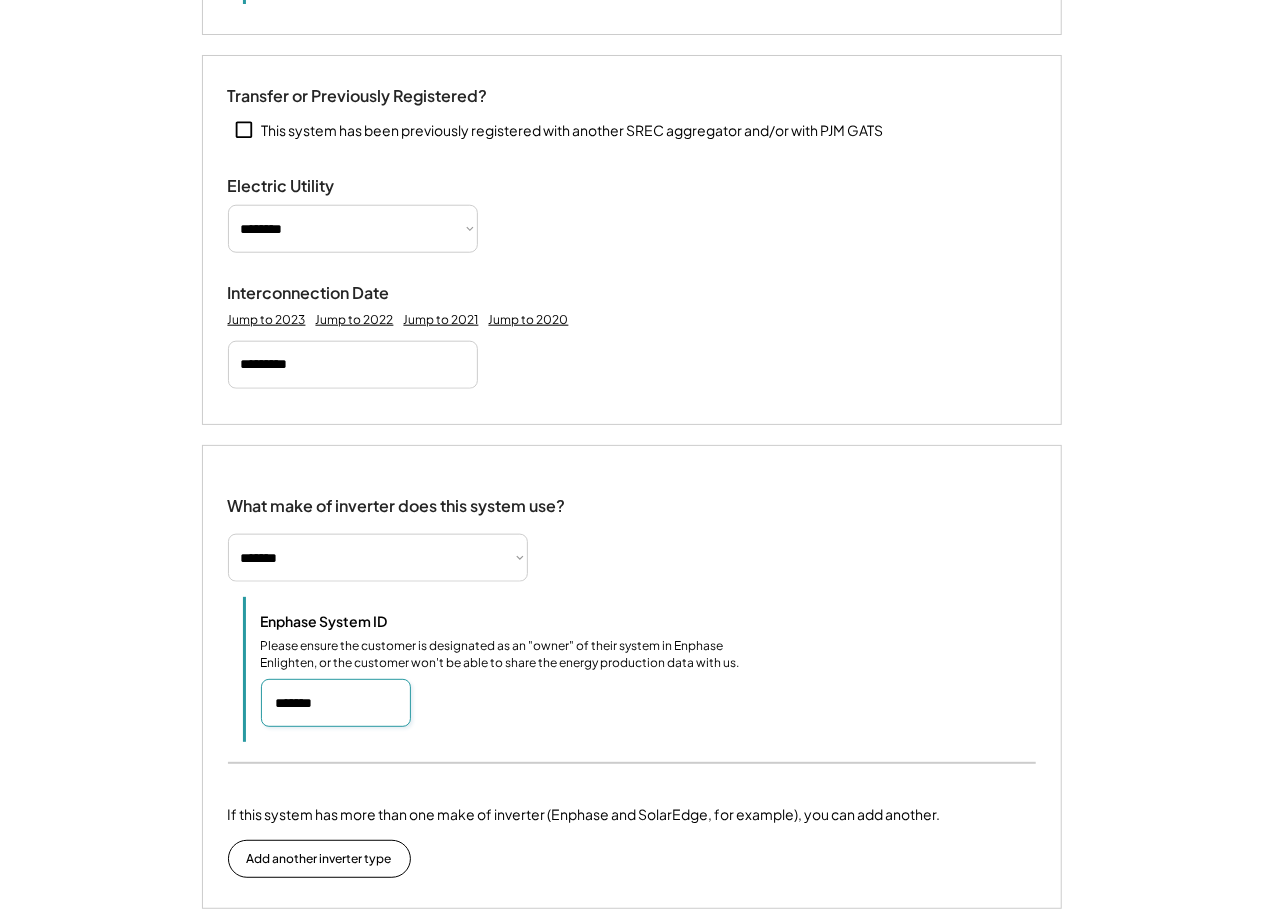 type on "*******" 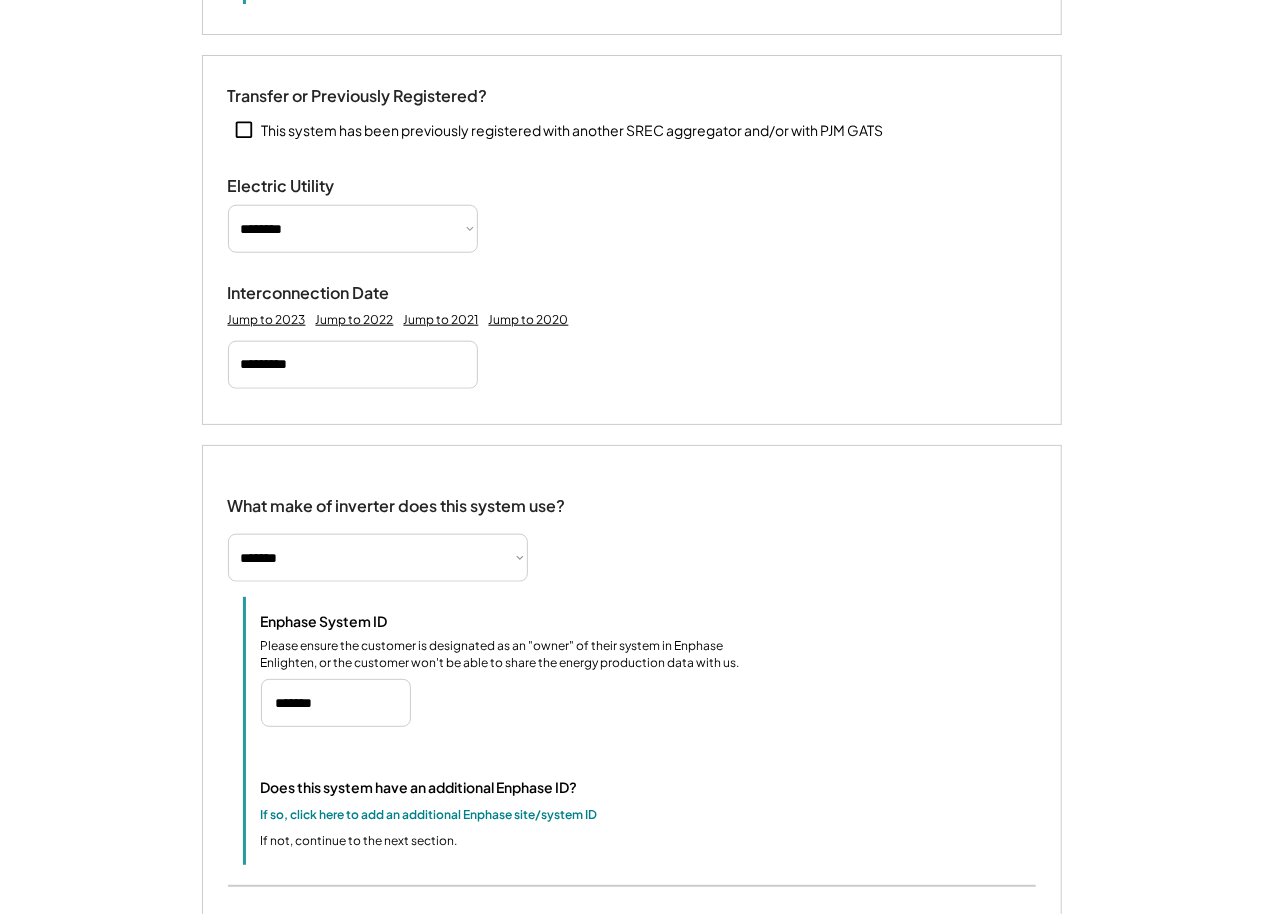 click on "Enphase System ID Please ensure the customer is designated as an "owner" of their system in Enphase Enlighten, or the customer won't be able to share the energy production data with us." at bounding box center (648, 670) 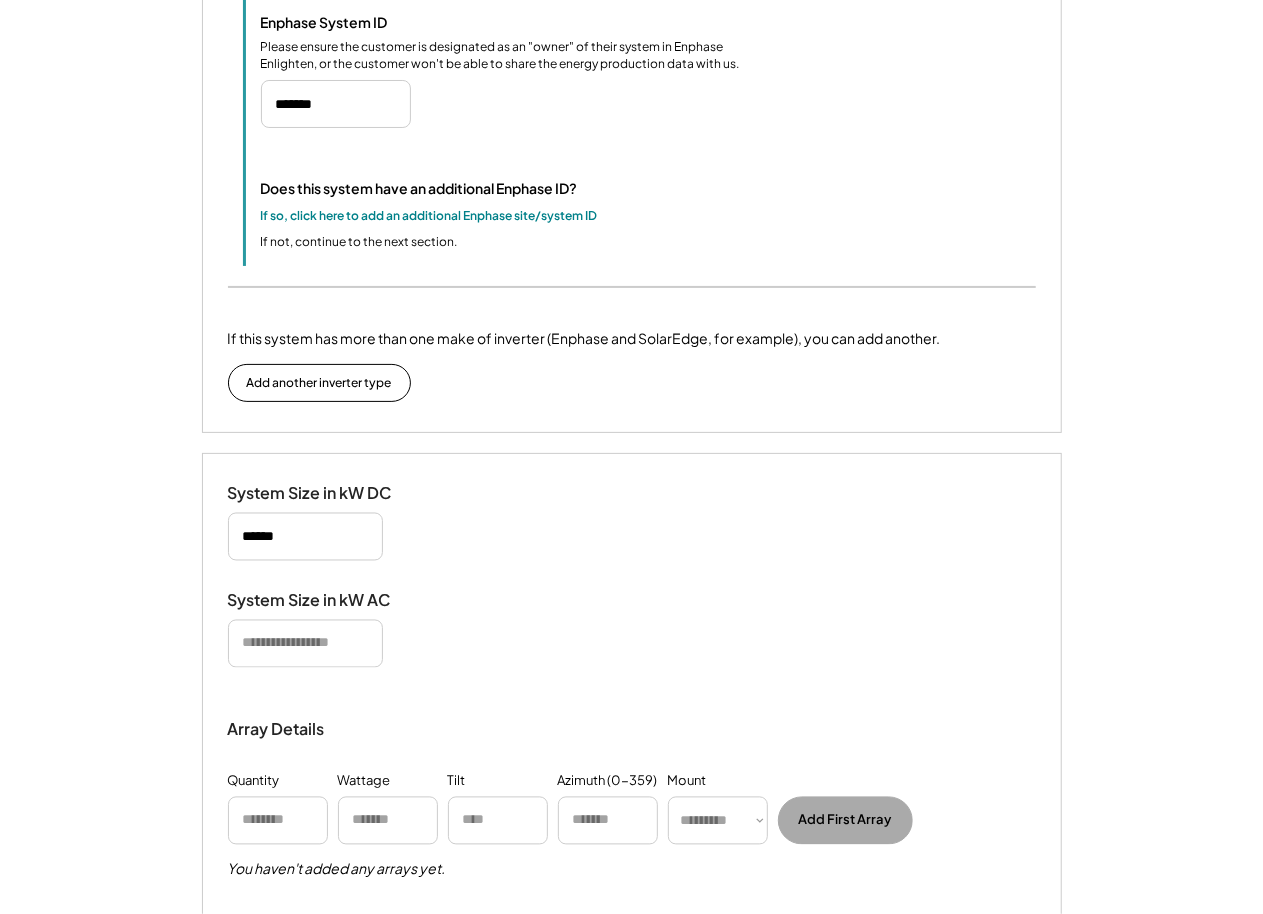 scroll, scrollTop: 1503, scrollLeft: 0, axis: vertical 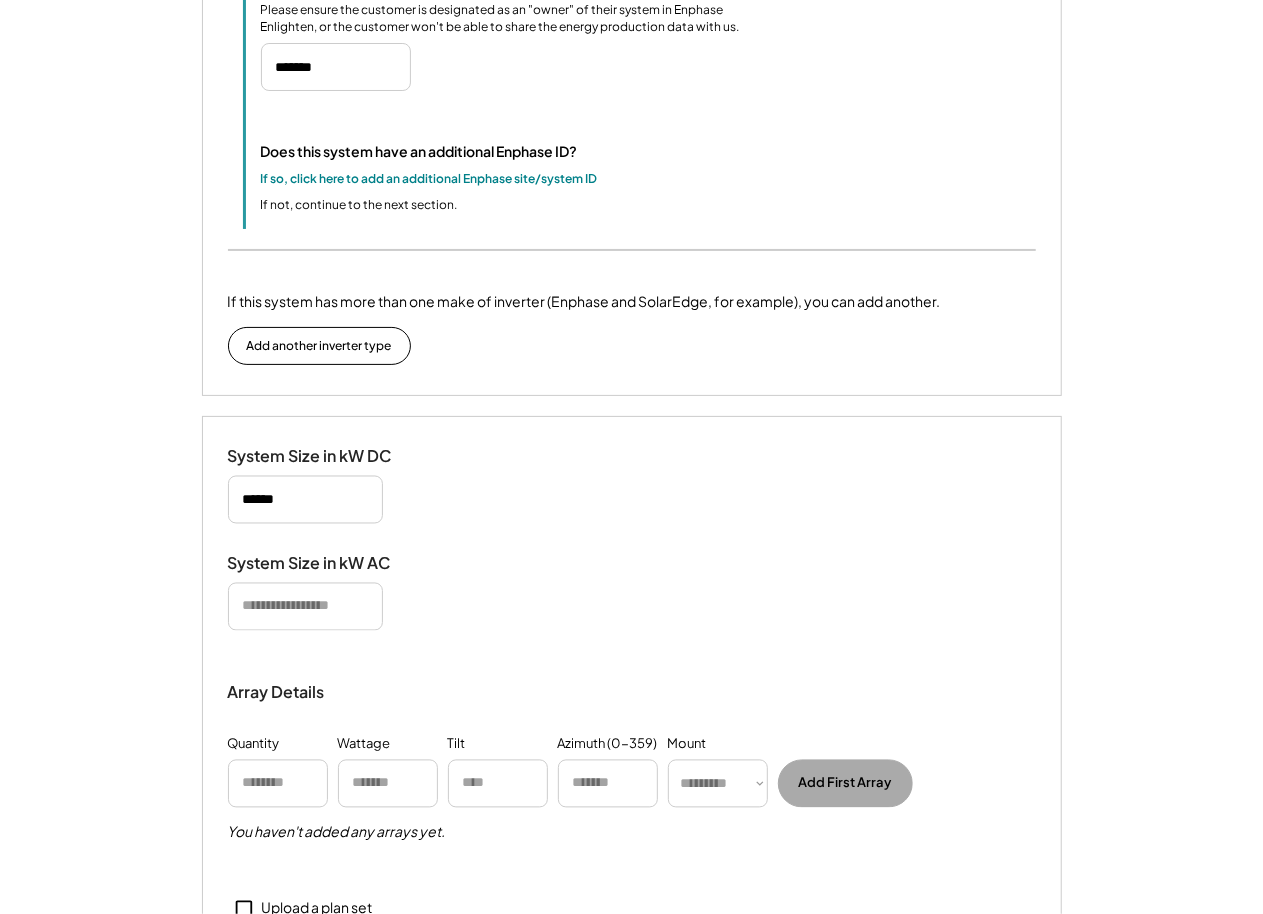 click at bounding box center (305, 500) 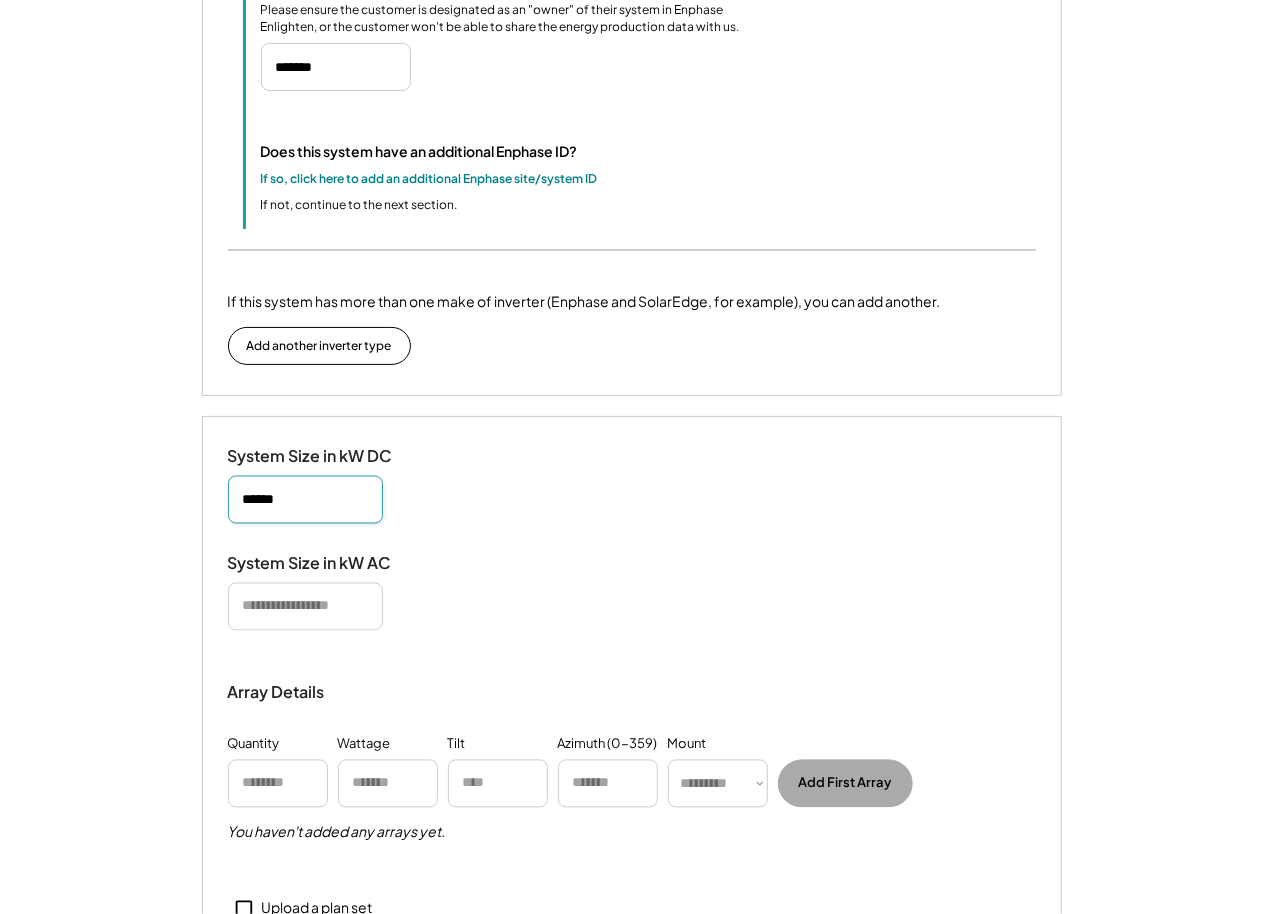click at bounding box center [305, 500] 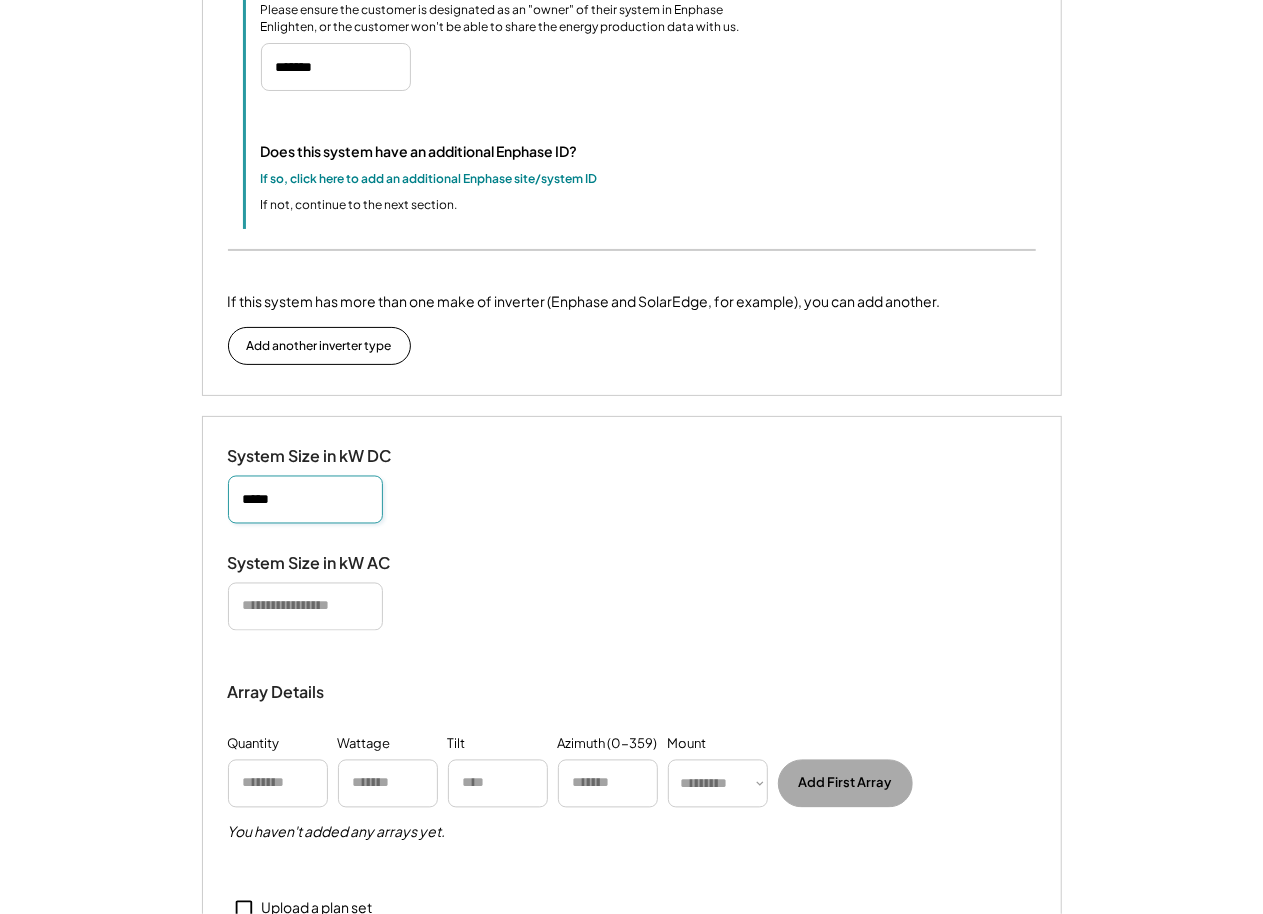 type on "*****" 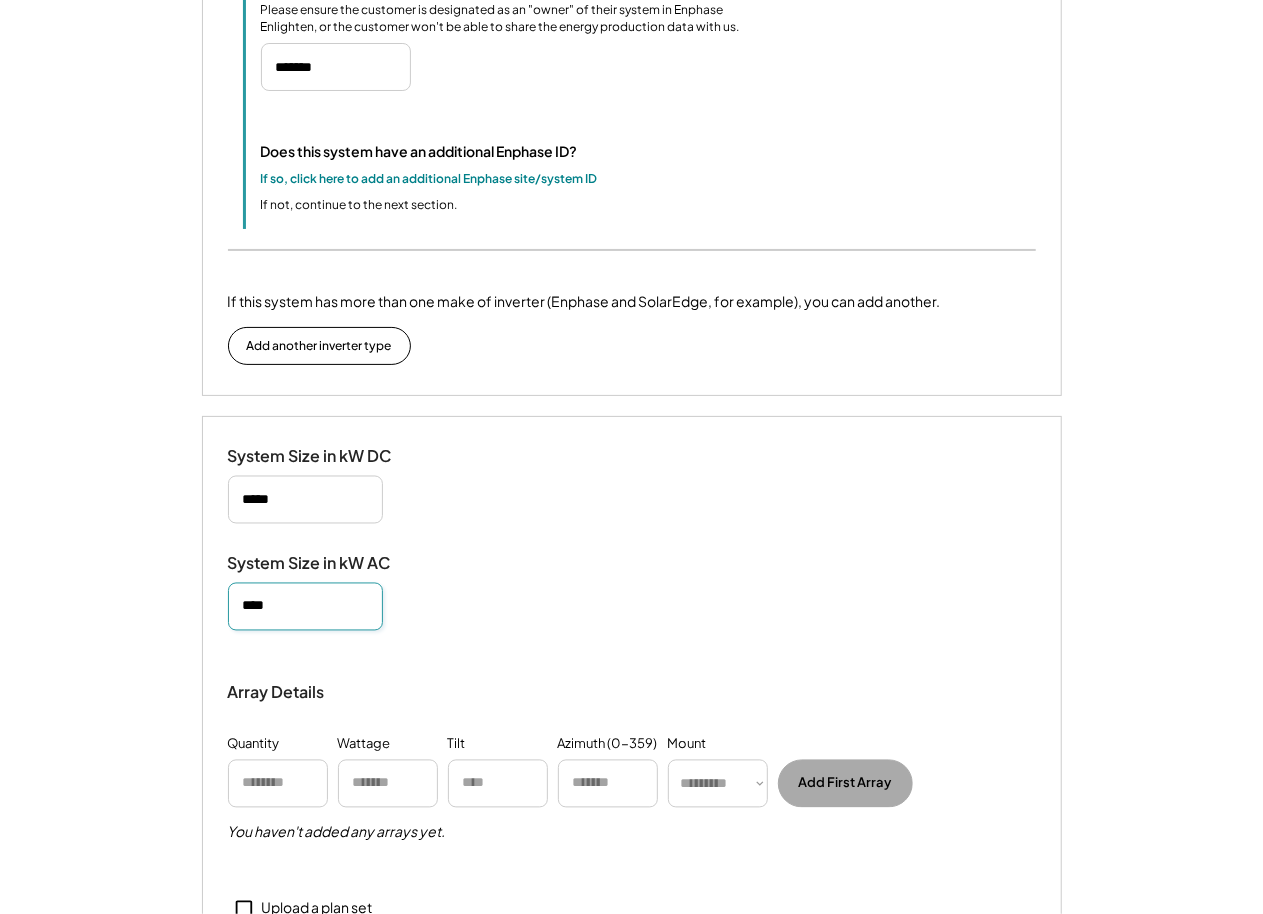 type on "****" 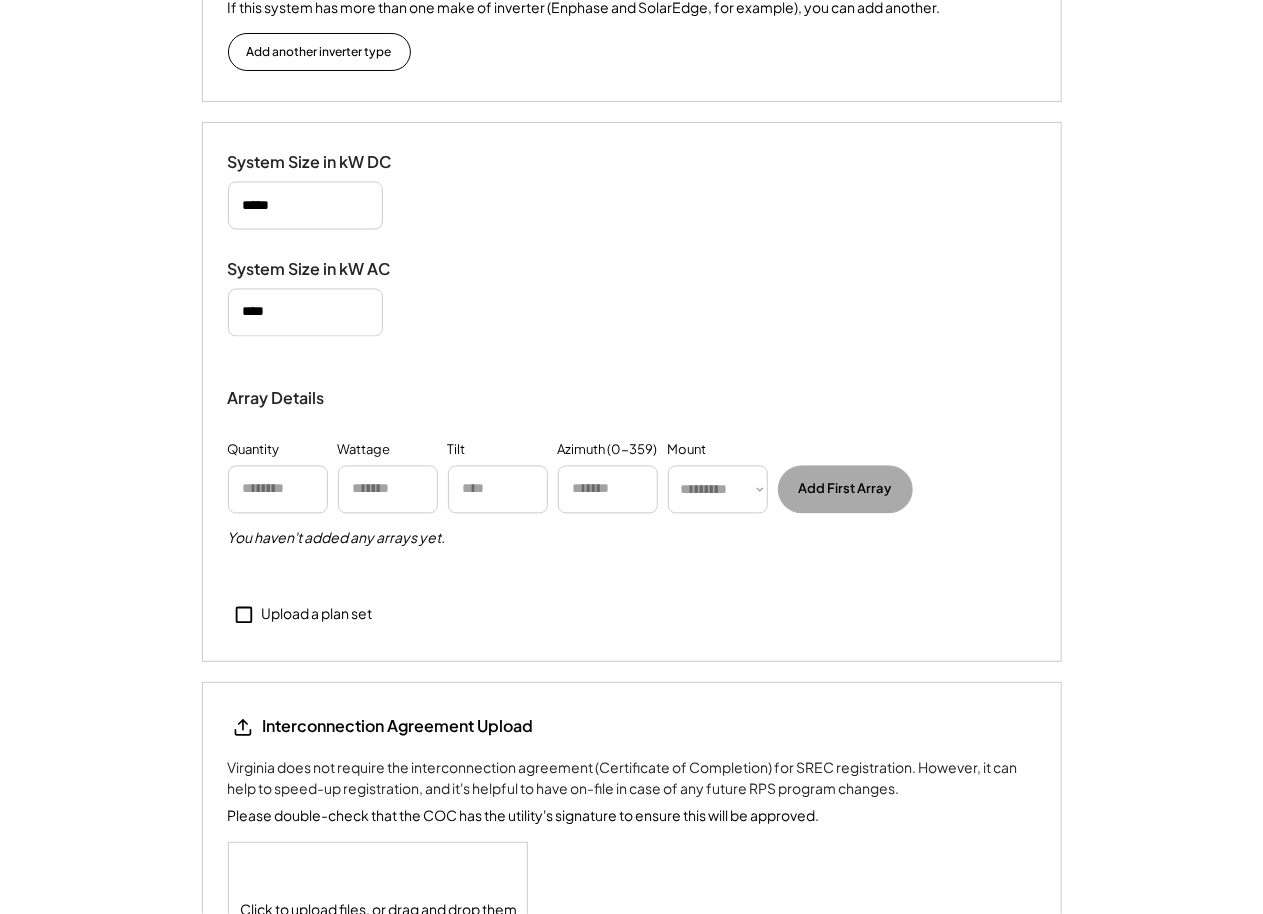 scroll, scrollTop: 1800, scrollLeft: 0, axis: vertical 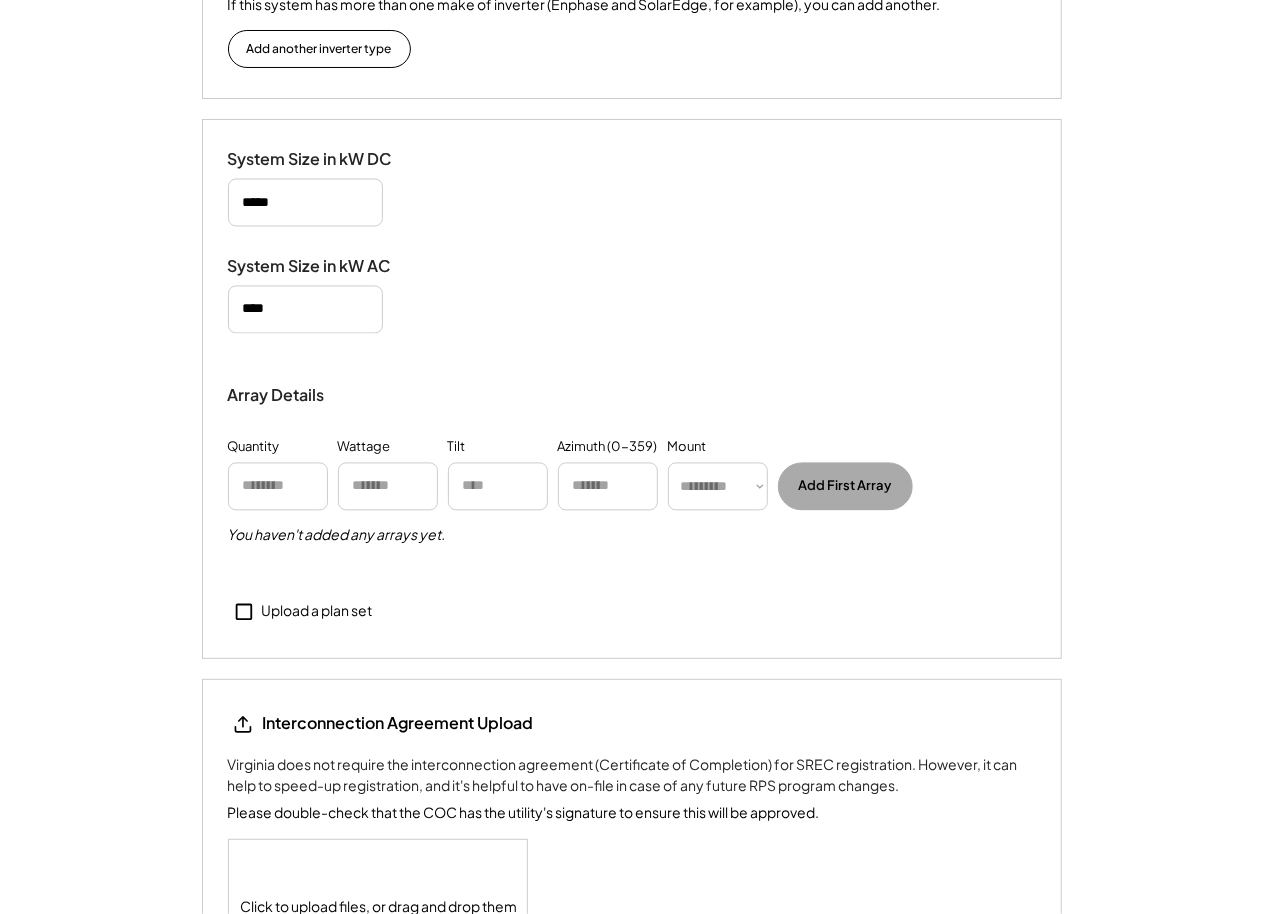 drag, startPoint x: 307, startPoint y: 611, endPoint x: 139, endPoint y: 653, distance: 173.17044 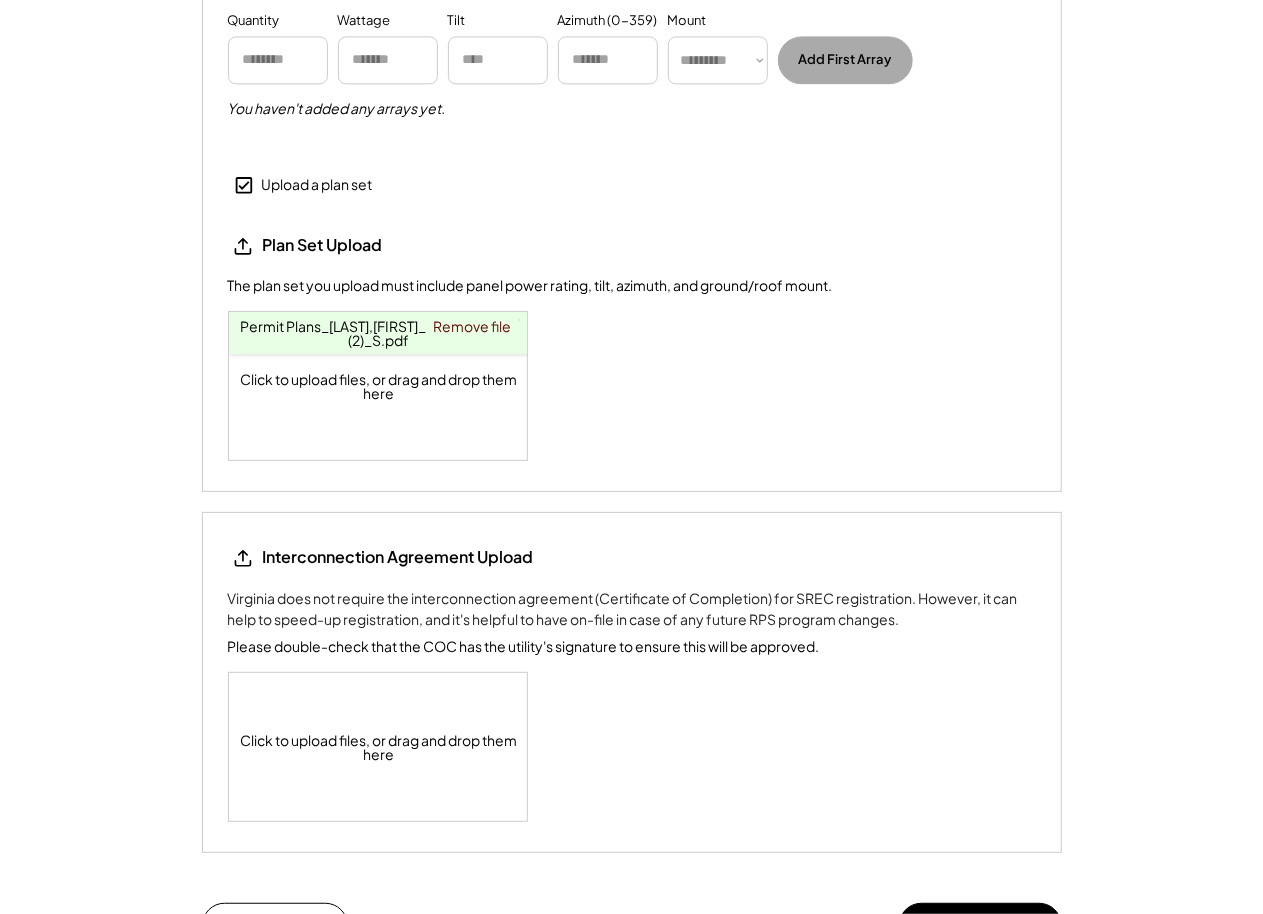 scroll, scrollTop: 2645, scrollLeft: 0, axis: vertical 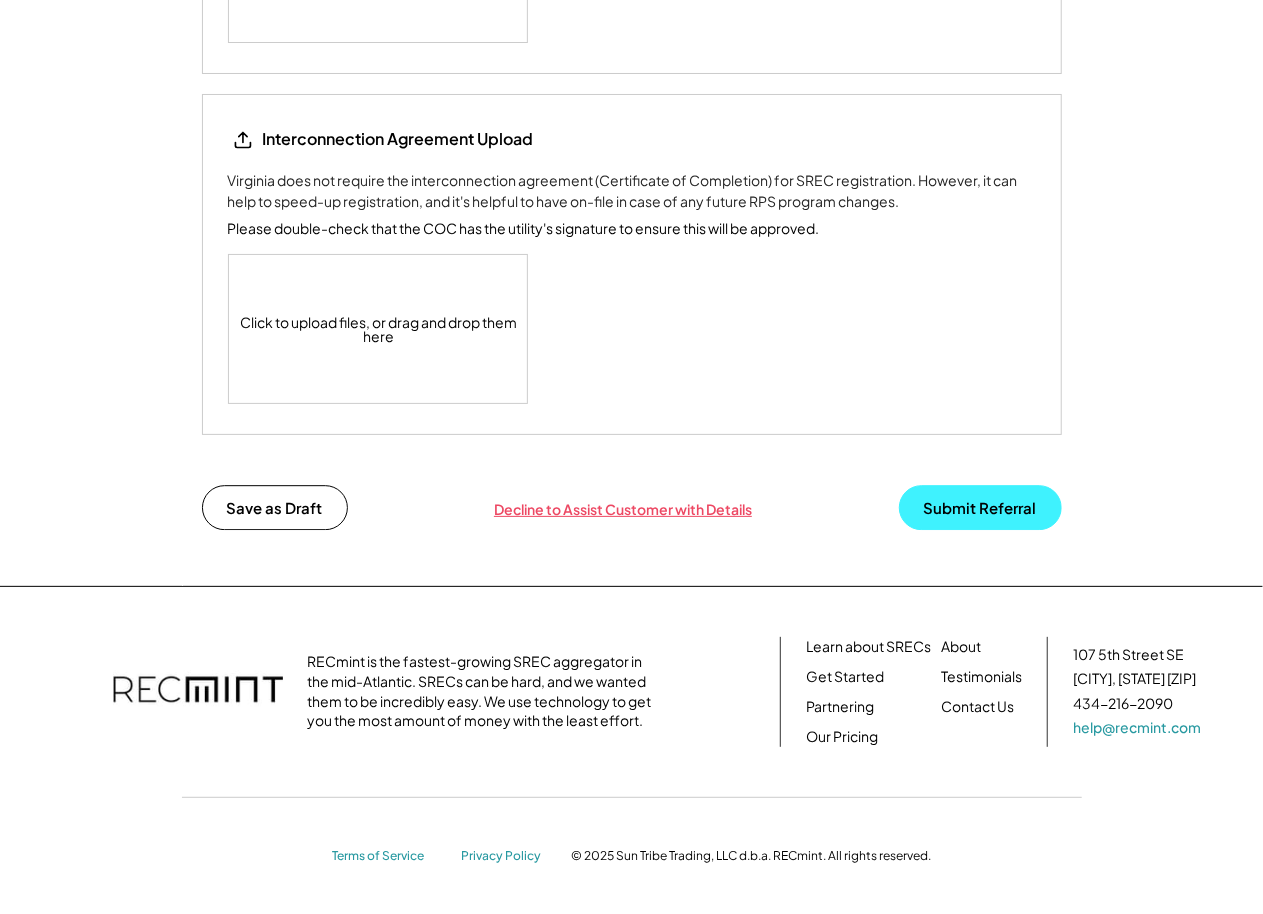 click on "Submit Referral" at bounding box center (980, 507) 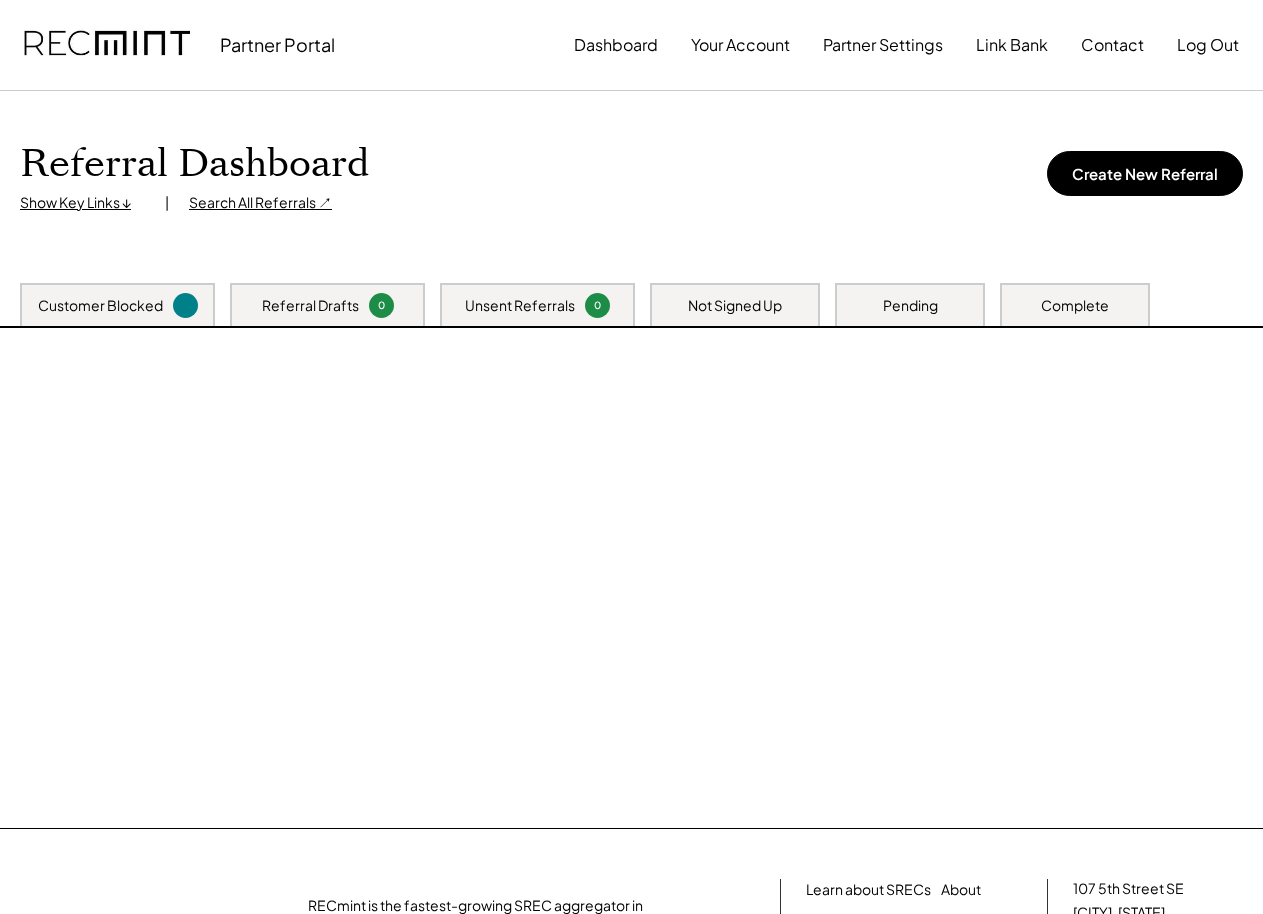 scroll, scrollTop: 0, scrollLeft: 0, axis: both 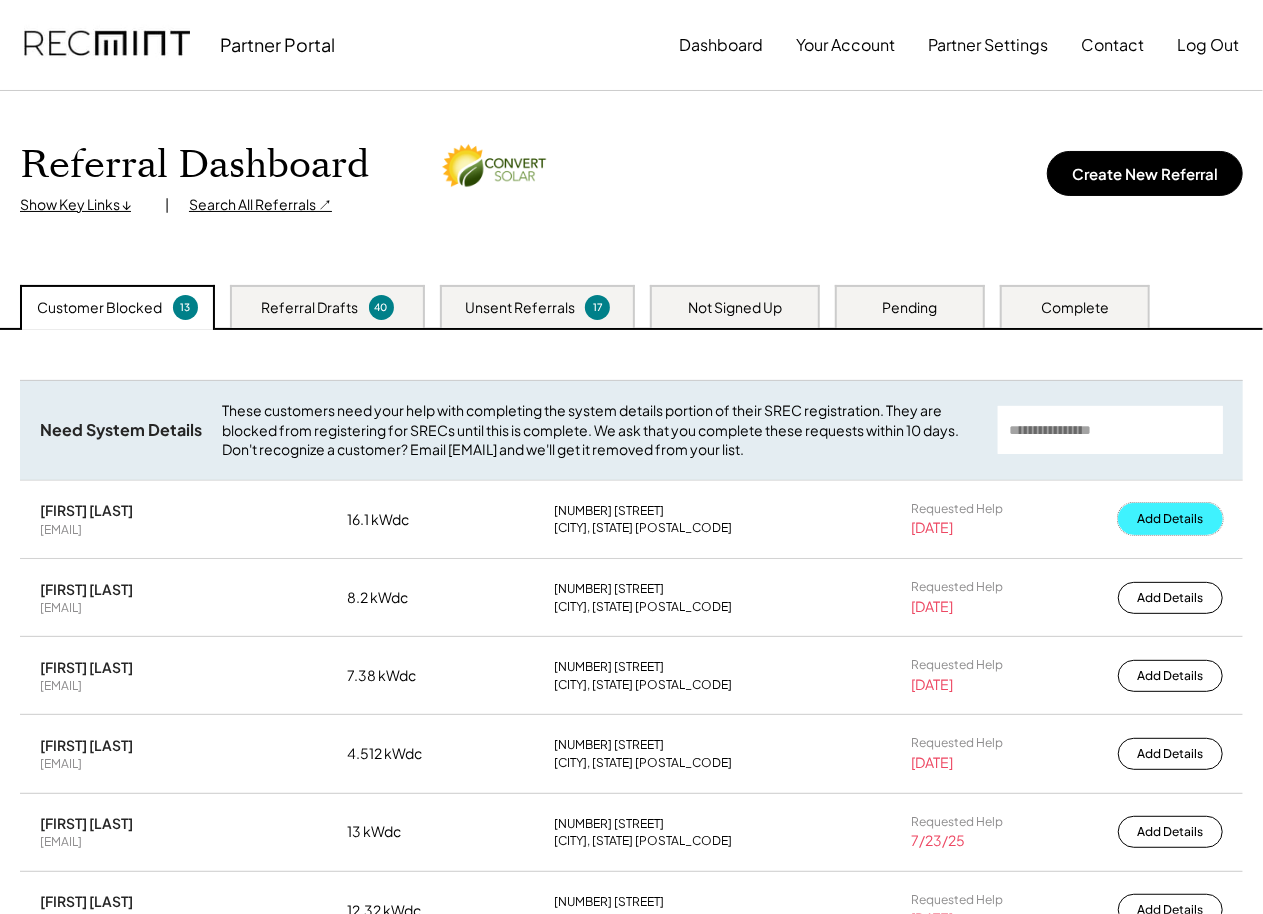 click on "Add Details" at bounding box center [1170, 519] 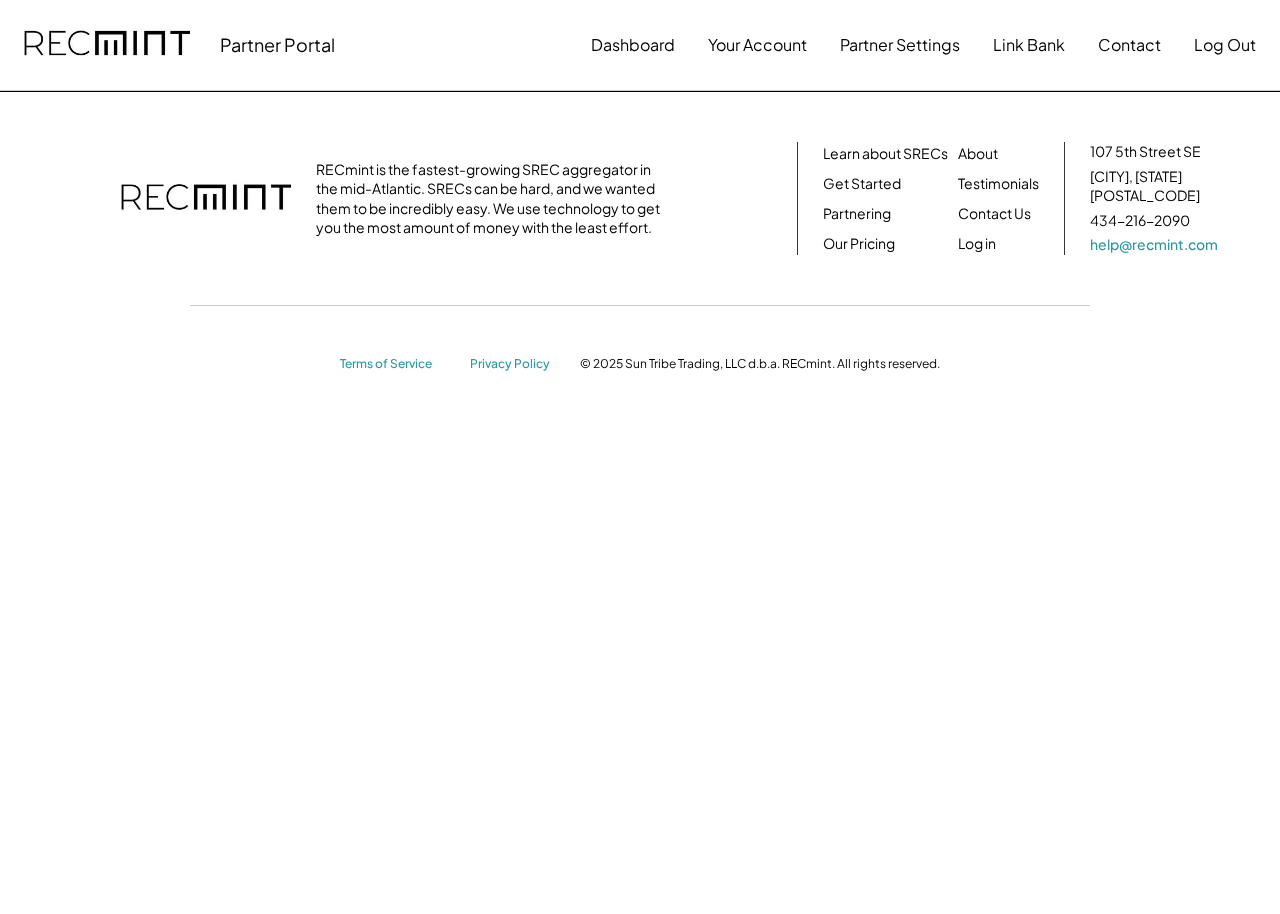 scroll, scrollTop: 0, scrollLeft: 0, axis: both 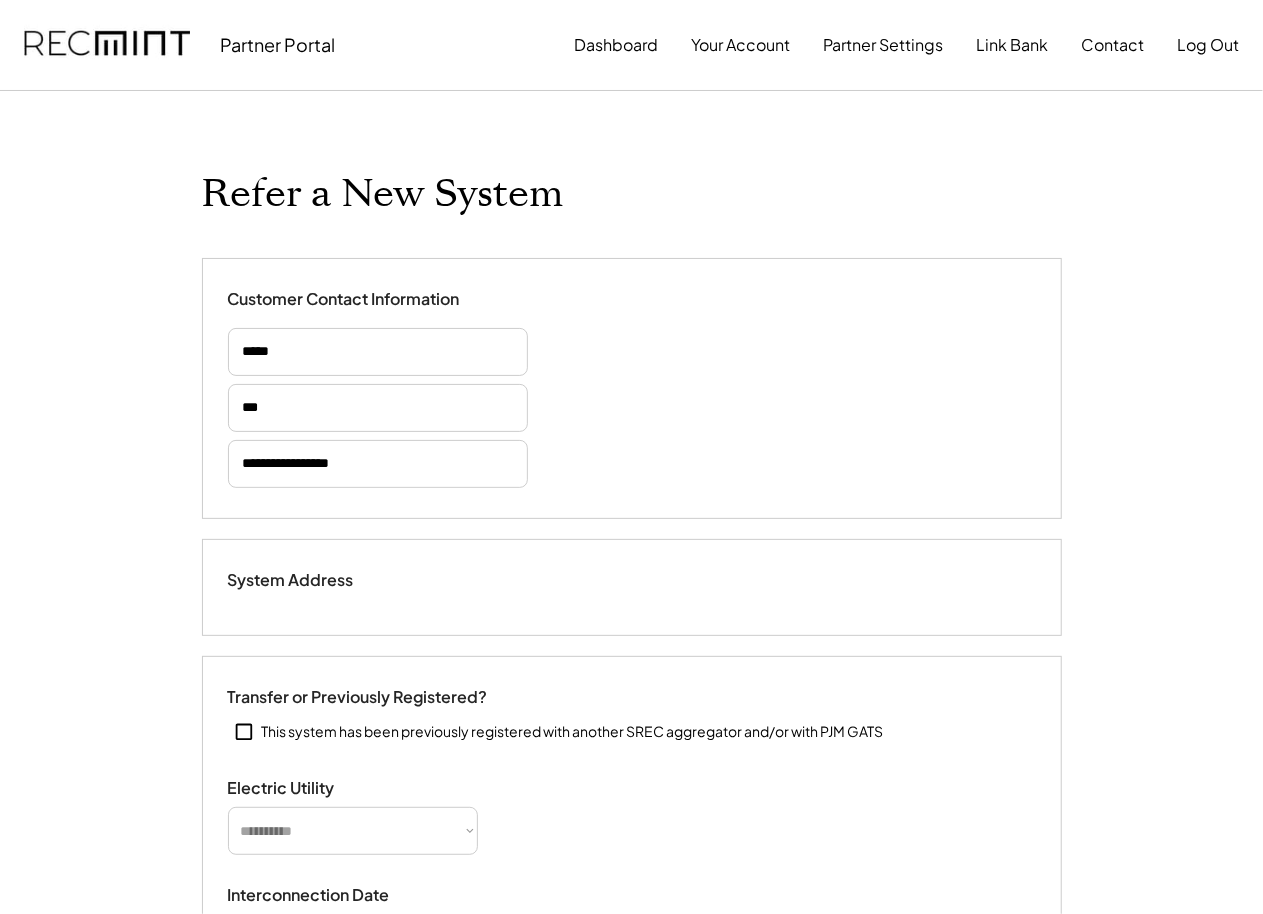 select on "**********" 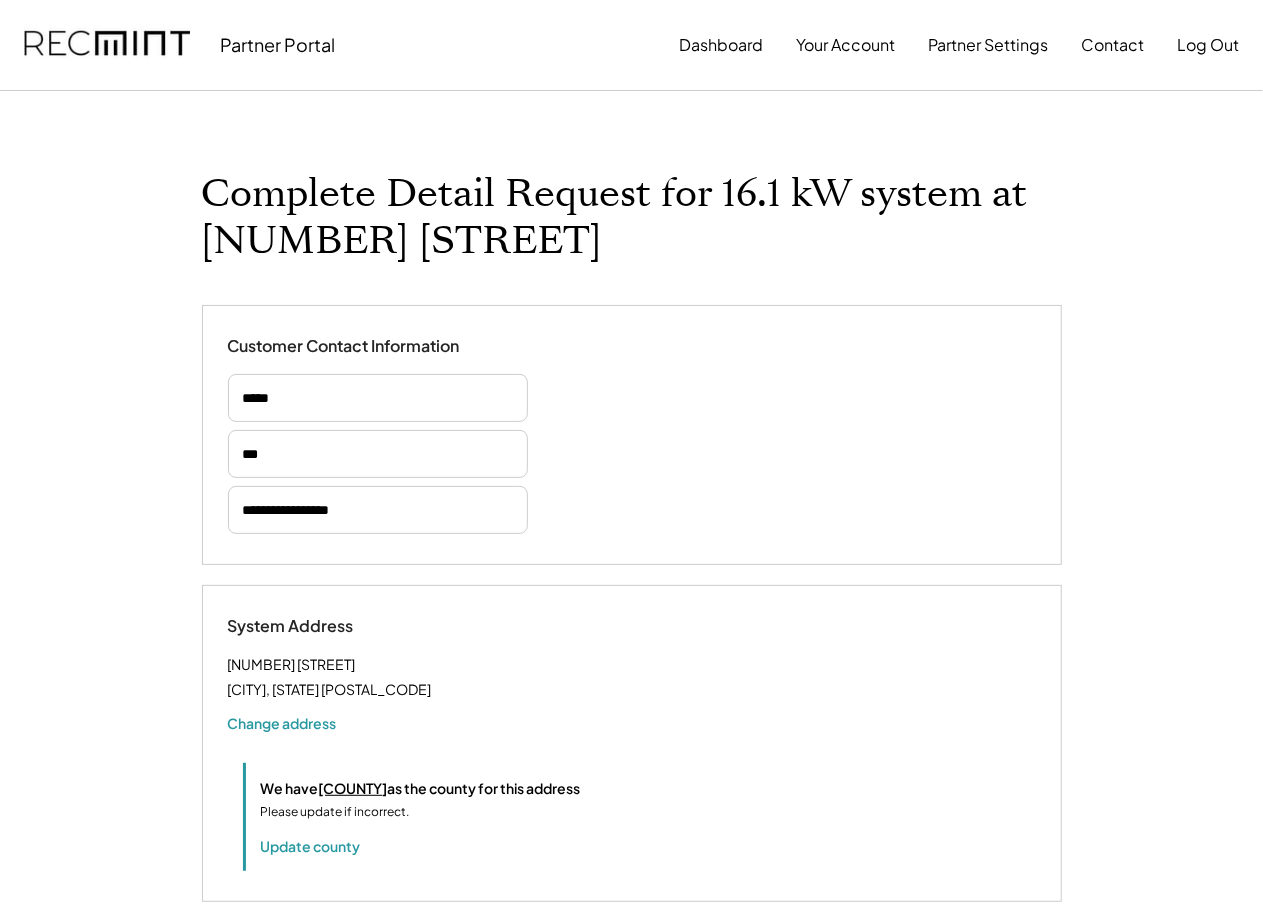 select on "**********" 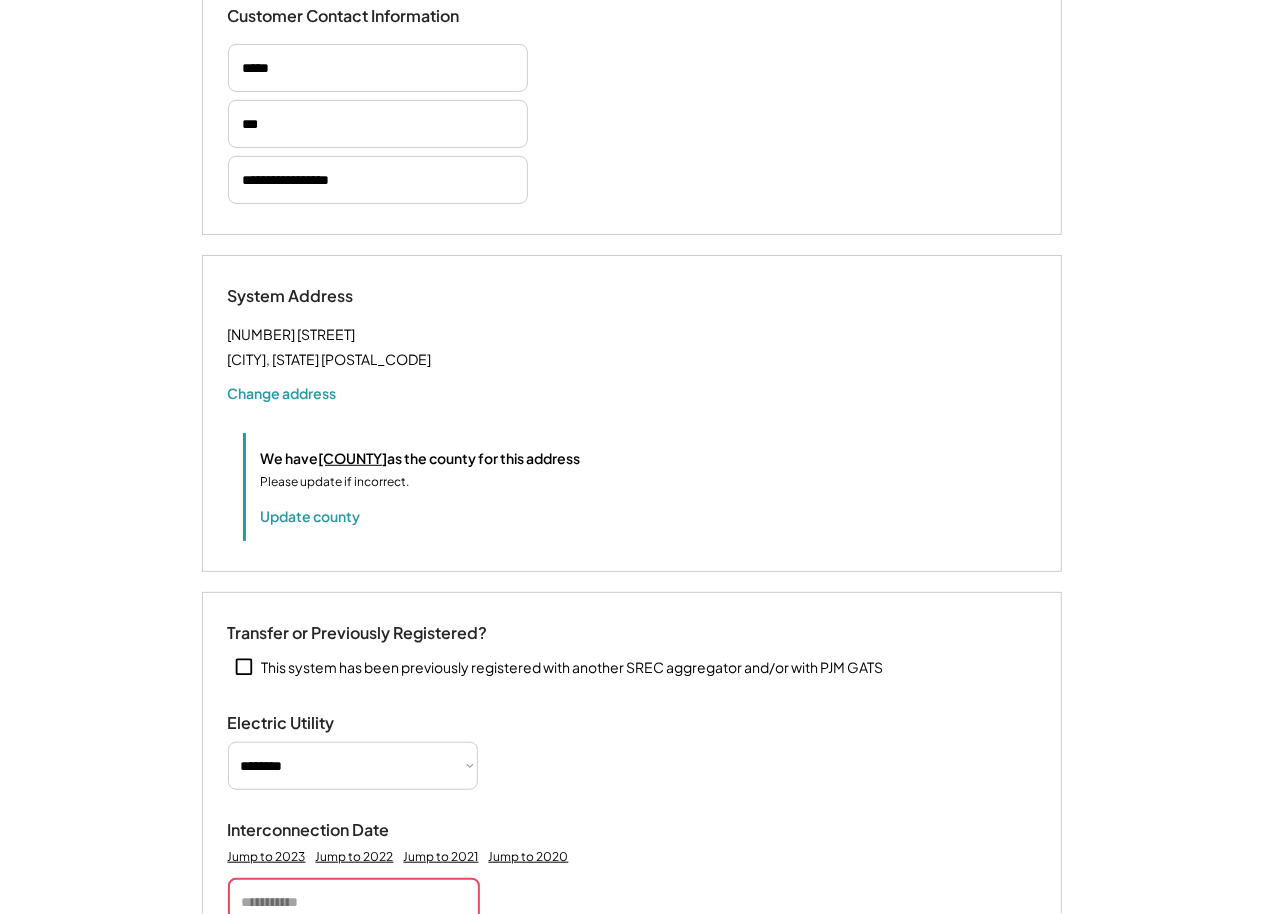 scroll, scrollTop: 551, scrollLeft: 0, axis: vertical 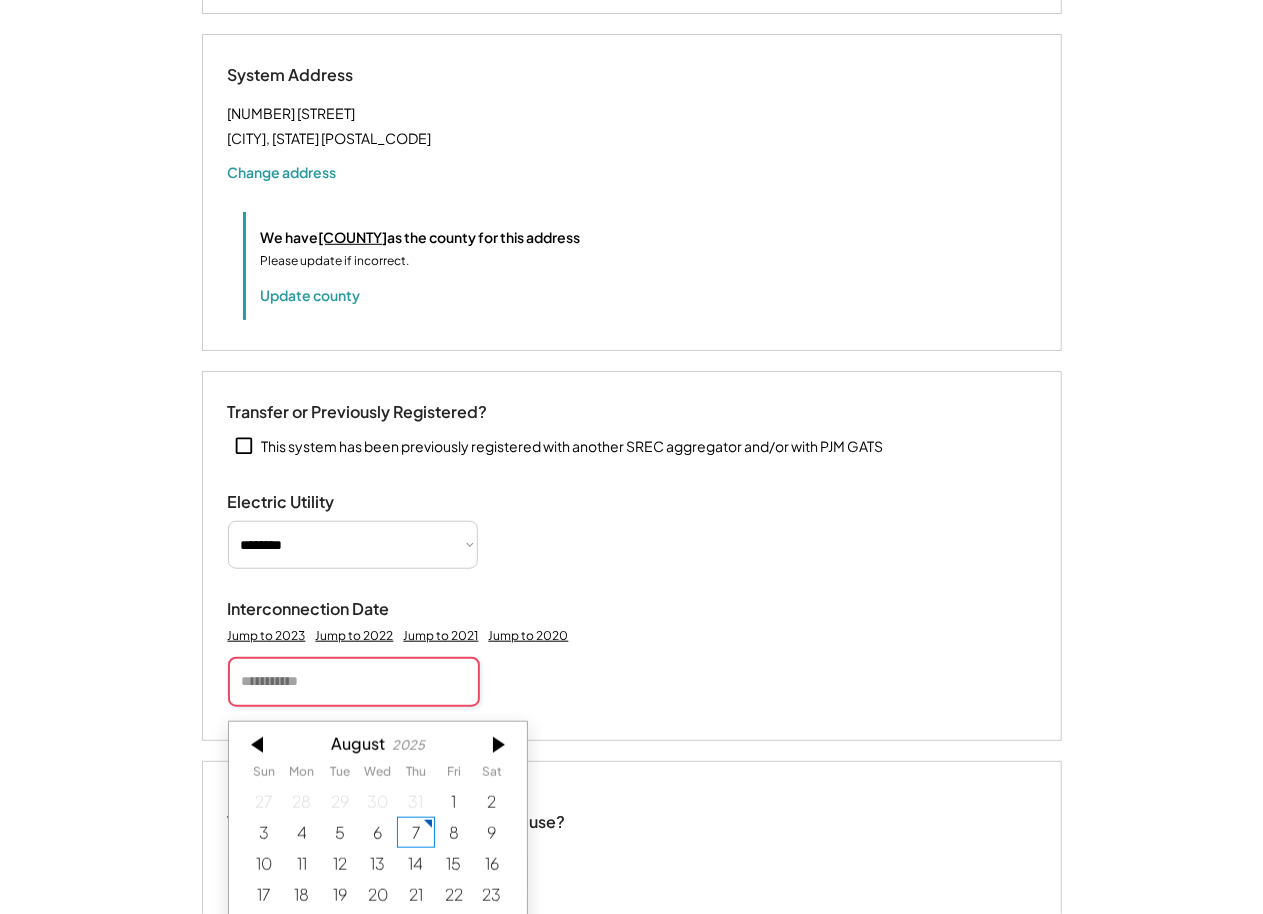 click at bounding box center (354, 682) 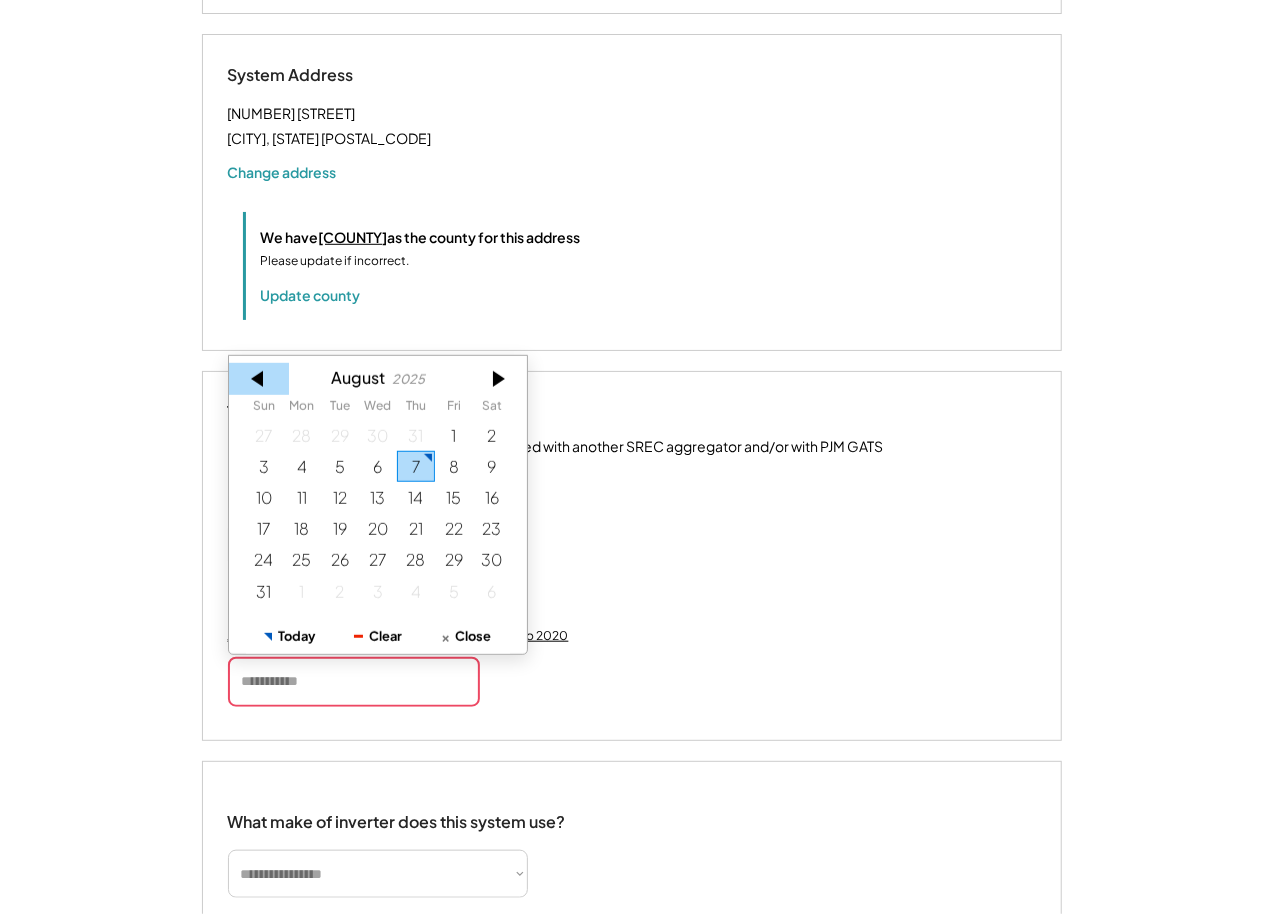 click at bounding box center [259, 379] 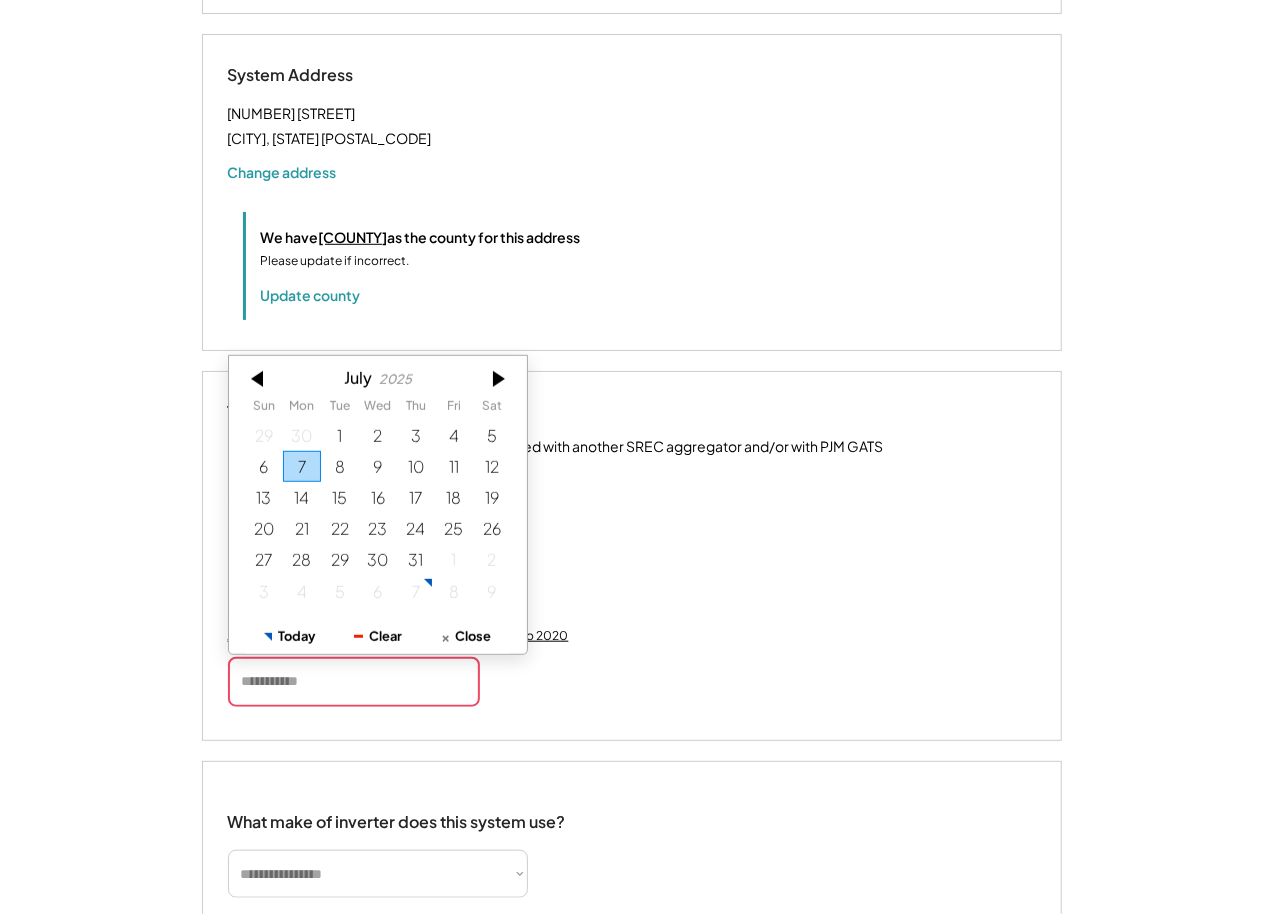 click on "15" at bounding box center (340, 497) 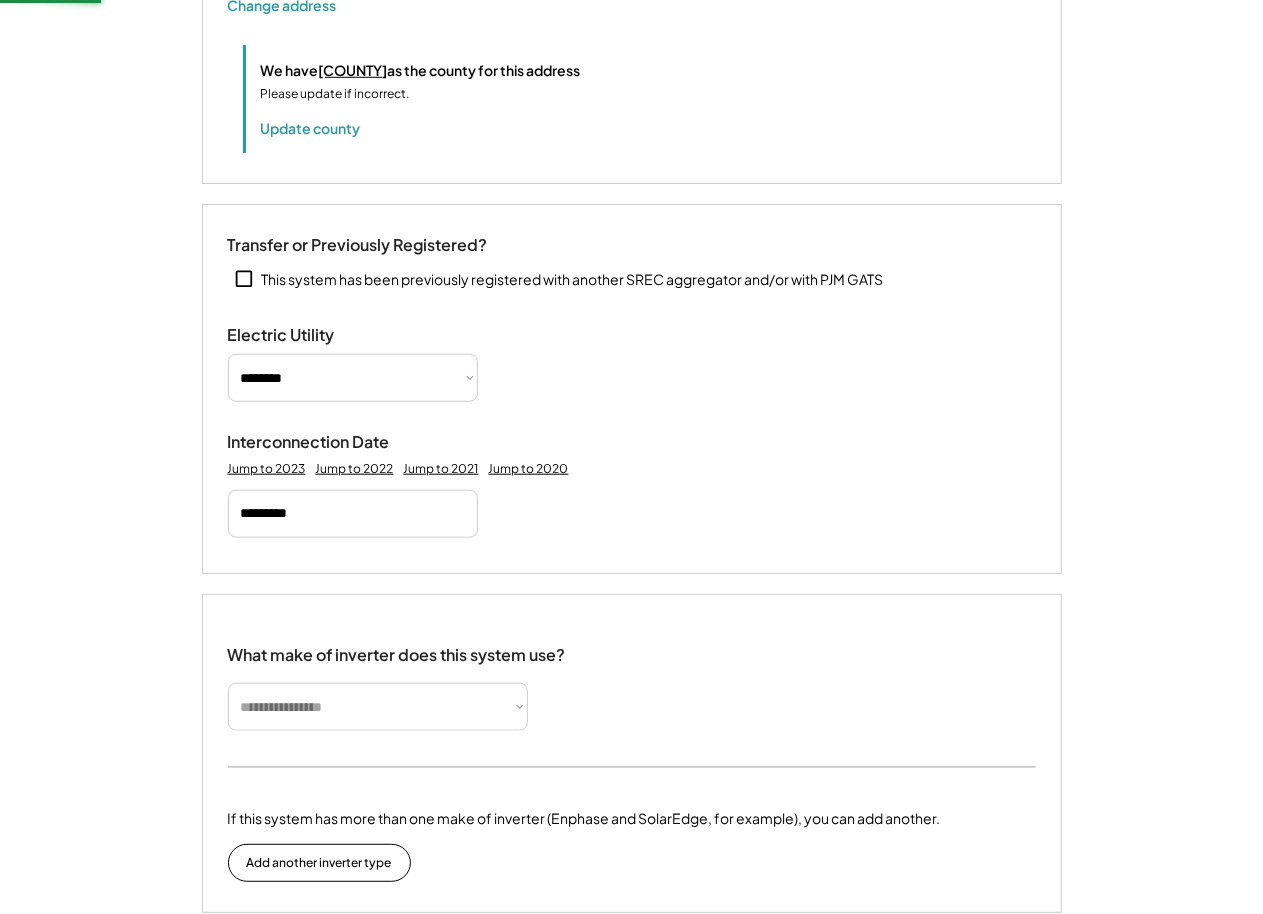 scroll, scrollTop: 723, scrollLeft: 0, axis: vertical 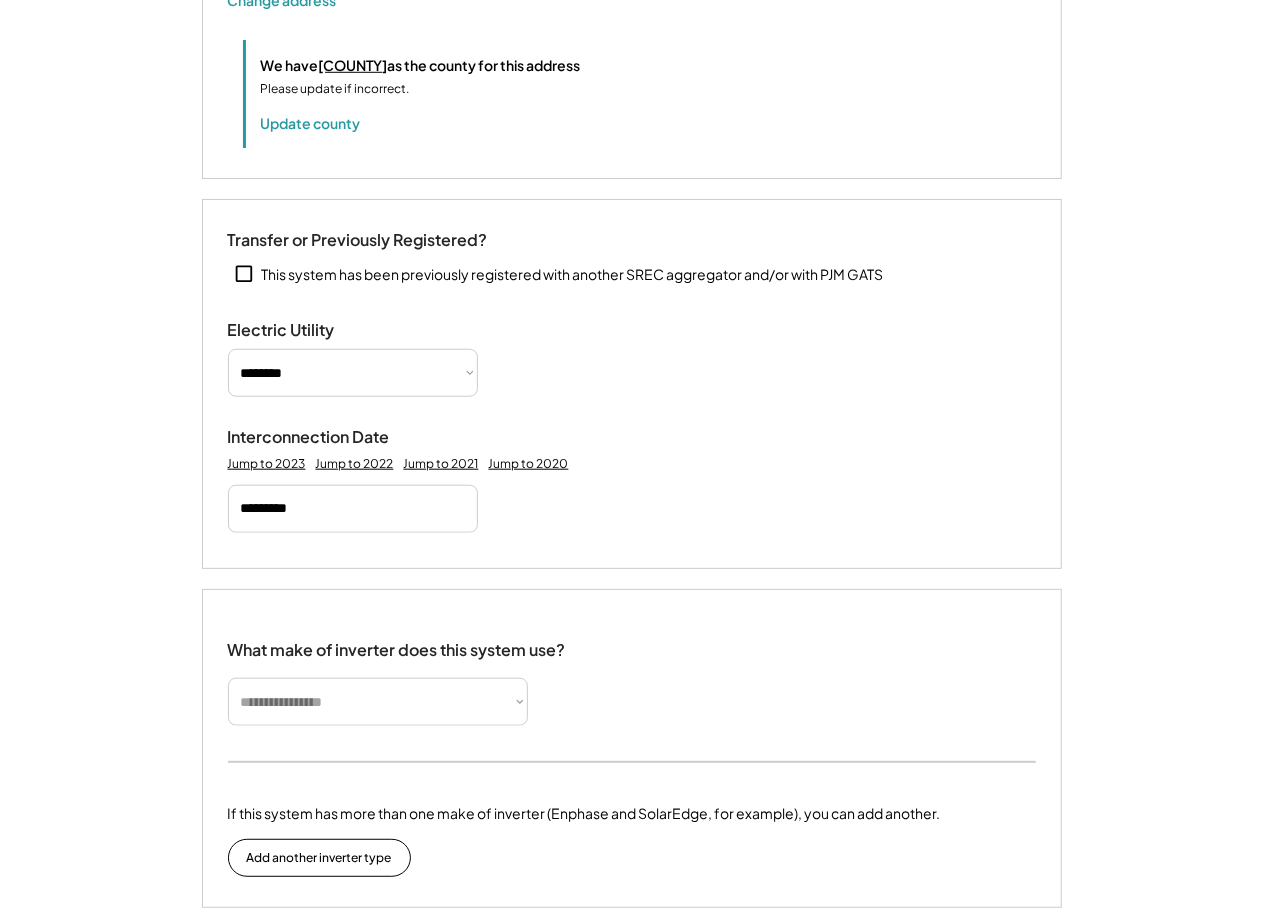 type 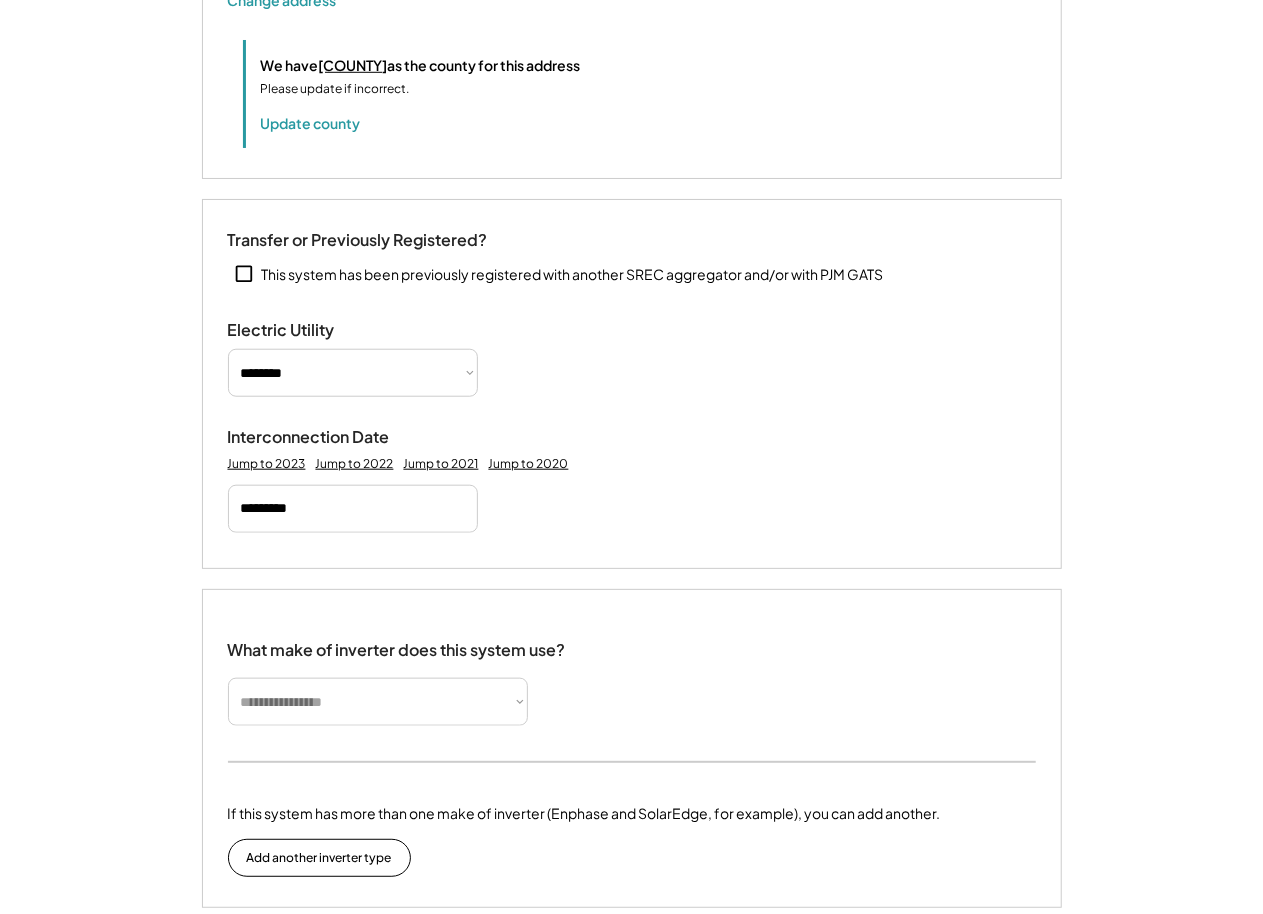 click on "**********" at bounding box center [378, 702] 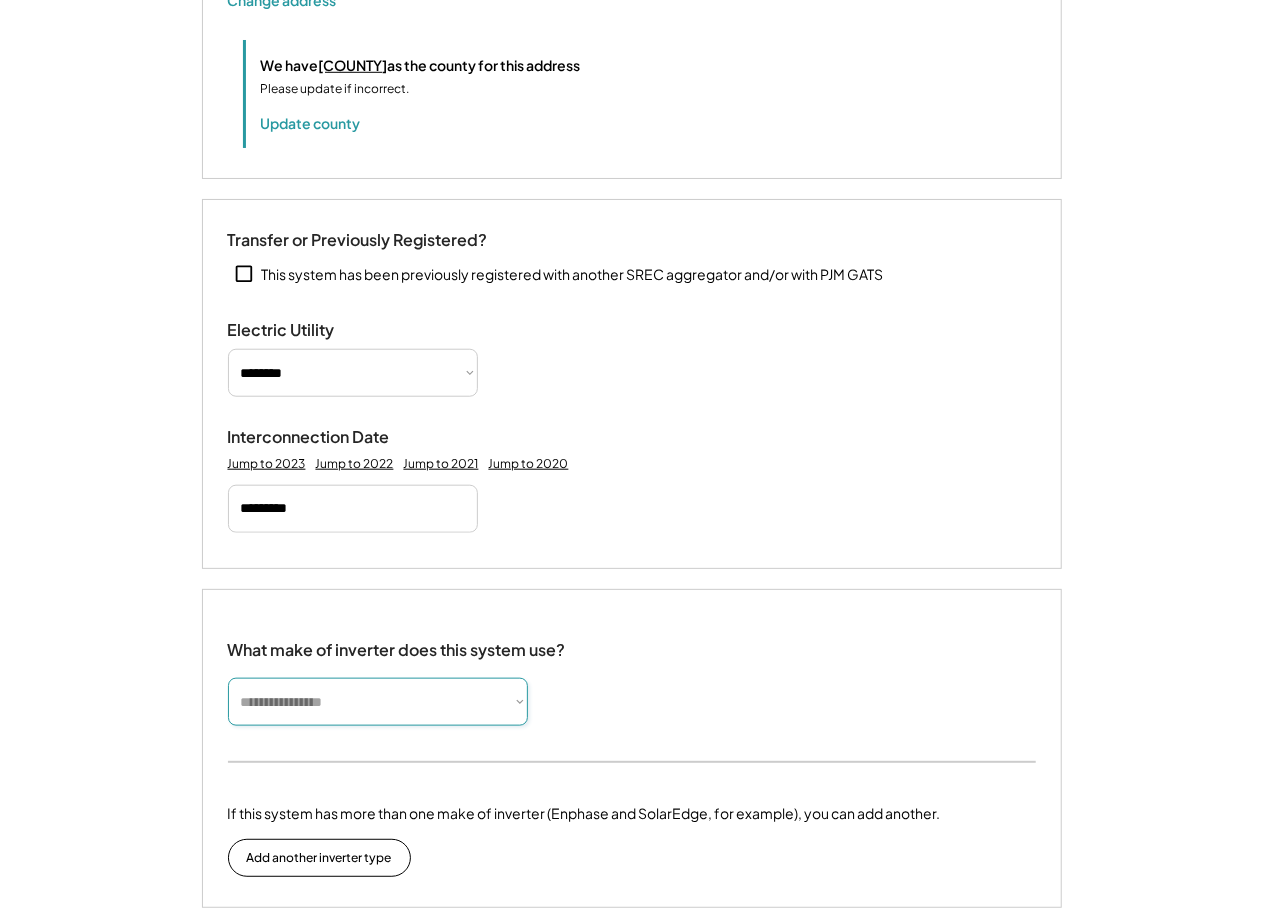 select on "**********" 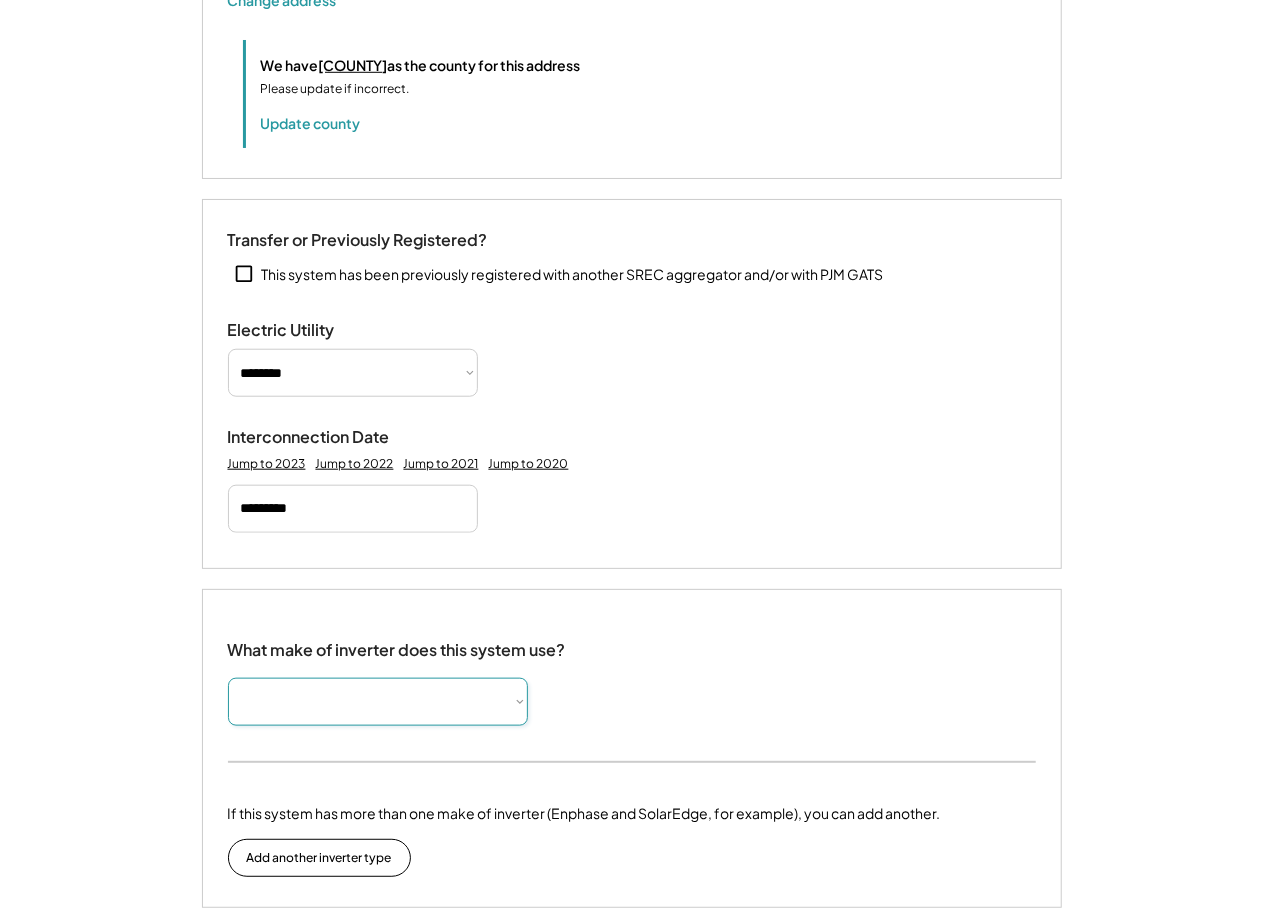 type 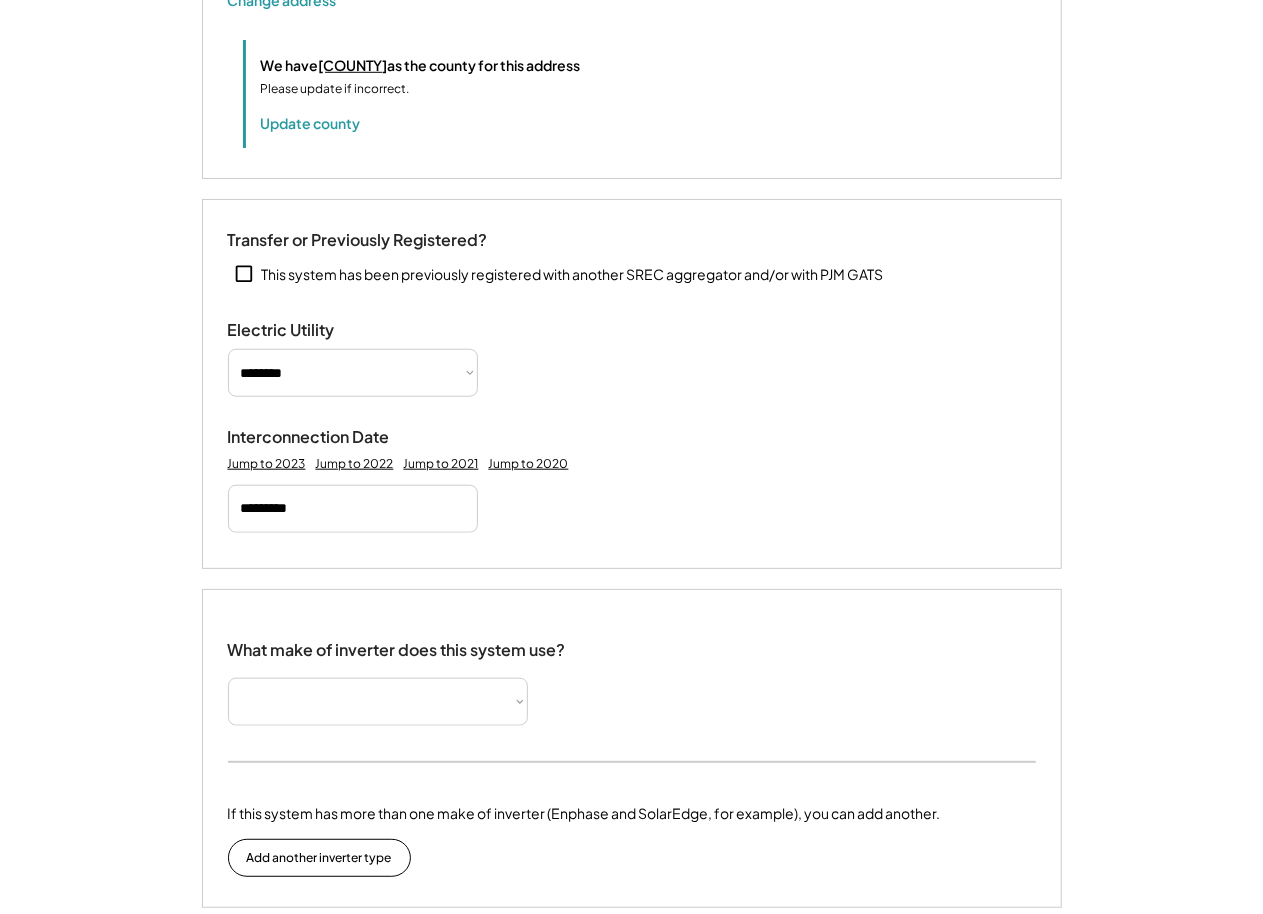 click on "**********" at bounding box center (378, 702) 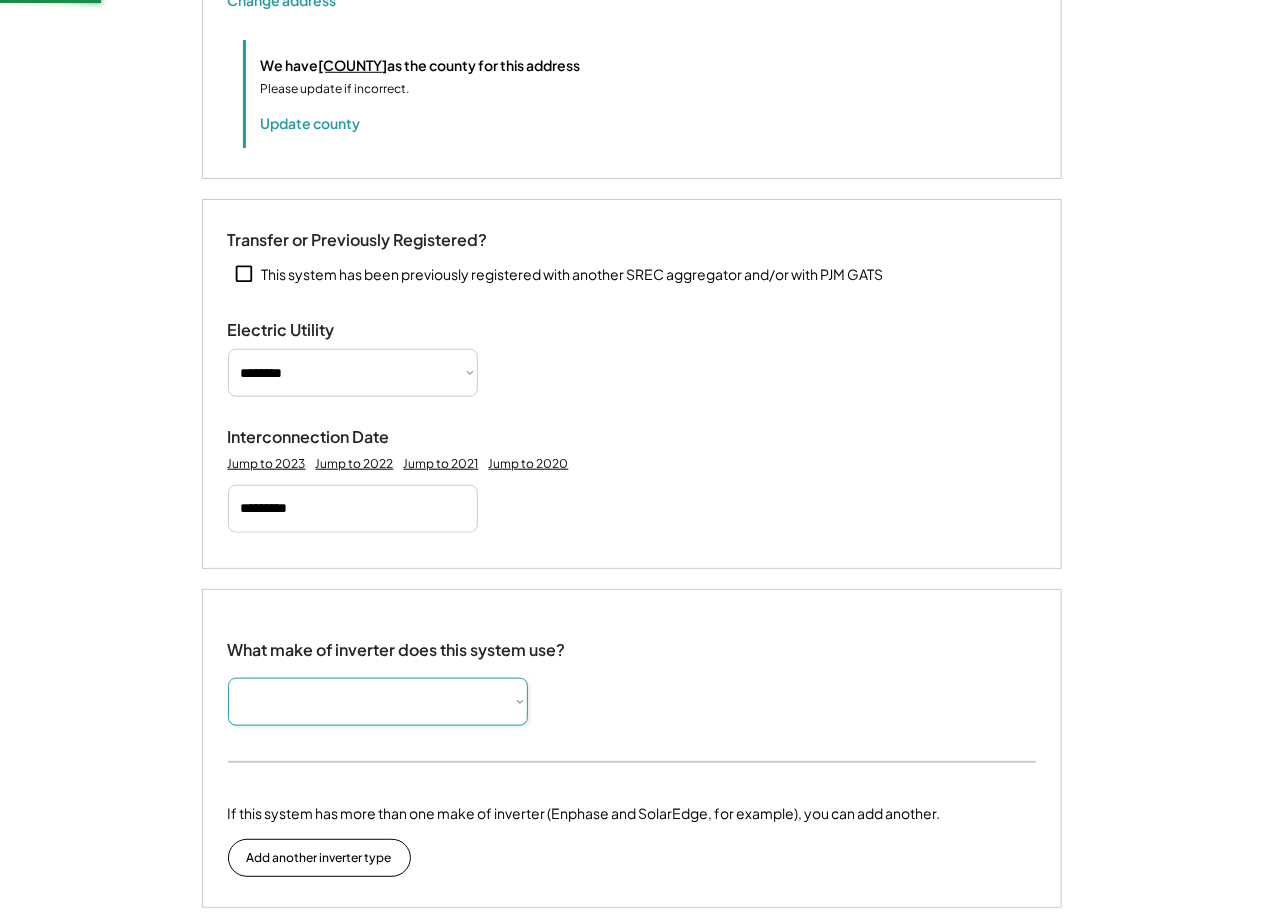select on "**********" 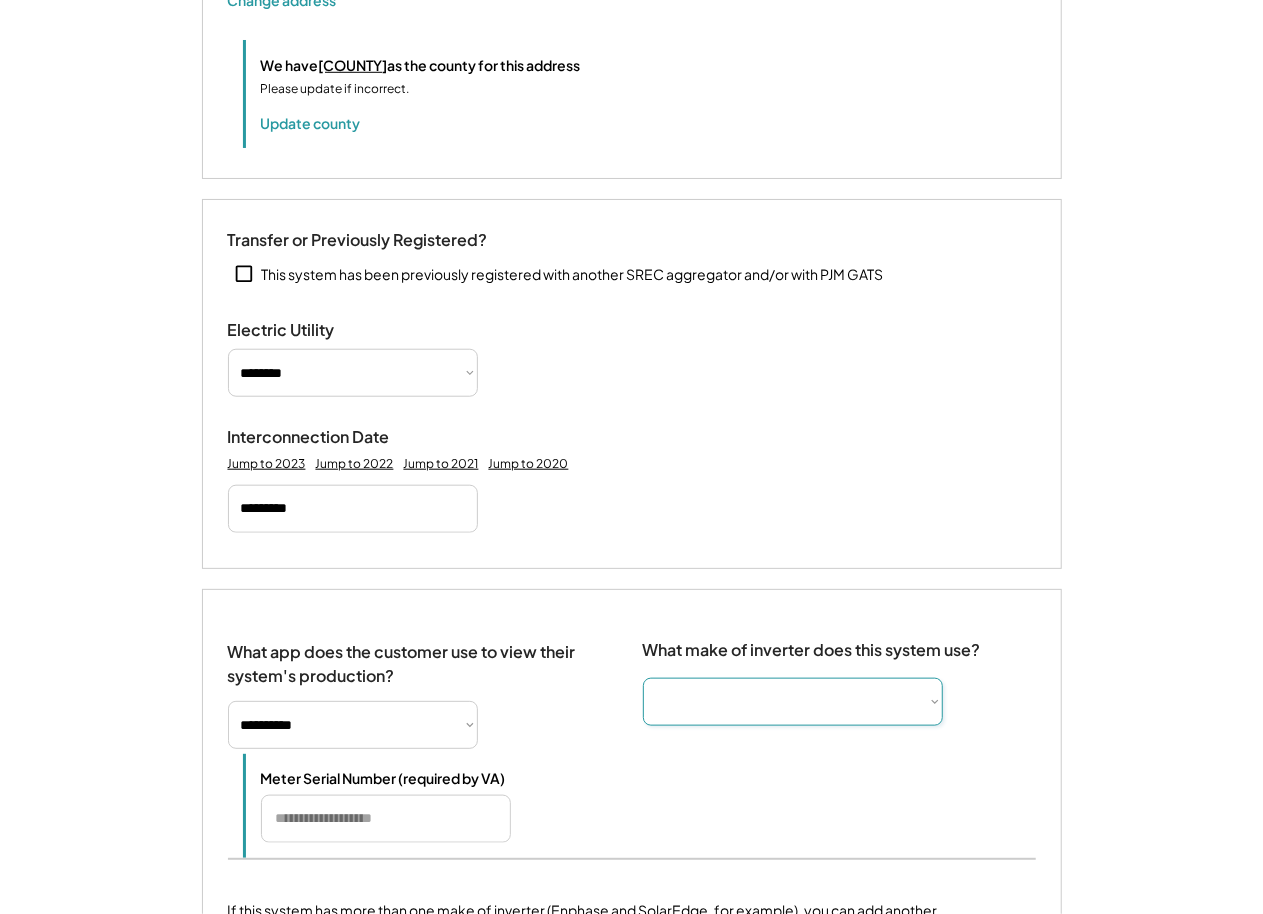 select on "*********" 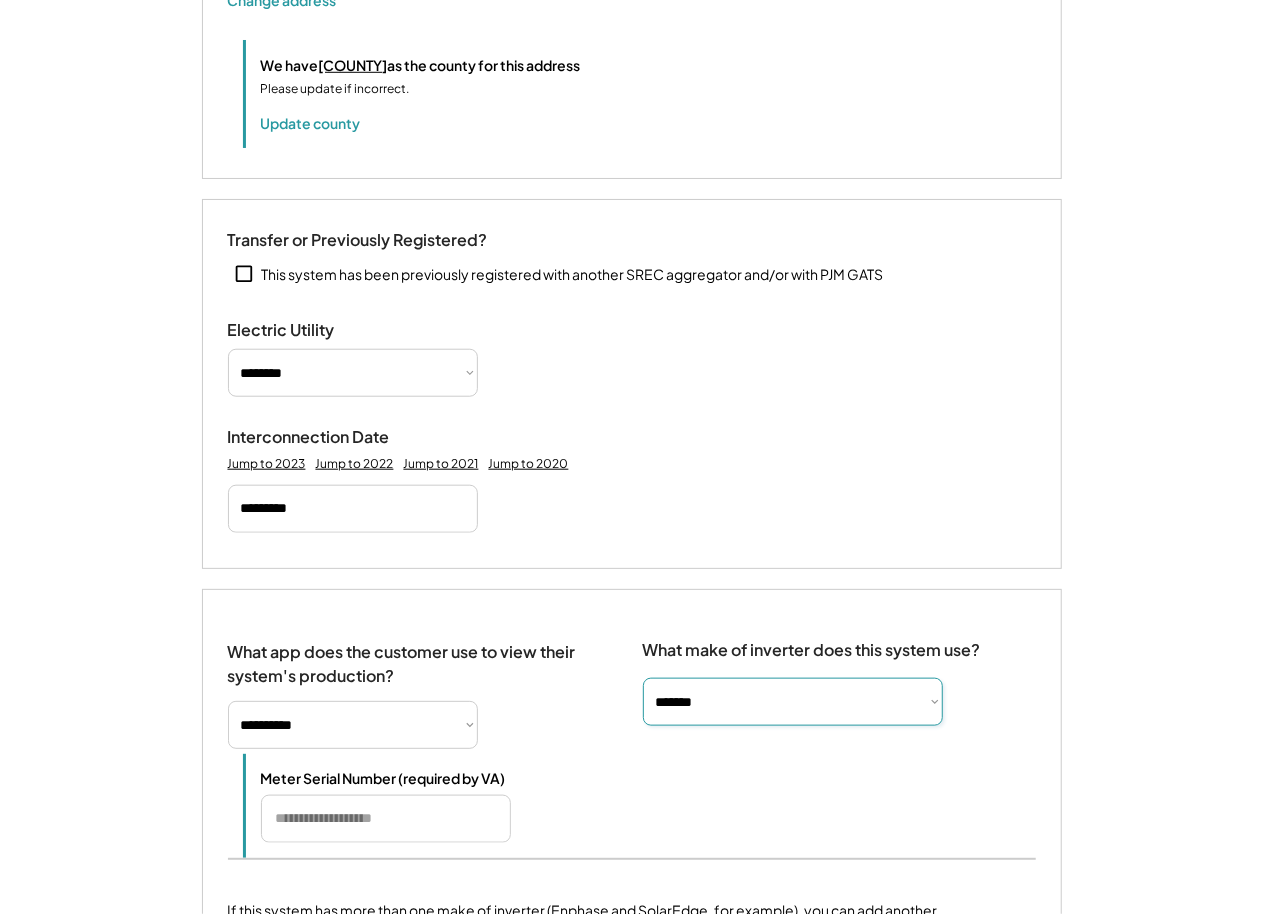 type 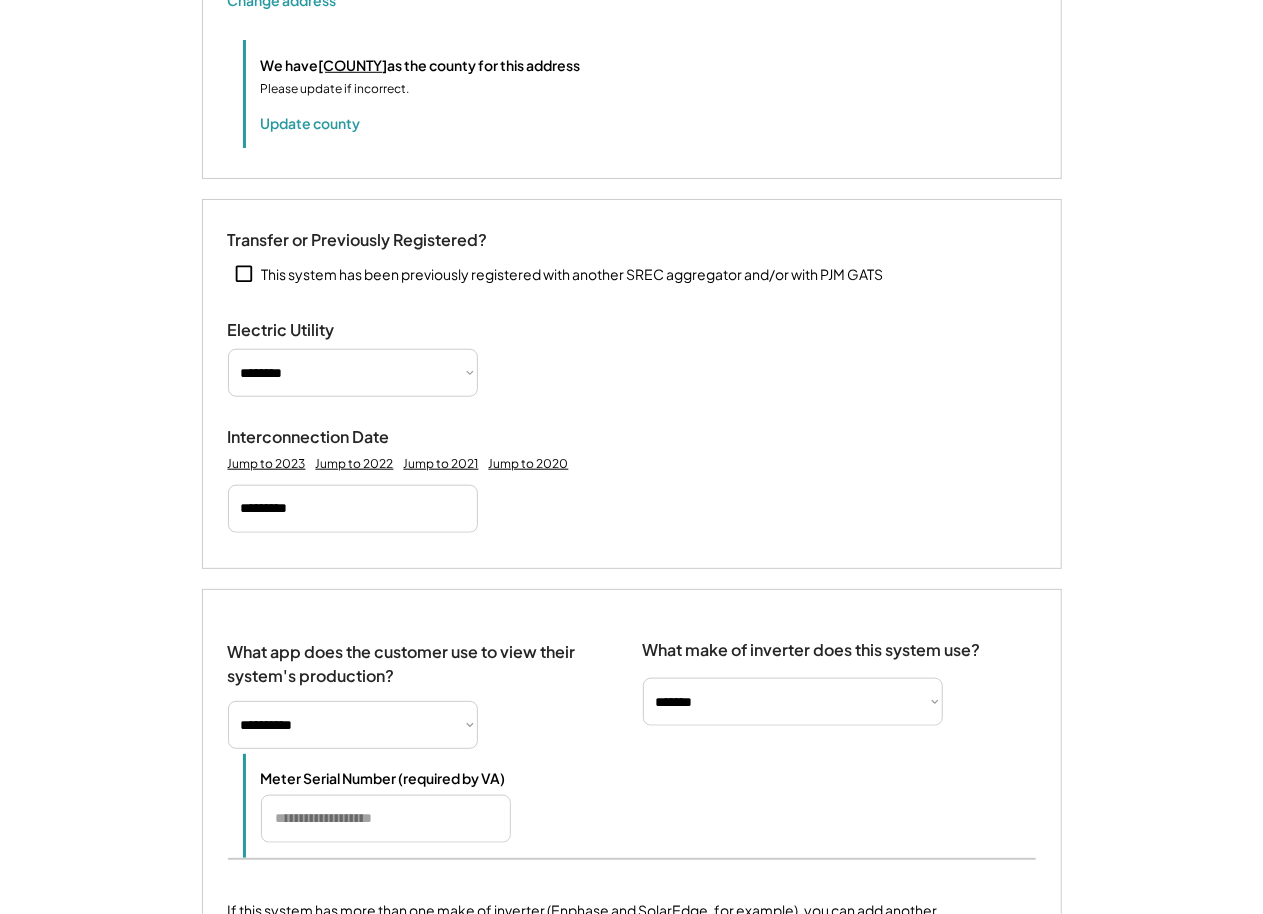 click on "**********" at bounding box center (415, 687) 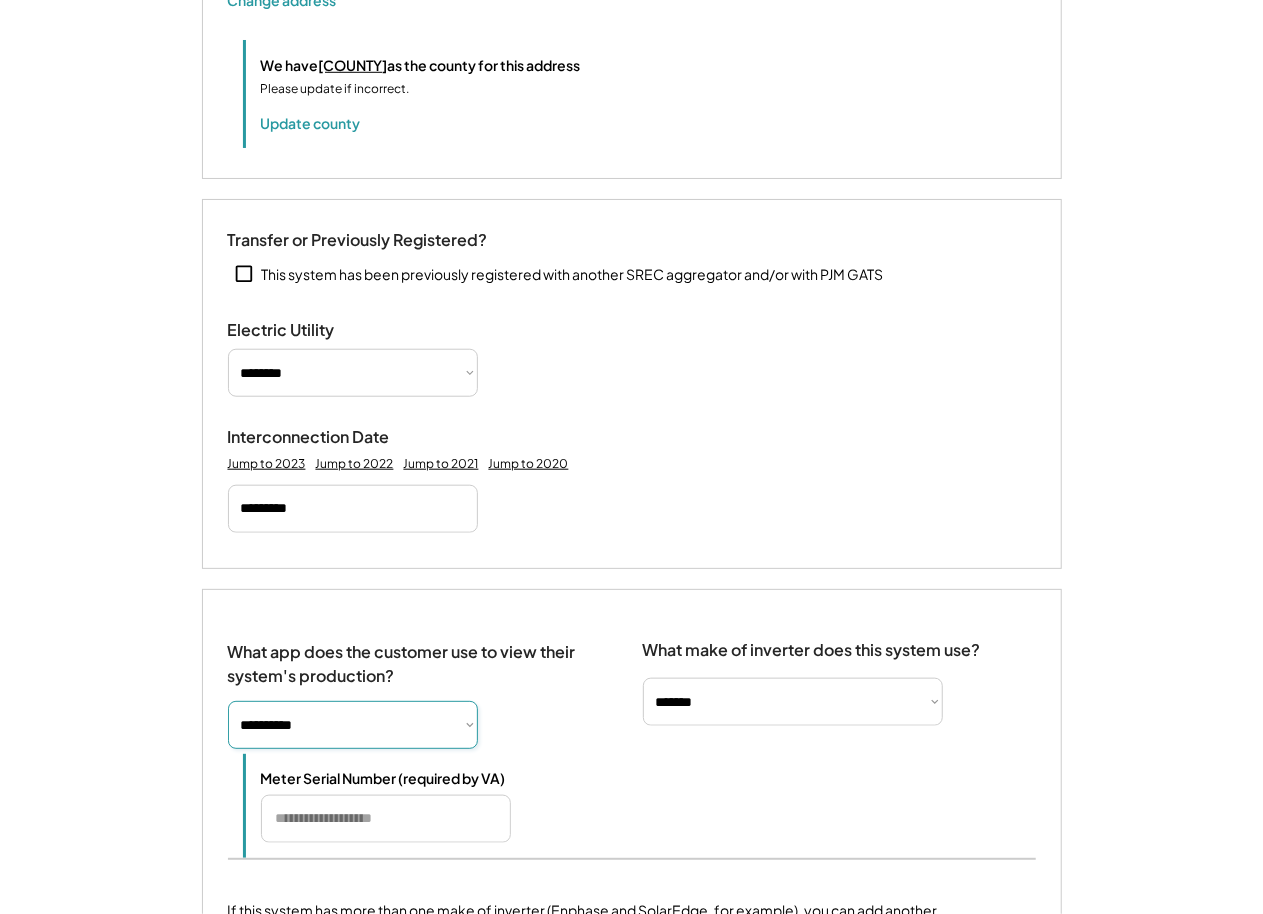 select on "**********" 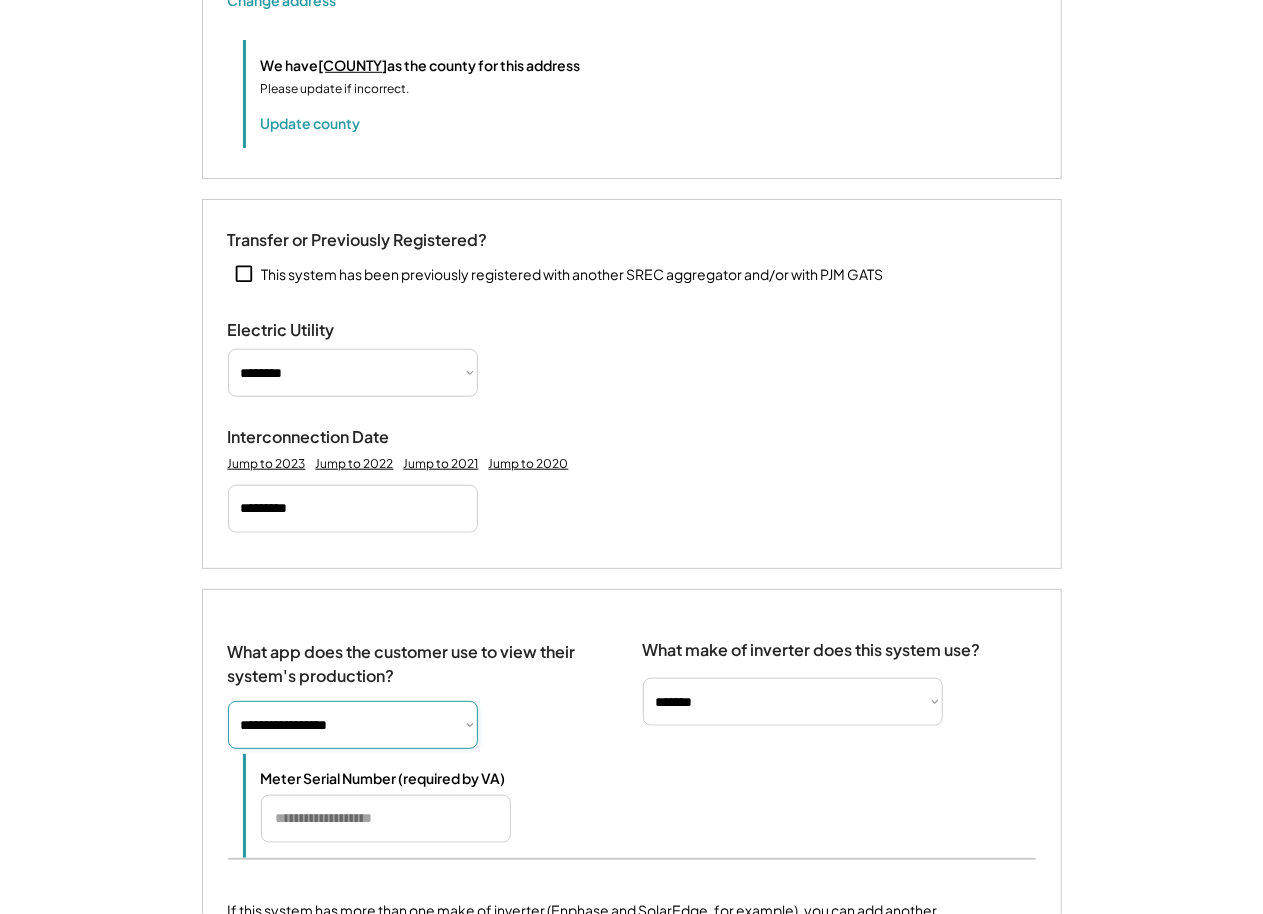 type 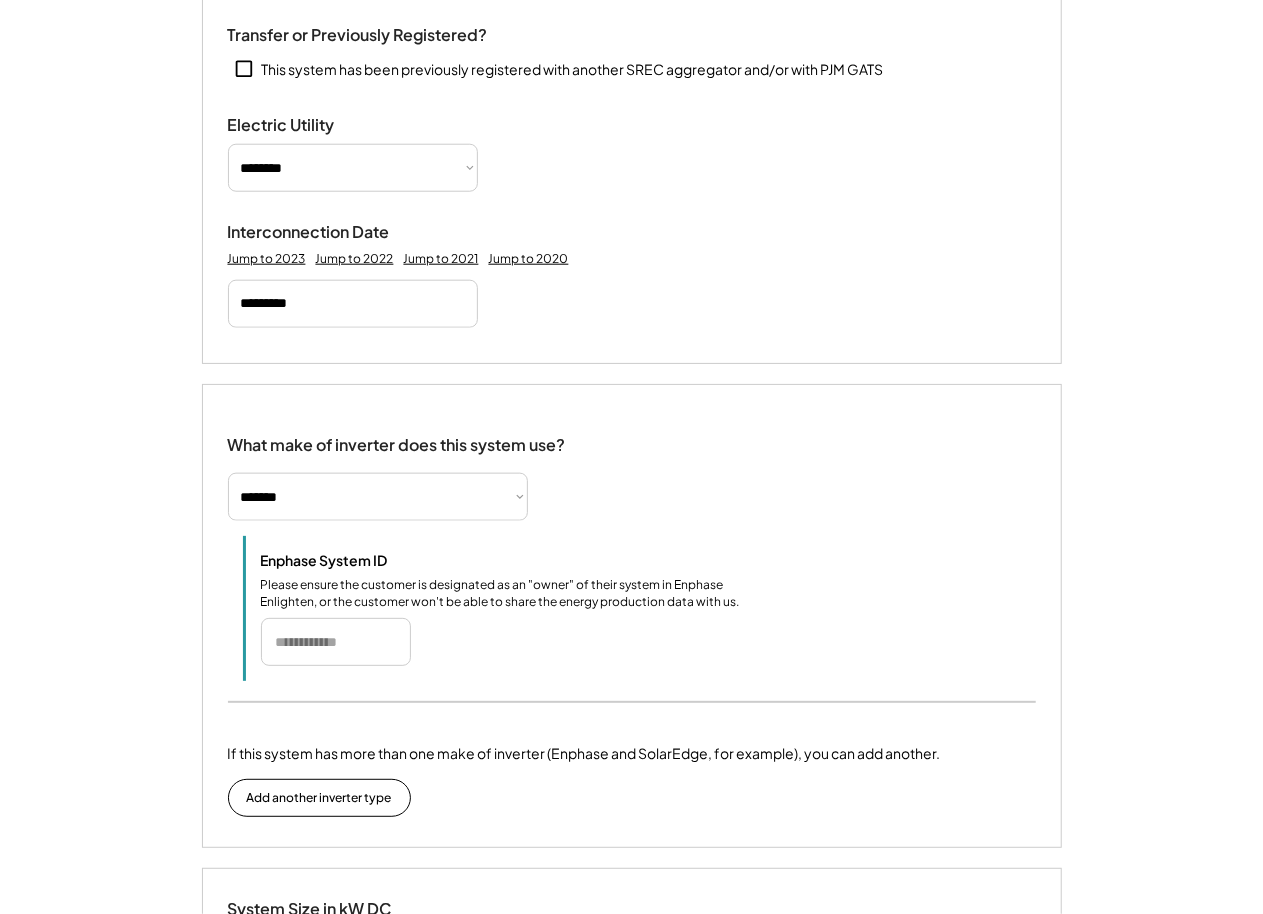 scroll, scrollTop: 931, scrollLeft: 0, axis: vertical 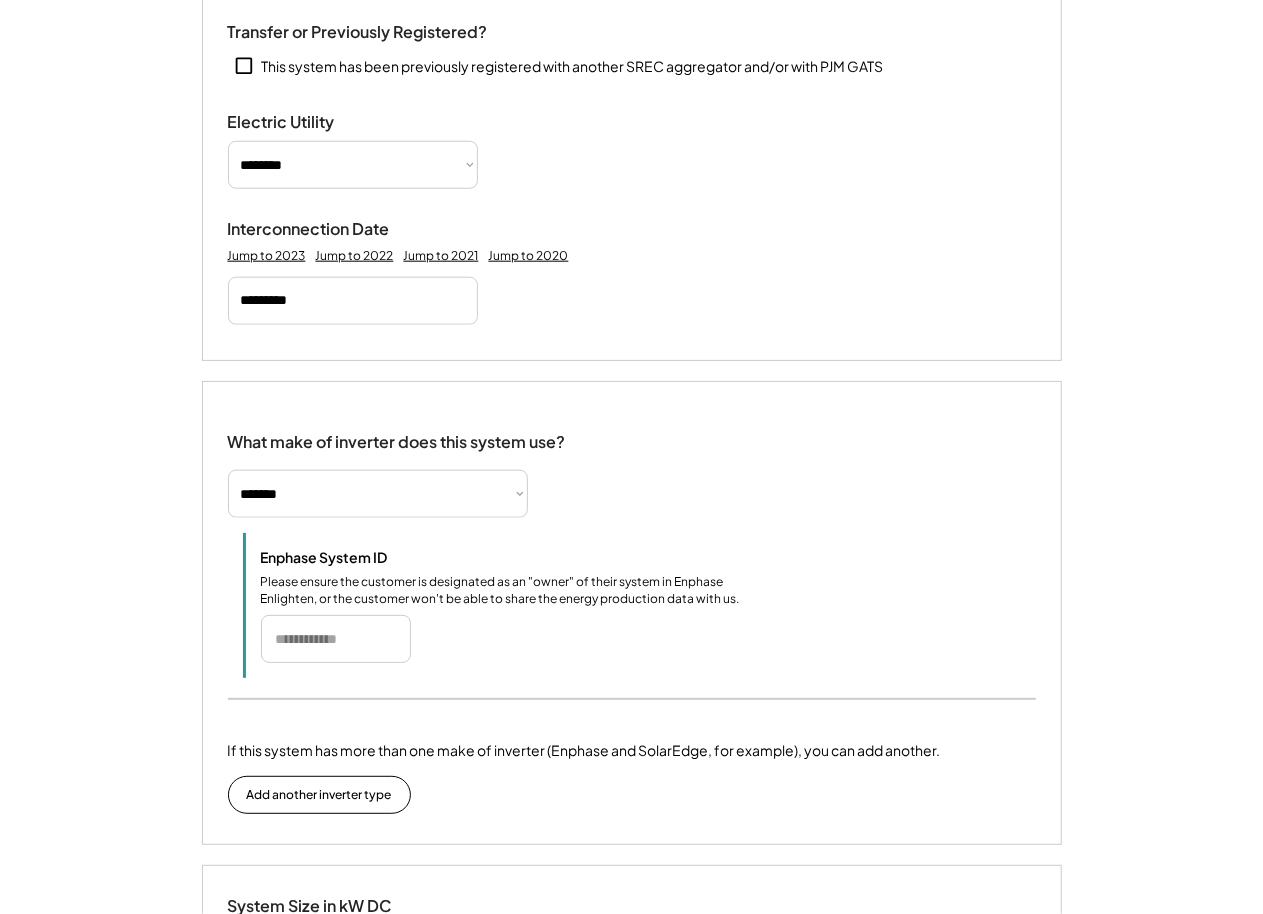 click at bounding box center (336, 639) 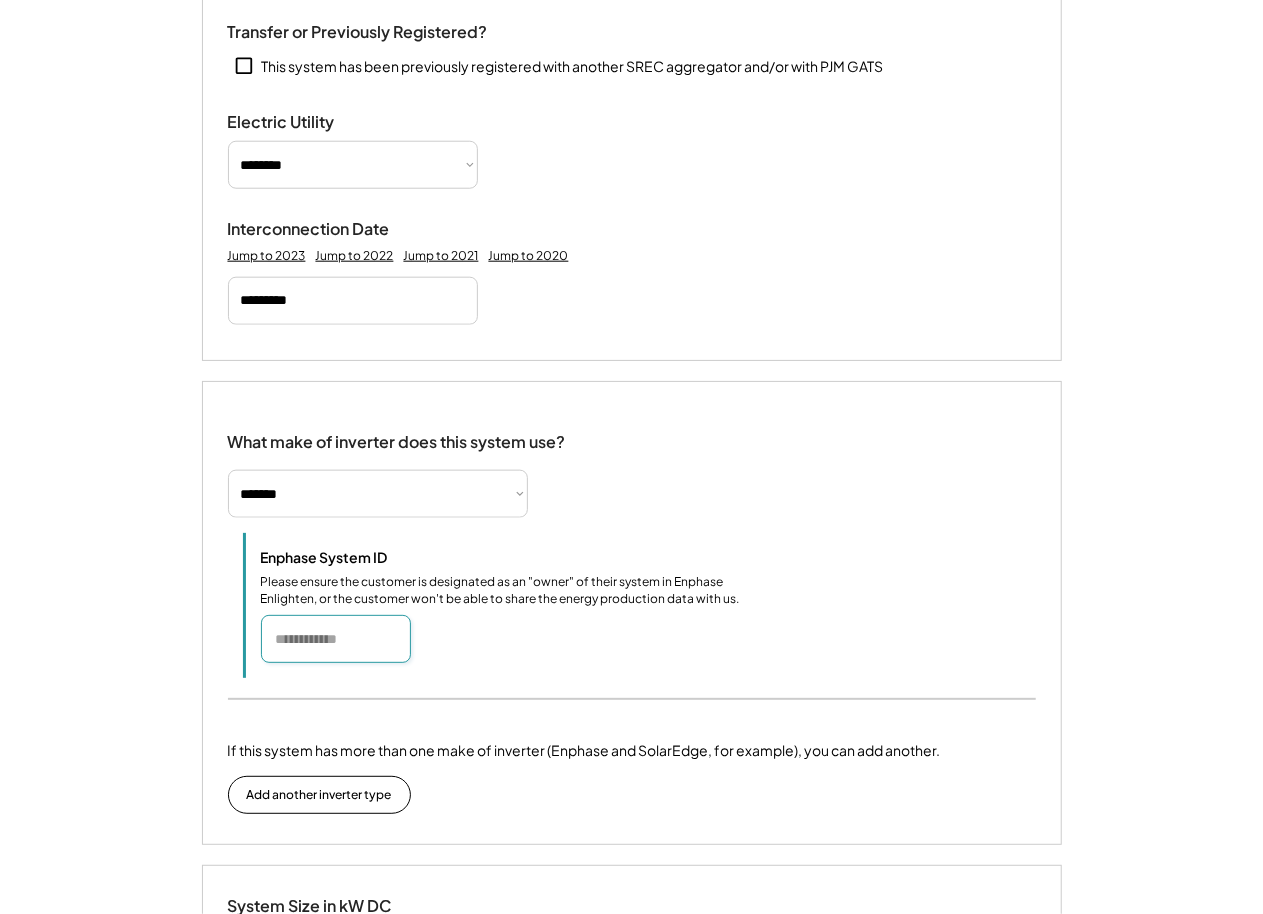 paste on "*******" 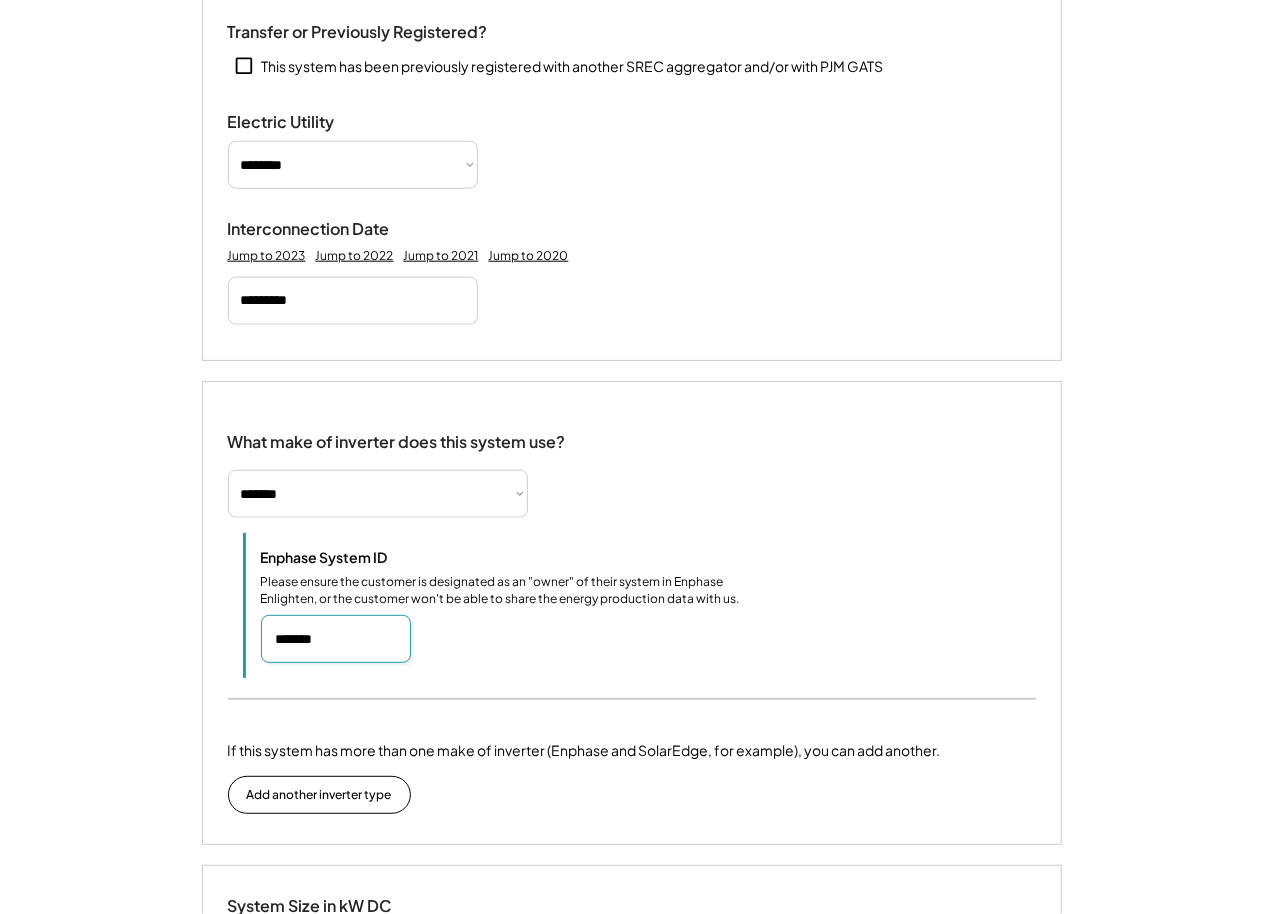 scroll, scrollTop: 1138, scrollLeft: 0, axis: vertical 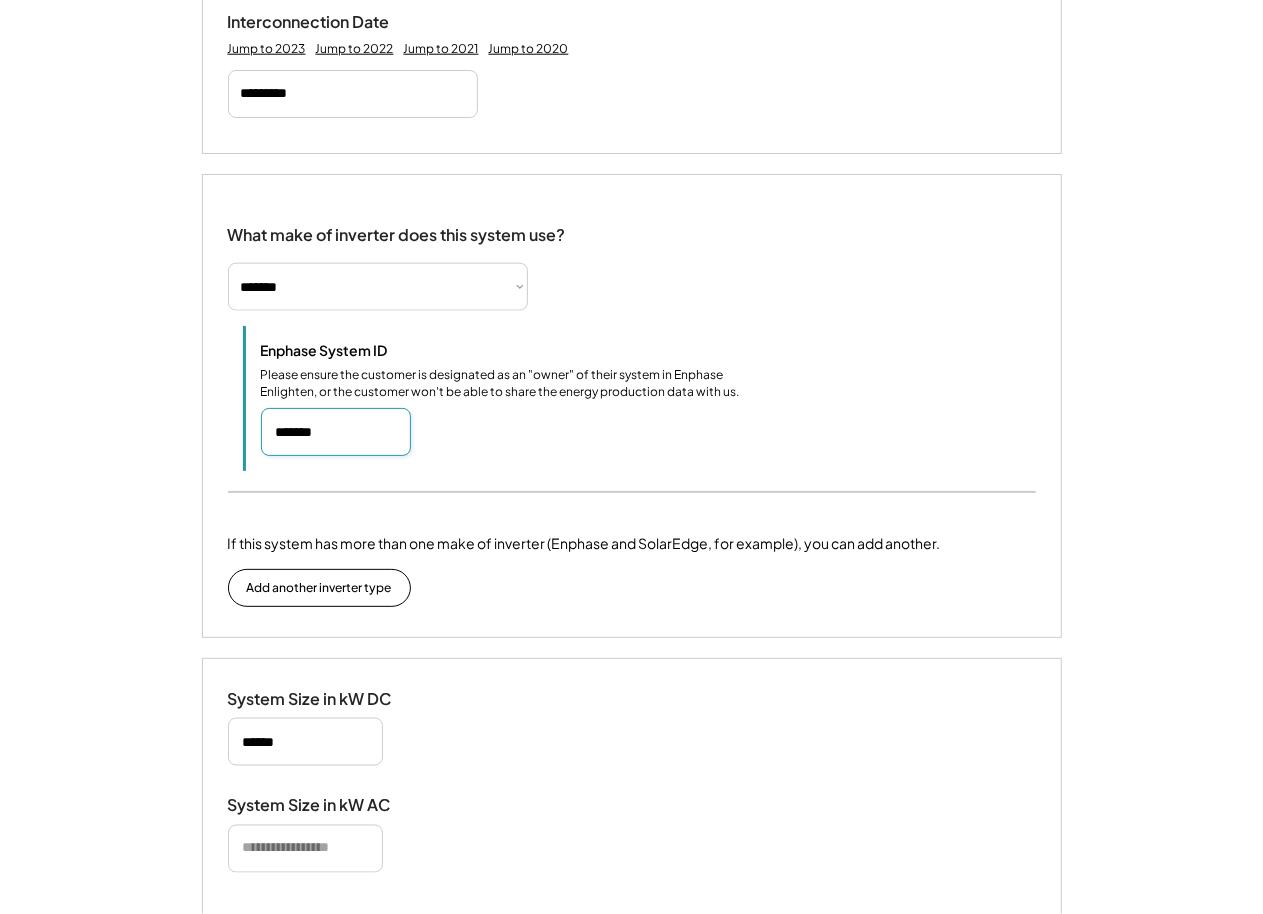 type on "*******" 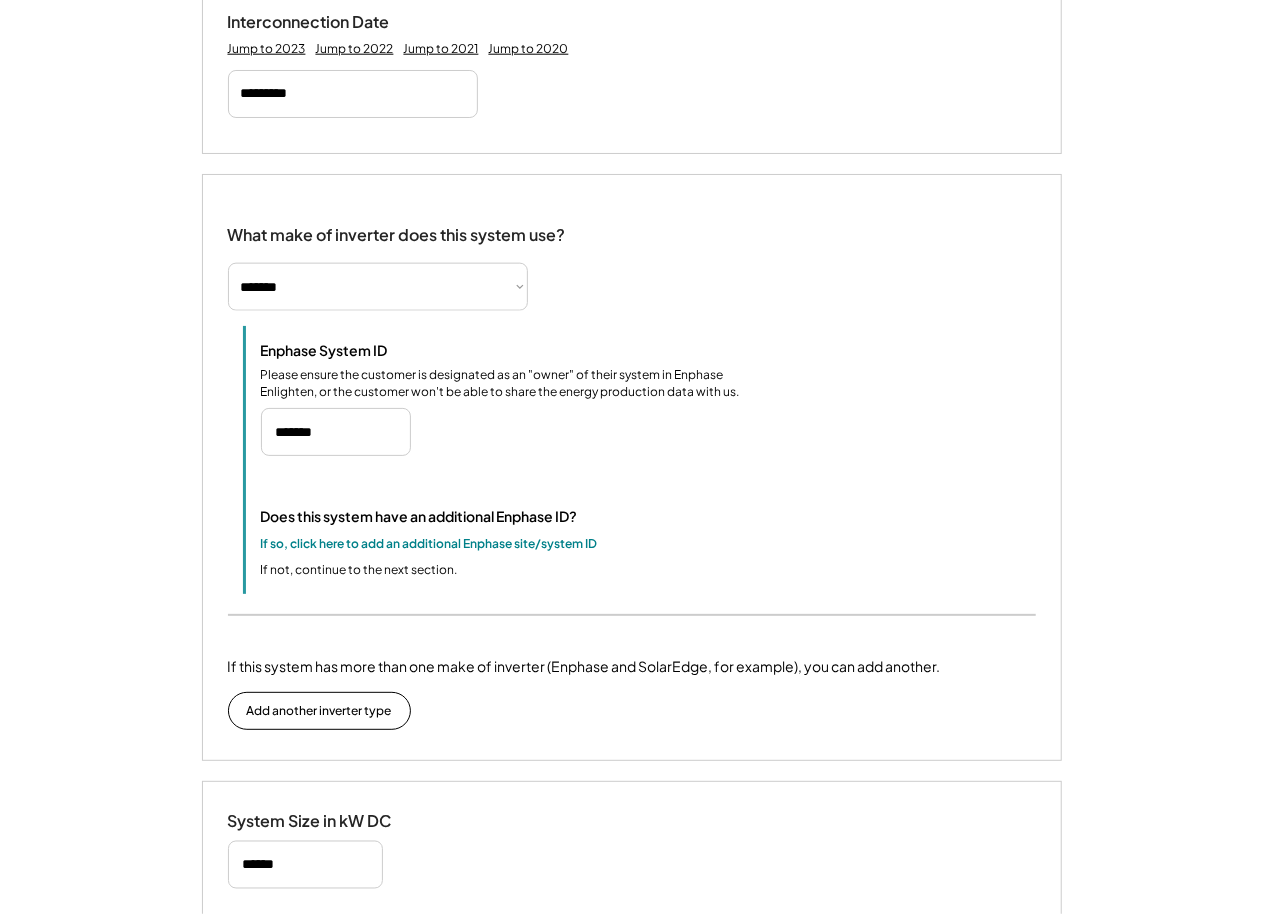 scroll, scrollTop: 1416, scrollLeft: 0, axis: vertical 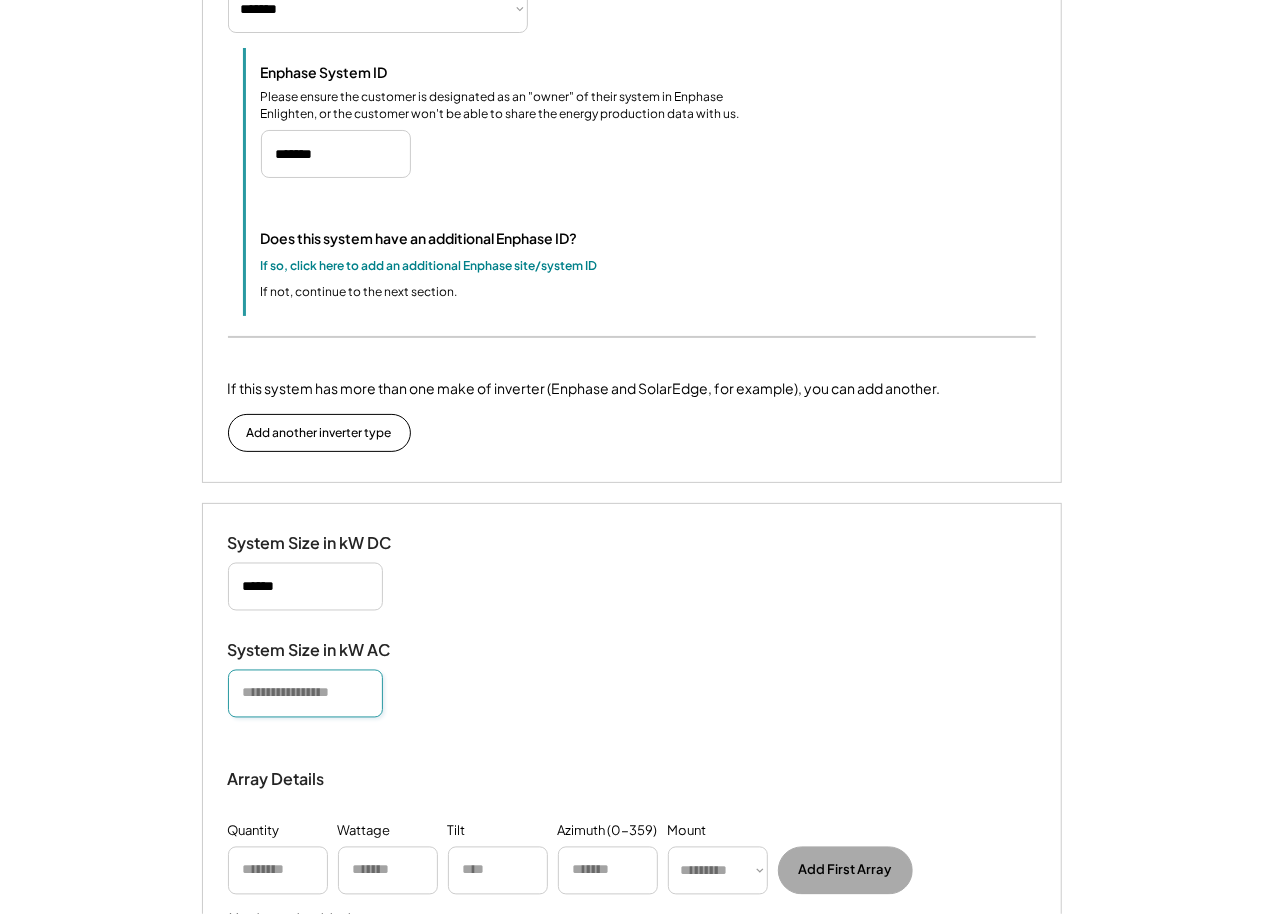 click at bounding box center [305, 694] 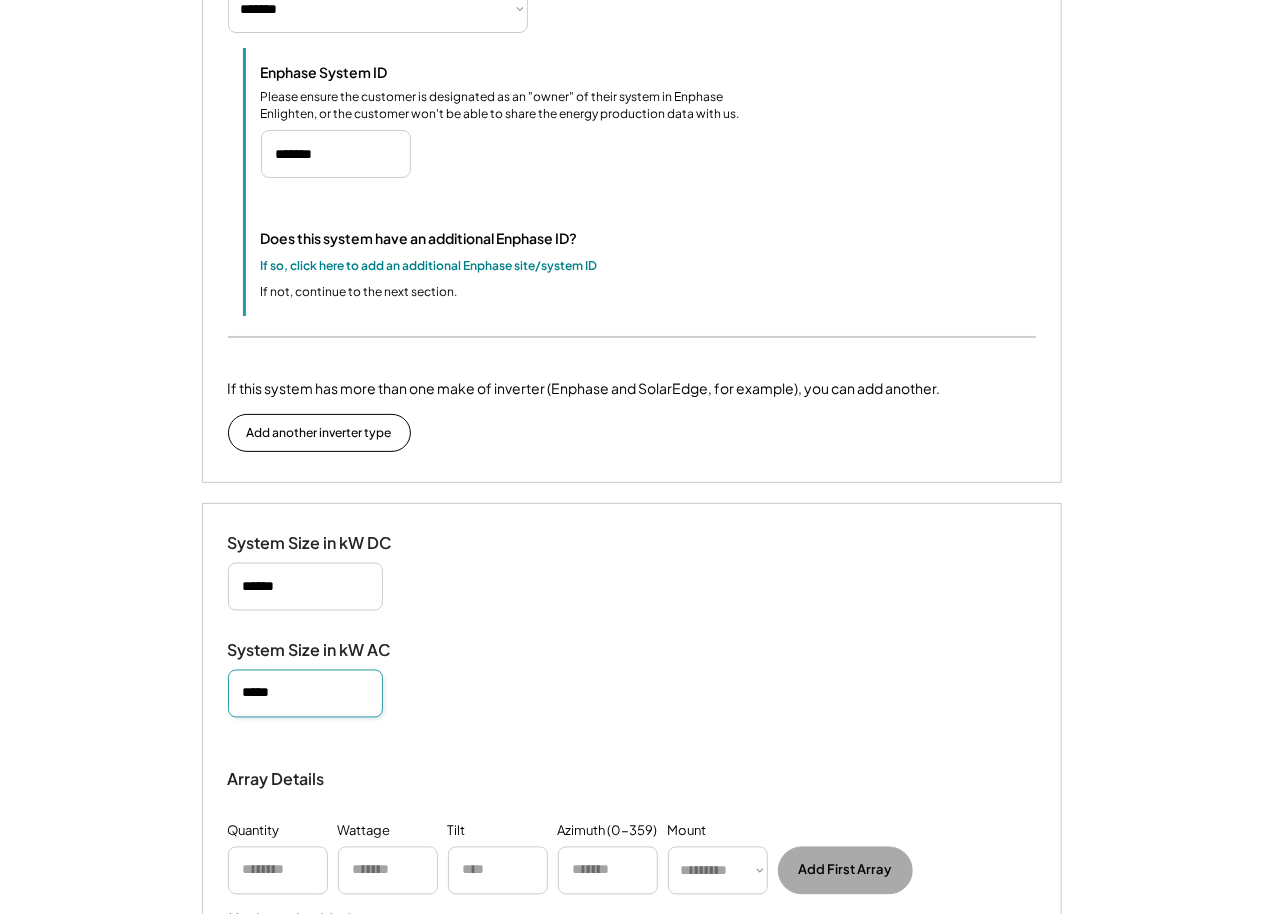 type on "*****" 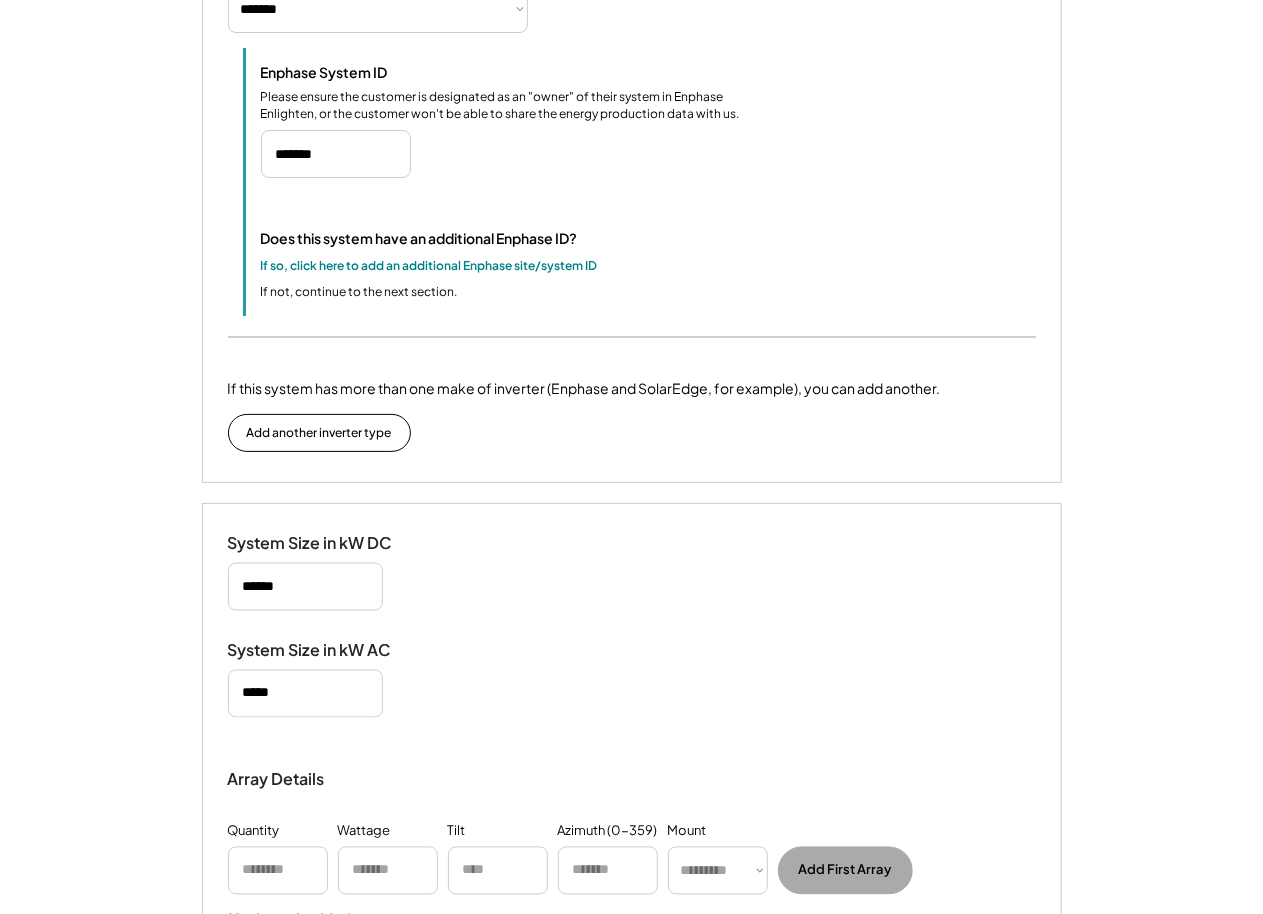drag, startPoint x: 533, startPoint y: 657, endPoint x: 550, endPoint y: 653, distance: 17.464249 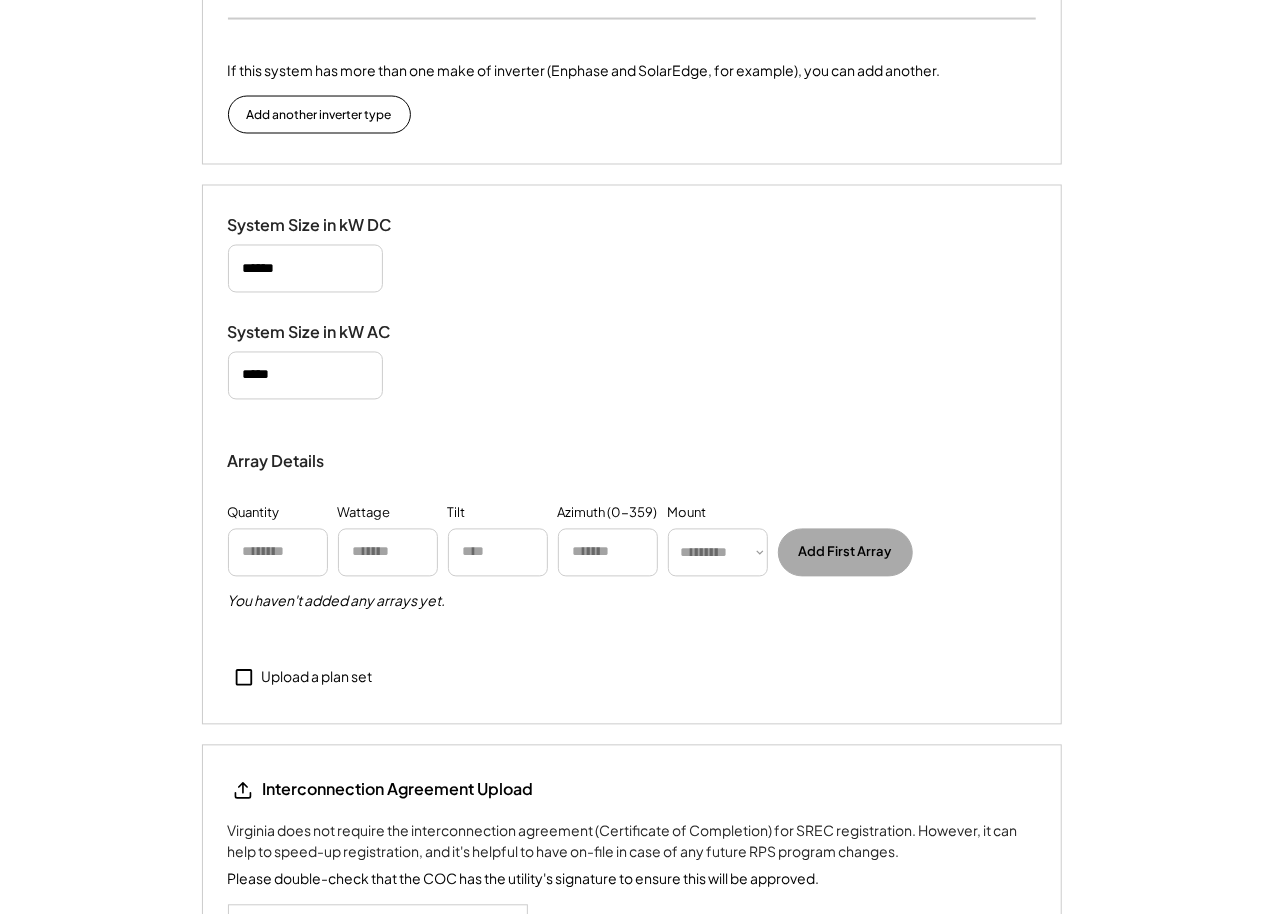 scroll, scrollTop: 1838, scrollLeft: 0, axis: vertical 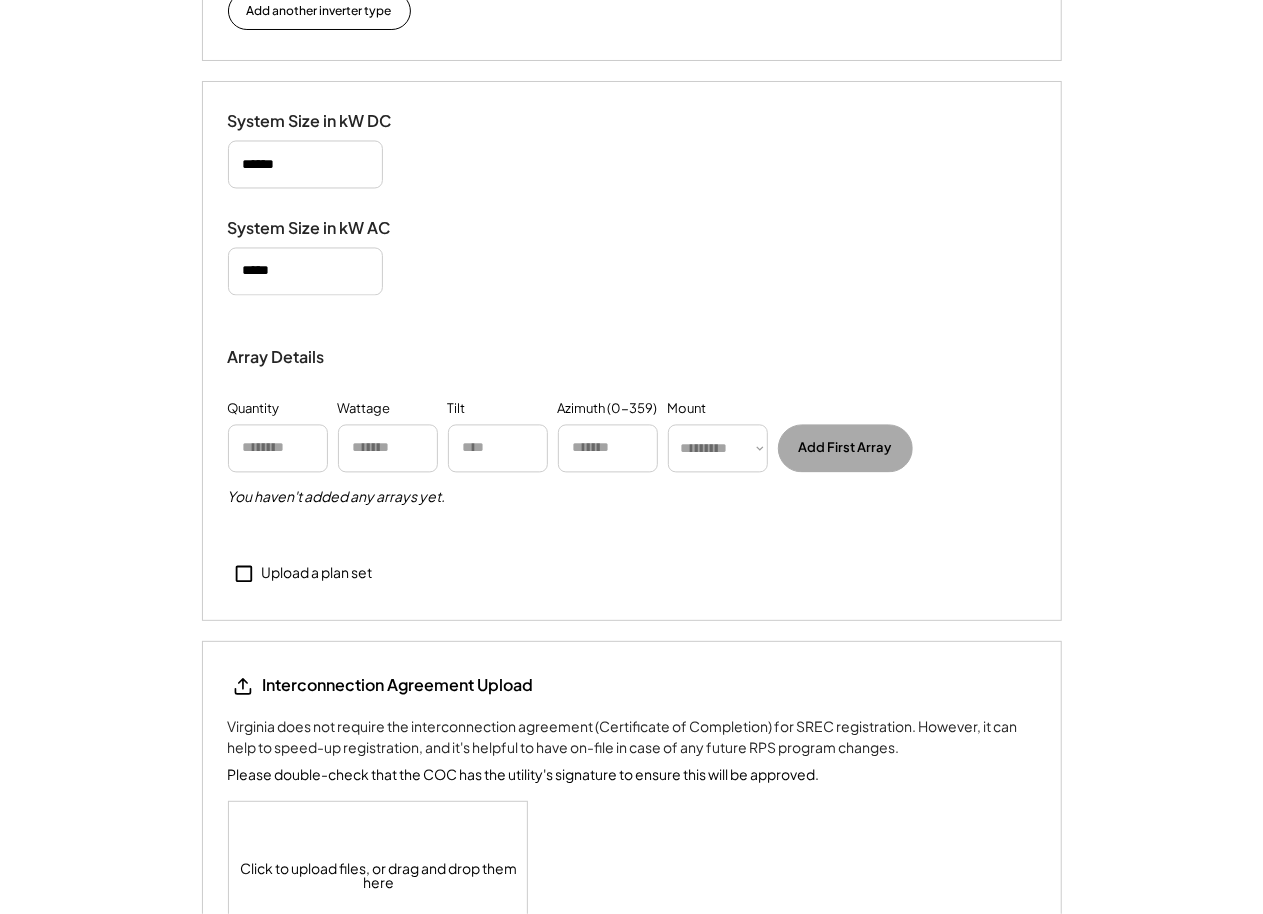click on "Upload a plan set" at bounding box center (300, 574) 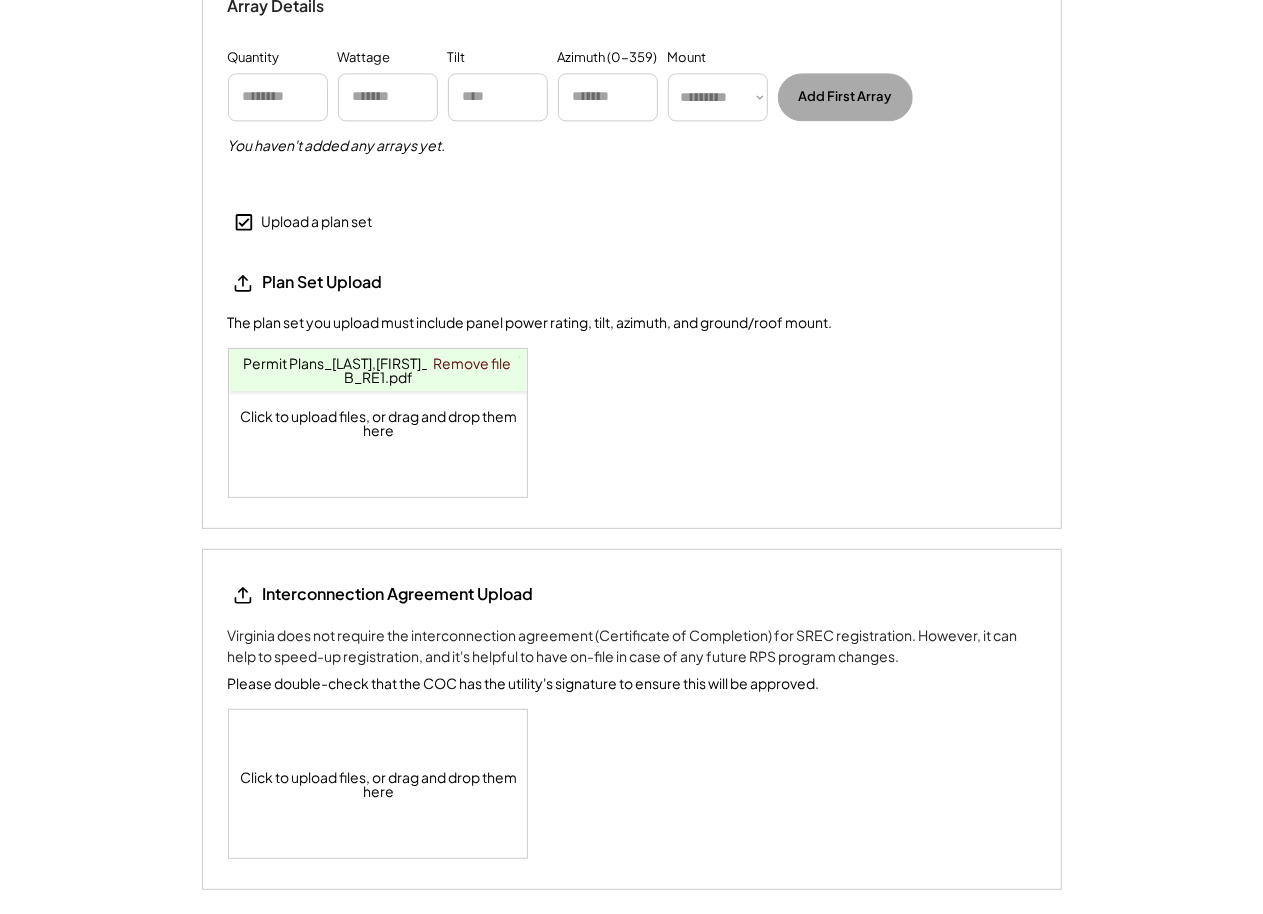 scroll, scrollTop: 2453, scrollLeft: 0, axis: vertical 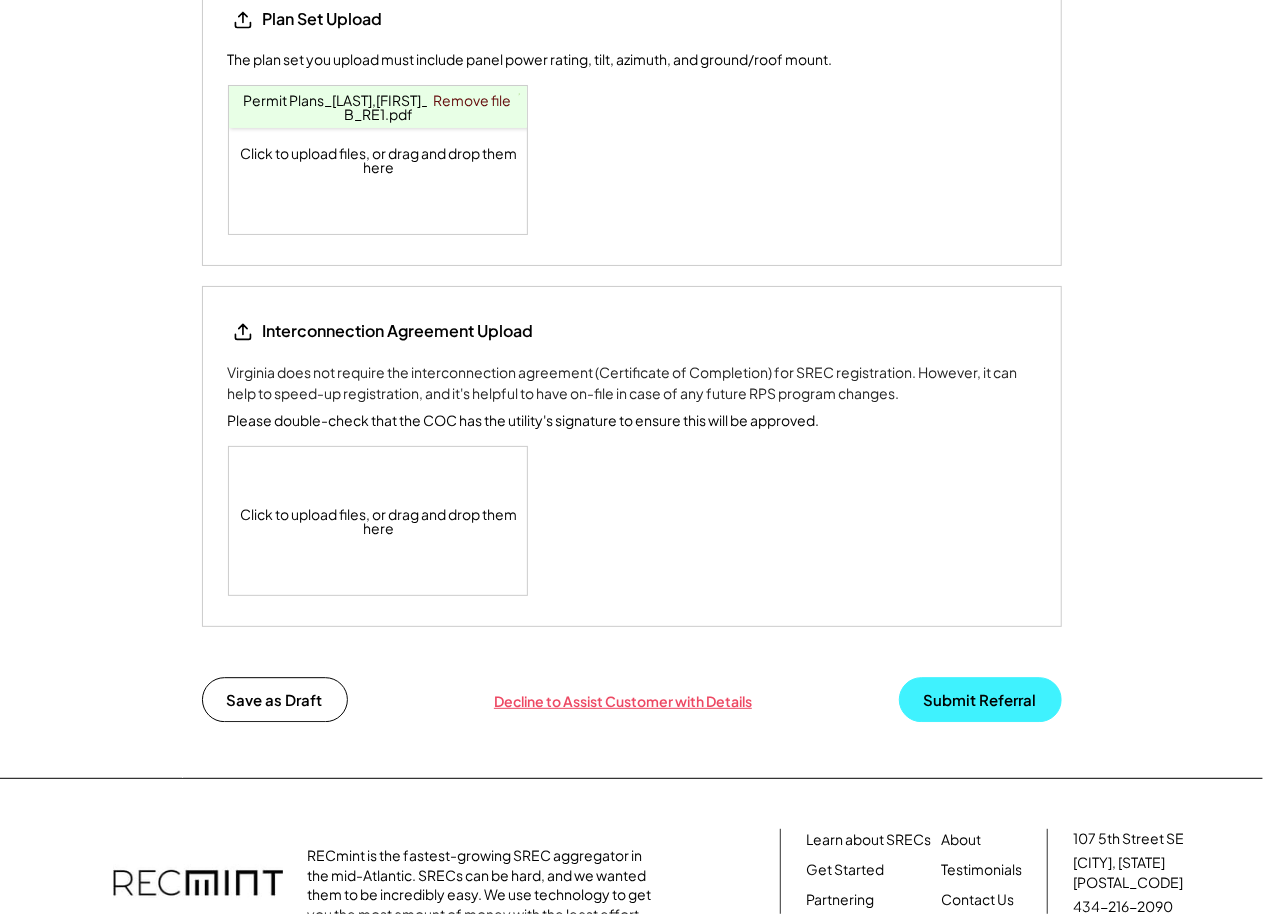 click on "Submit Referral" at bounding box center [980, 699] 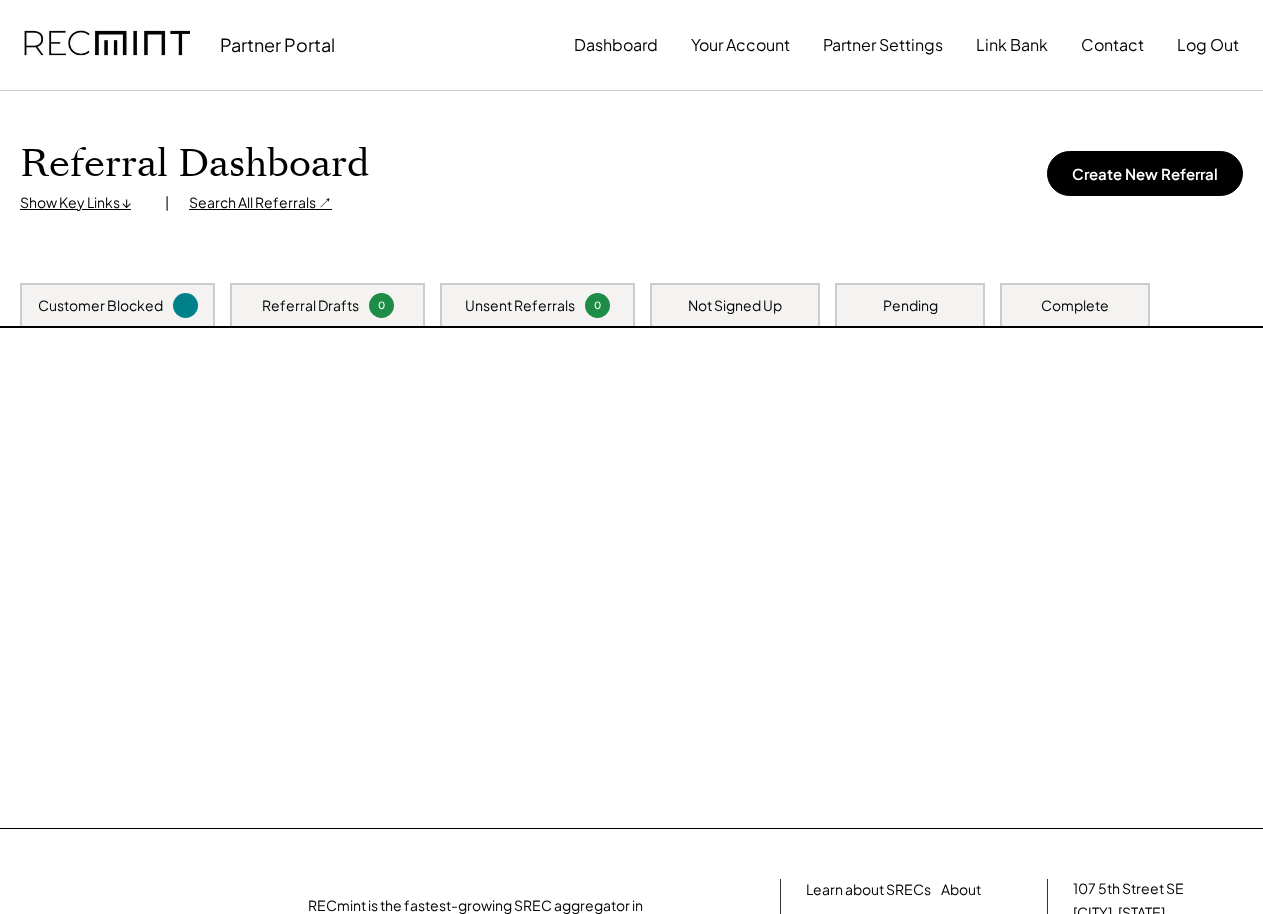 scroll, scrollTop: 0, scrollLeft: 0, axis: both 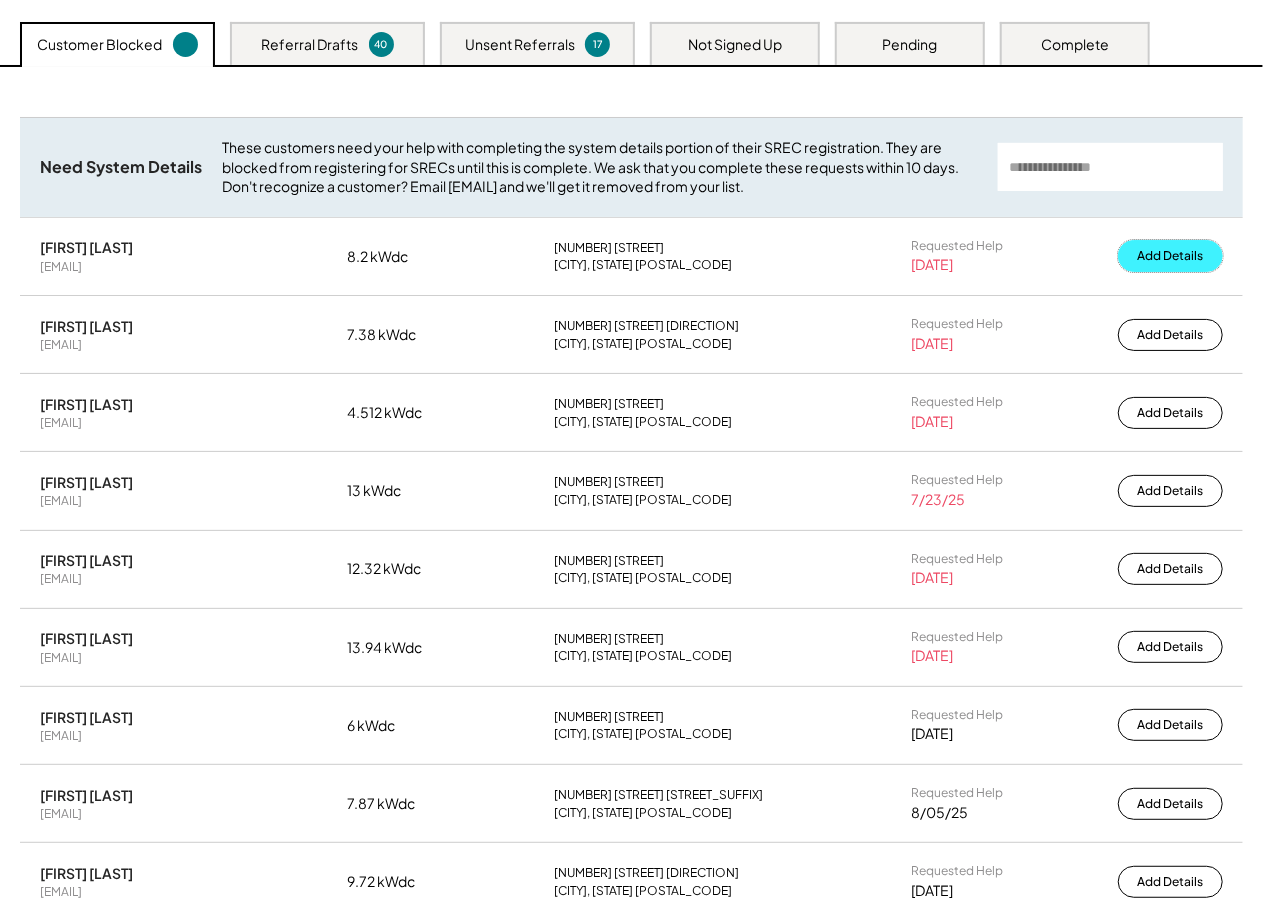 click on "Add Details" at bounding box center (1170, 256) 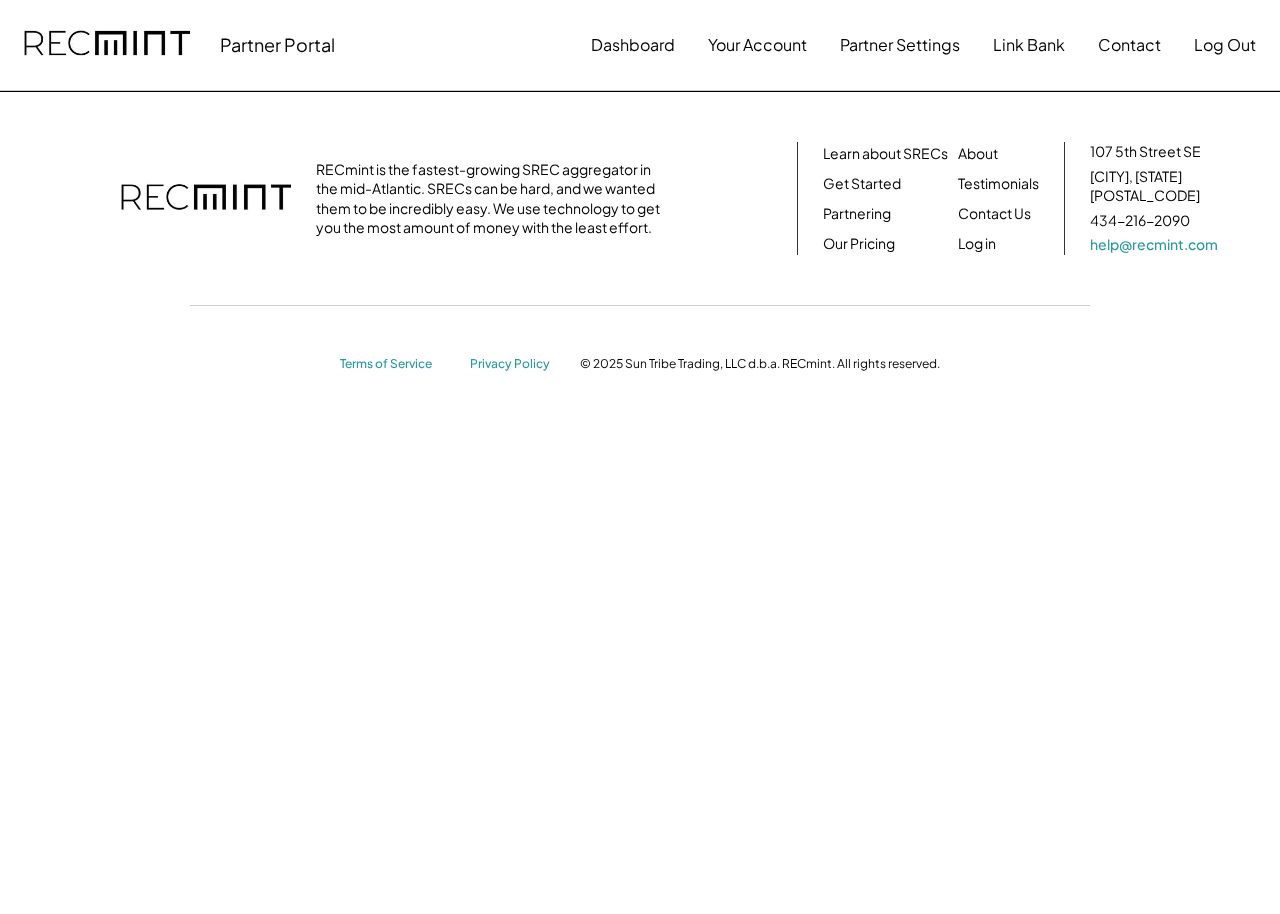 scroll, scrollTop: 0, scrollLeft: 0, axis: both 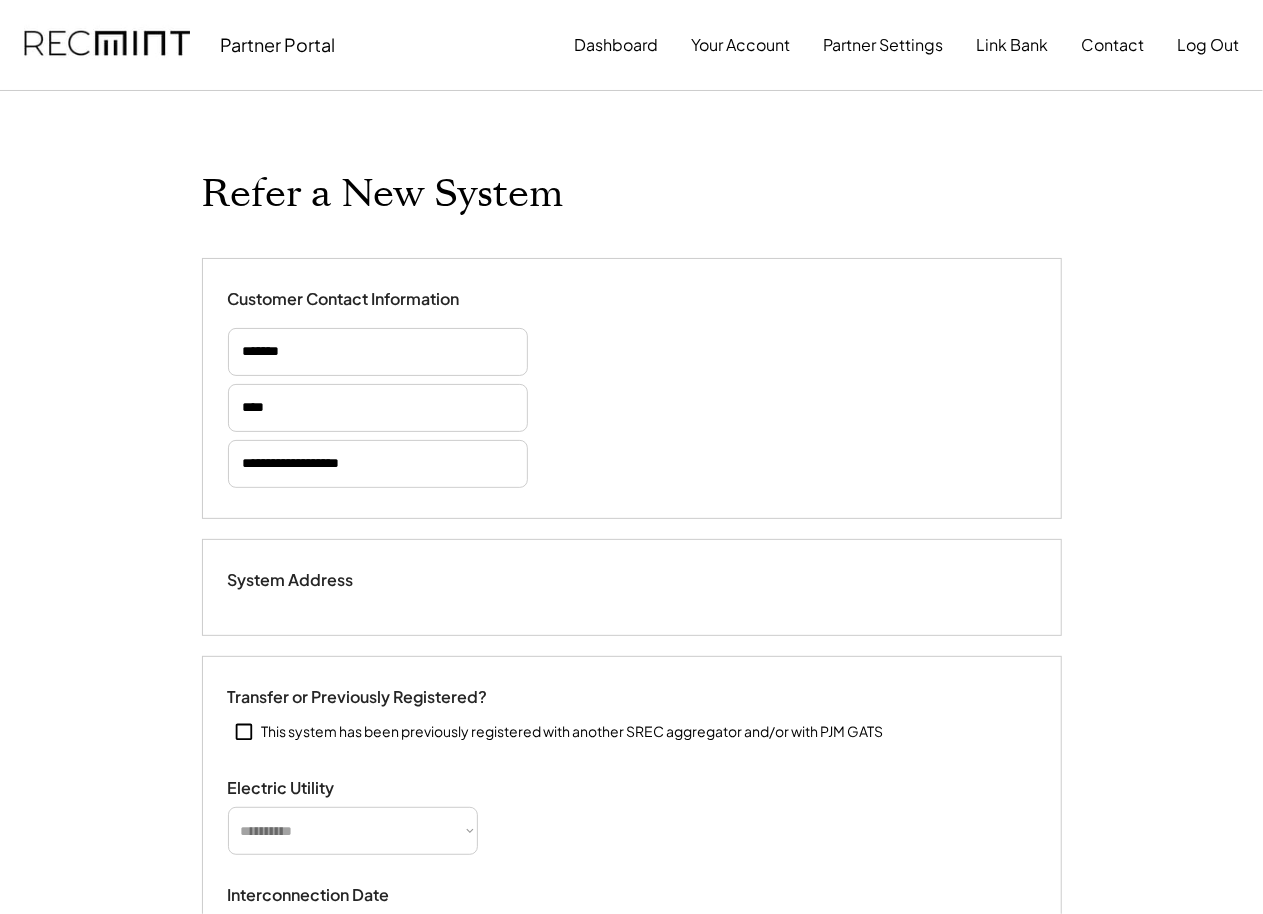 select on "**********" 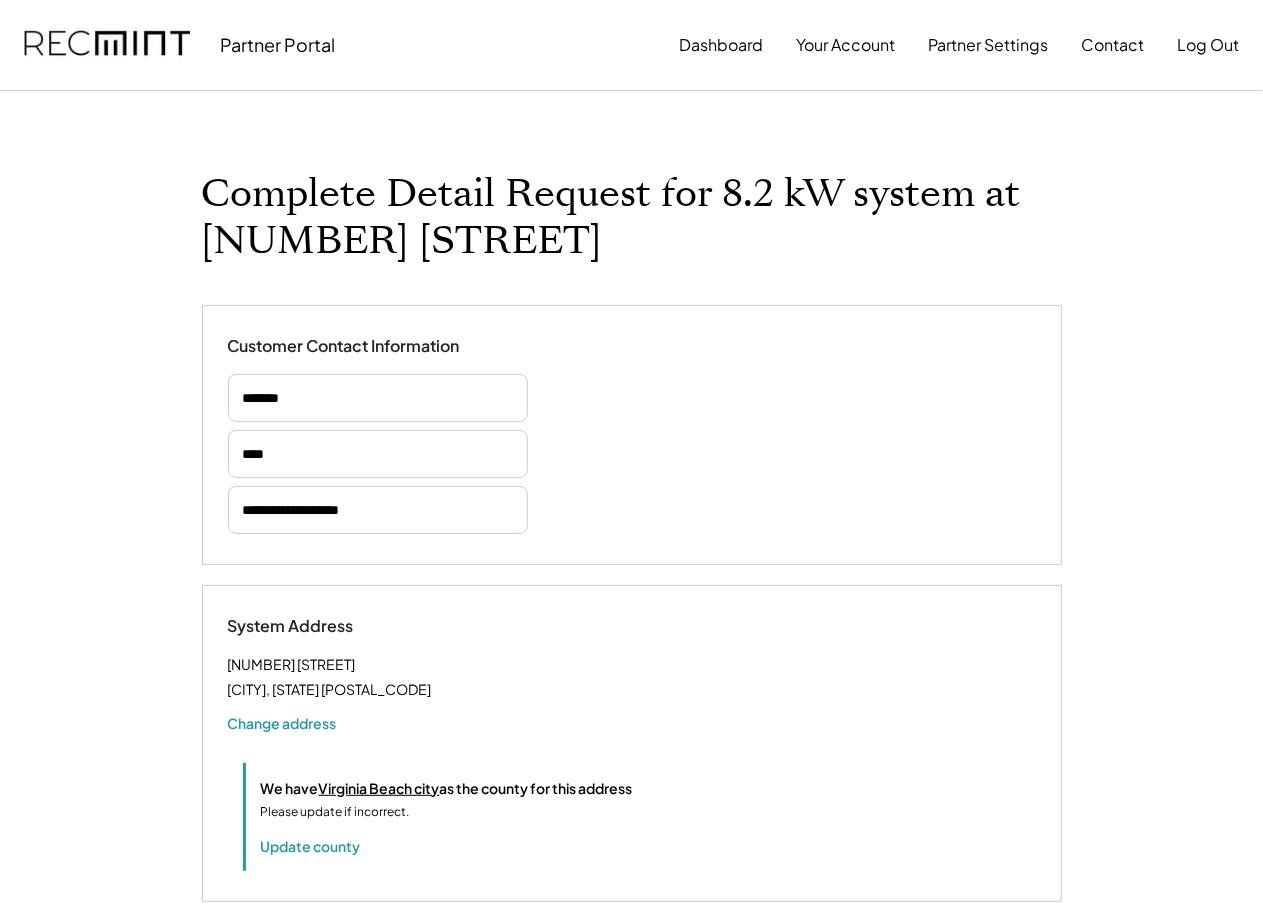 select on "**********" 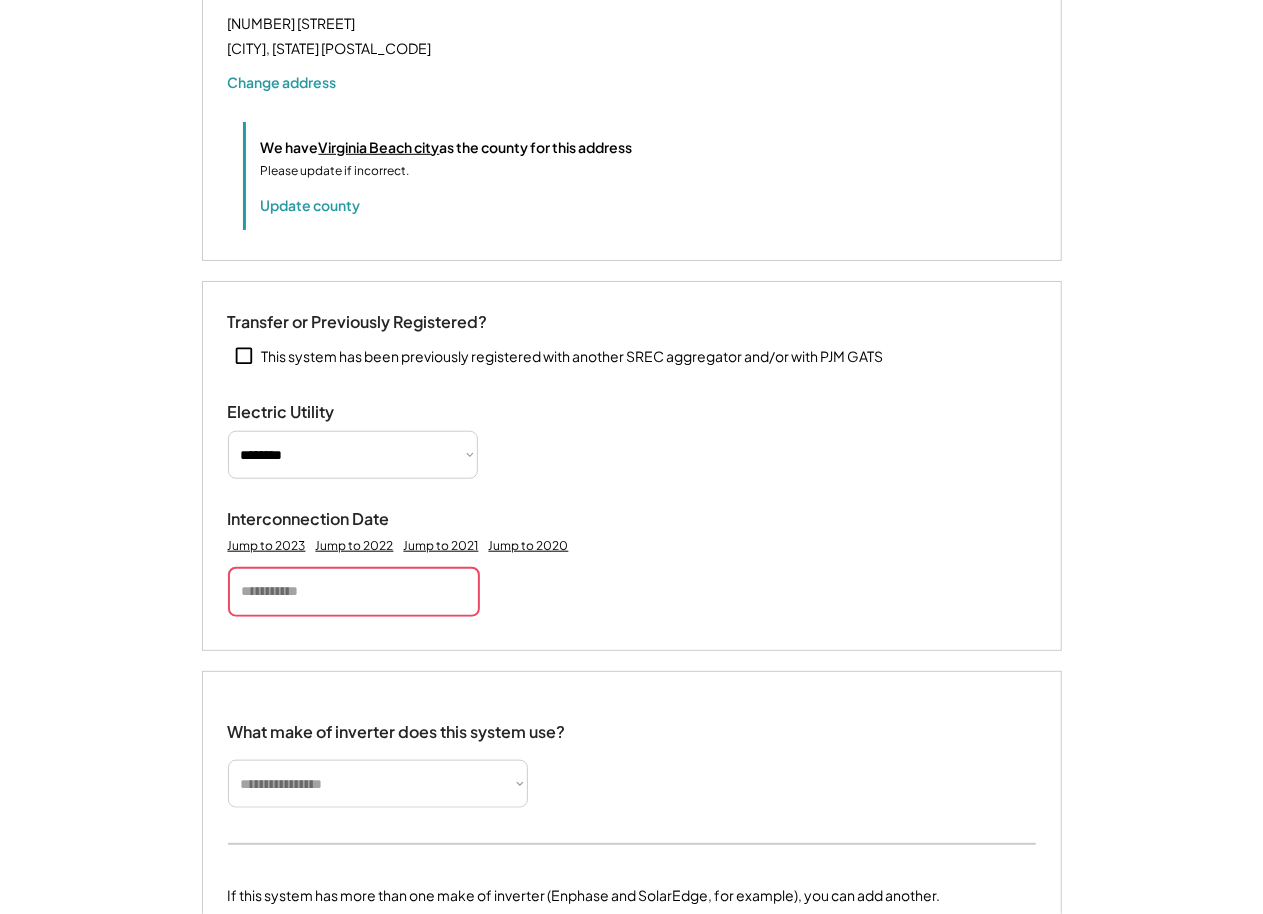 scroll, scrollTop: 758, scrollLeft: 0, axis: vertical 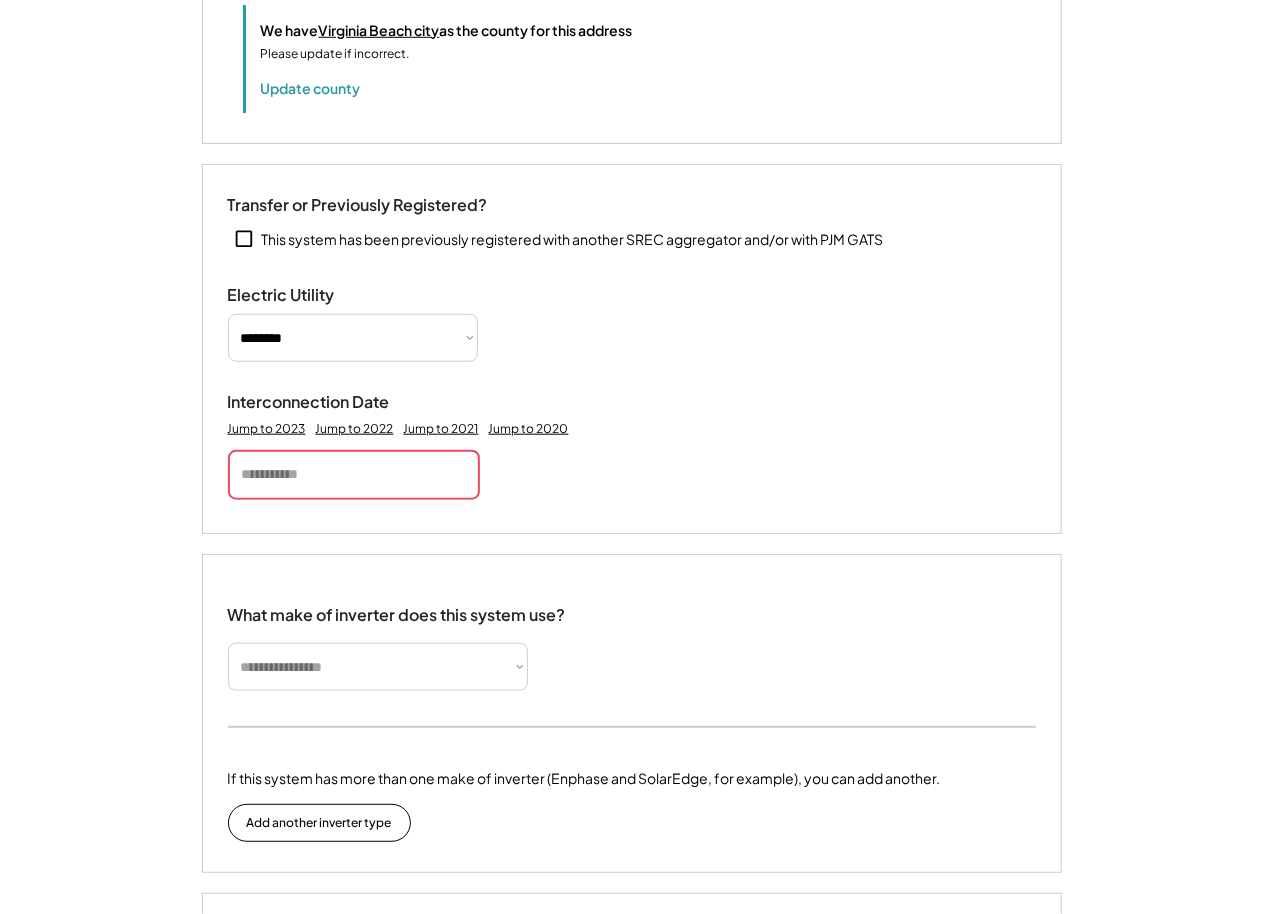 click at bounding box center [354, 475] 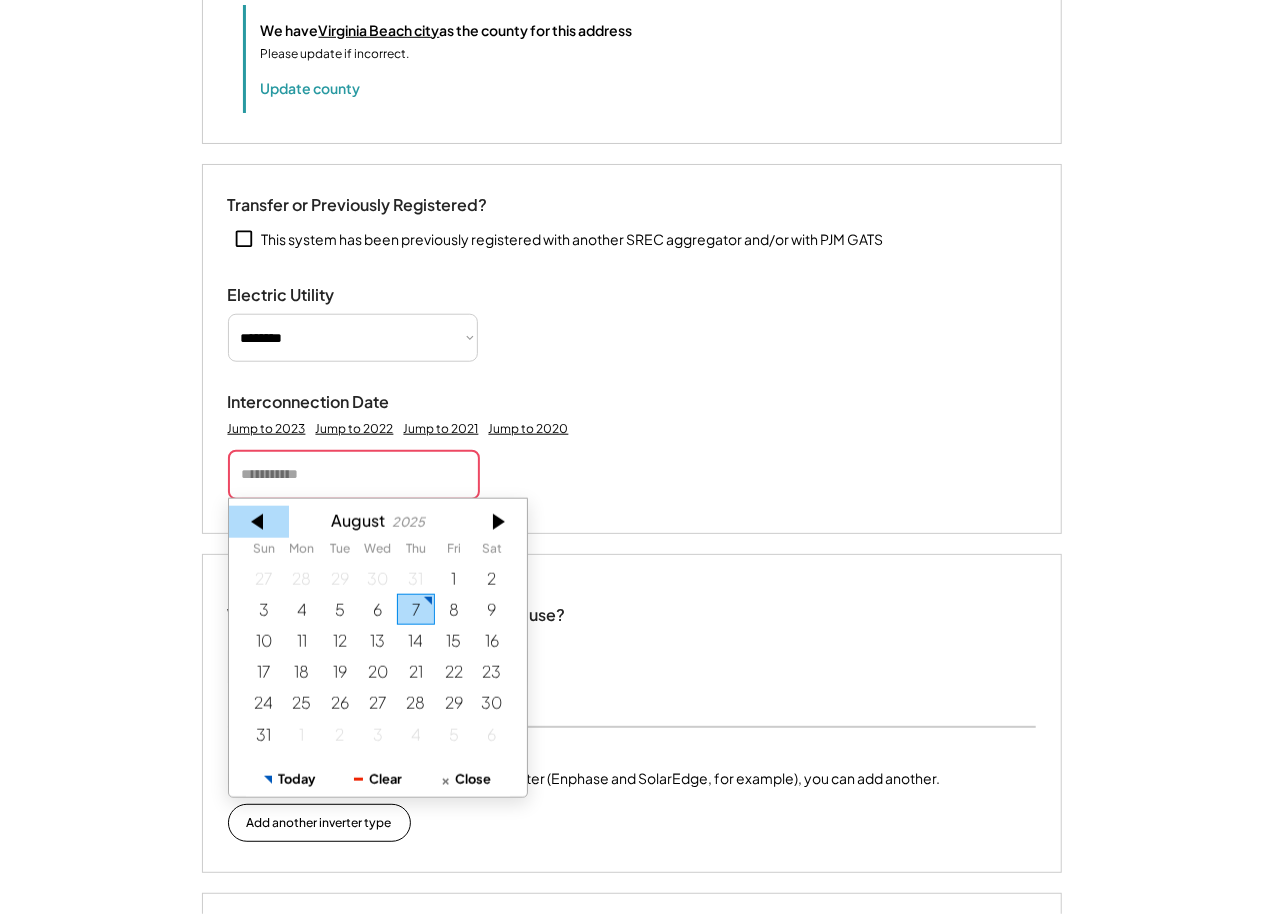 click at bounding box center (259, 522) 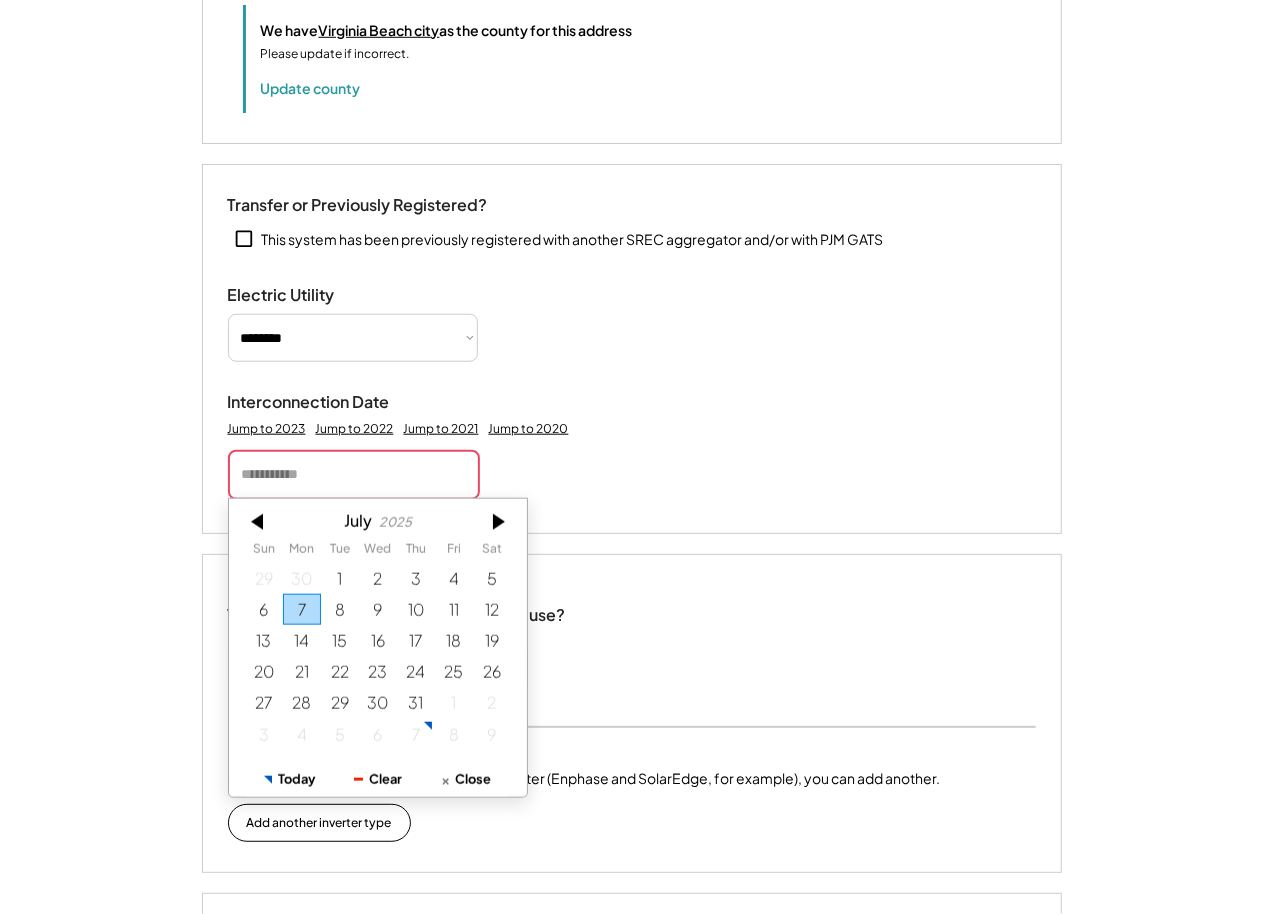 click at bounding box center (259, 522) 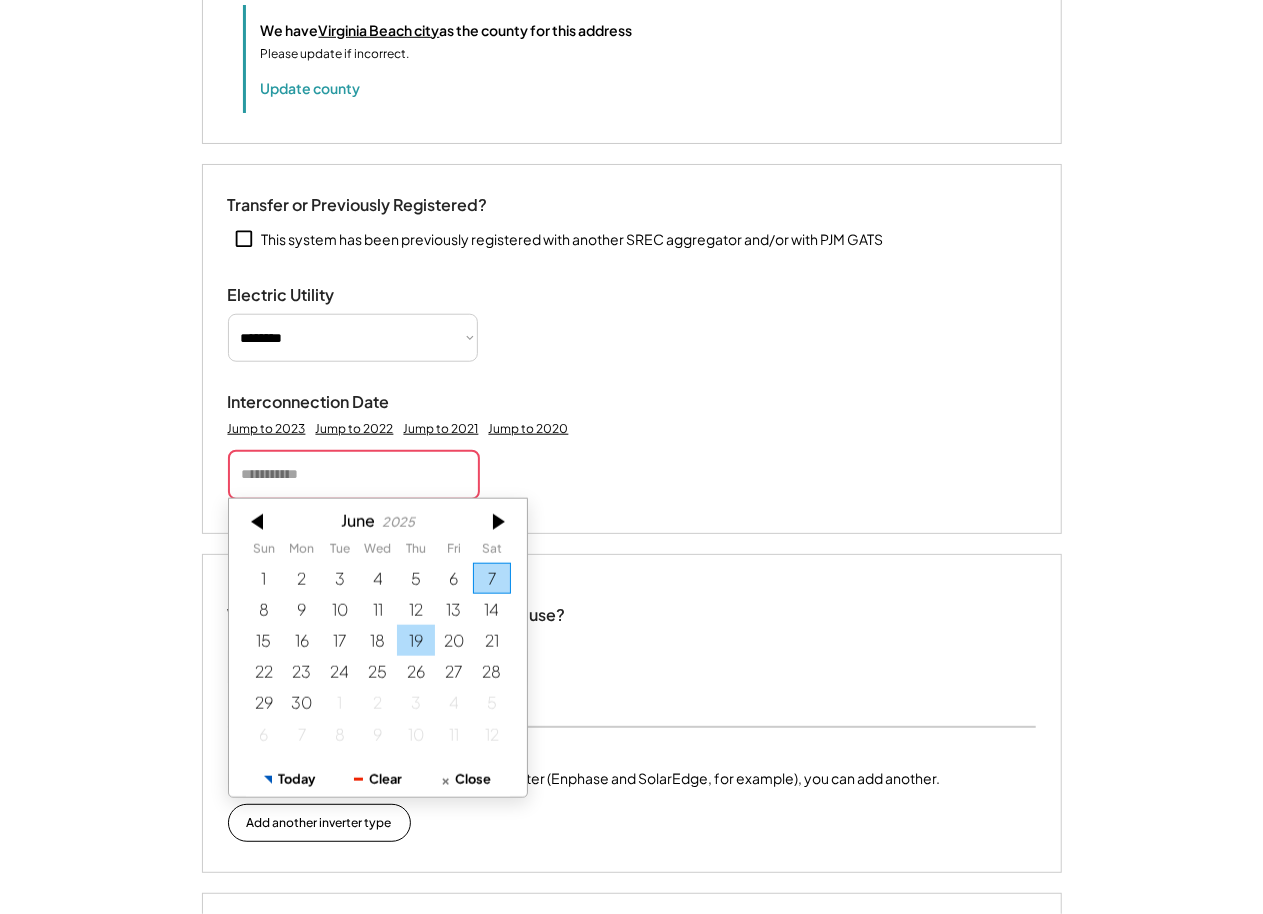 click on "19" at bounding box center (416, 640) 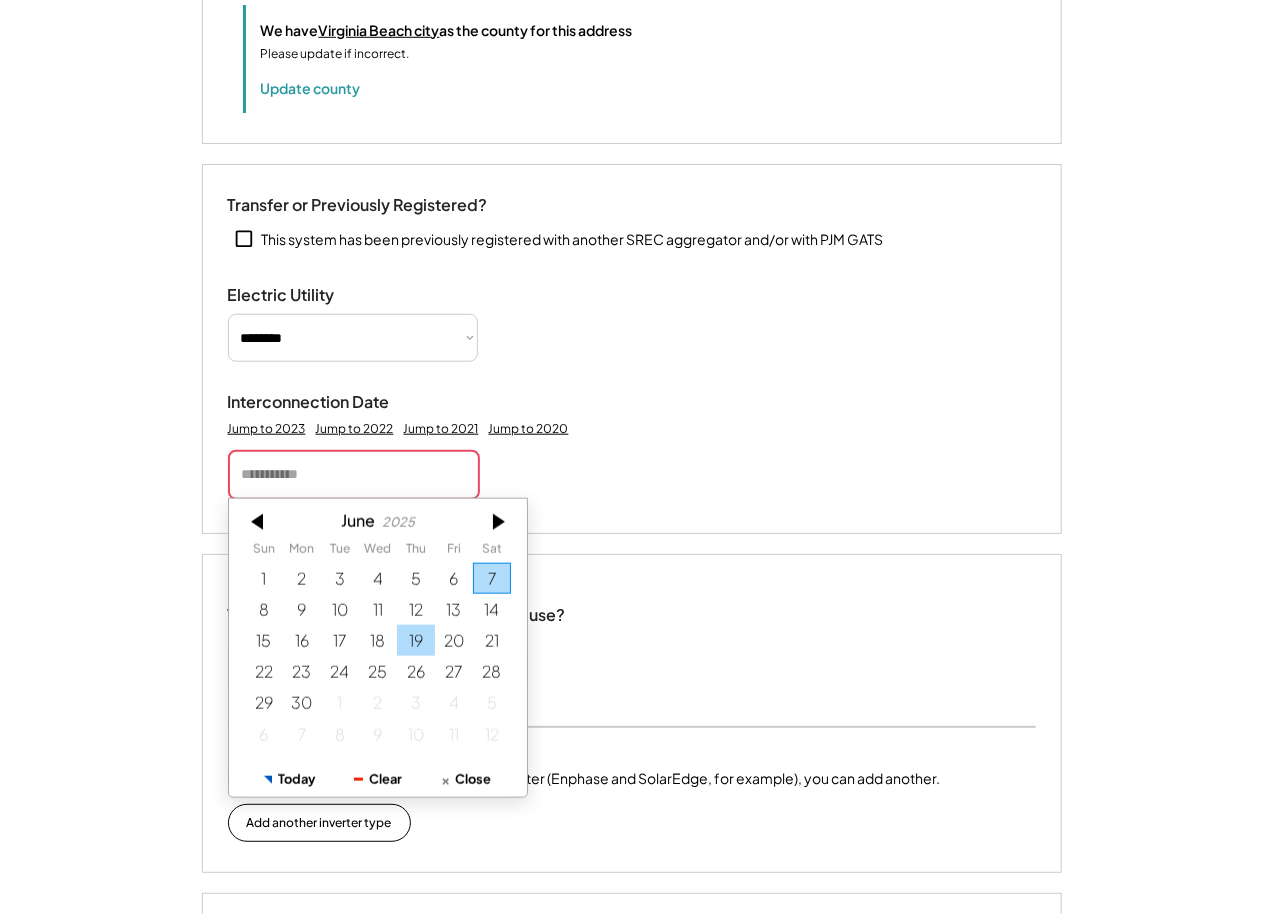 type on "*********" 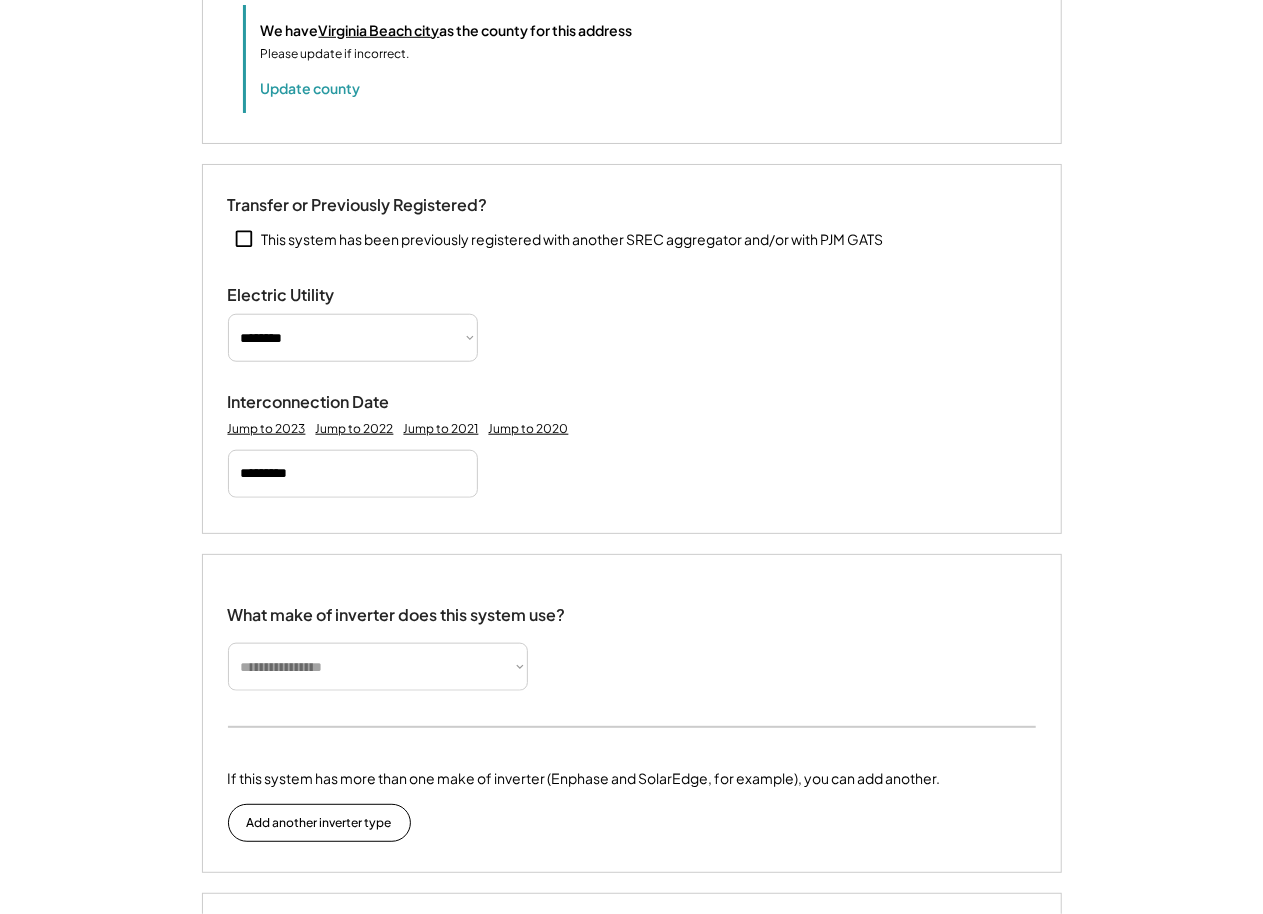 type 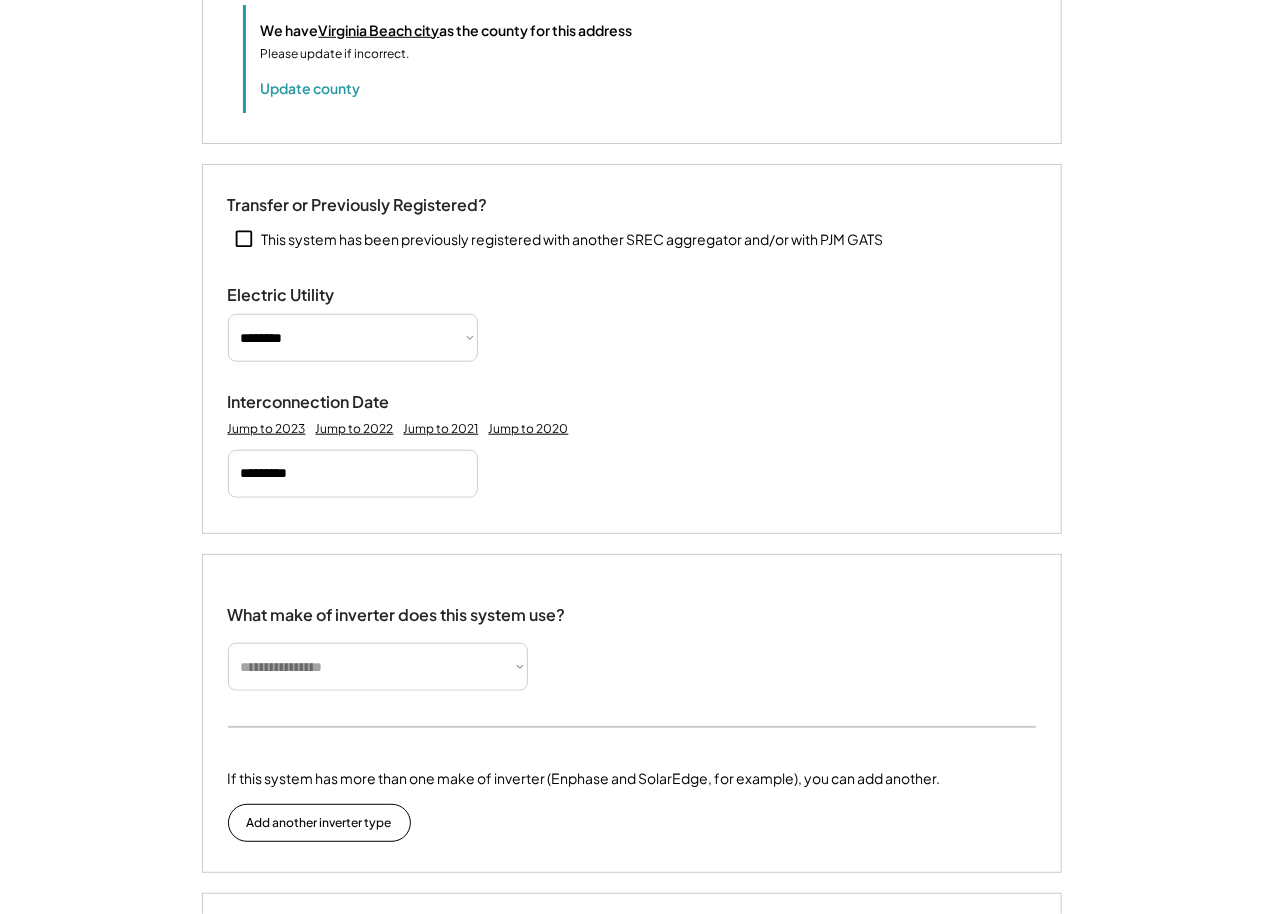 click on "**********" at bounding box center [378, 667] 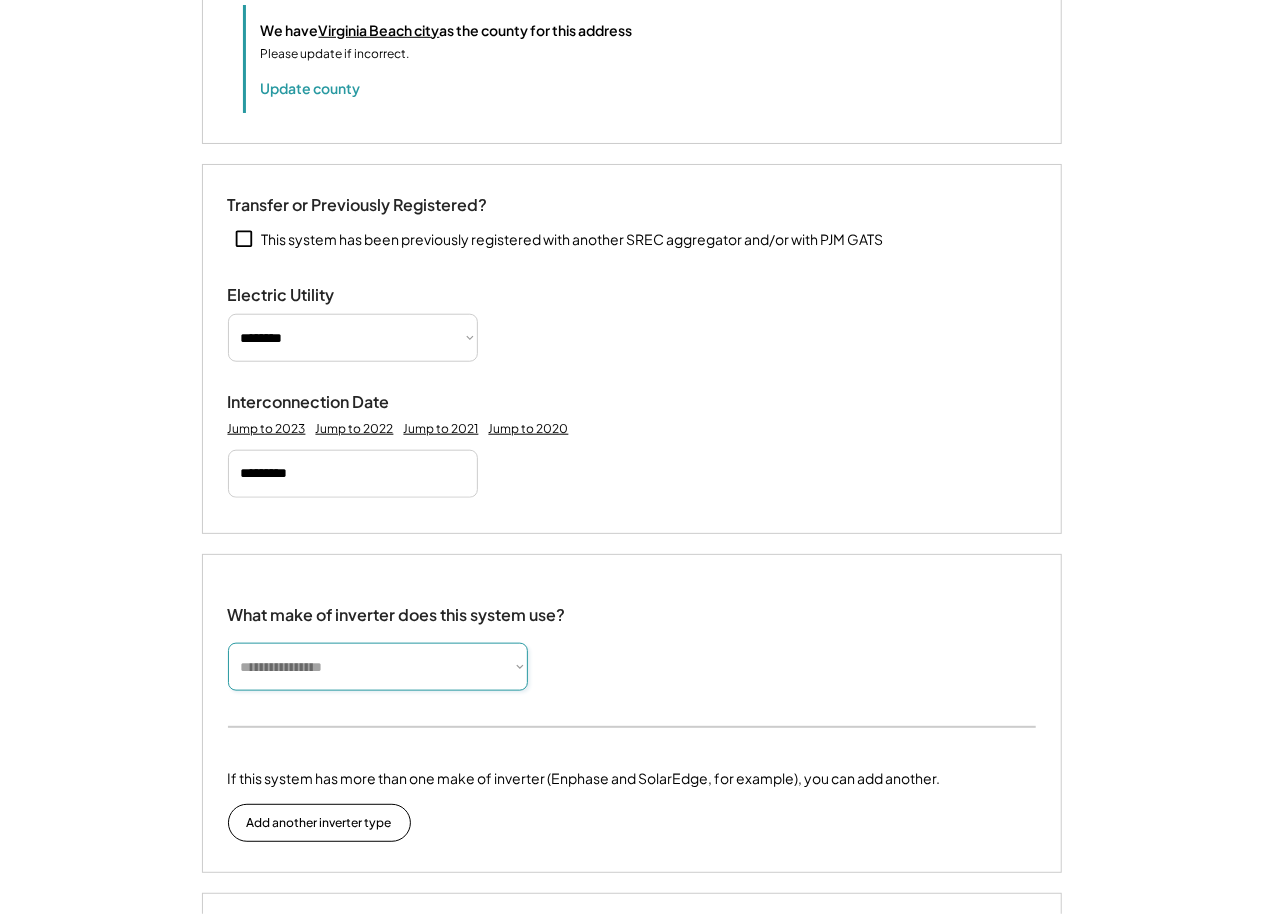 select on "*********" 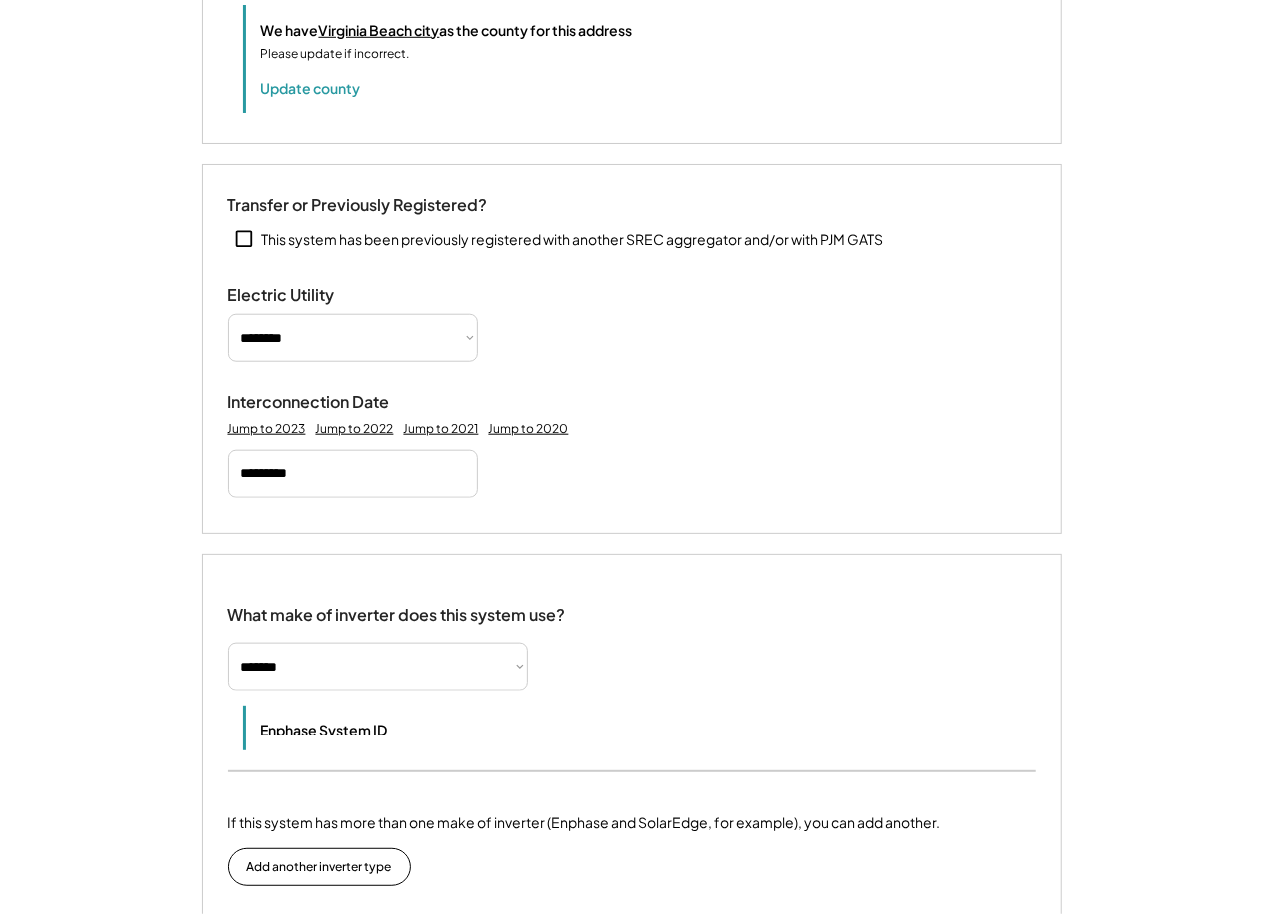type 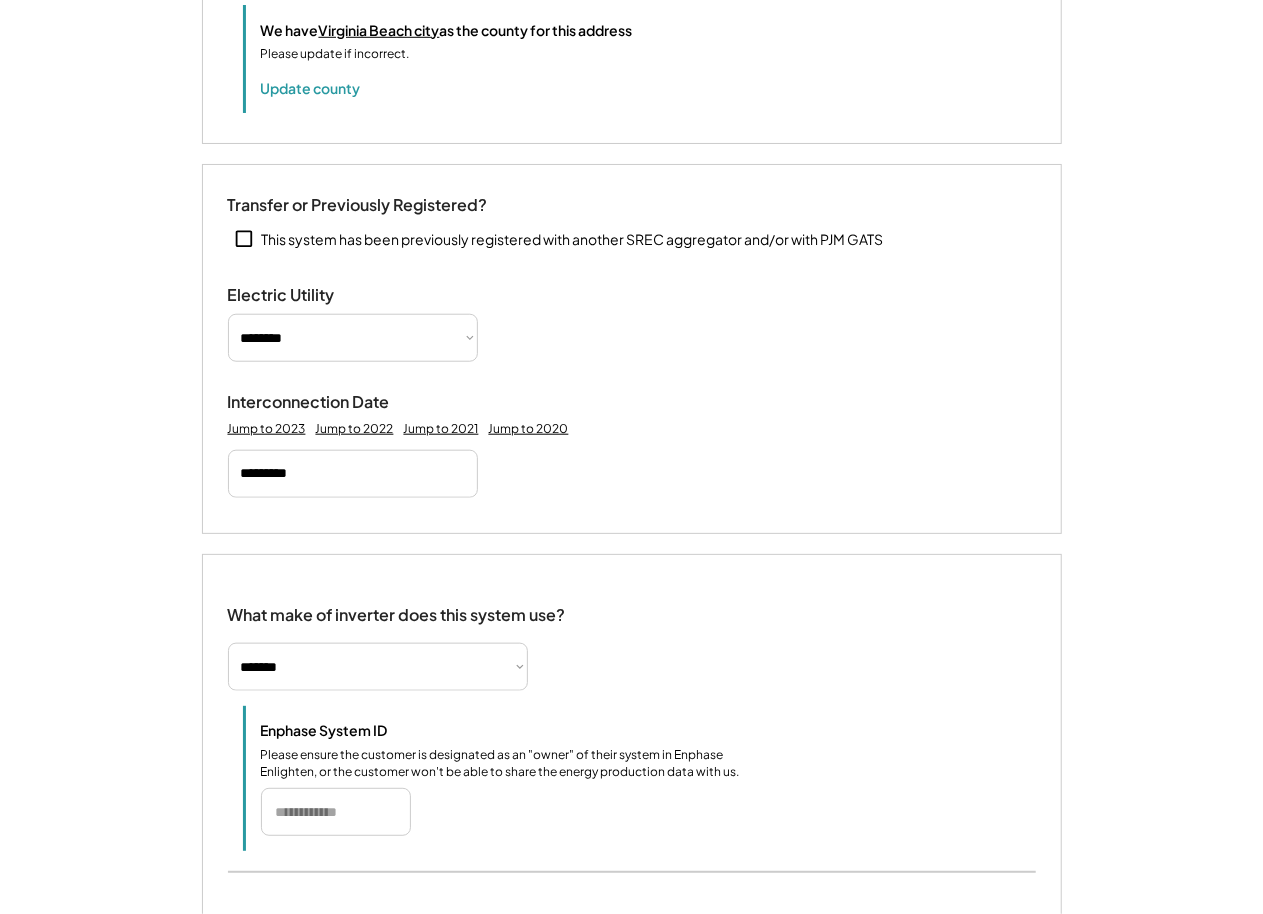 click at bounding box center (336, 812) 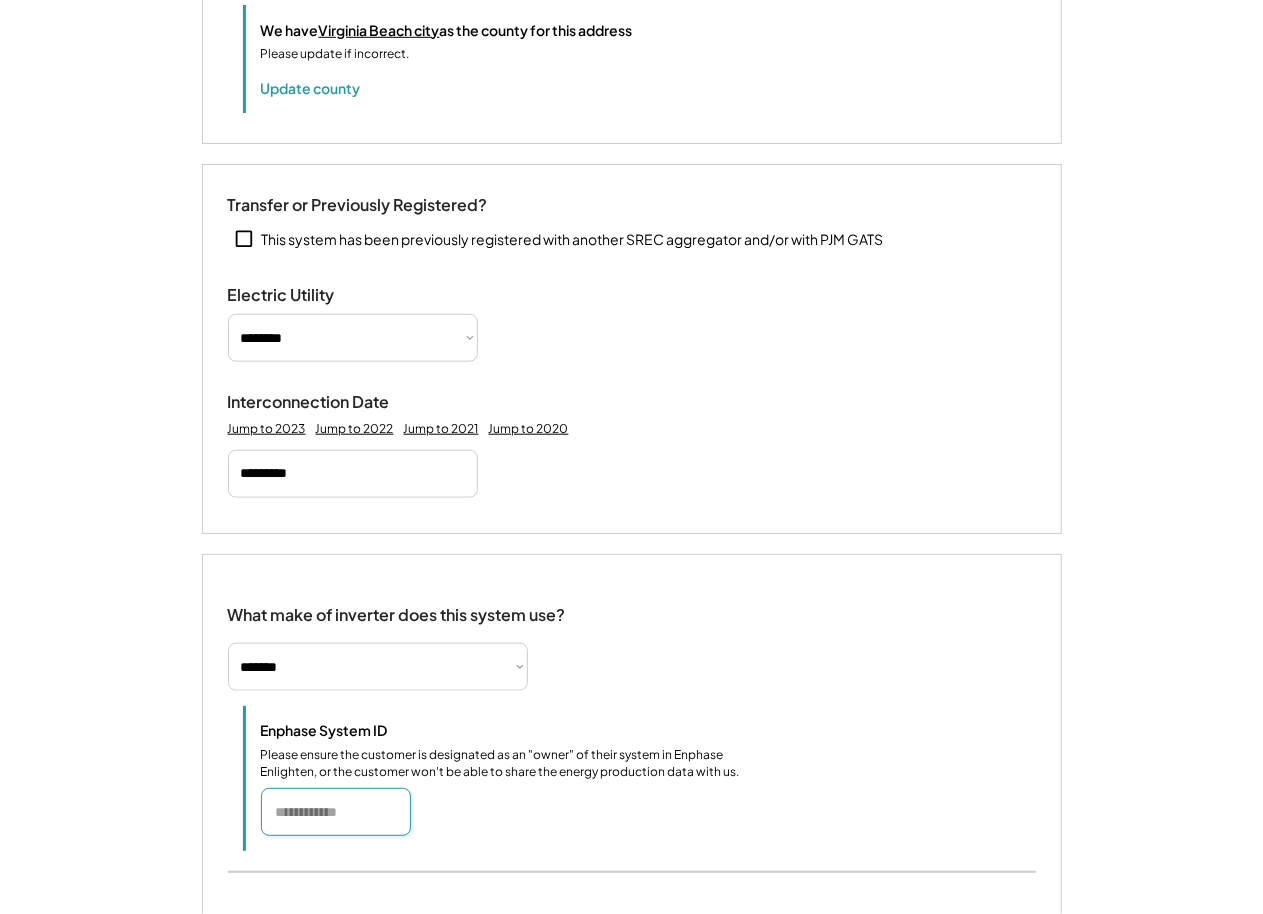 paste on "*******" 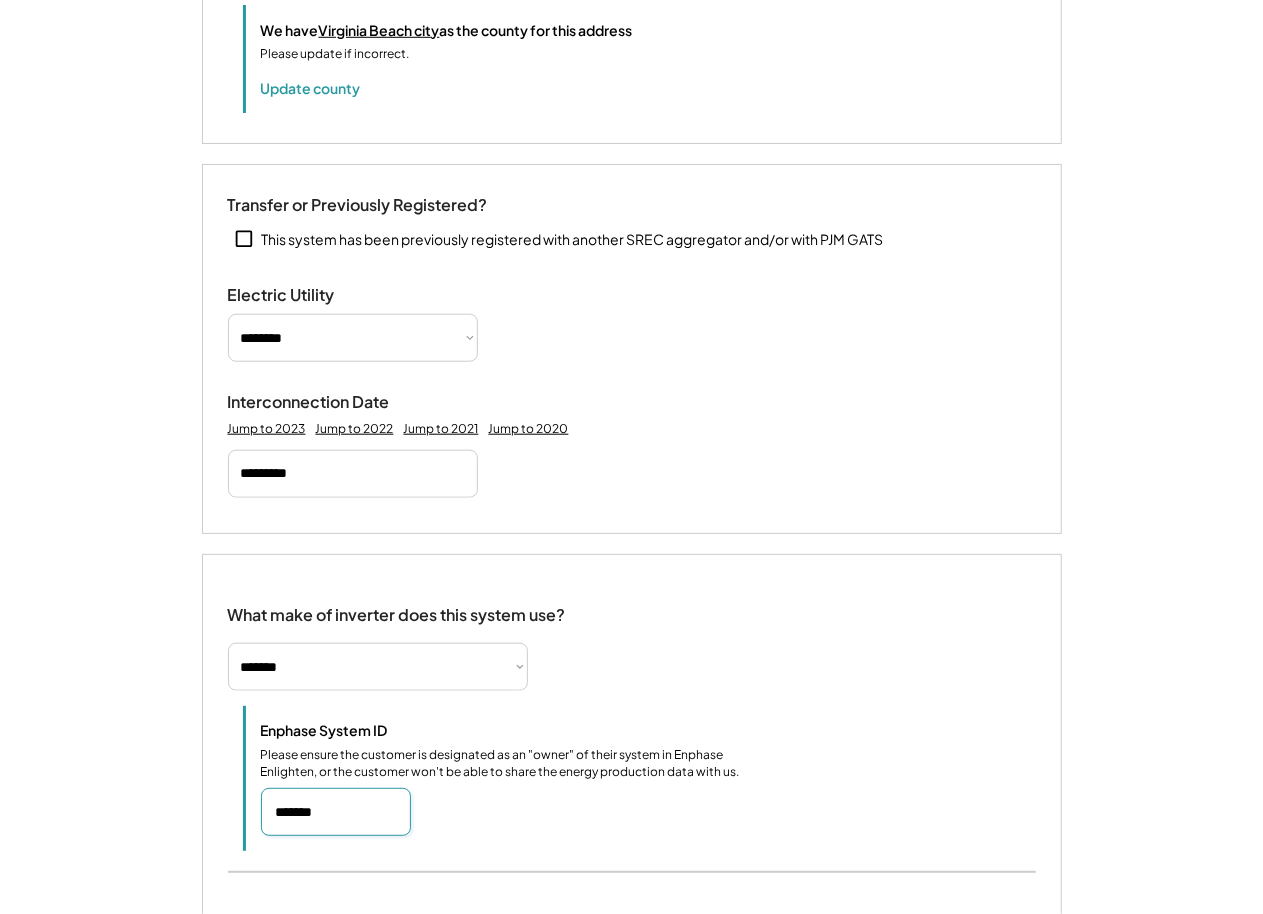 type on "*******" 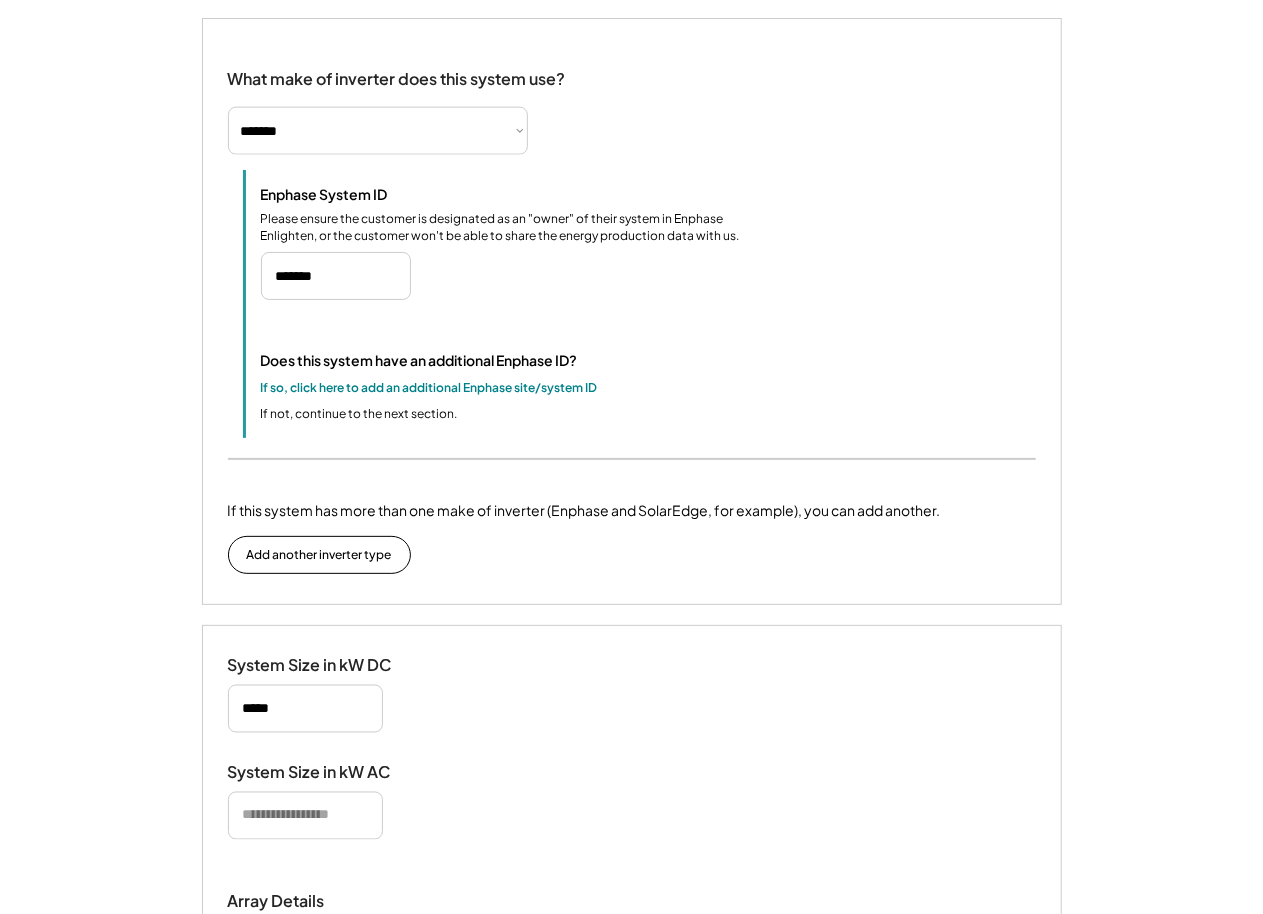 scroll, scrollTop: 1428, scrollLeft: 0, axis: vertical 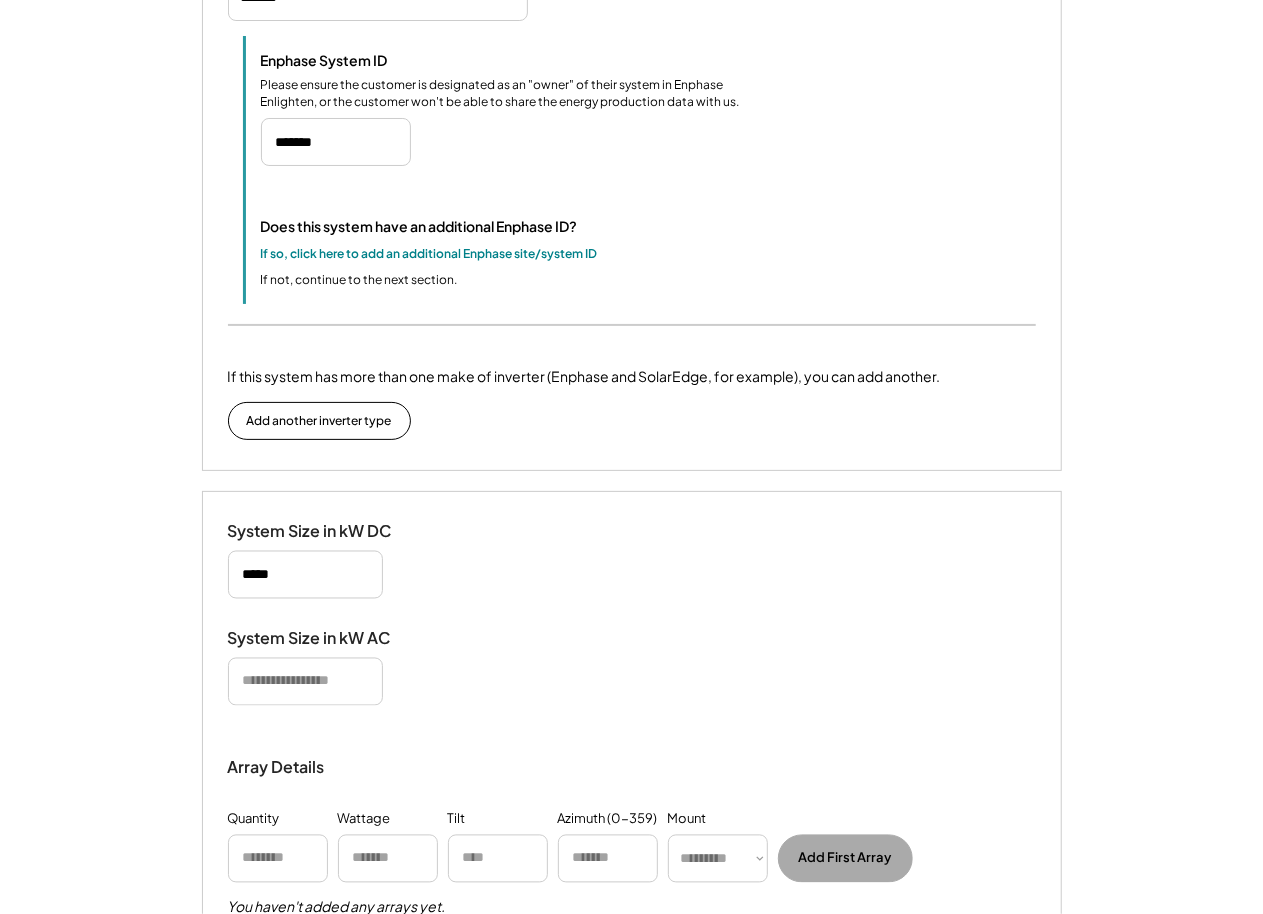 click at bounding box center (305, 682) 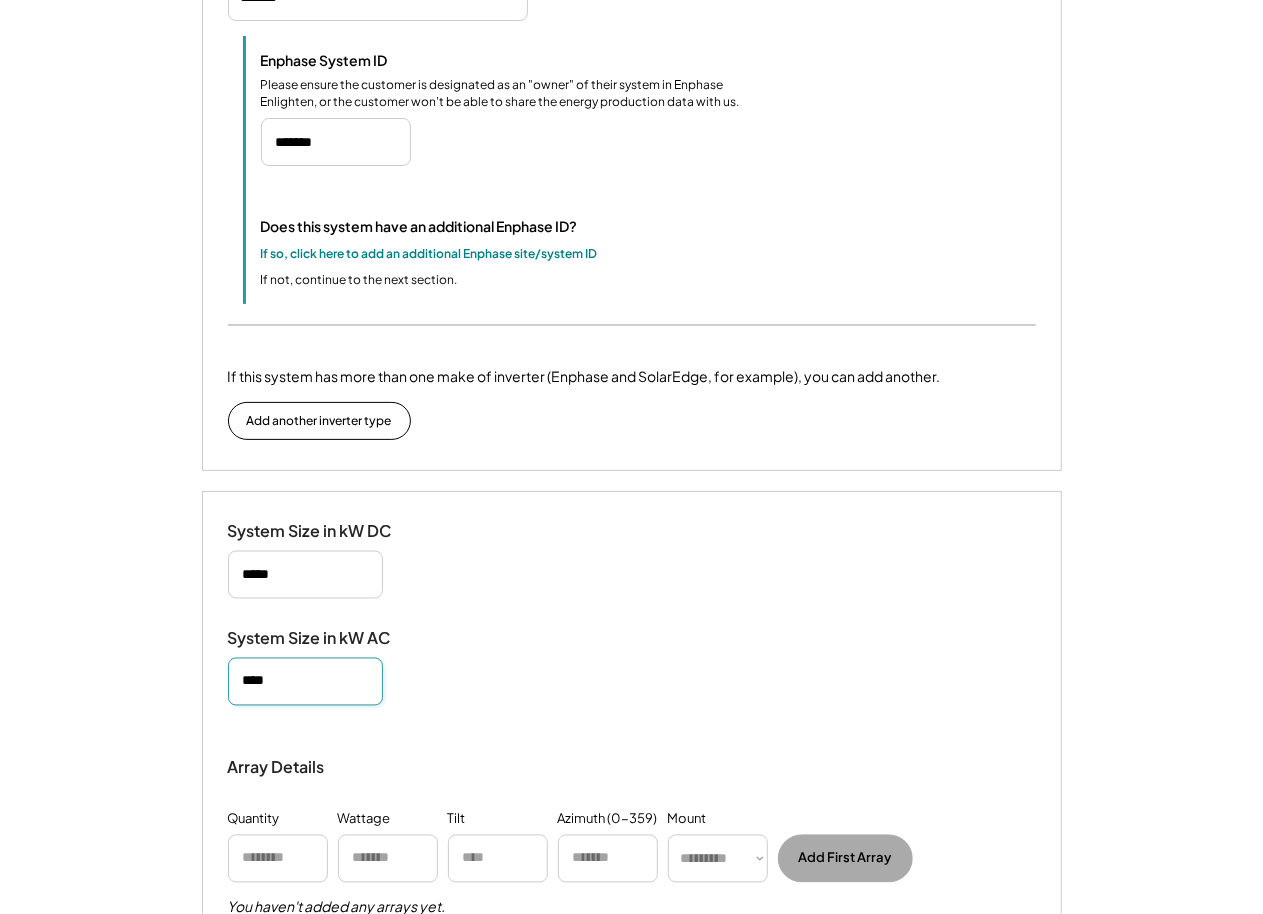 type on "****" 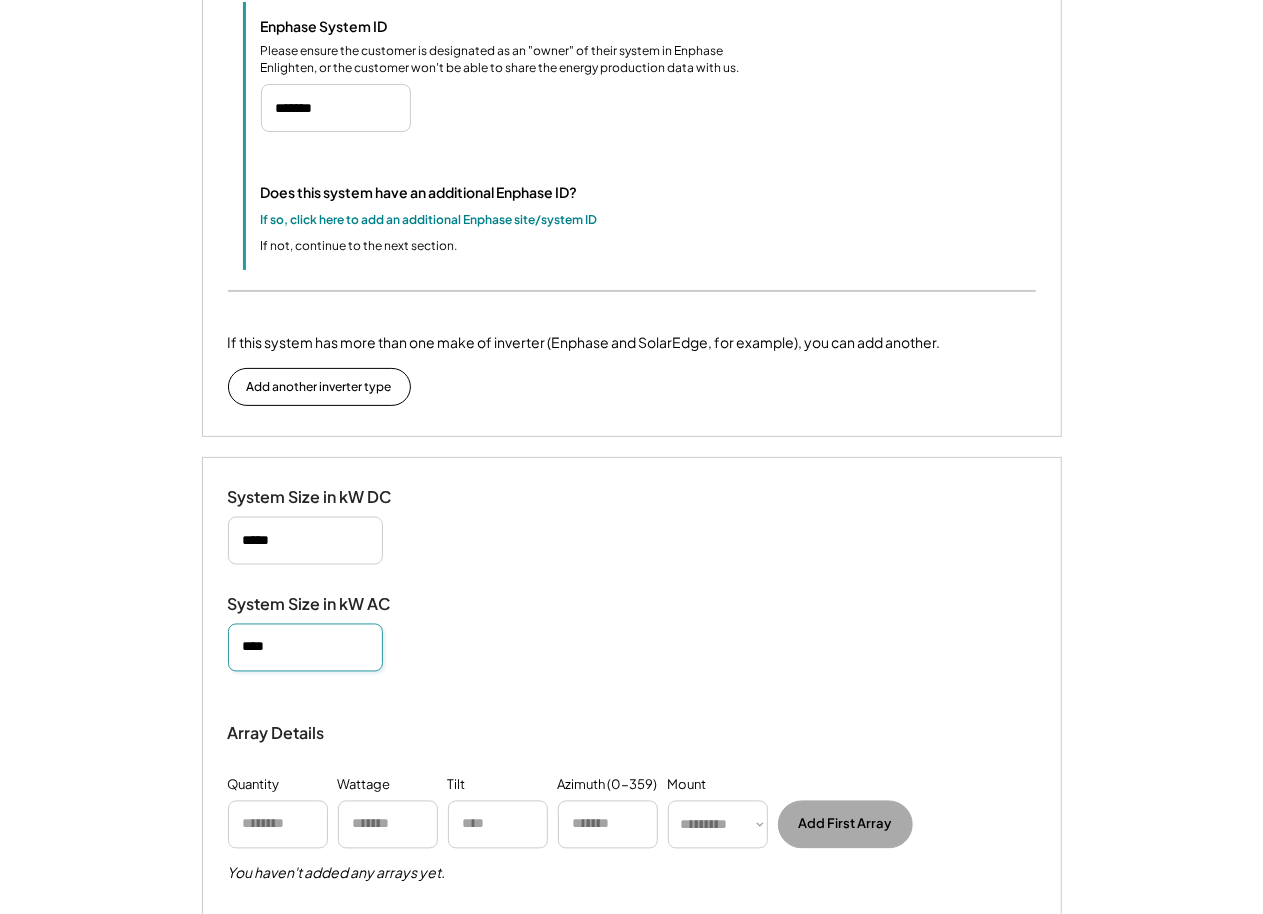 scroll, scrollTop: 1992, scrollLeft: 0, axis: vertical 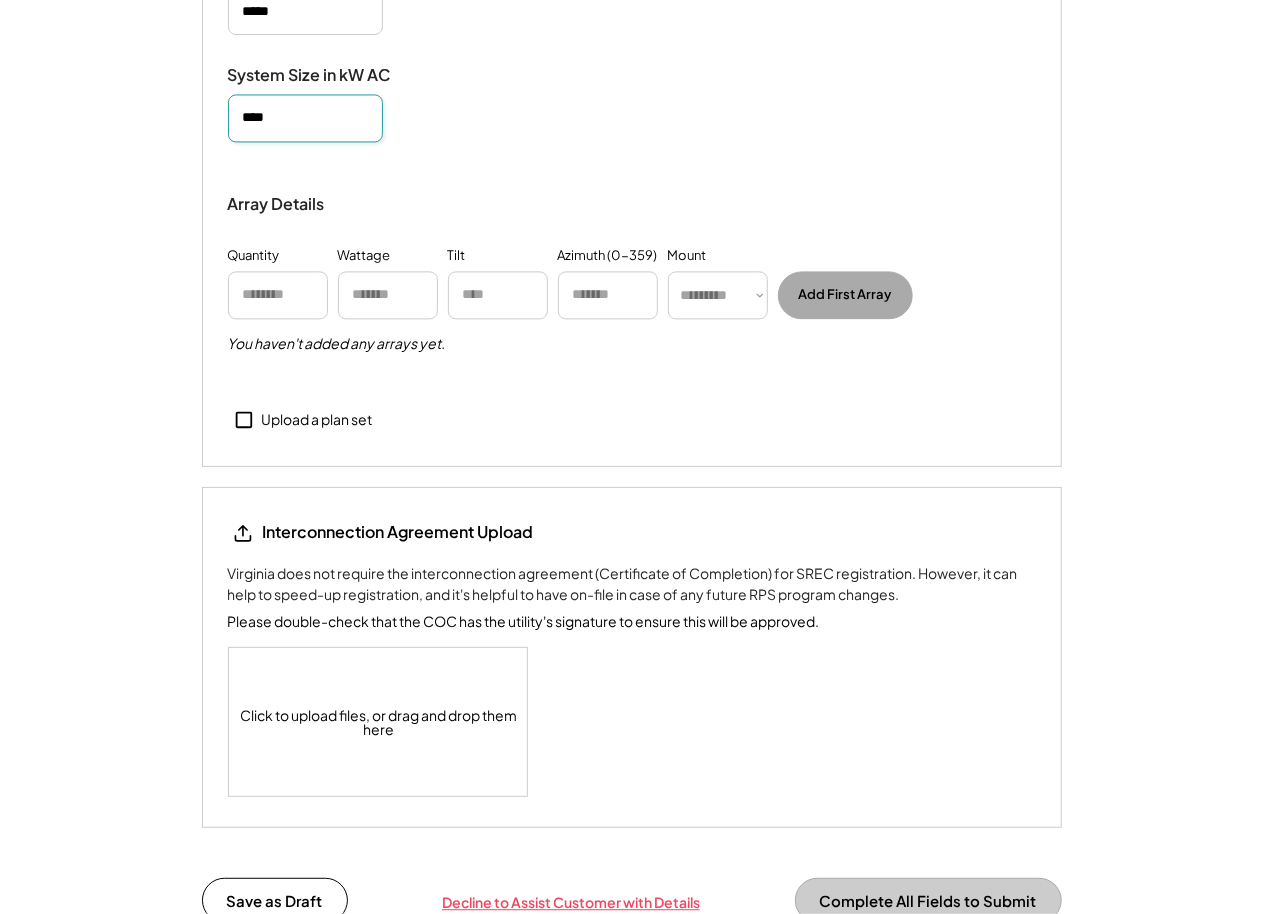 click on "Upload a plan set" at bounding box center [317, 420] 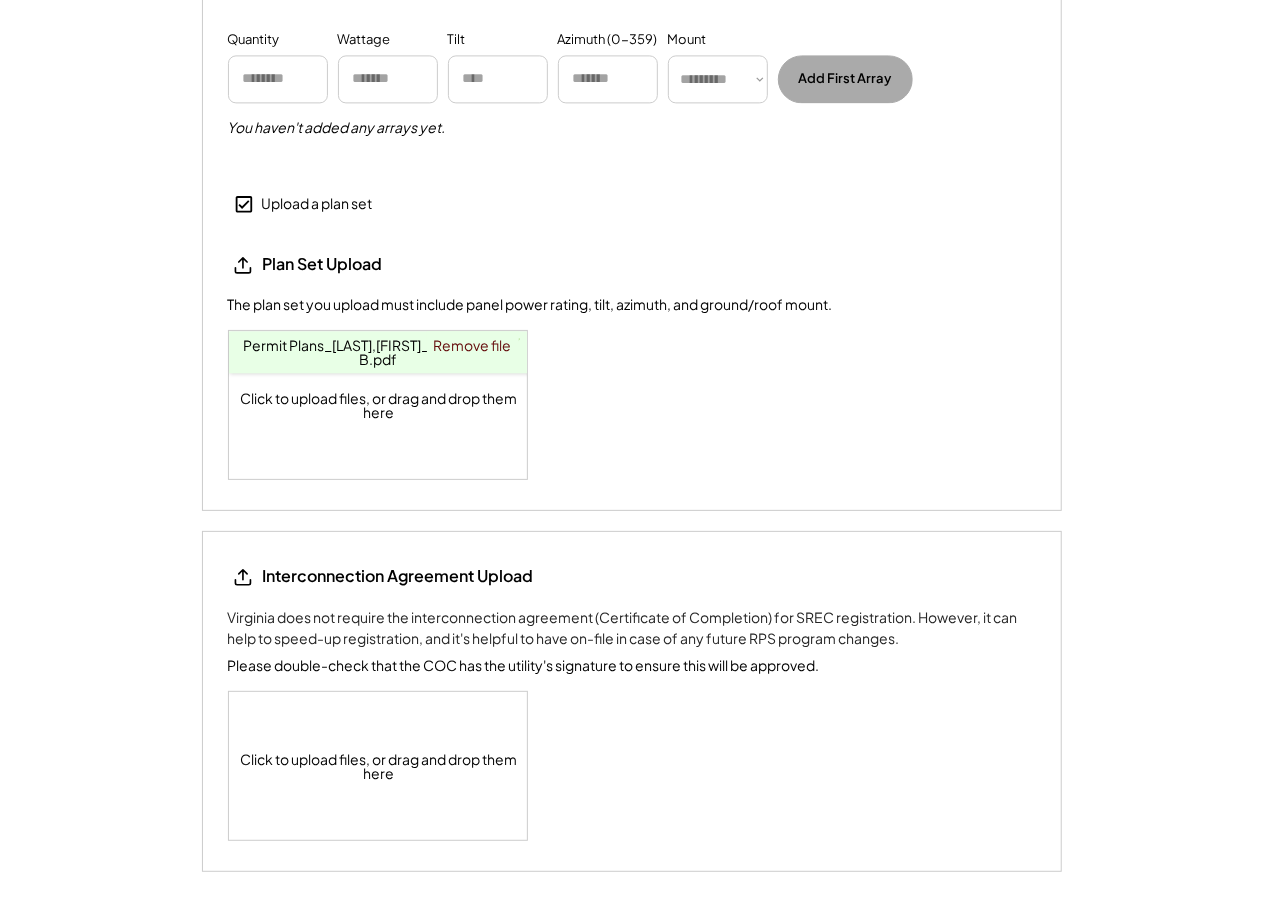 scroll, scrollTop: 2645, scrollLeft: 0, axis: vertical 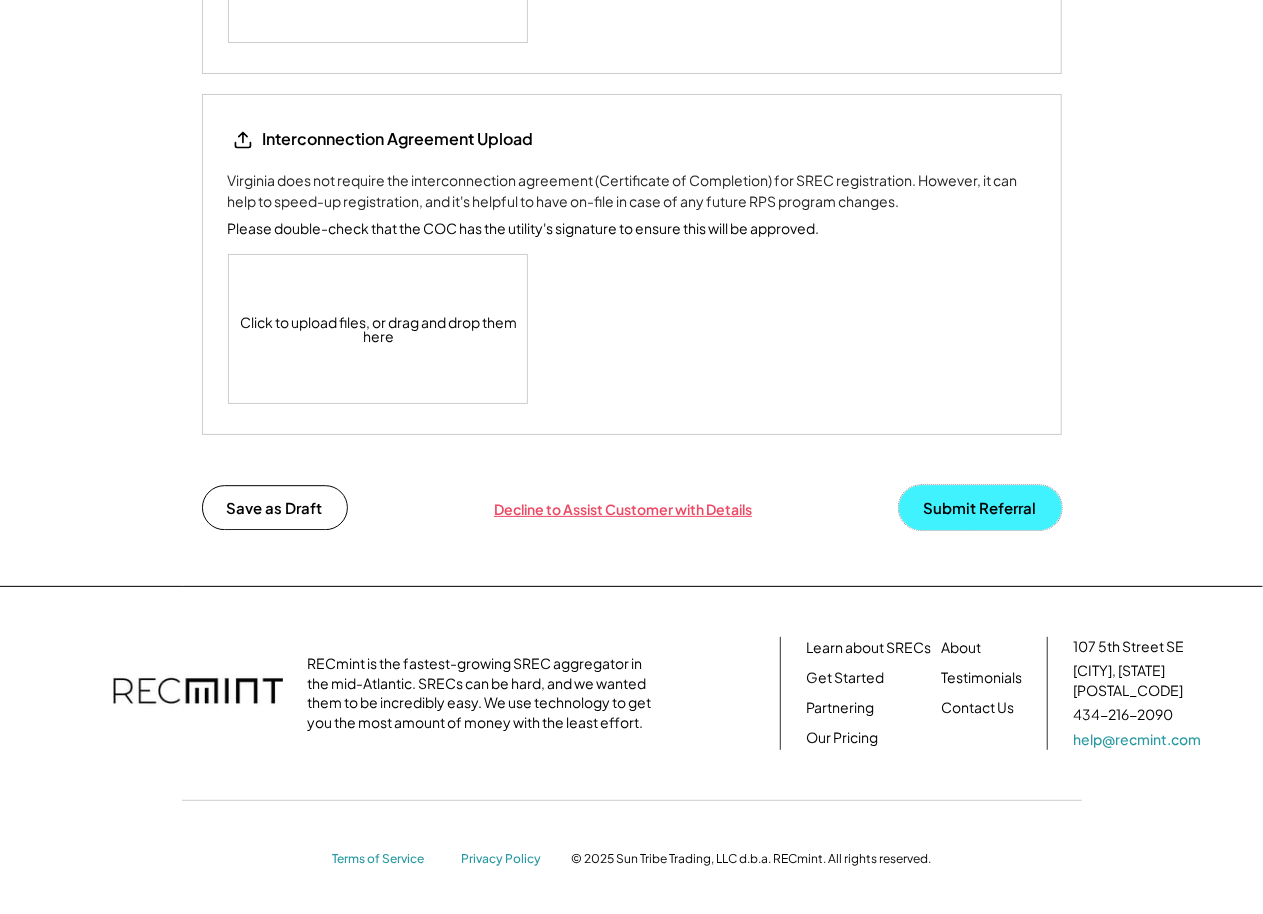 click on "Submit Referral" at bounding box center [980, 507] 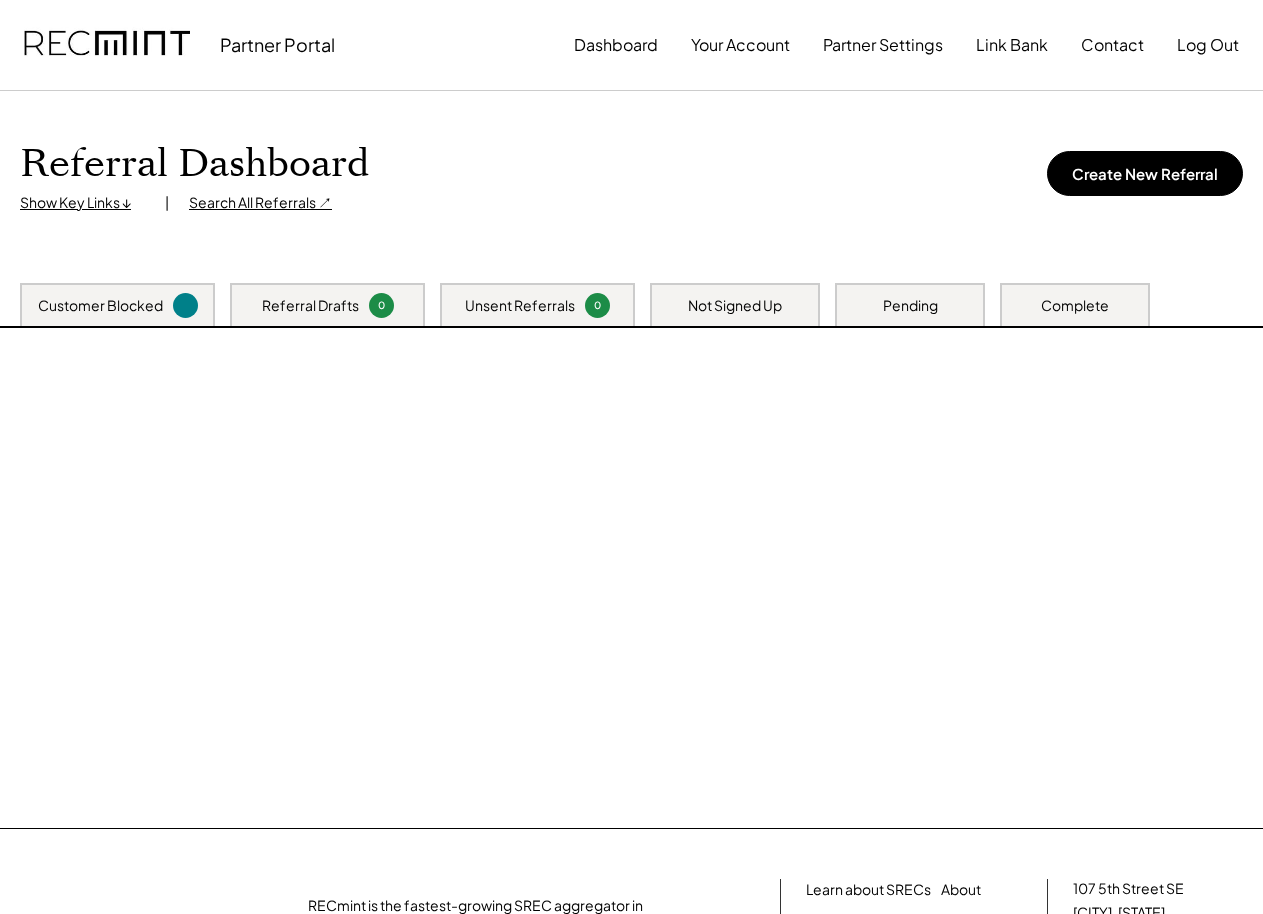 scroll, scrollTop: 0, scrollLeft: 0, axis: both 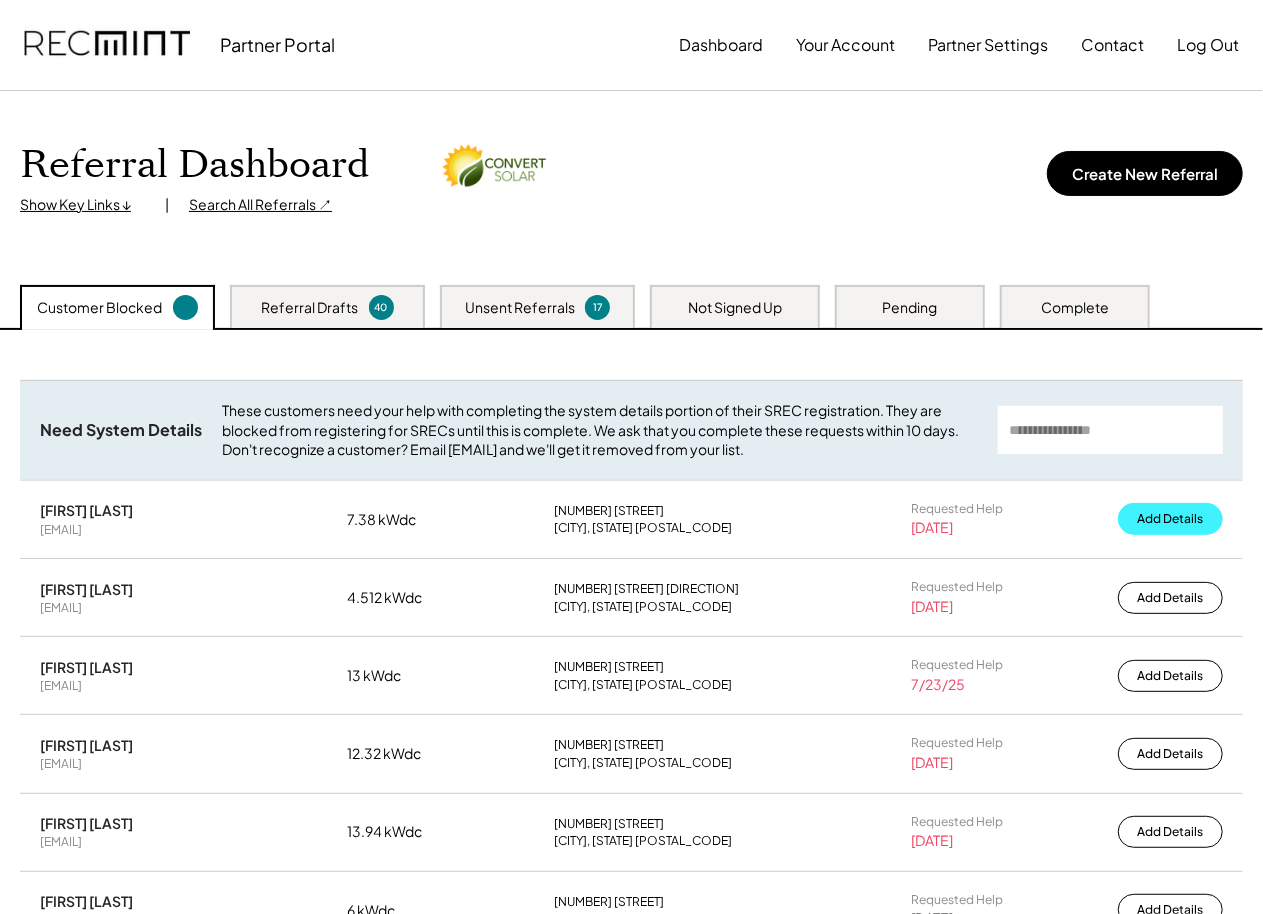 click on "Add Details" at bounding box center [1170, 519] 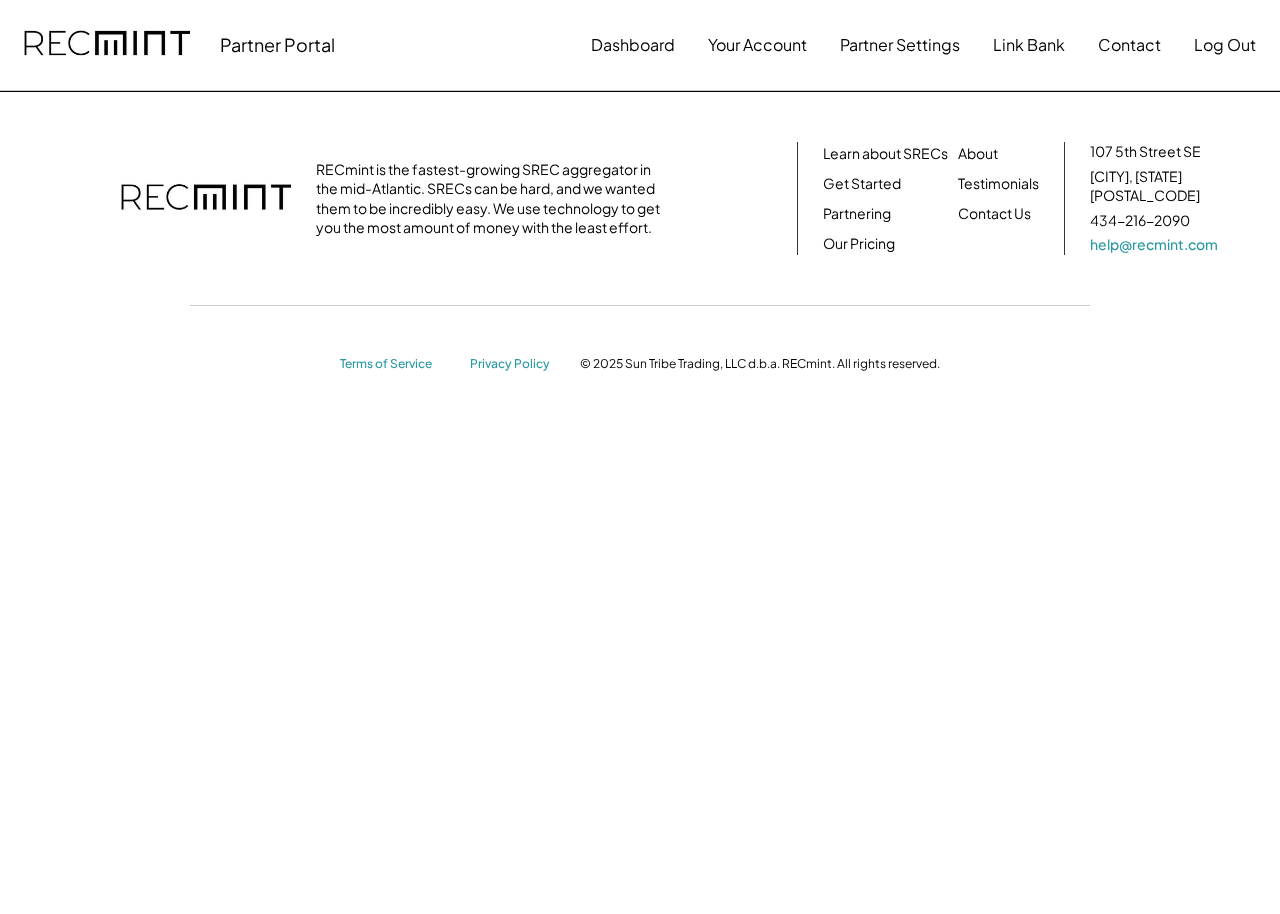 scroll, scrollTop: 0, scrollLeft: 0, axis: both 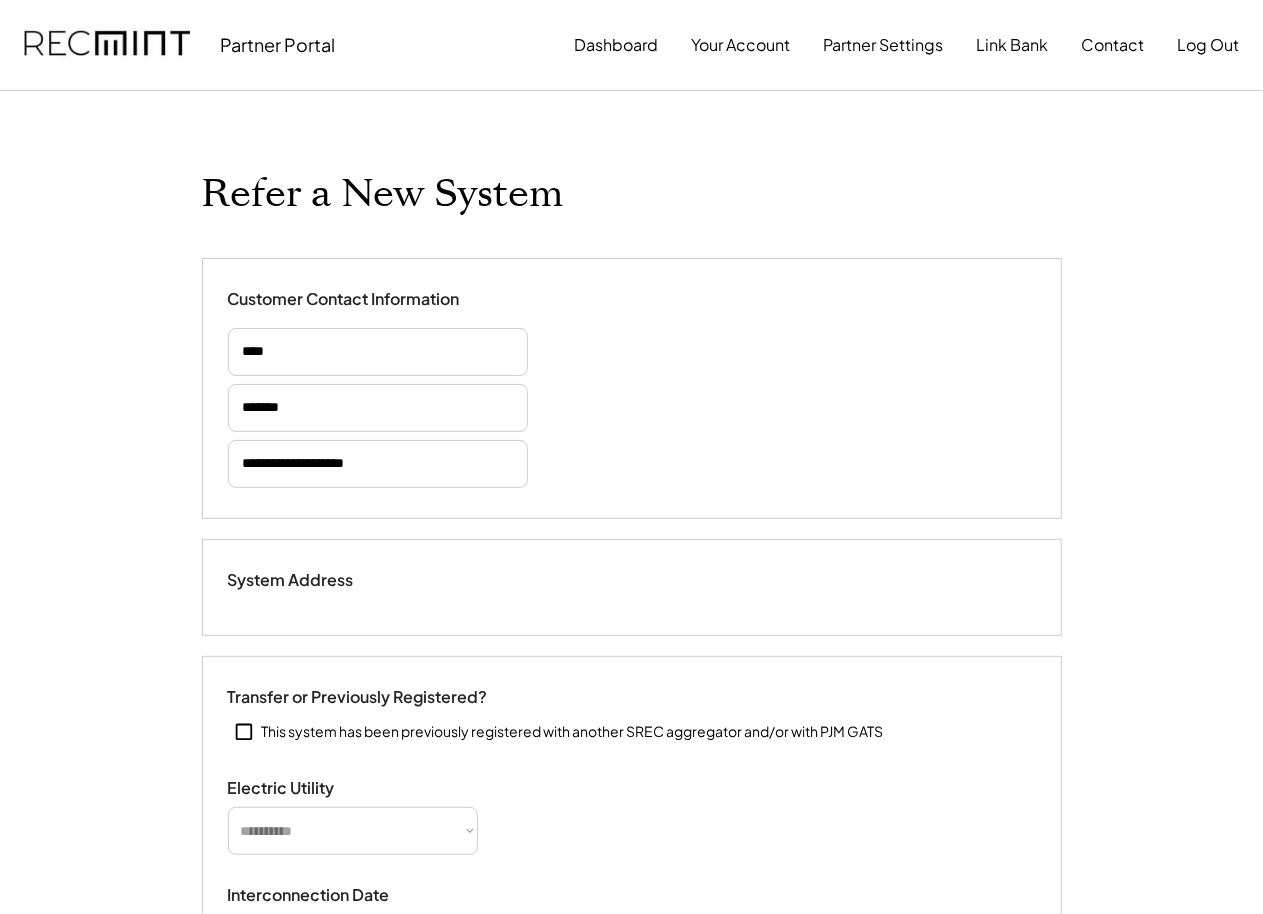 select on "**********" 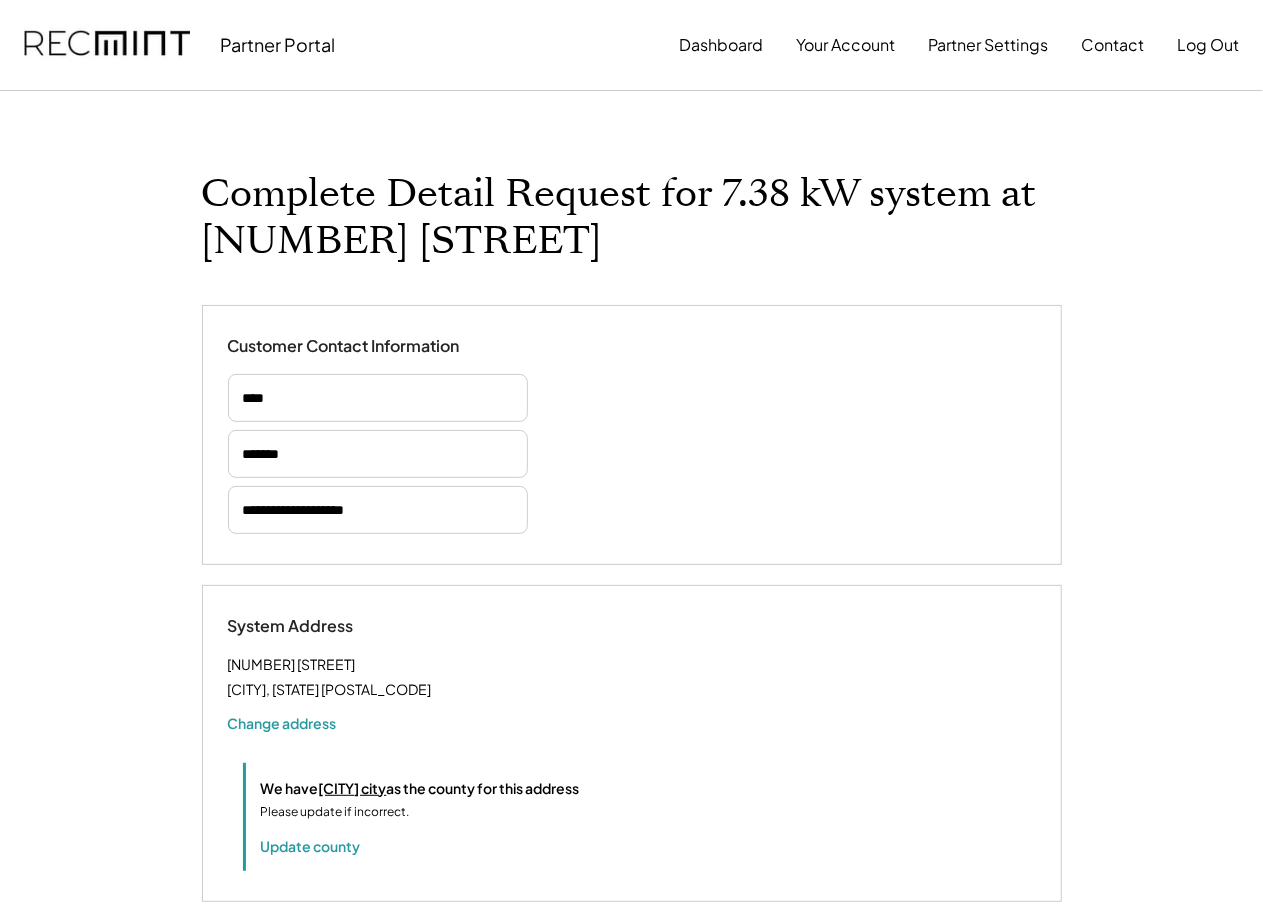 select on "**********" 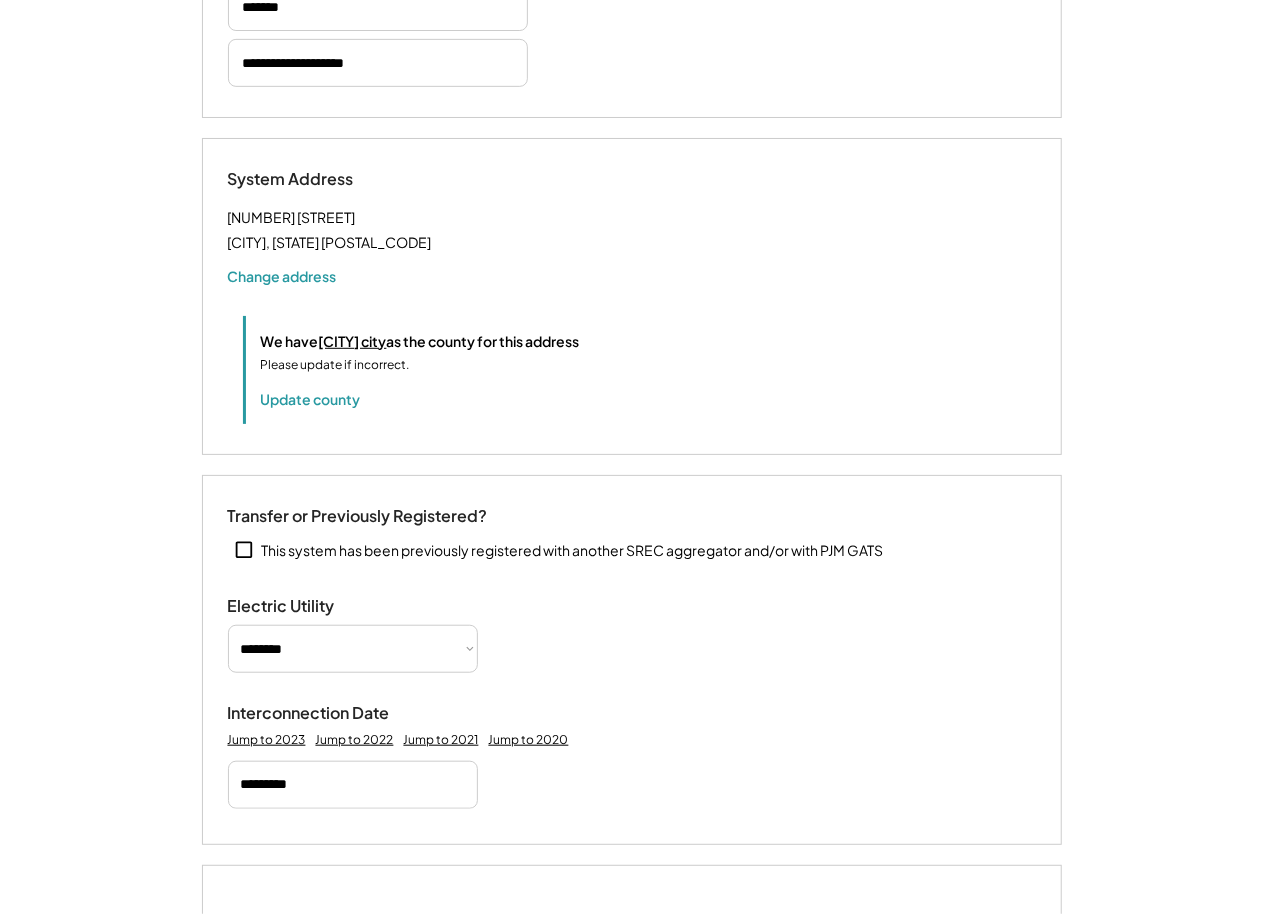 scroll, scrollTop: 457, scrollLeft: 0, axis: vertical 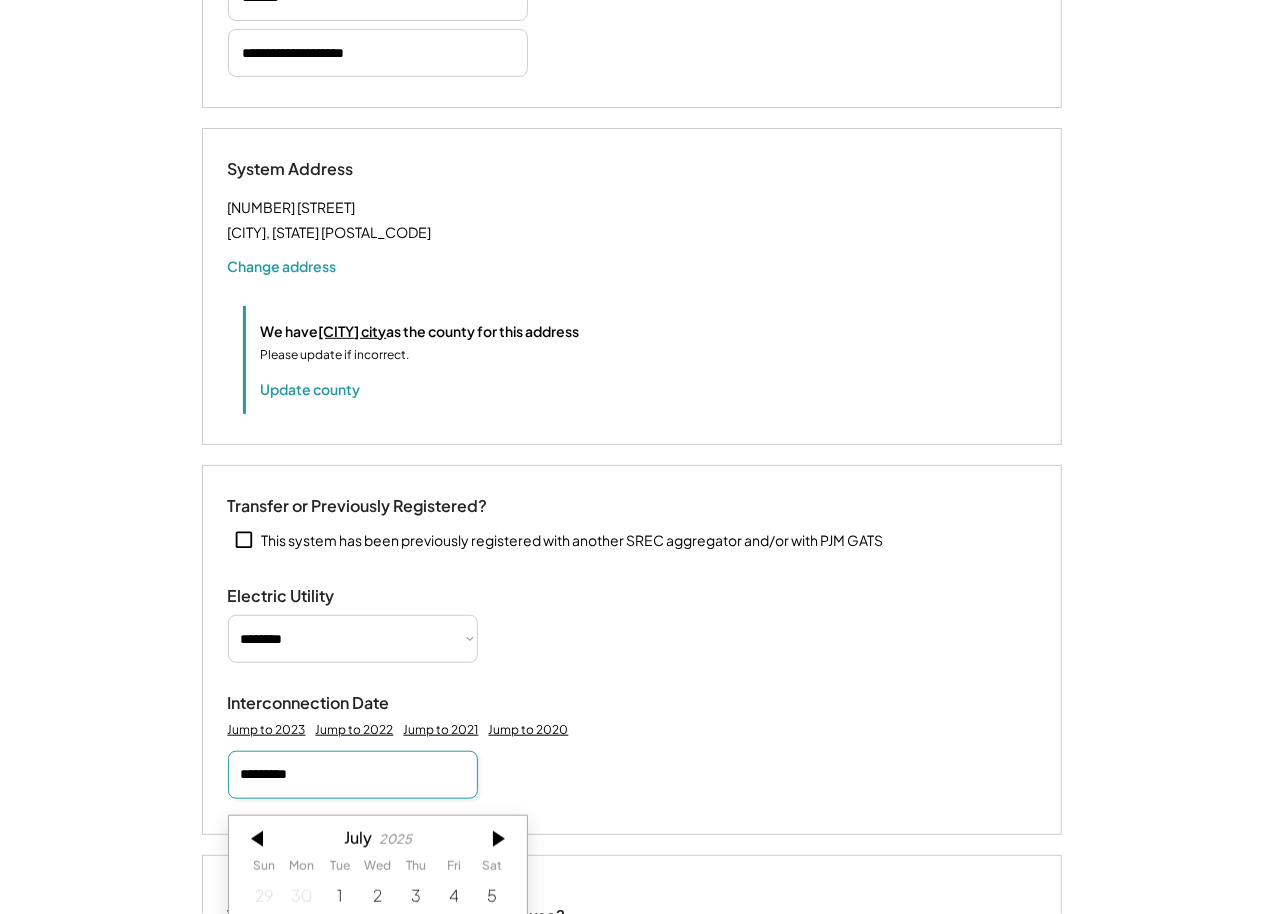 click on "*********" at bounding box center [353, 775] 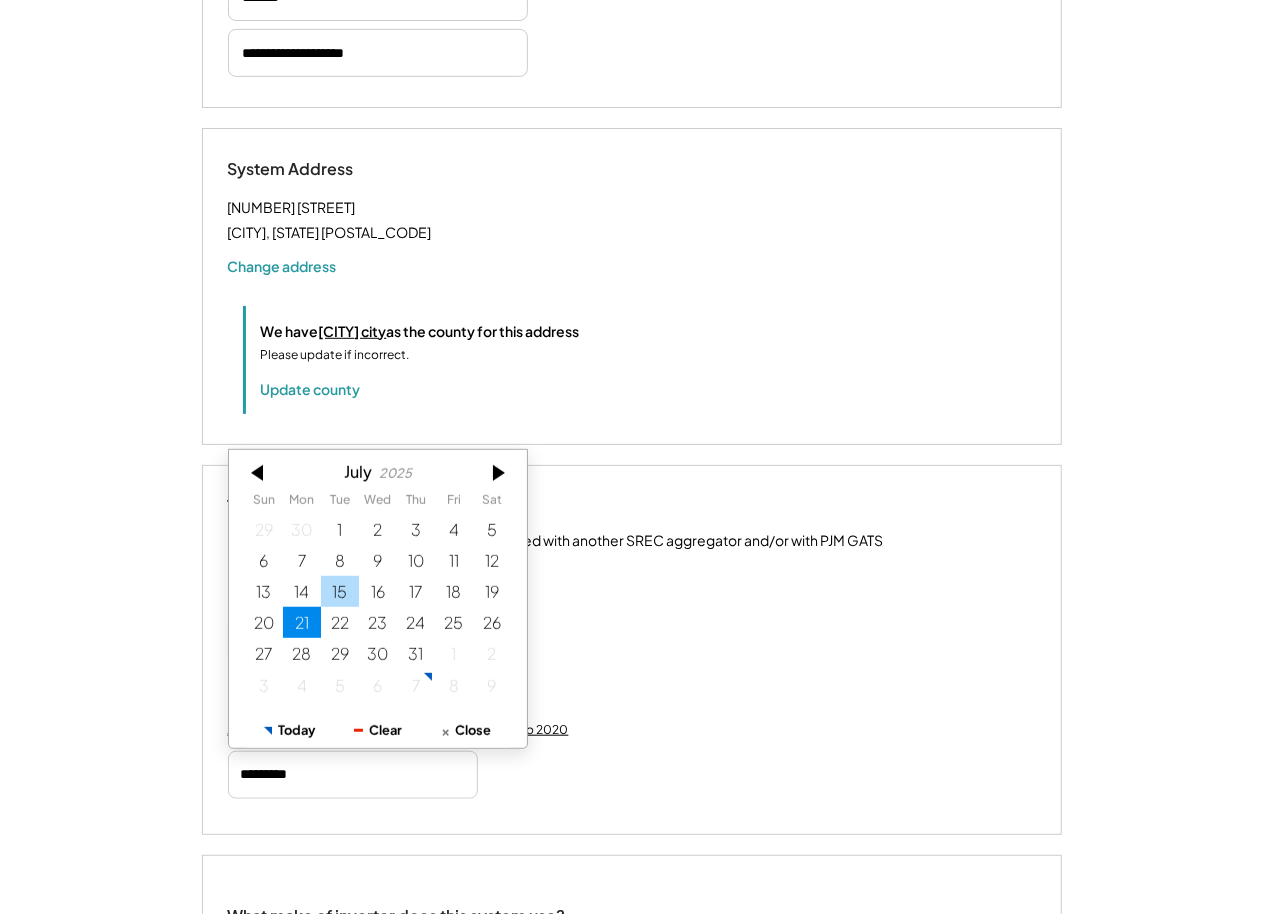 click on "15" at bounding box center (340, 591) 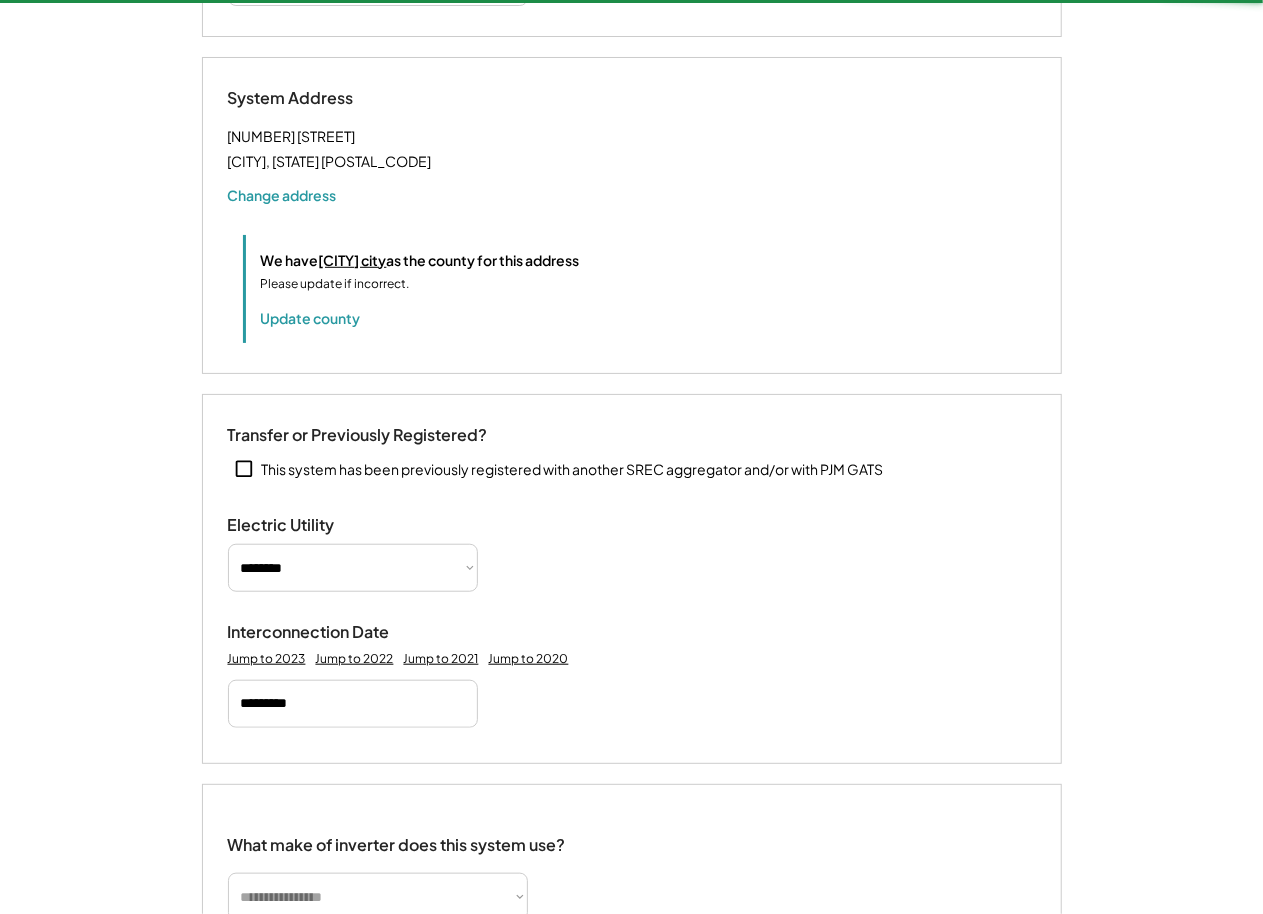 type 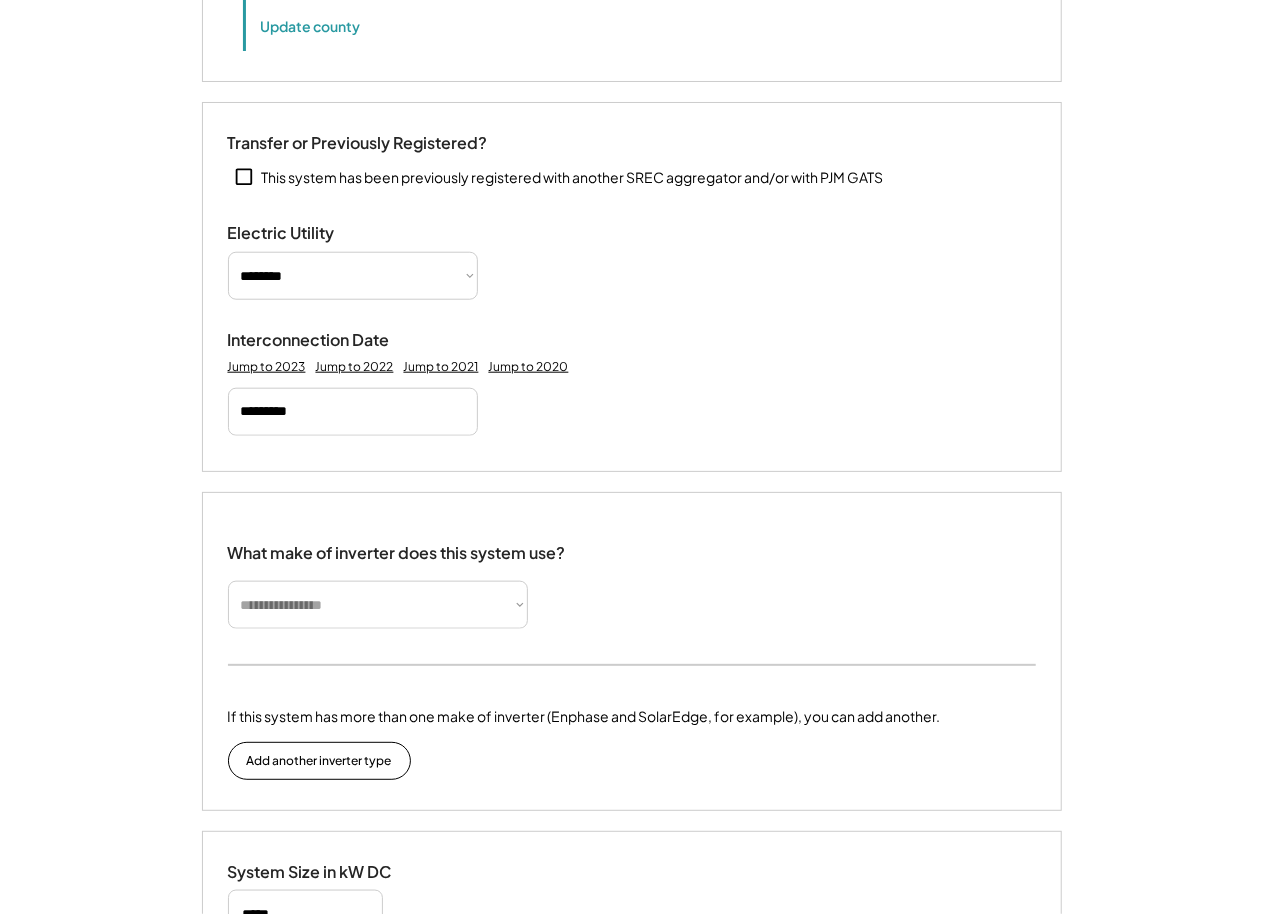 scroll, scrollTop: 821, scrollLeft: 0, axis: vertical 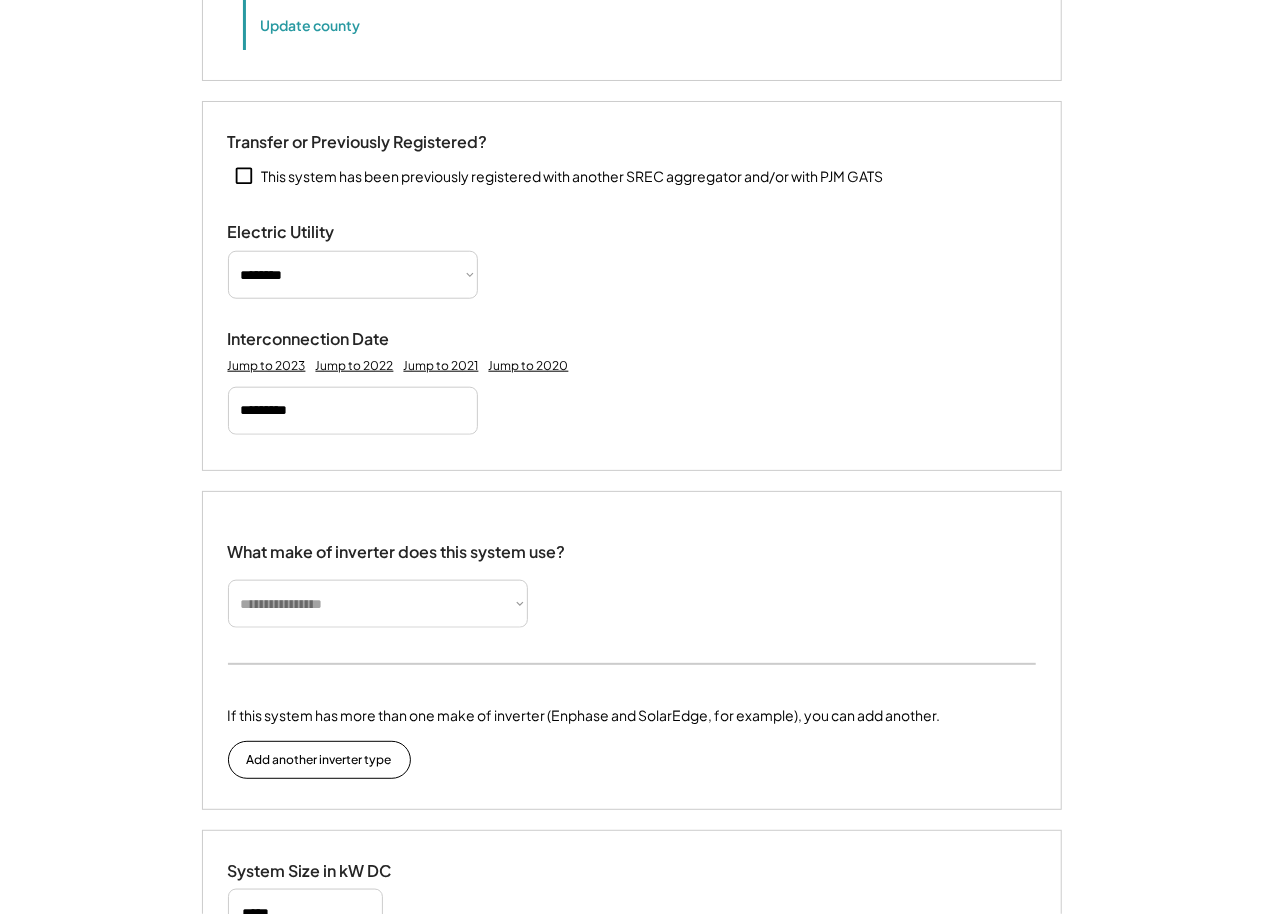 click on "**********" at bounding box center (378, 604) 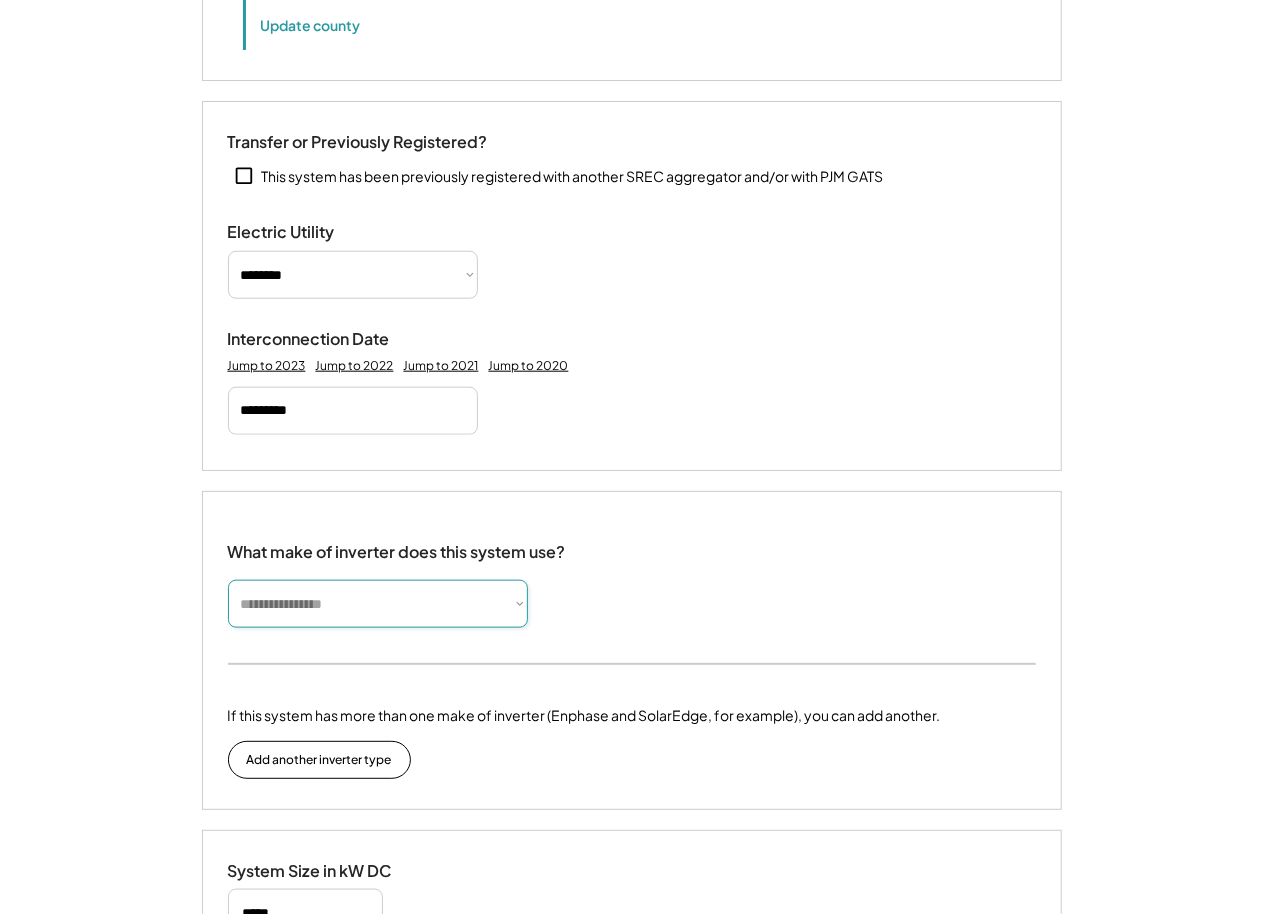 select on "**********" 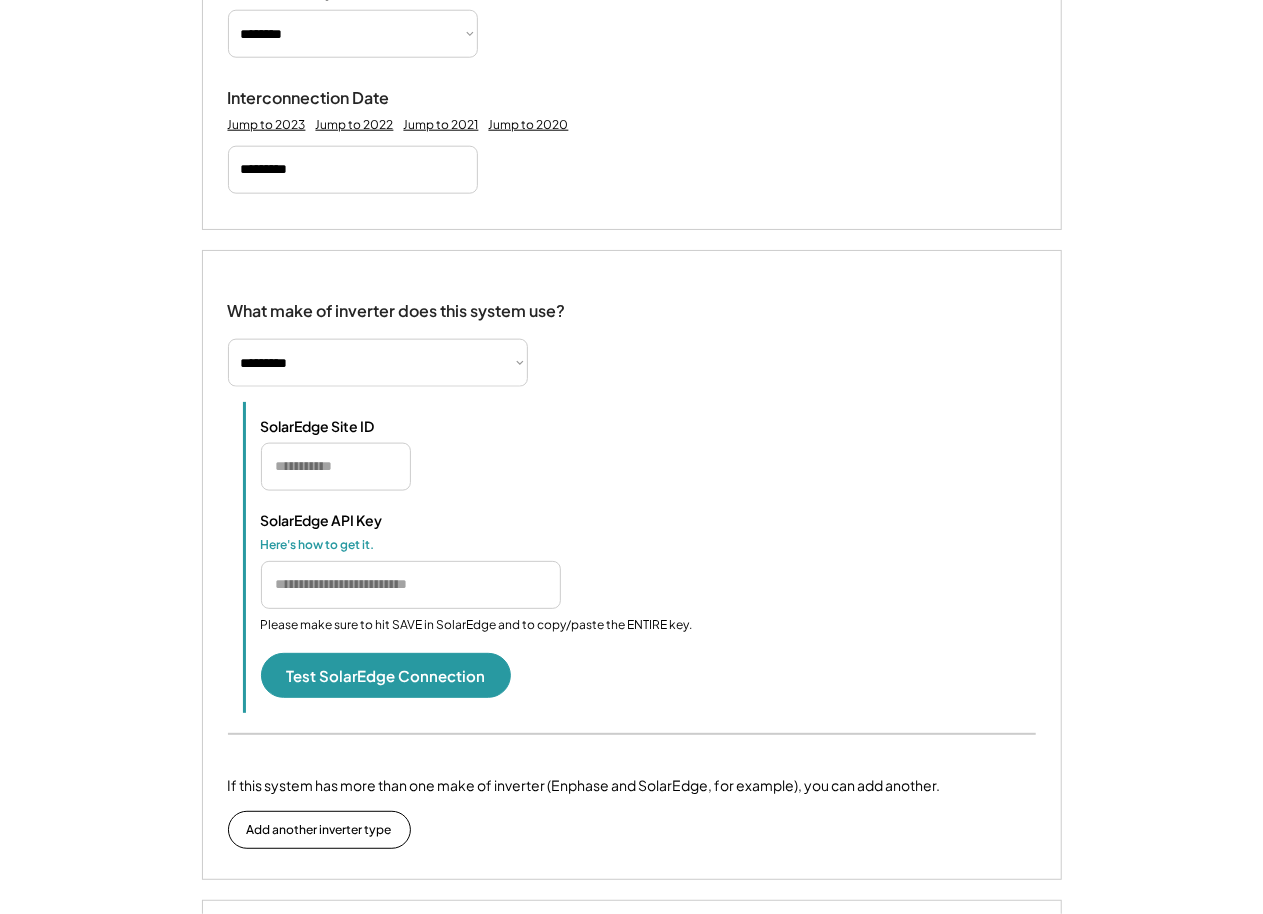 scroll, scrollTop: 1678, scrollLeft: 0, axis: vertical 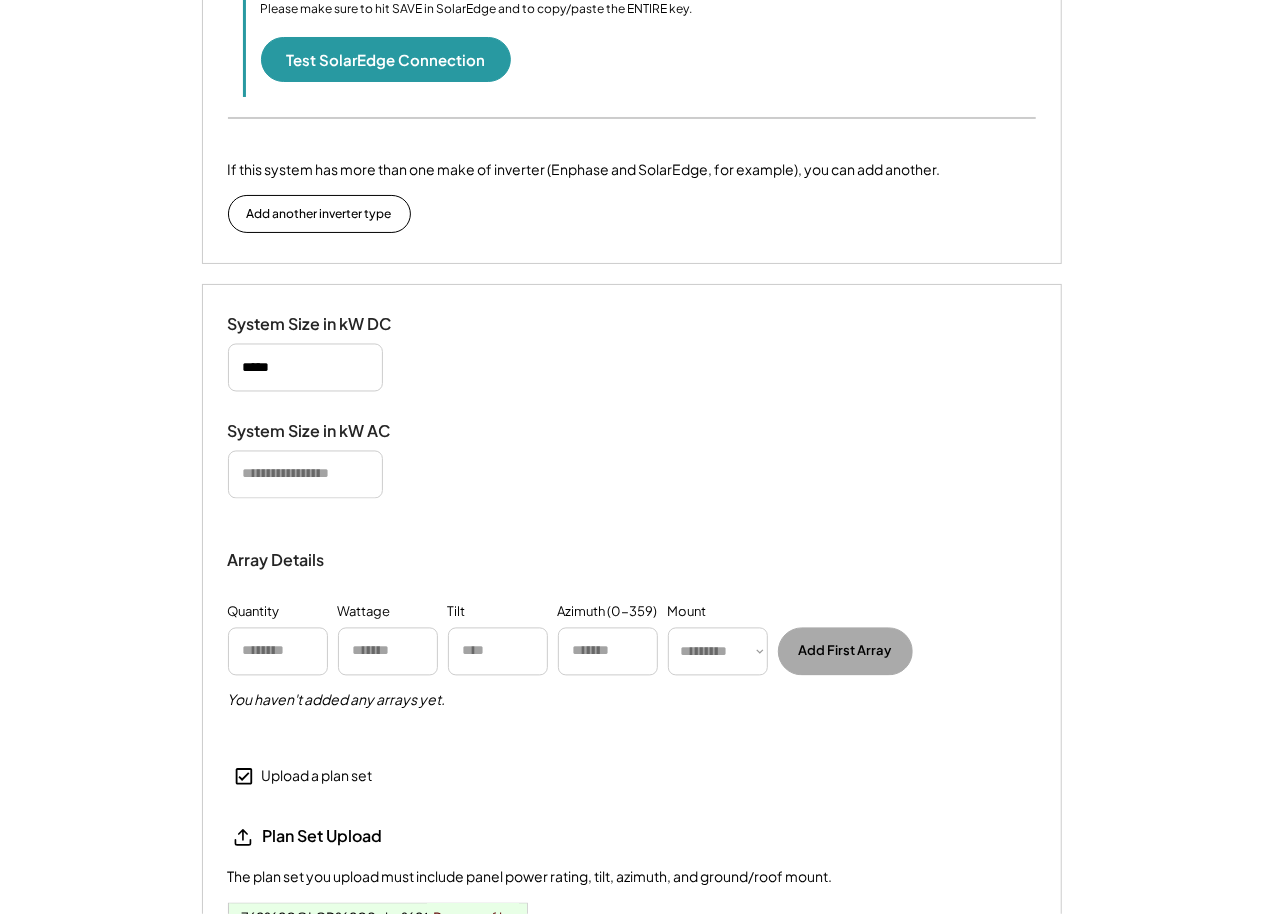 click at bounding box center (305, 475) 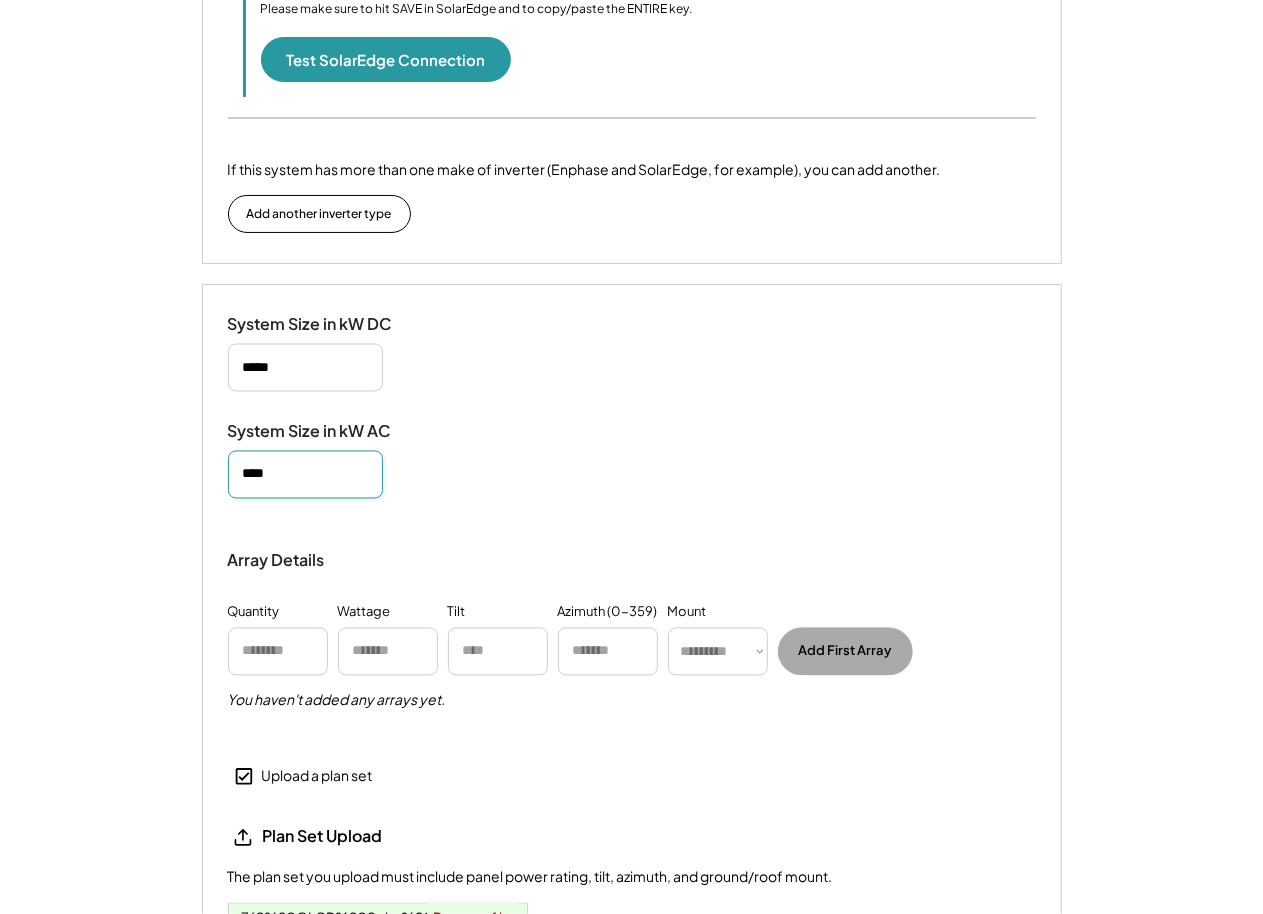 type on "****" 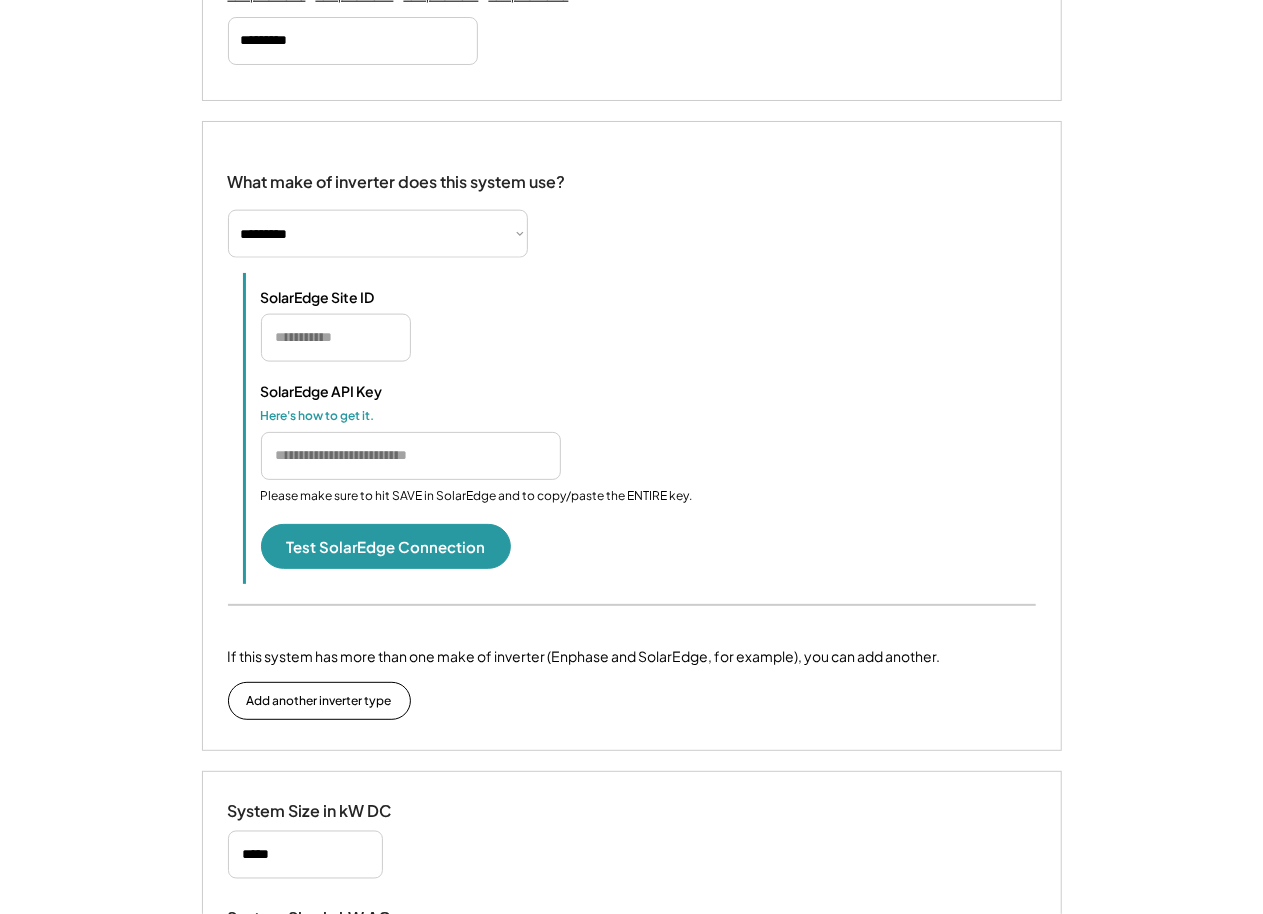 scroll, scrollTop: 1173, scrollLeft: 0, axis: vertical 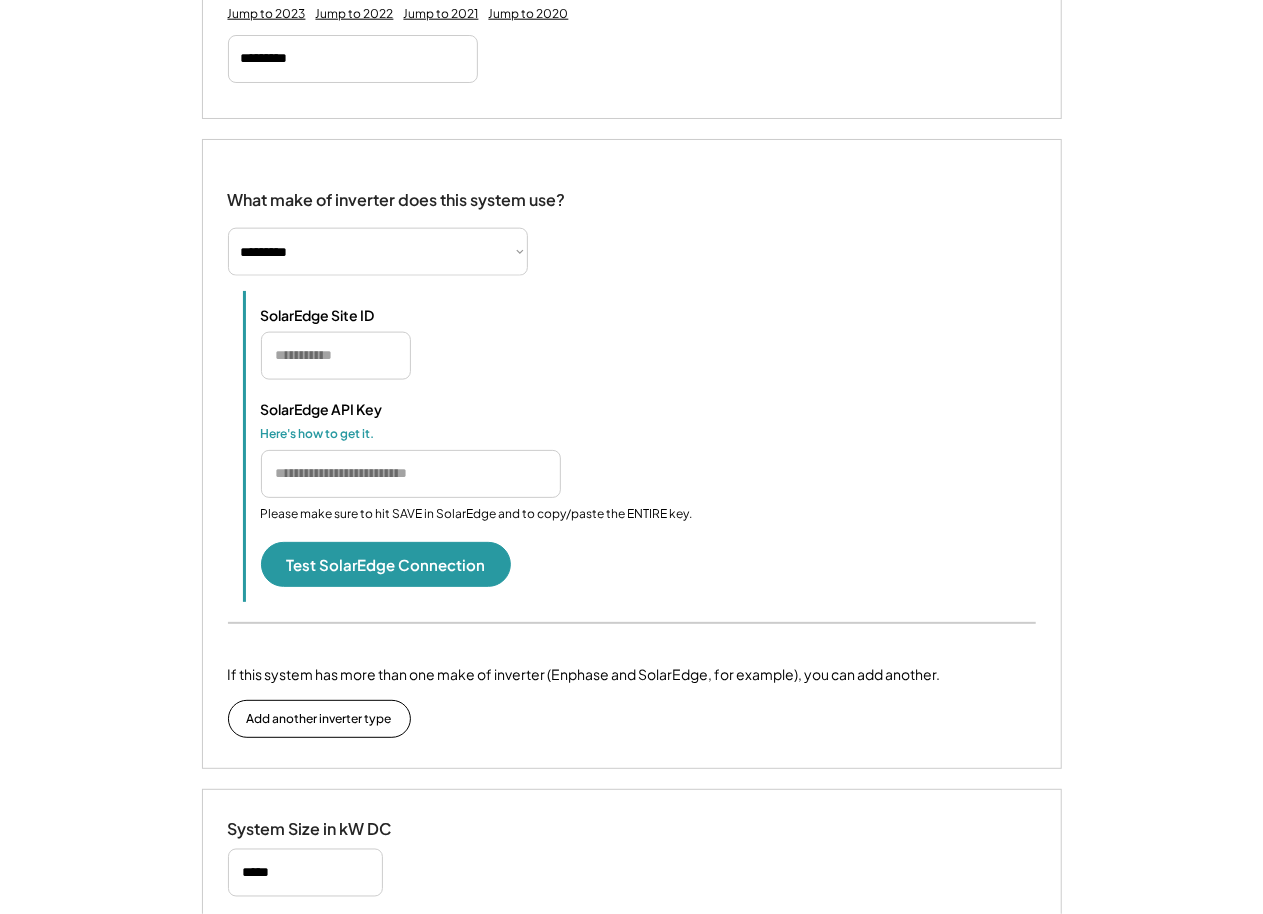 click at bounding box center [411, 474] 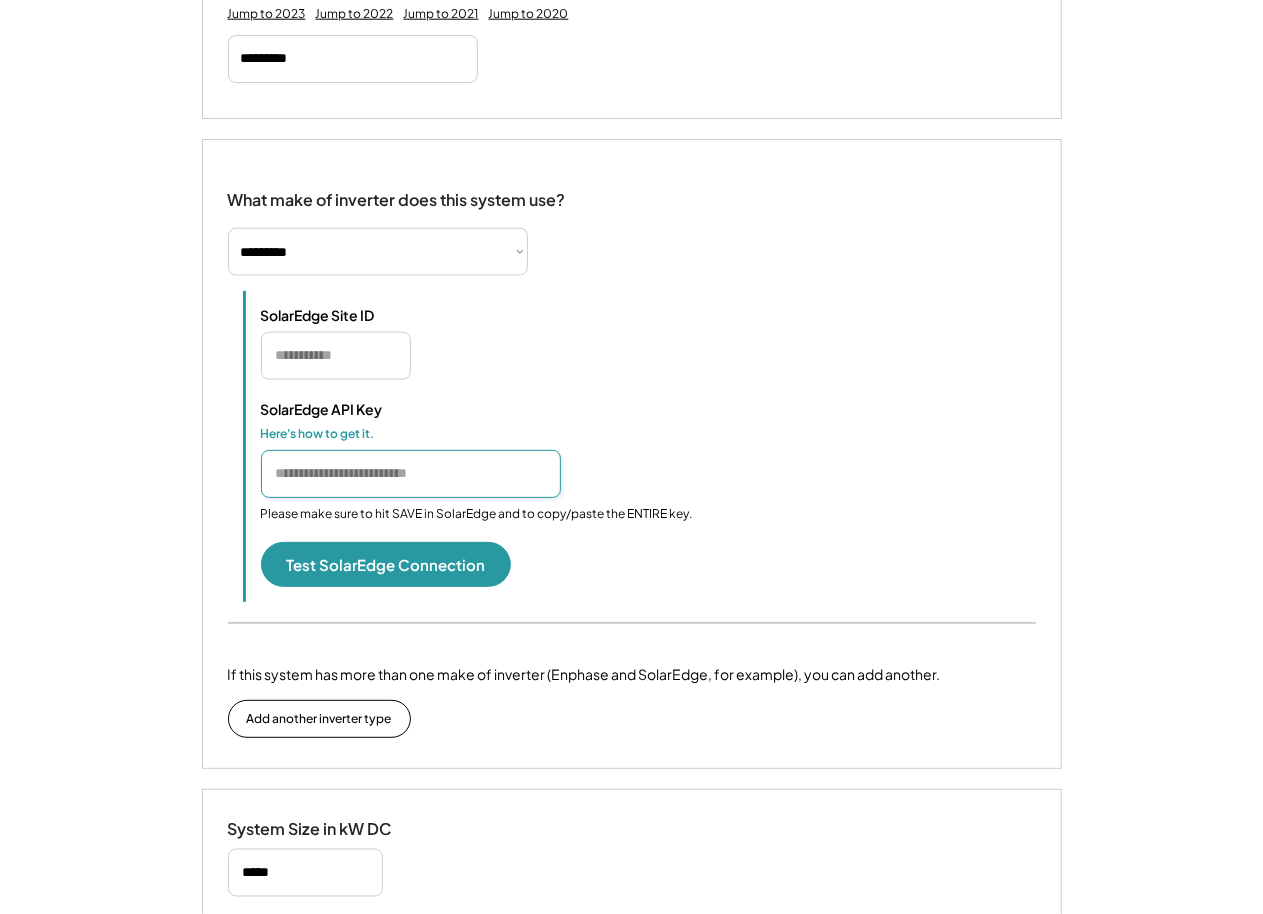 paste on "**********" 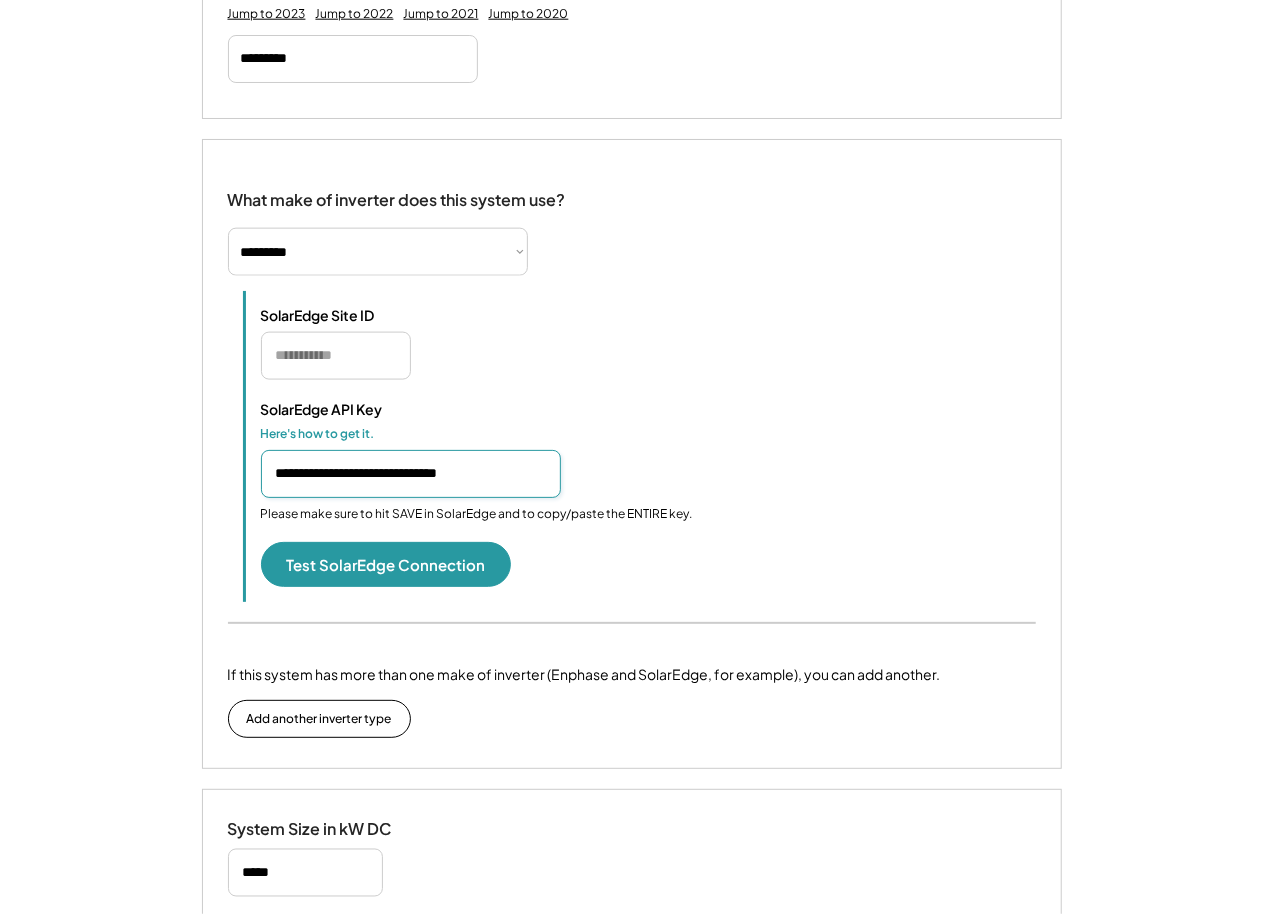 scroll, scrollTop: 0, scrollLeft: 25, axis: horizontal 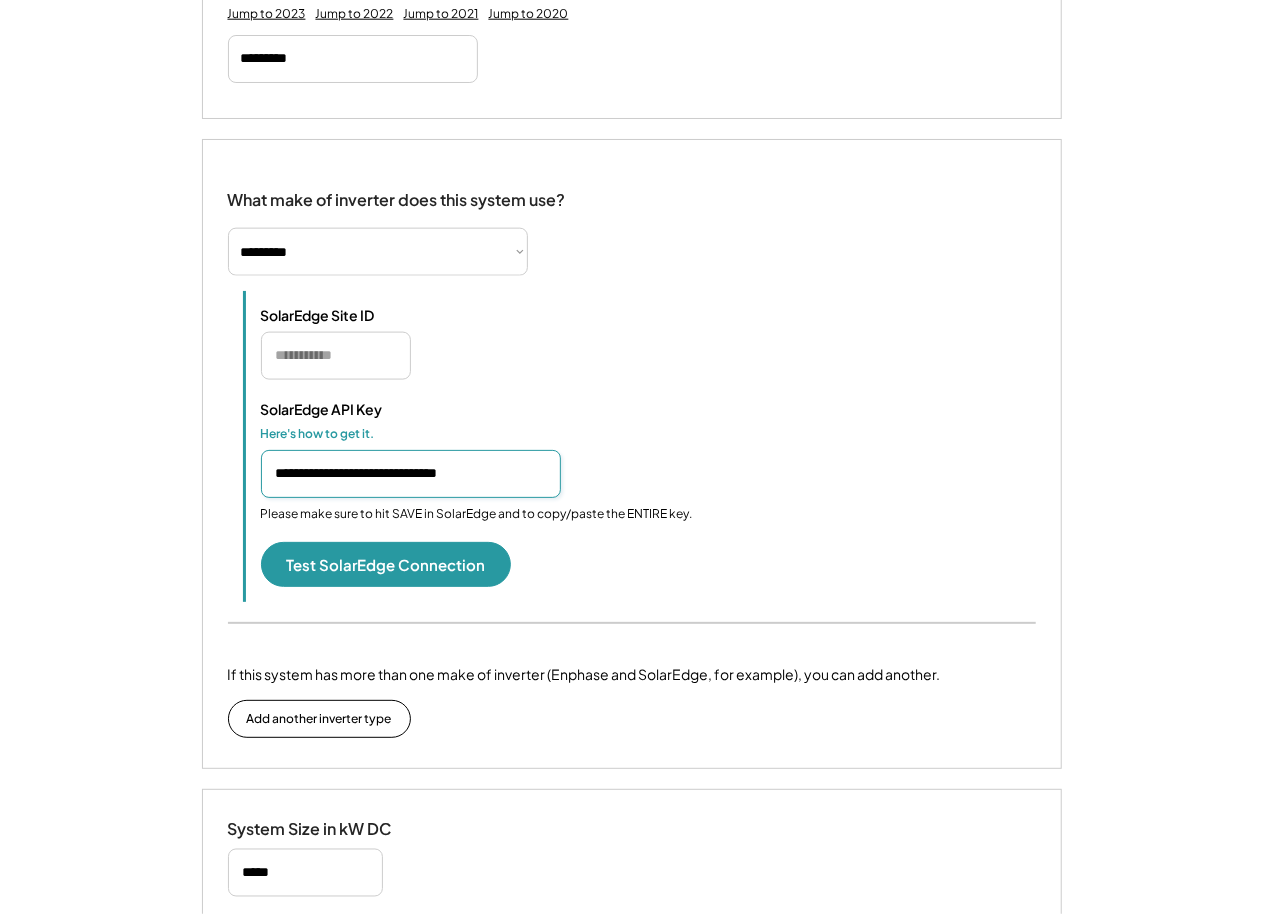 type on "**********" 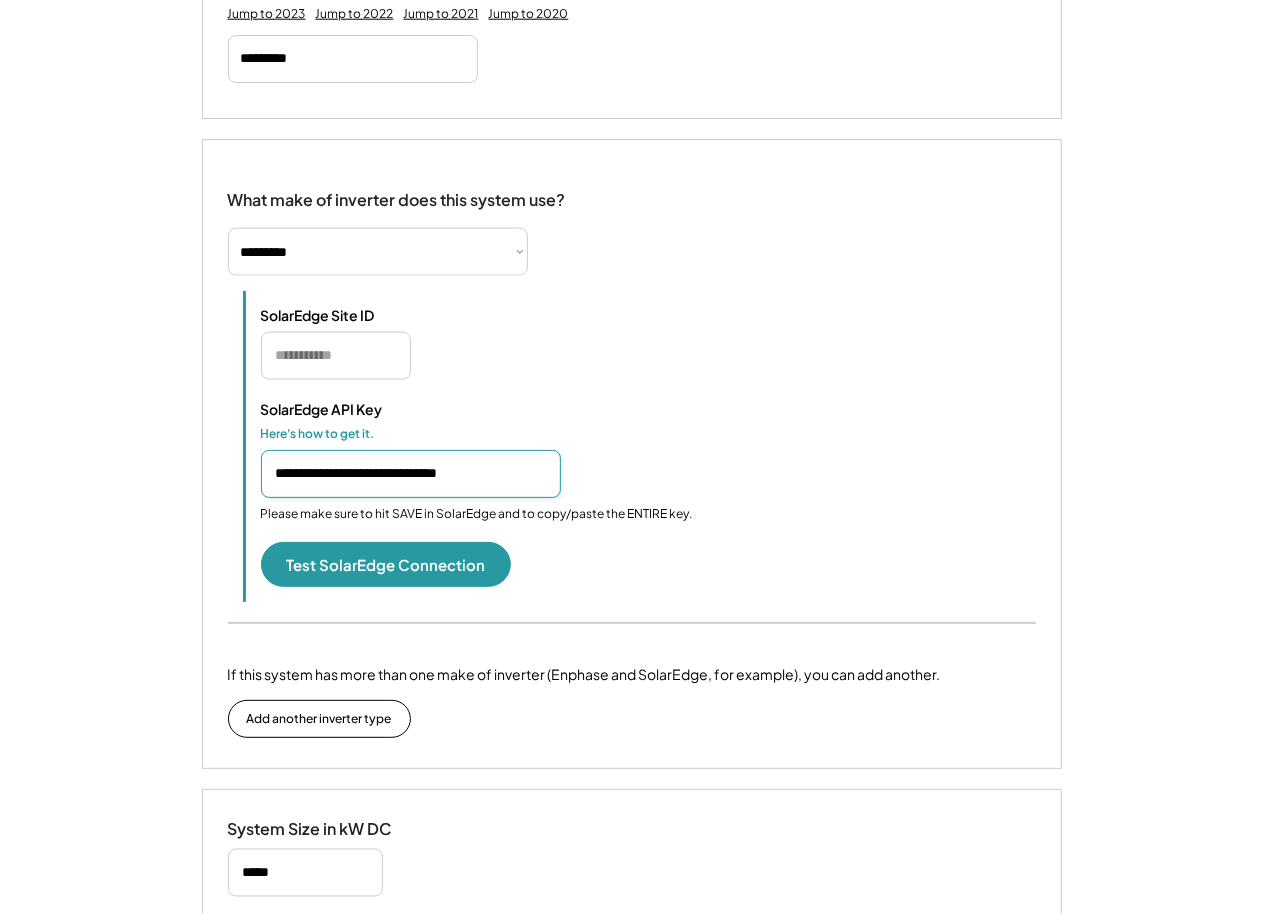 scroll, scrollTop: 0, scrollLeft: 0, axis: both 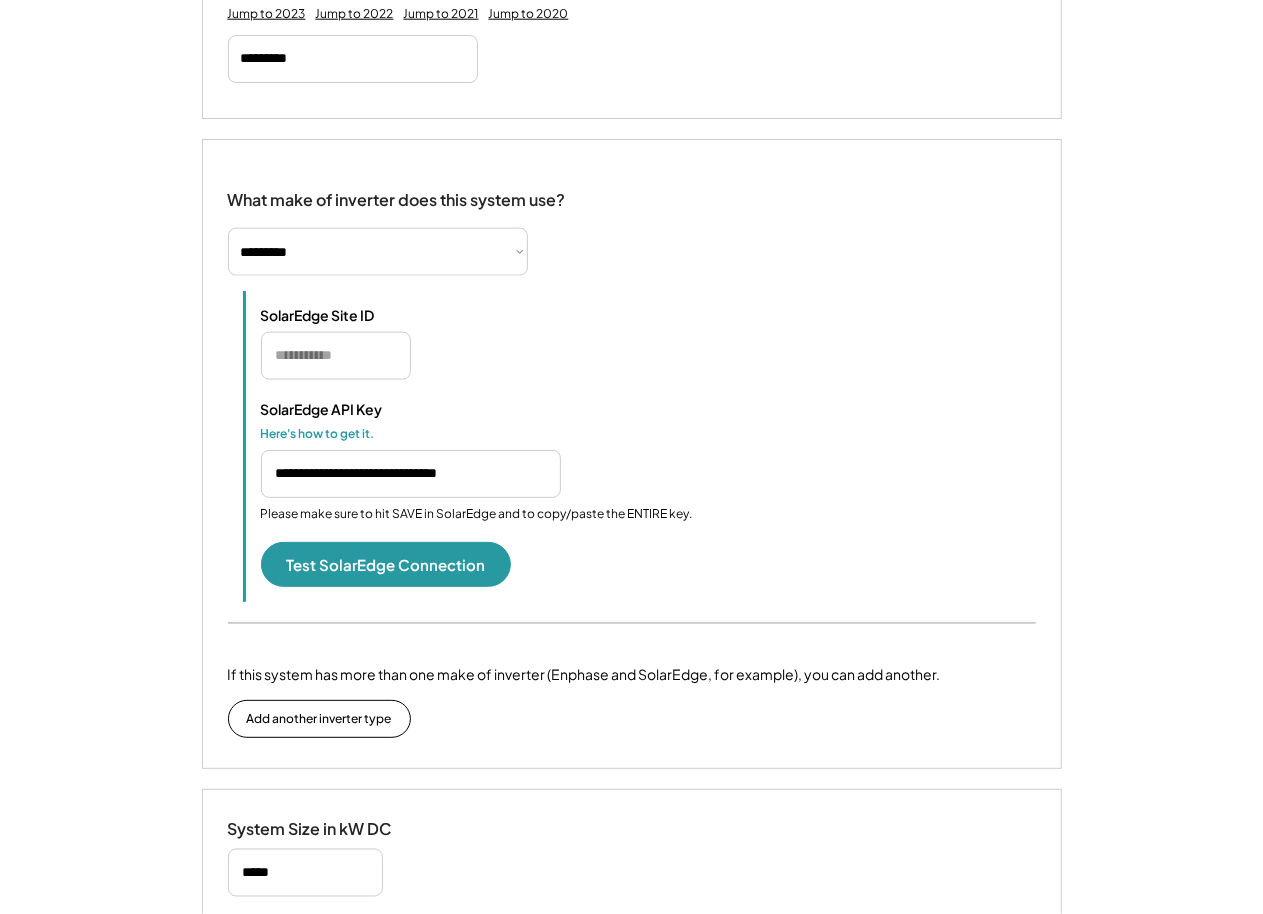 click at bounding box center [336, 356] 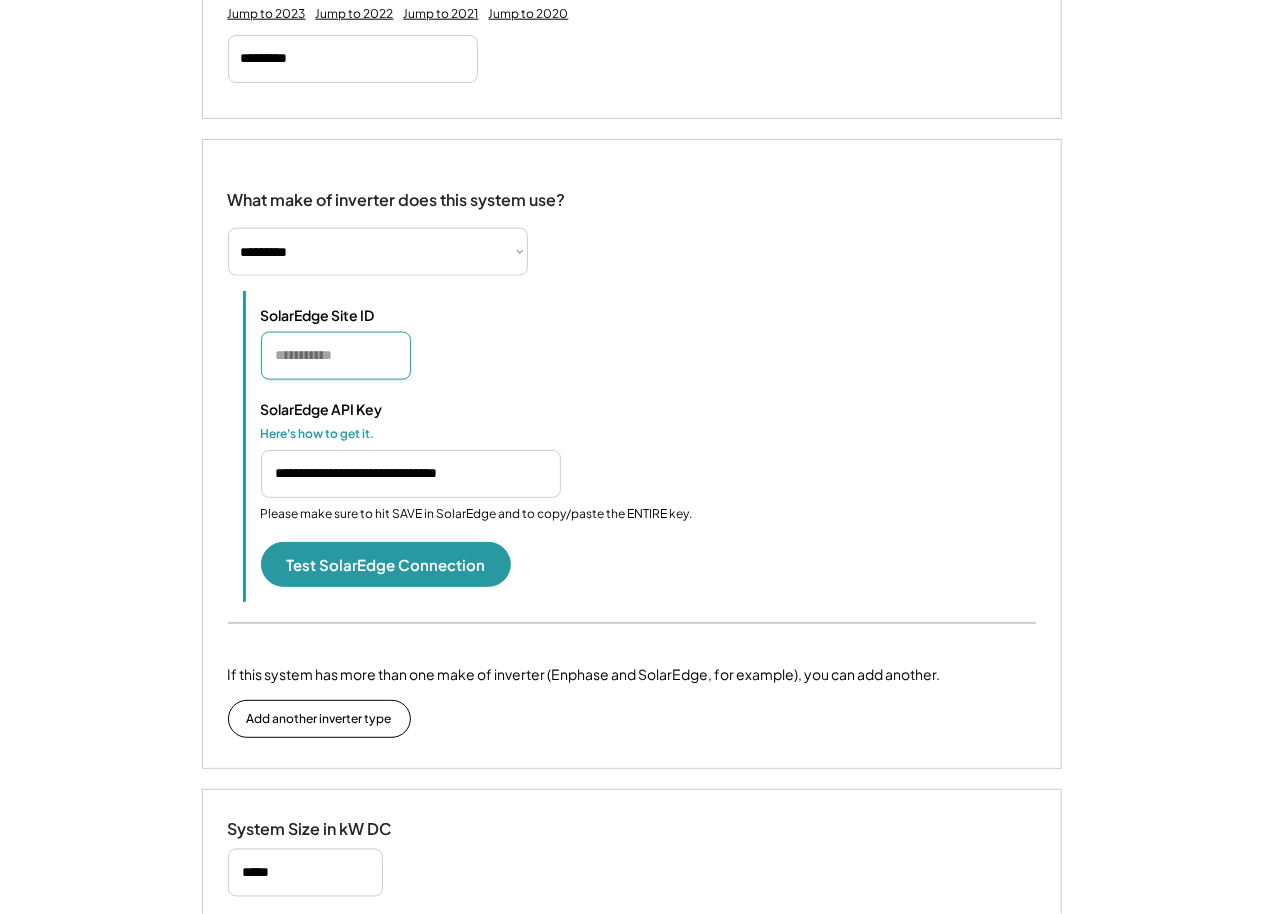 paste on "*******" 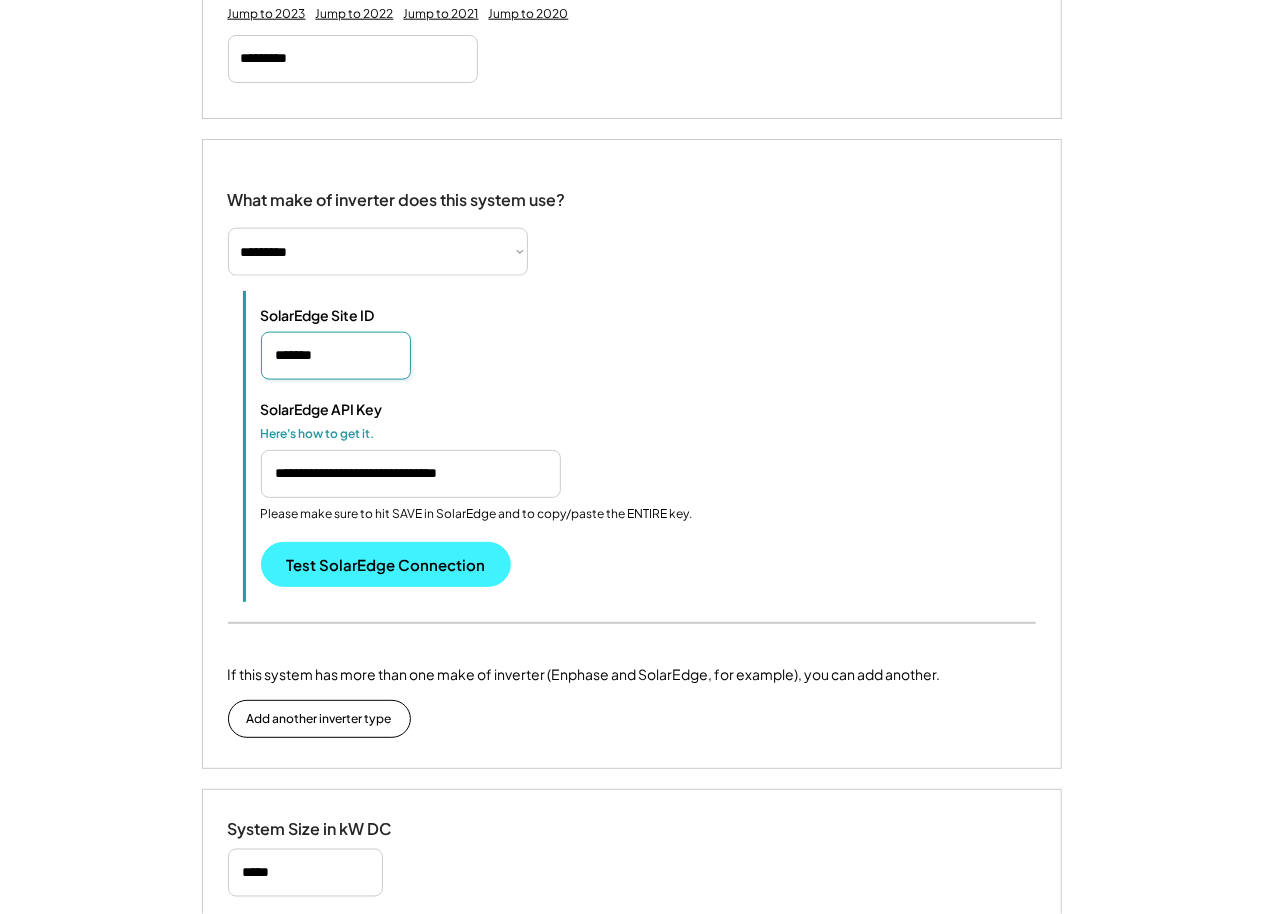 type on "*******" 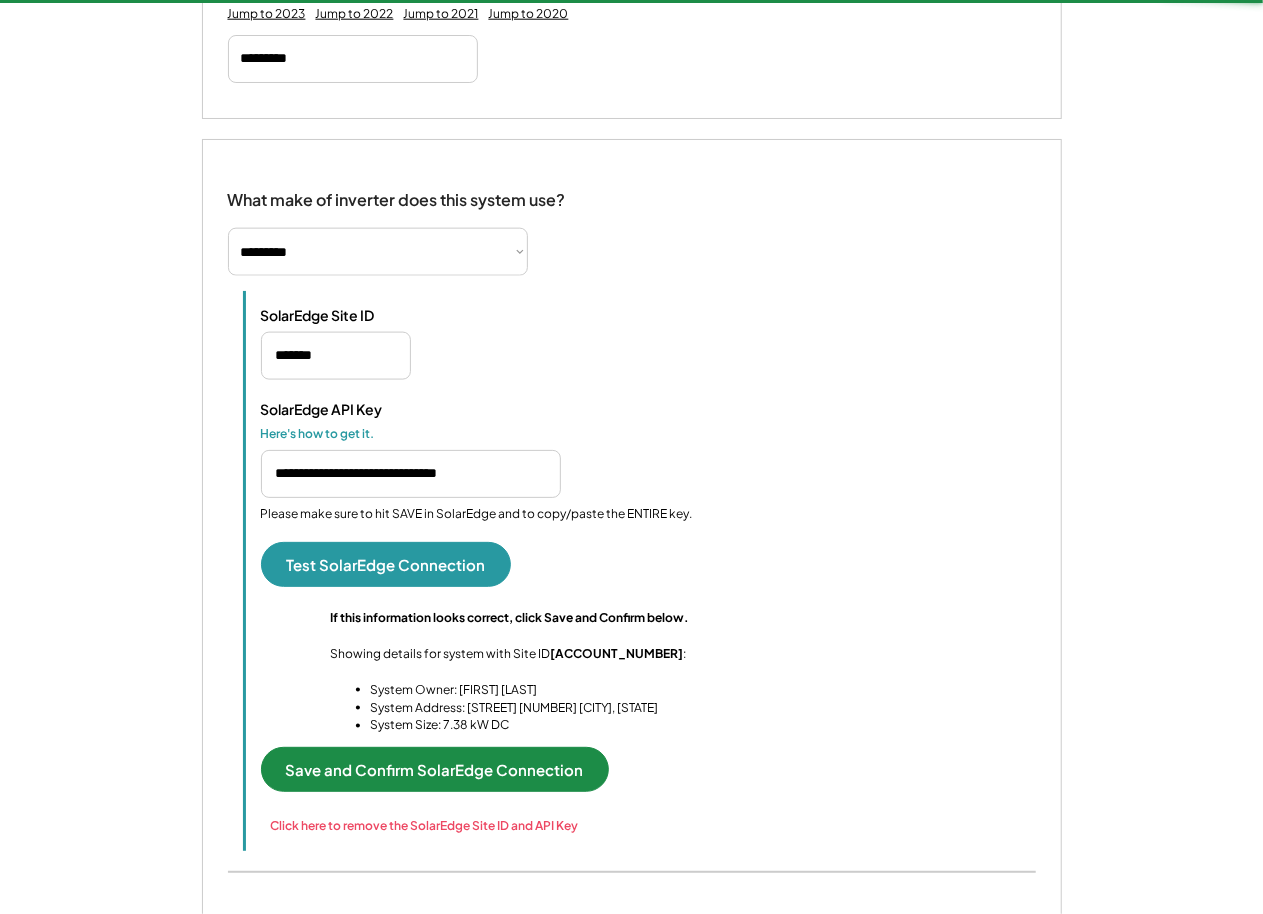 scroll, scrollTop: 1177, scrollLeft: 0, axis: vertical 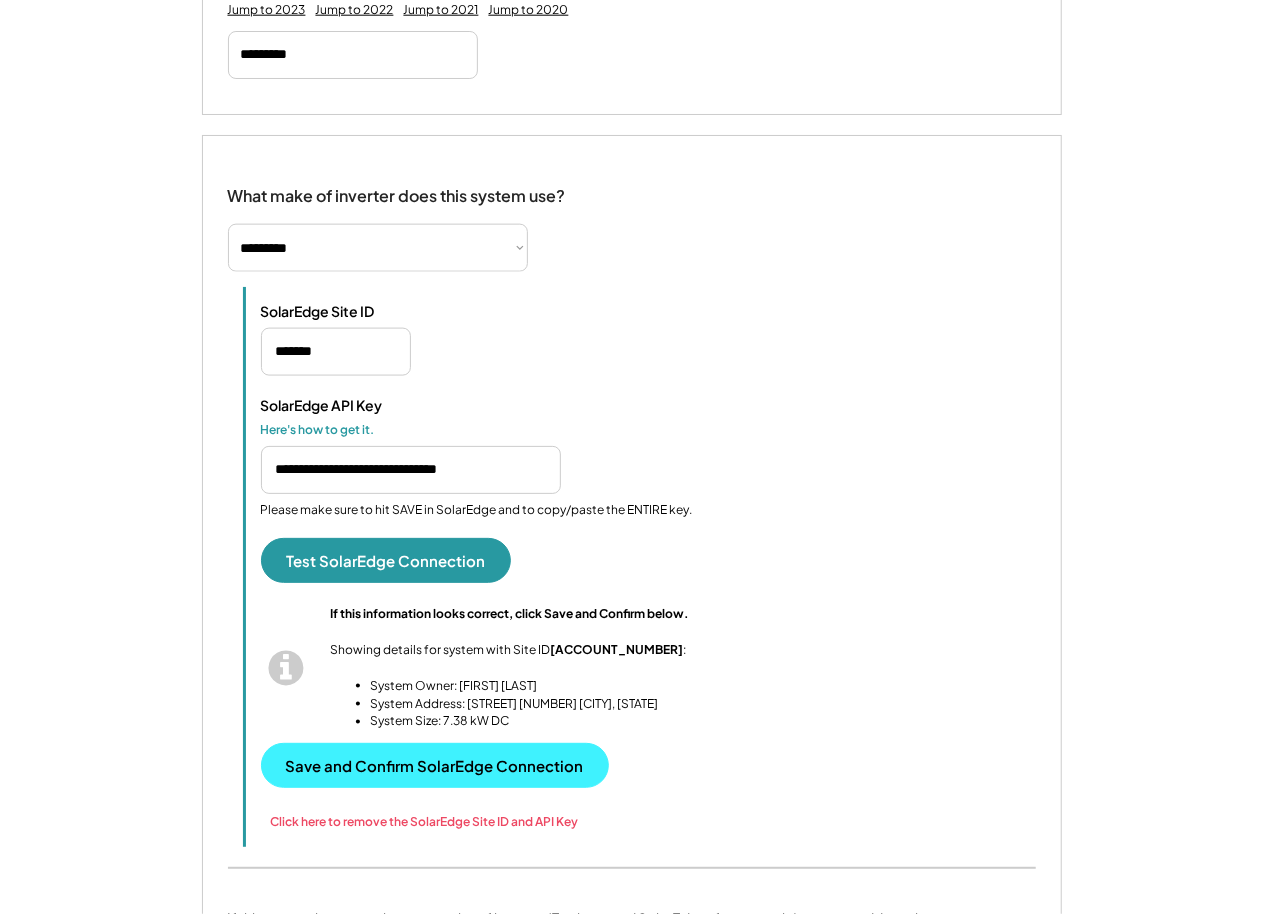 click on "Save and Confirm SolarEdge Connection" at bounding box center (435, 765) 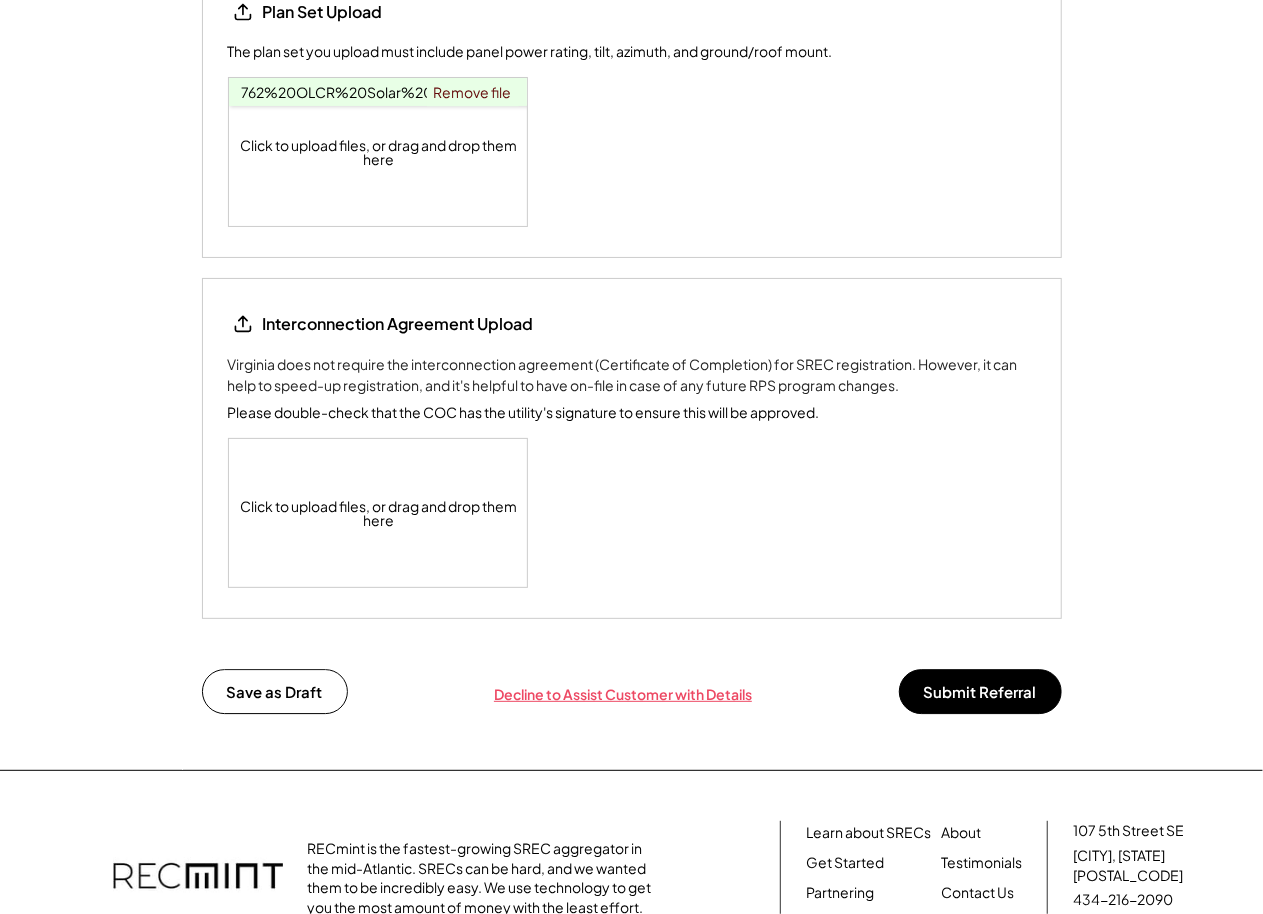 scroll, scrollTop: 2902, scrollLeft: 0, axis: vertical 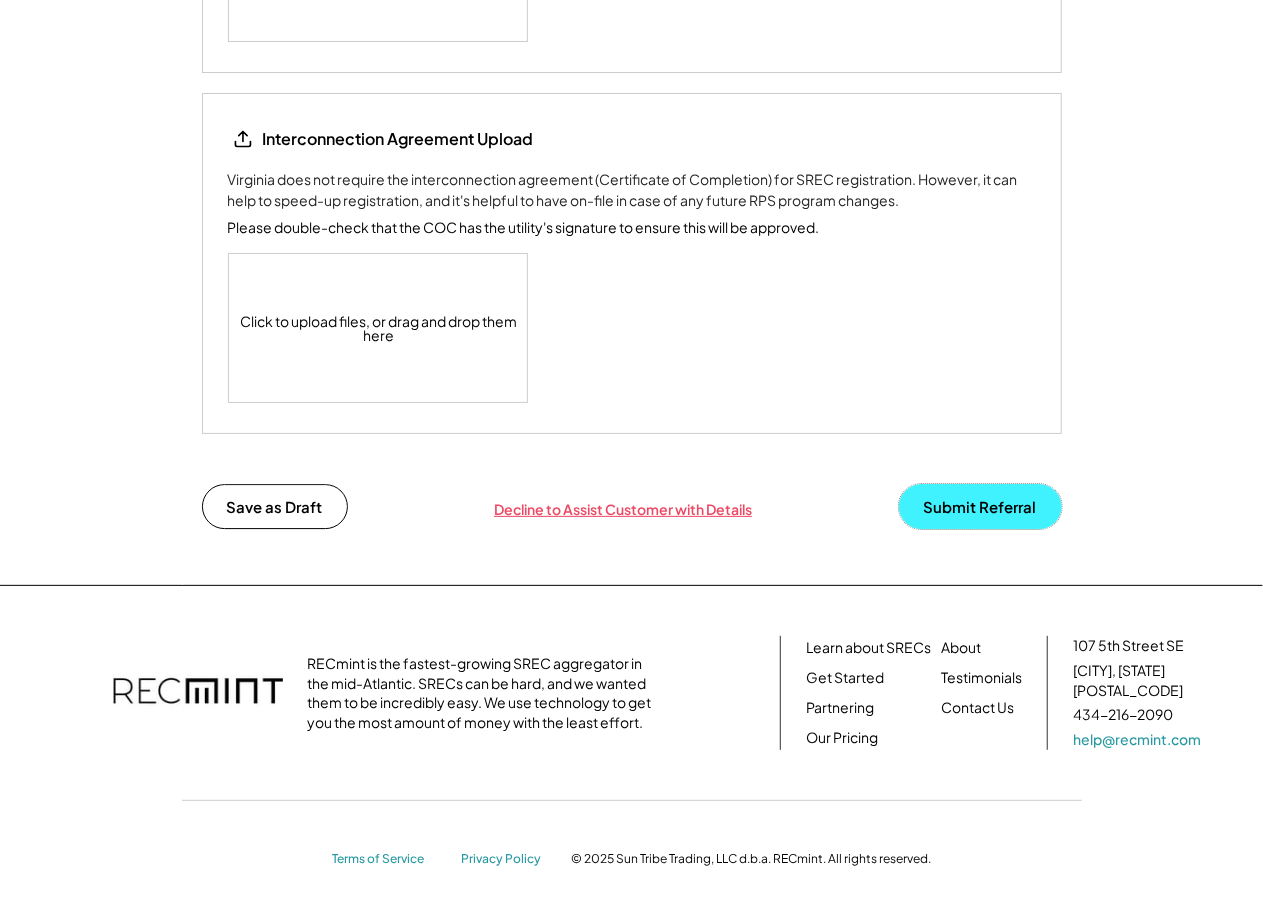 click on "Submit Referral" at bounding box center [980, 506] 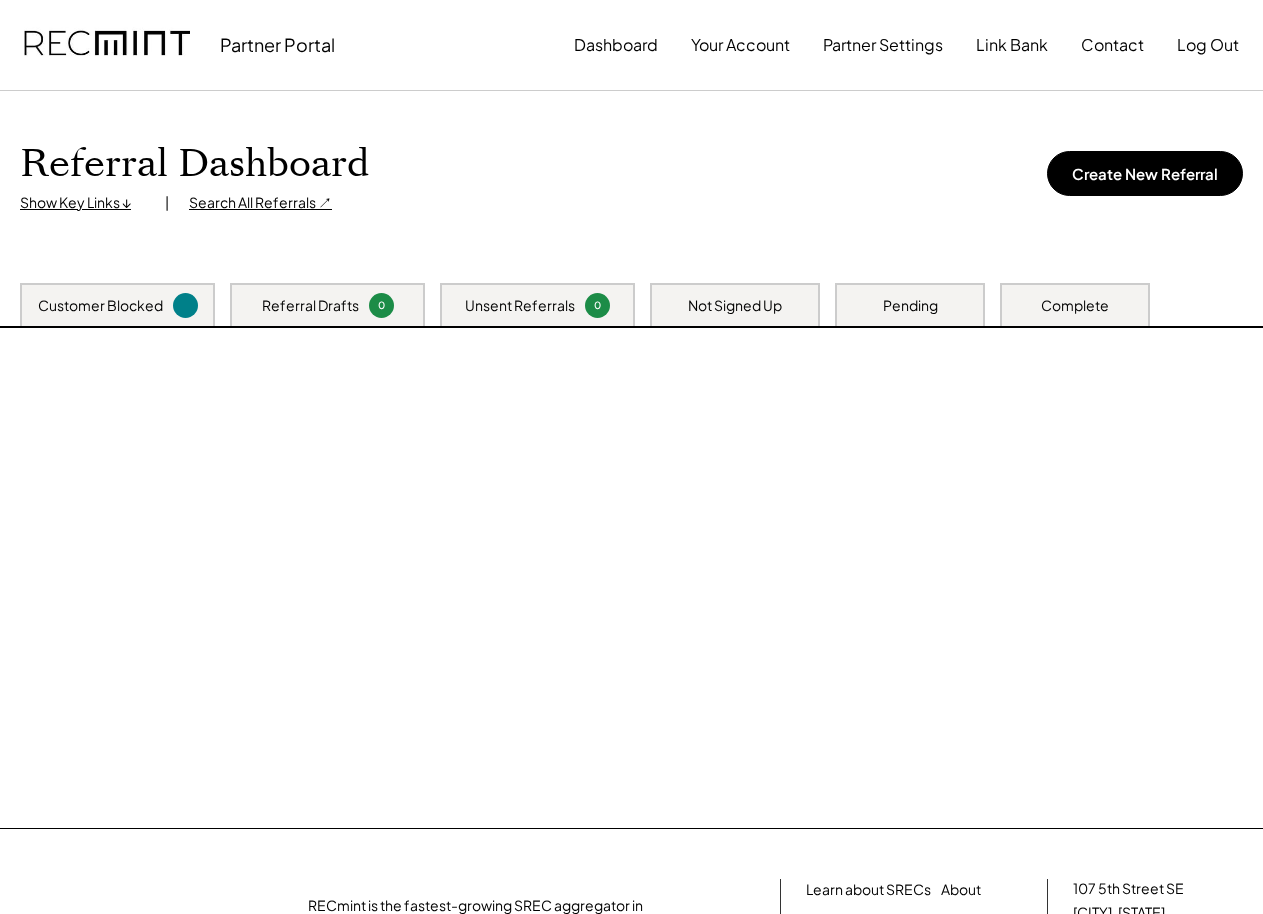 scroll, scrollTop: 0, scrollLeft: 0, axis: both 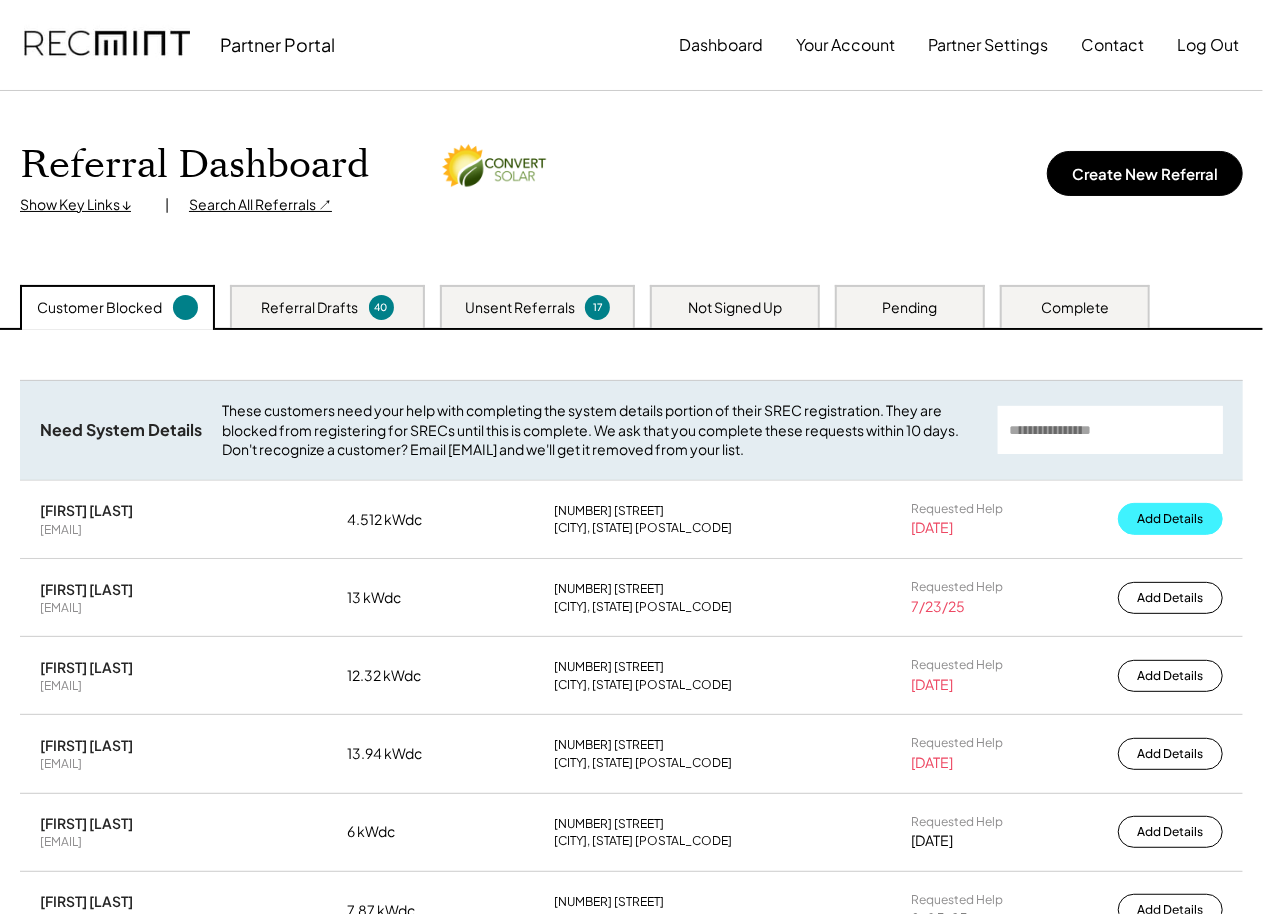 click on "Add Details" at bounding box center (1170, 519) 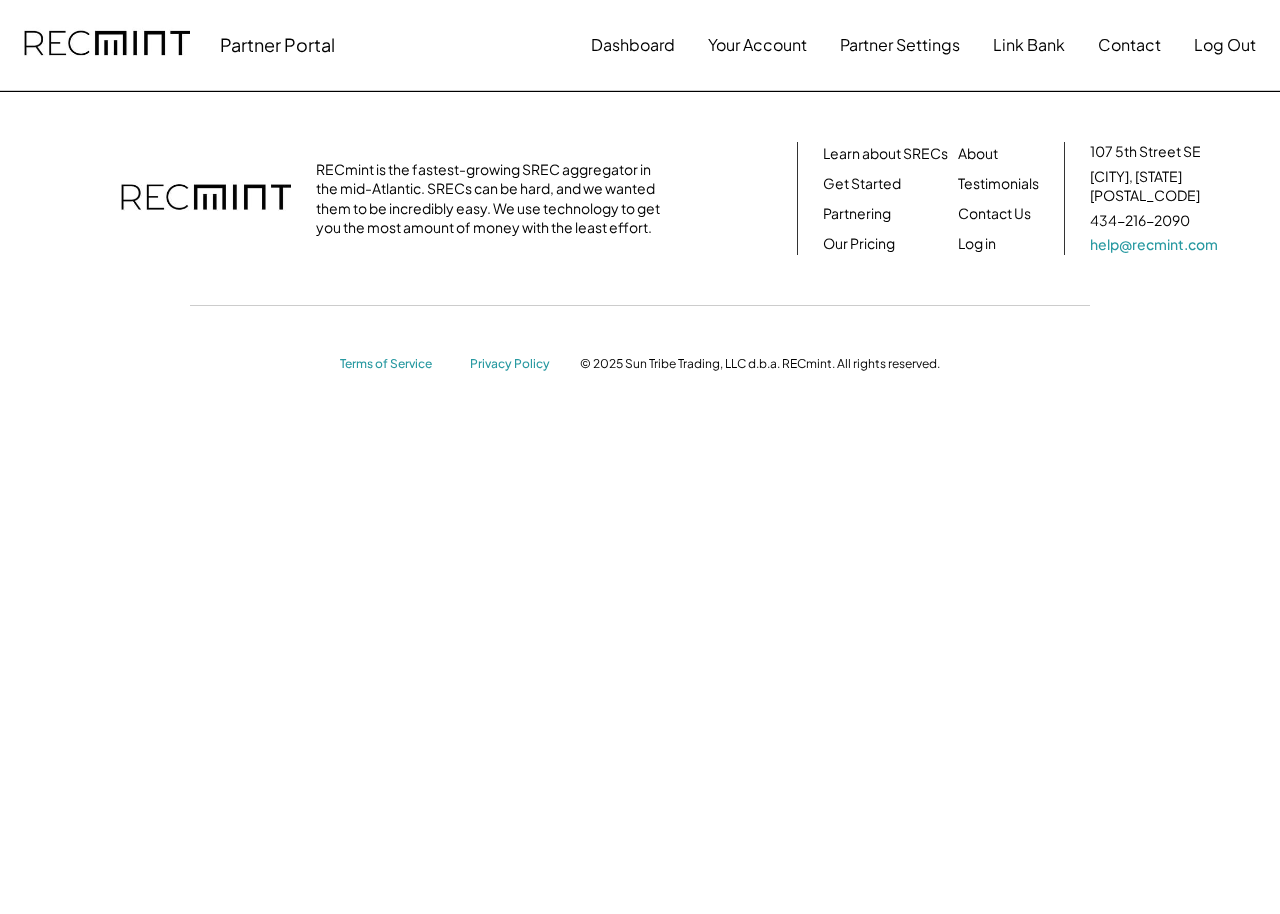 scroll, scrollTop: 0, scrollLeft: 0, axis: both 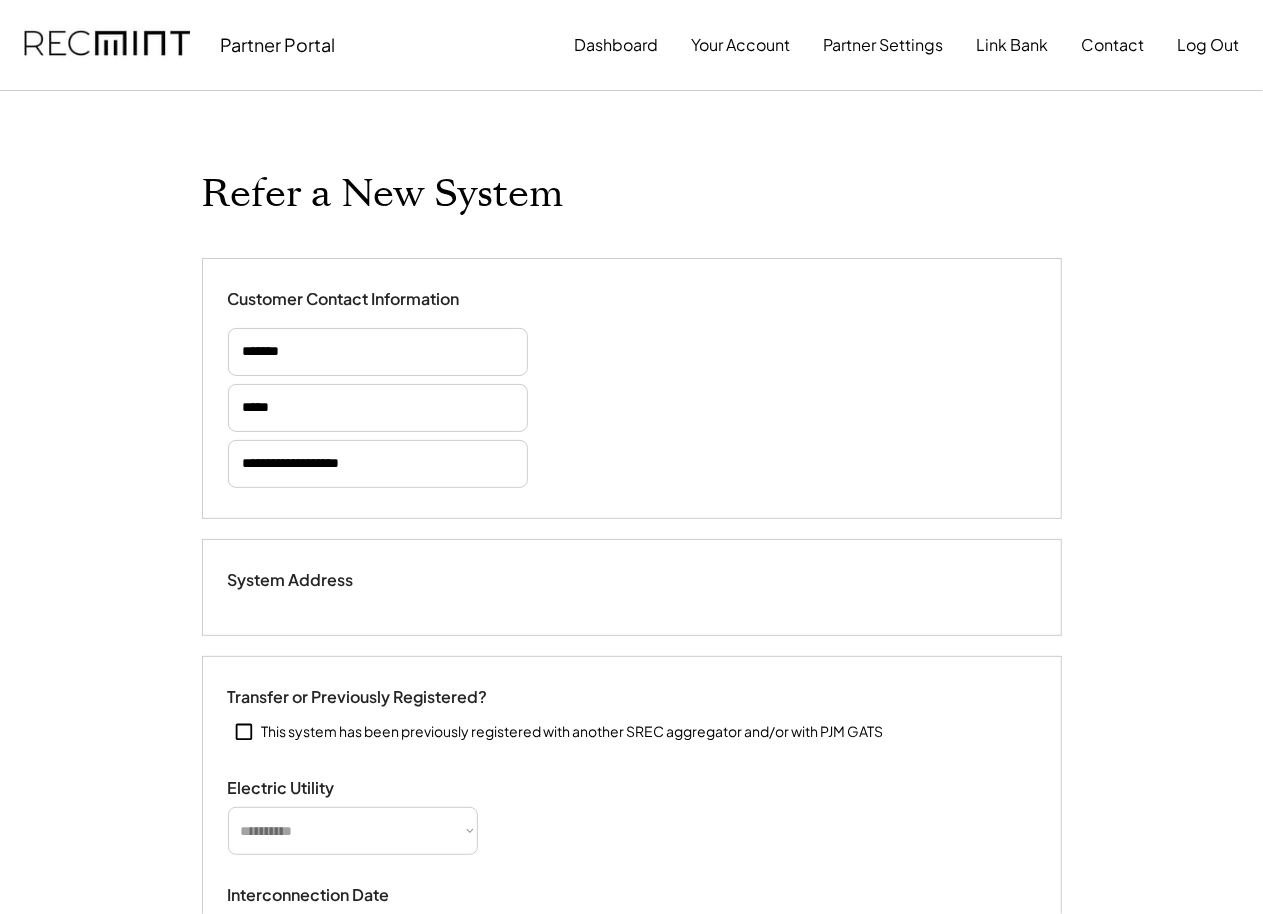 select on "**********" 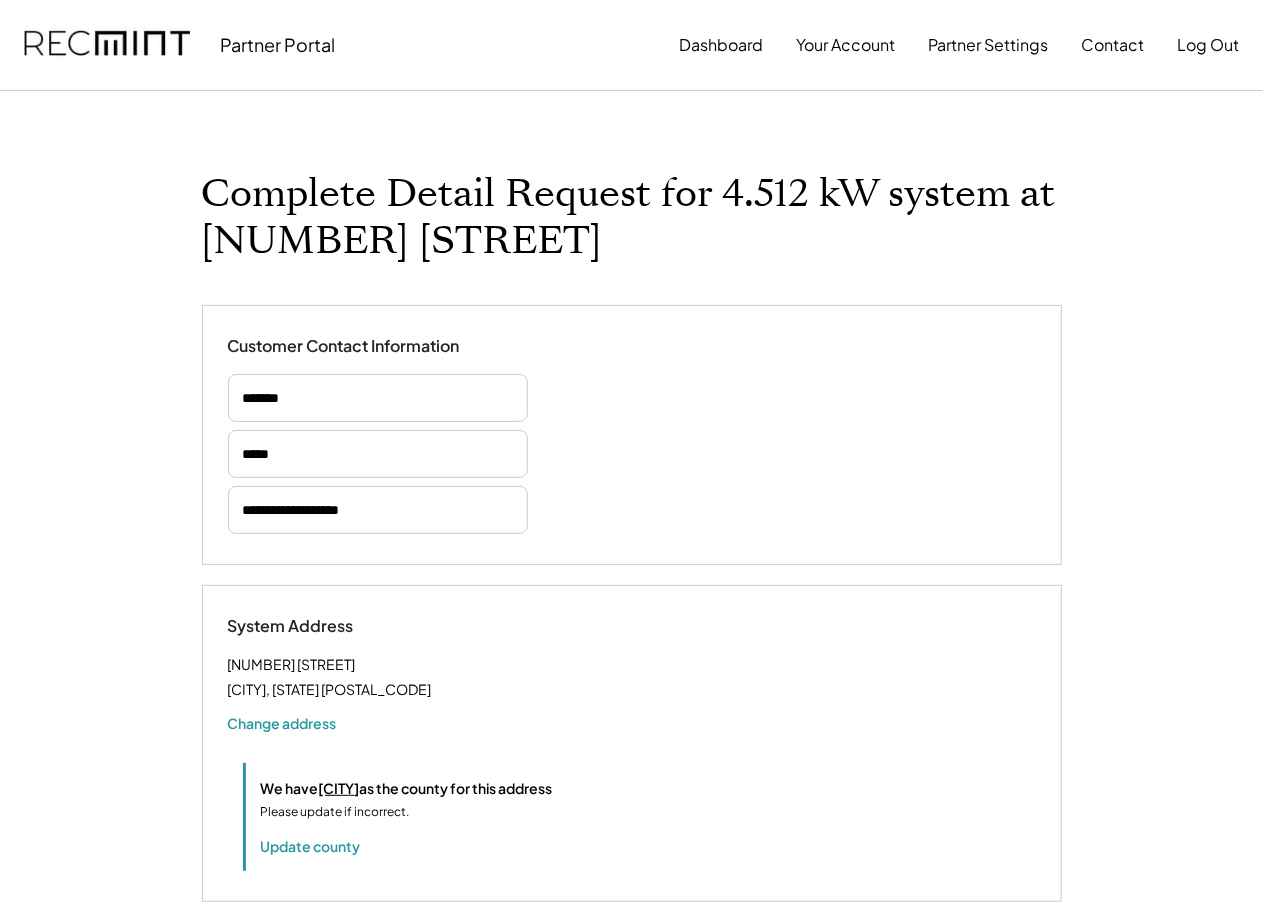 select on "**********" 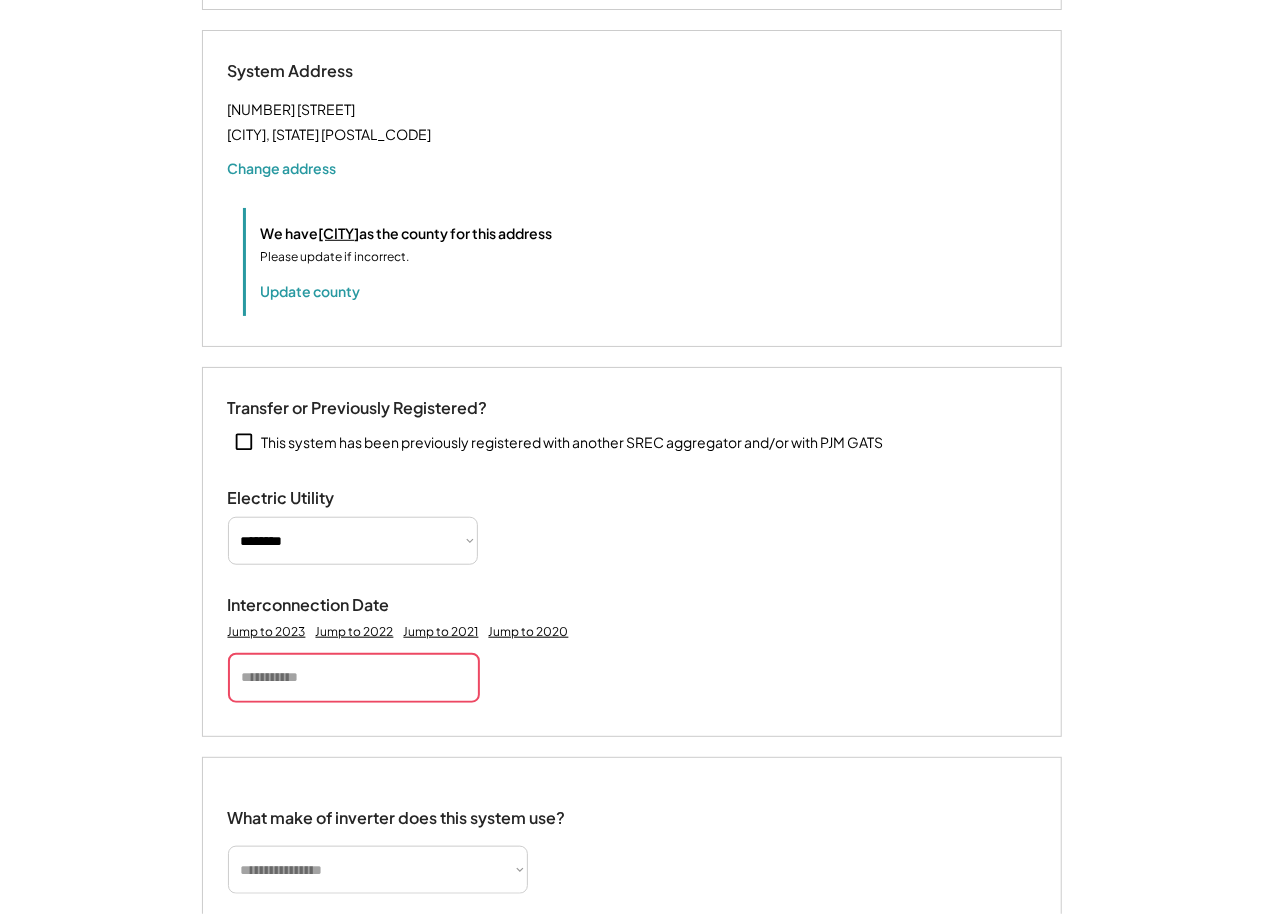 click at bounding box center (354, 678) 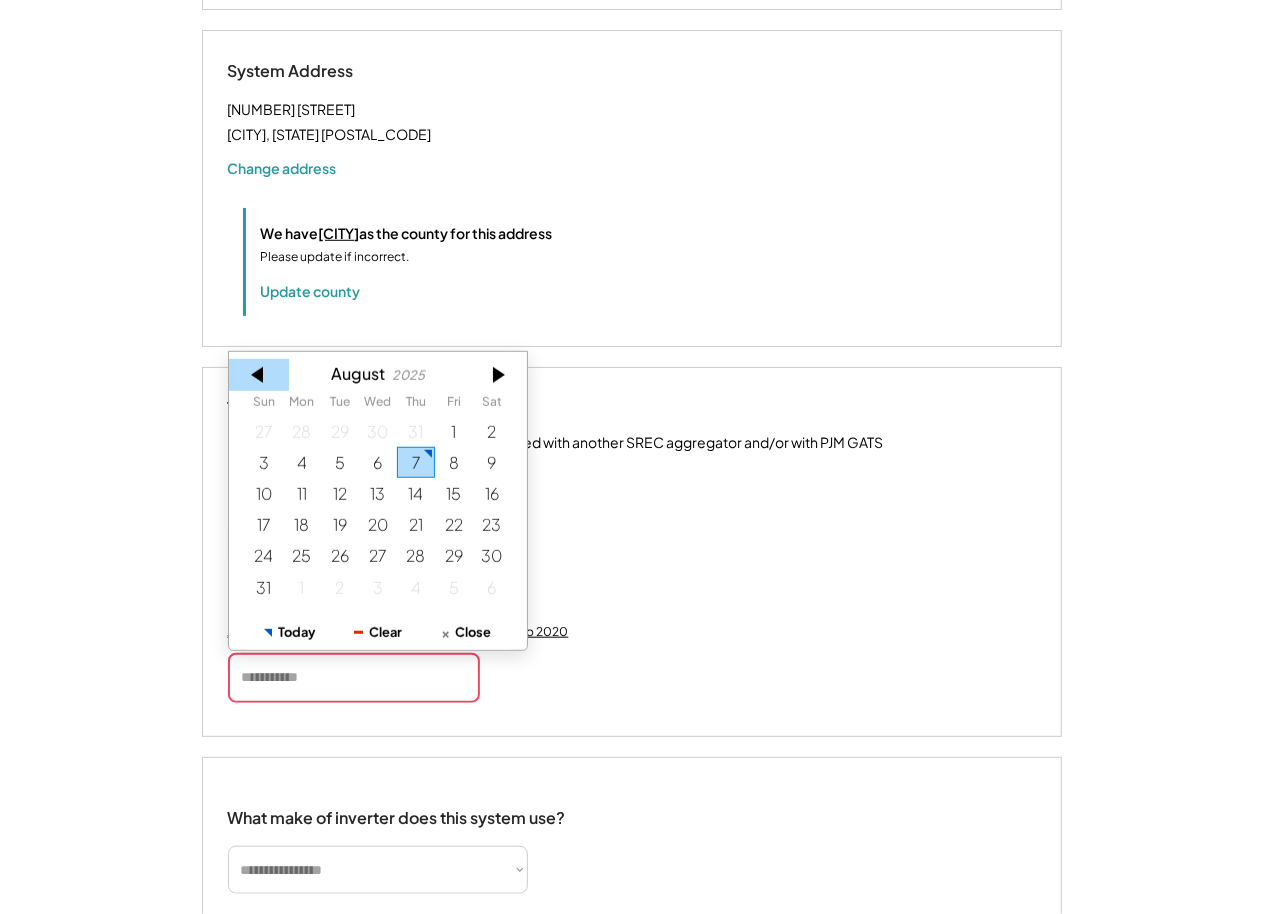 click at bounding box center [259, 375] 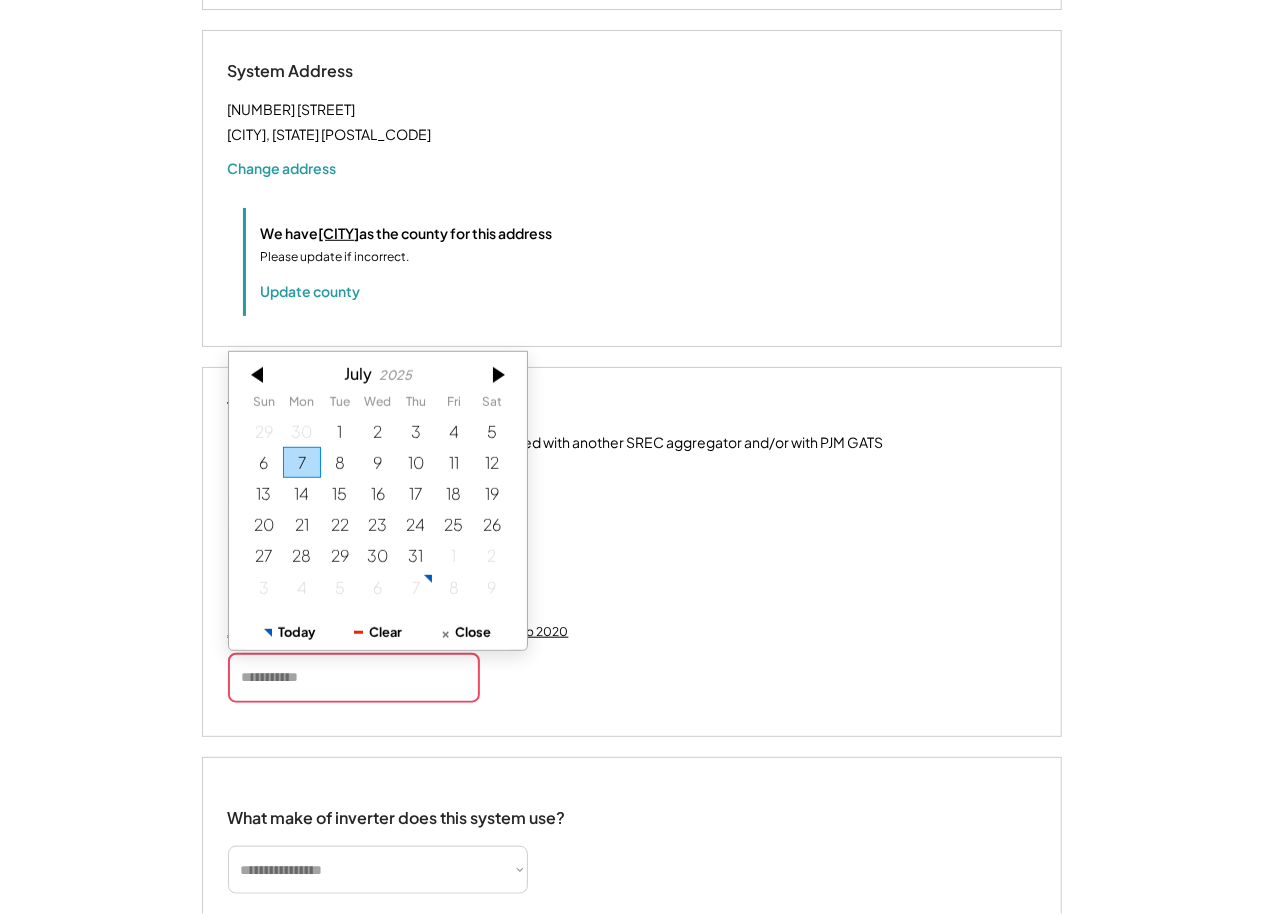 drag, startPoint x: 309, startPoint y: 516, endPoint x: 239, endPoint y: 534, distance: 72.277245 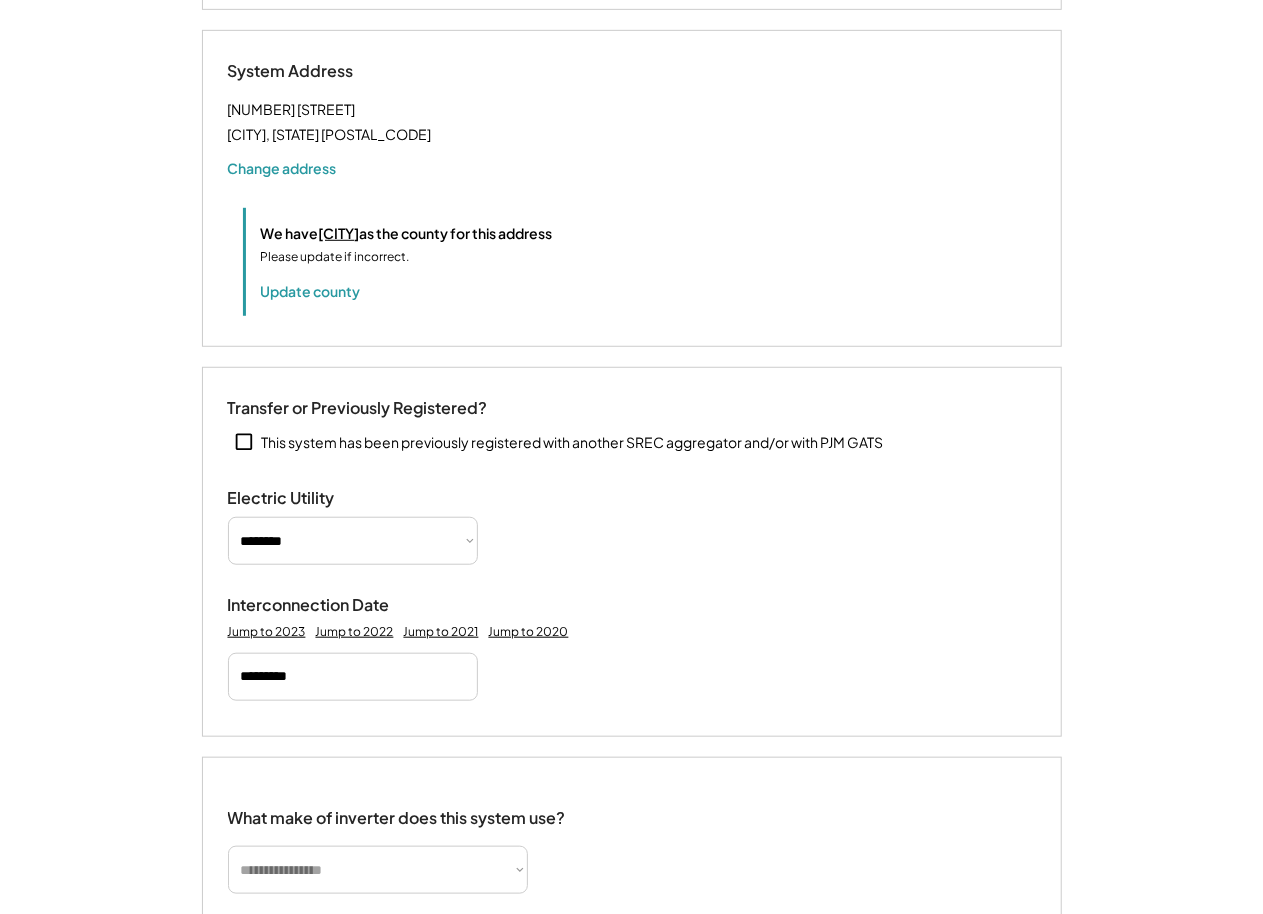 type 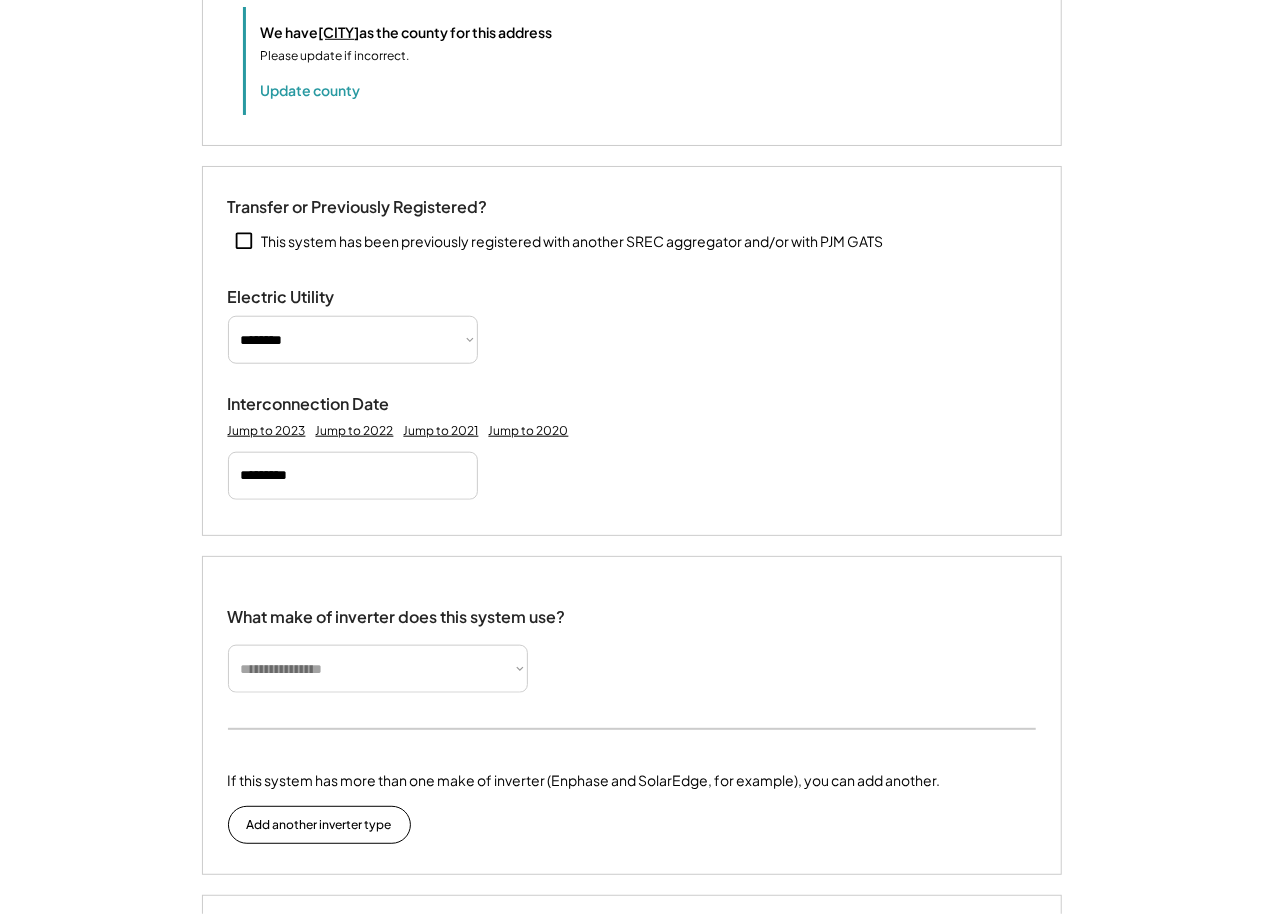 scroll, scrollTop: 767, scrollLeft: 0, axis: vertical 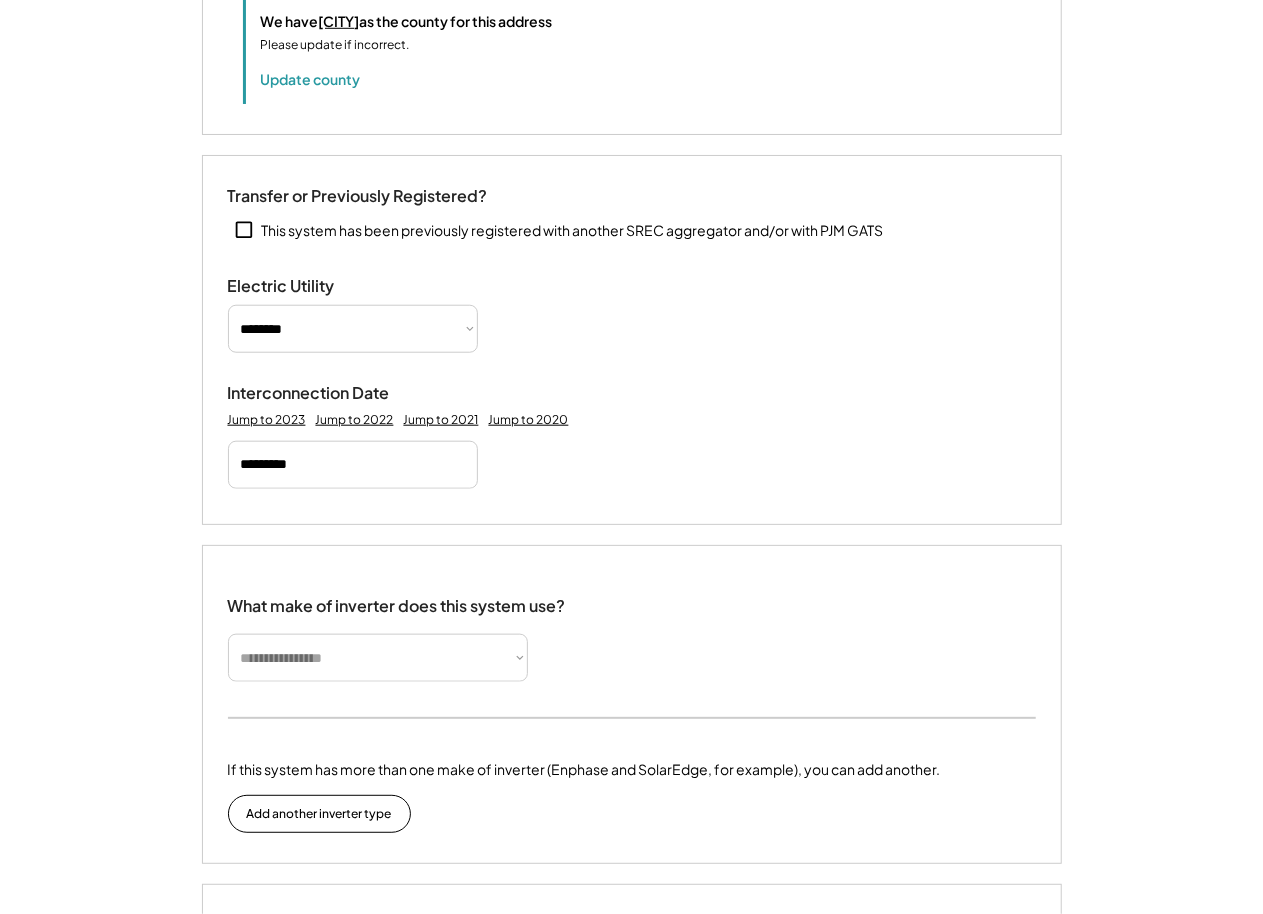 click on "**********" at bounding box center (378, 658) 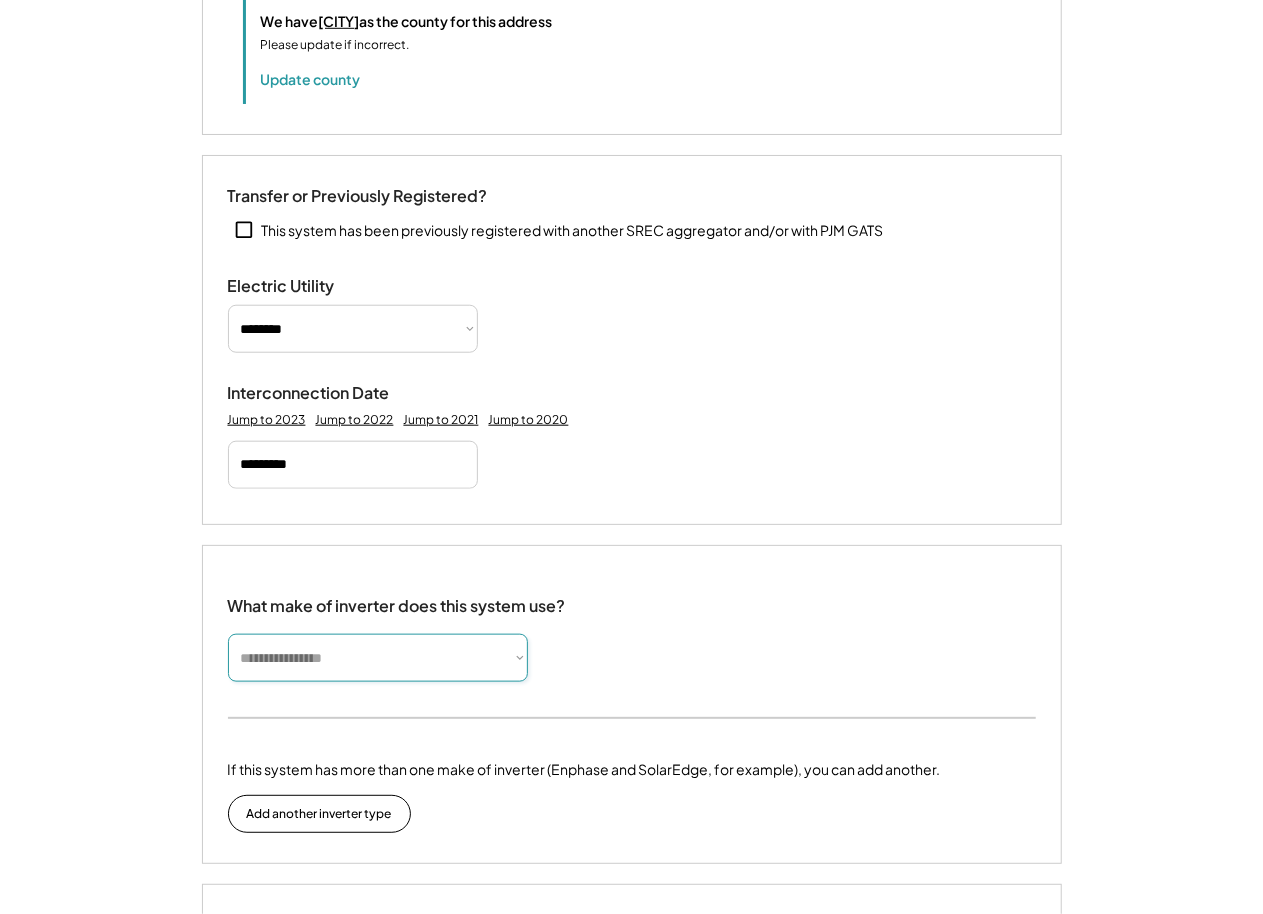 select on "*********" 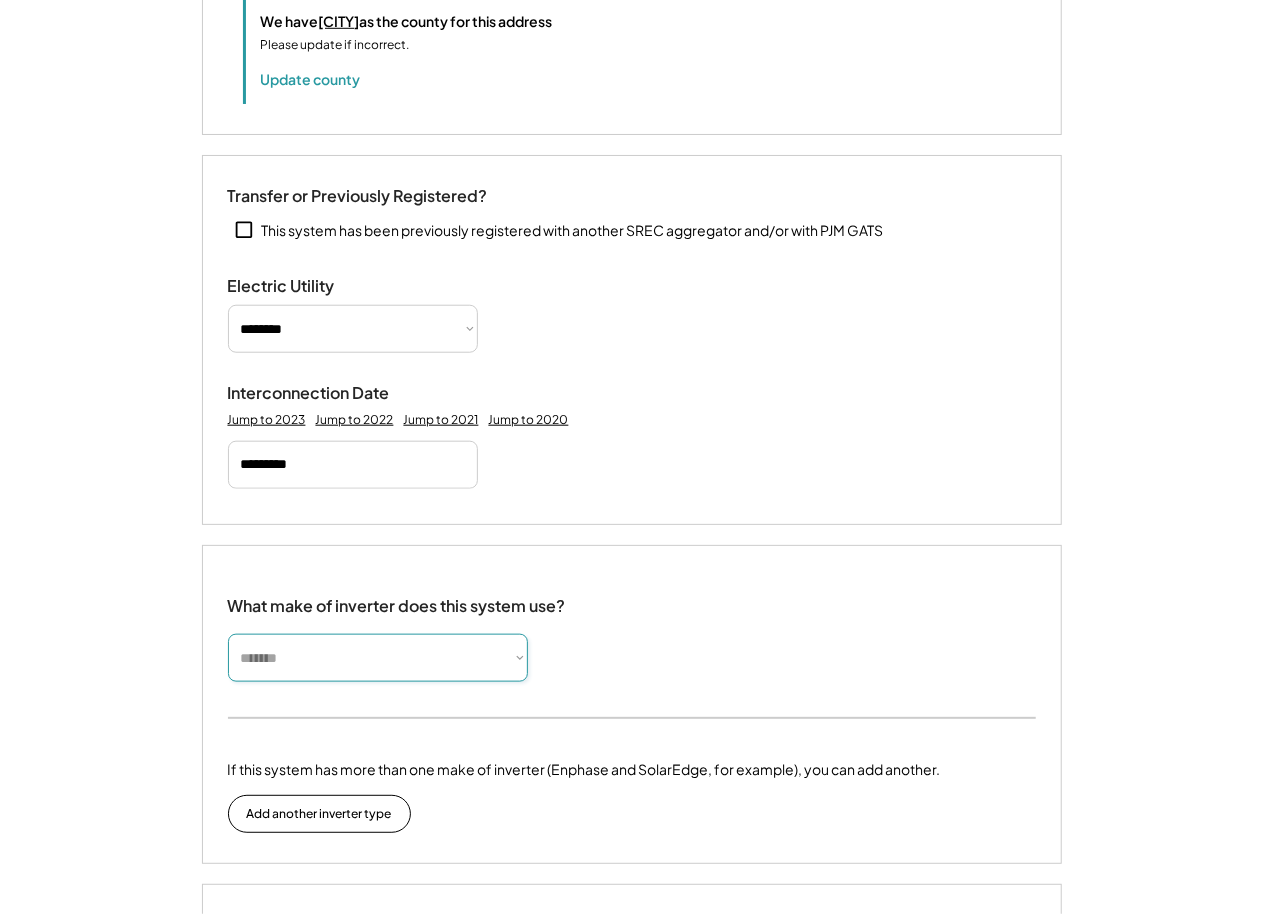 type 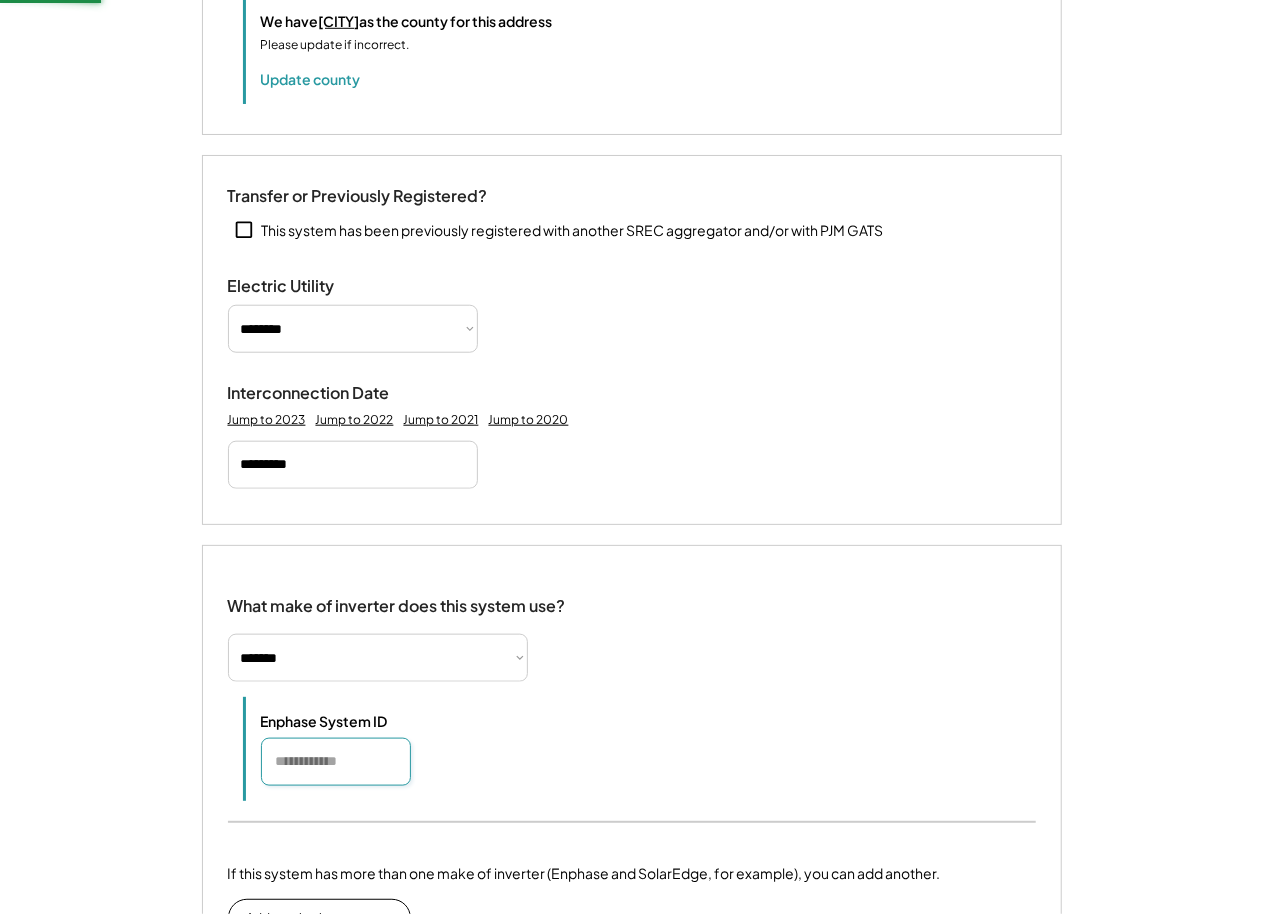 drag, startPoint x: 296, startPoint y: 777, endPoint x: 307, endPoint y: 768, distance: 14.21267 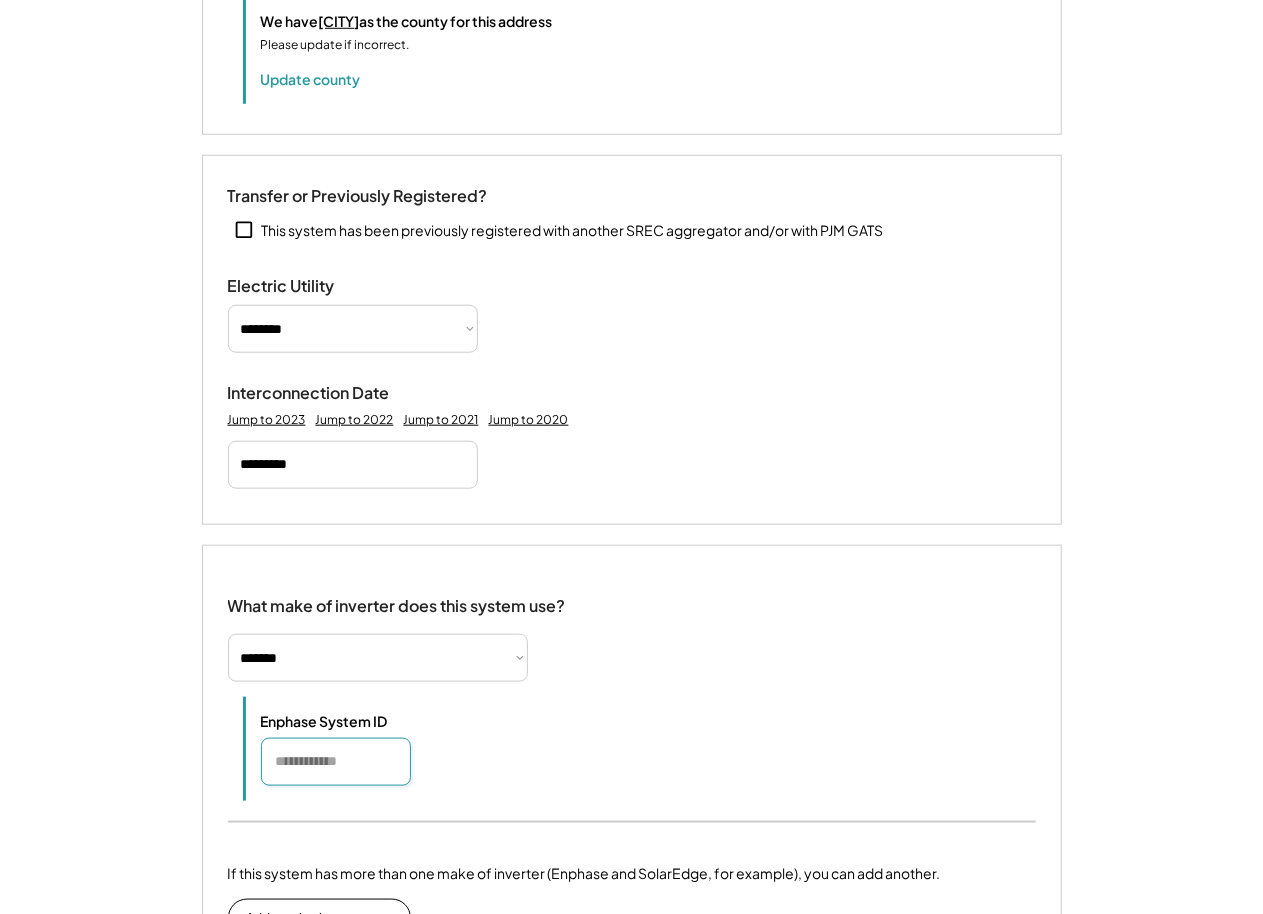paste on "*******" 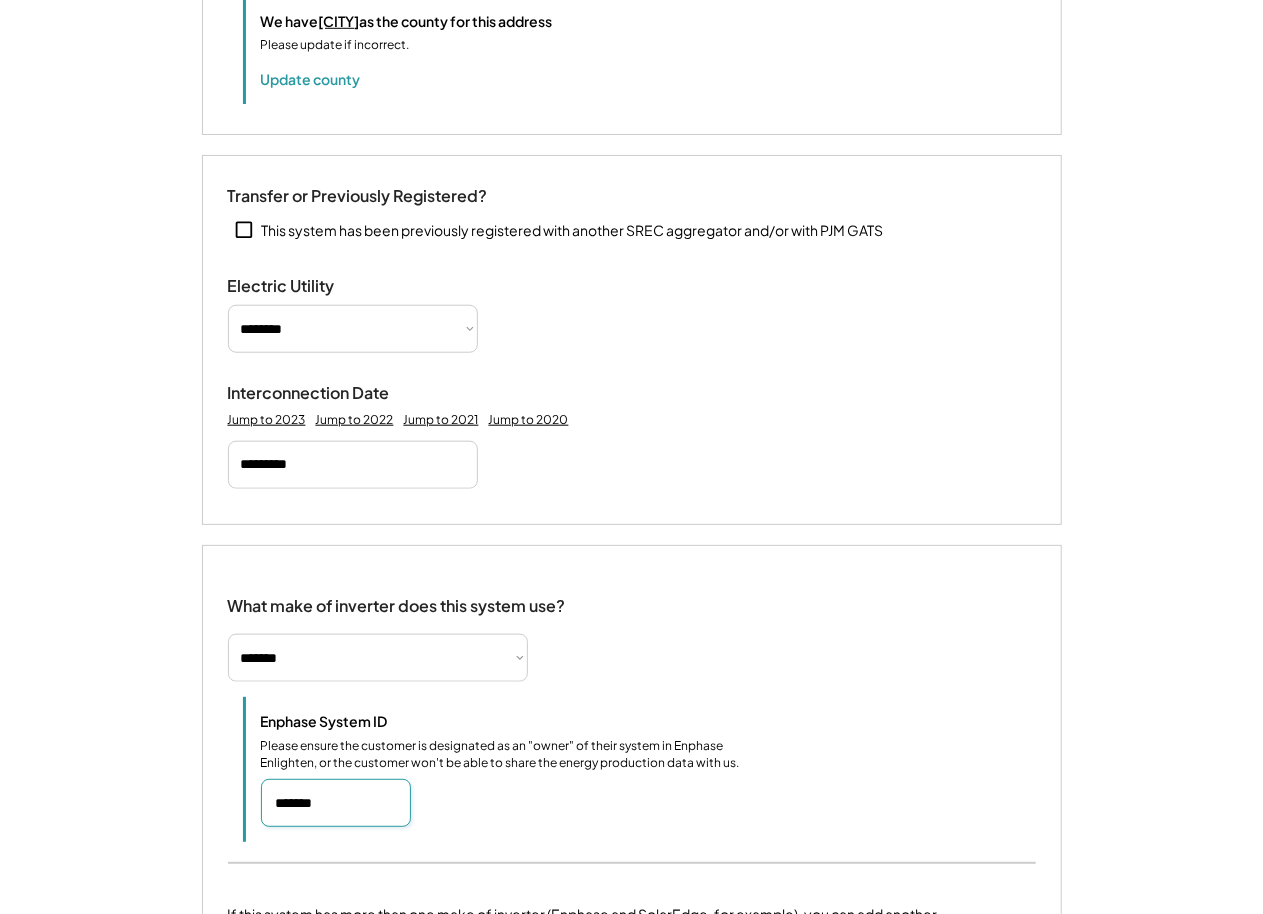 type on "*******" 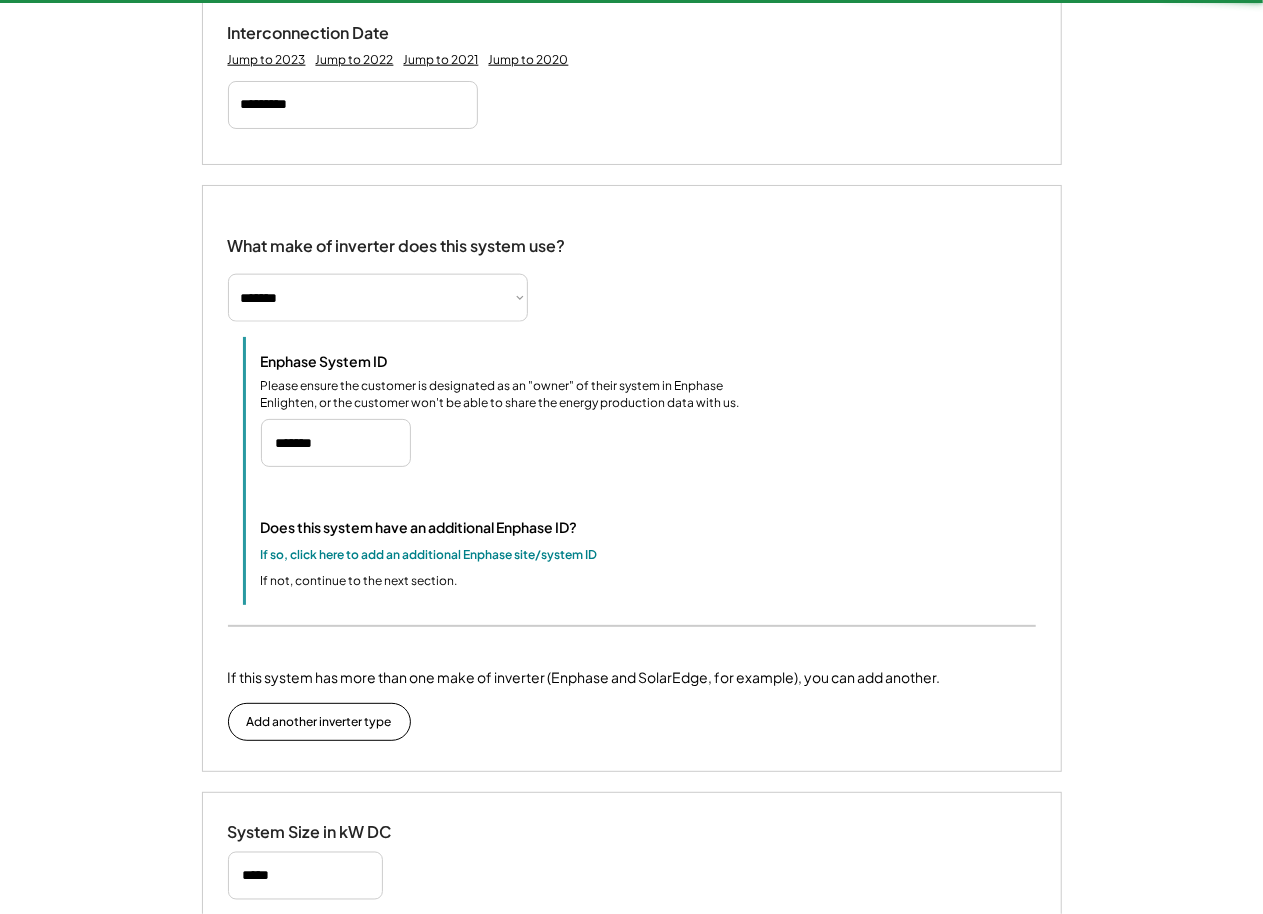 scroll, scrollTop: 1377, scrollLeft: 0, axis: vertical 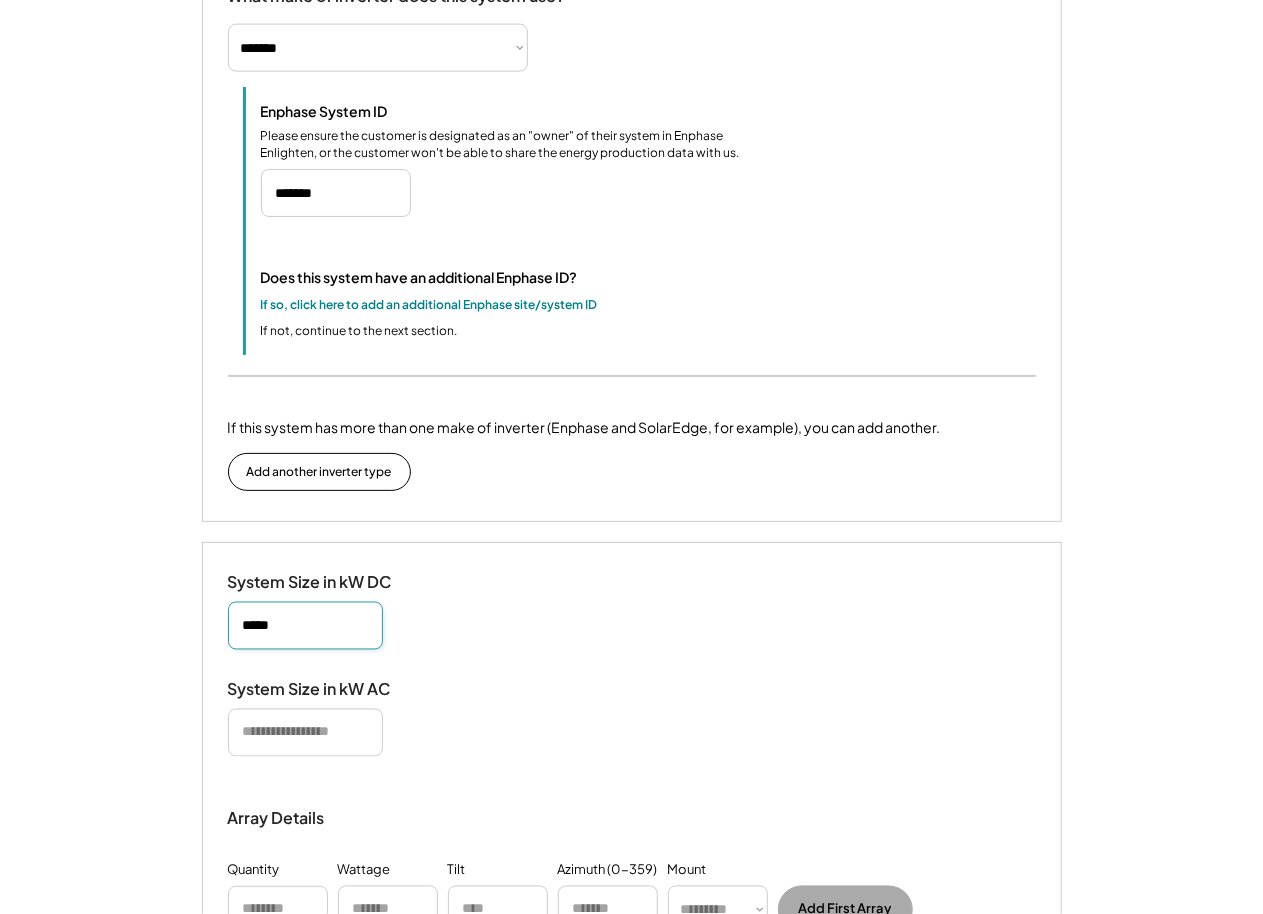 click at bounding box center (305, 626) 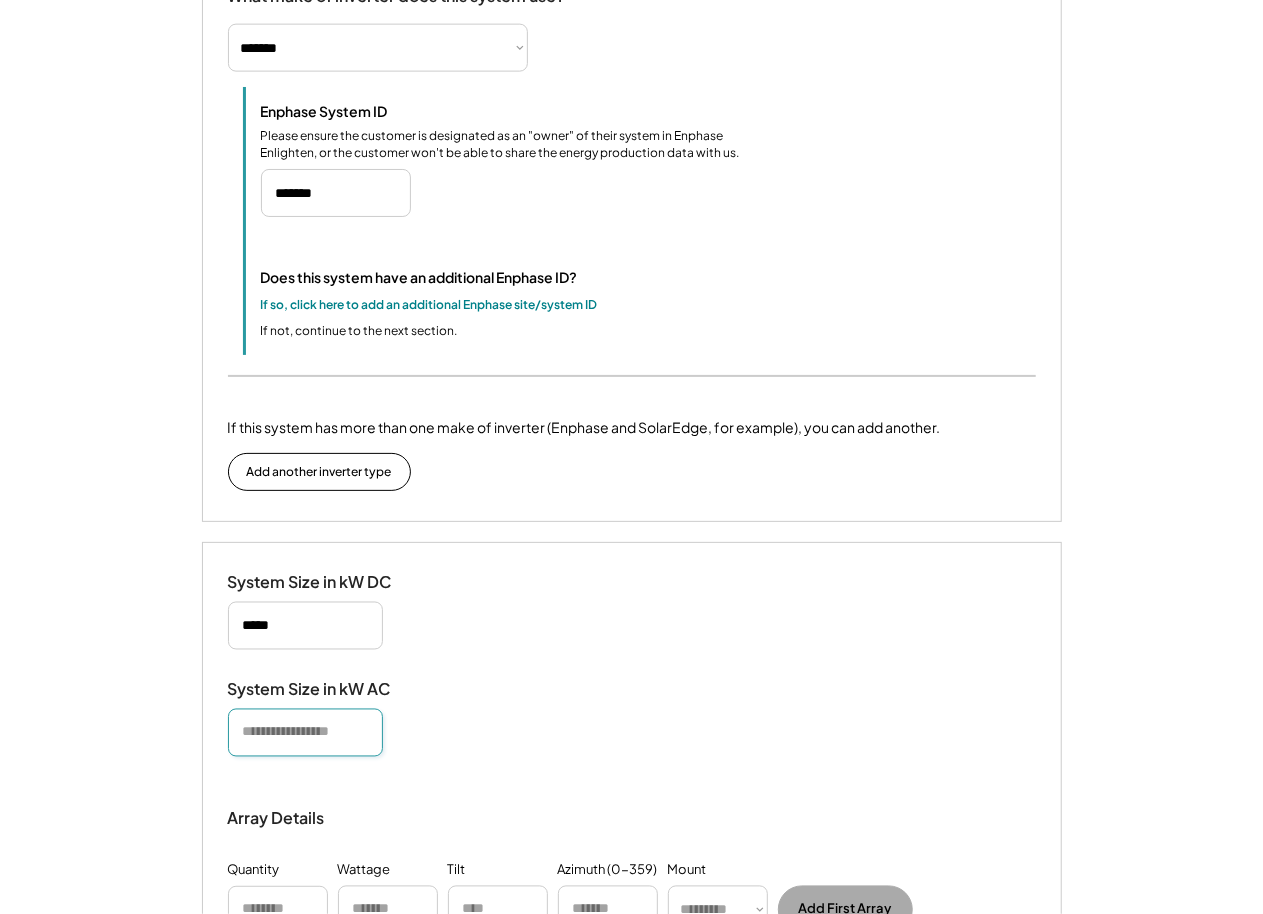 click at bounding box center [305, 733] 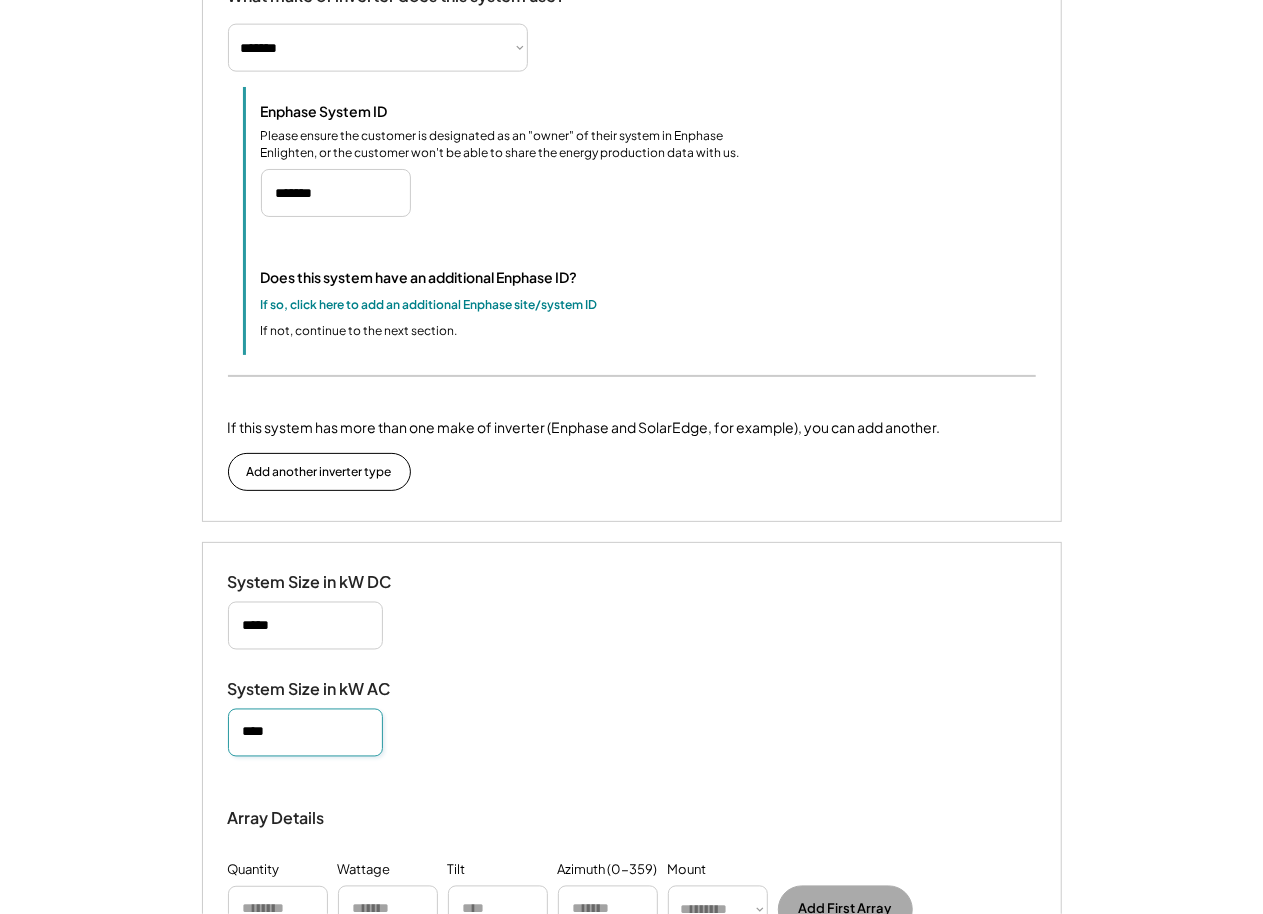 type on "****" 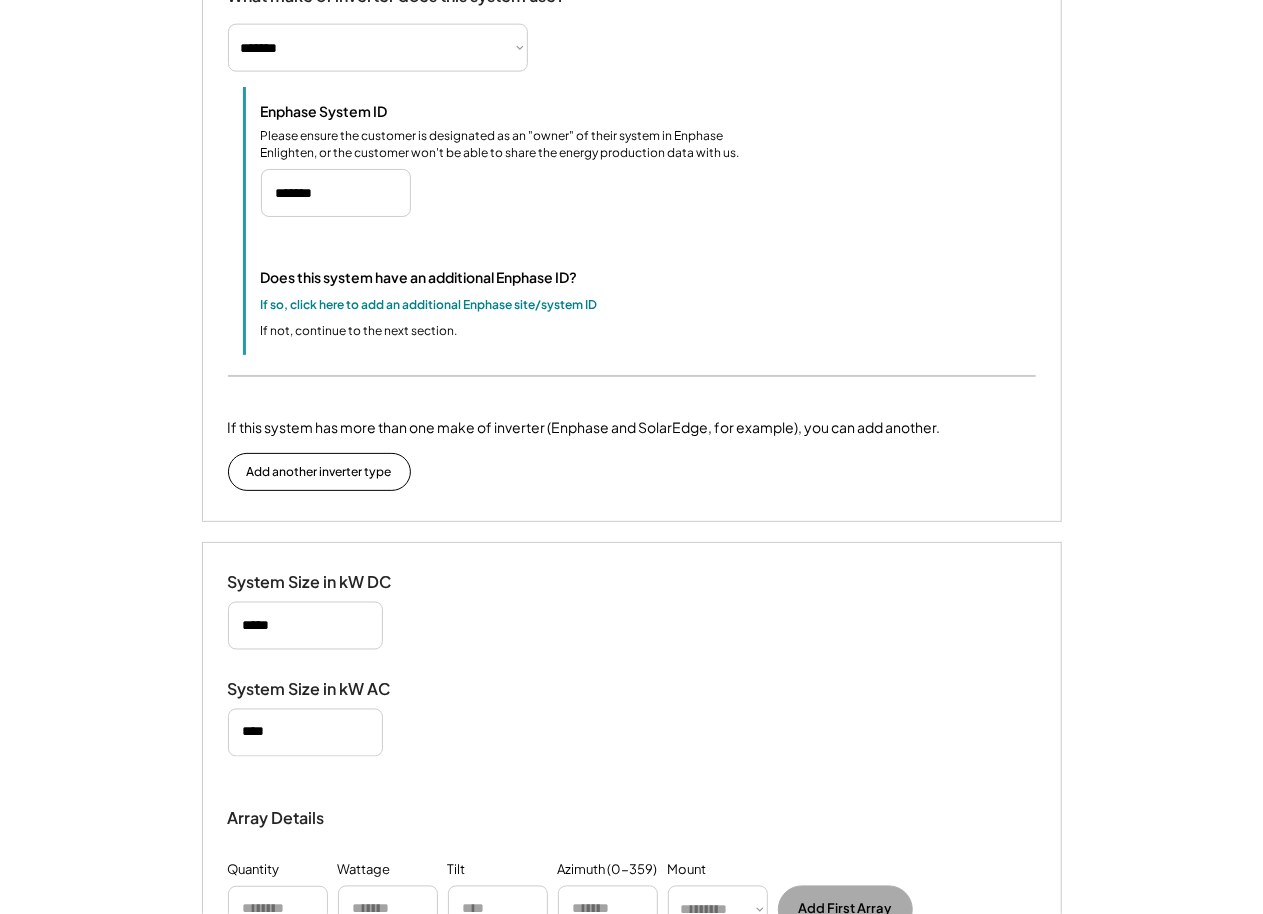 click on "System Size in kW DC System Size in kW AC Array Details Quantity Wattage Tilt Azimuth (0-359) Mount ********* **** ****** Add First Array You haven't added any arrays yet. Upload a plan set Click to upload files, or drag and drop them here" at bounding box center [632, 811] 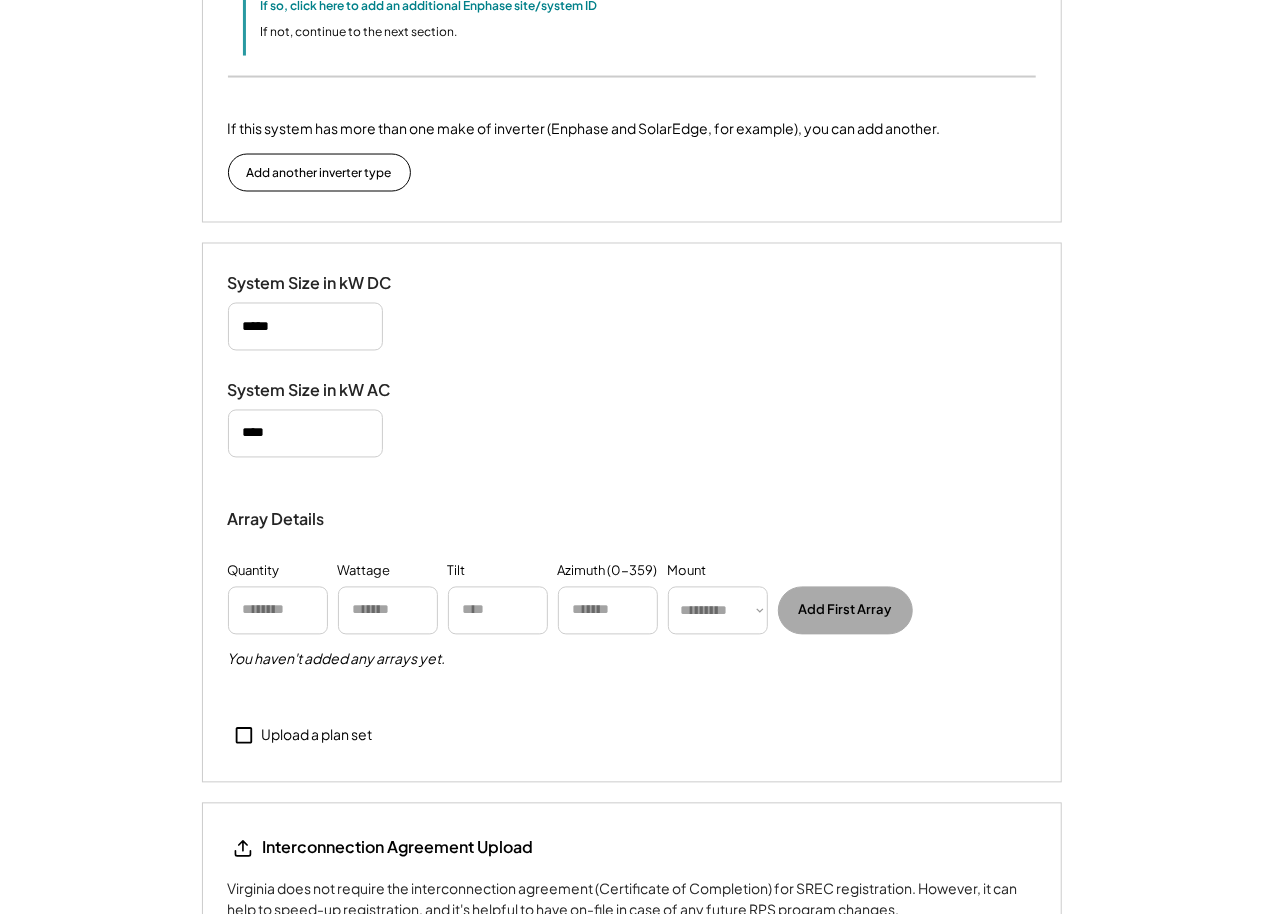 scroll, scrollTop: 1677, scrollLeft: 0, axis: vertical 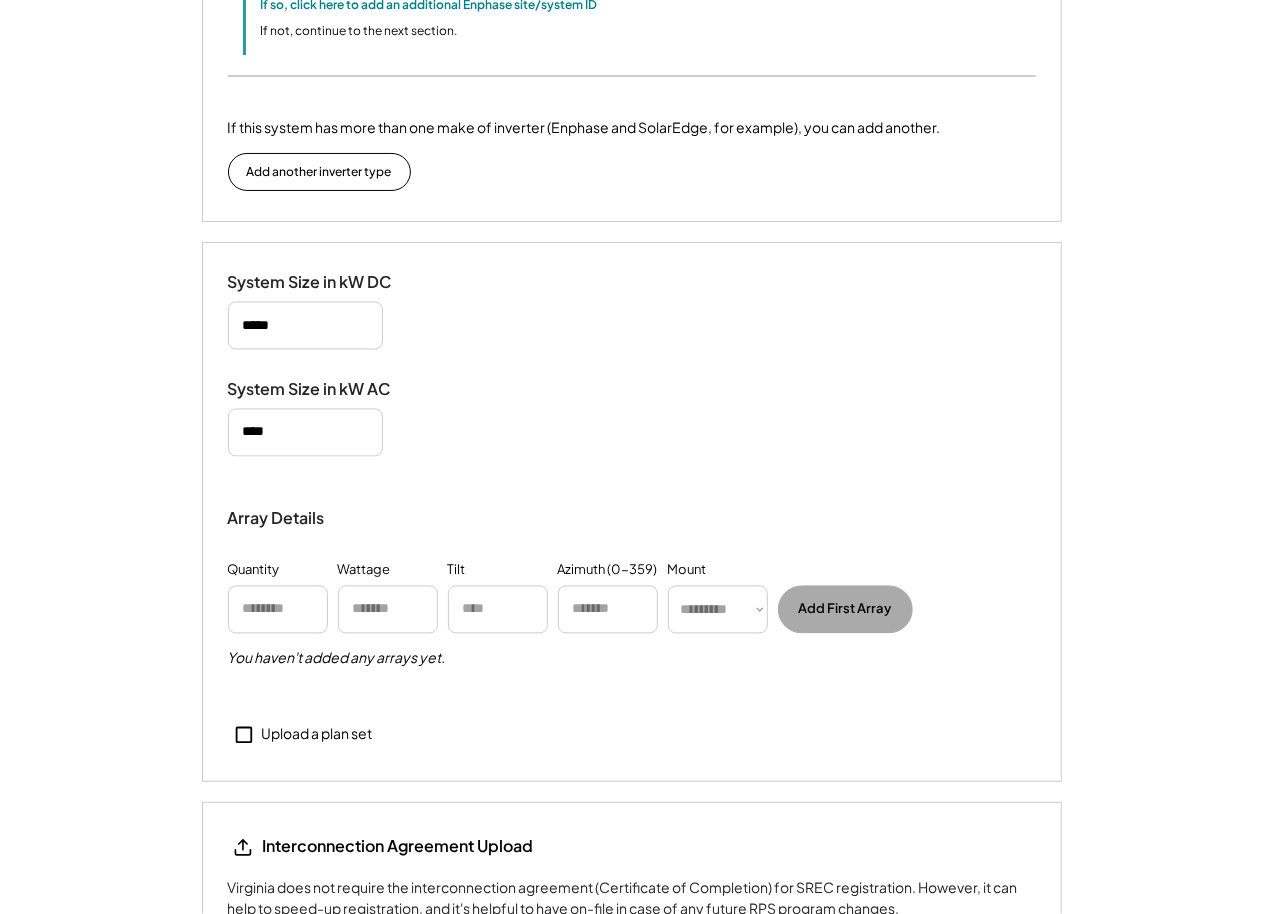 drag, startPoint x: 342, startPoint y: 732, endPoint x: 291, endPoint y: 686, distance: 68.68042 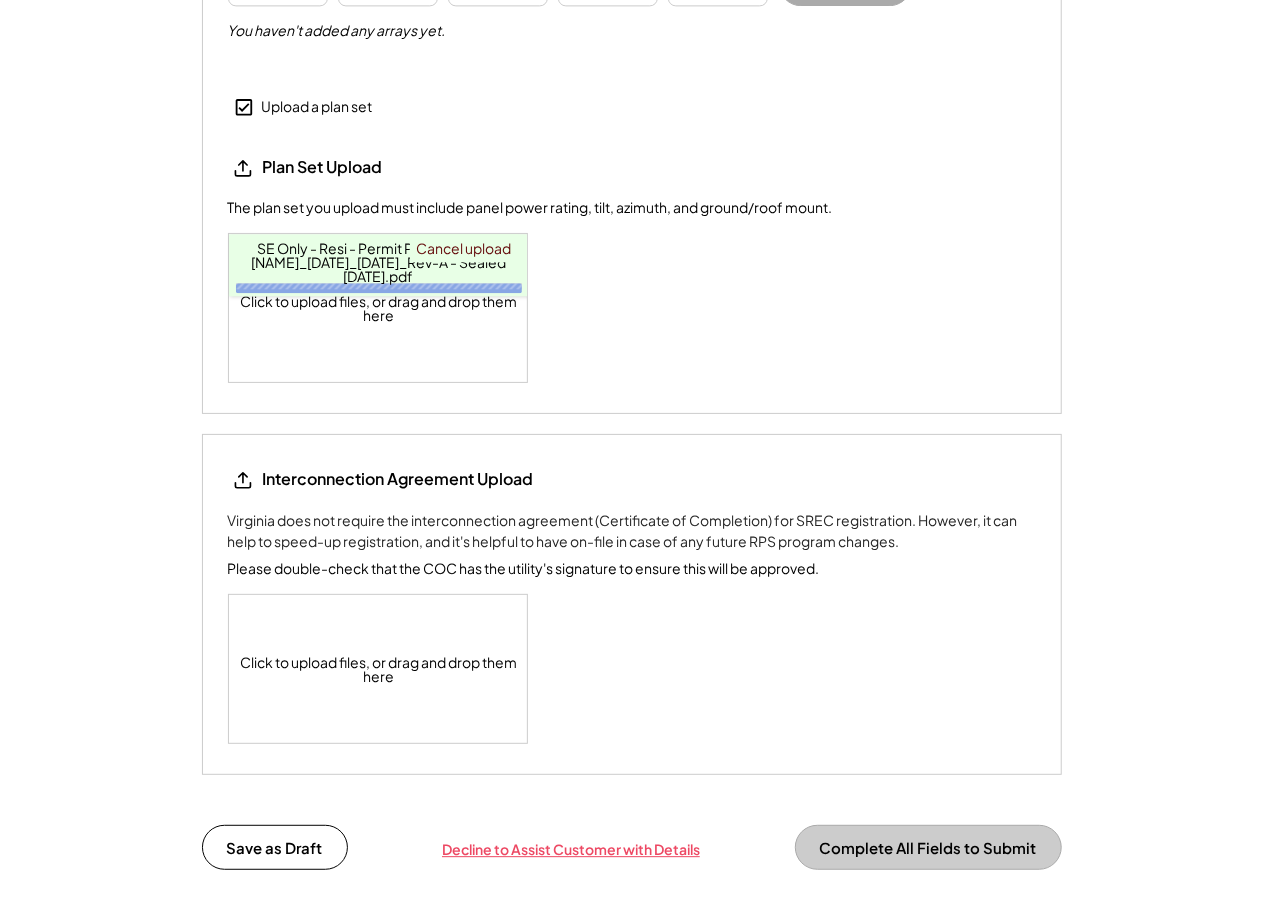scroll, scrollTop: 2645, scrollLeft: 0, axis: vertical 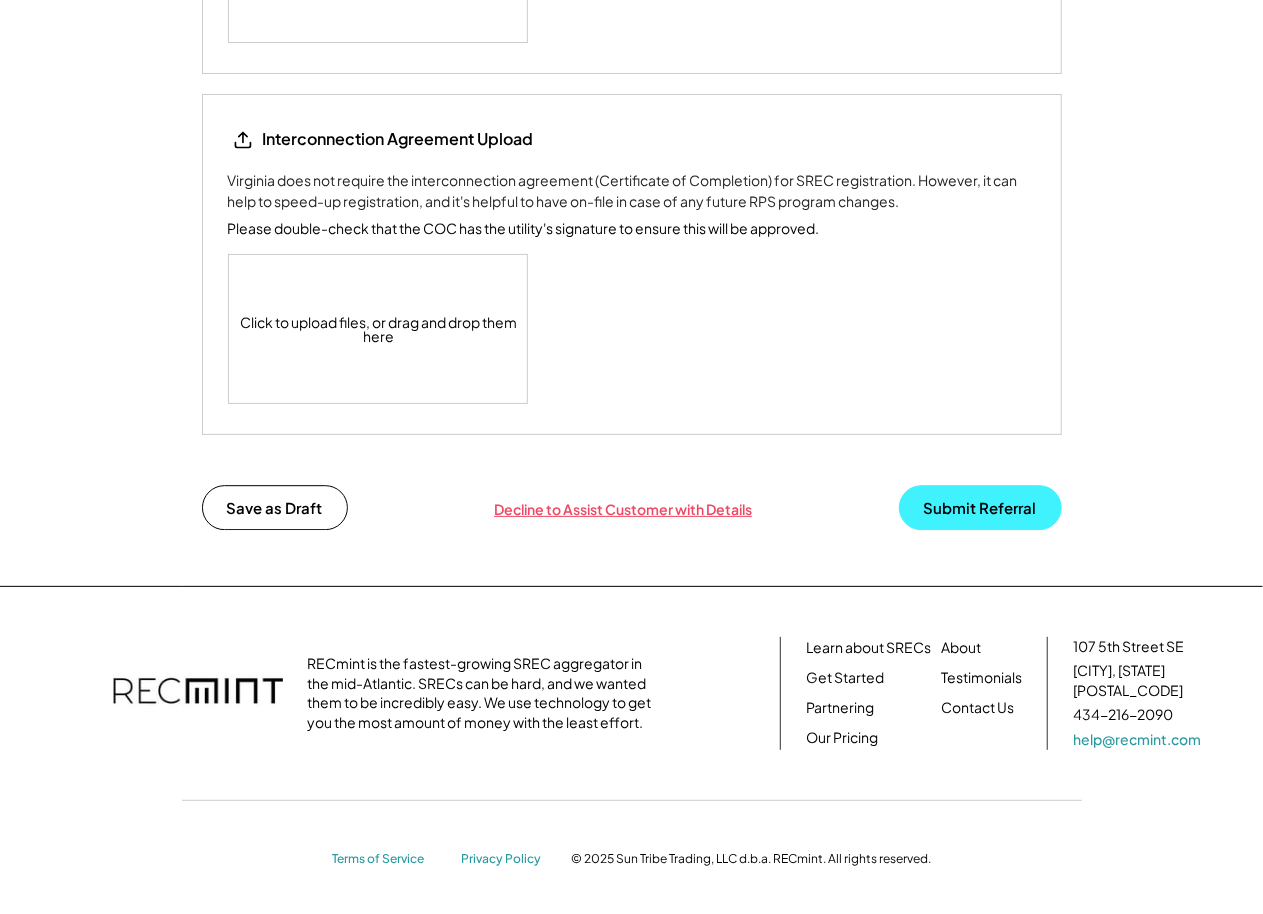 click on "Submit Referral" at bounding box center (980, 507) 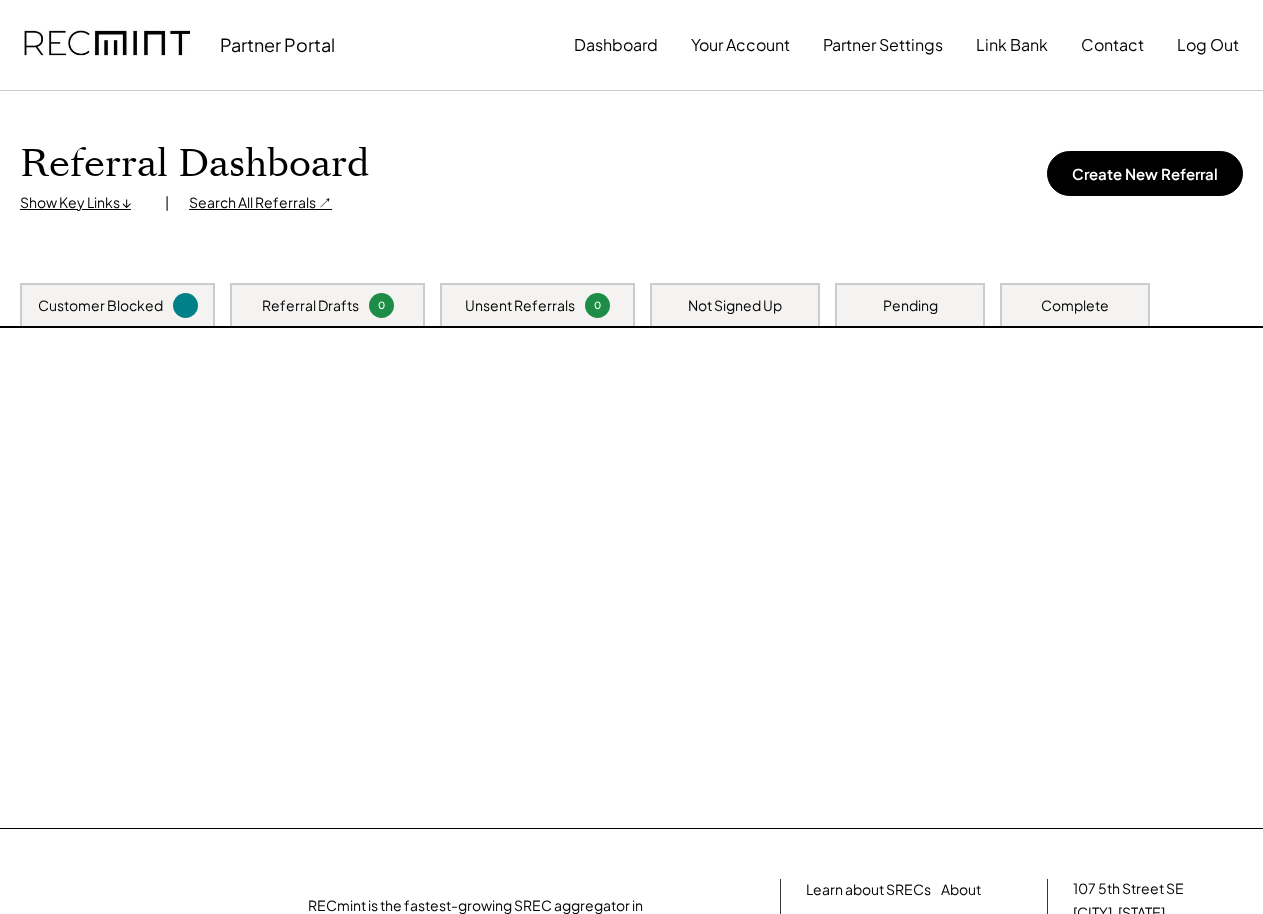 scroll, scrollTop: 0, scrollLeft: 0, axis: both 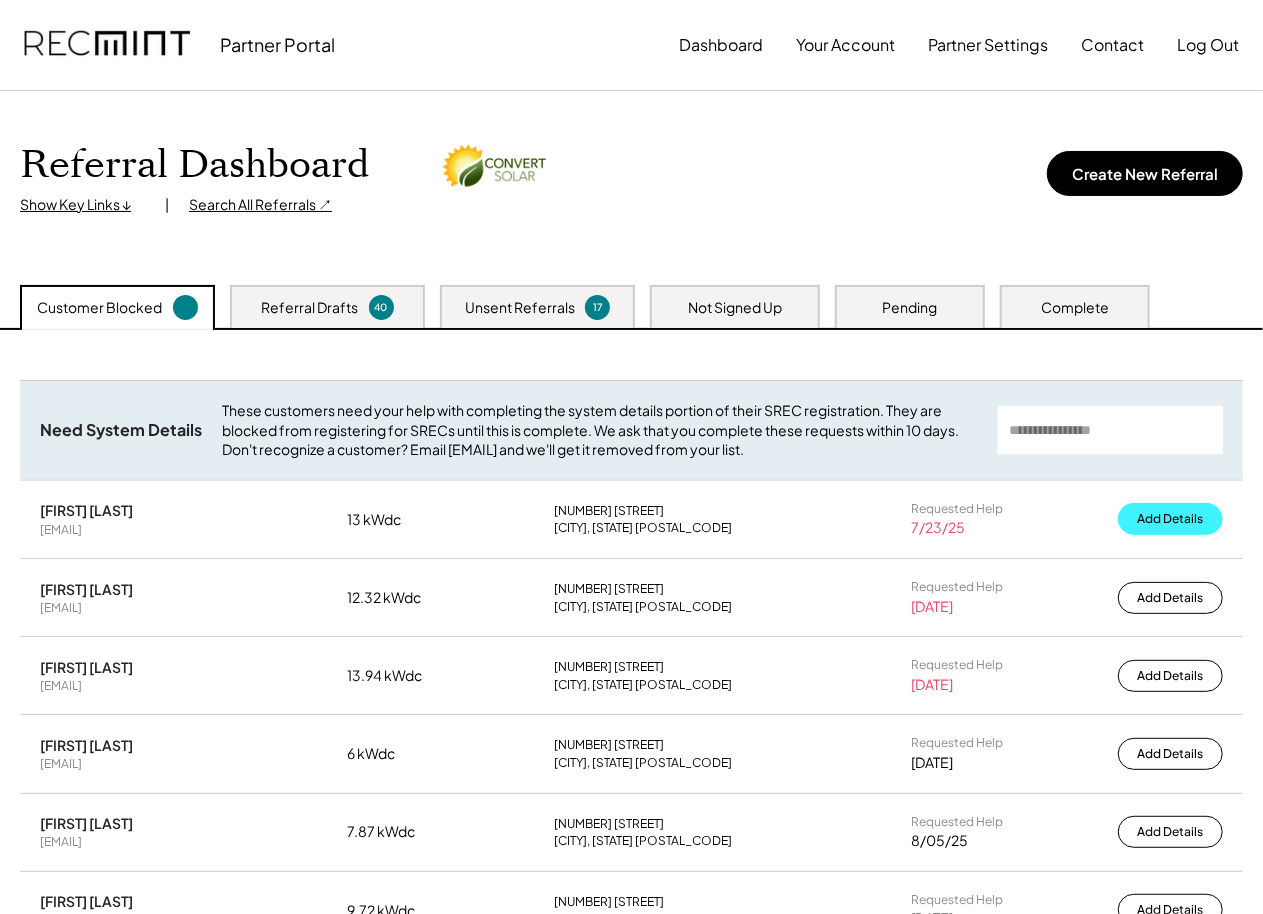 click on "Add Details" at bounding box center [1170, 519] 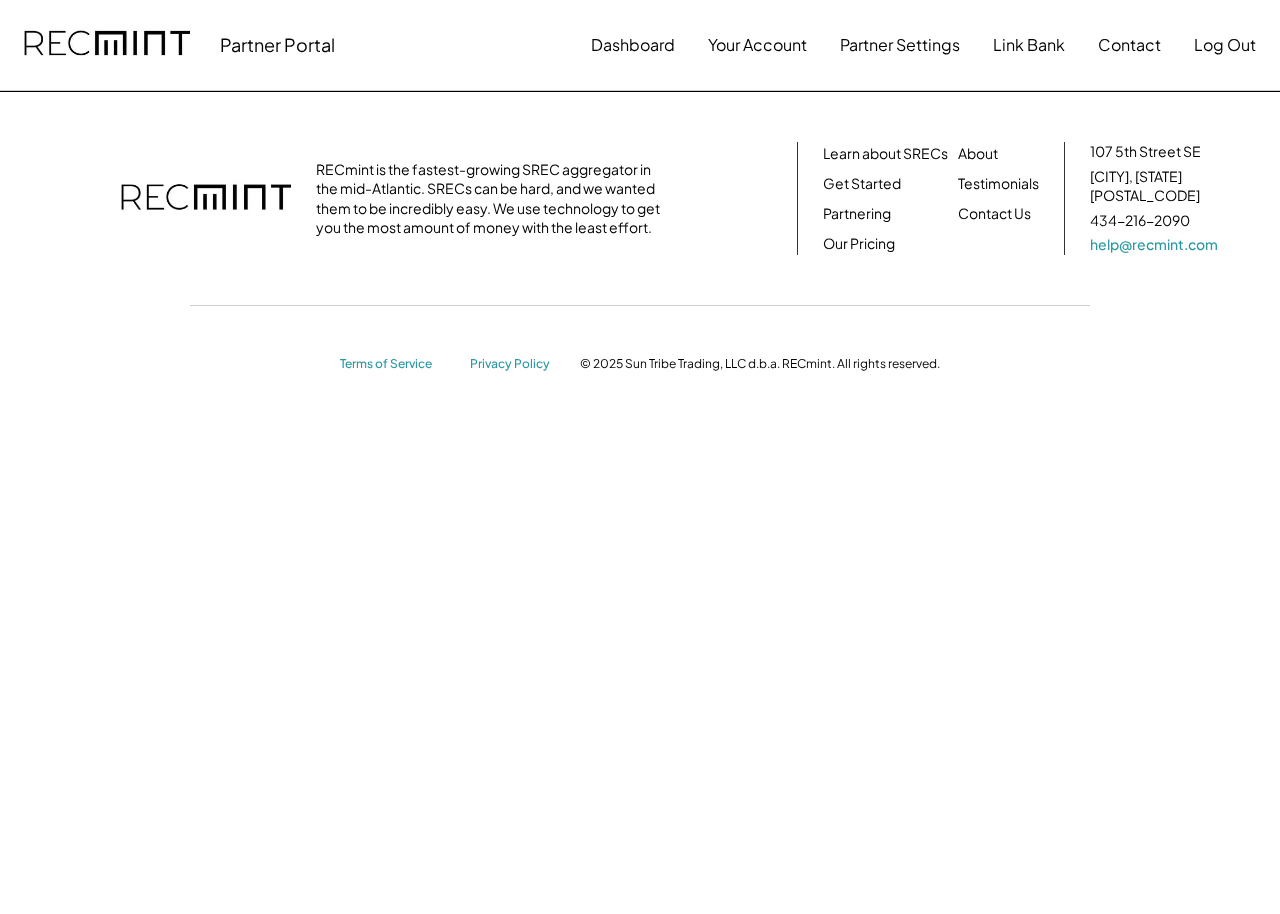 scroll, scrollTop: 0, scrollLeft: 0, axis: both 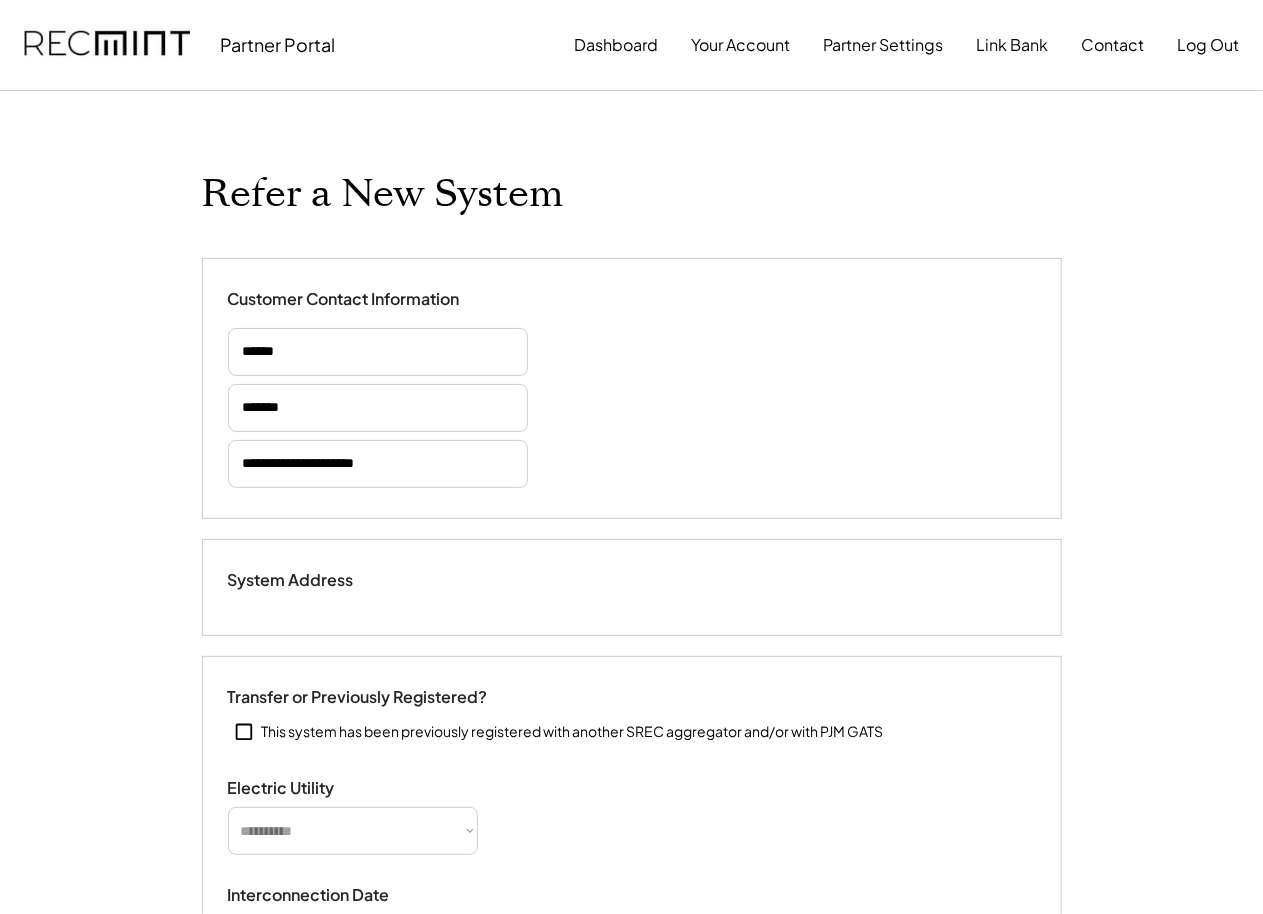 select on "**********" 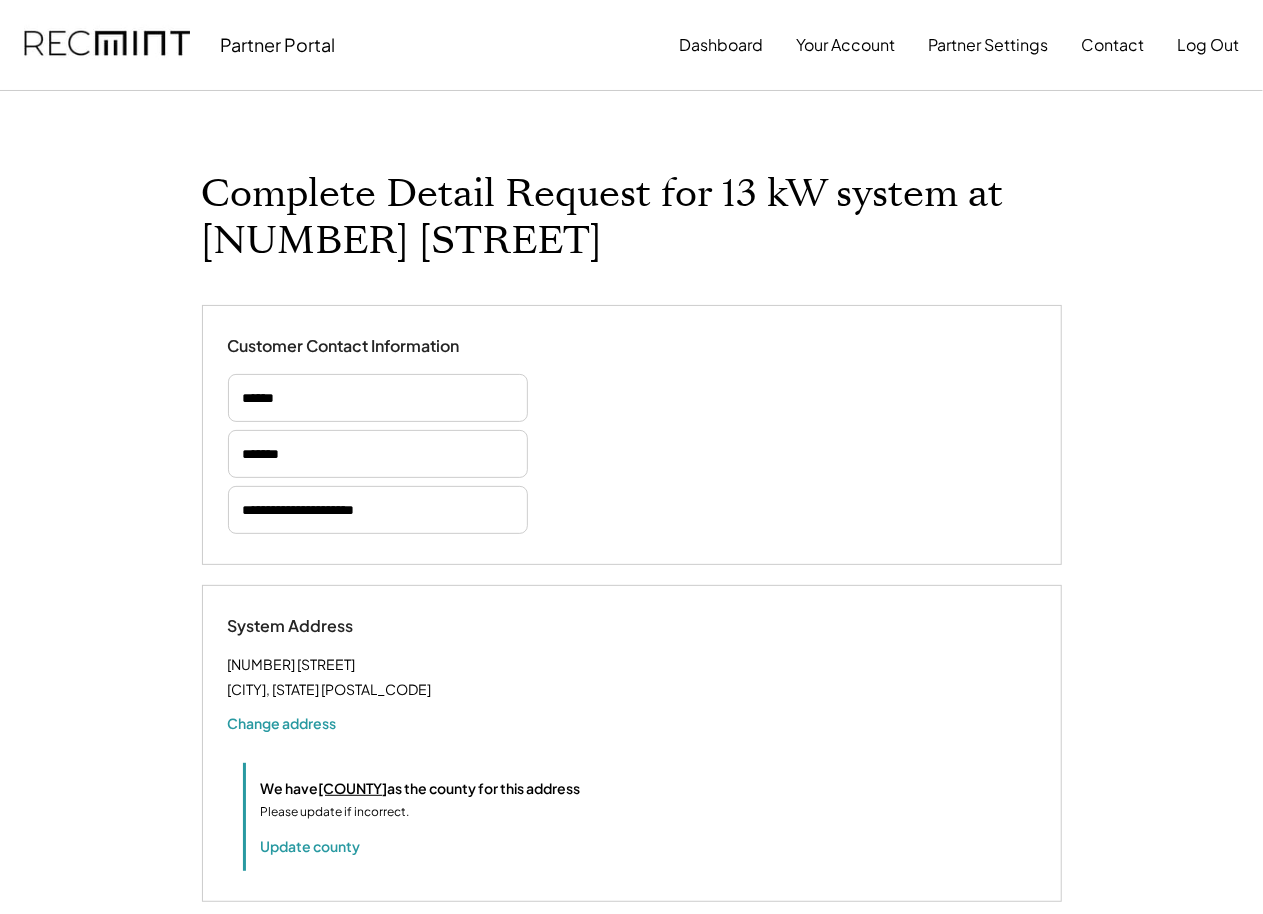 select on "**********" 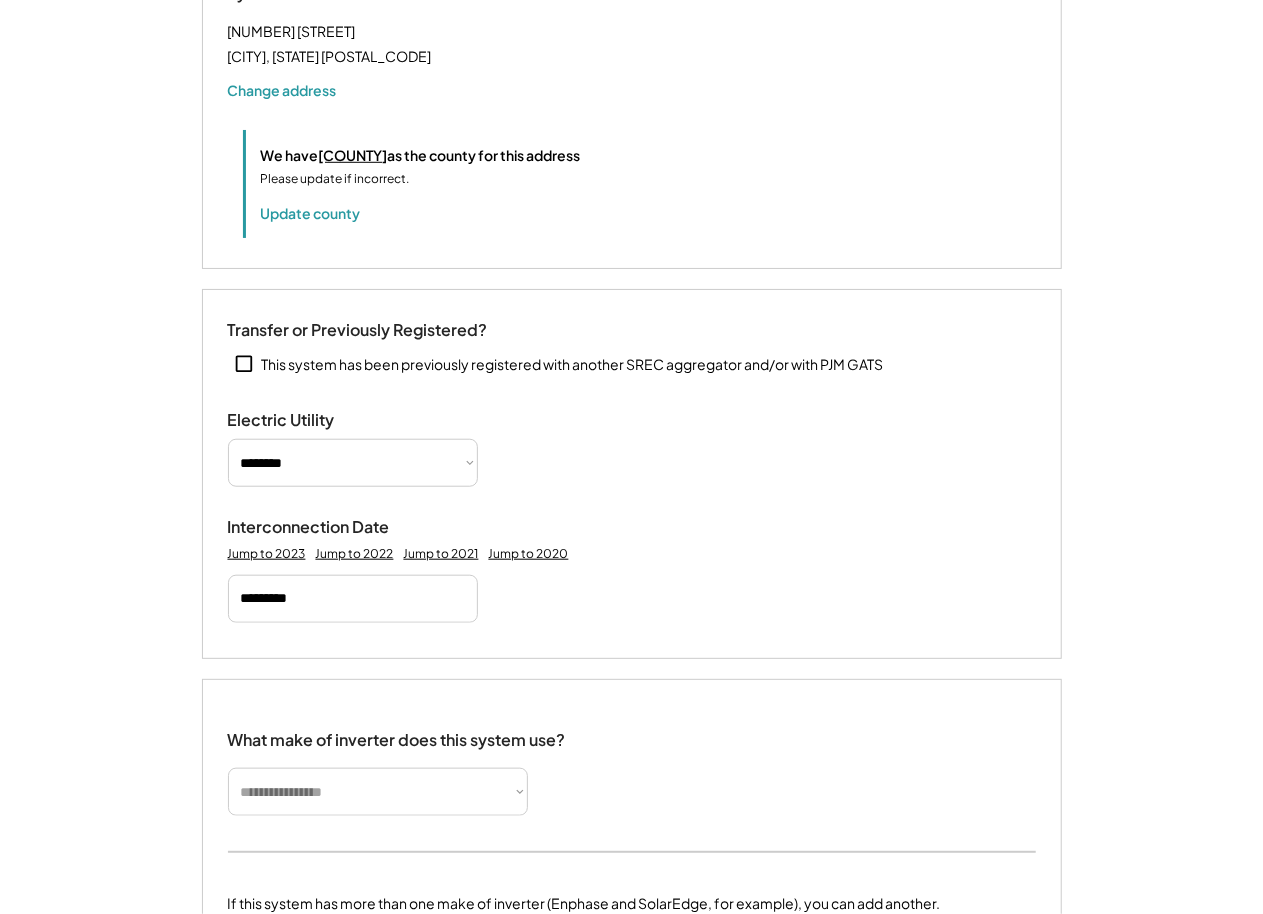 scroll, scrollTop: 634, scrollLeft: 0, axis: vertical 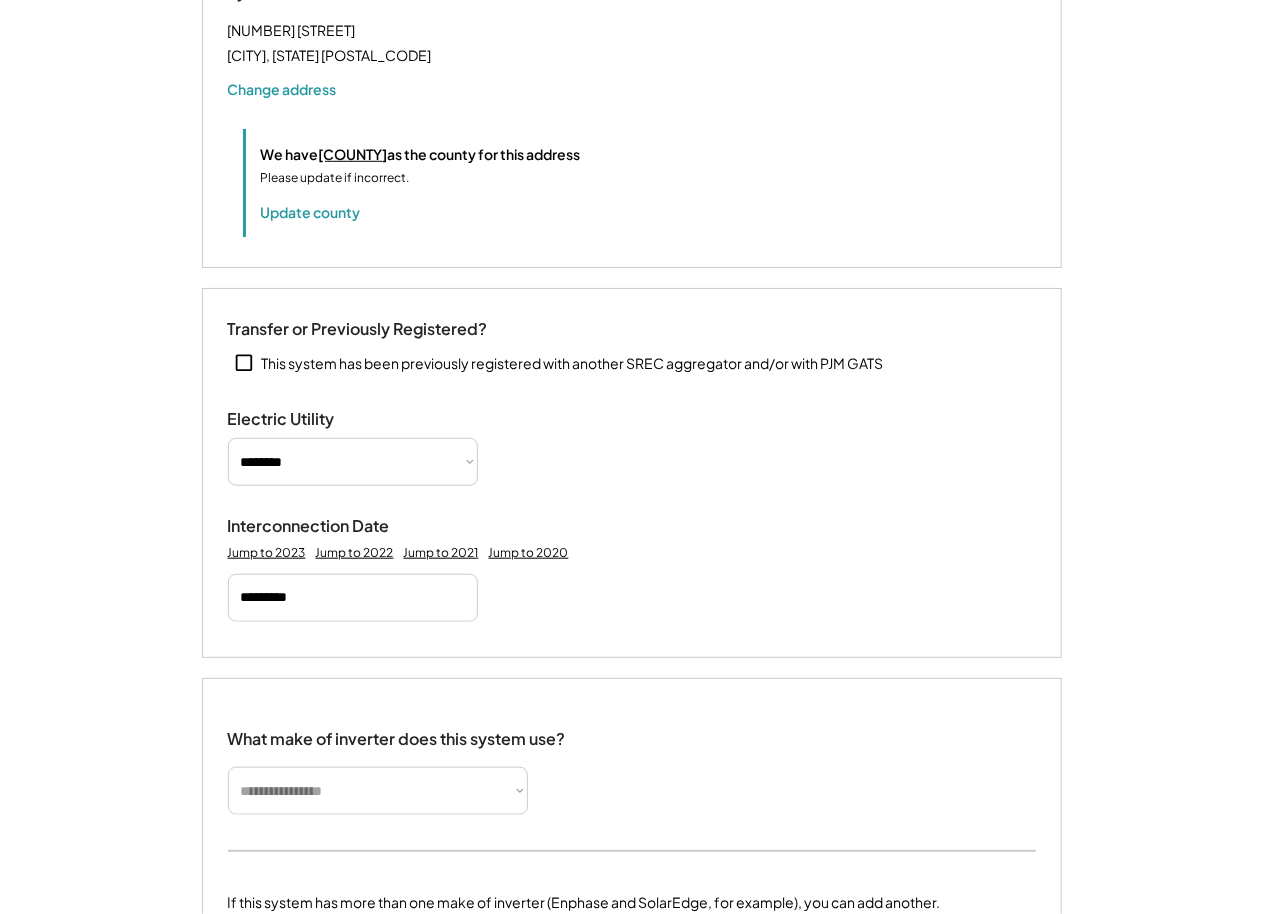 click on "*********" at bounding box center [353, 598] 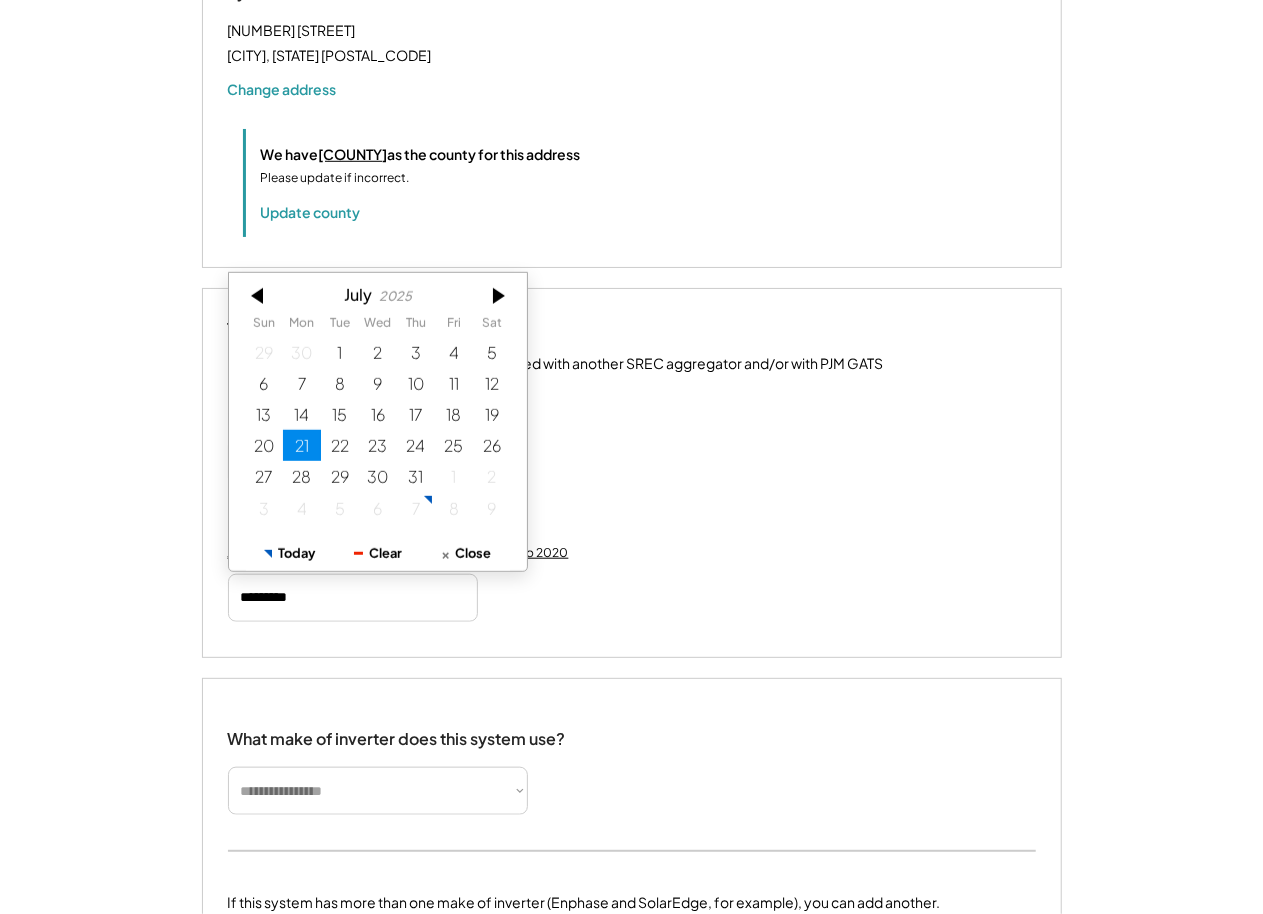 drag, startPoint x: 370, startPoint y: 441, endPoint x: 421, endPoint y: 624, distance: 189.97368 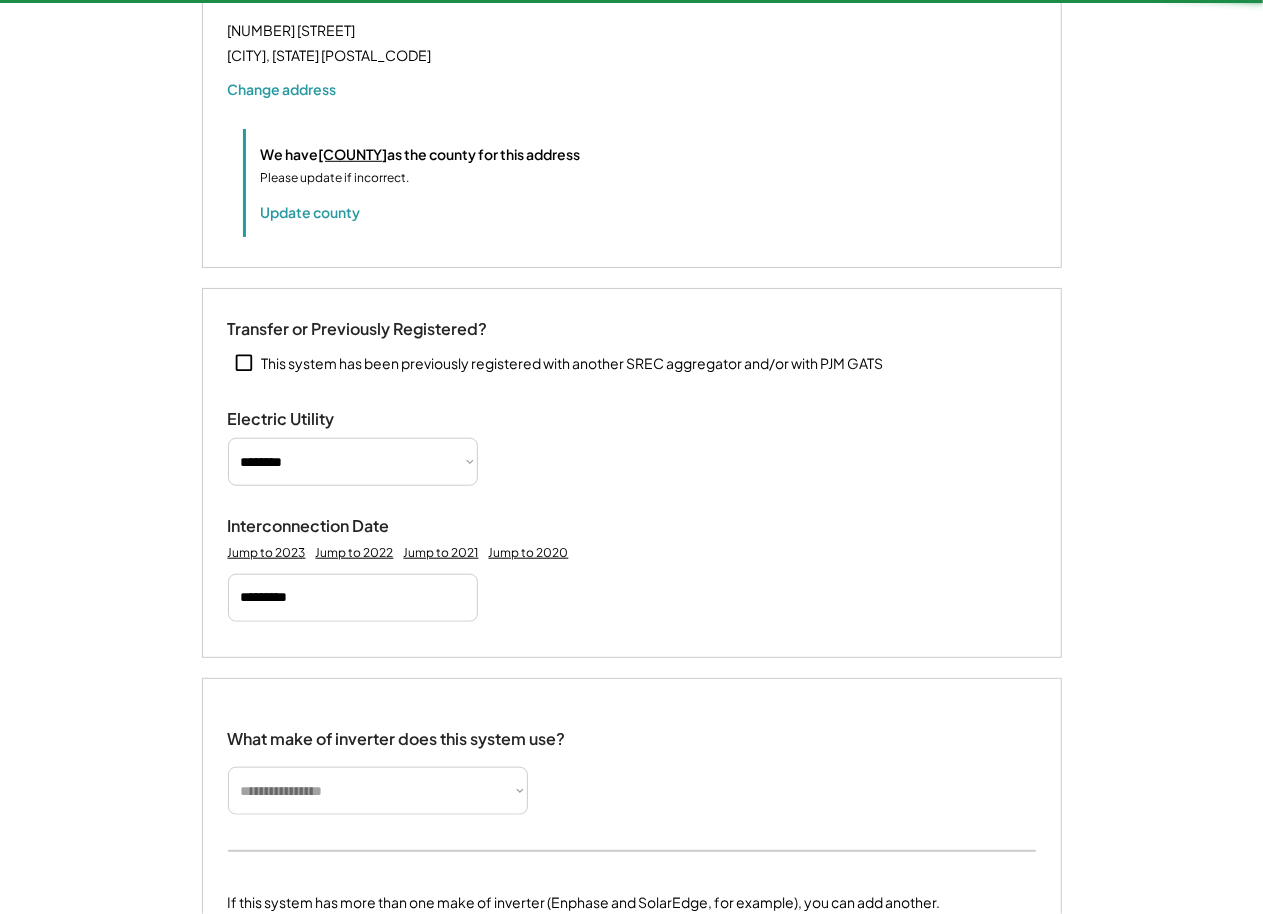 click on "**********" at bounding box center [378, 791] 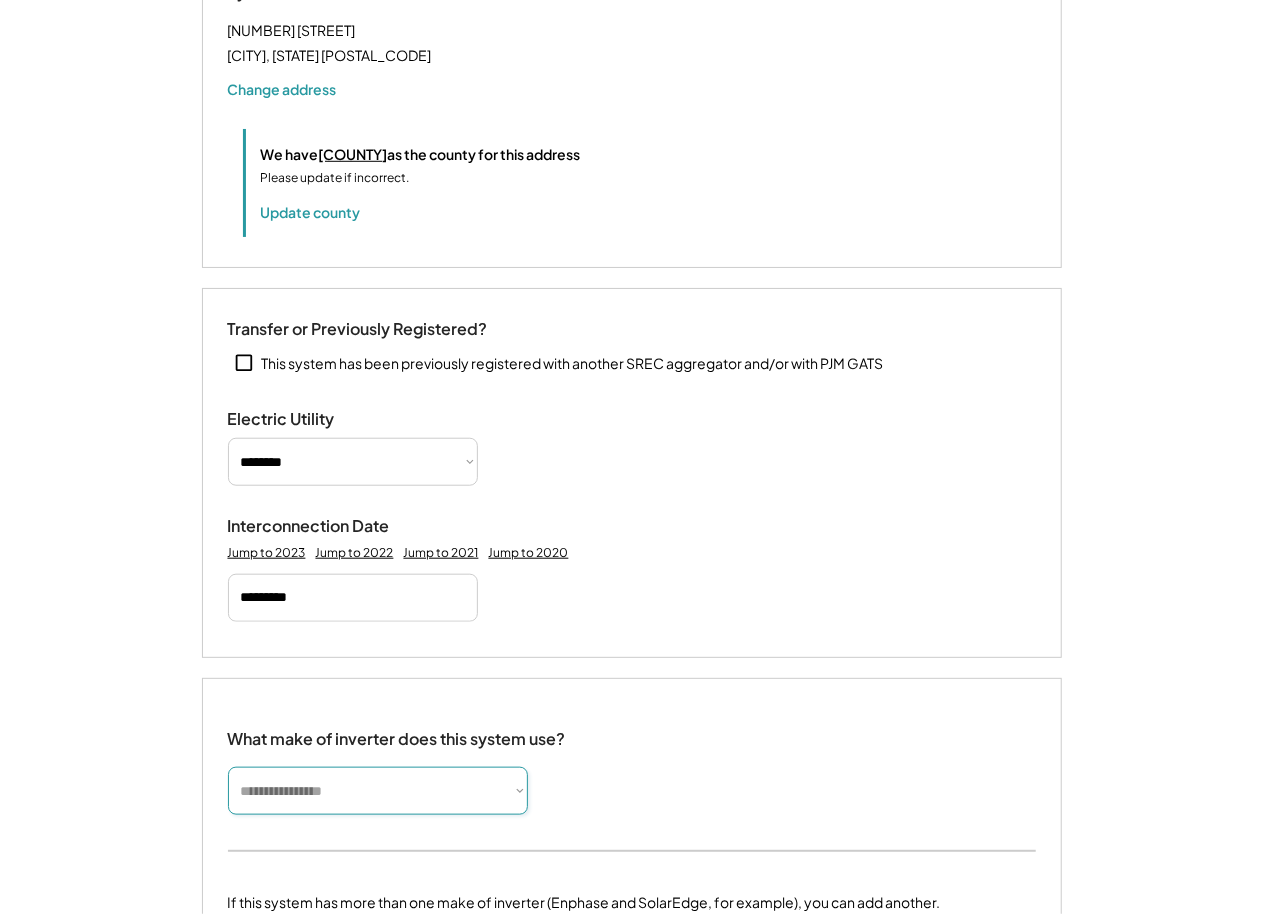 type 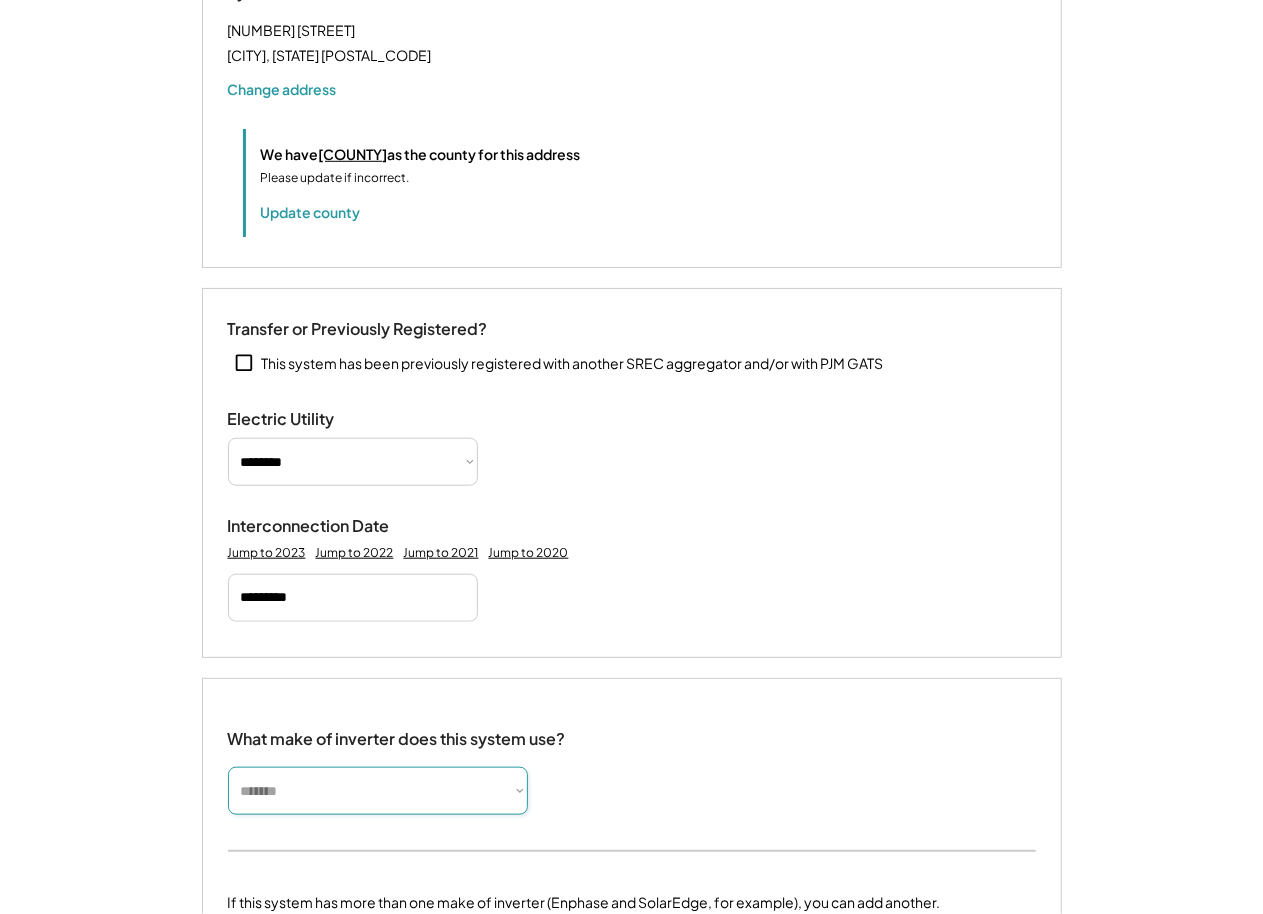 type 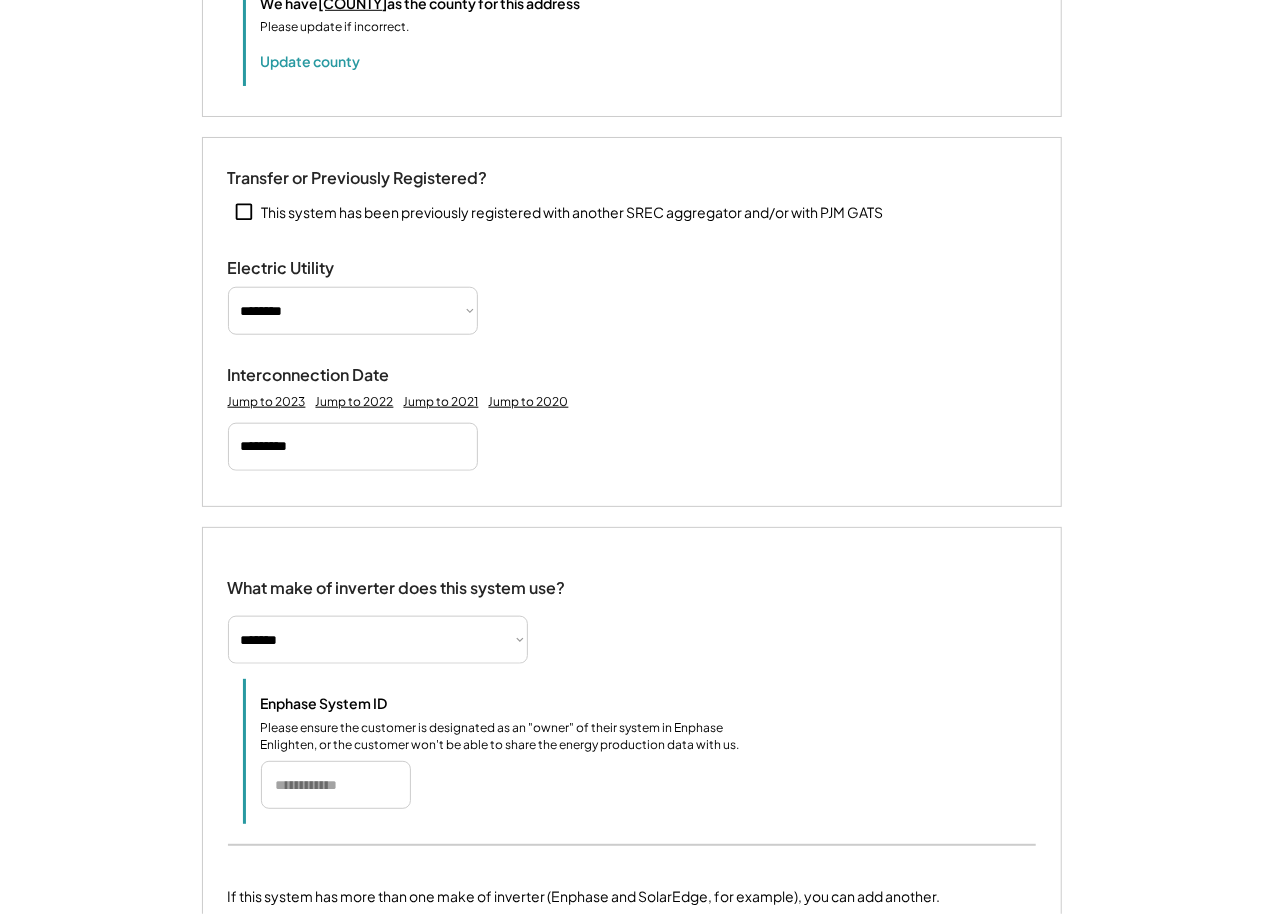 scroll, scrollTop: 882, scrollLeft: 0, axis: vertical 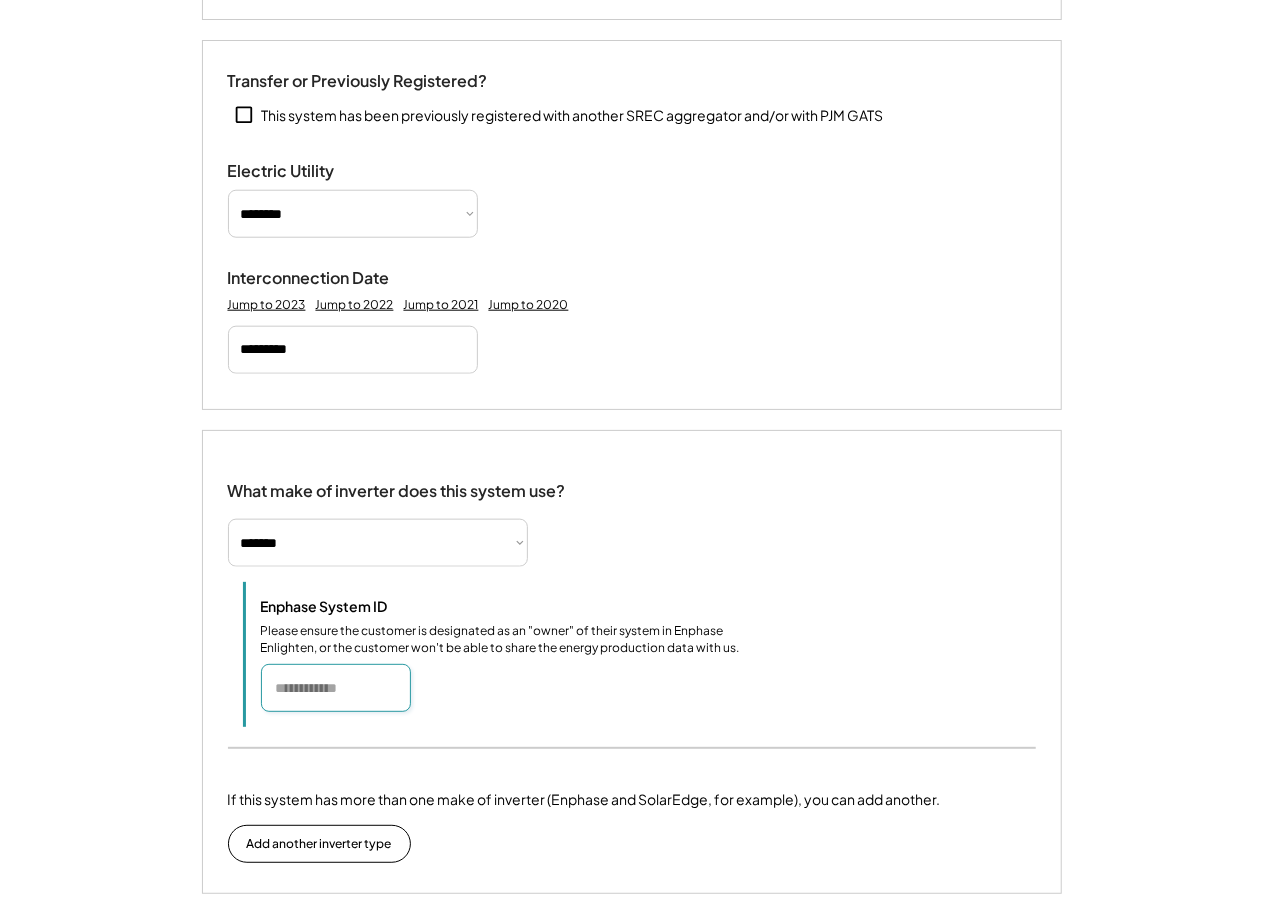 click at bounding box center (336, 688) 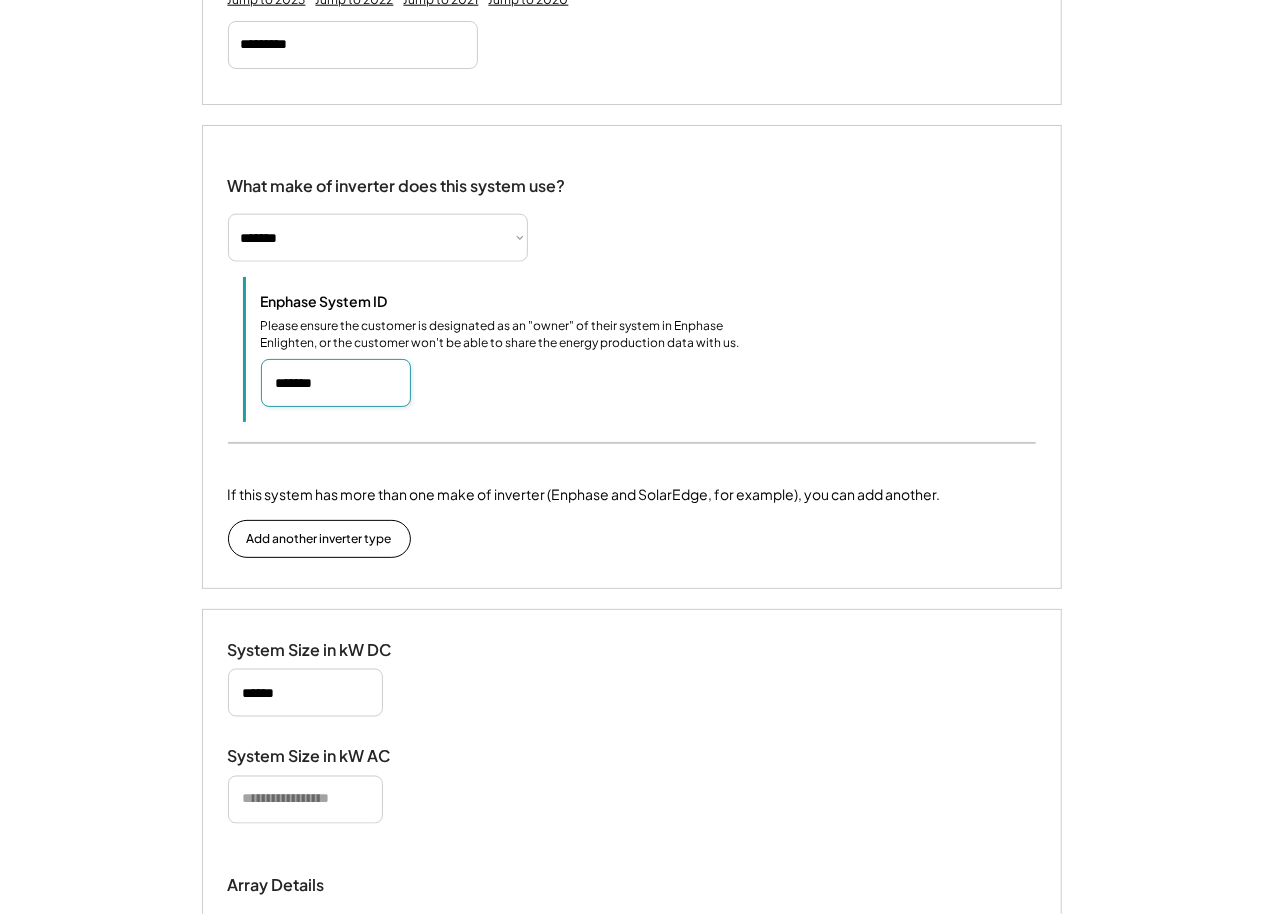 scroll, scrollTop: 1192, scrollLeft: 0, axis: vertical 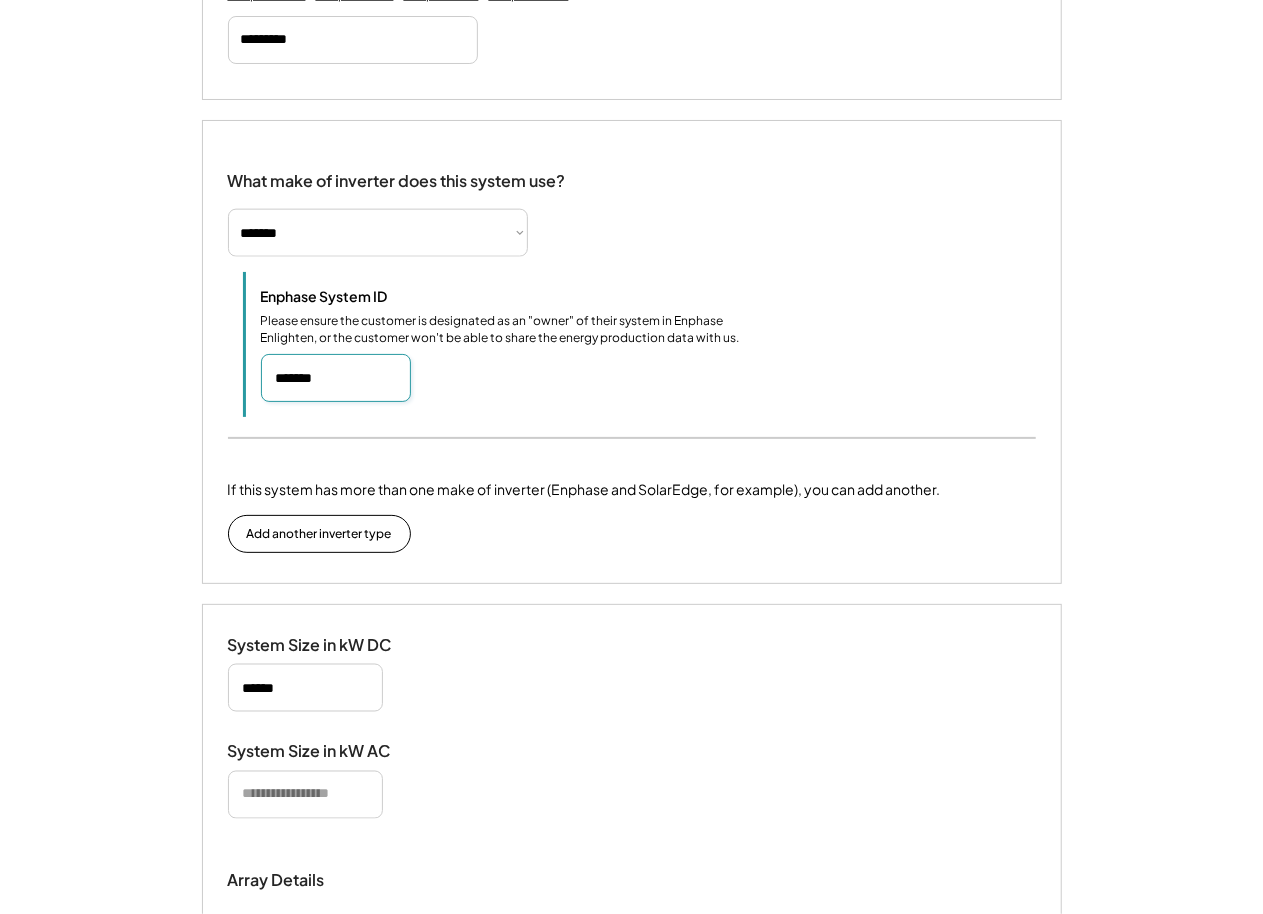 type on "*******" 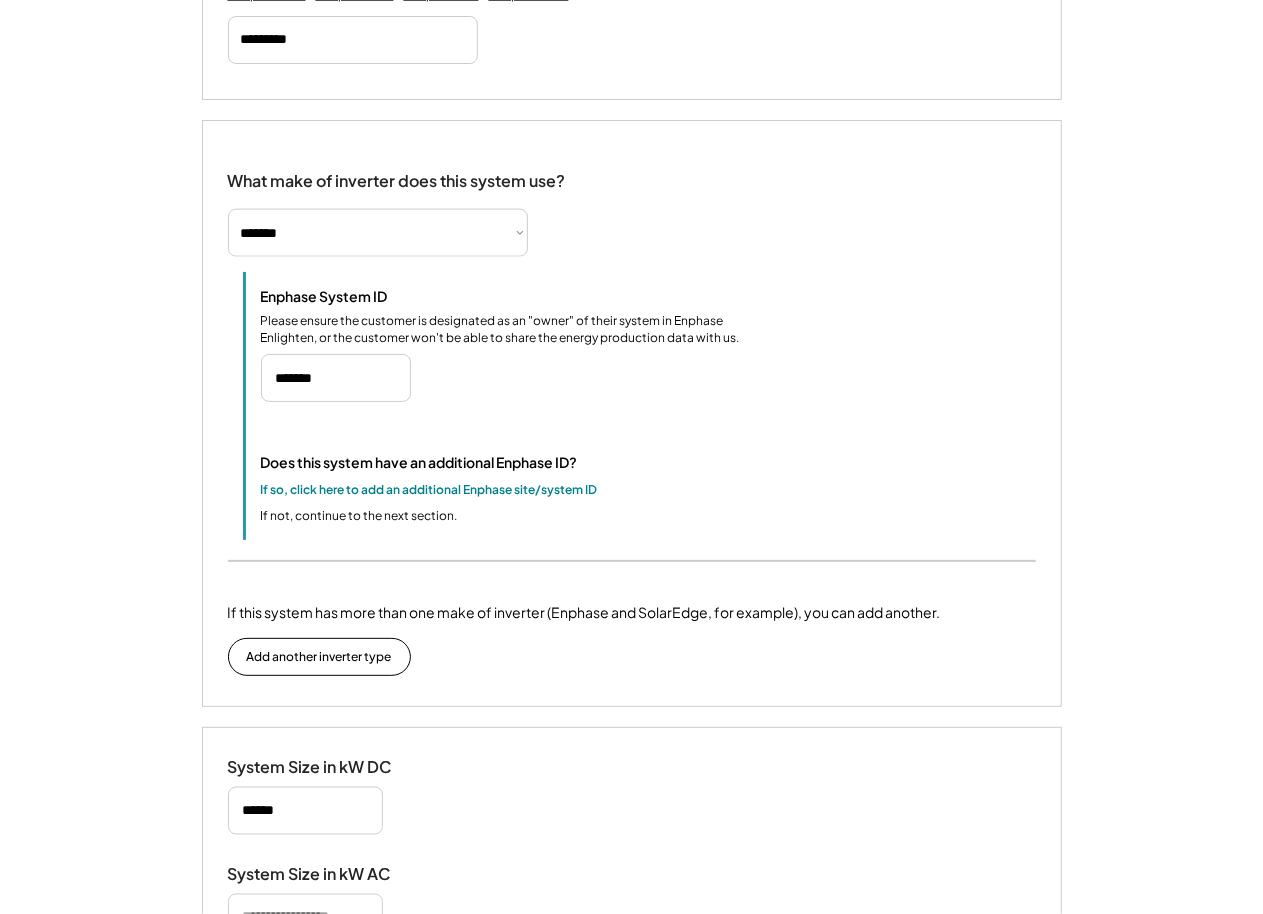click at bounding box center (305, 811) 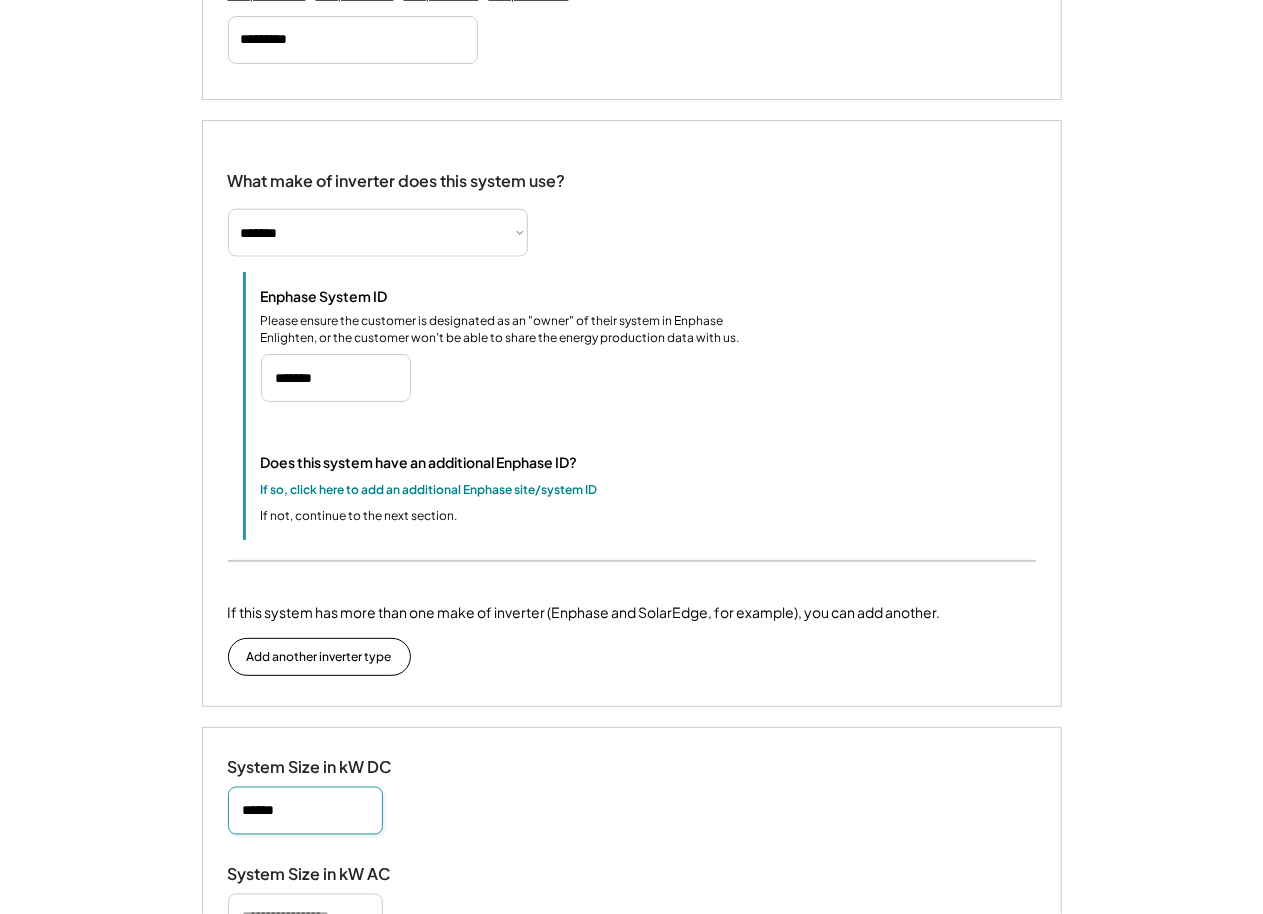 type on "******" 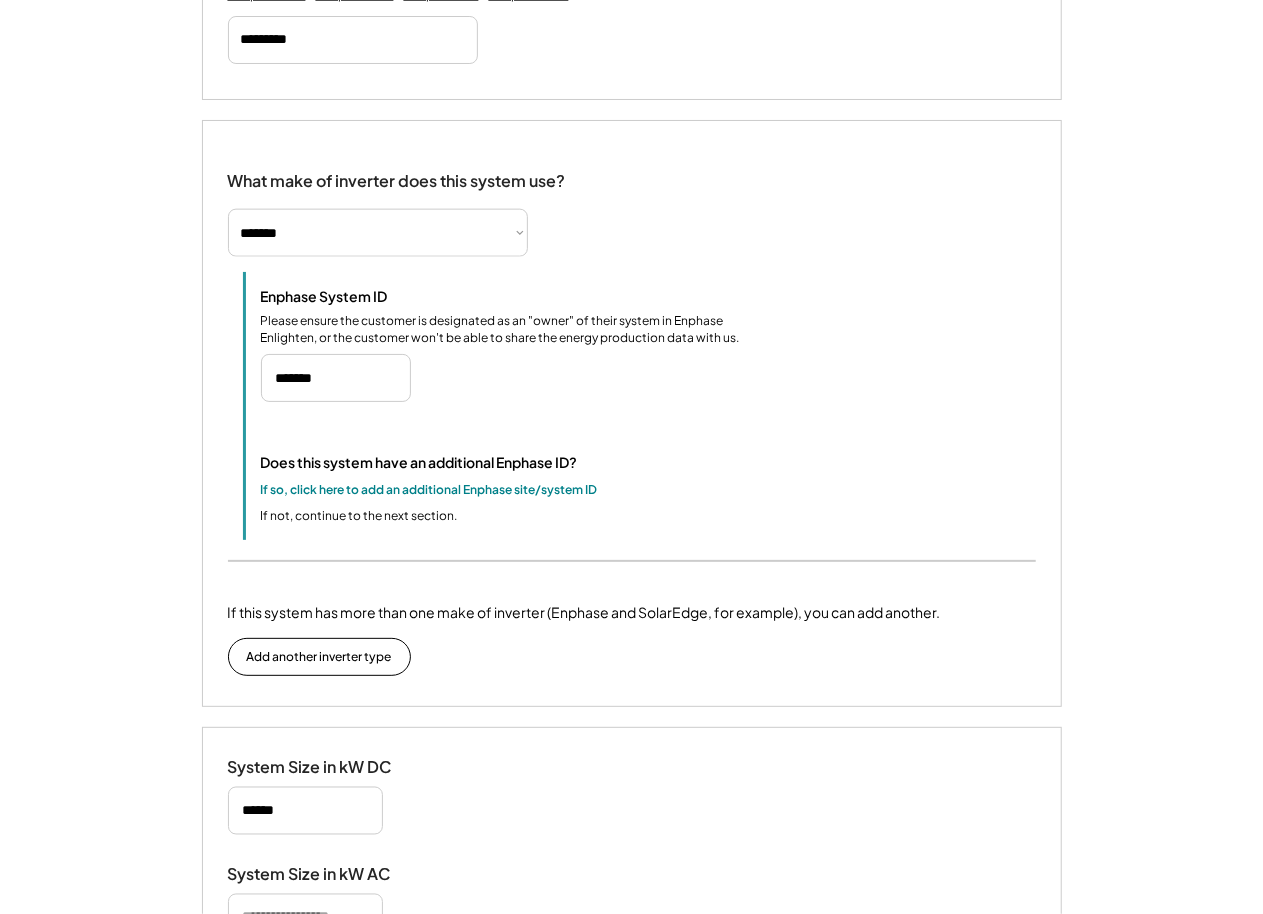 scroll, scrollTop: 1741, scrollLeft: 0, axis: vertical 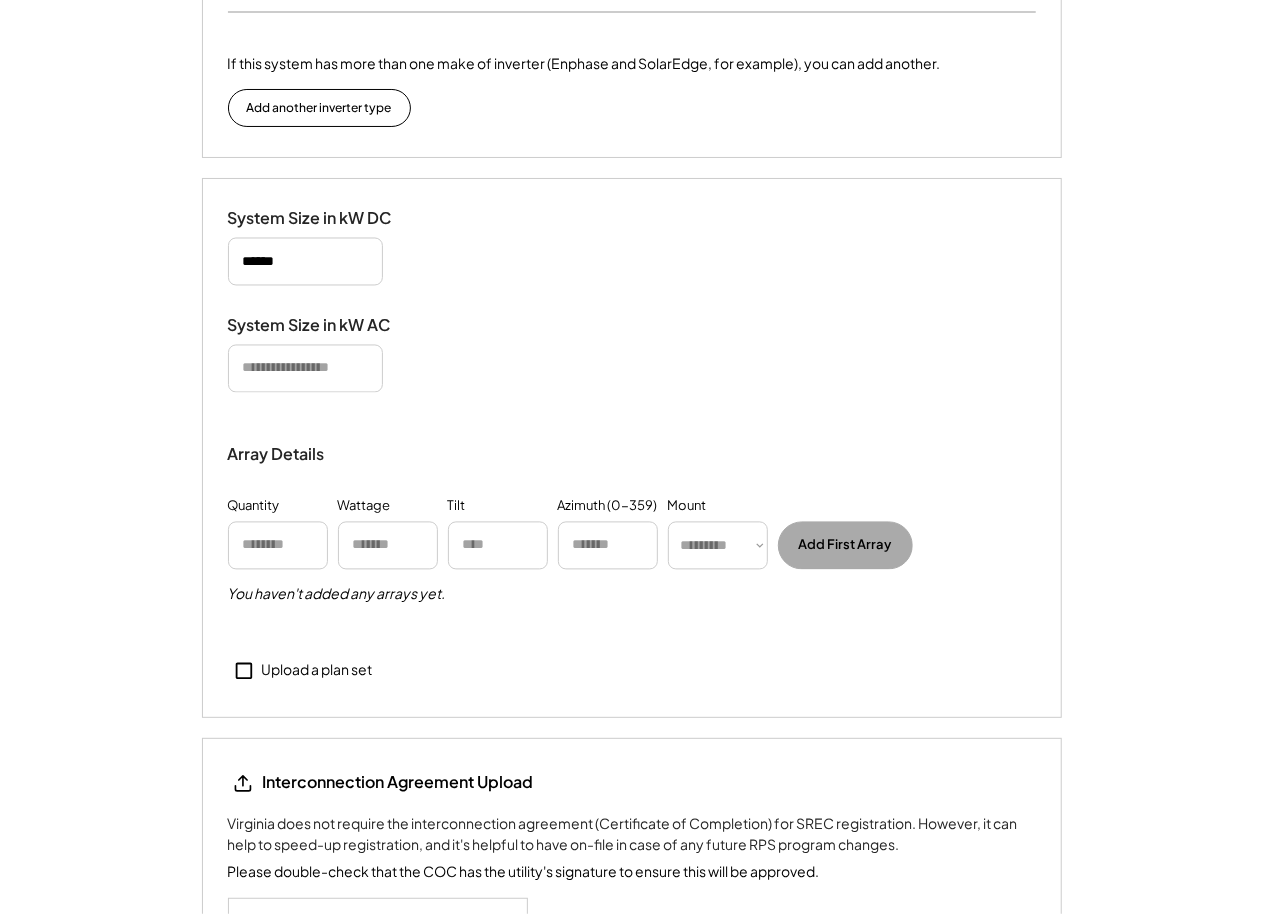 click at bounding box center [305, 369] 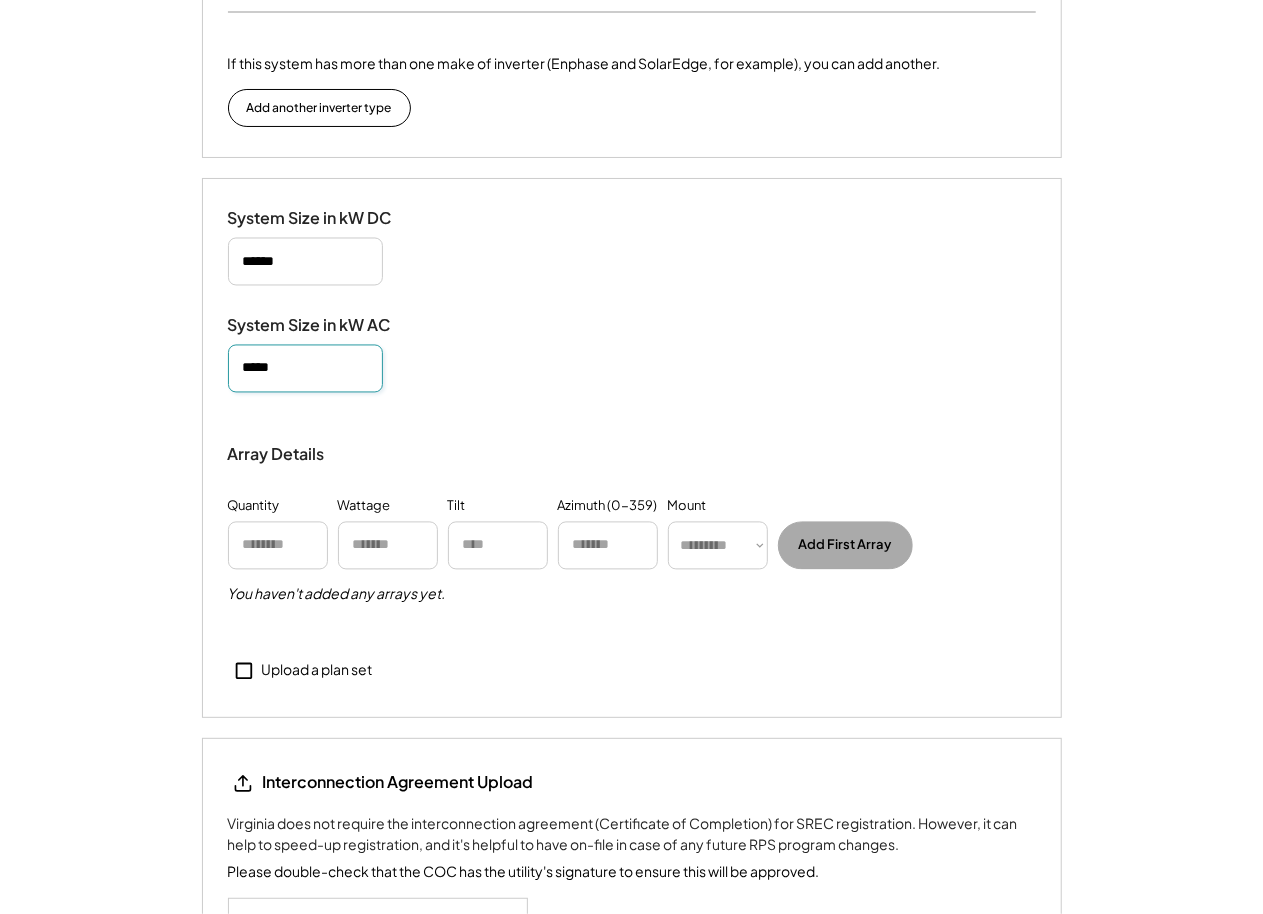 type on "*****" 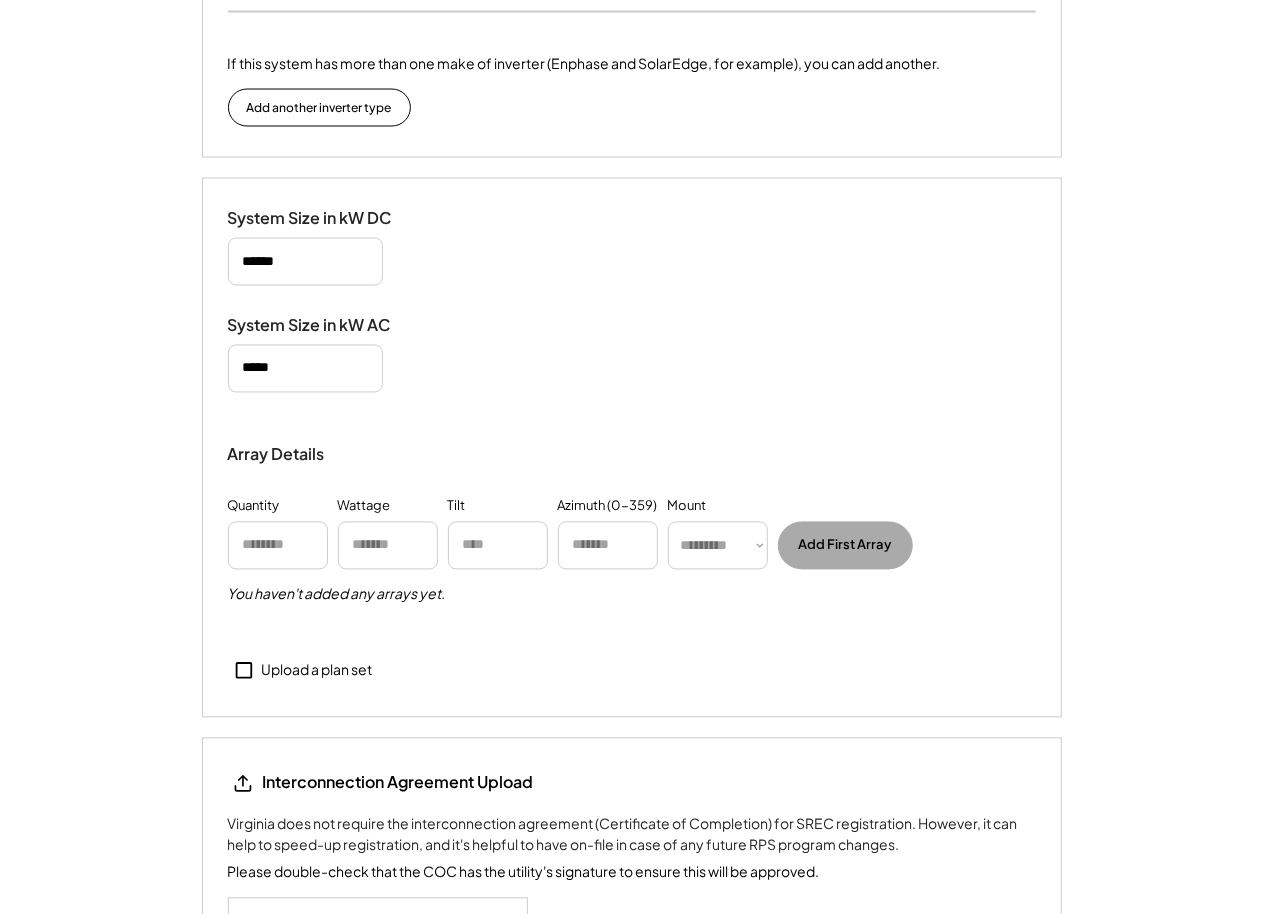 click on "Upload a plan set" at bounding box center [317, 671] 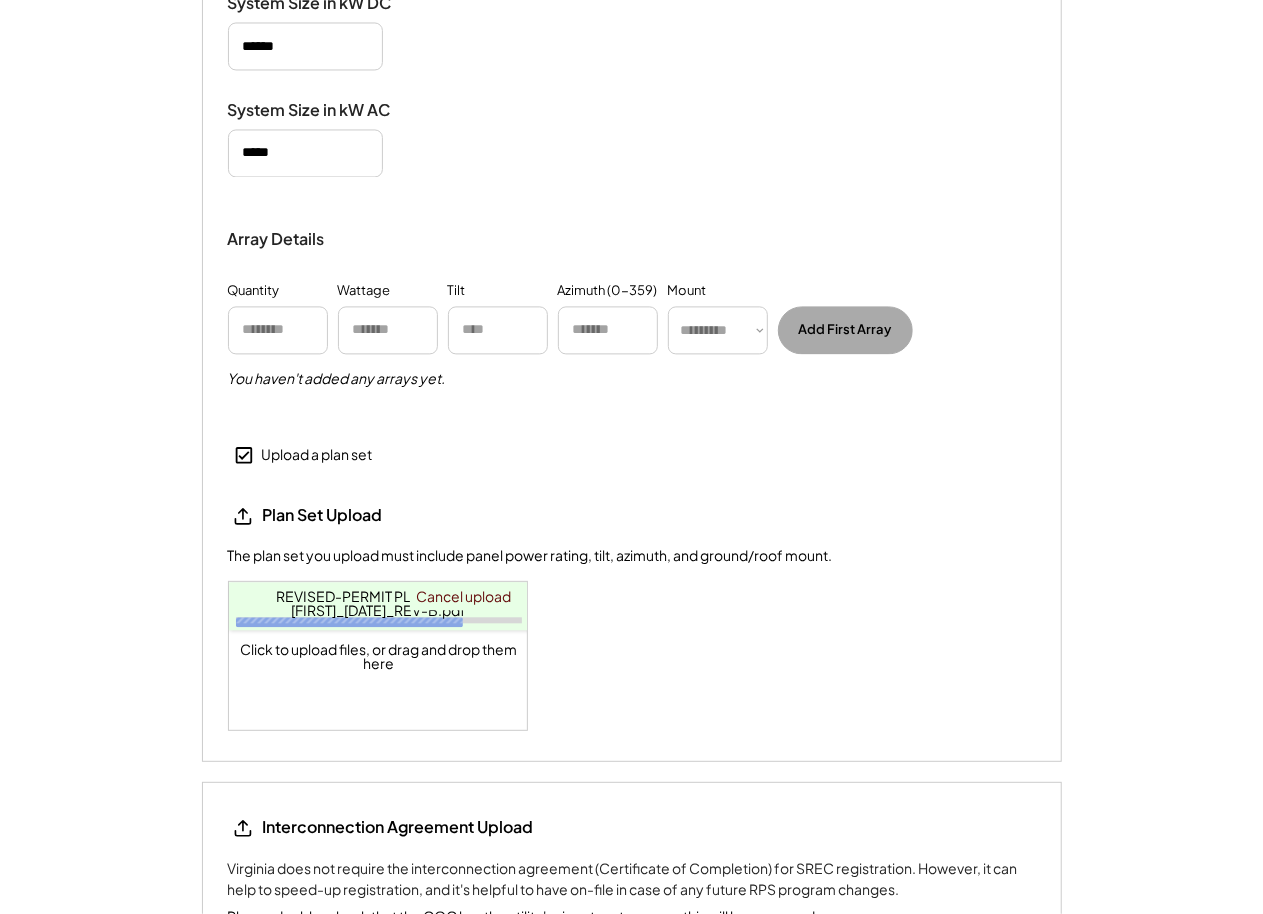 scroll, scrollTop: 2303, scrollLeft: 0, axis: vertical 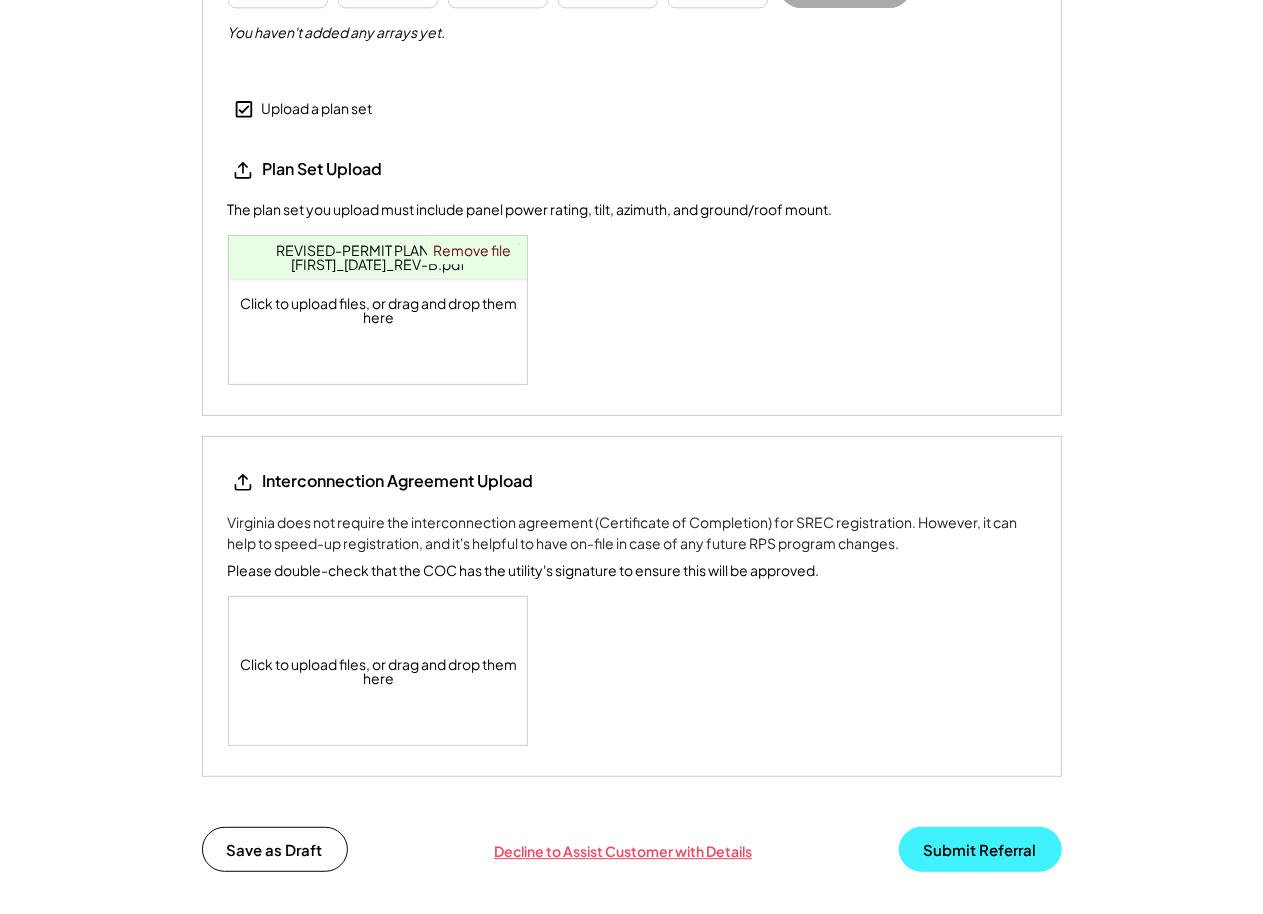 click on "Submit Referral" at bounding box center (980, 849) 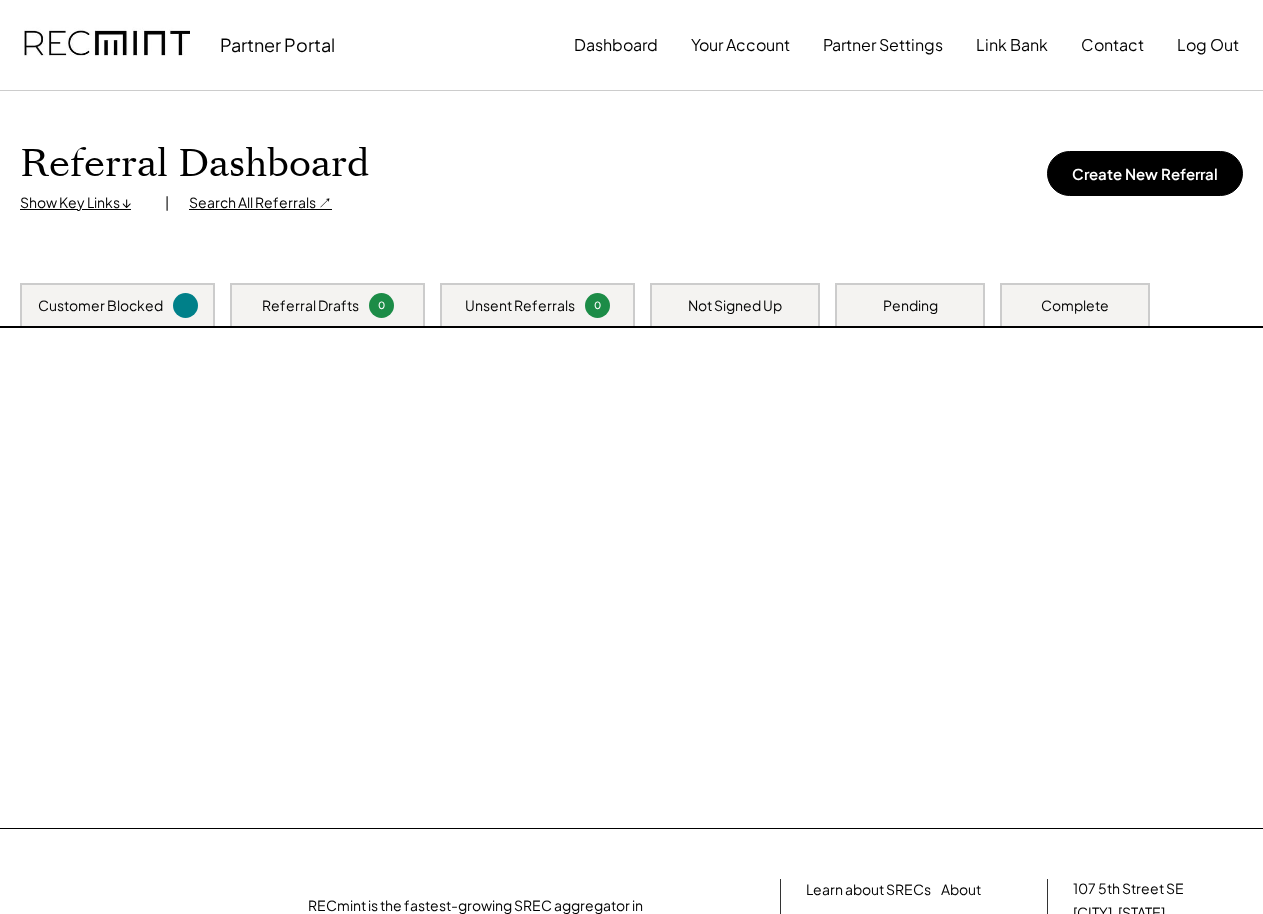 scroll, scrollTop: 0, scrollLeft: 0, axis: both 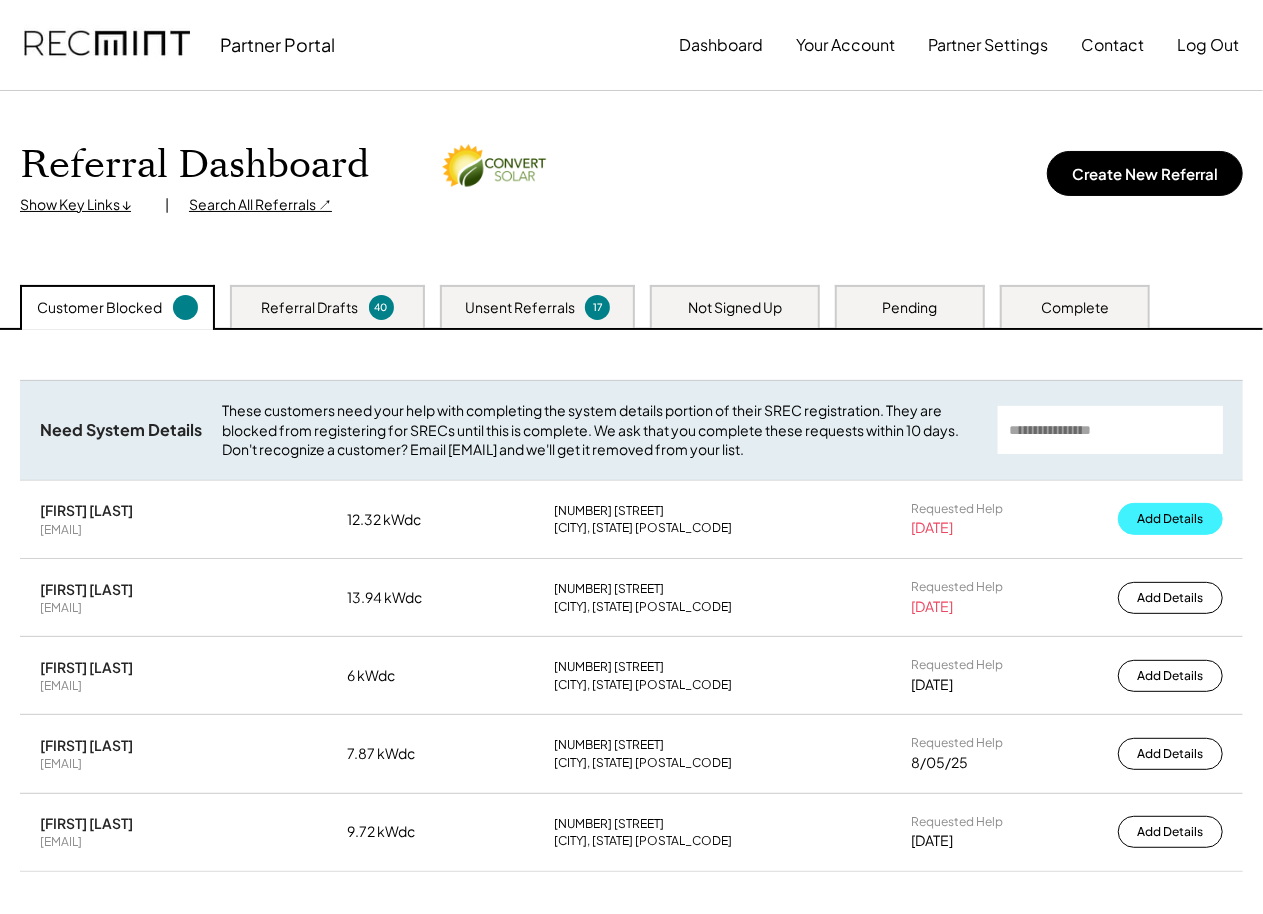 click on "Add Details" at bounding box center [1170, 519] 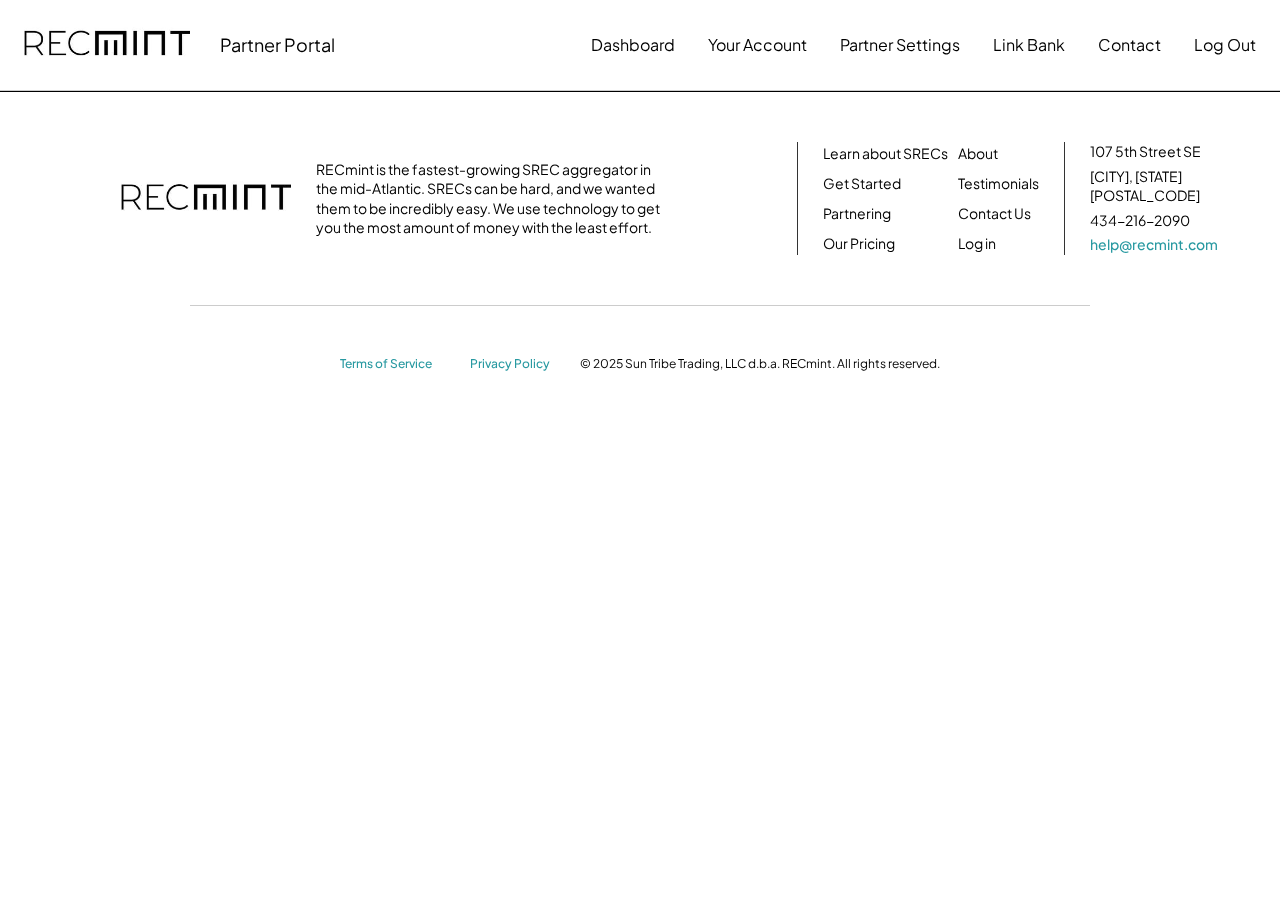 scroll, scrollTop: 0, scrollLeft: 0, axis: both 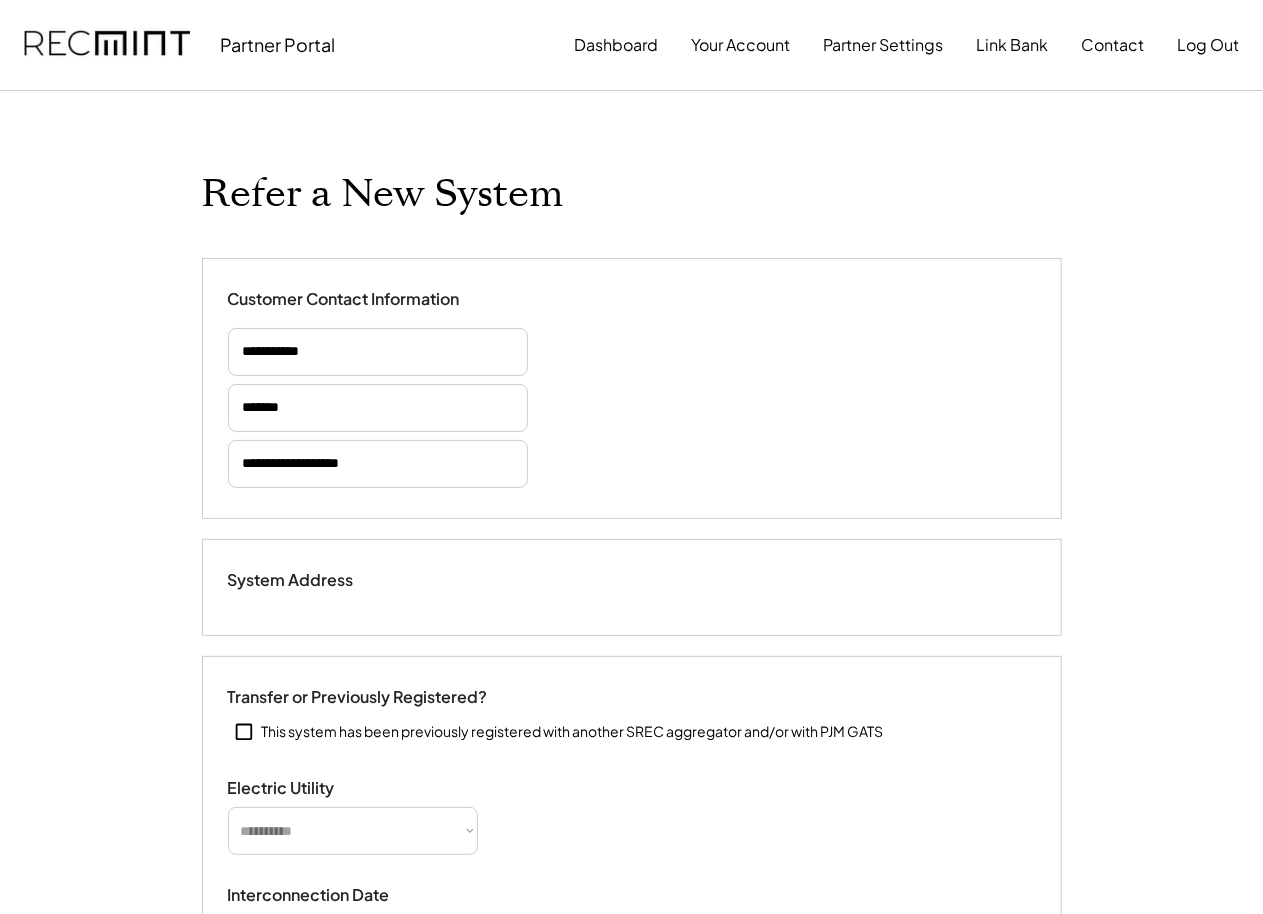 select on "**********" 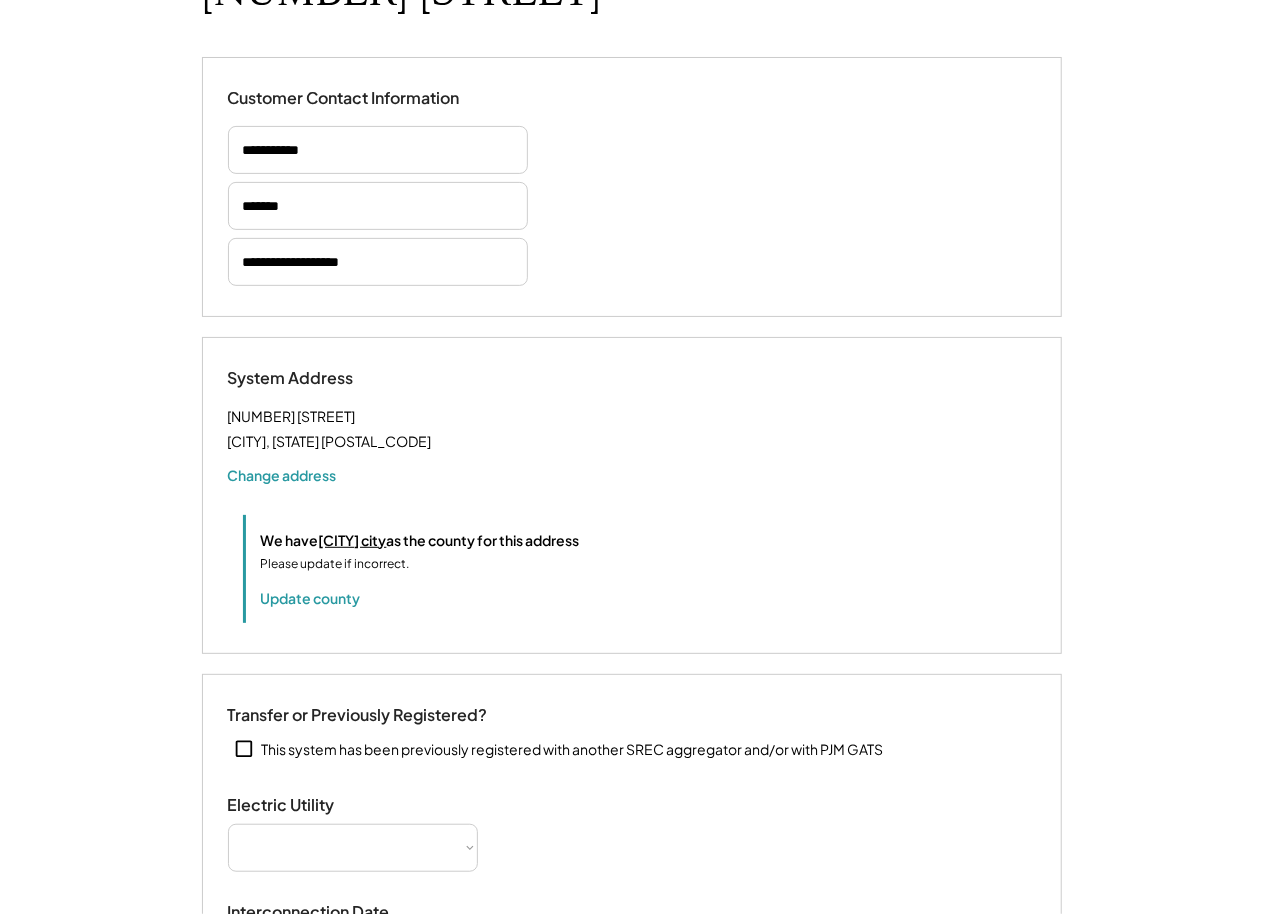 select on "**********" 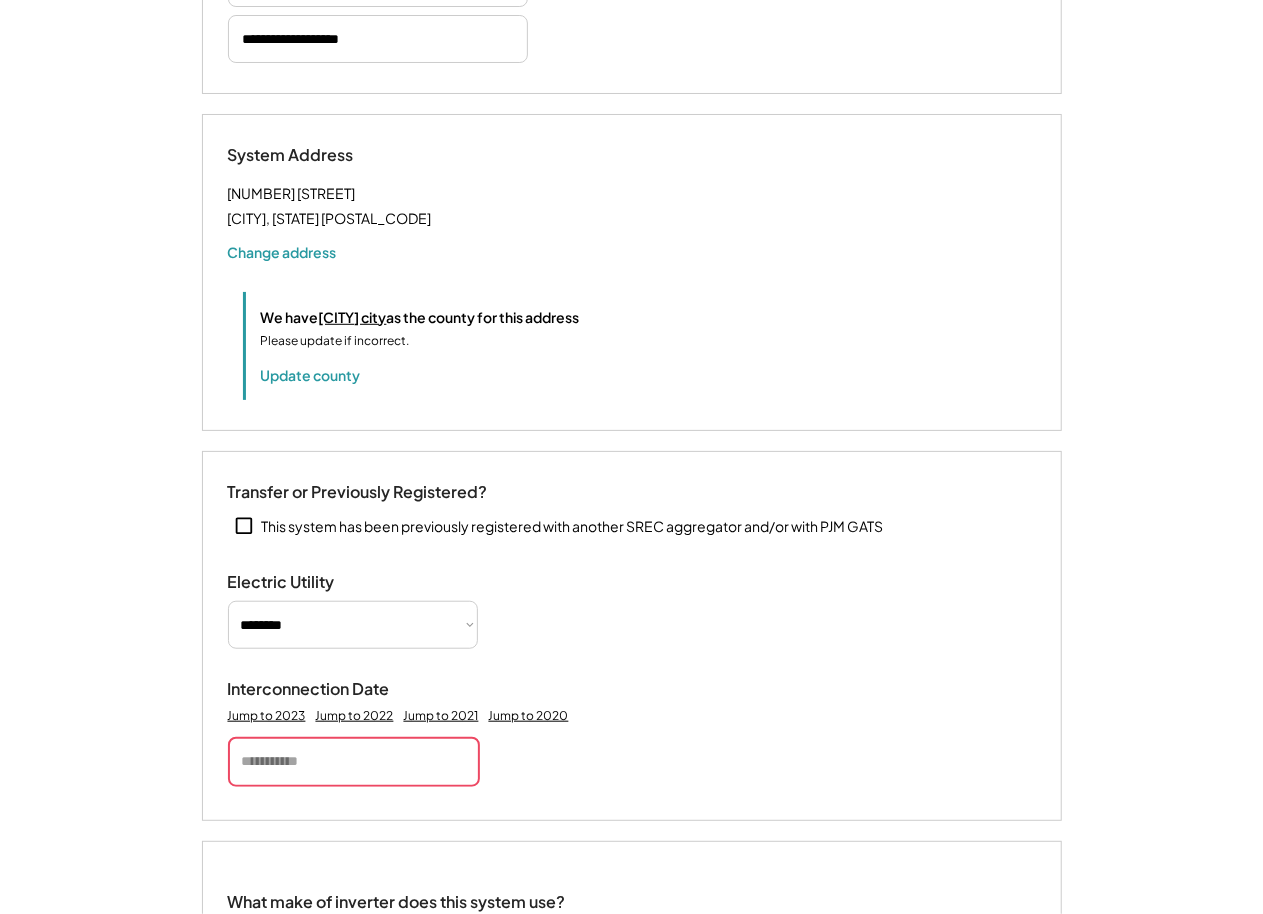 scroll, scrollTop: 577, scrollLeft: 0, axis: vertical 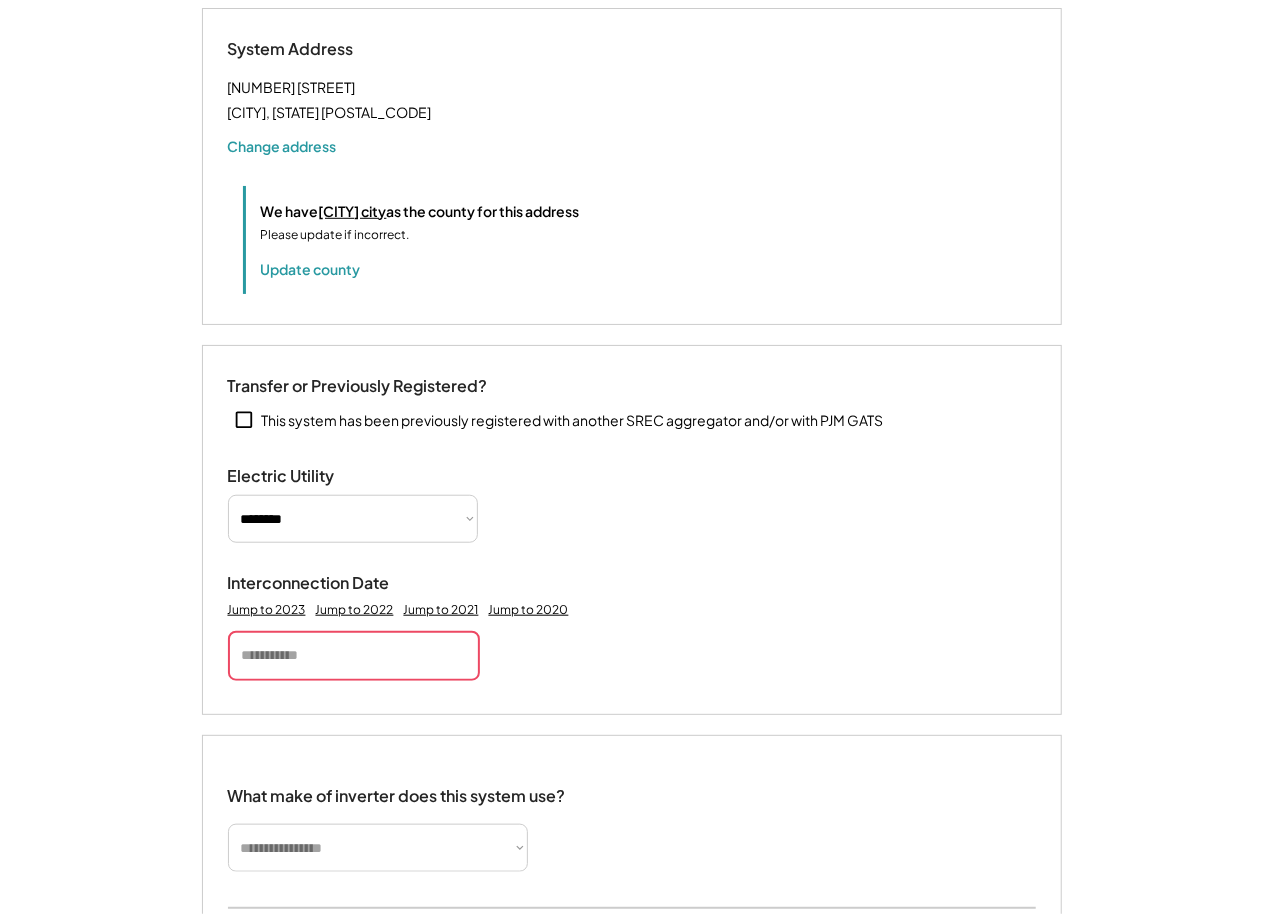 click on "**********" at bounding box center [631, -120] 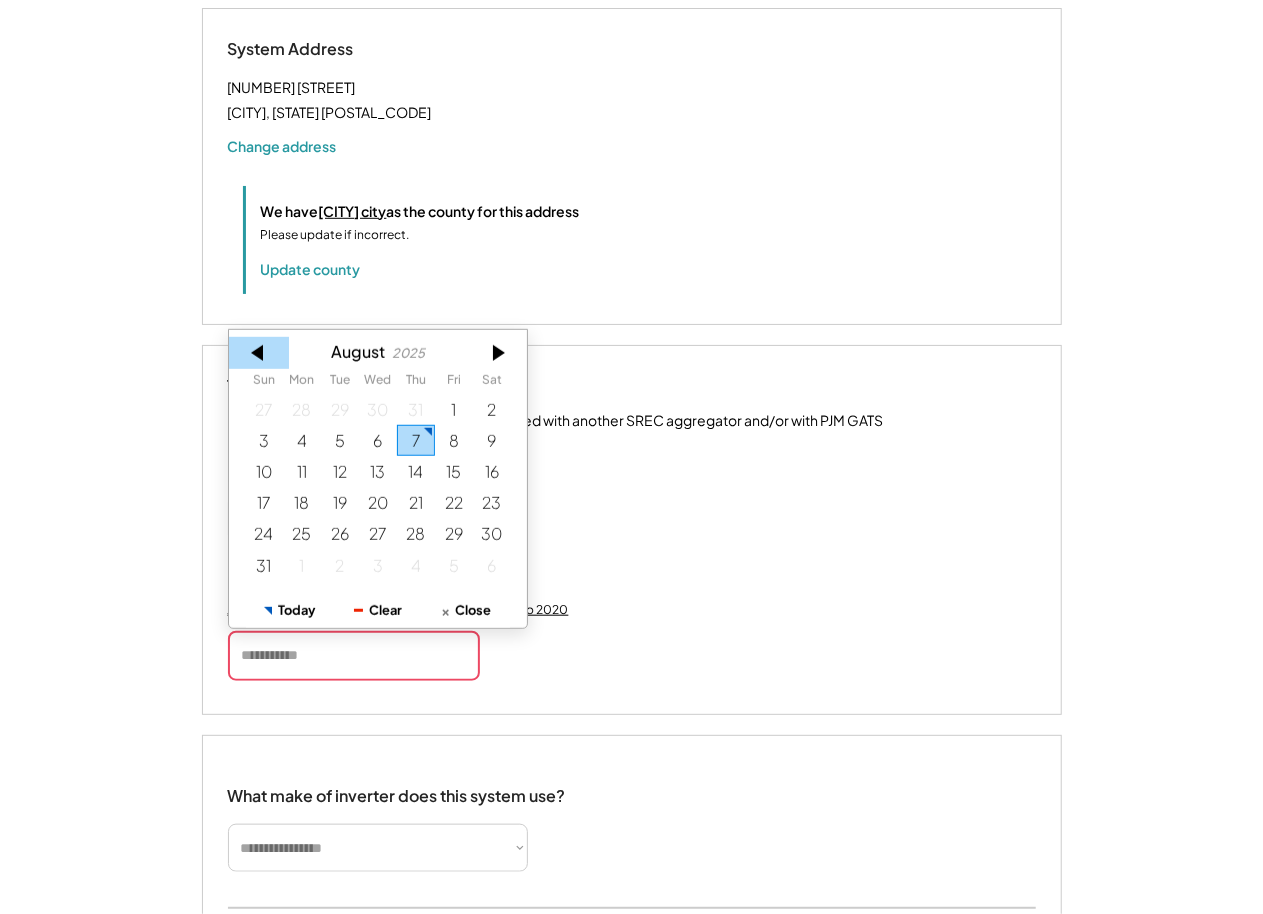 click at bounding box center (259, 353) 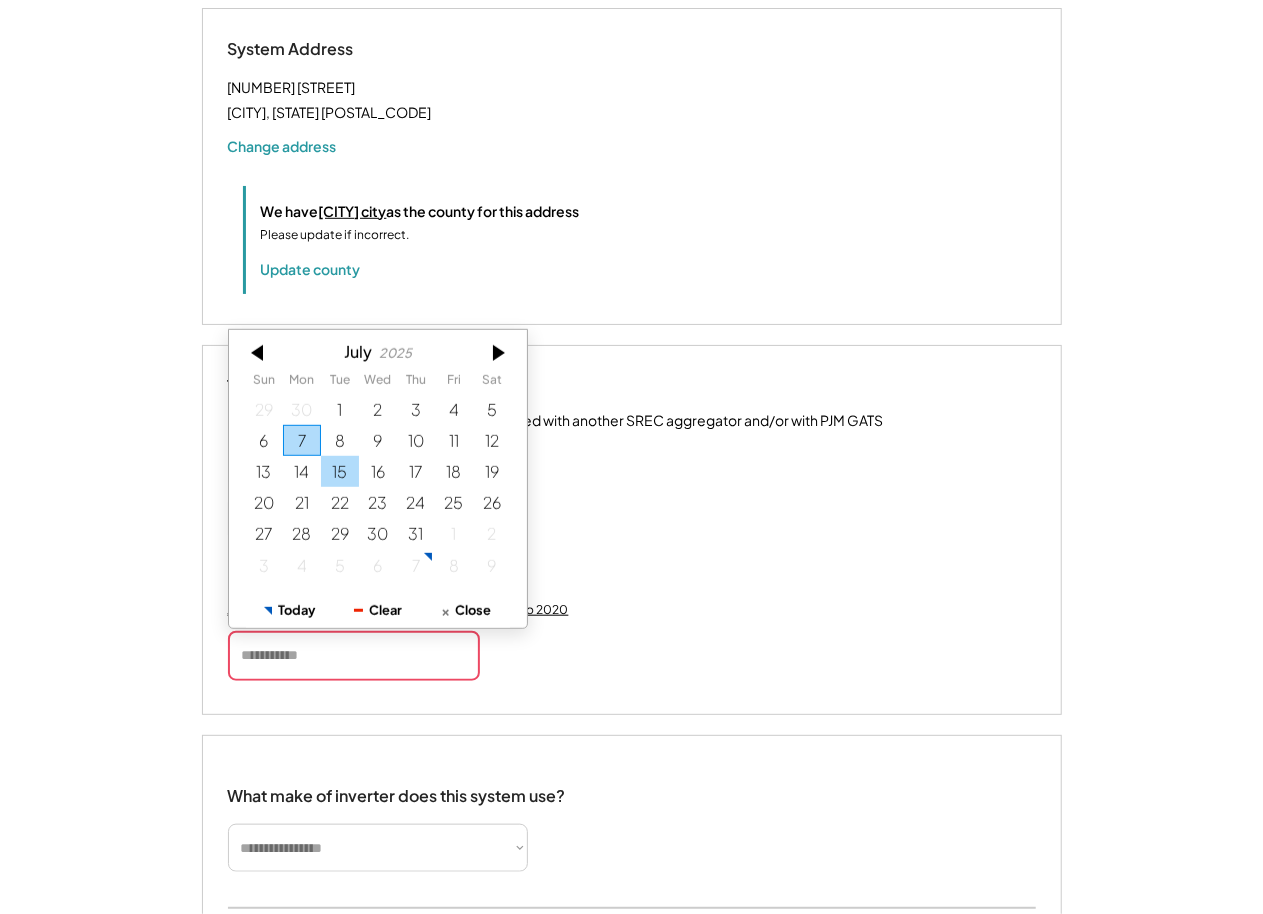 drag, startPoint x: 348, startPoint y: 470, endPoint x: 539, endPoint y: 513, distance: 195.78049 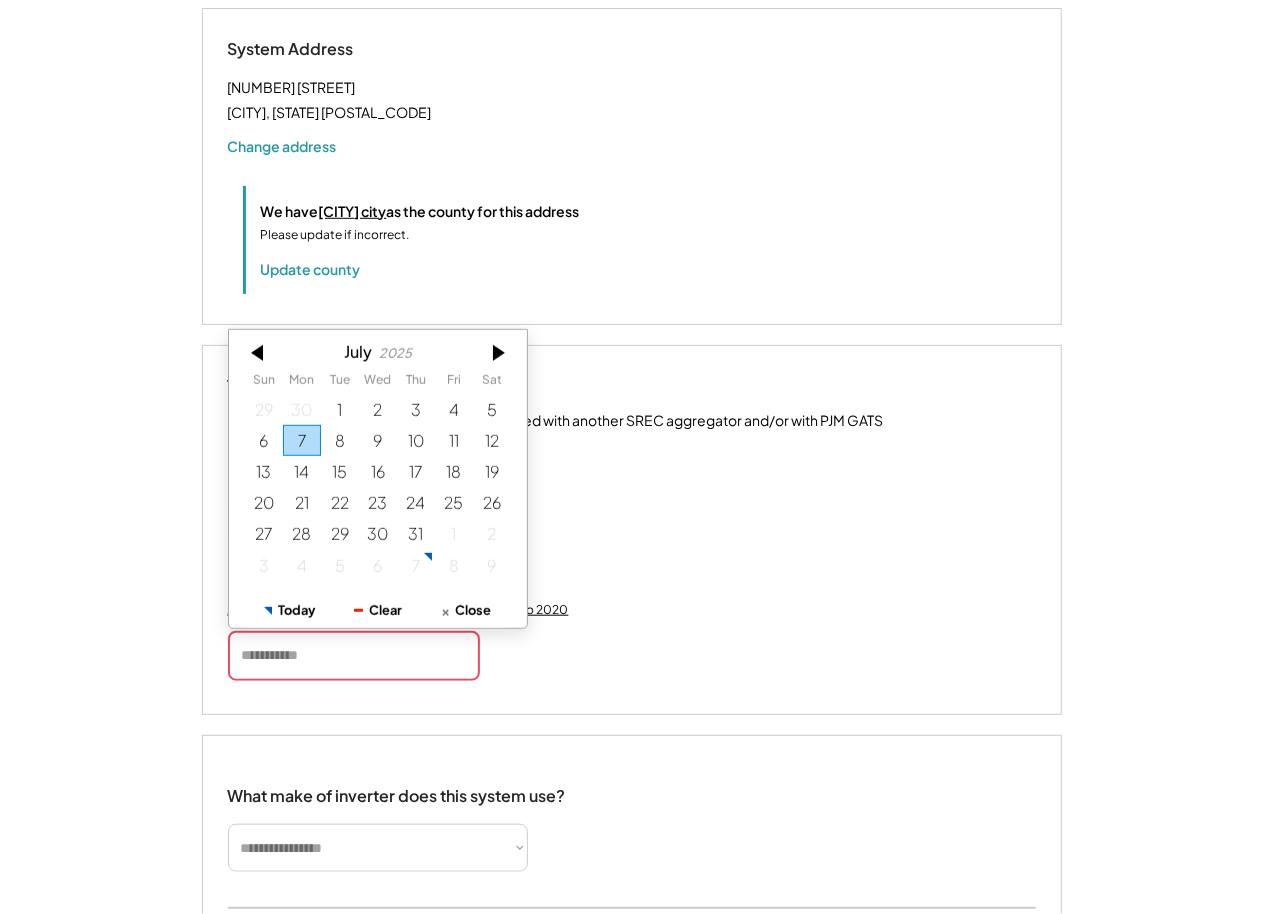 type on "*********" 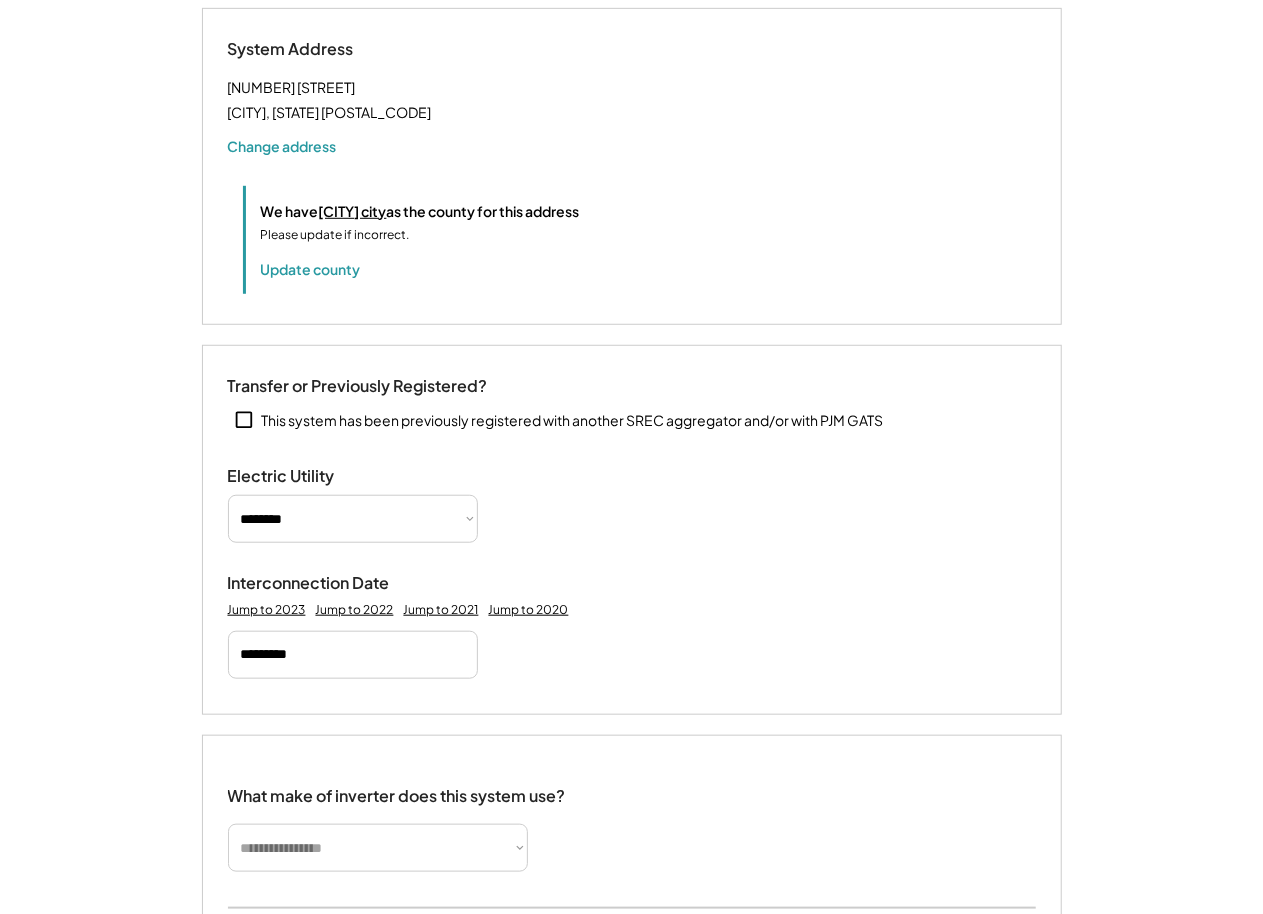 type 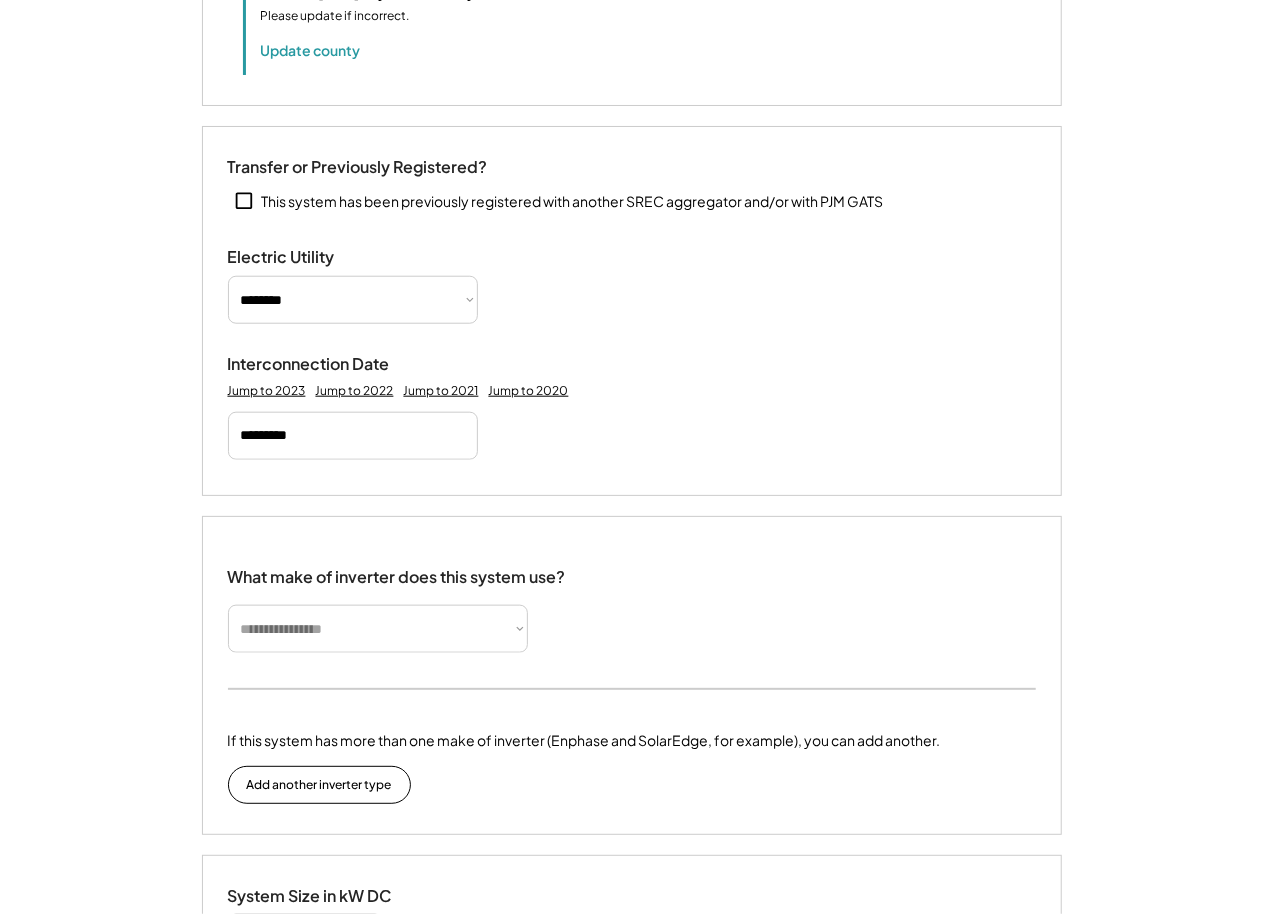 scroll, scrollTop: 797, scrollLeft: 0, axis: vertical 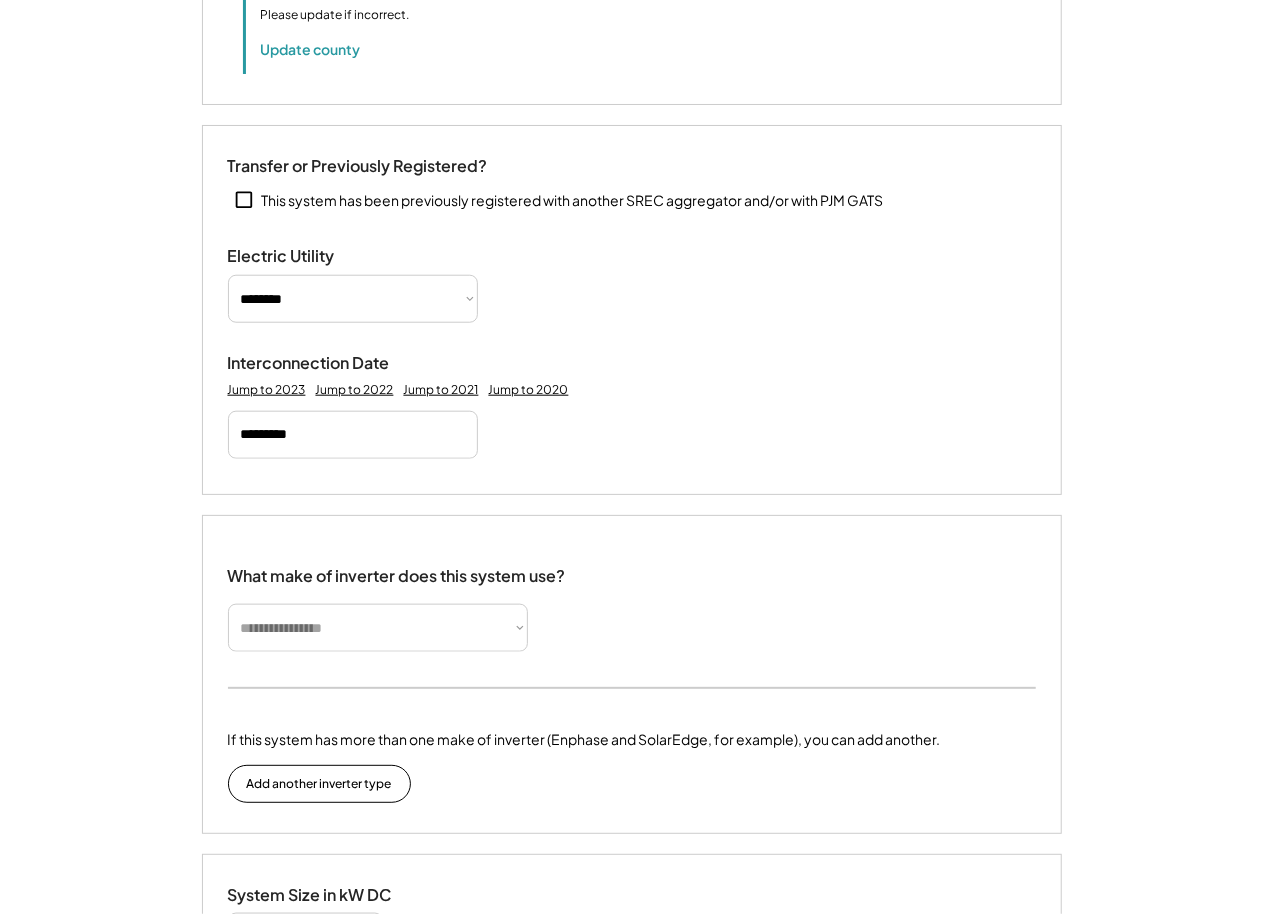 click on "**********" at bounding box center [378, 628] 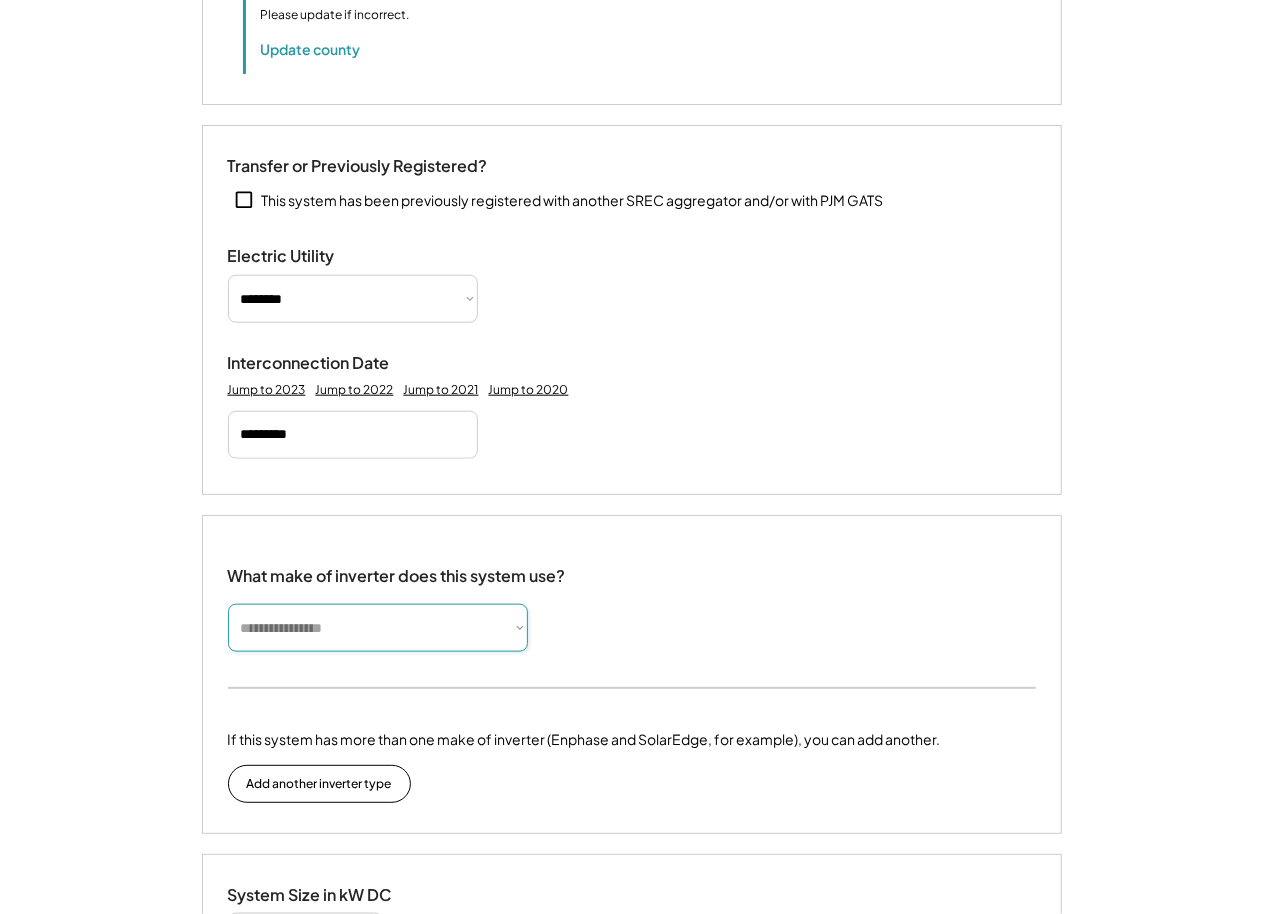 select on "*********" 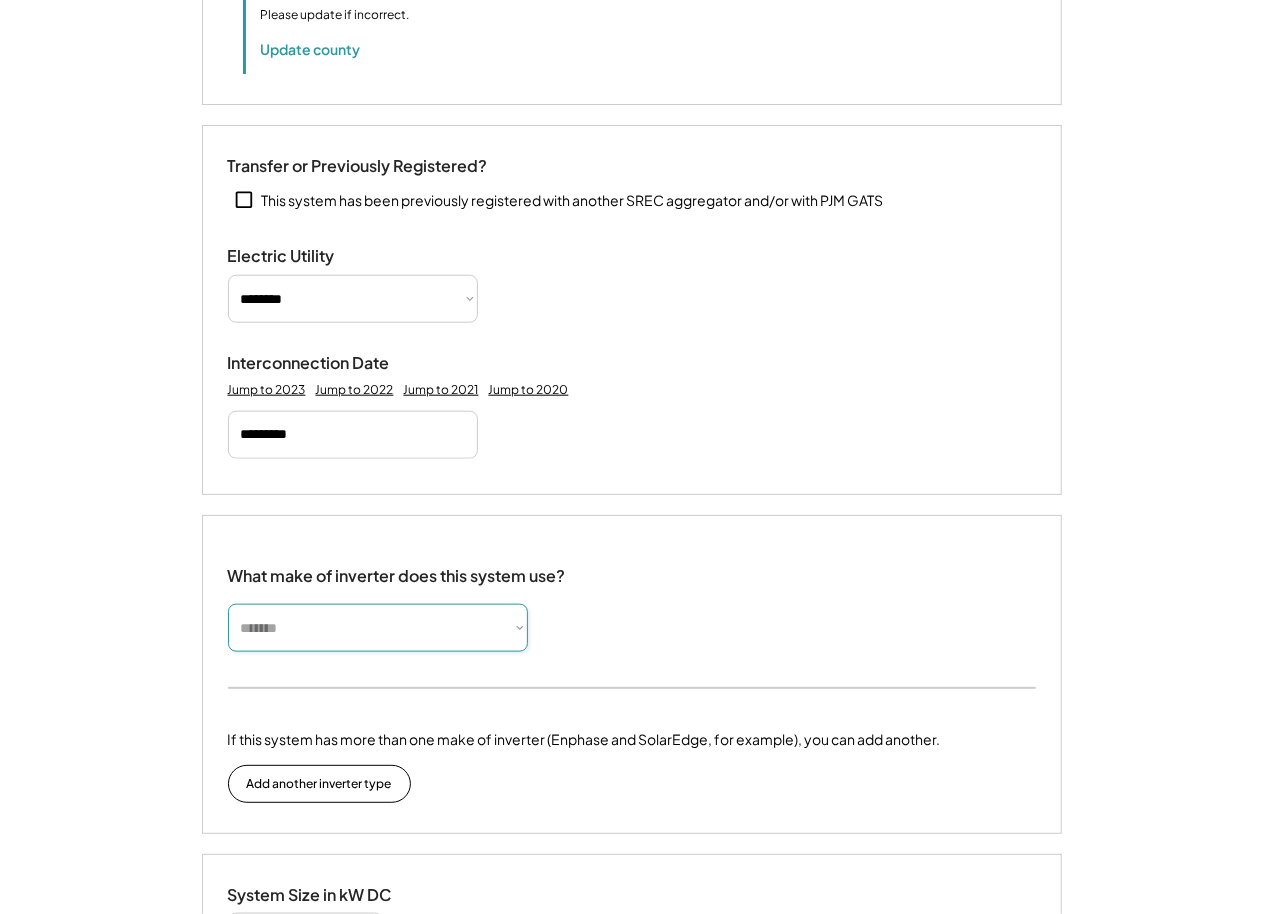 type 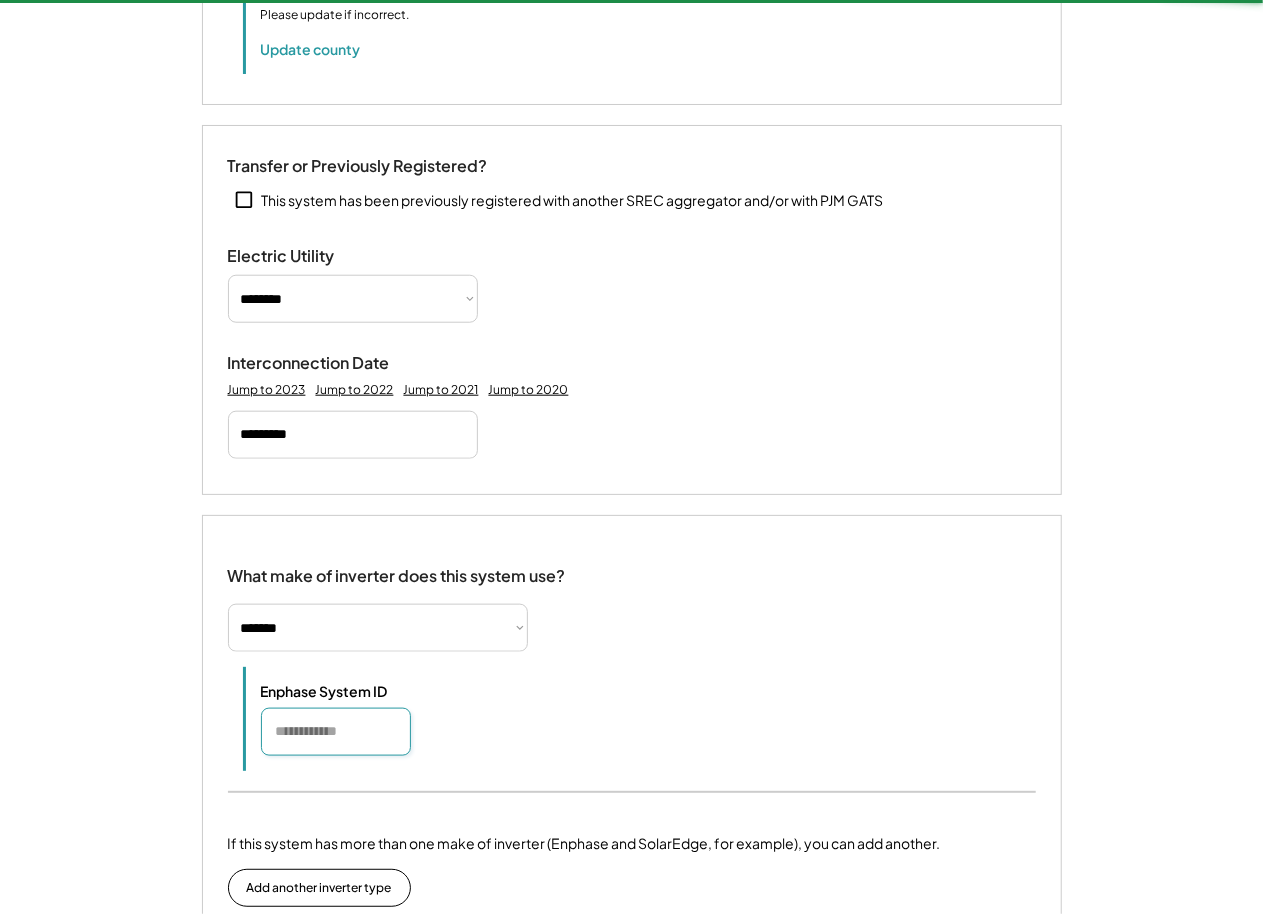 click at bounding box center [336, 732] 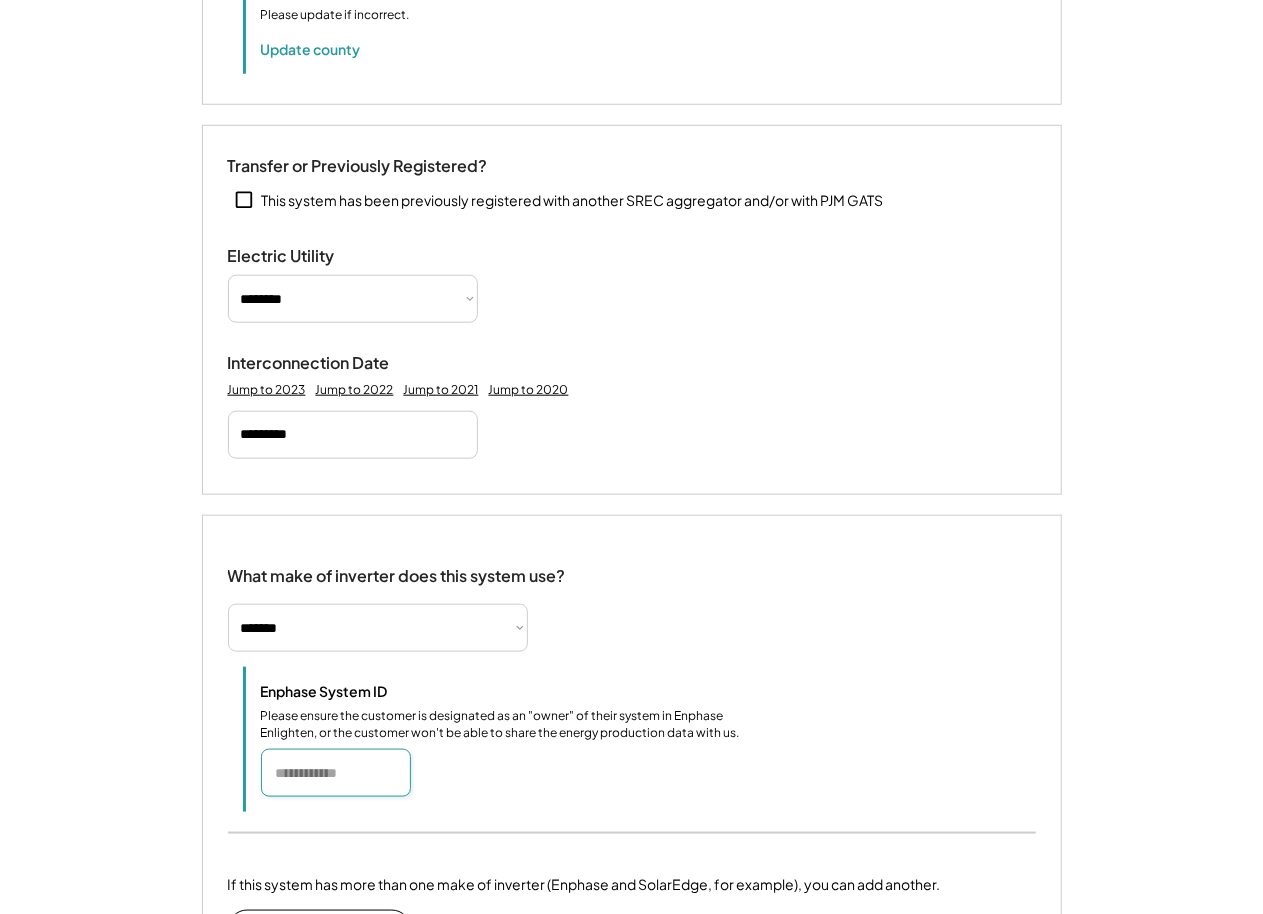 paste on "*******" 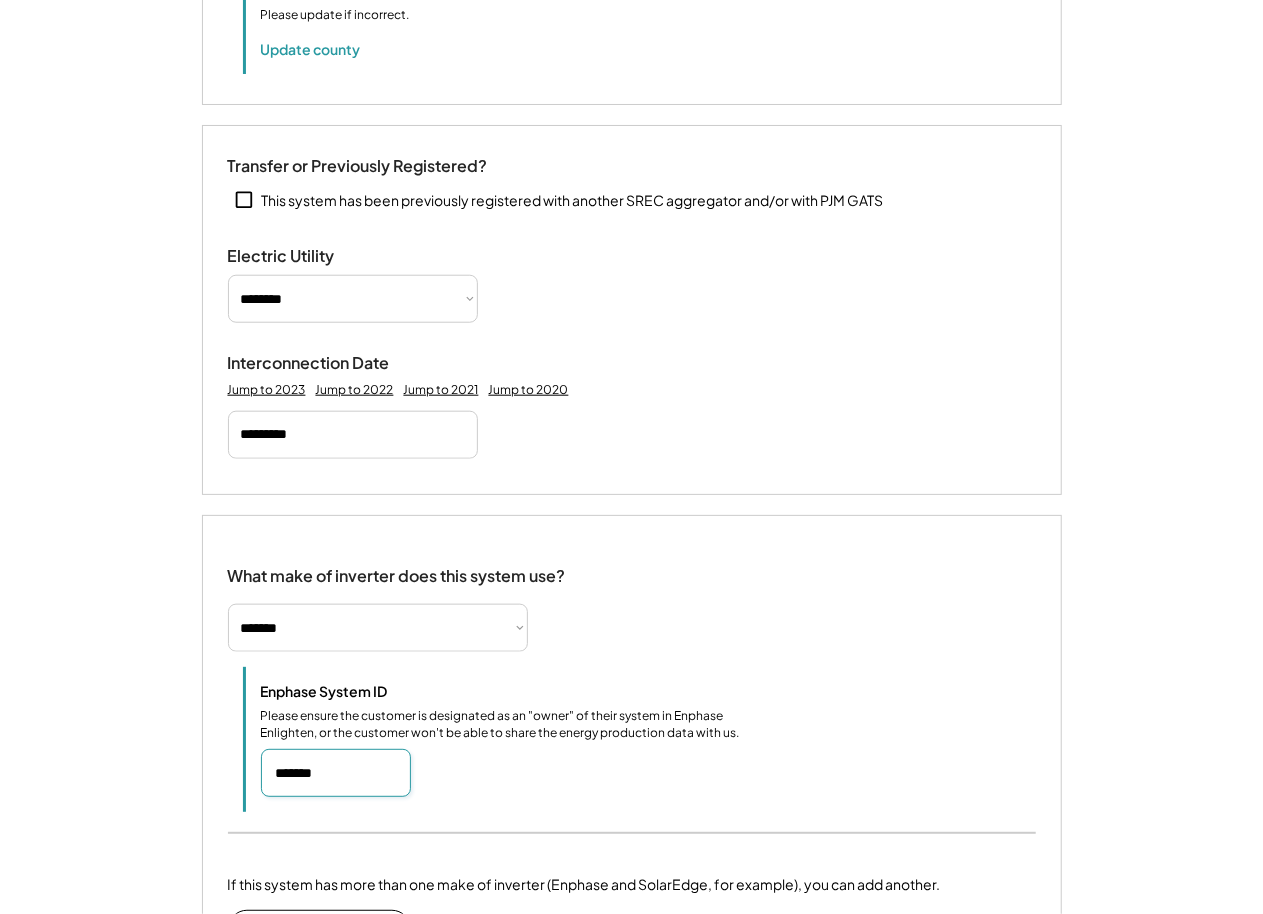 type on "*******" 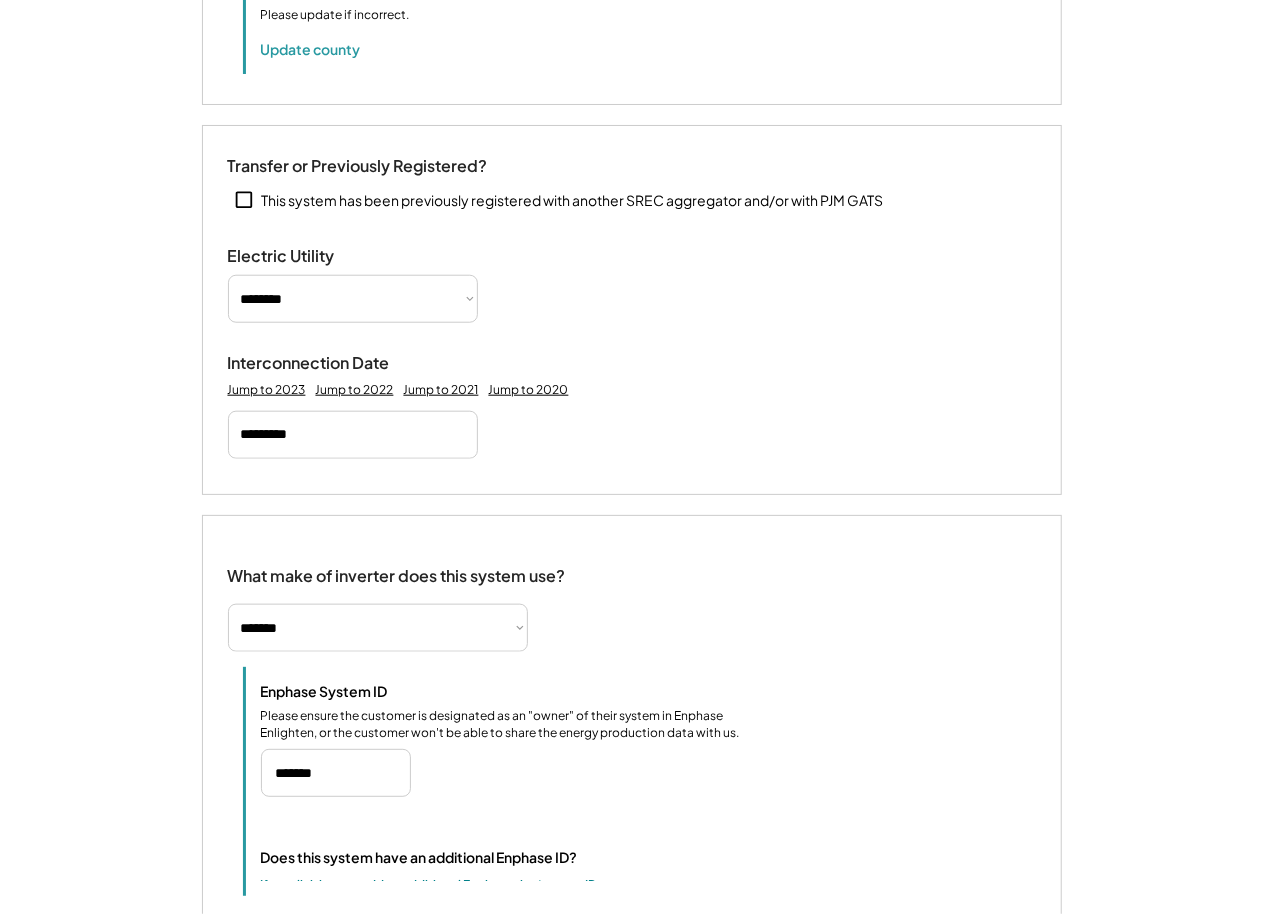 click on "Enphase System ID Please ensure the customer is designated as an "owner" of their system in Enphase Enlighten, or the customer won't be able to share the energy production data with us." at bounding box center (648, 740) 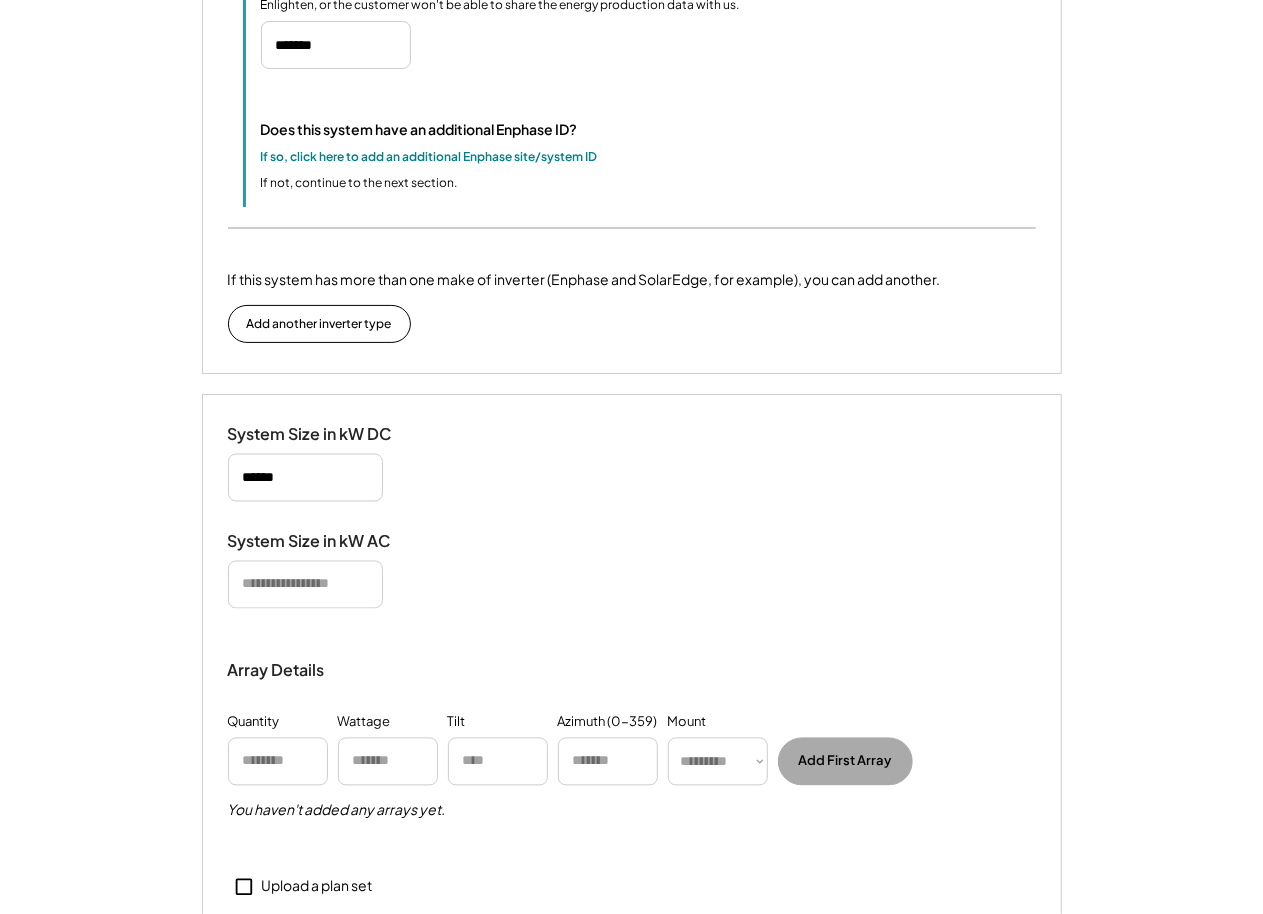 scroll, scrollTop: 1533, scrollLeft: 0, axis: vertical 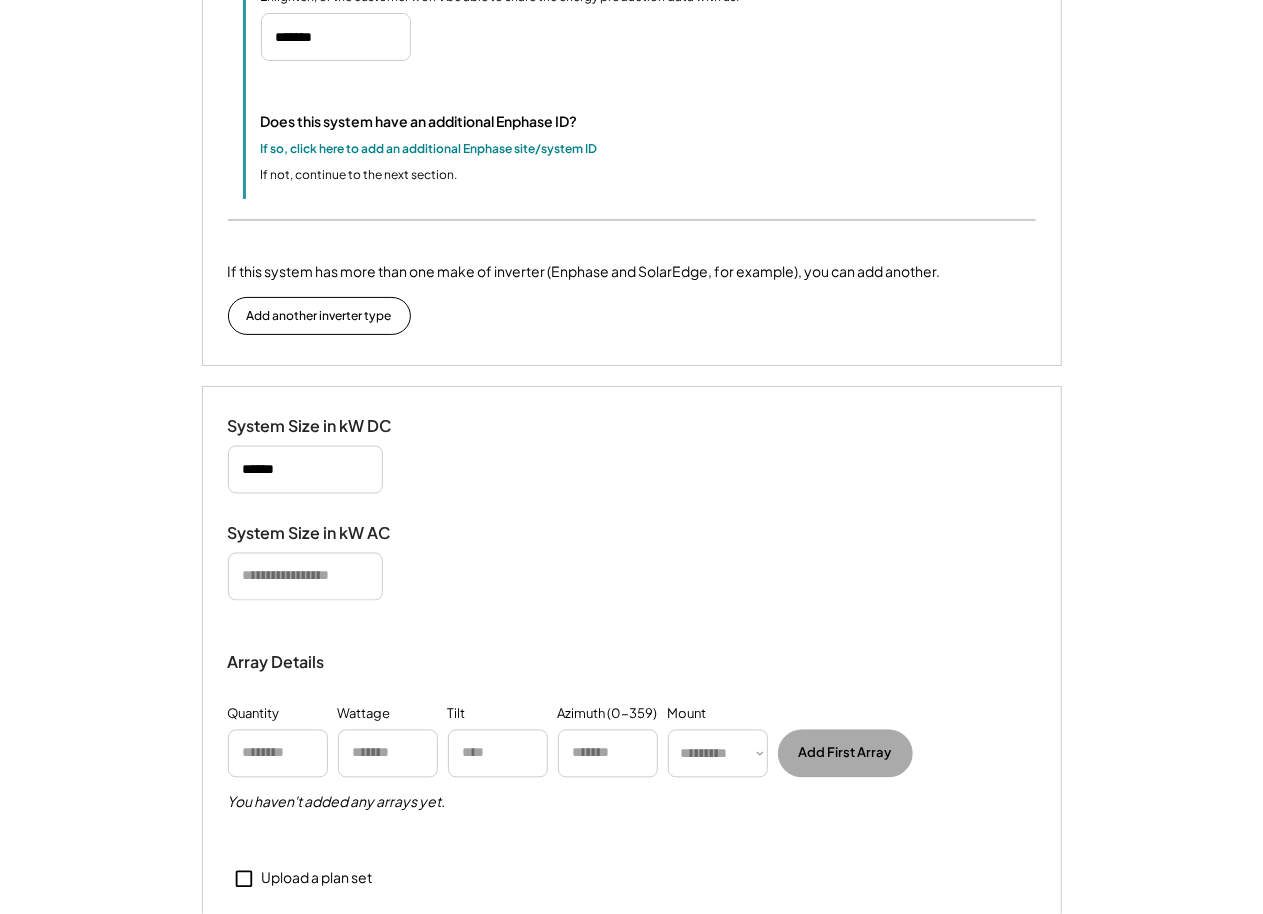 click at bounding box center (305, 577) 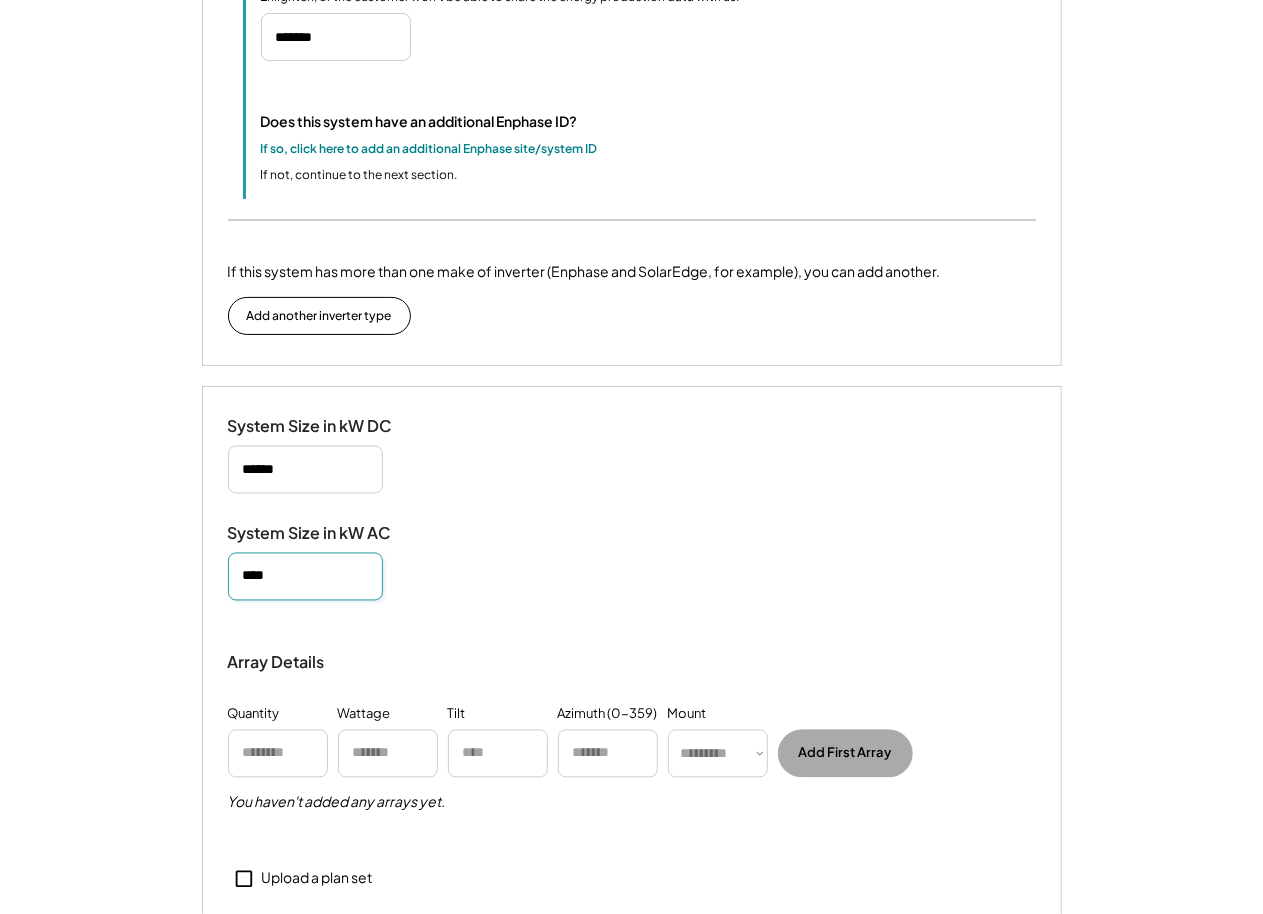 type on "****" 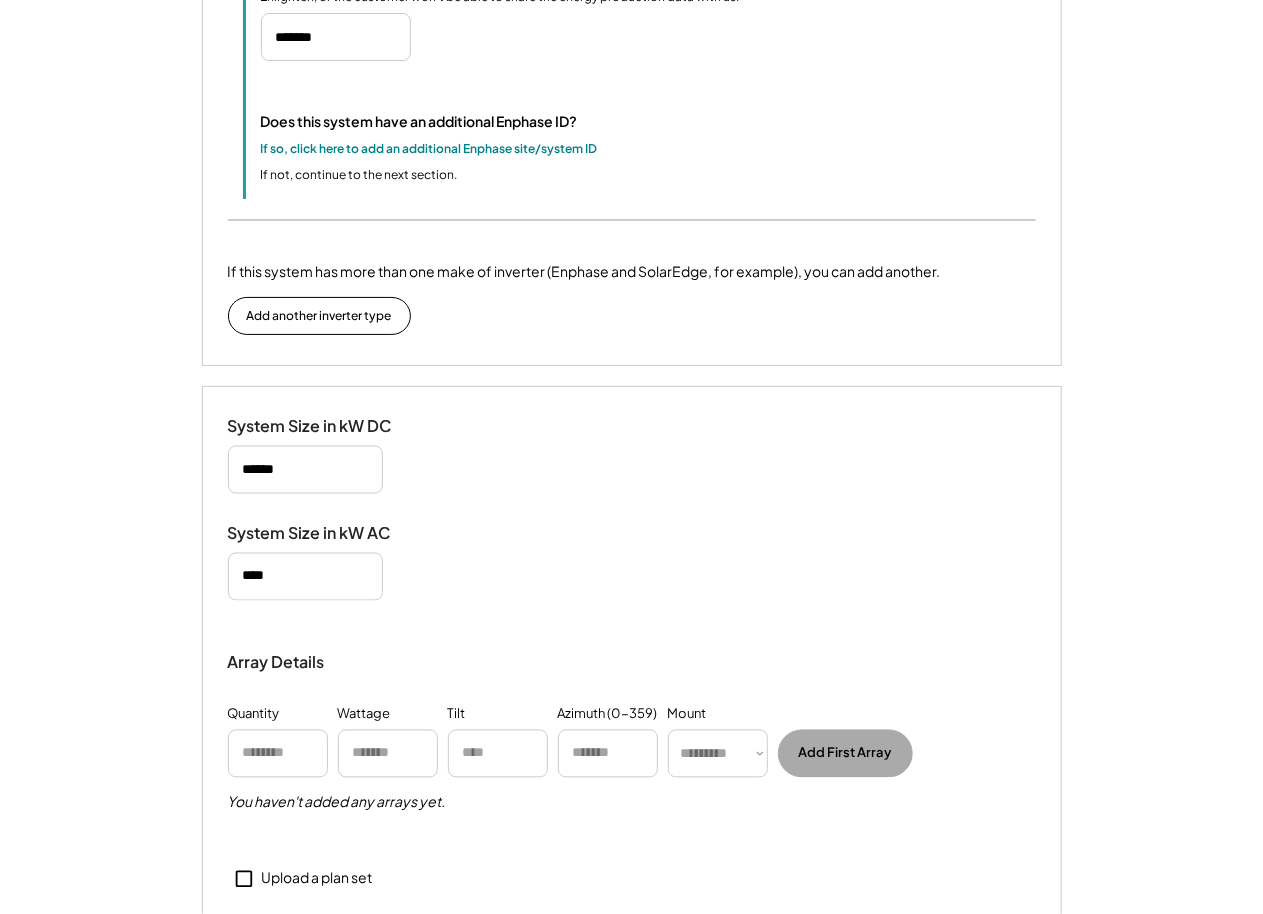 click on "Upload a plan set" at bounding box center [317, 879] 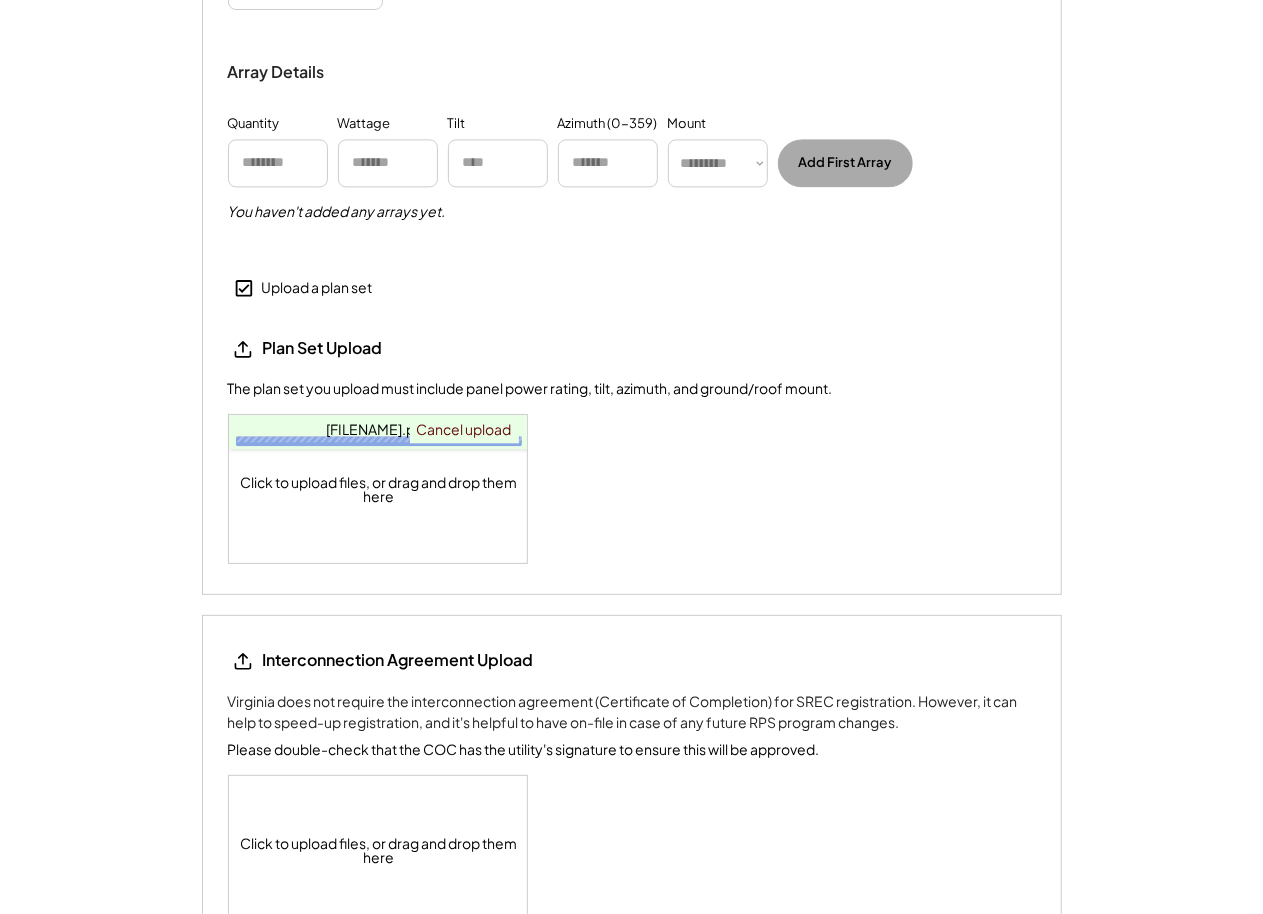 scroll, scrollTop: 2642, scrollLeft: 0, axis: vertical 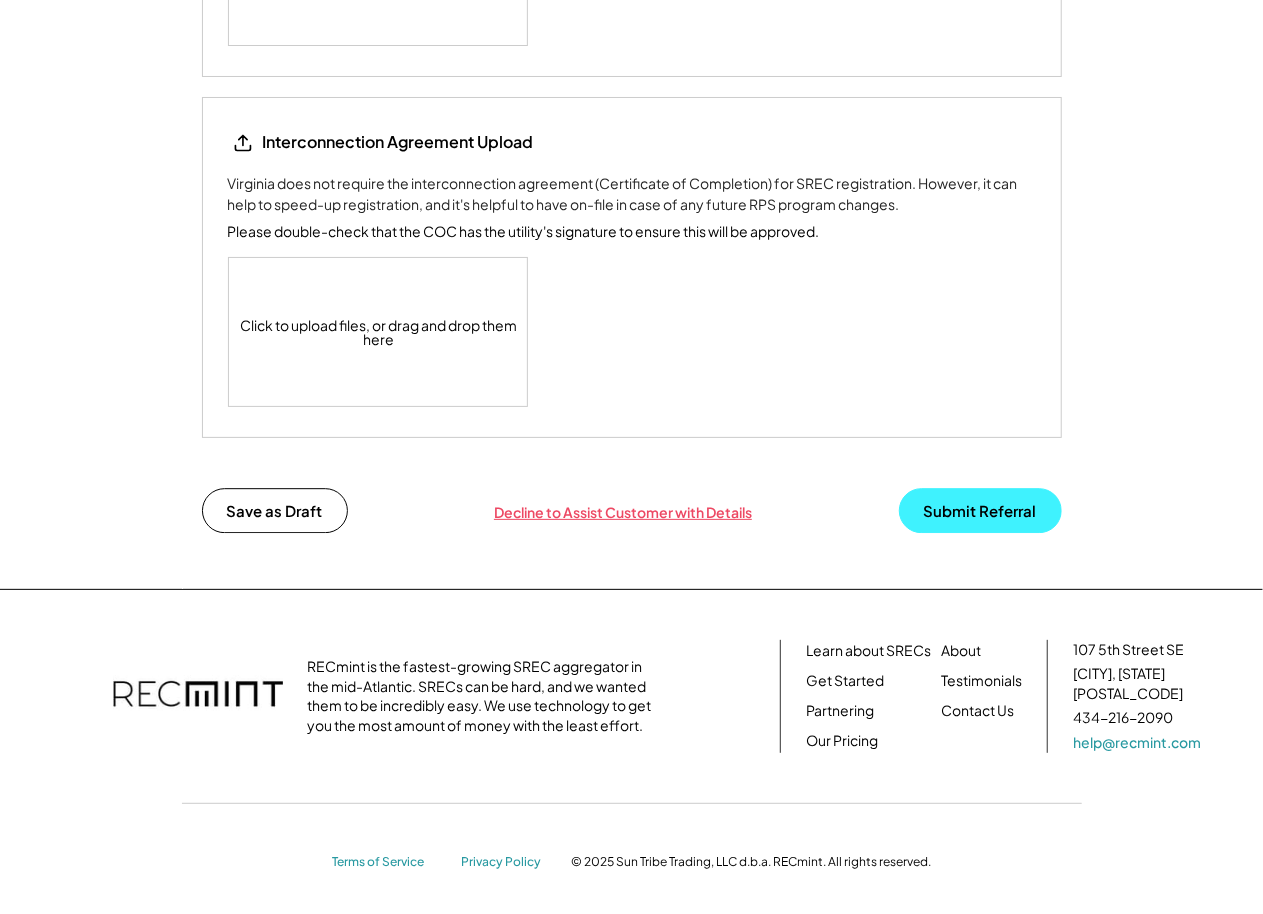 click on "Submit Referral" at bounding box center [980, 510] 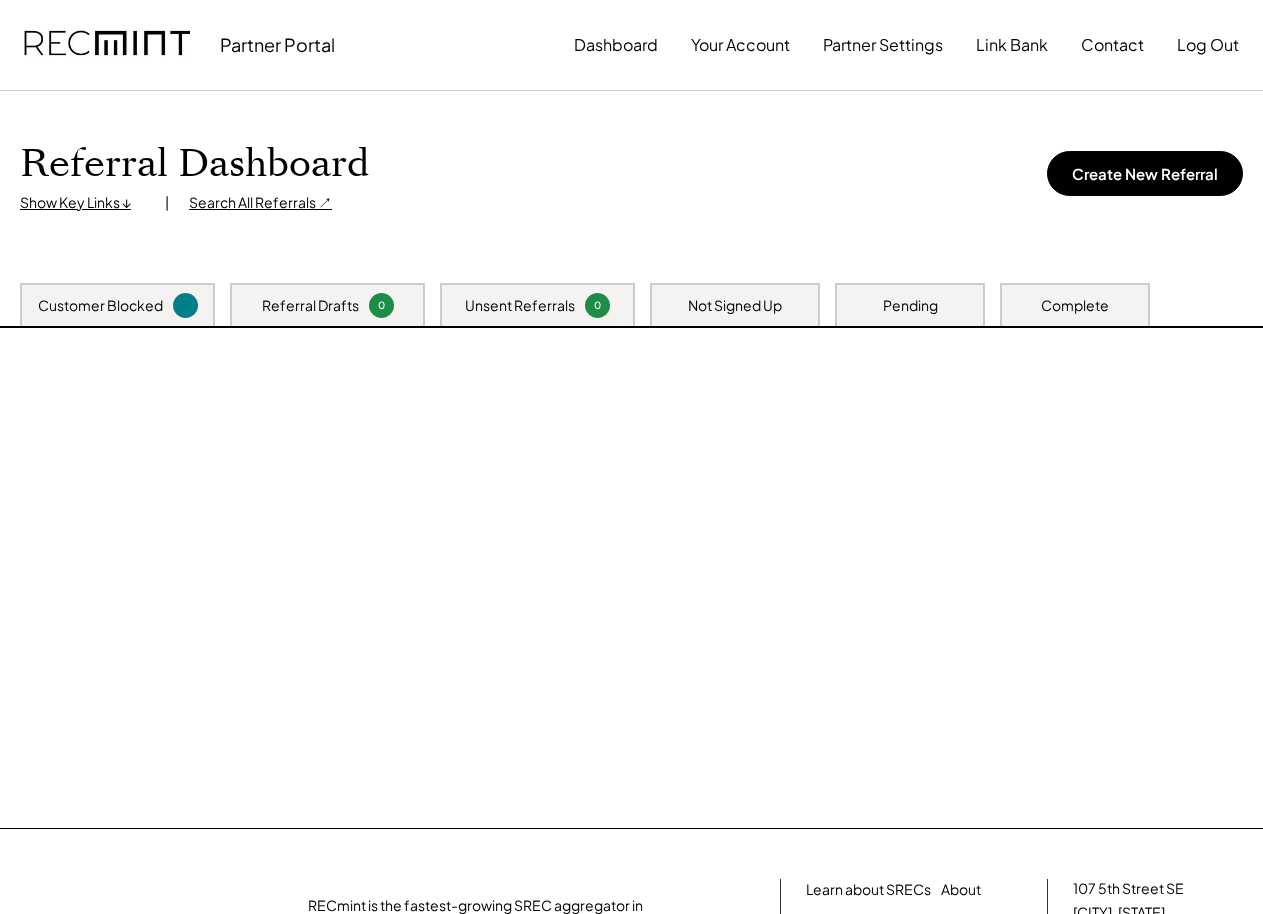 scroll, scrollTop: 0, scrollLeft: 0, axis: both 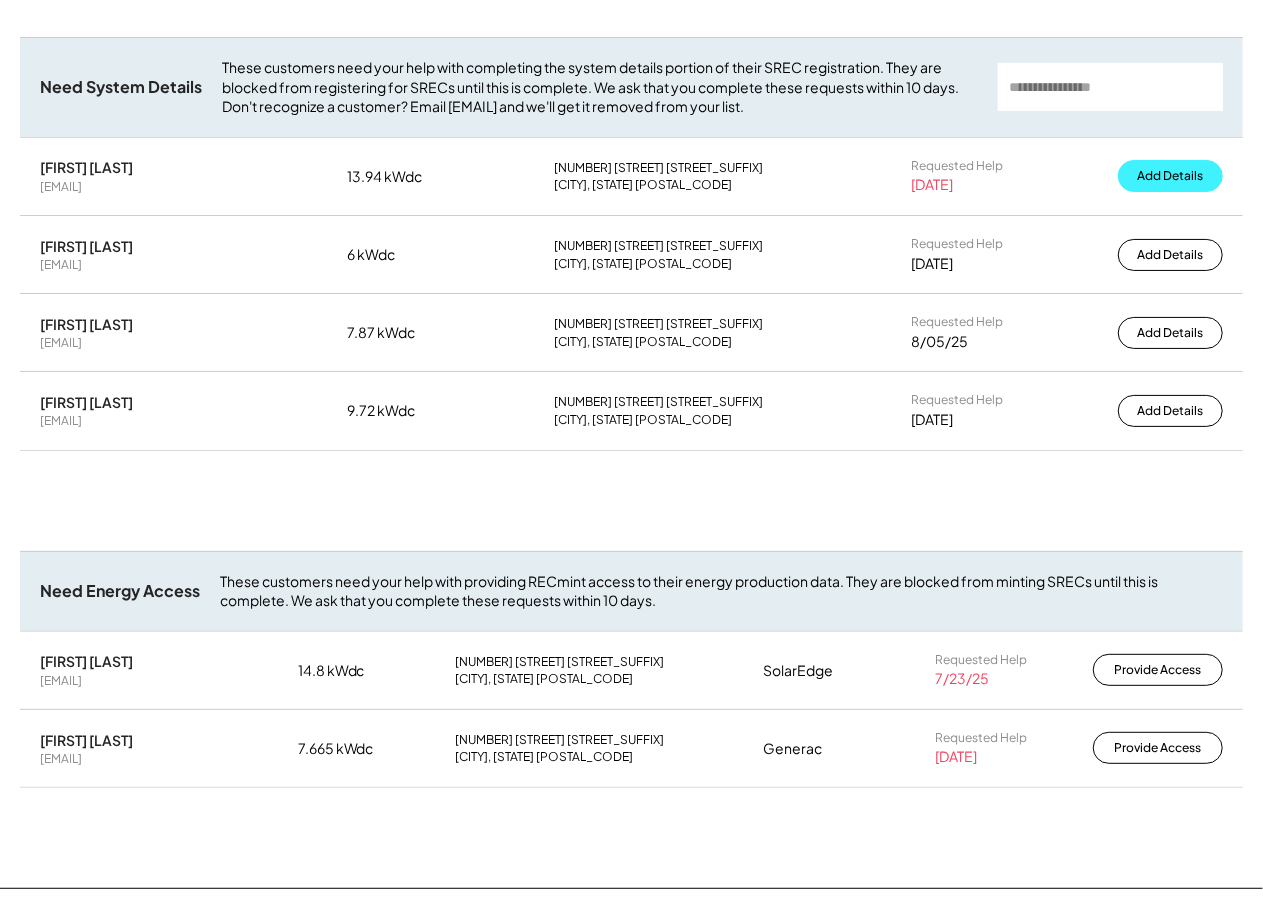 click on "Add Details" at bounding box center (1170, 176) 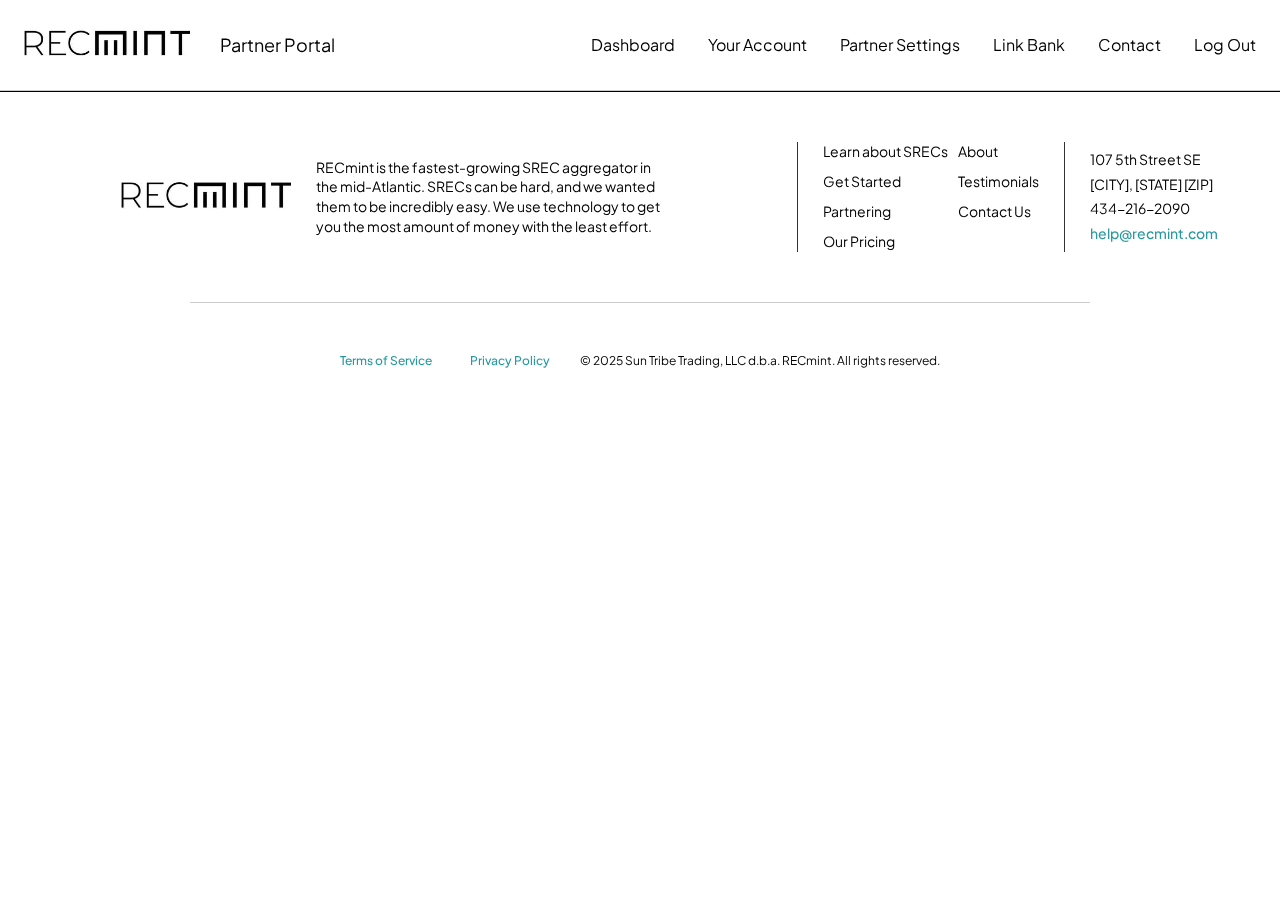 scroll, scrollTop: 0, scrollLeft: 0, axis: both 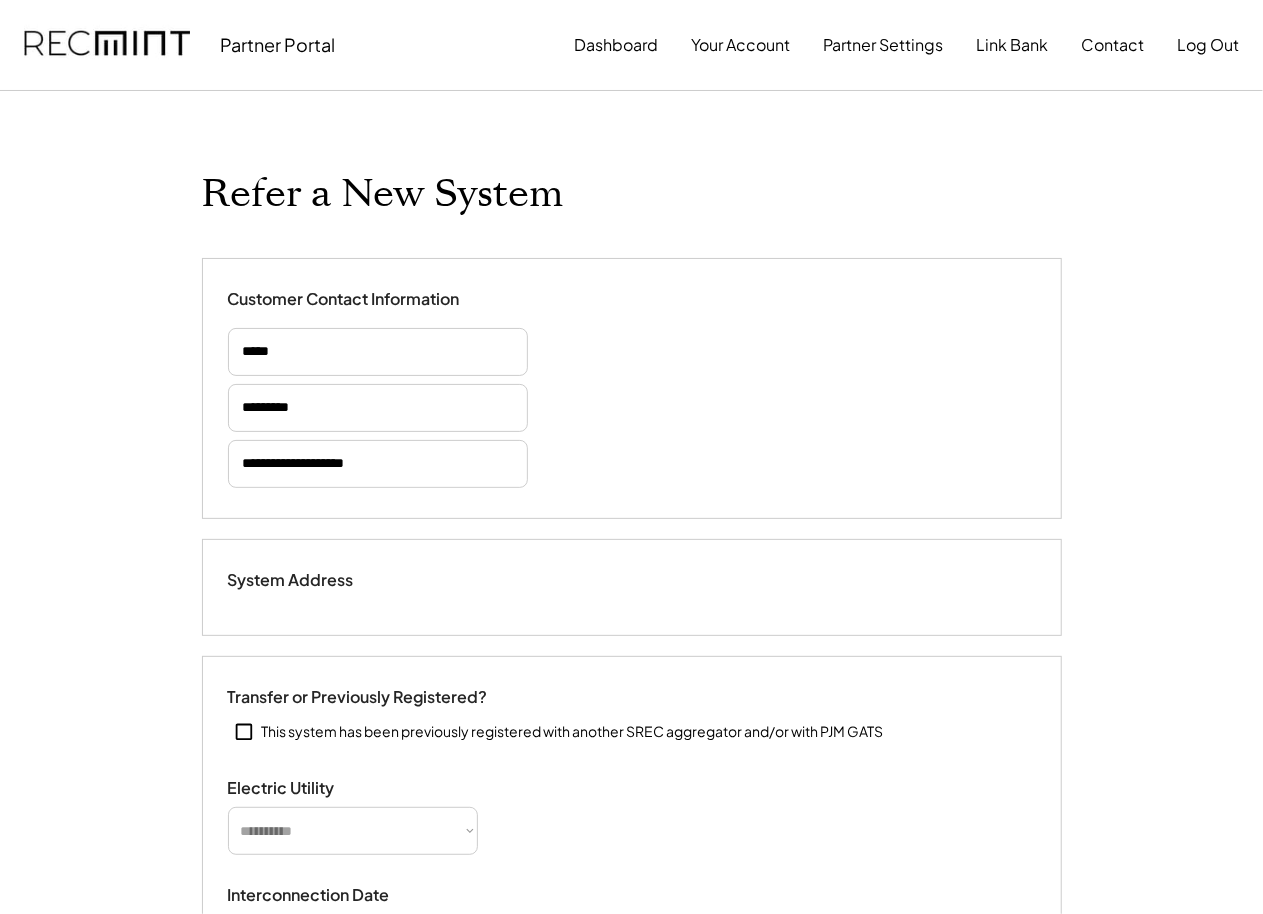 select on "**********" 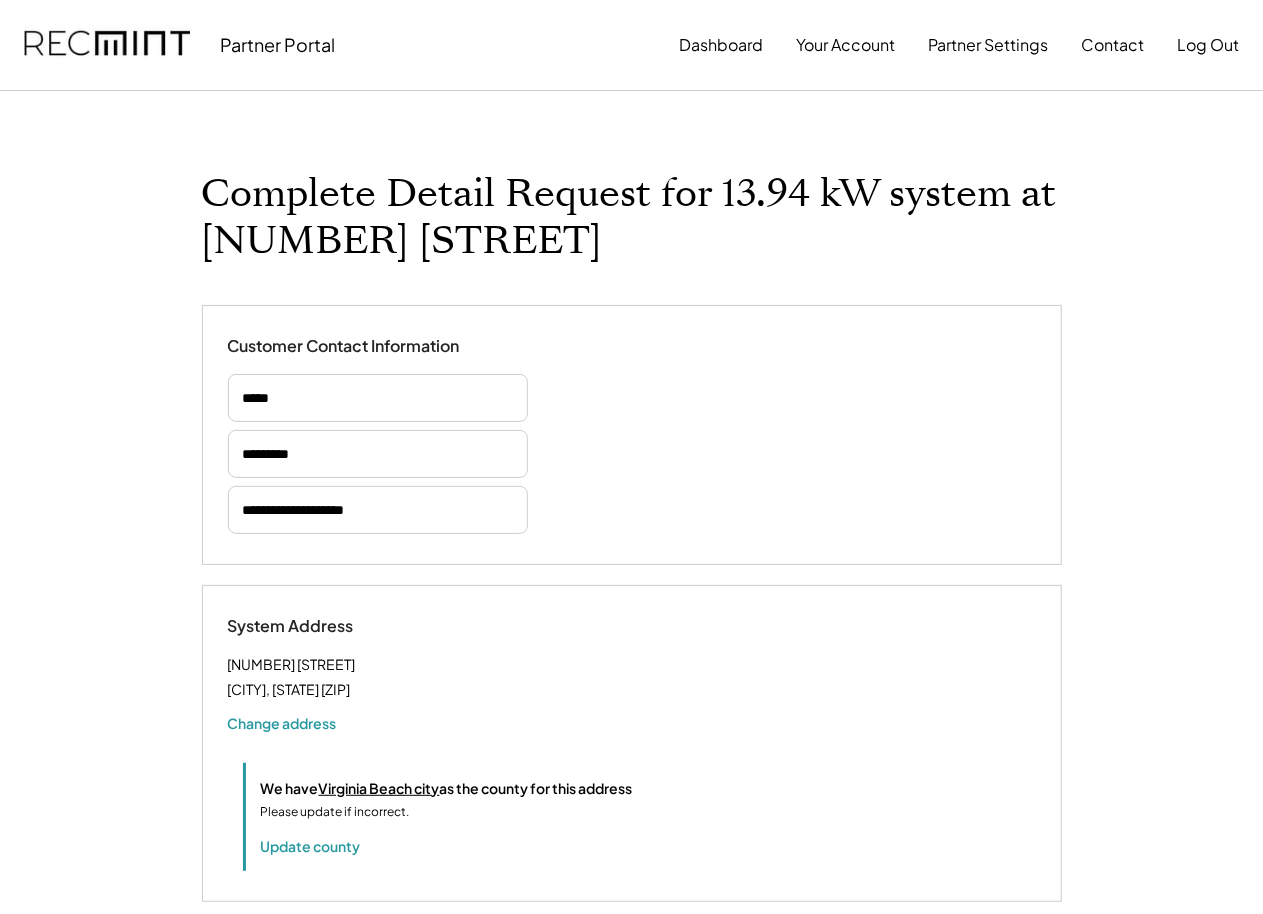 select on "**********" 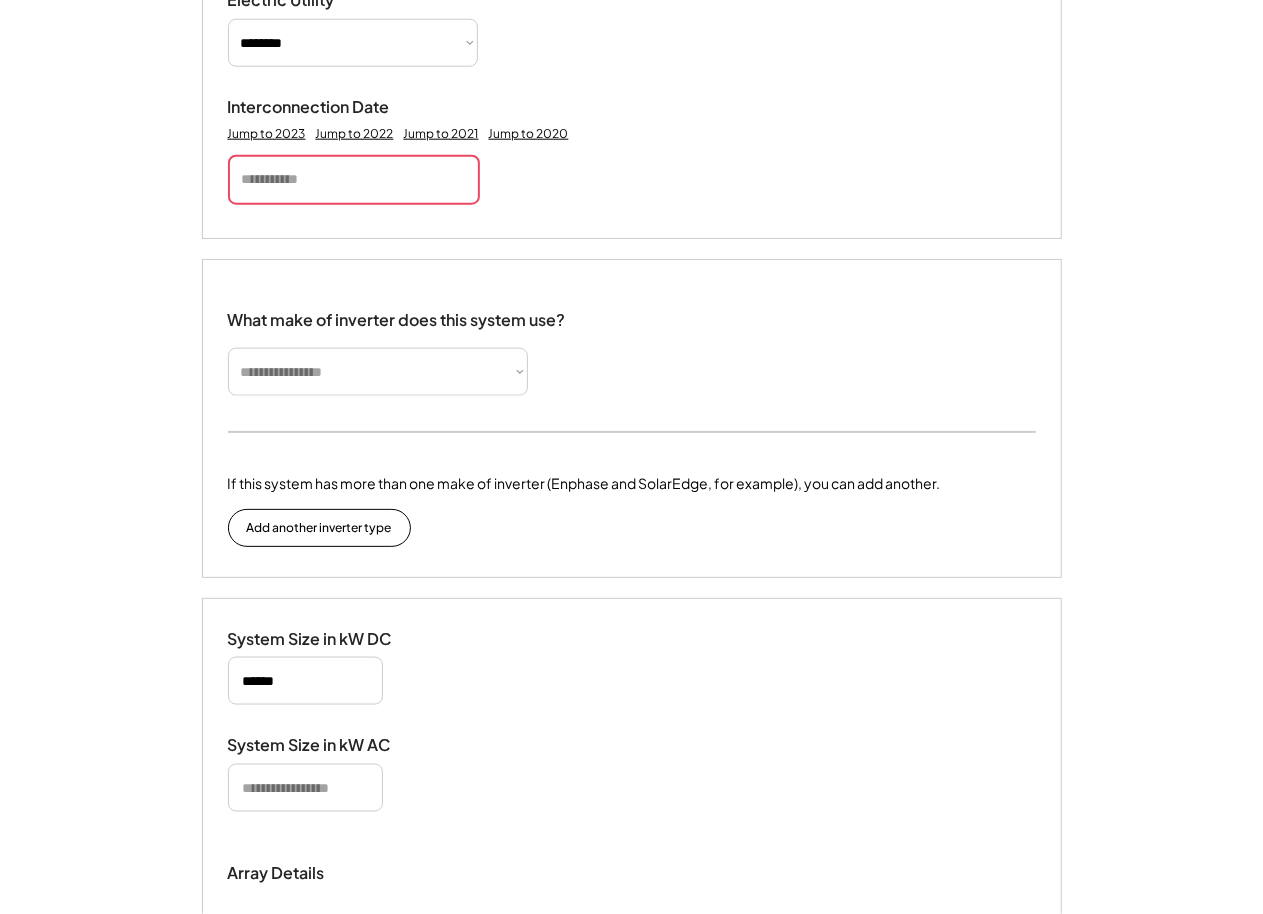 scroll, scrollTop: 1032, scrollLeft: 0, axis: vertical 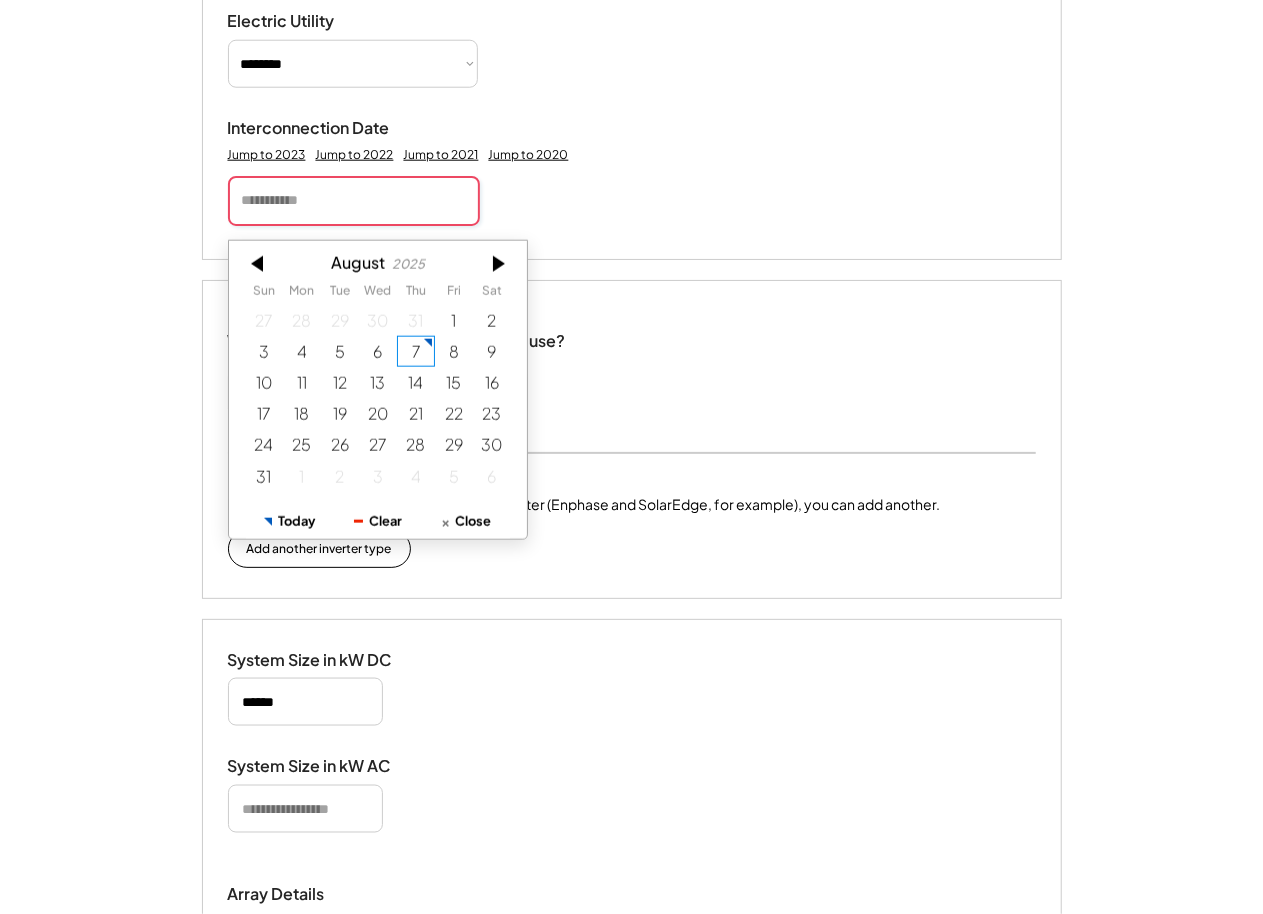 click at bounding box center (354, 201) 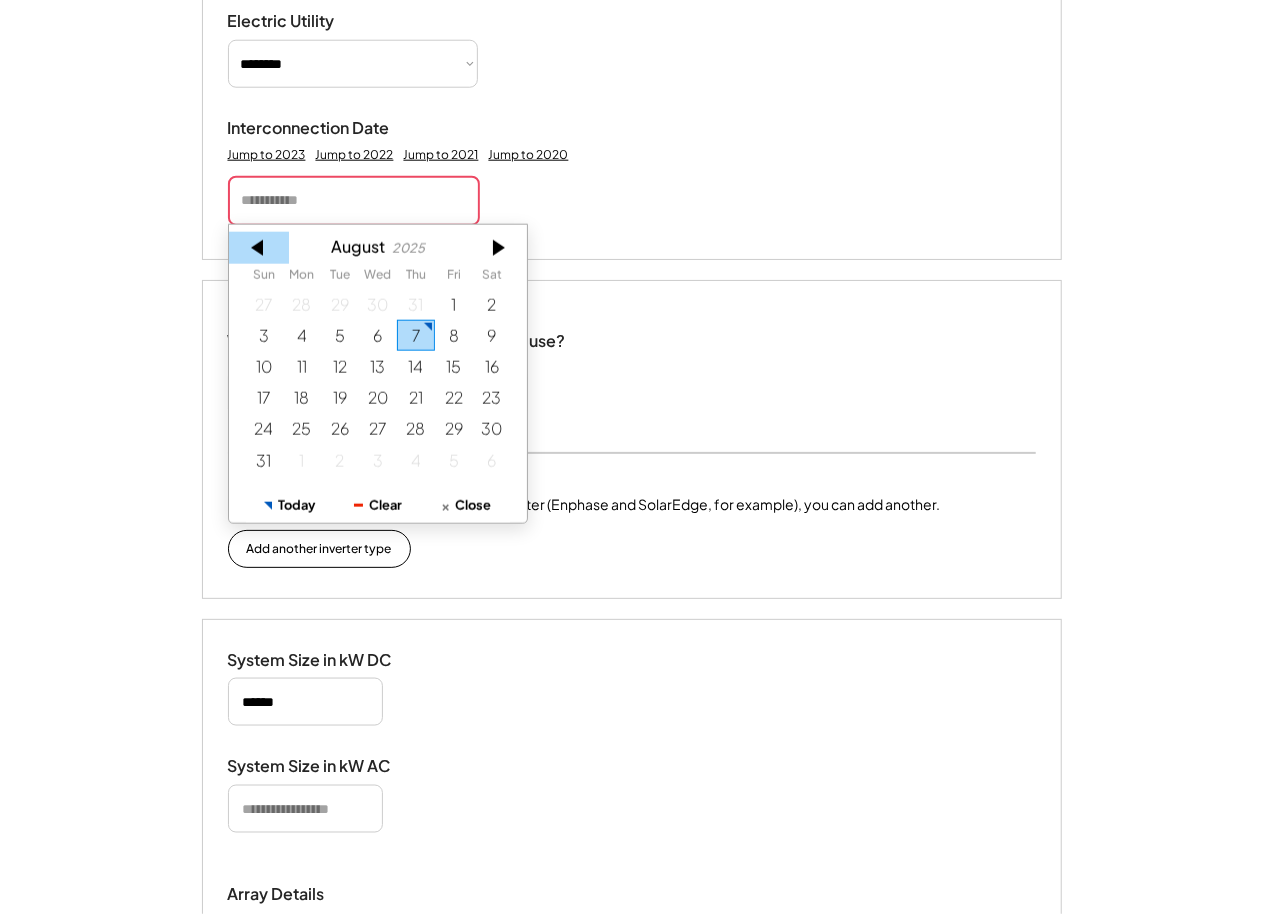 click at bounding box center [259, 248] 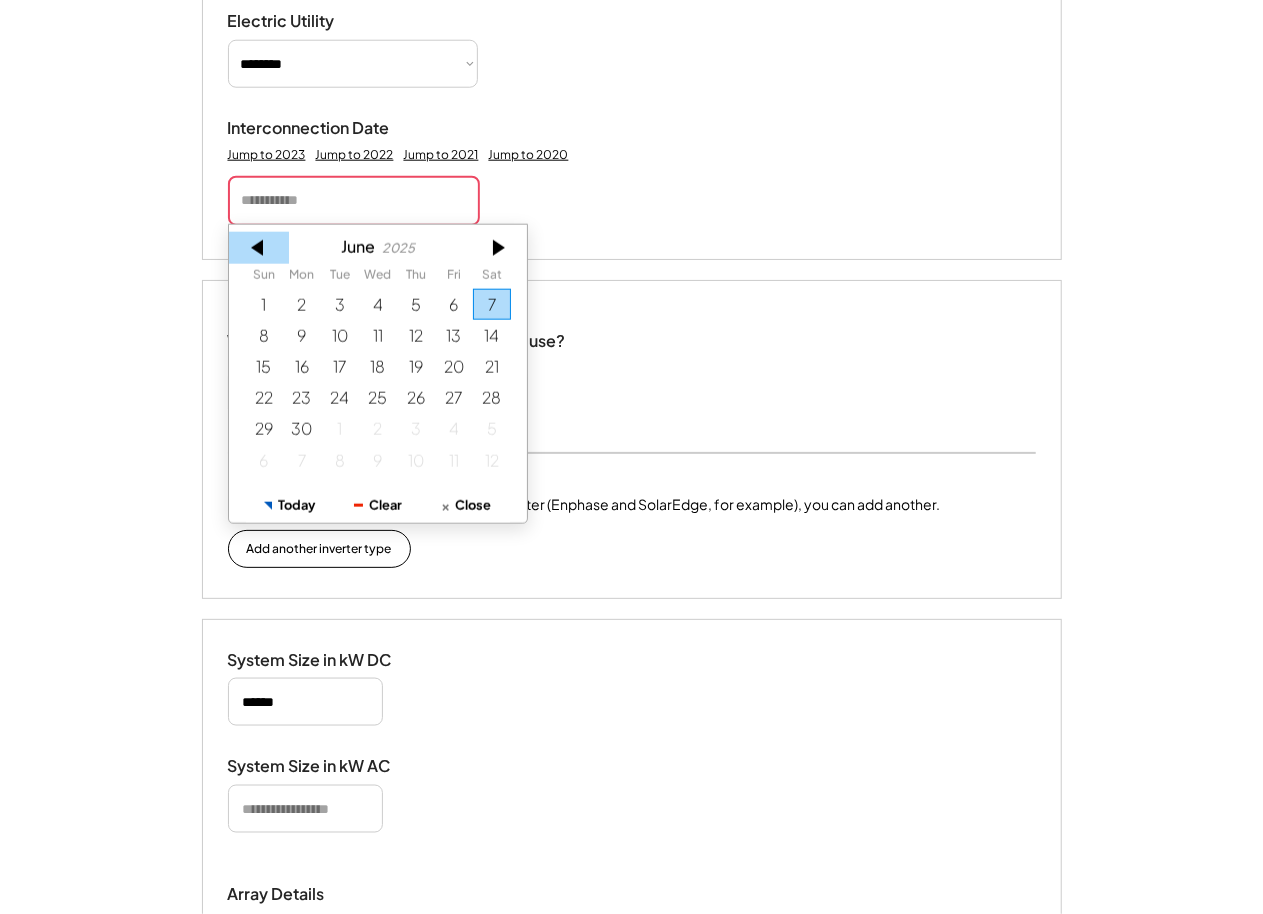 click at bounding box center [259, 248] 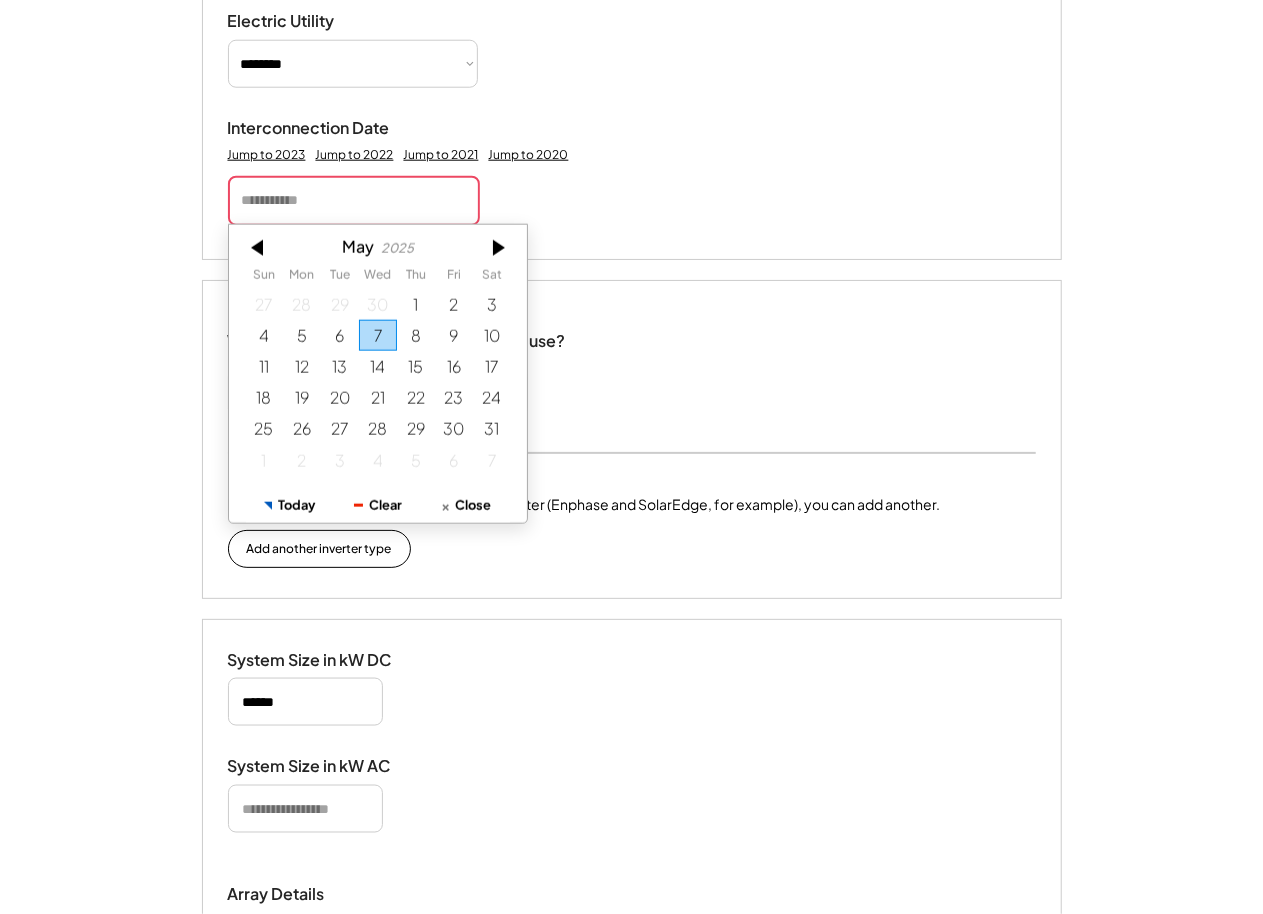 click at bounding box center [259, 248] 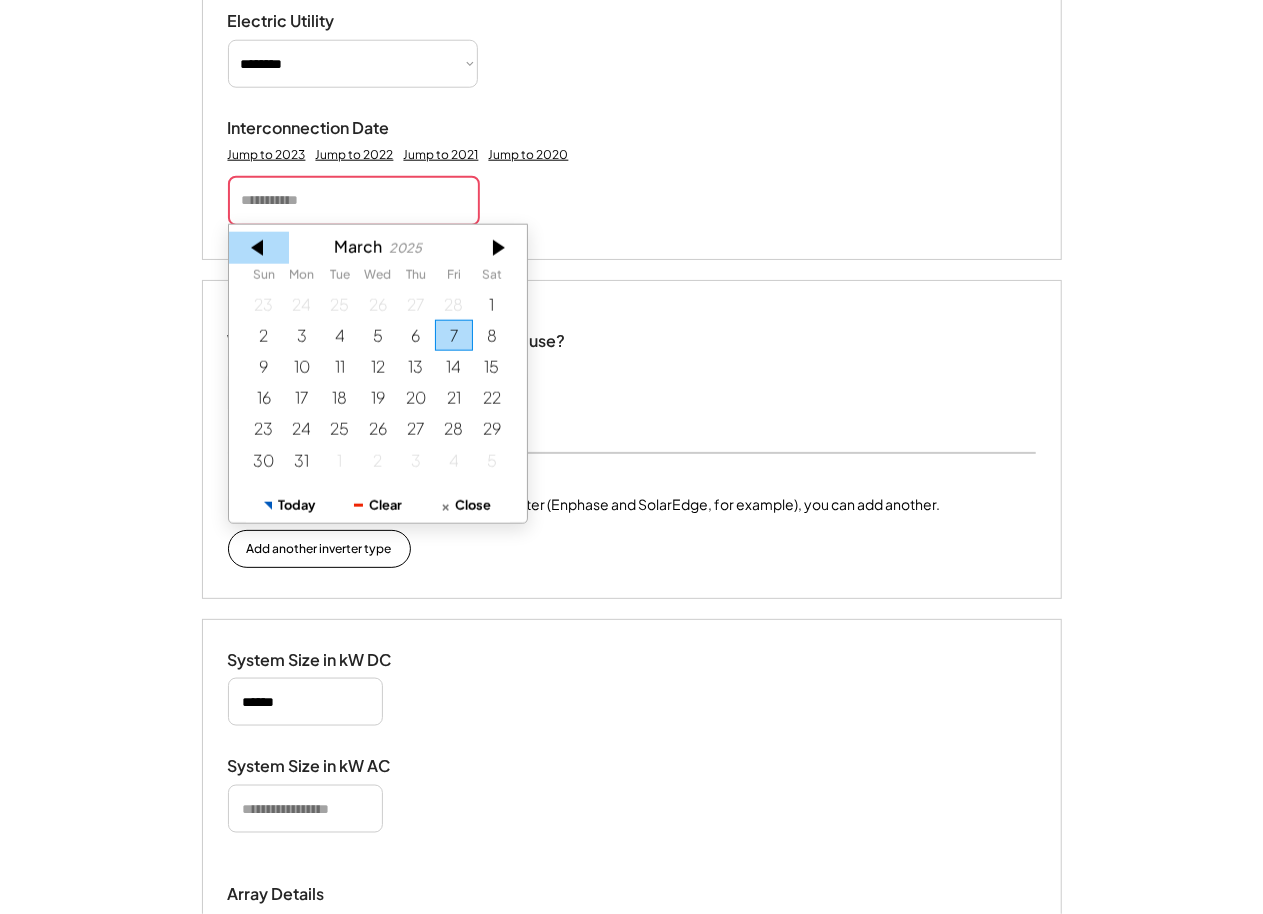 click at bounding box center [259, 248] 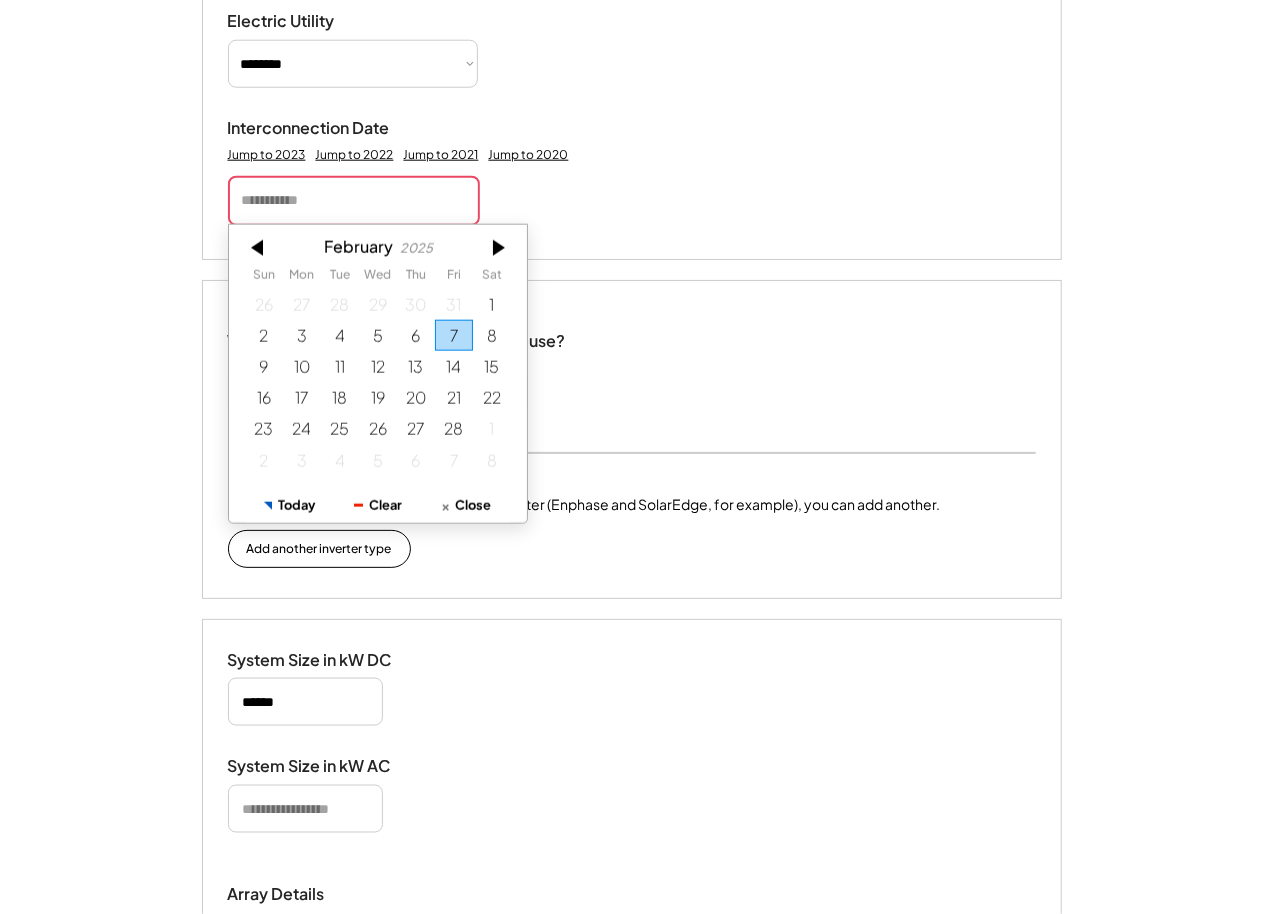 click at bounding box center (259, 248) 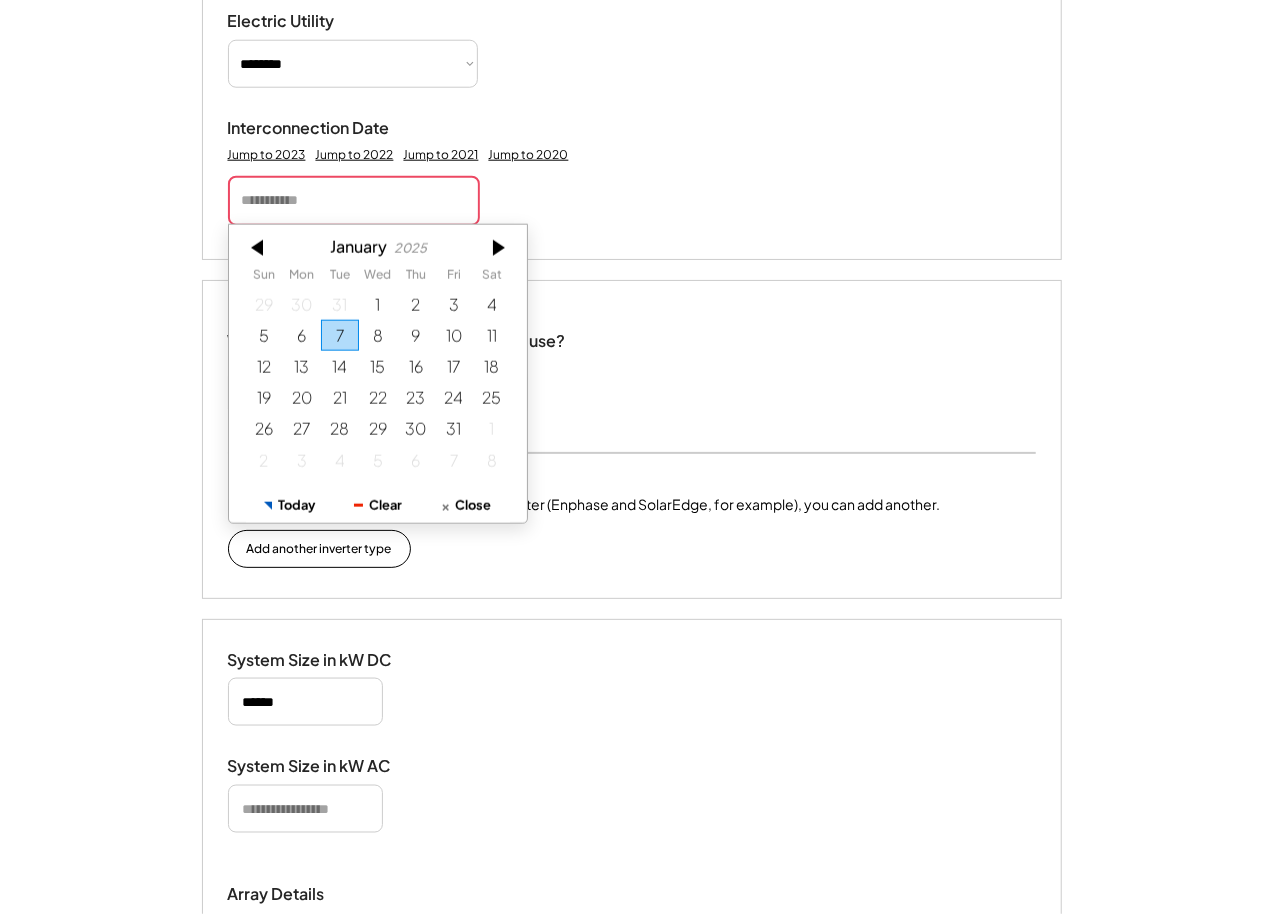 click at bounding box center [259, 248] 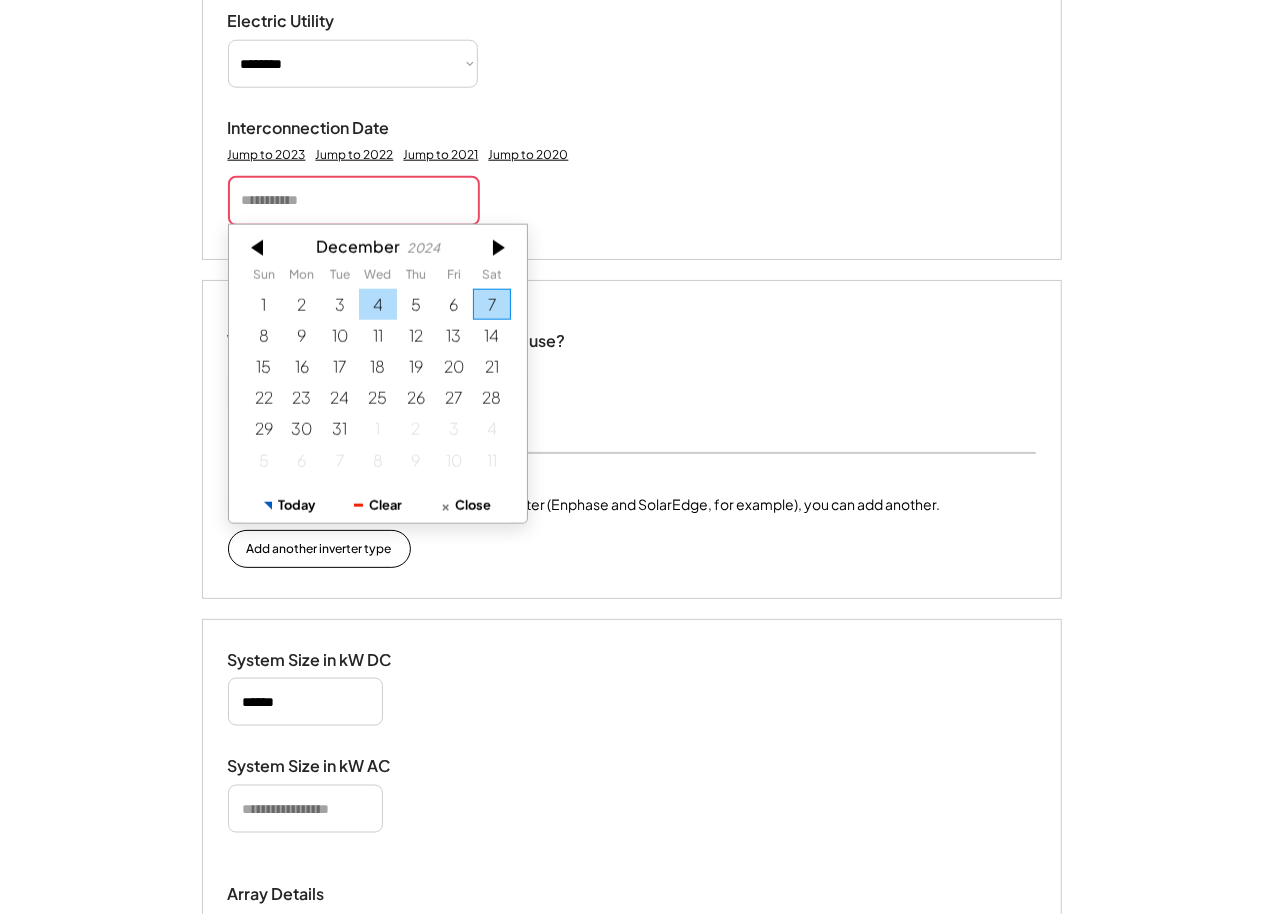 click on "4" at bounding box center [378, 304] 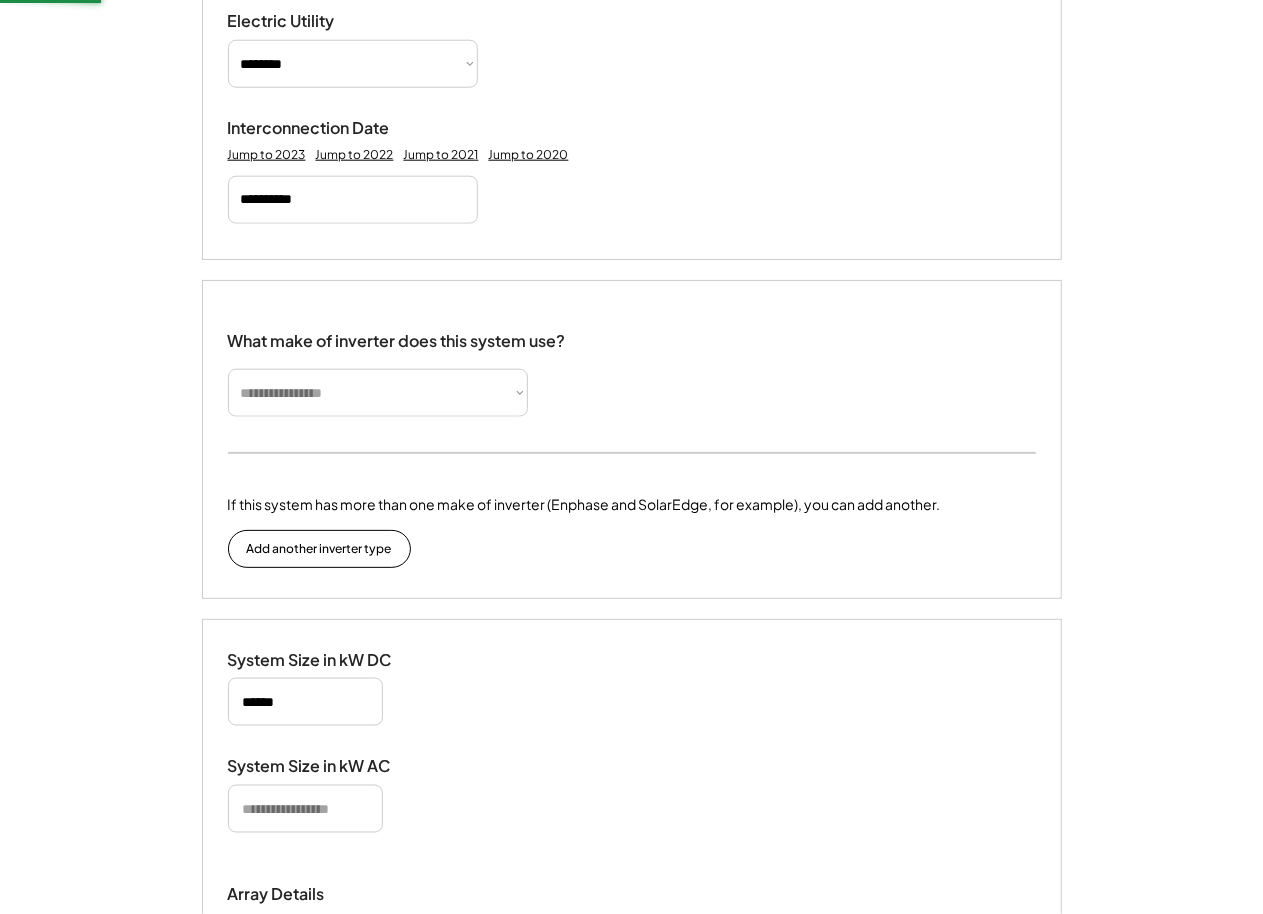 type 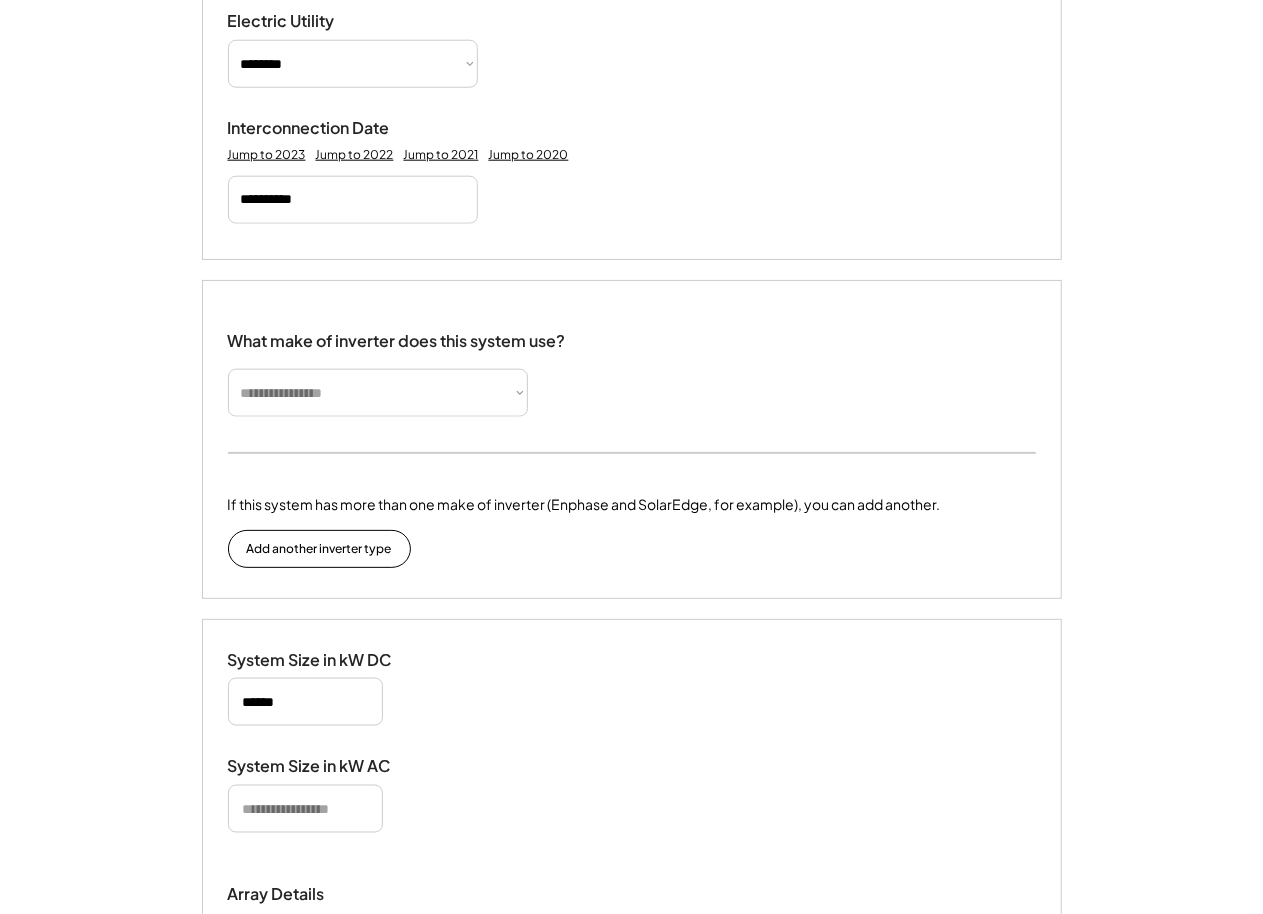 drag, startPoint x: 326, startPoint y: 361, endPoint x: 347, endPoint y: 376, distance: 25.806976 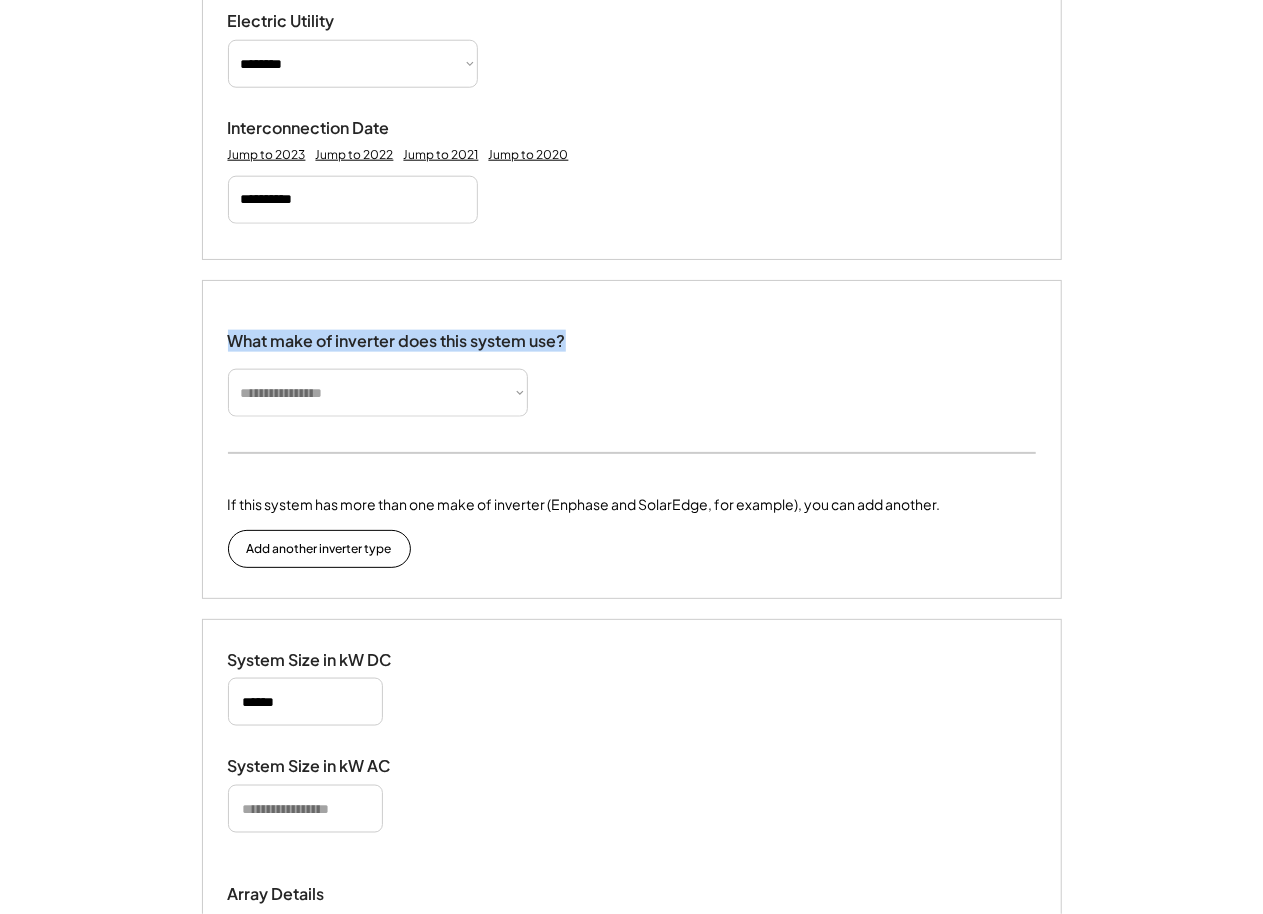 click on "**********" at bounding box center (378, 393) 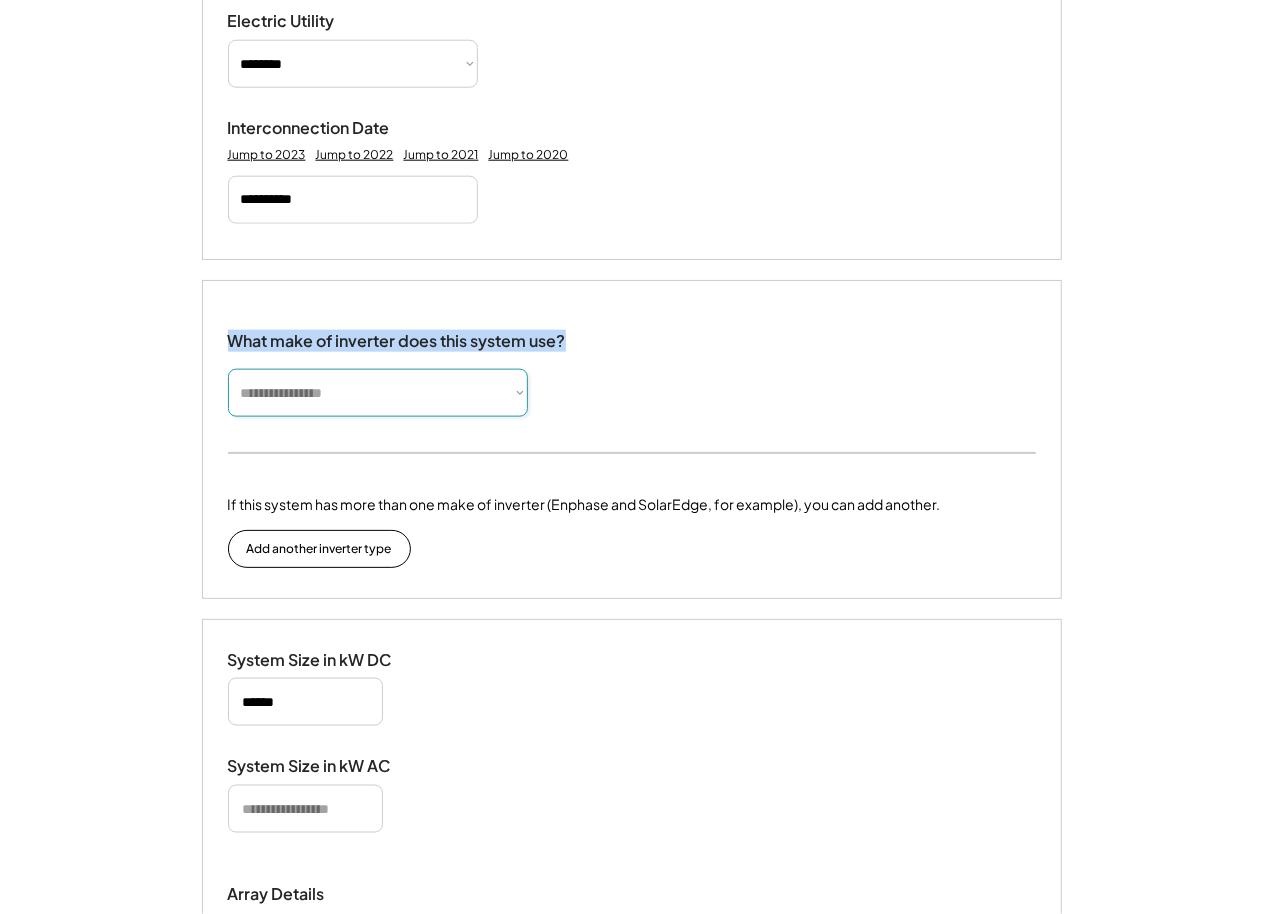 select on "*********" 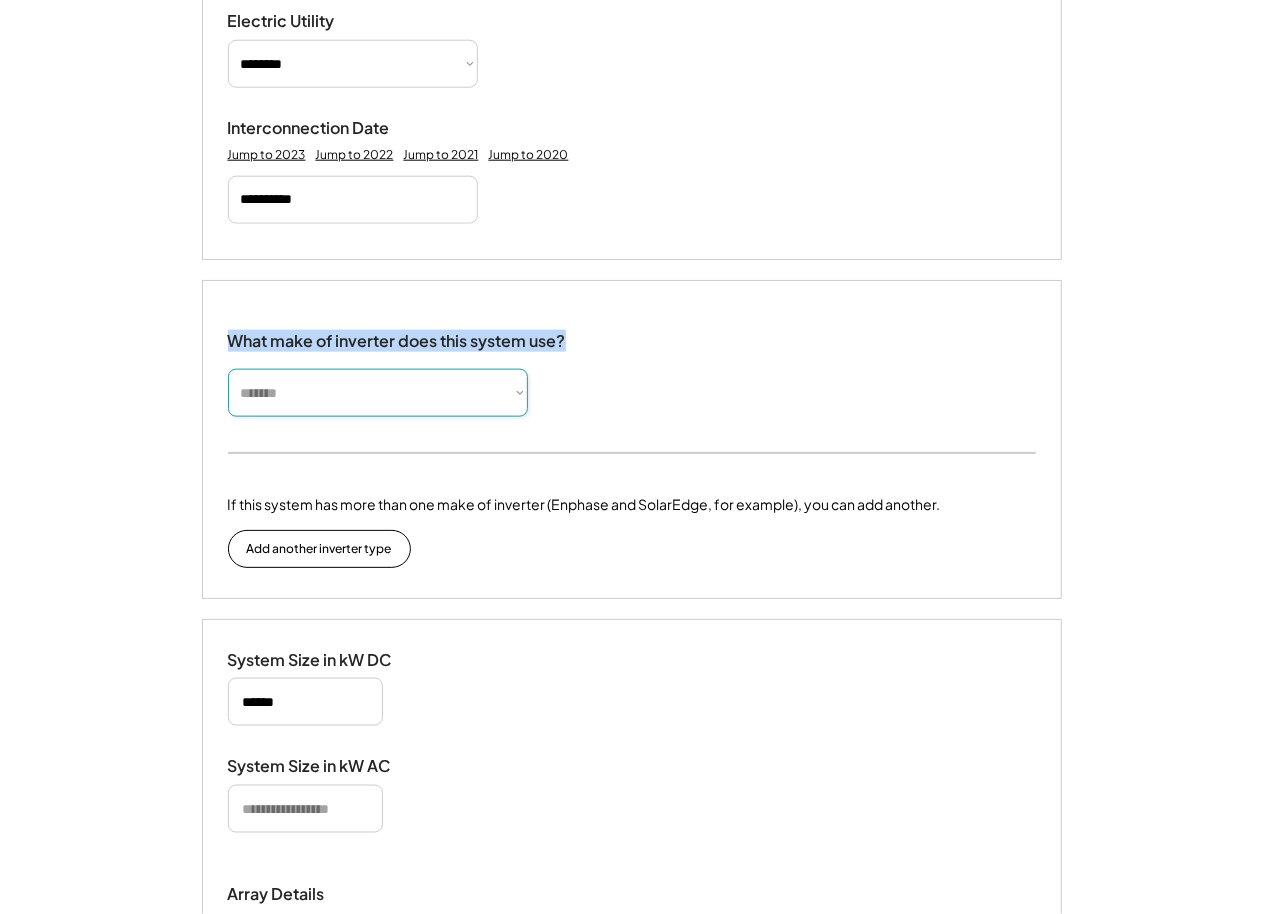 type 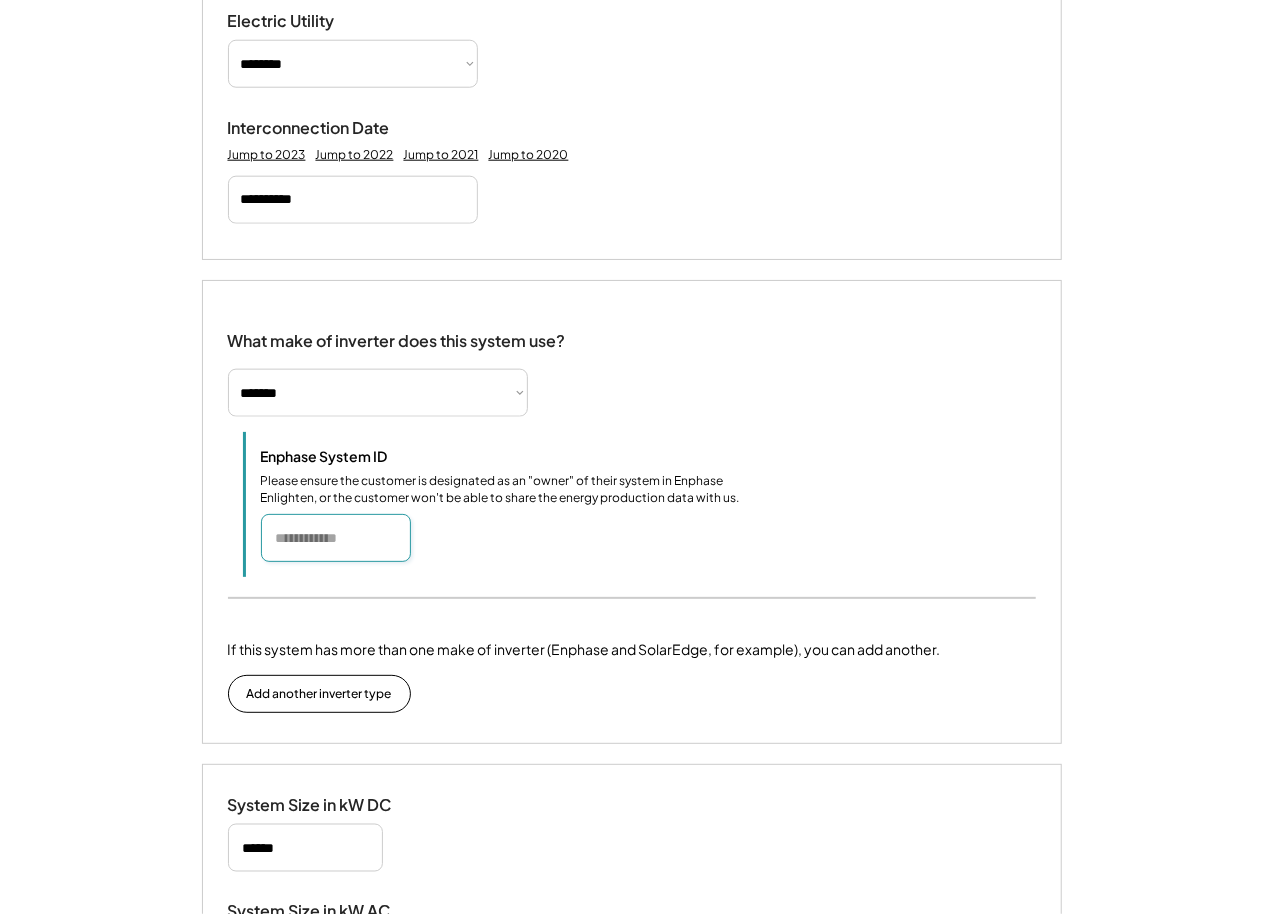 click at bounding box center [336, 538] 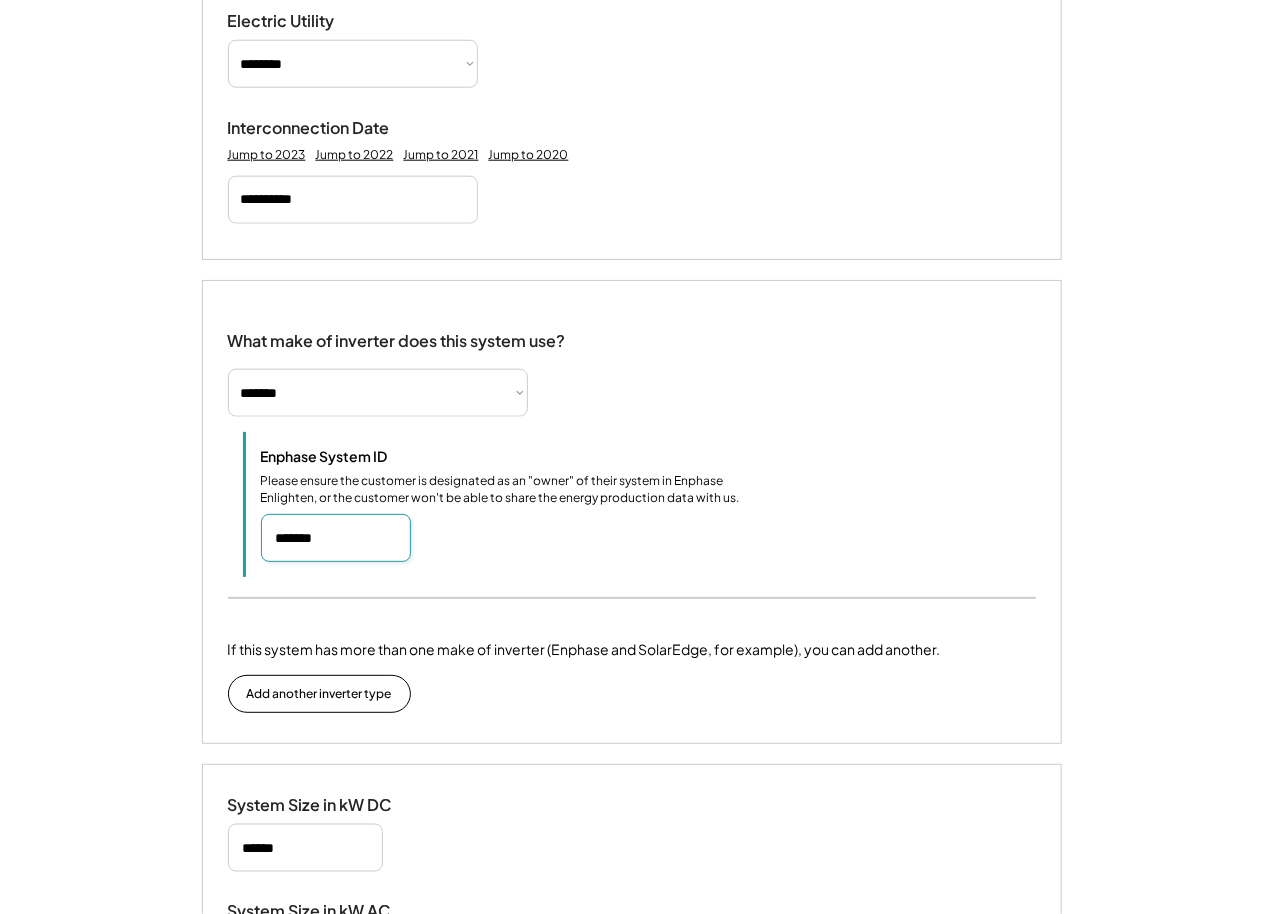 type on "*******" 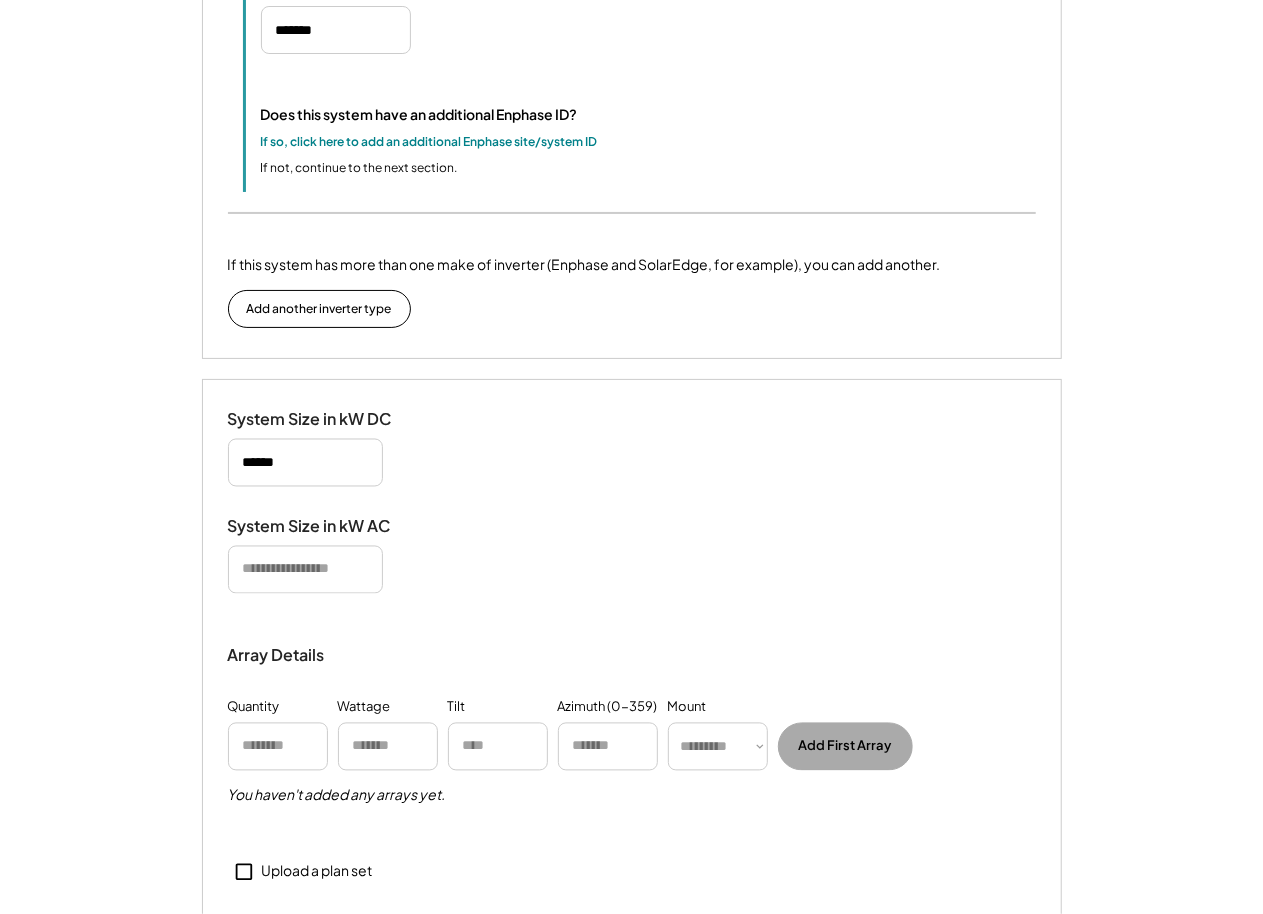 scroll, scrollTop: 1568, scrollLeft: 0, axis: vertical 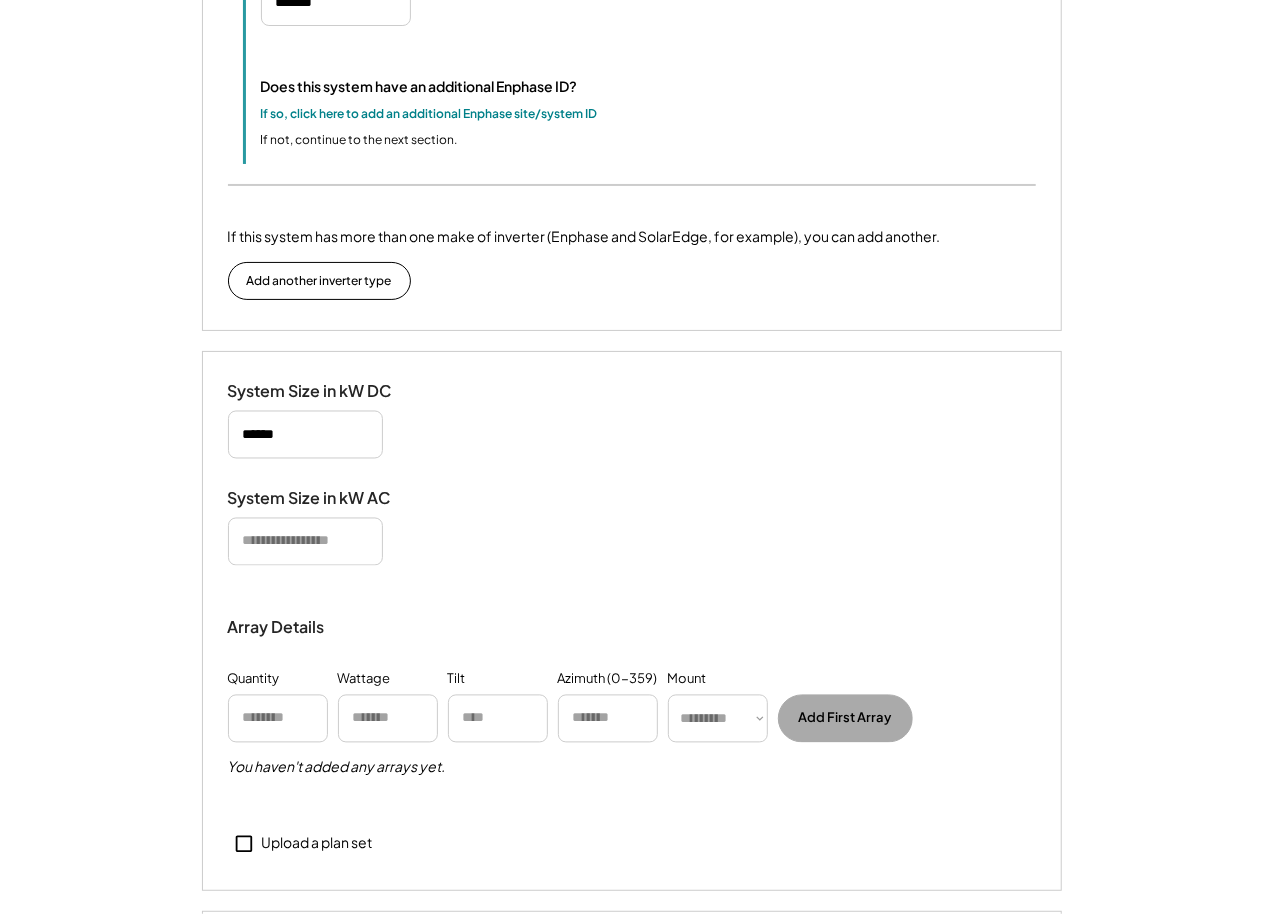click at bounding box center (305, 542) 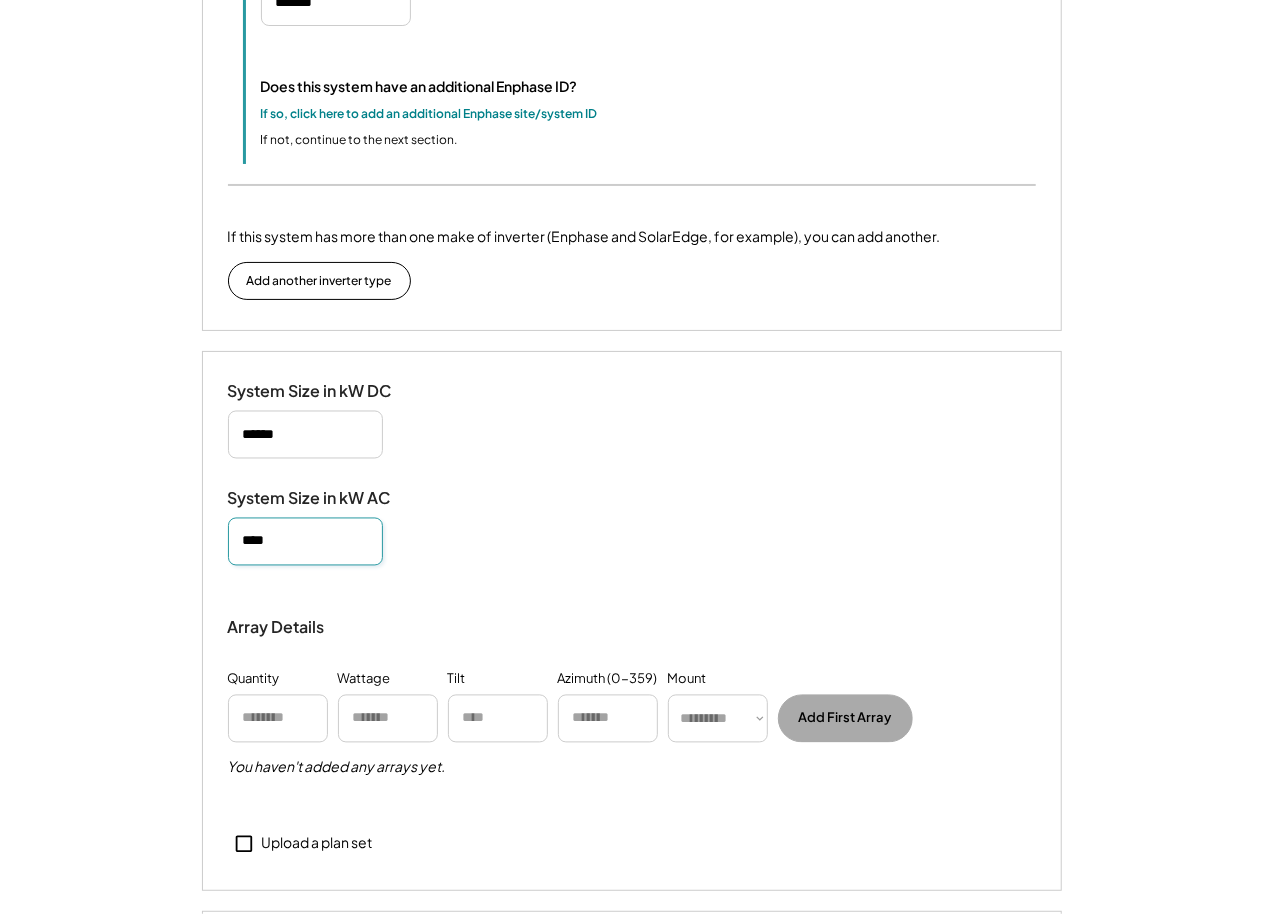 type on "****" 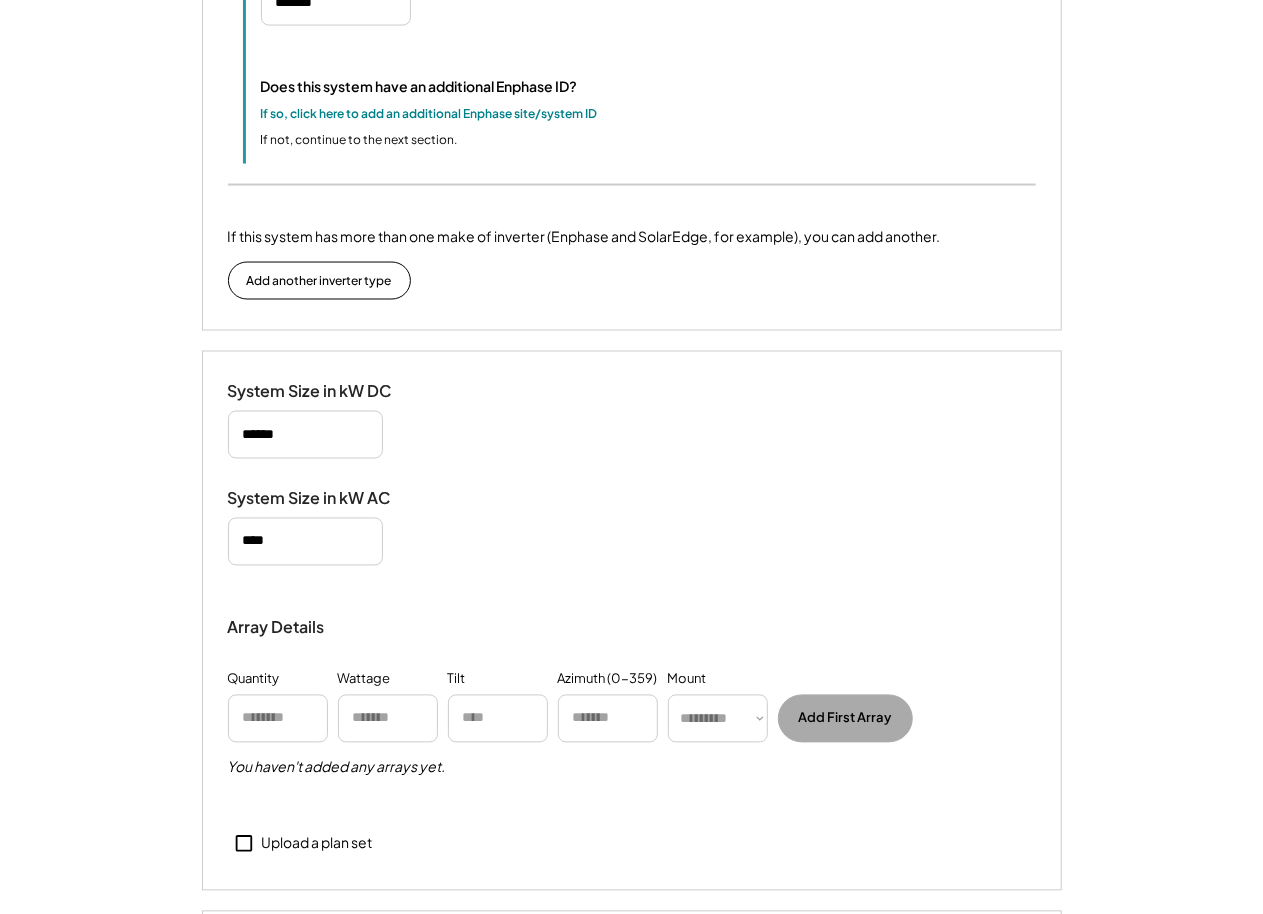 click on "Upload a plan set" at bounding box center [300, 844] 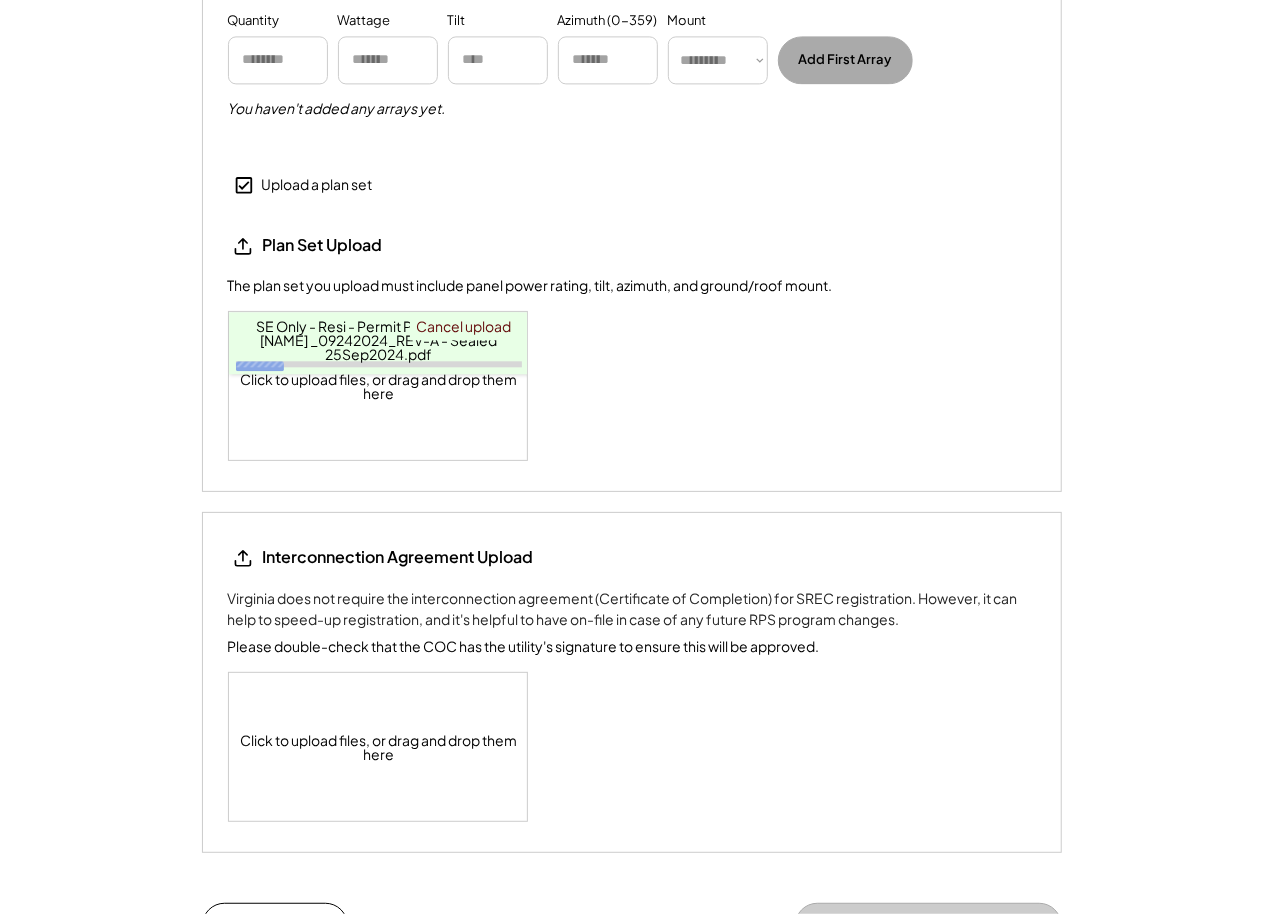 scroll, scrollTop: 2466, scrollLeft: 0, axis: vertical 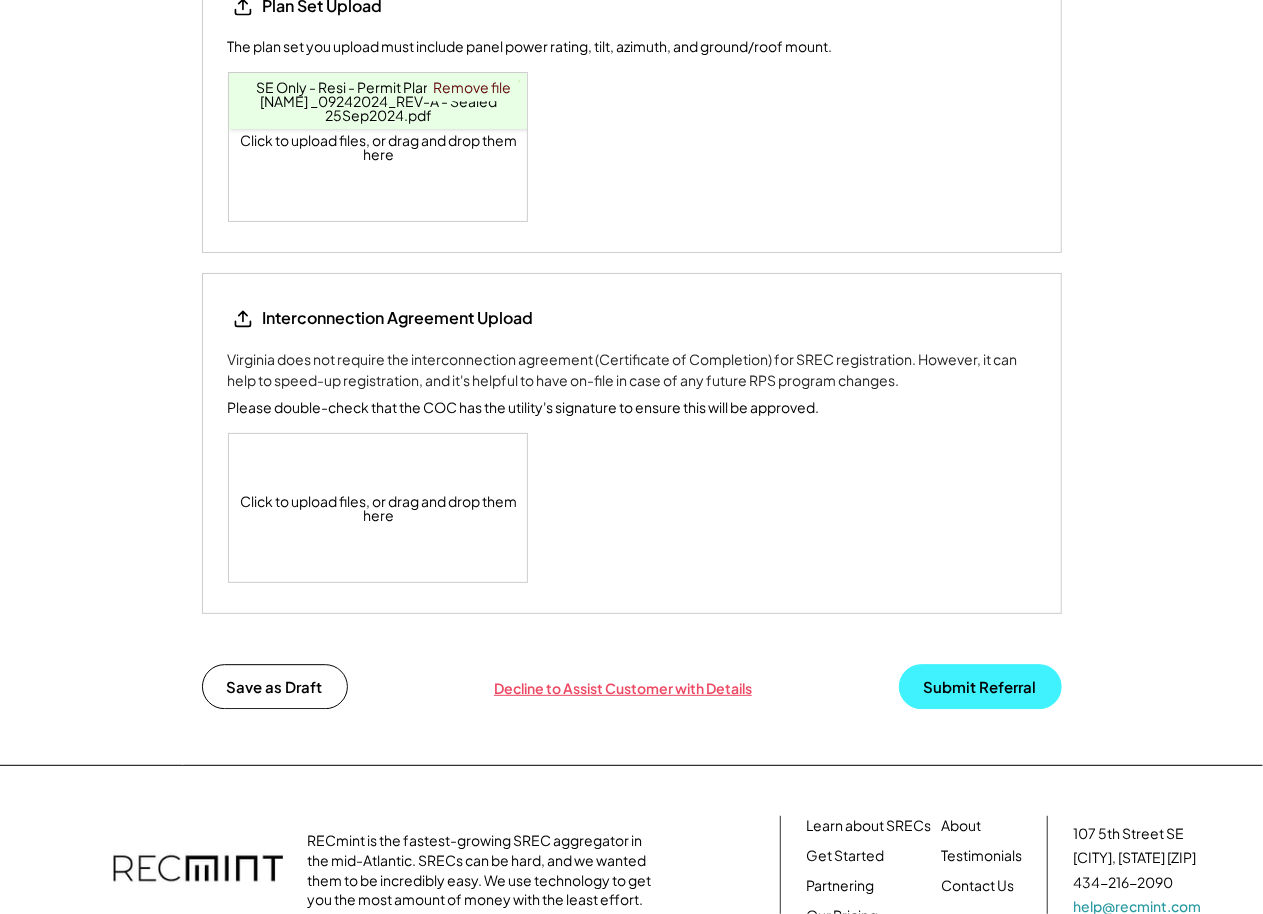 click on "Submit Referral" at bounding box center [980, 686] 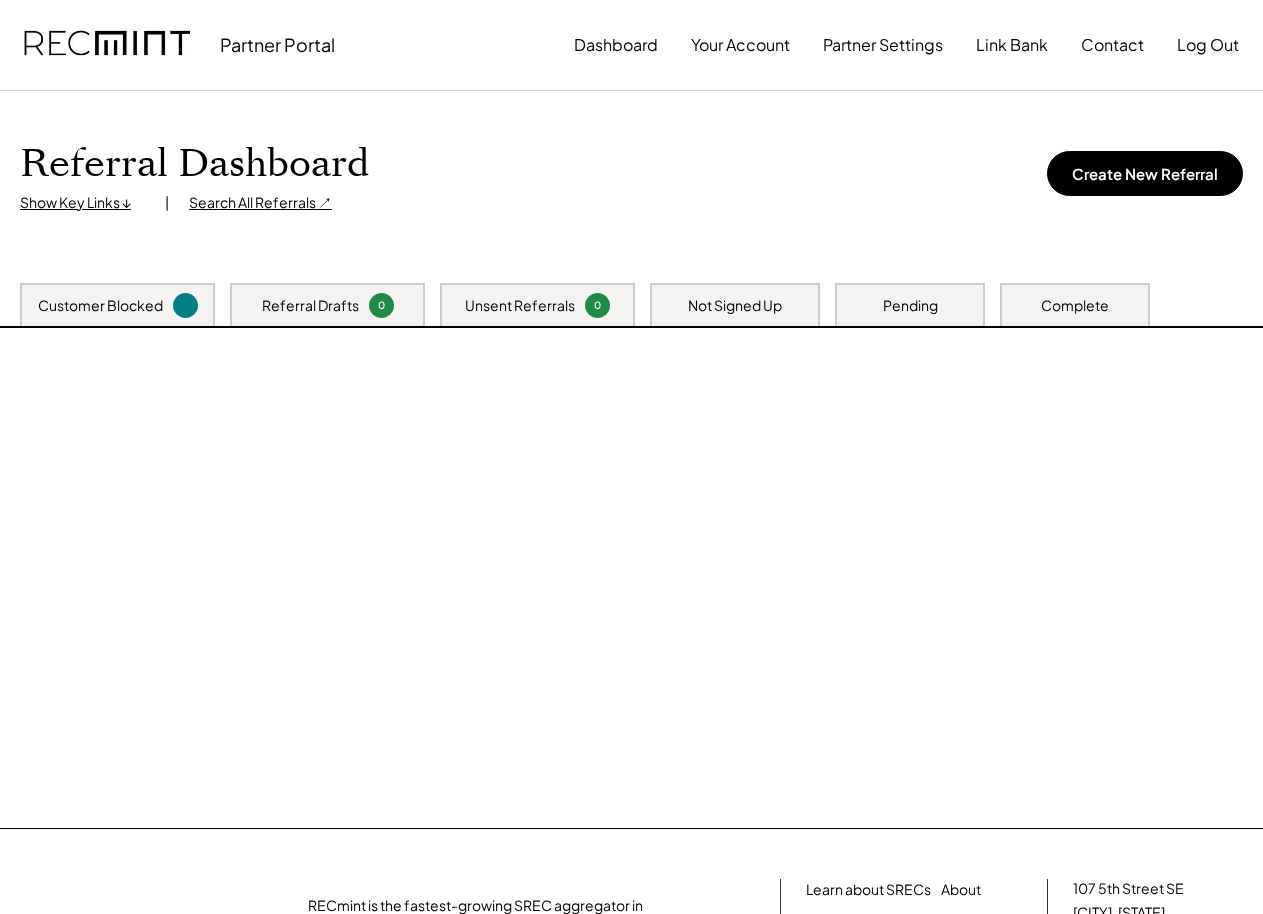 scroll, scrollTop: 0, scrollLeft: 0, axis: both 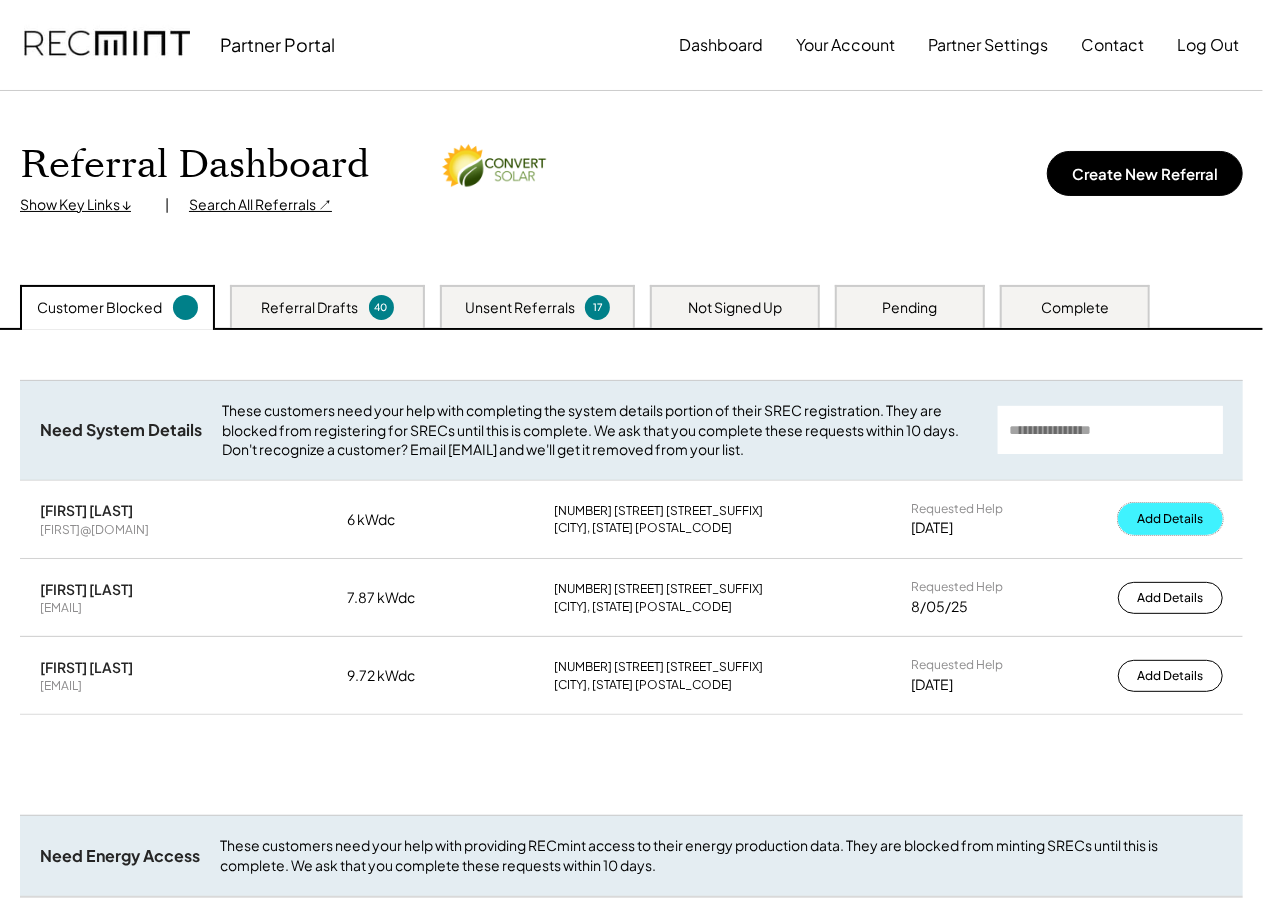 click on "Add Details" at bounding box center [1170, 519] 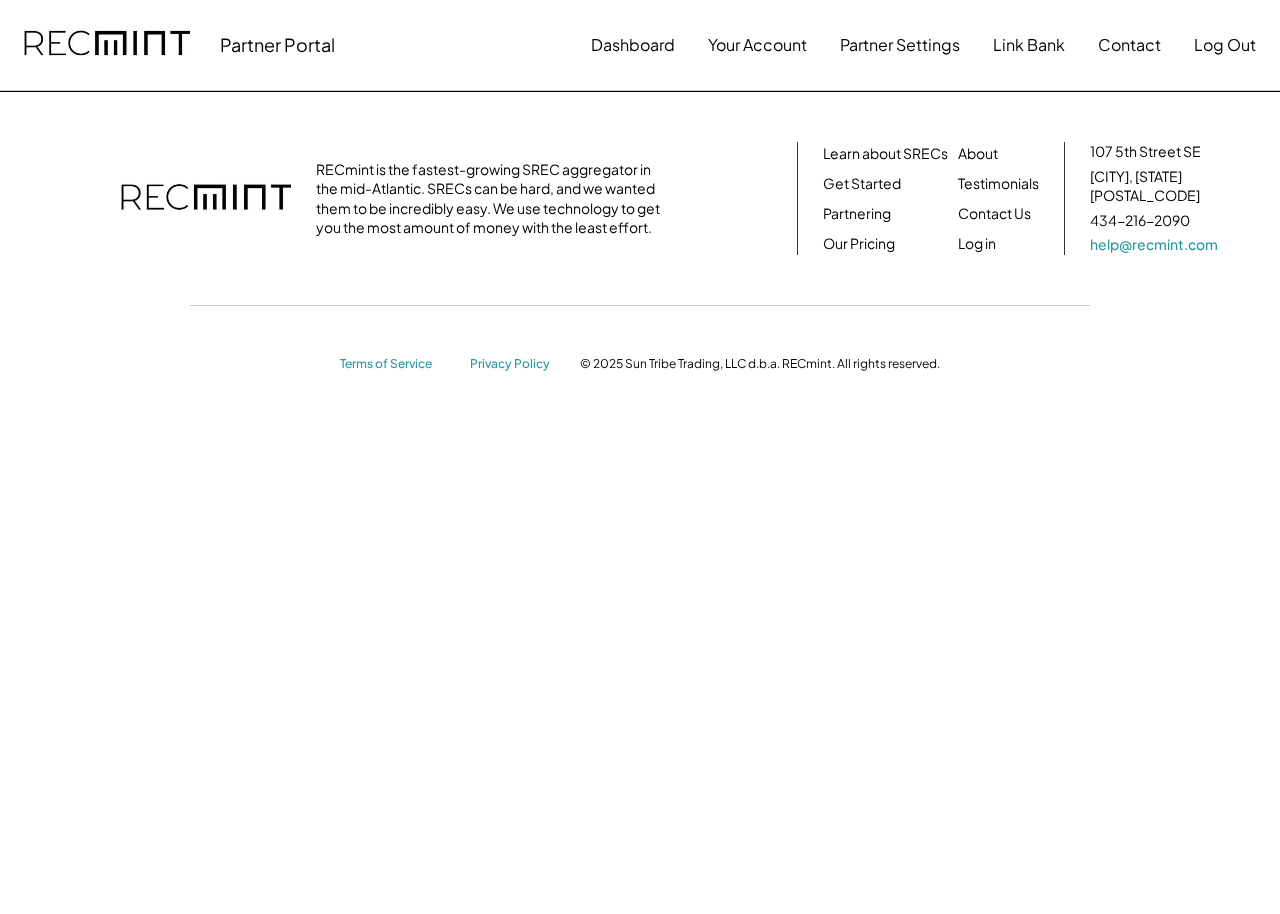 scroll, scrollTop: 0, scrollLeft: 0, axis: both 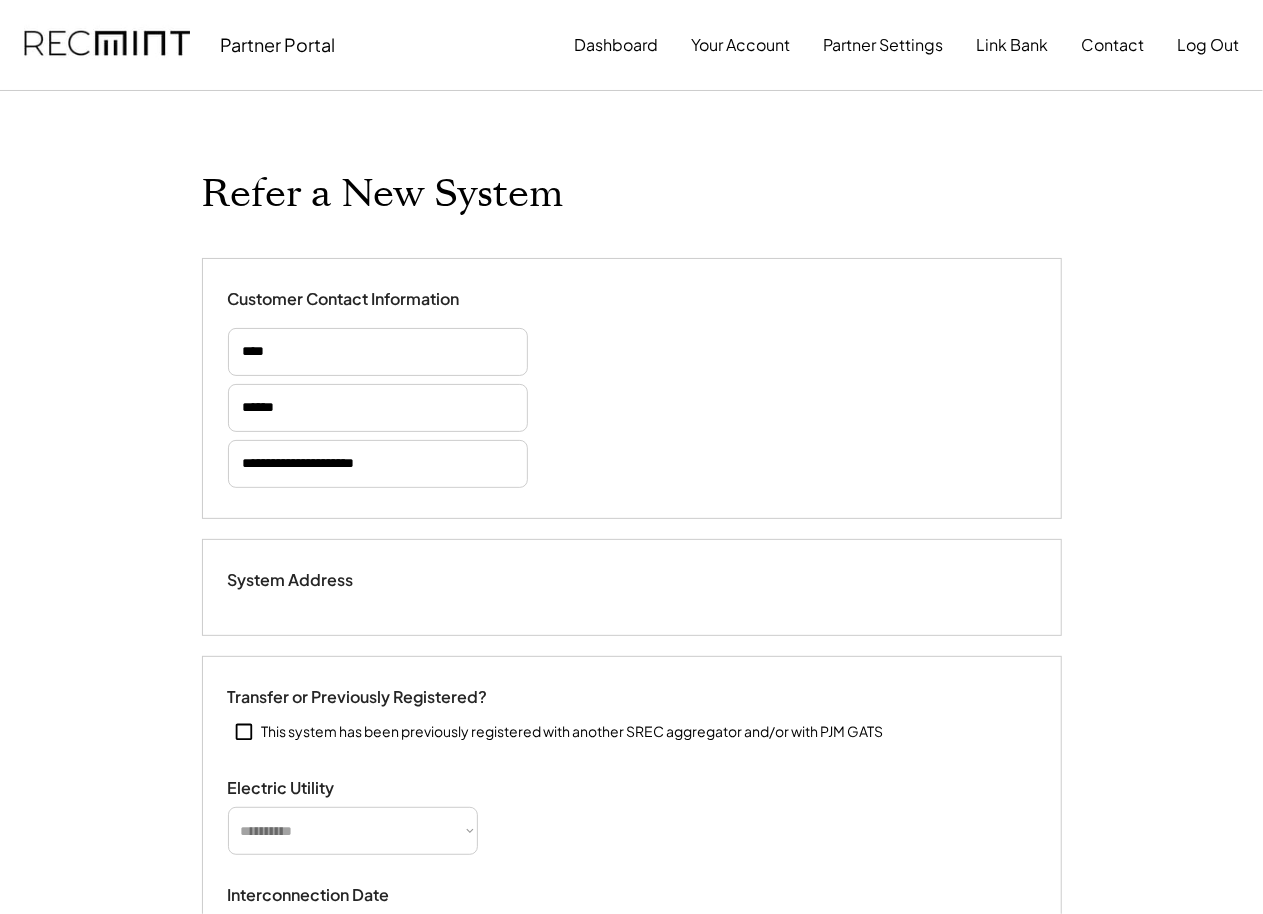 select on "**********" 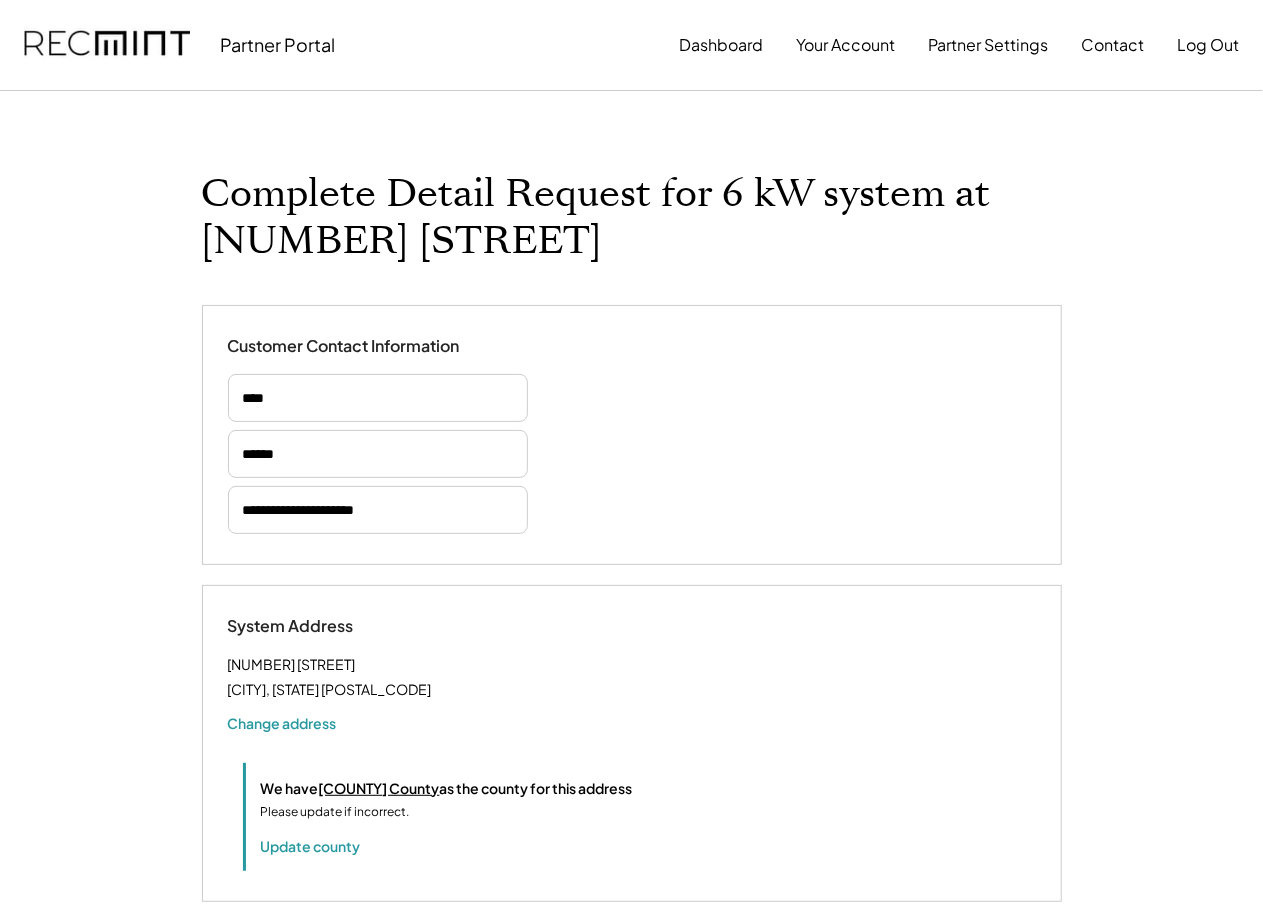 select on "**********" 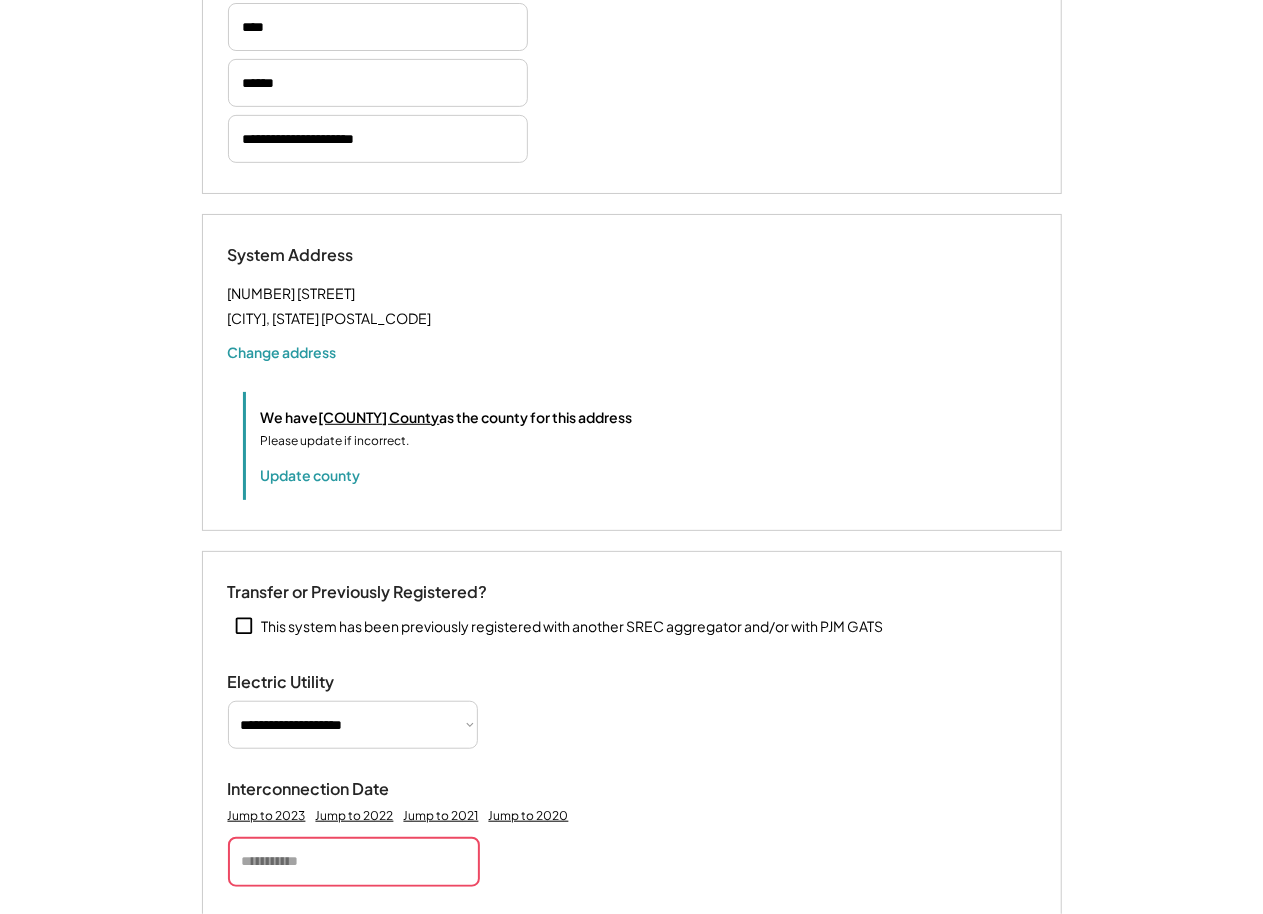 scroll, scrollTop: 592, scrollLeft: 0, axis: vertical 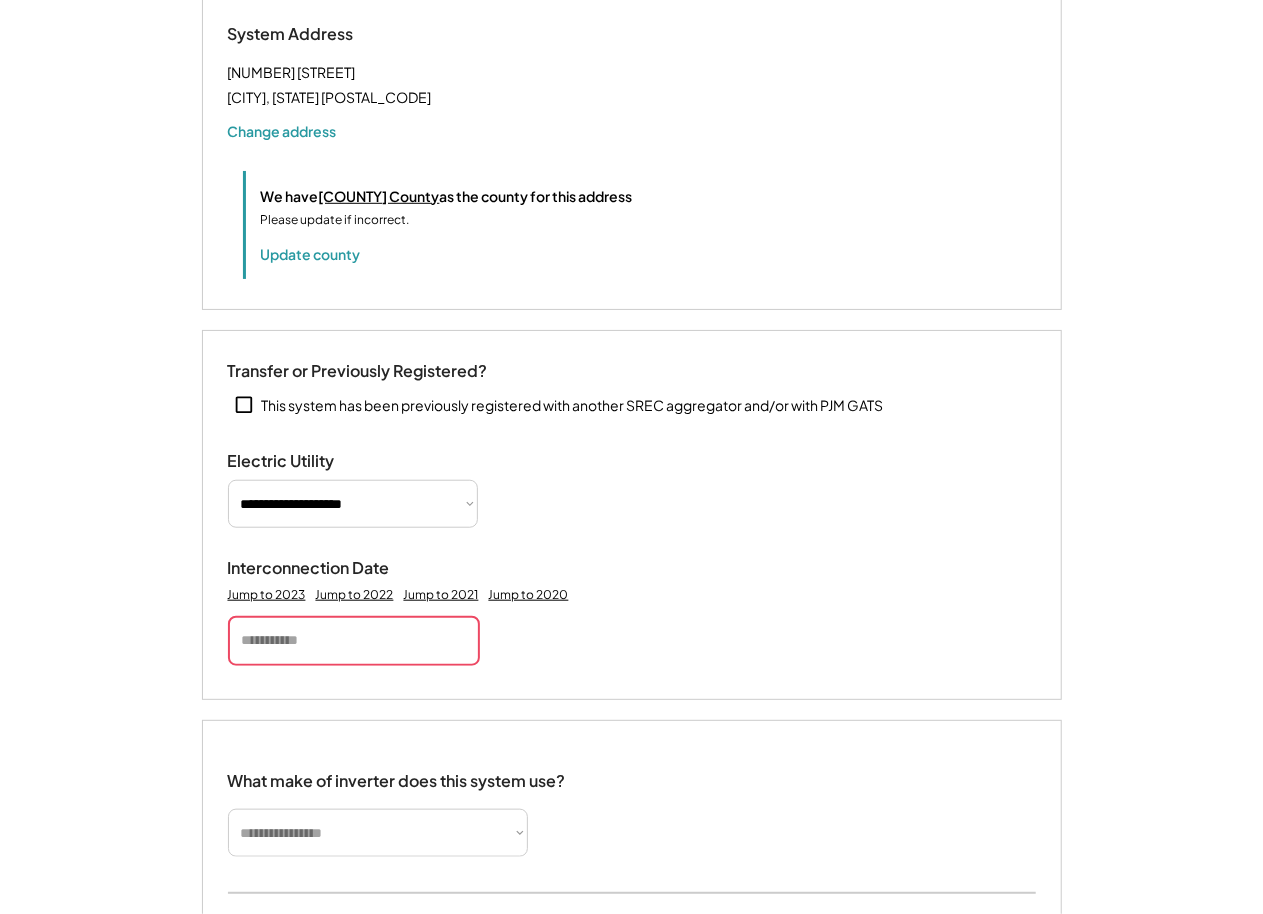 click on "**********" at bounding box center [631, -135] 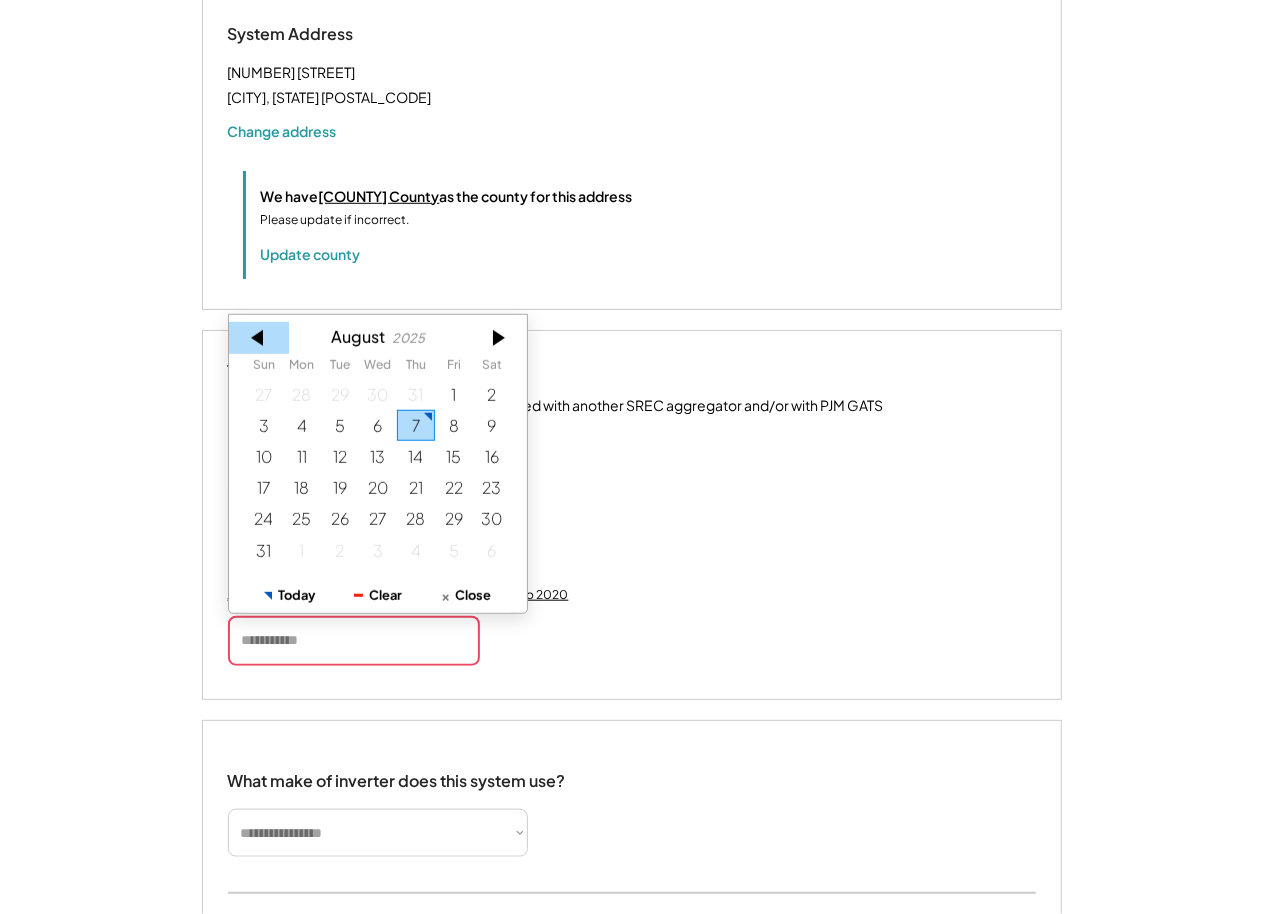 click at bounding box center (259, 338) 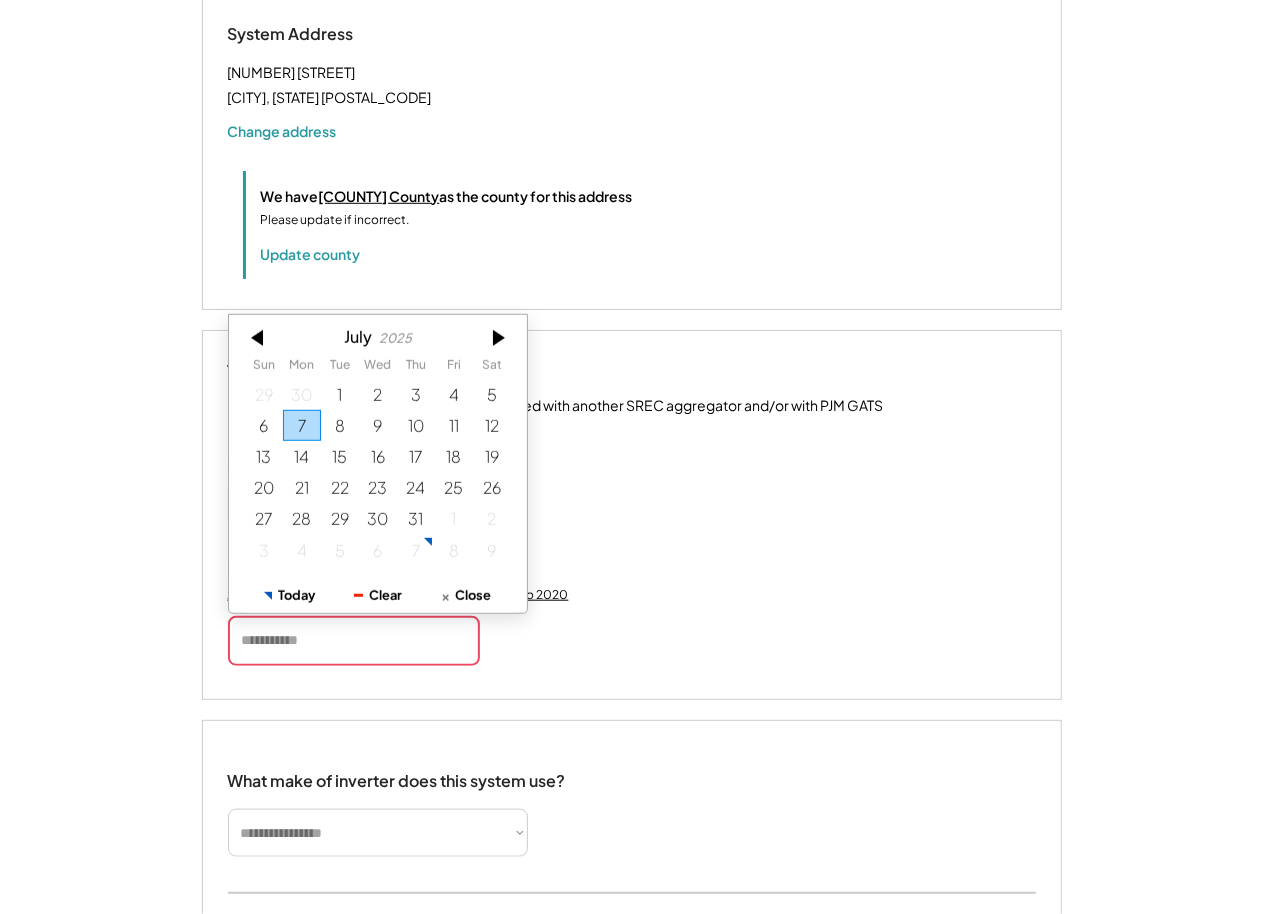 click at bounding box center [259, 338] 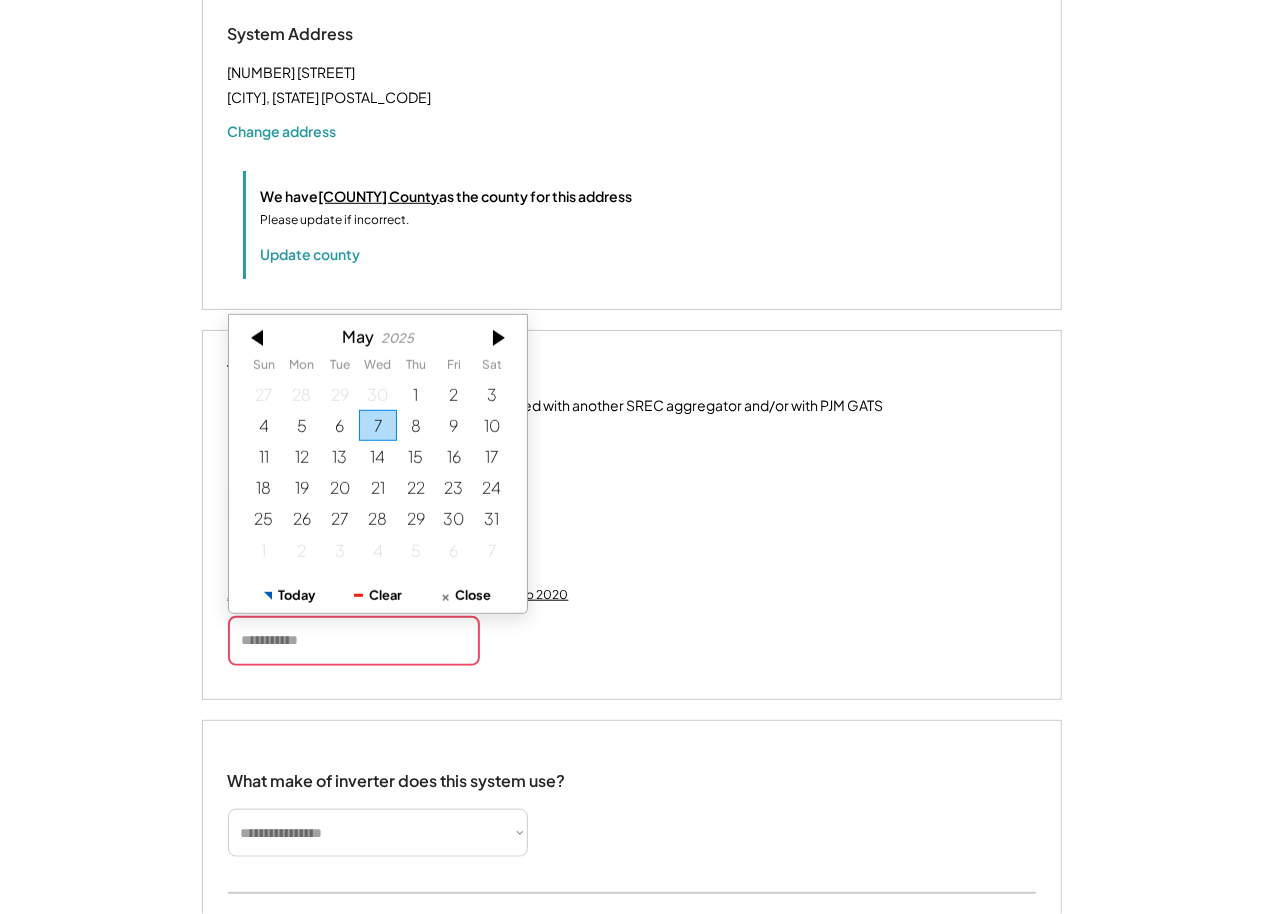 click at bounding box center (259, 338) 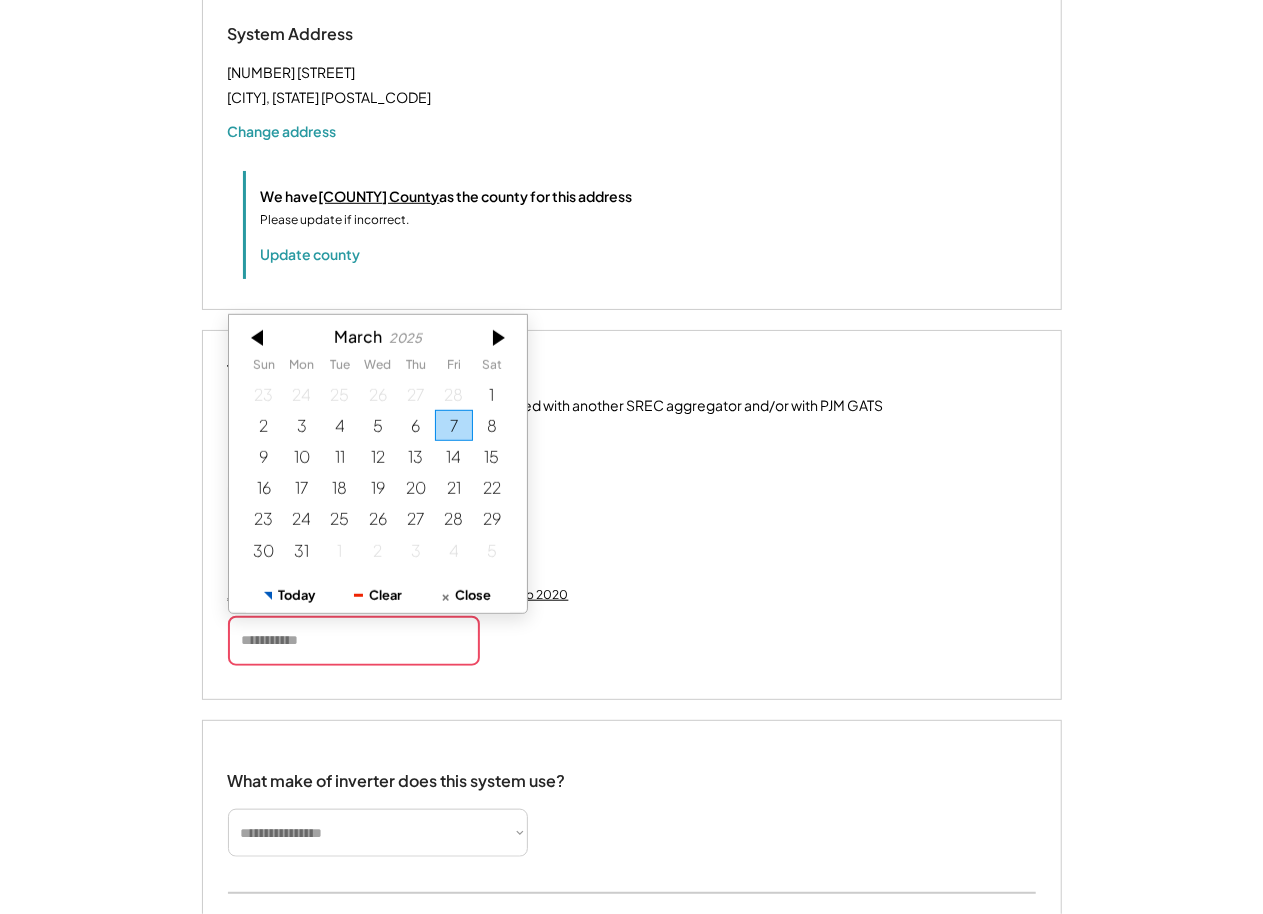 click at bounding box center (259, 338) 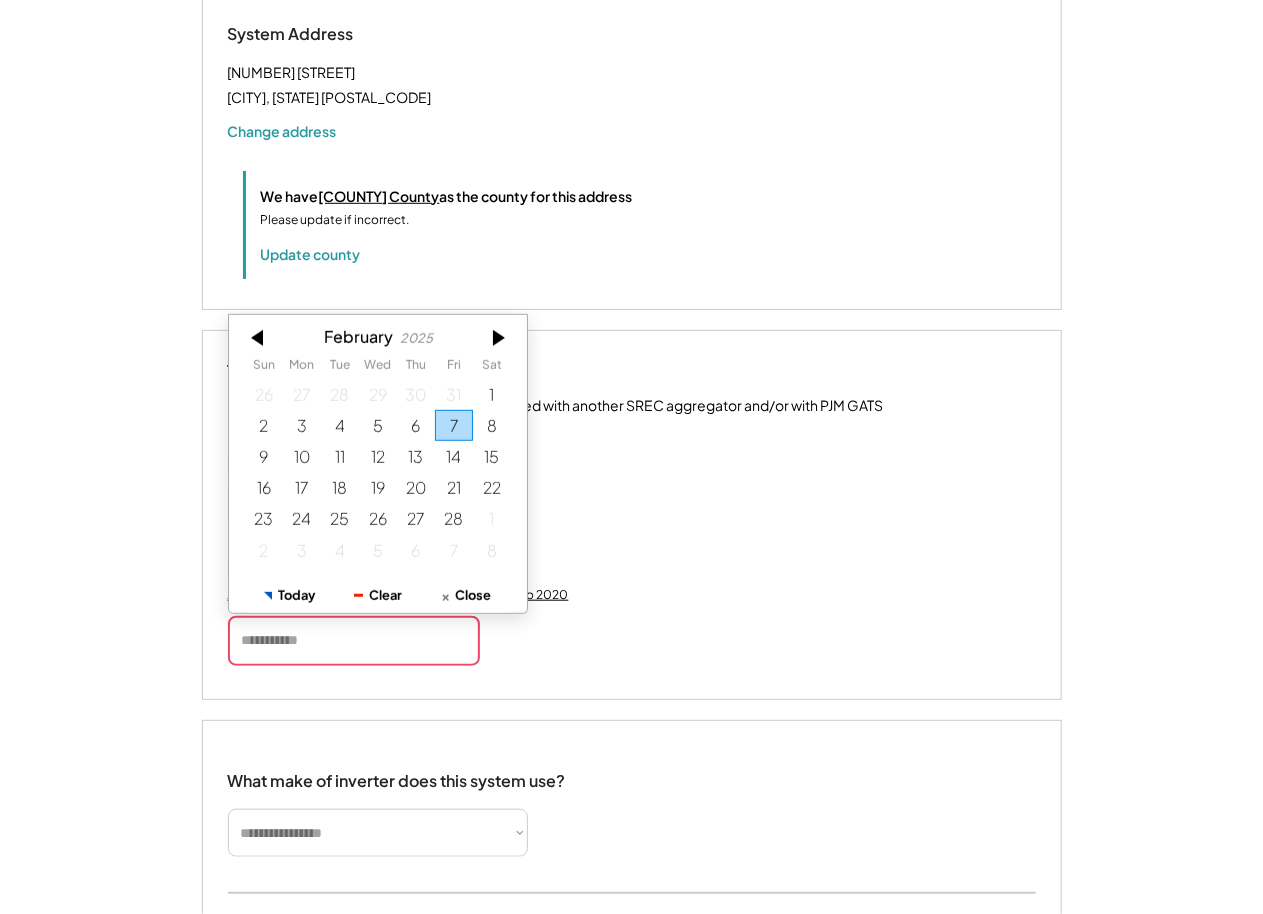click at bounding box center [259, 338] 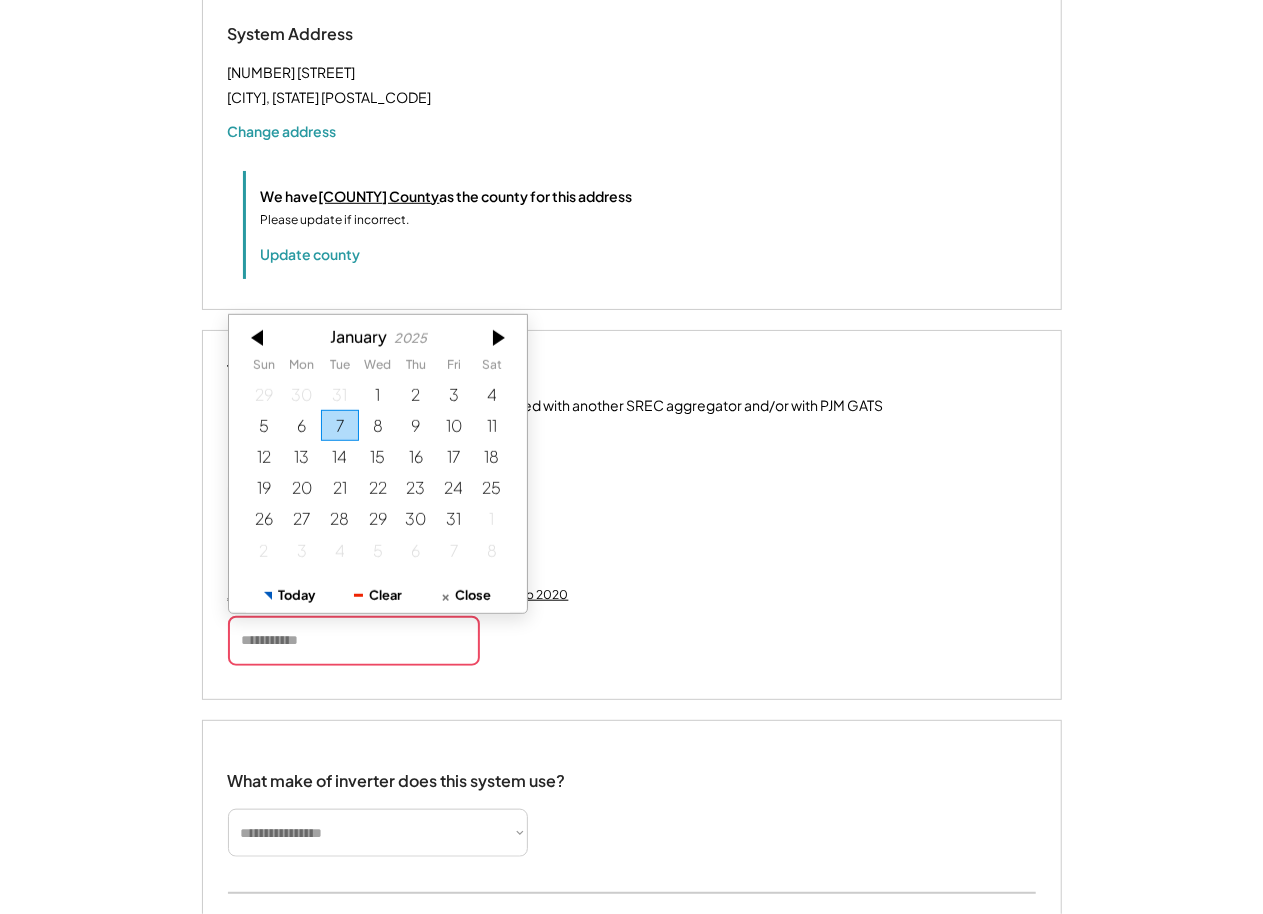 click at bounding box center (259, 338) 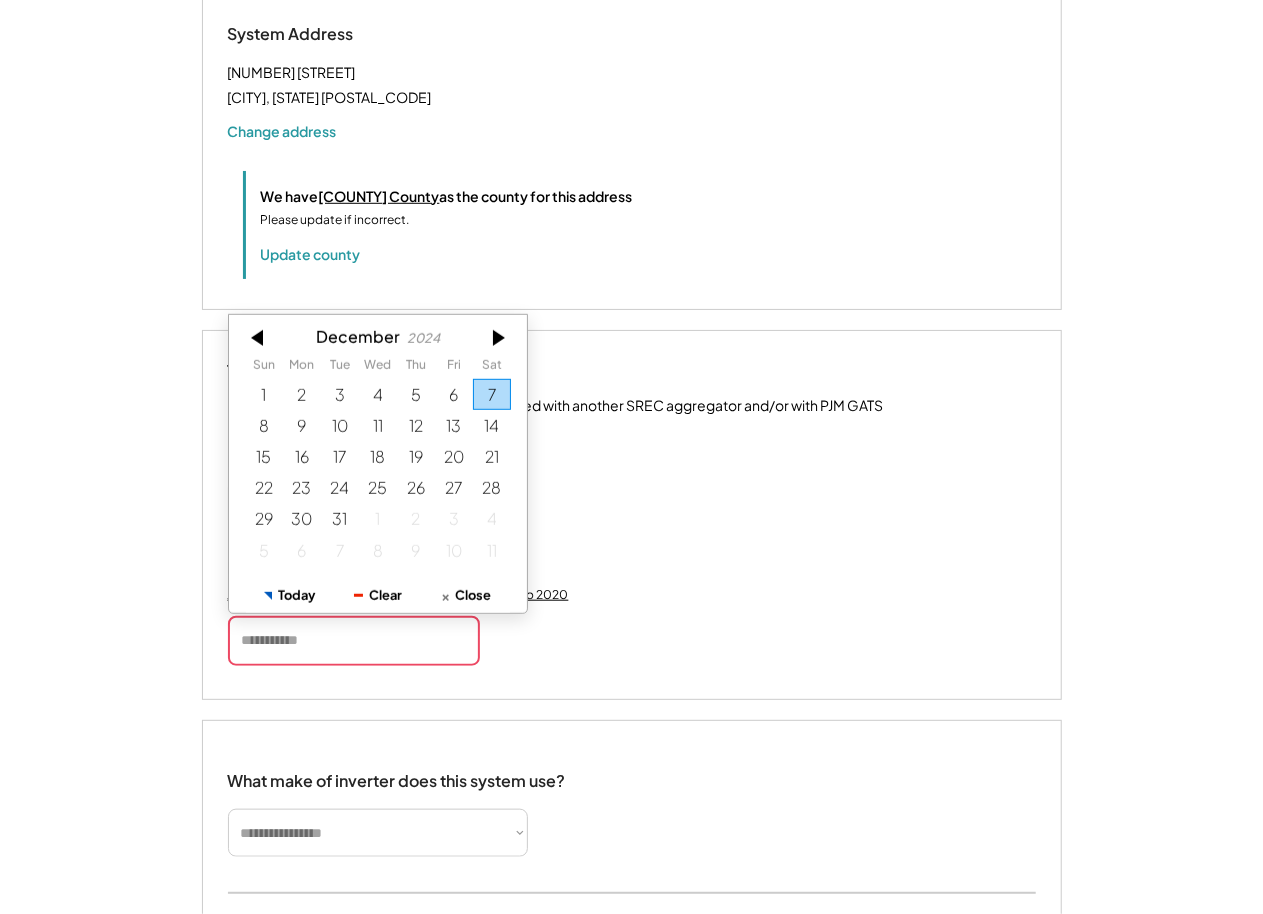 drag, startPoint x: 335, startPoint y: 510, endPoint x: 401, endPoint y: 508, distance: 66.0303 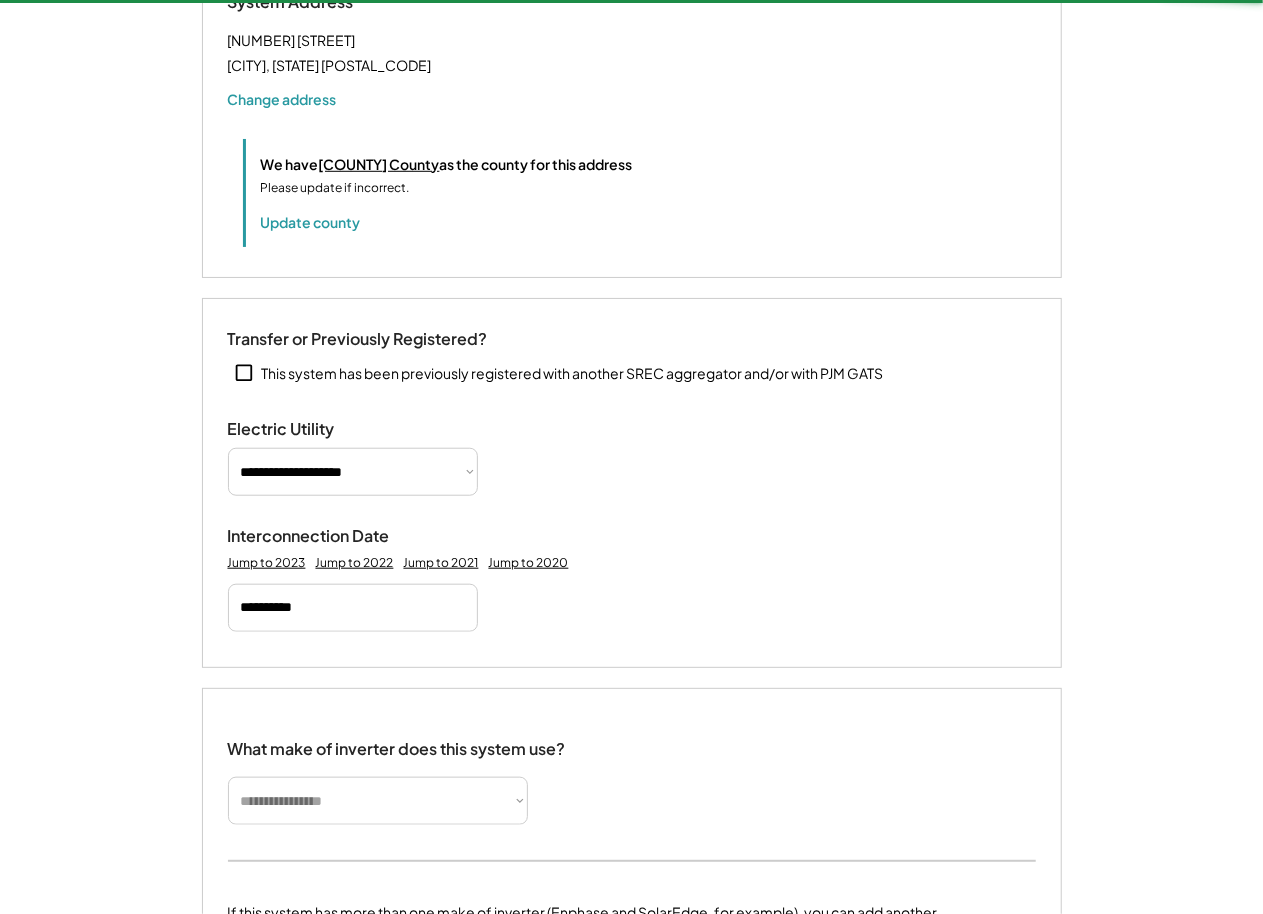 type 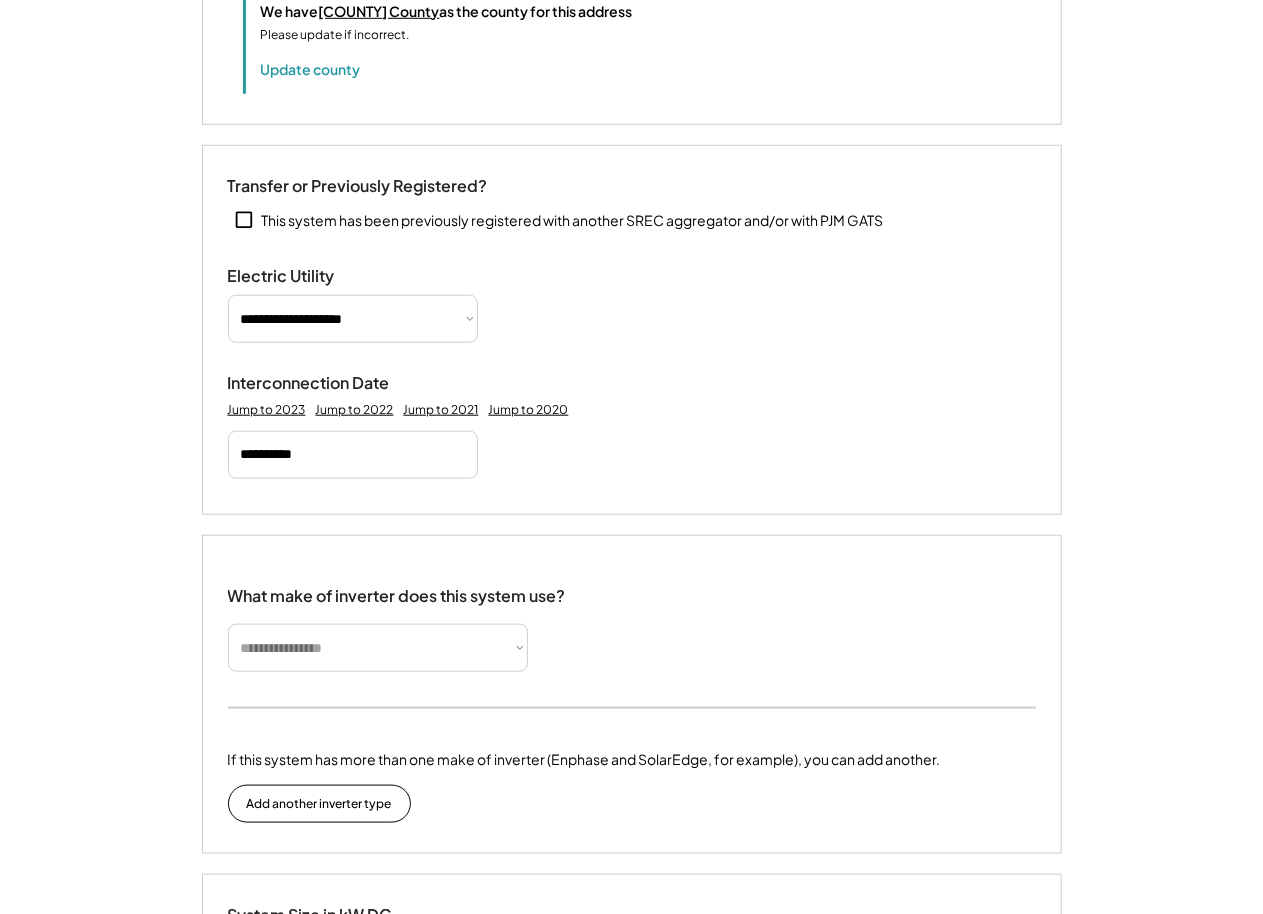 scroll, scrollTop: 787, scrollLeft: 0, axis: vertical 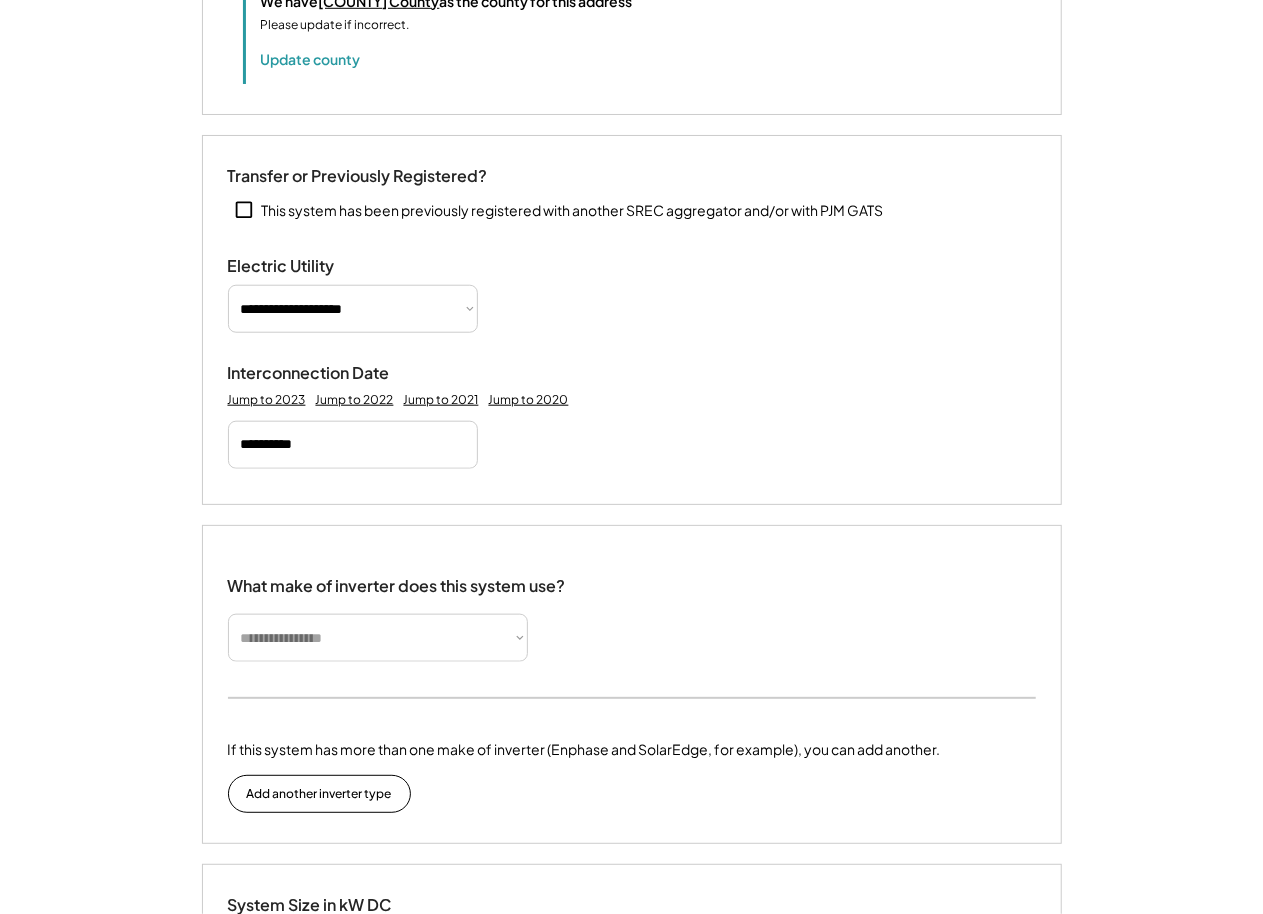 click on "**********" at bounding box center [378, 638] 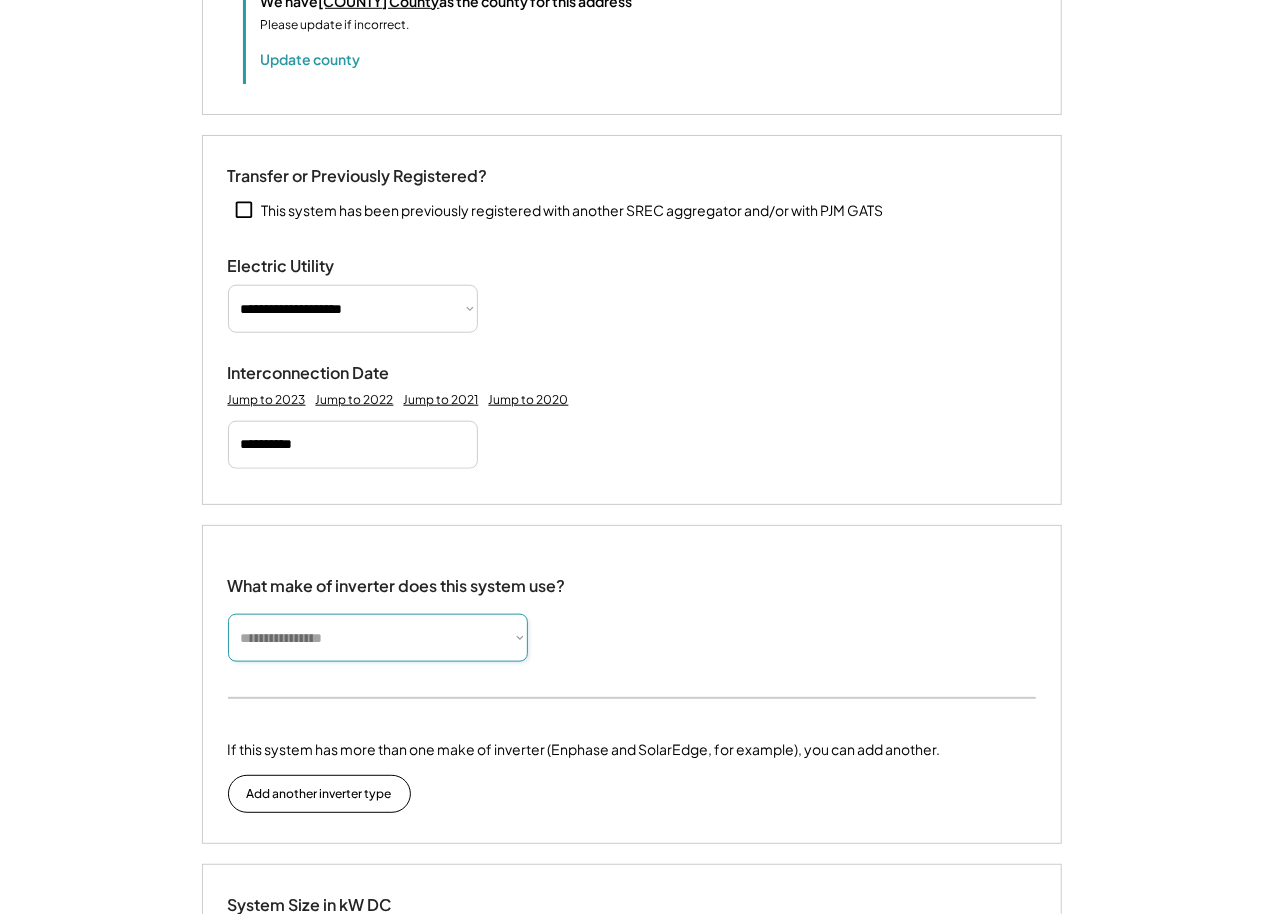 select on "*********" 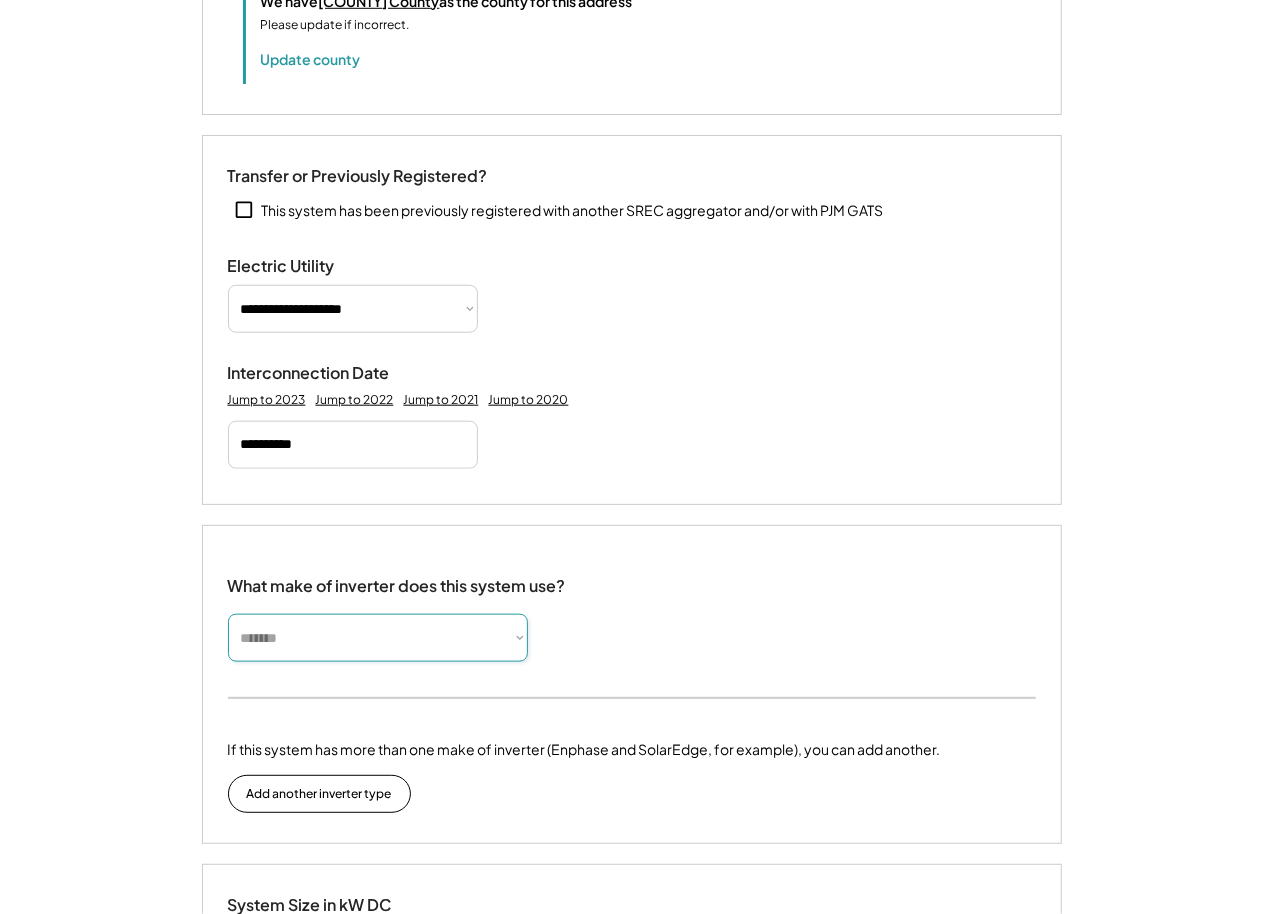 type 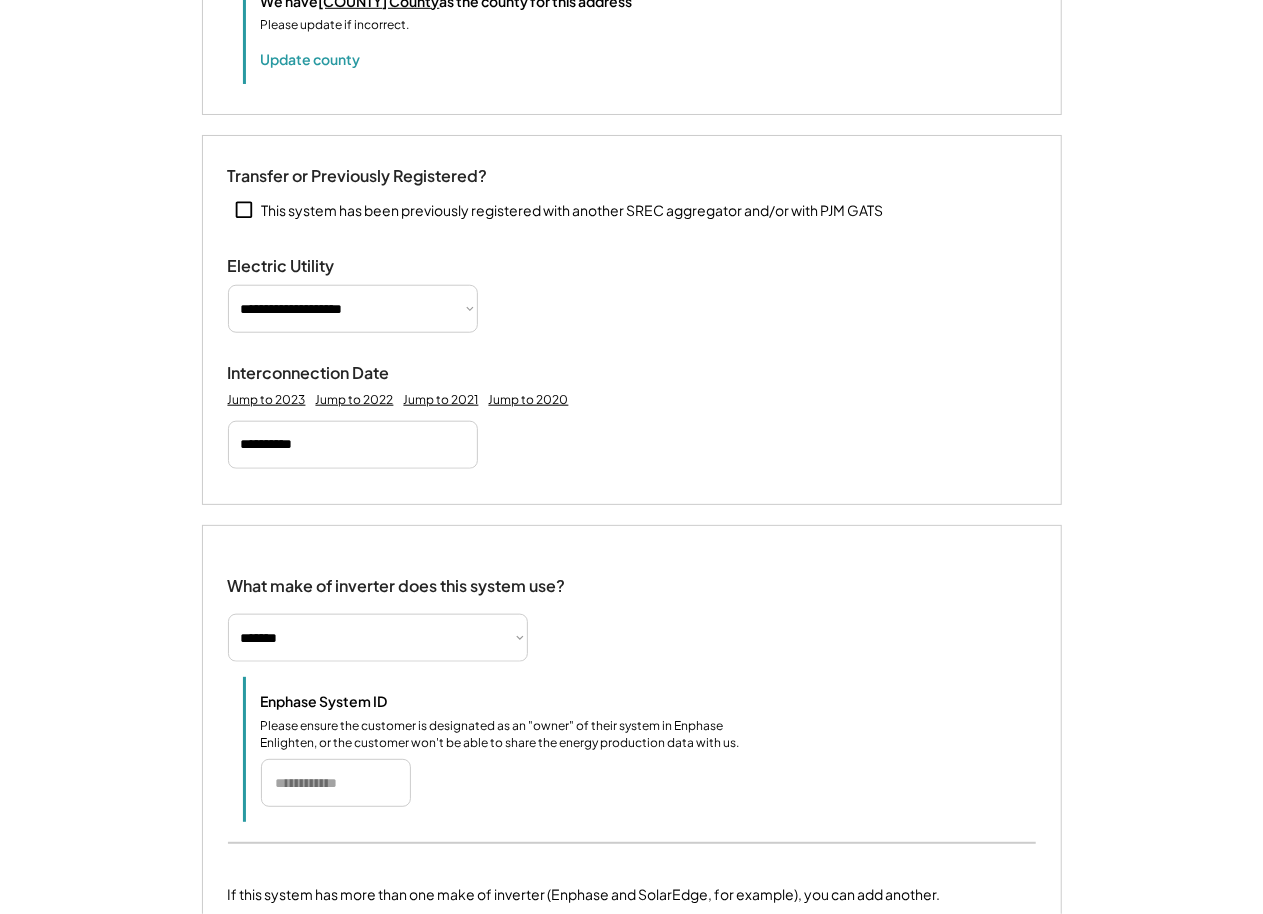 click at bounding box center (336, 783) 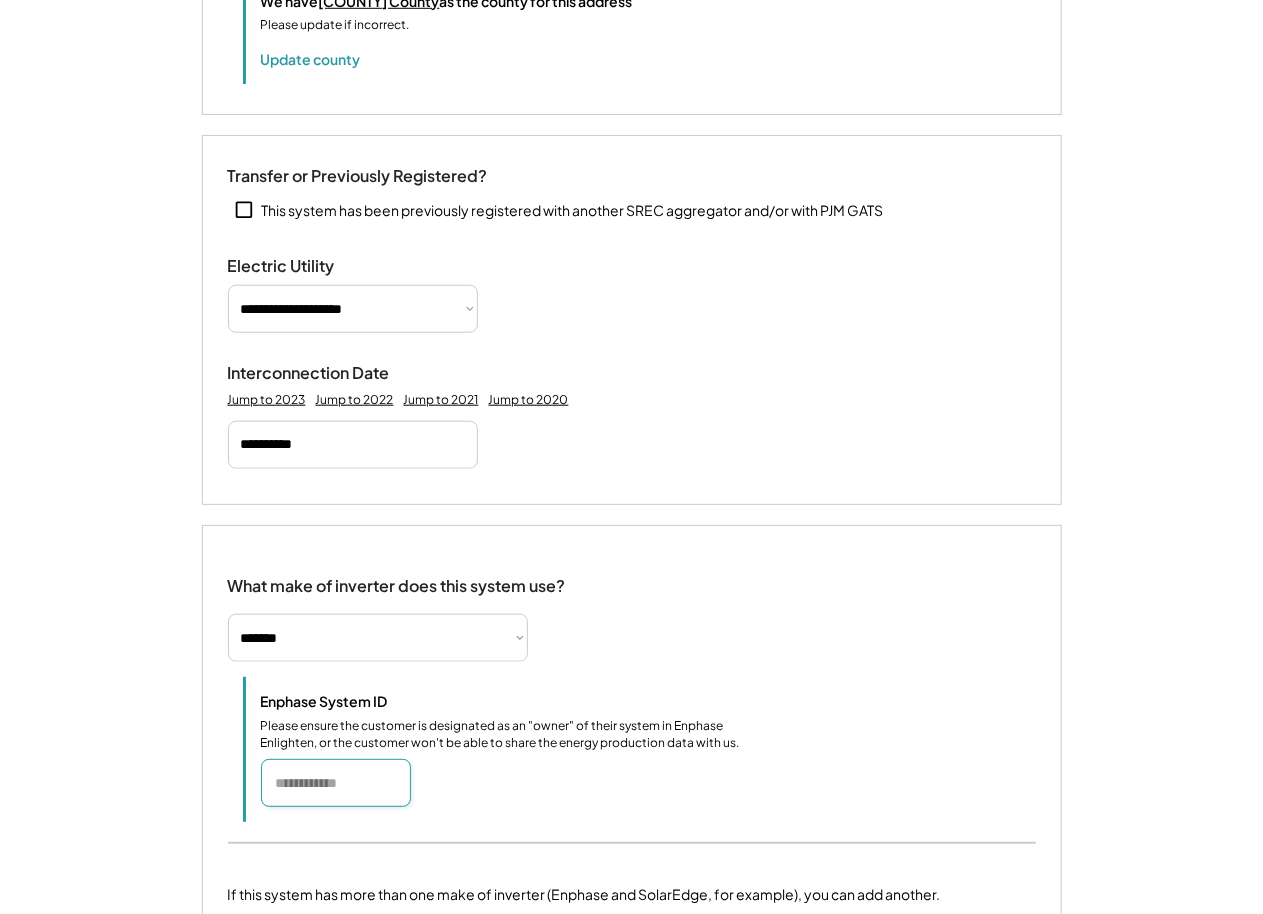 paste on "*******" 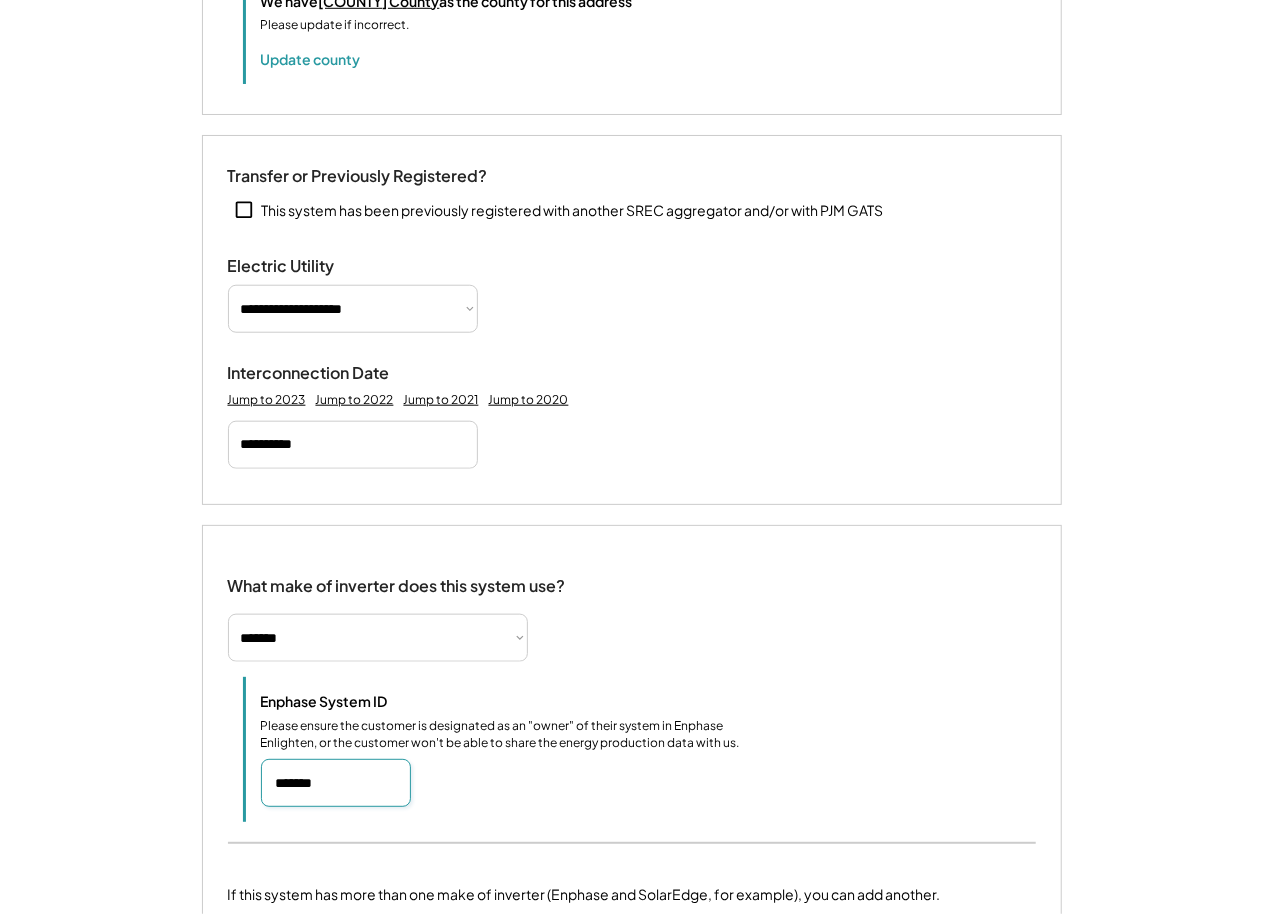 type on "*******" 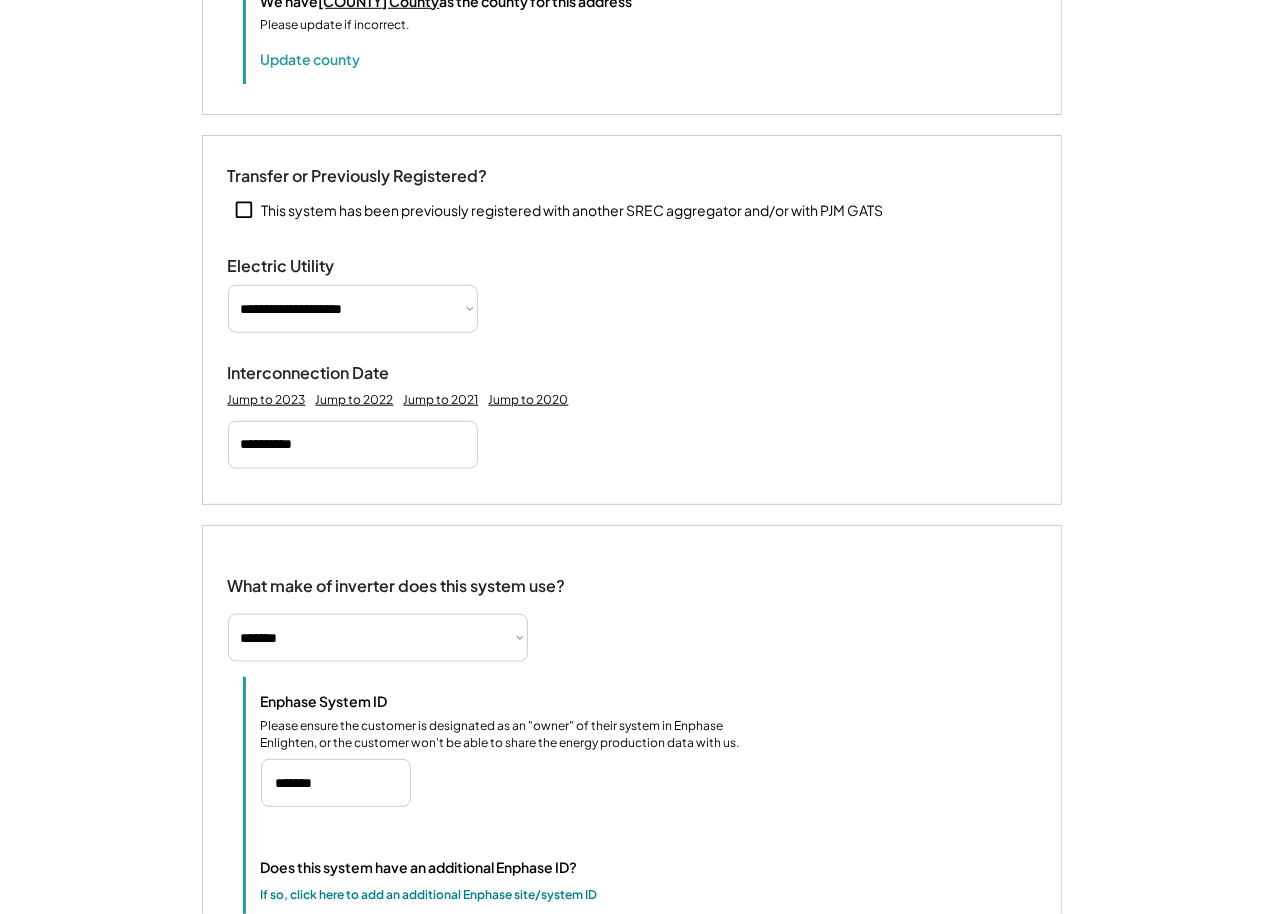 scroll, scrollTop: 1725, scrollLeft: 0, axis: vertical 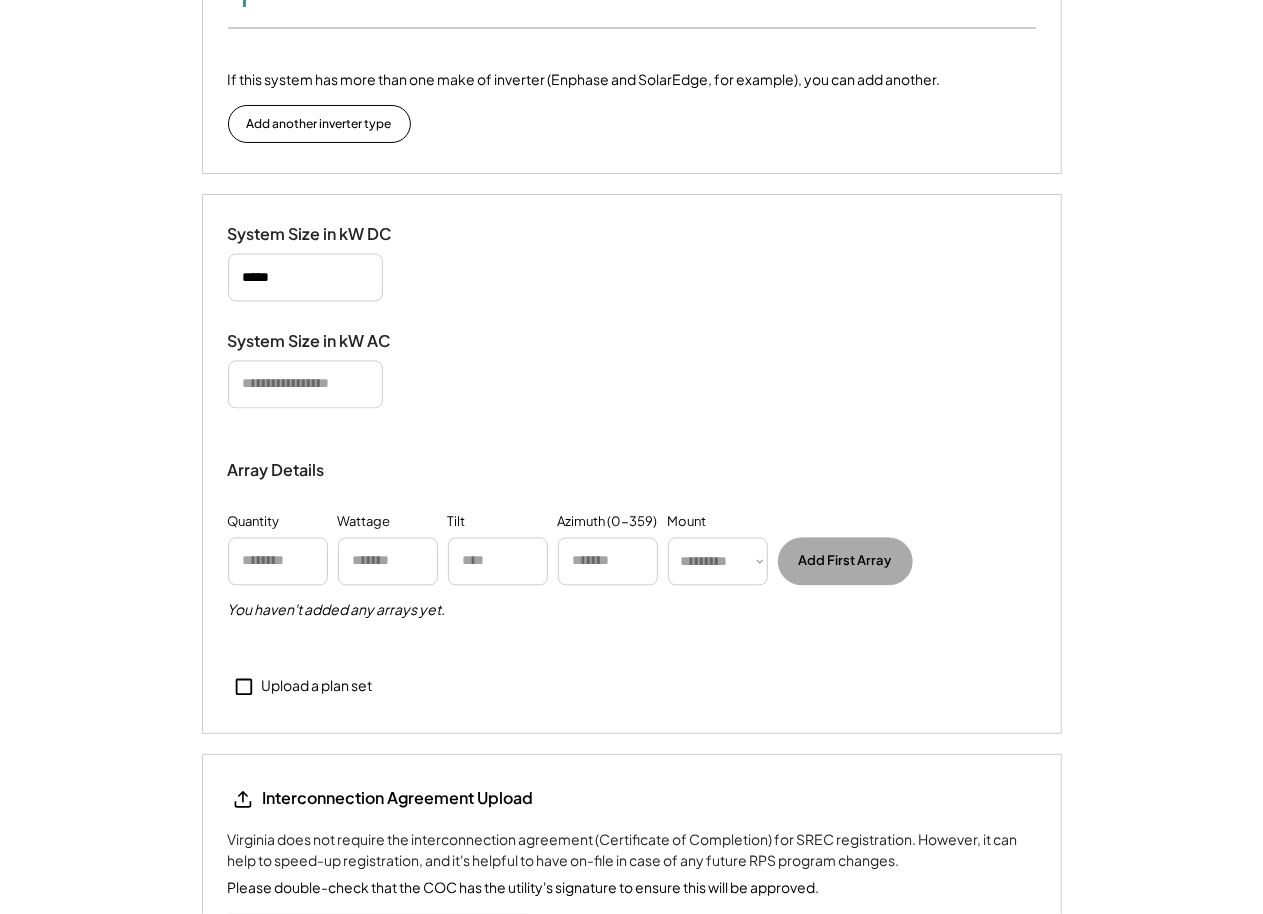 click at bounding box center [305, 278] 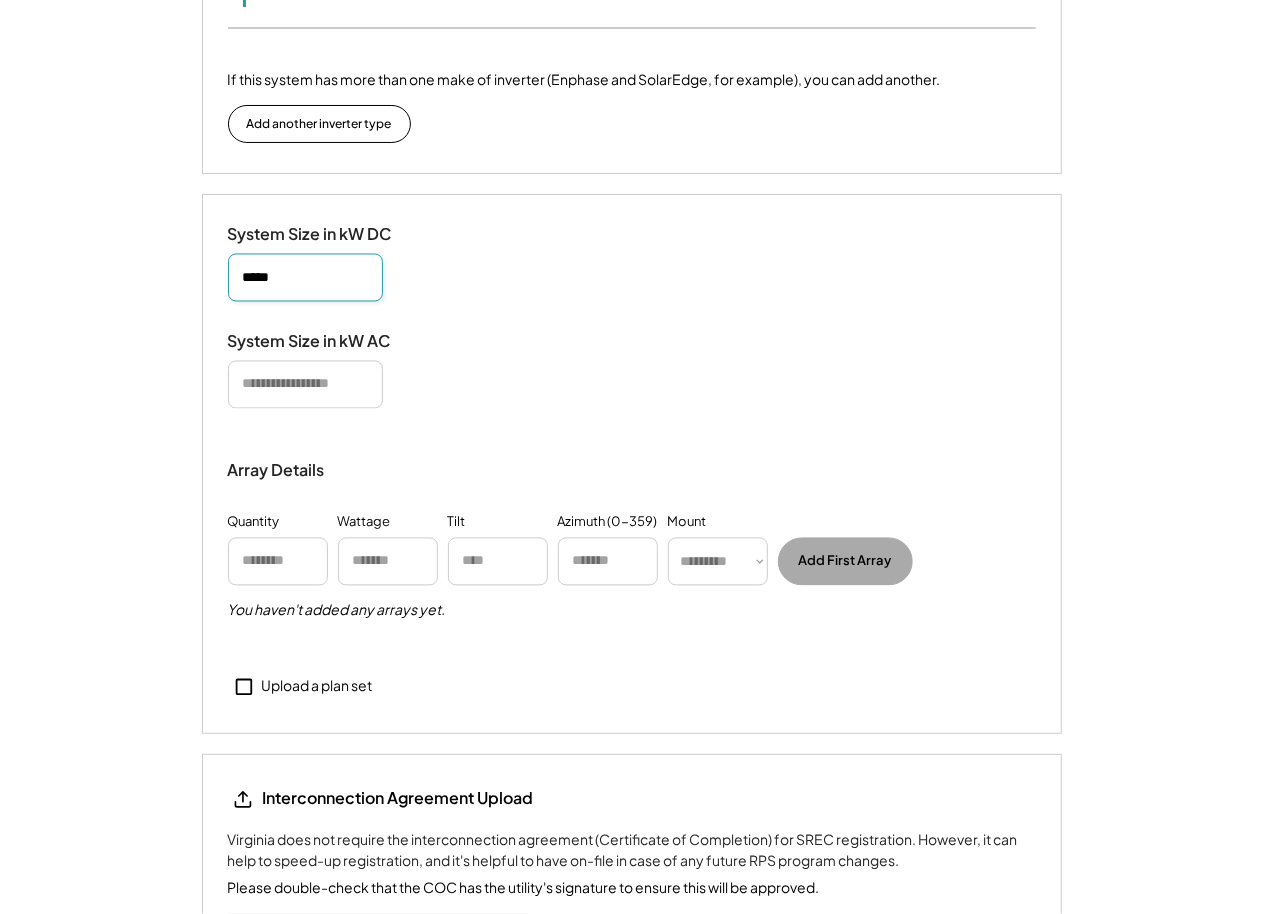 click at bounding box center (305, 278) 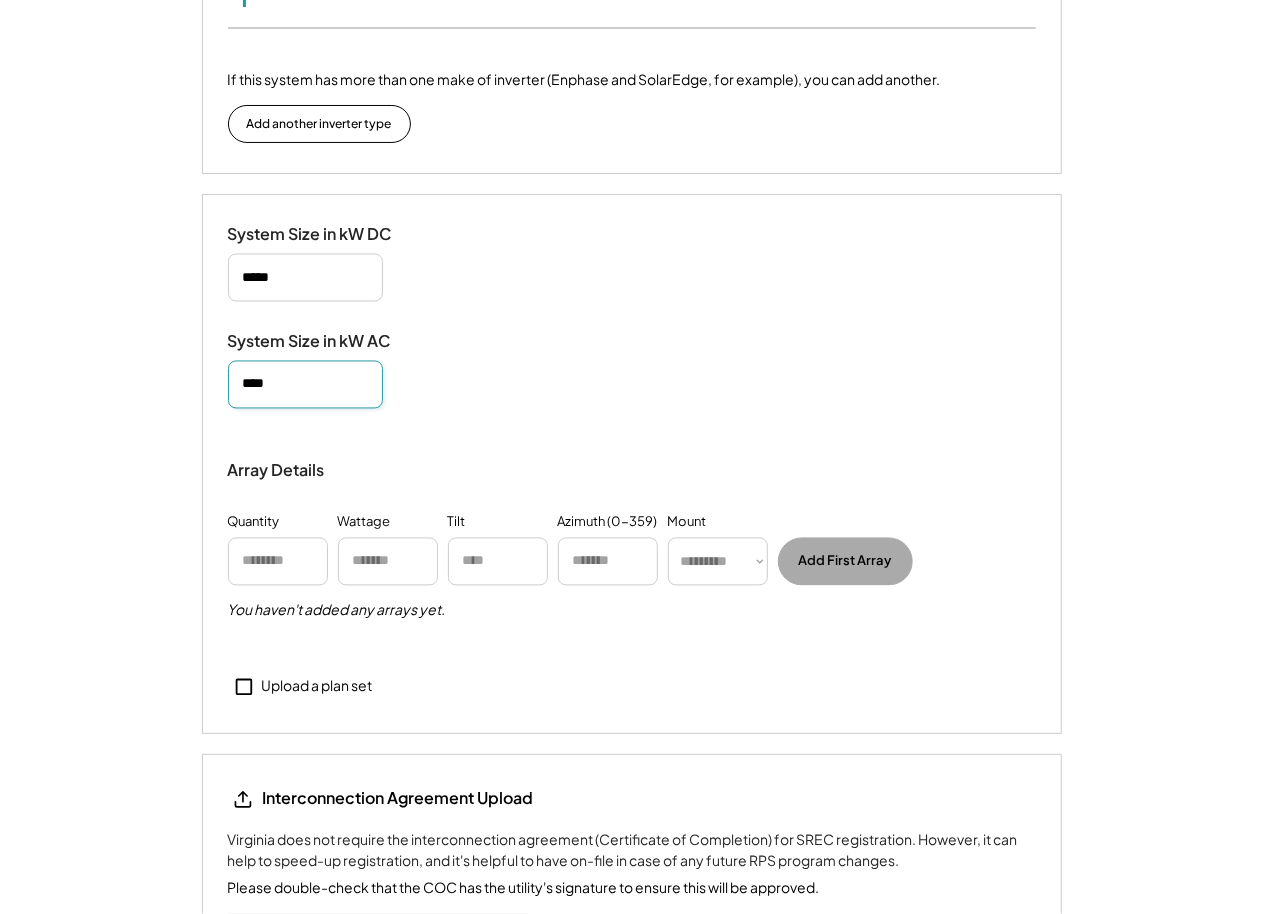 type on "****" 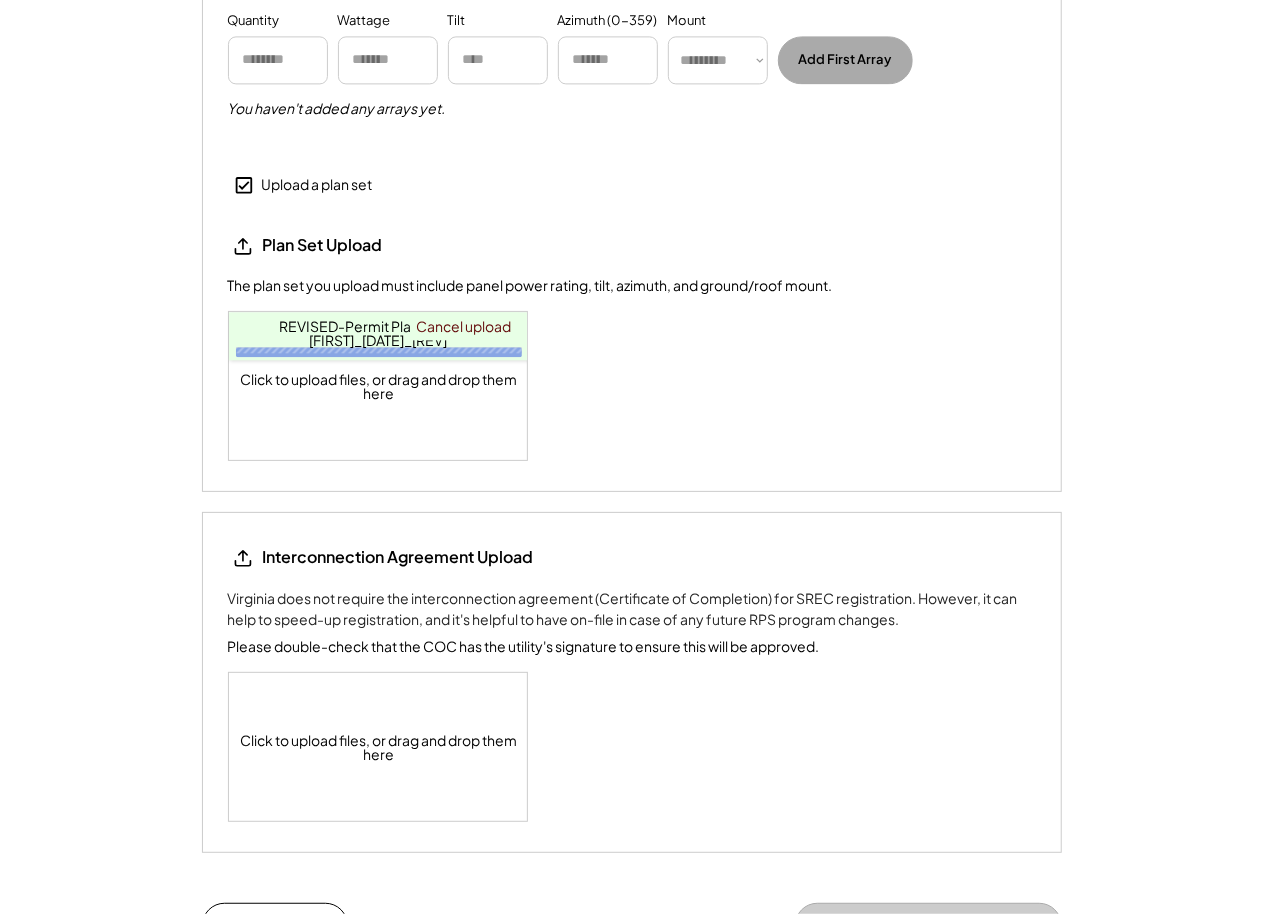 scroll, scrollTop: 2383, scrollLeft: 0, axis: vertical 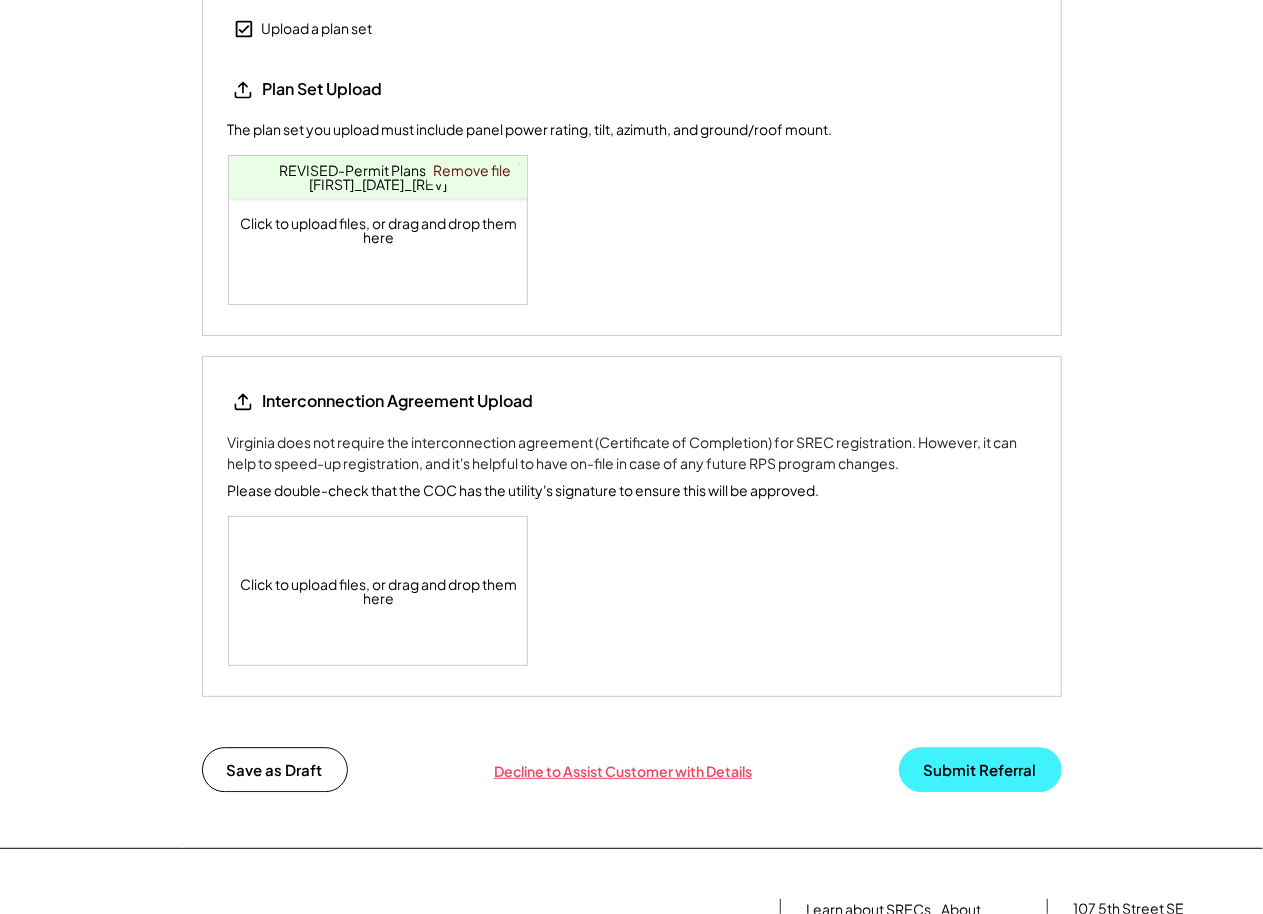 click on "Submit Referral" at bounding box center [980, 769] 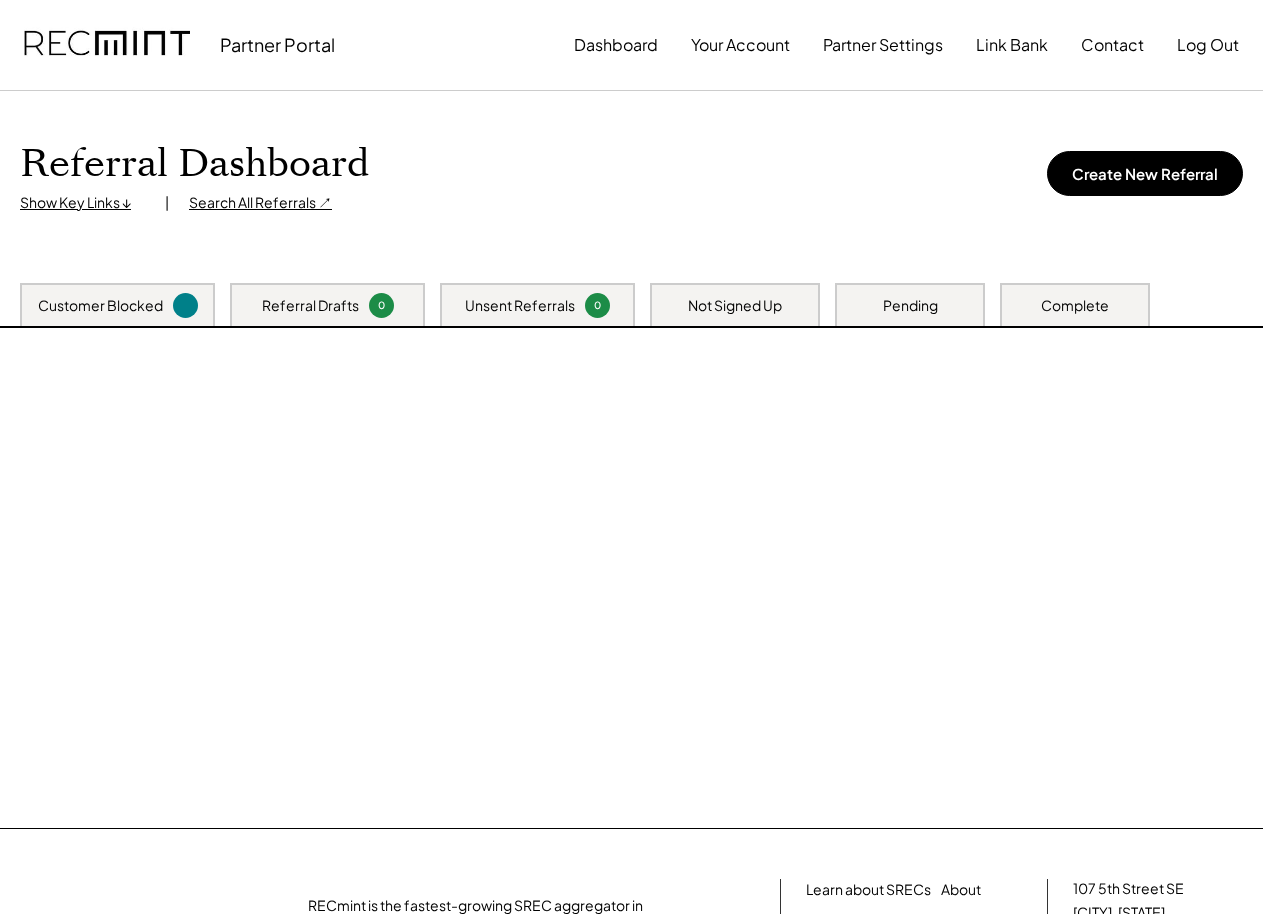 scroll, scrollTop: 0, scrollLeft: 0, axis: both 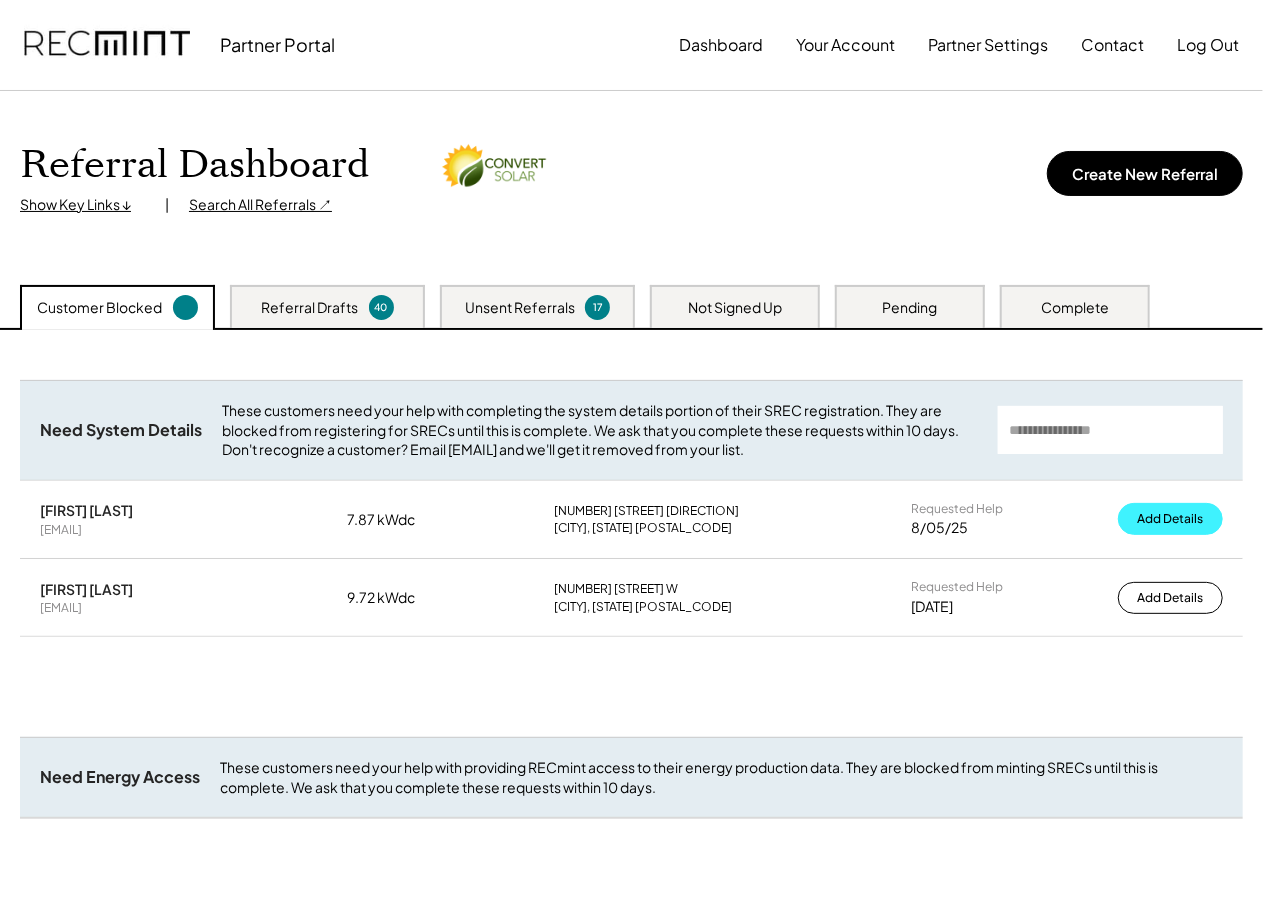 click on "Add Details" at bounding box center [1170, 519] 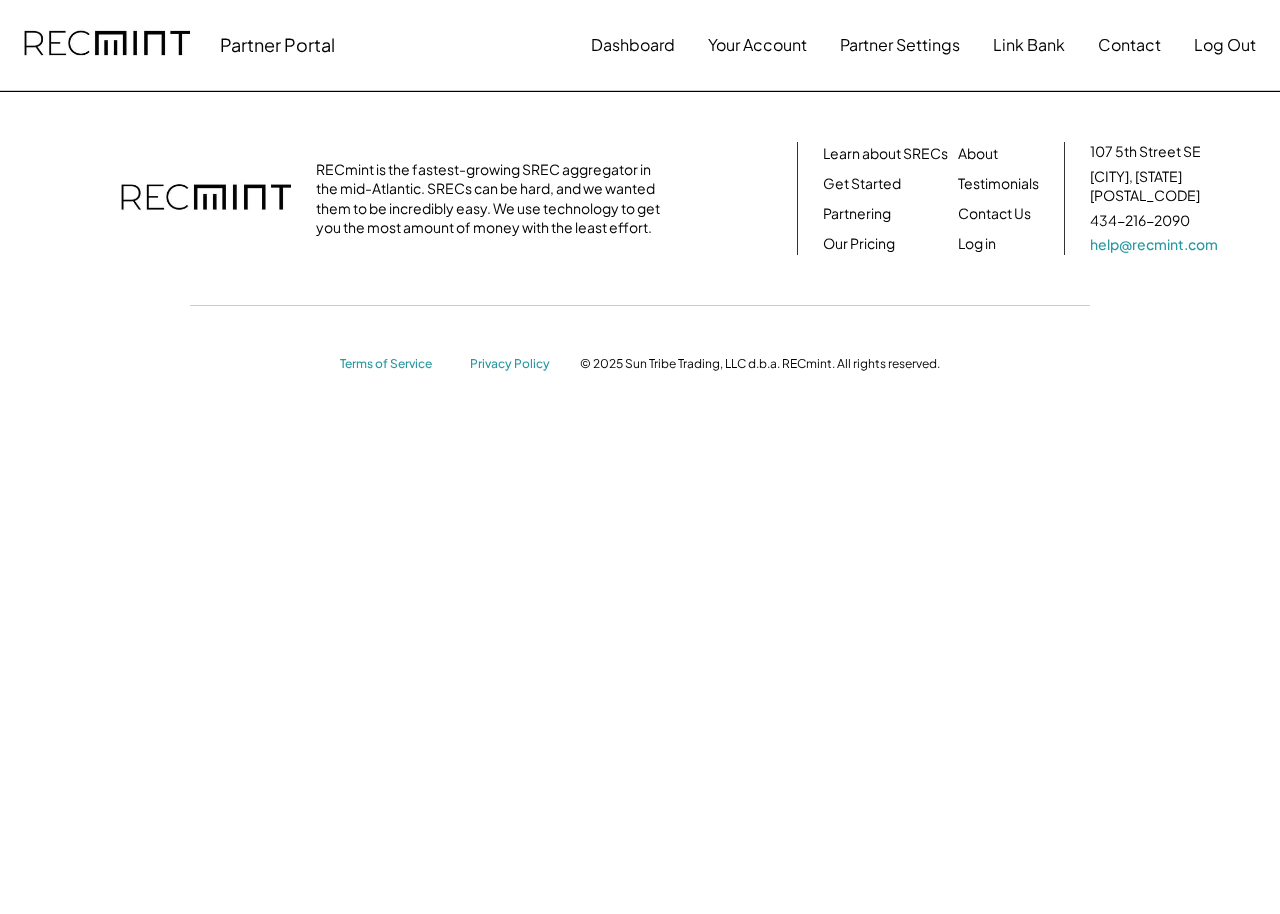 scroll, scrollTop: 0, scrollLeft: 0, axis: both 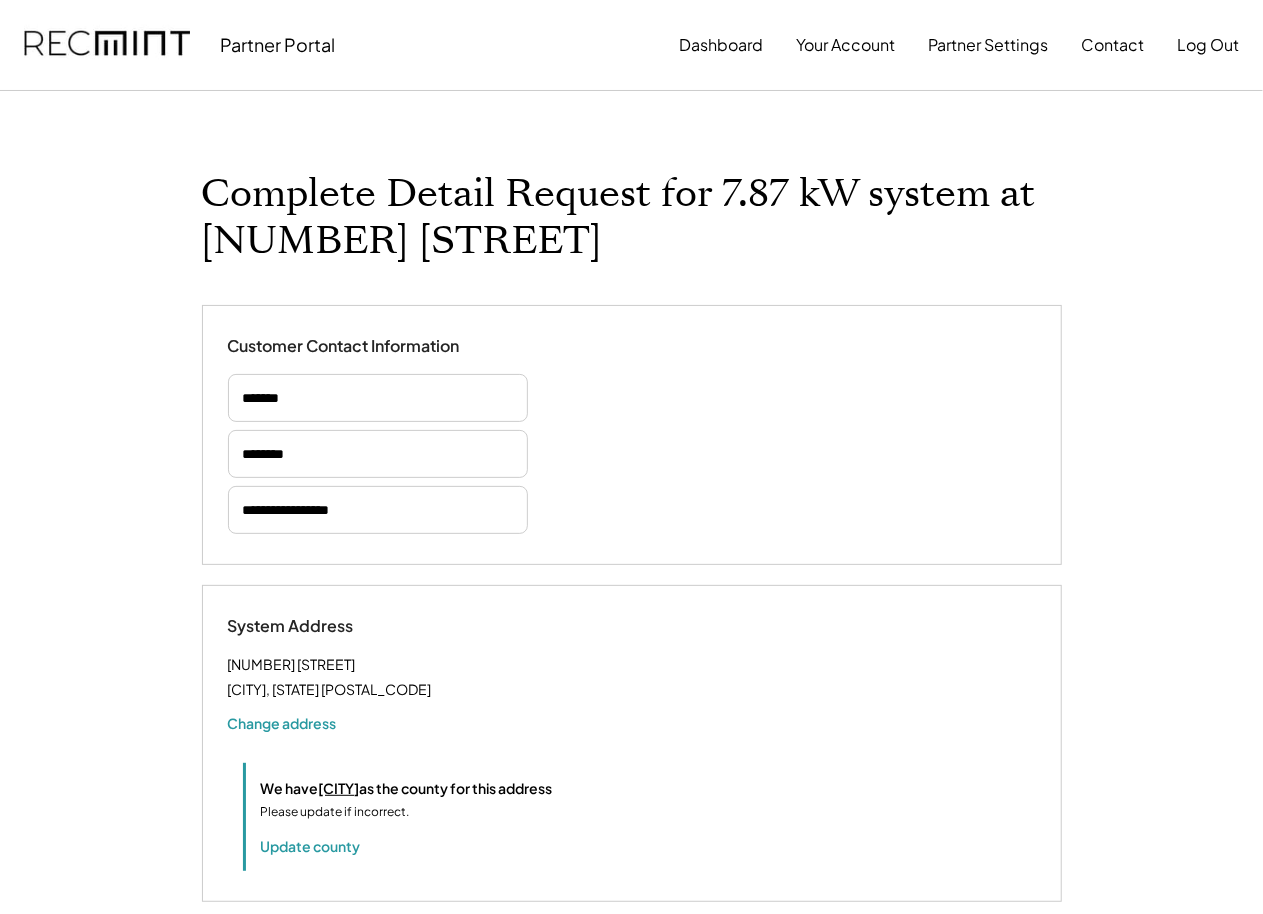 select on "*********" 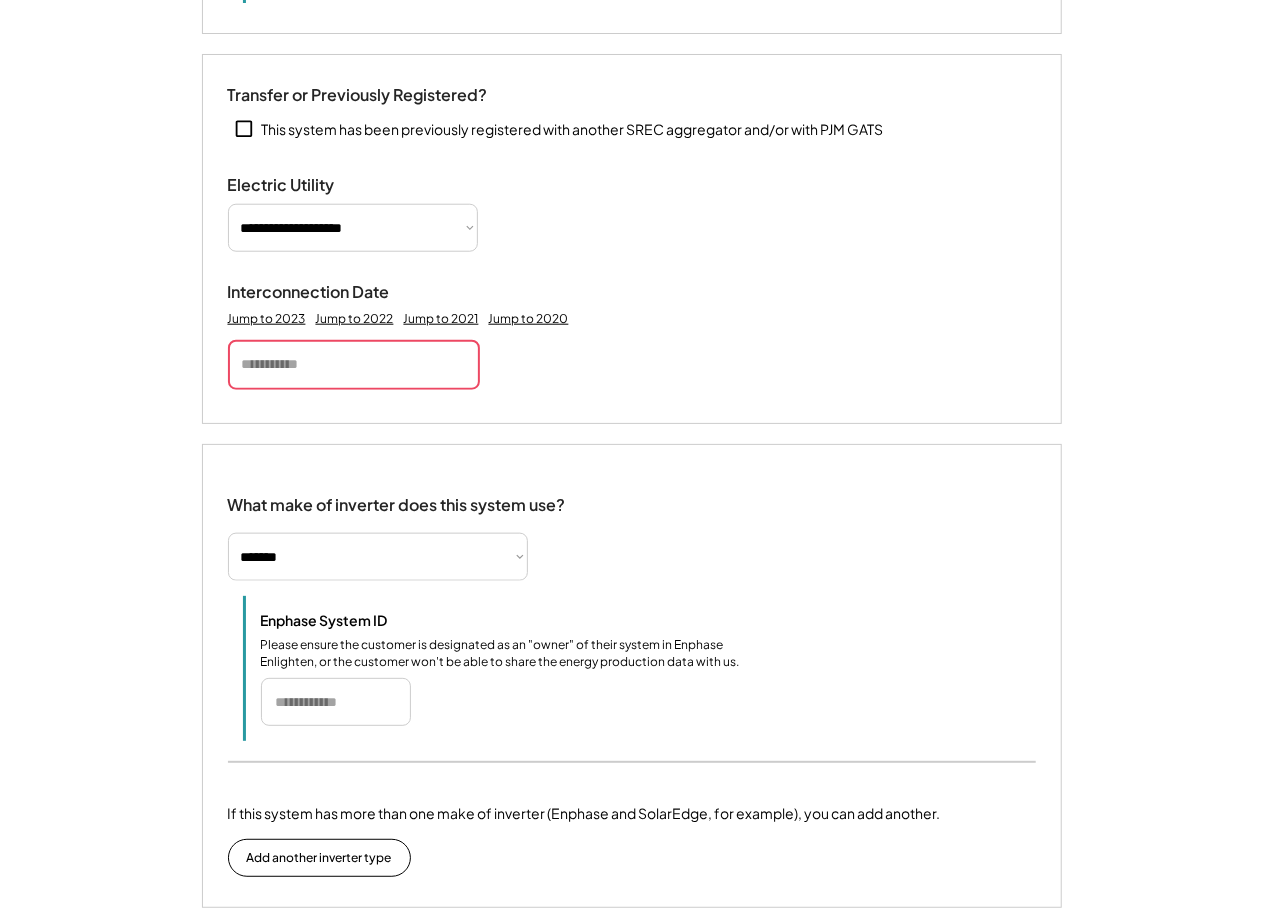 scroll, scrollTop: 875, scrollLeft: 0, axis: vertical 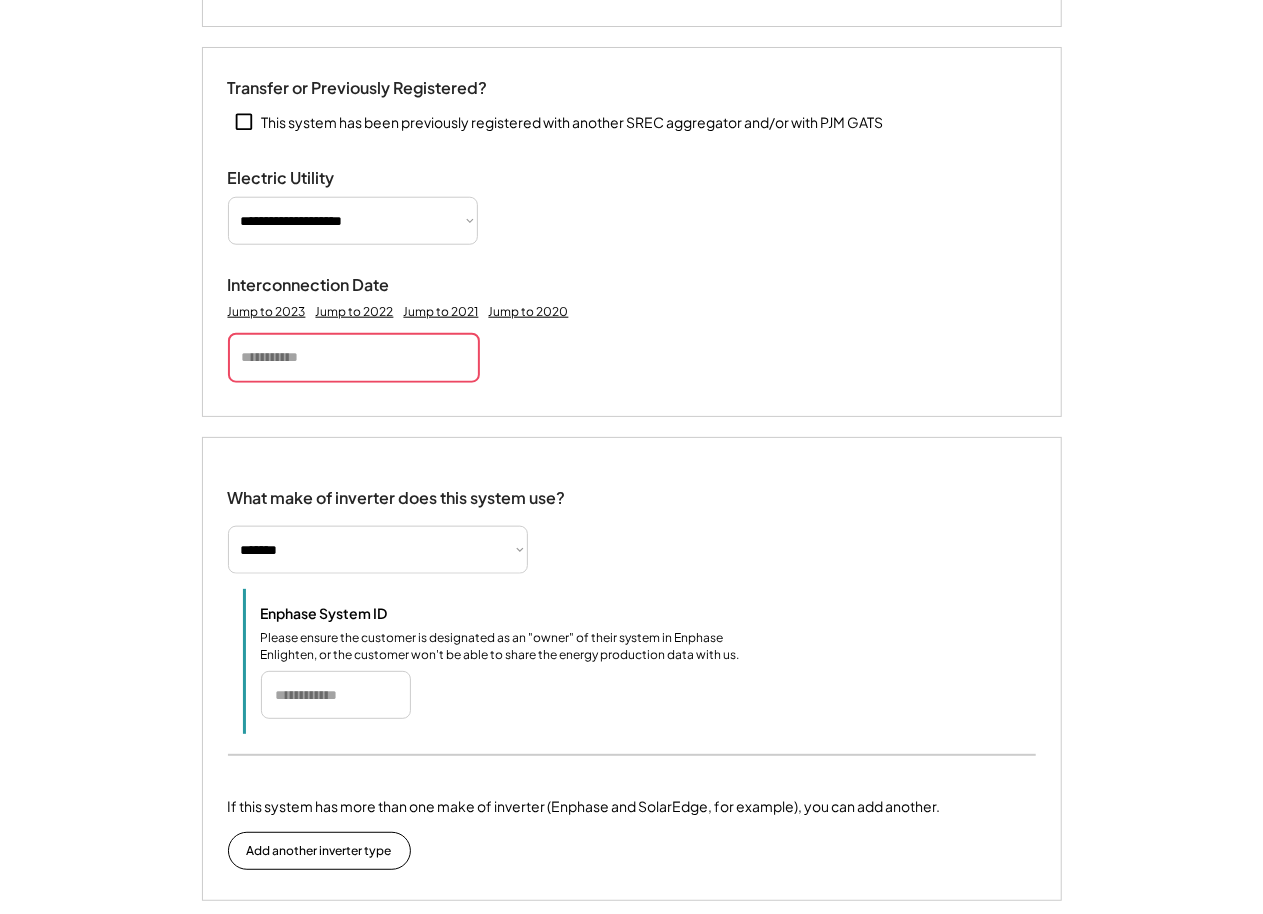 click at bounding box center [354, 358] 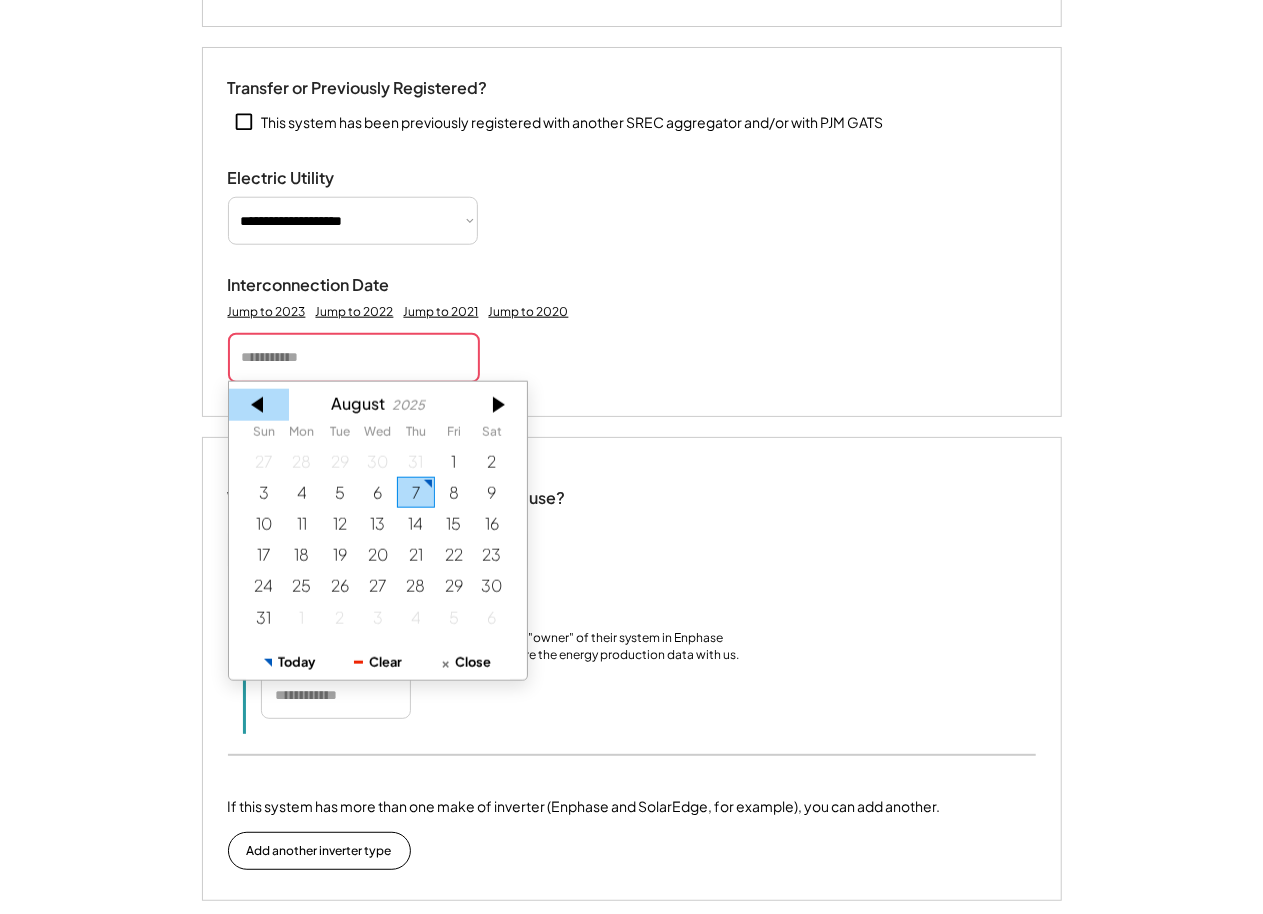 click at bounding box center (259, 405) 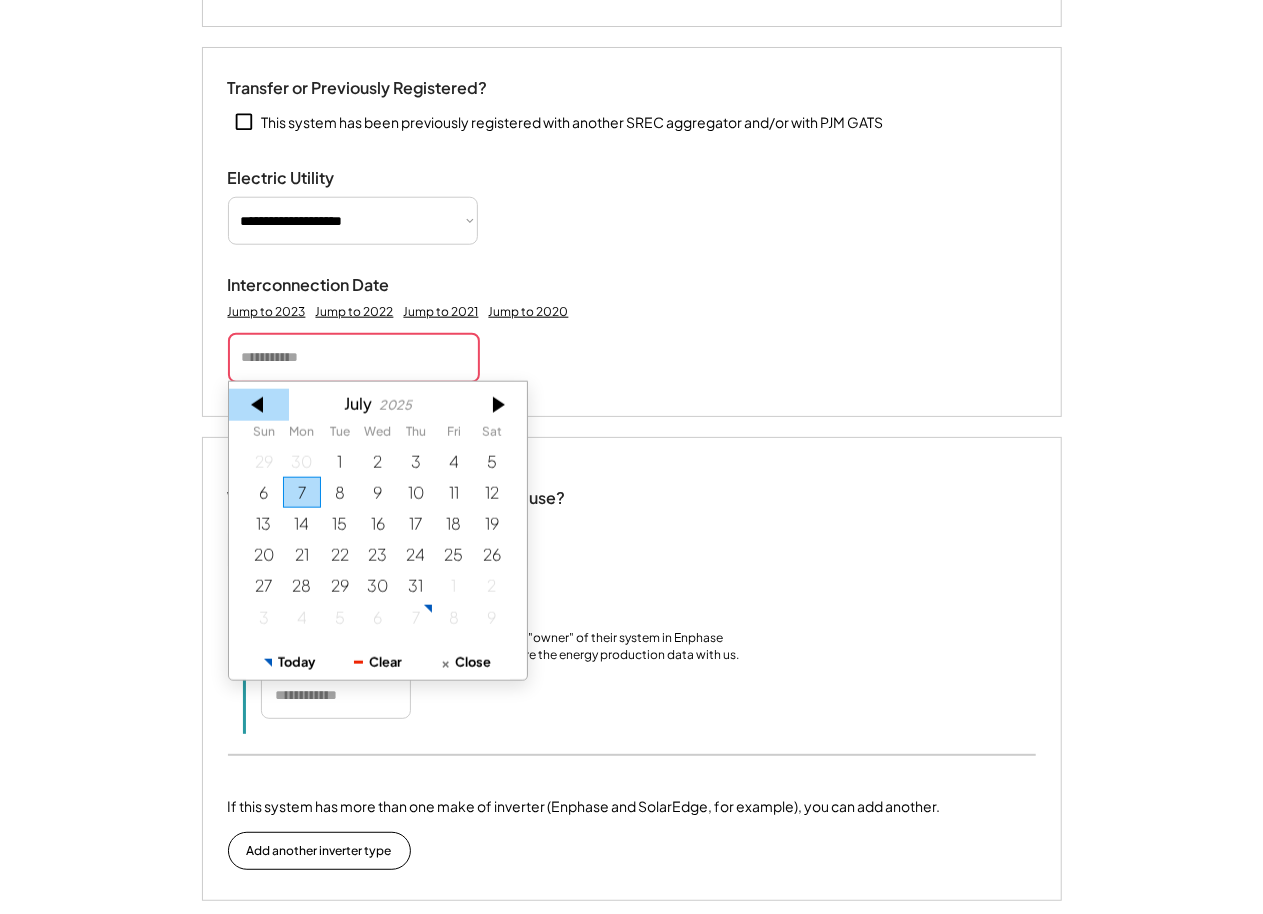 click at bounding box center (259, 405) 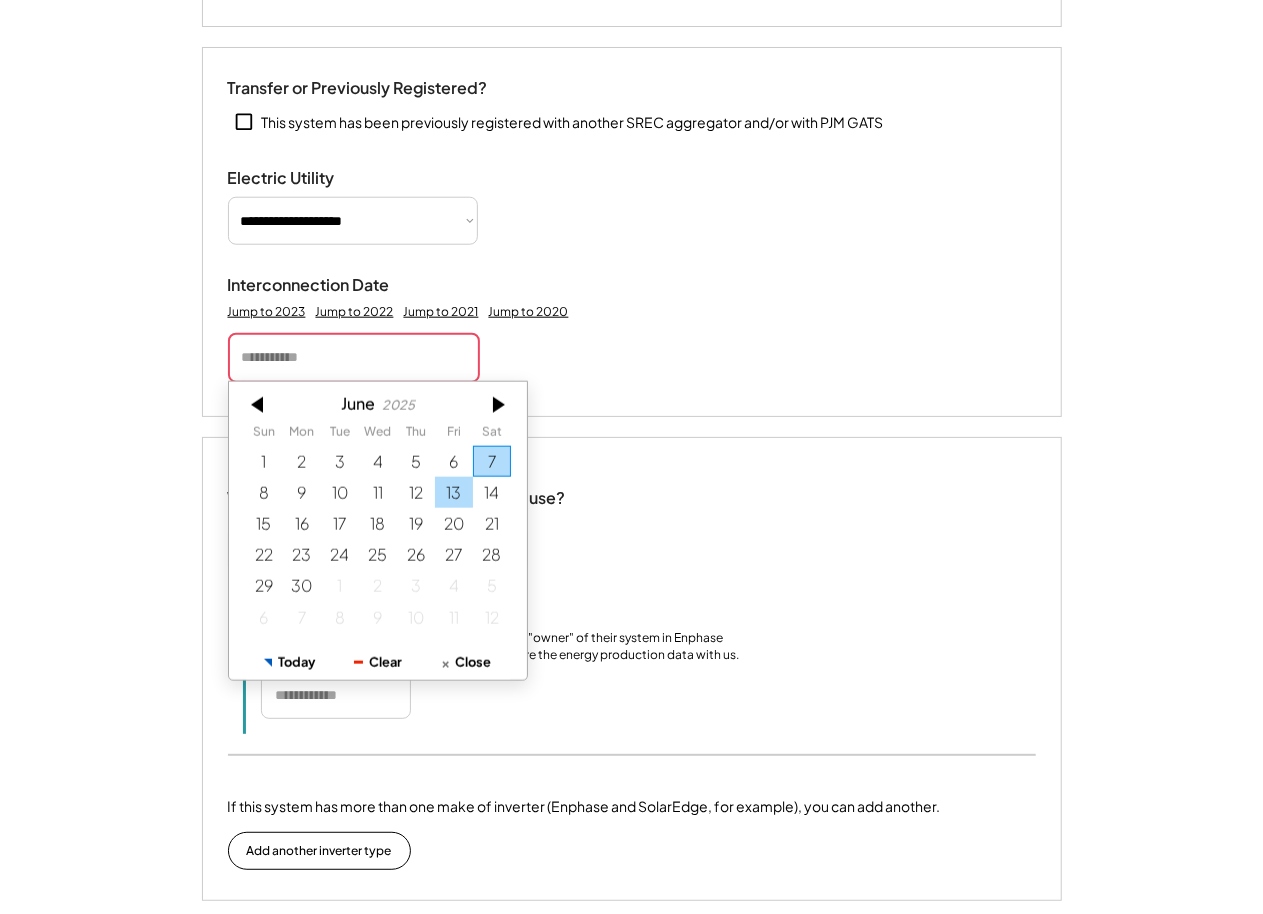 click on "13" at bounding box center [454, 492] 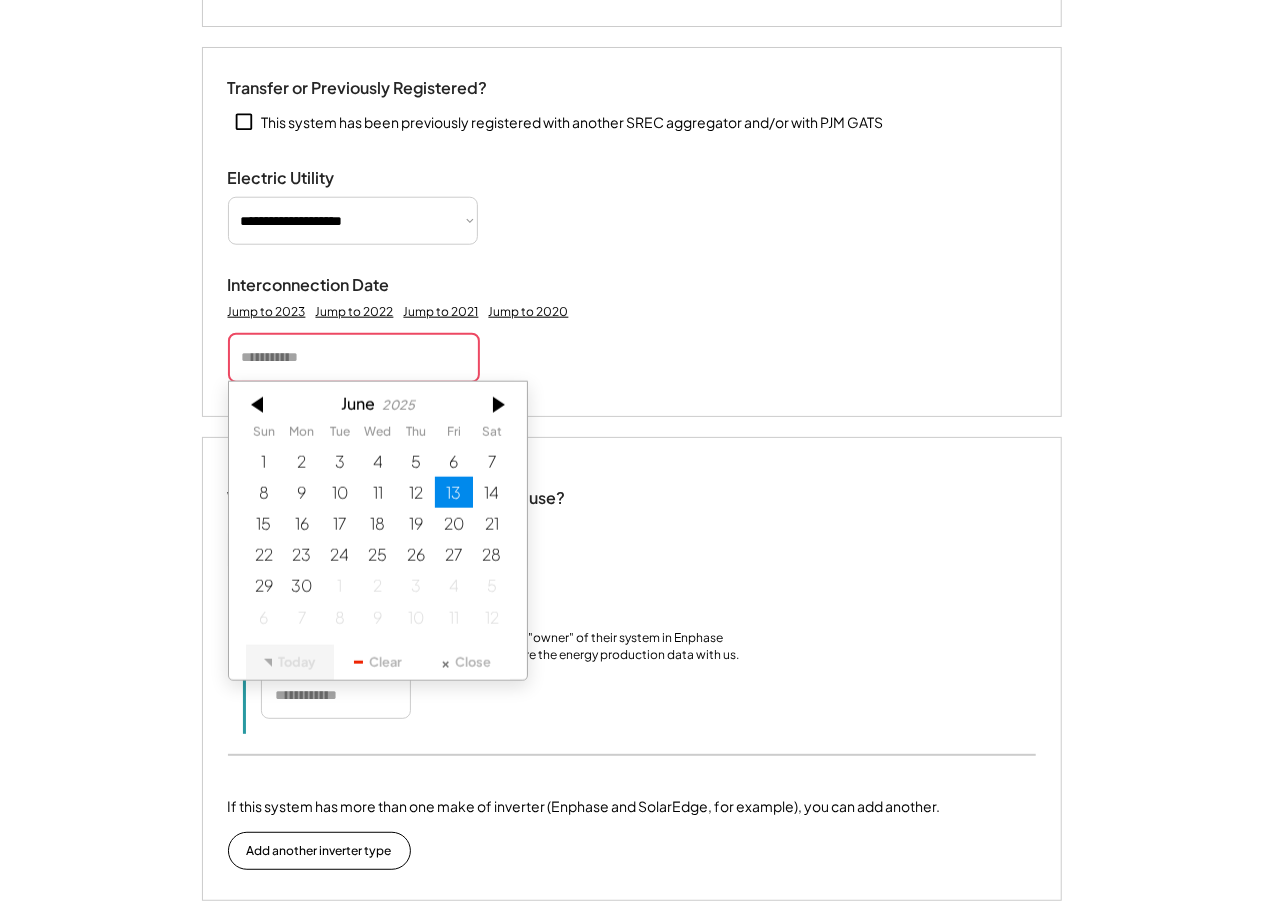 type on "*********" 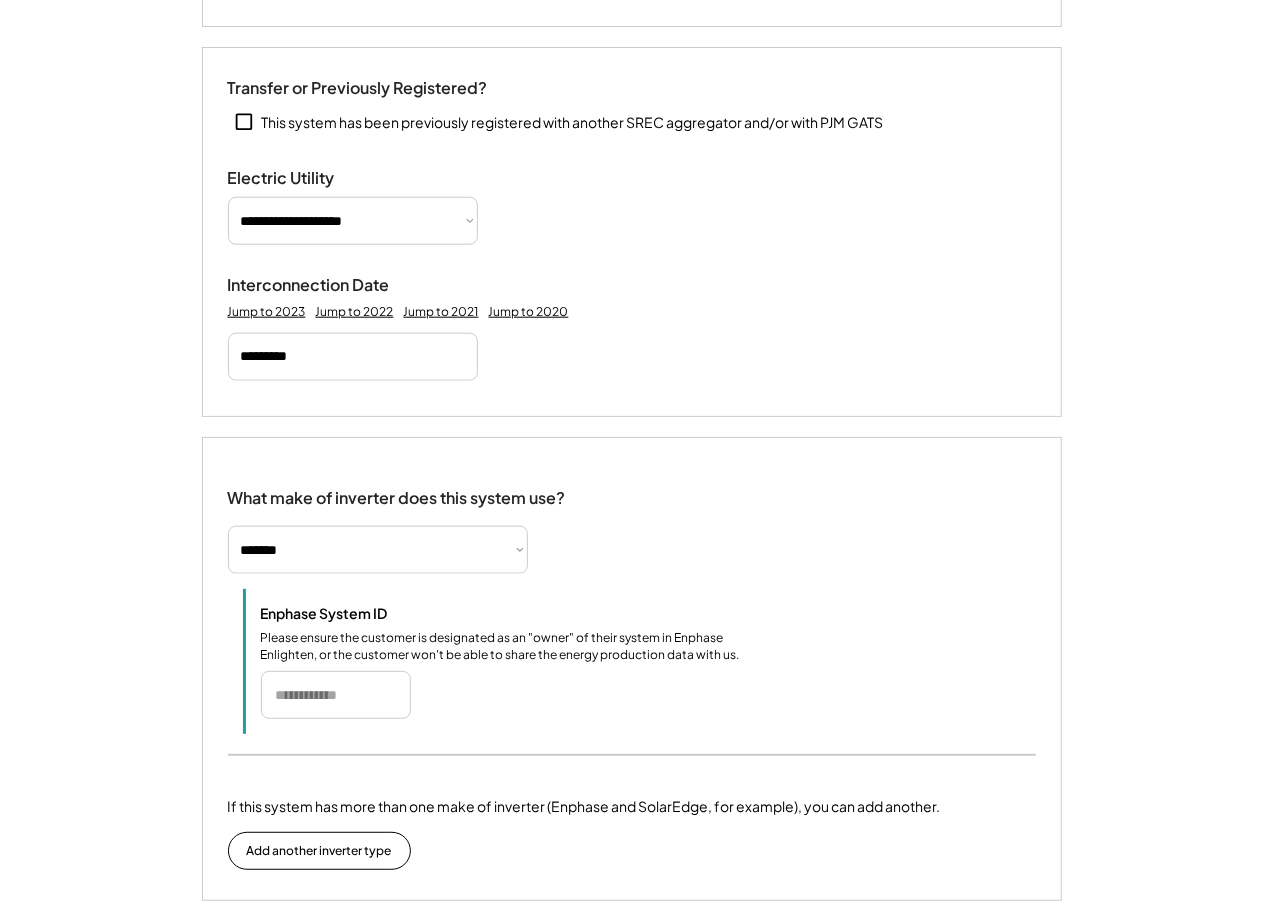 drag, startPoint x: 465, startPoint y: 699, endPoint x: 343, endPoint y: 695, distance: 122.06556 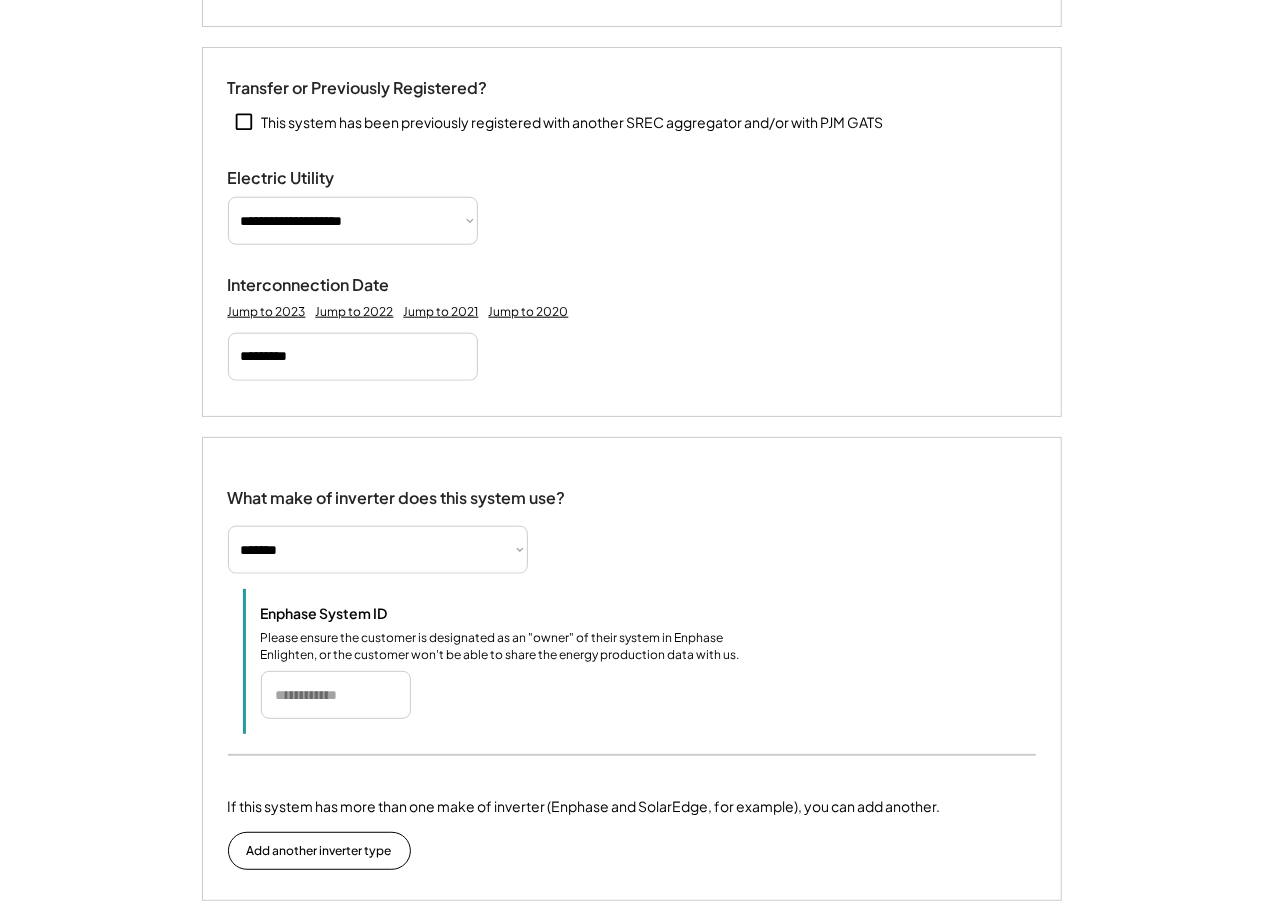 click on "**********" at bounding box center (397, 523) 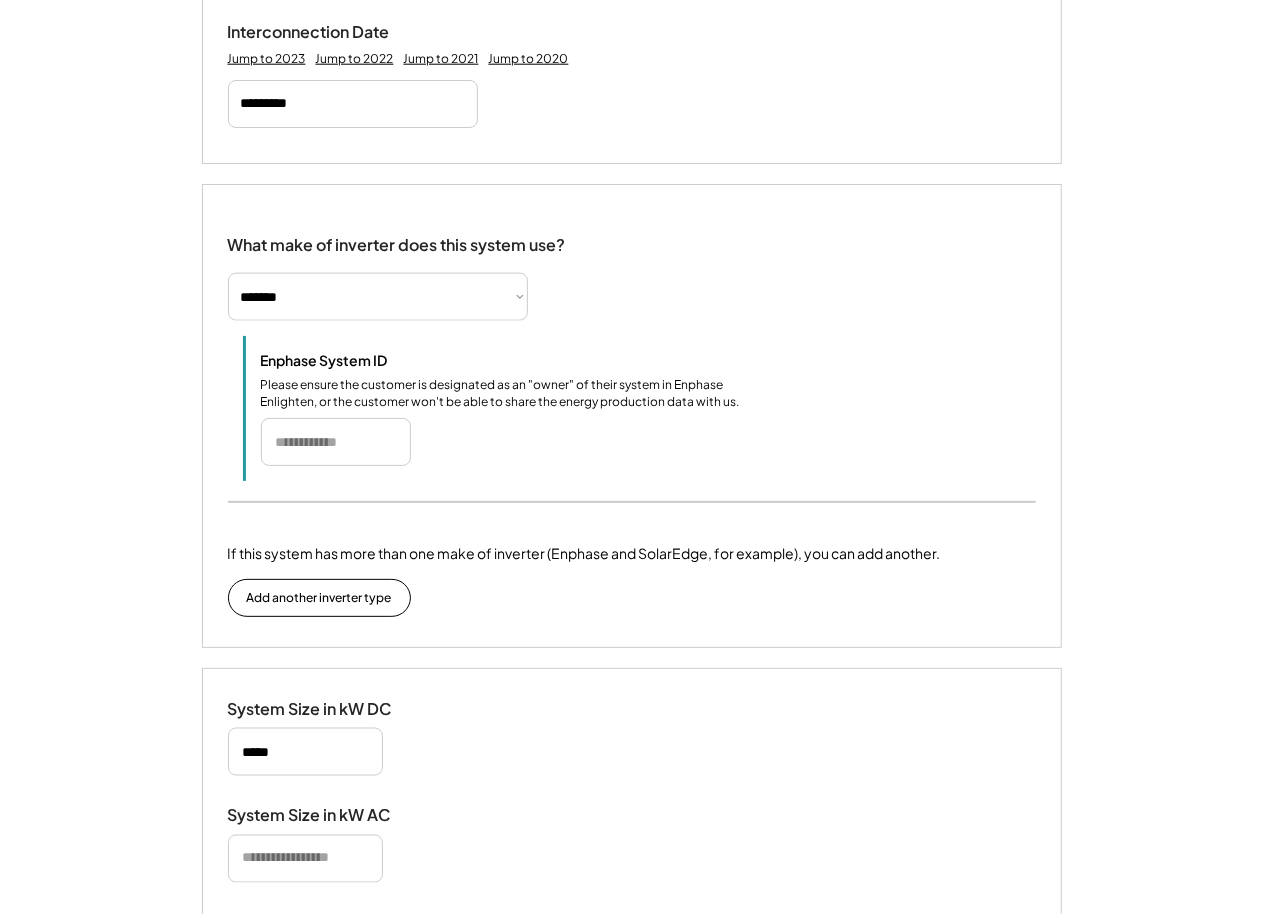 scroll, scrollTop: 1424, scrollLeft: 0, axis: vertical 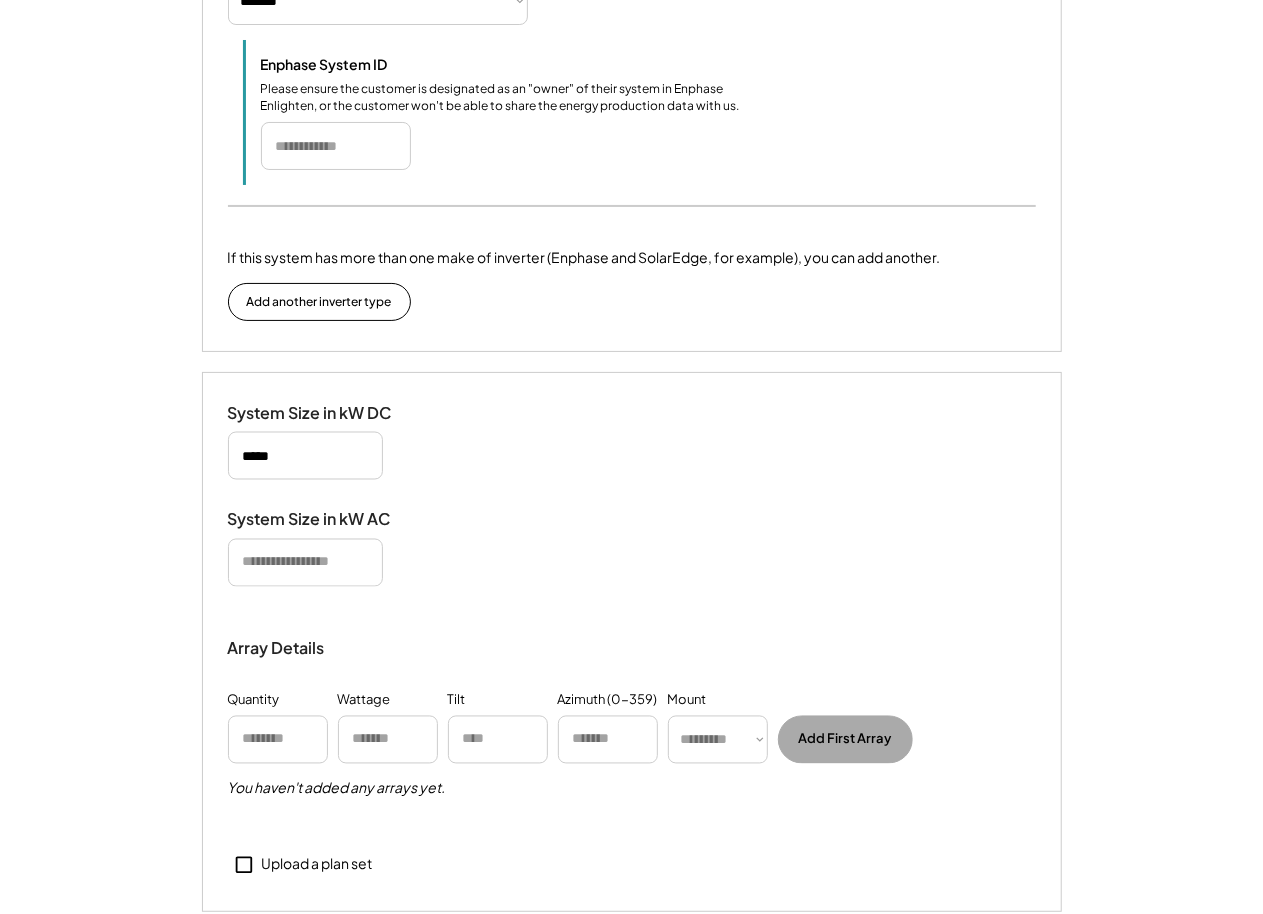 click at bounding box center (305, 563) 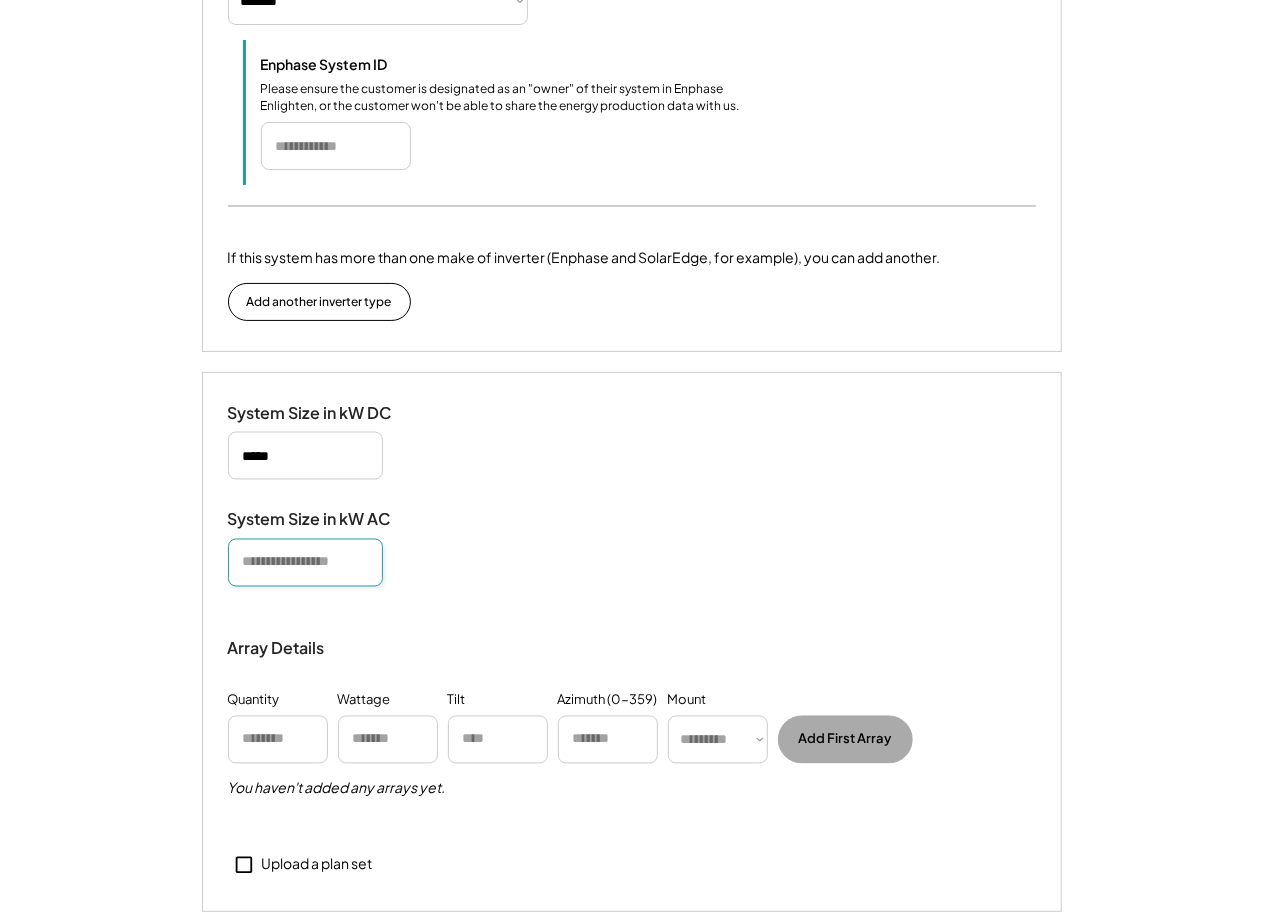 type 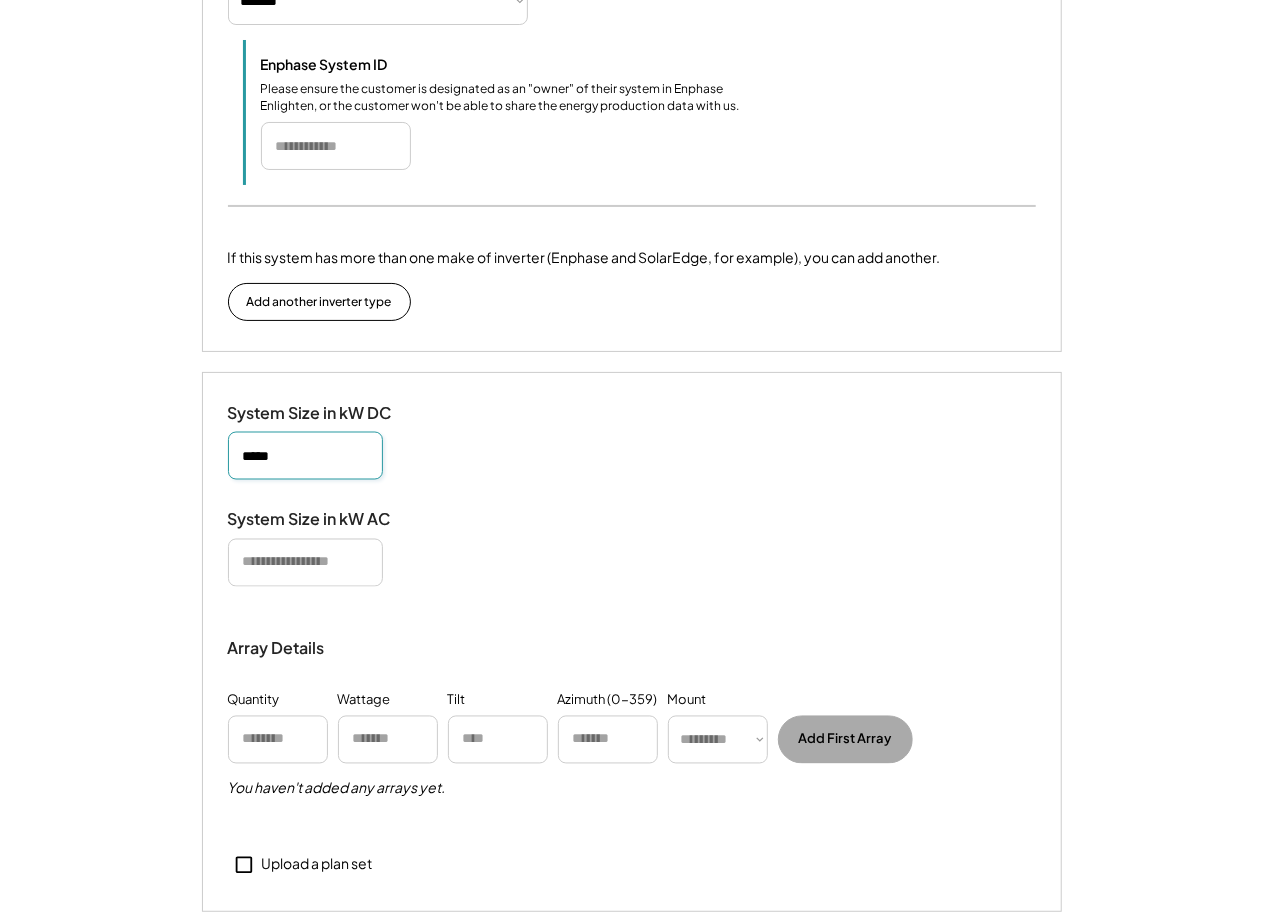 drag, startPoint x: 241, startPoint y: 452, endPoint x: 151, endPoint y: 448, distance: 90.088844 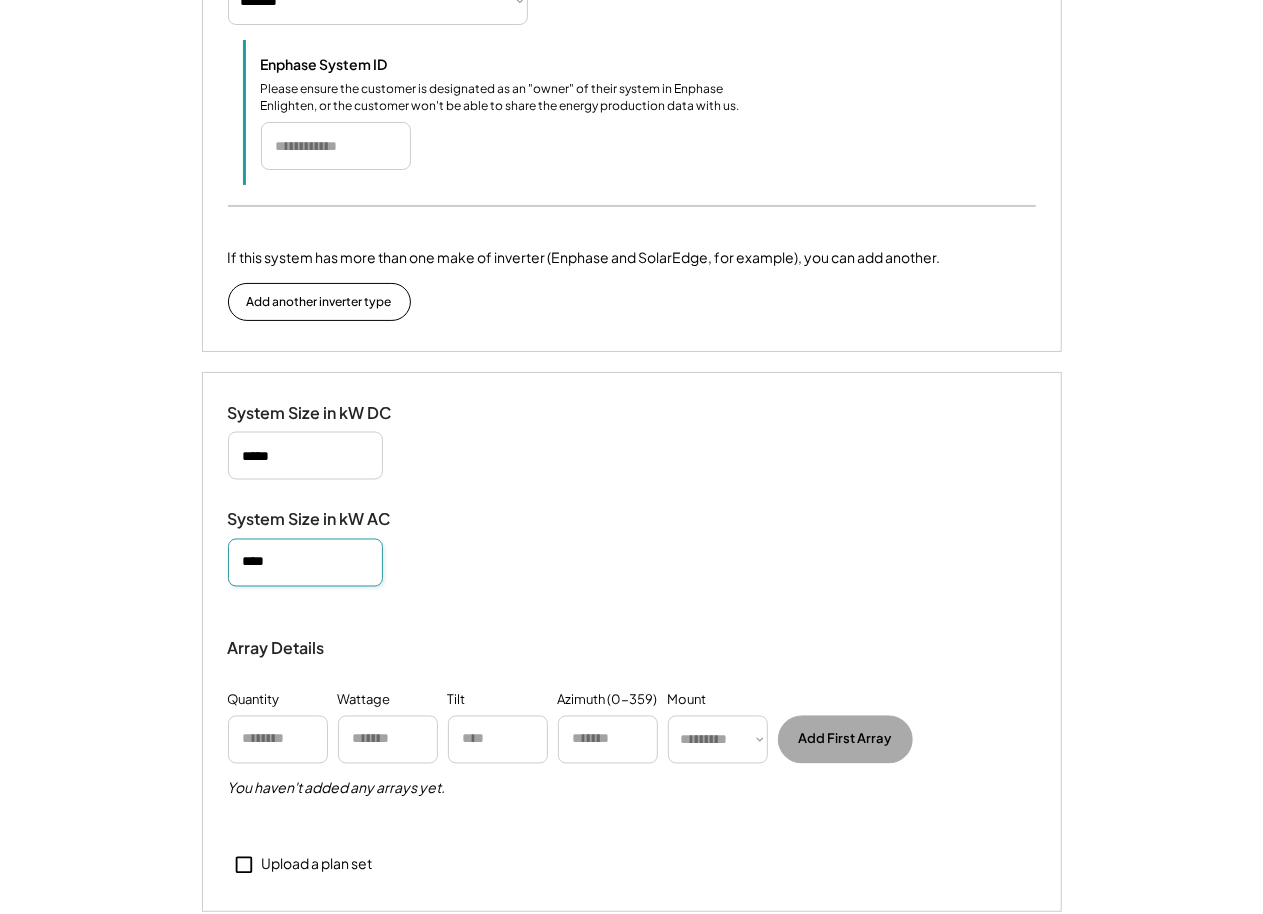 type on "****" 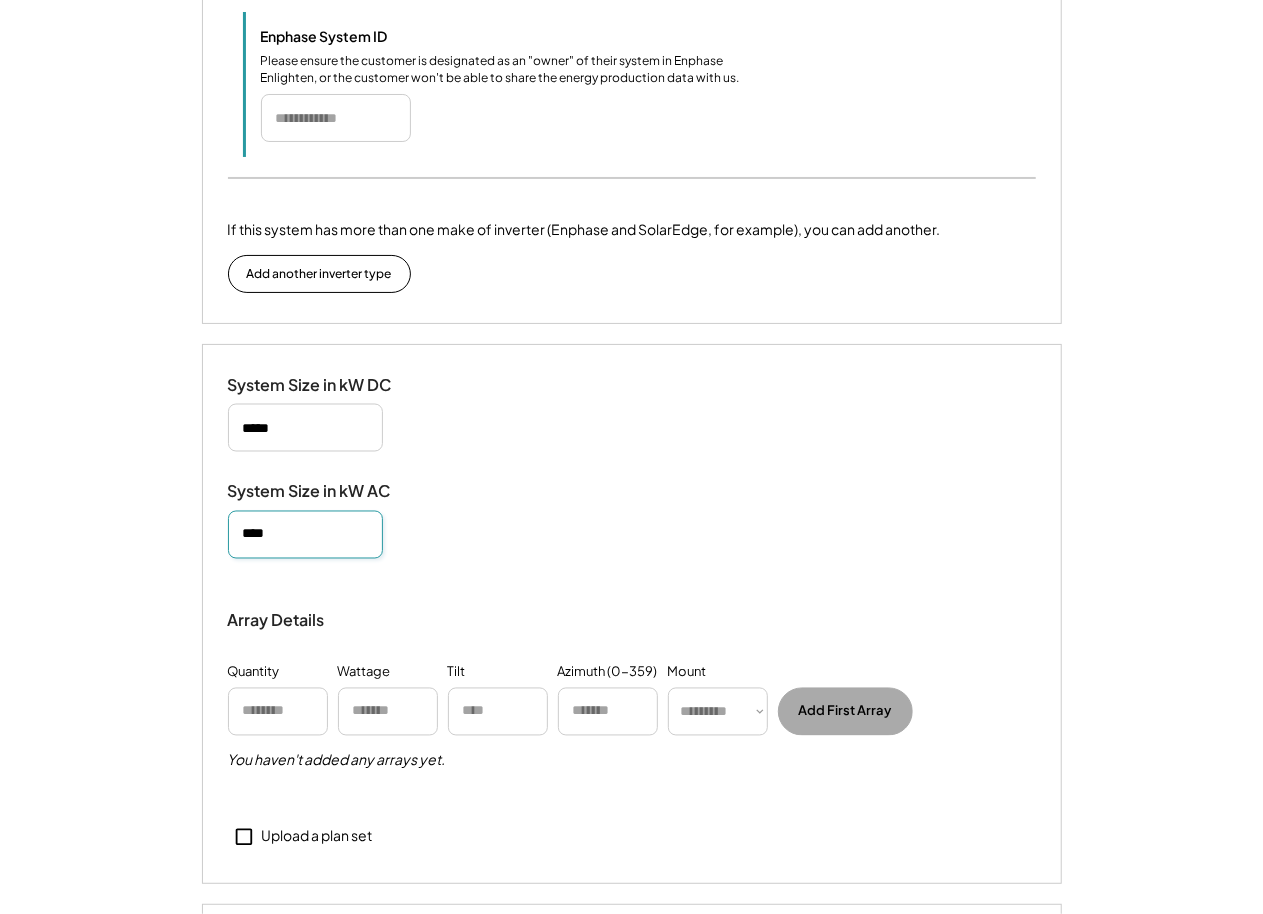 scroll, scrollTop: 1476, scrollLeft: 0, axis: vertical 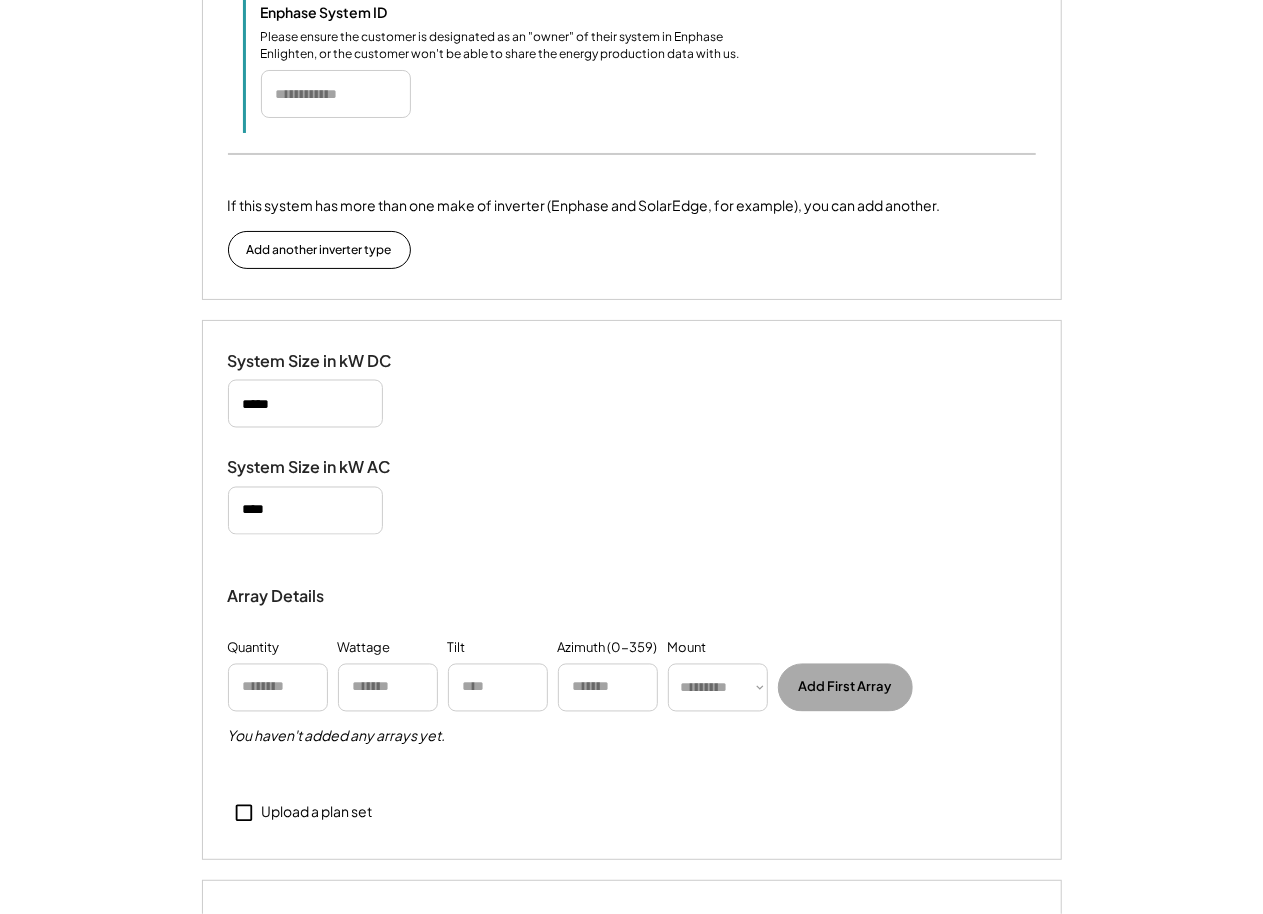 click on "Upload a plan set" at bounding box center (317, 813) 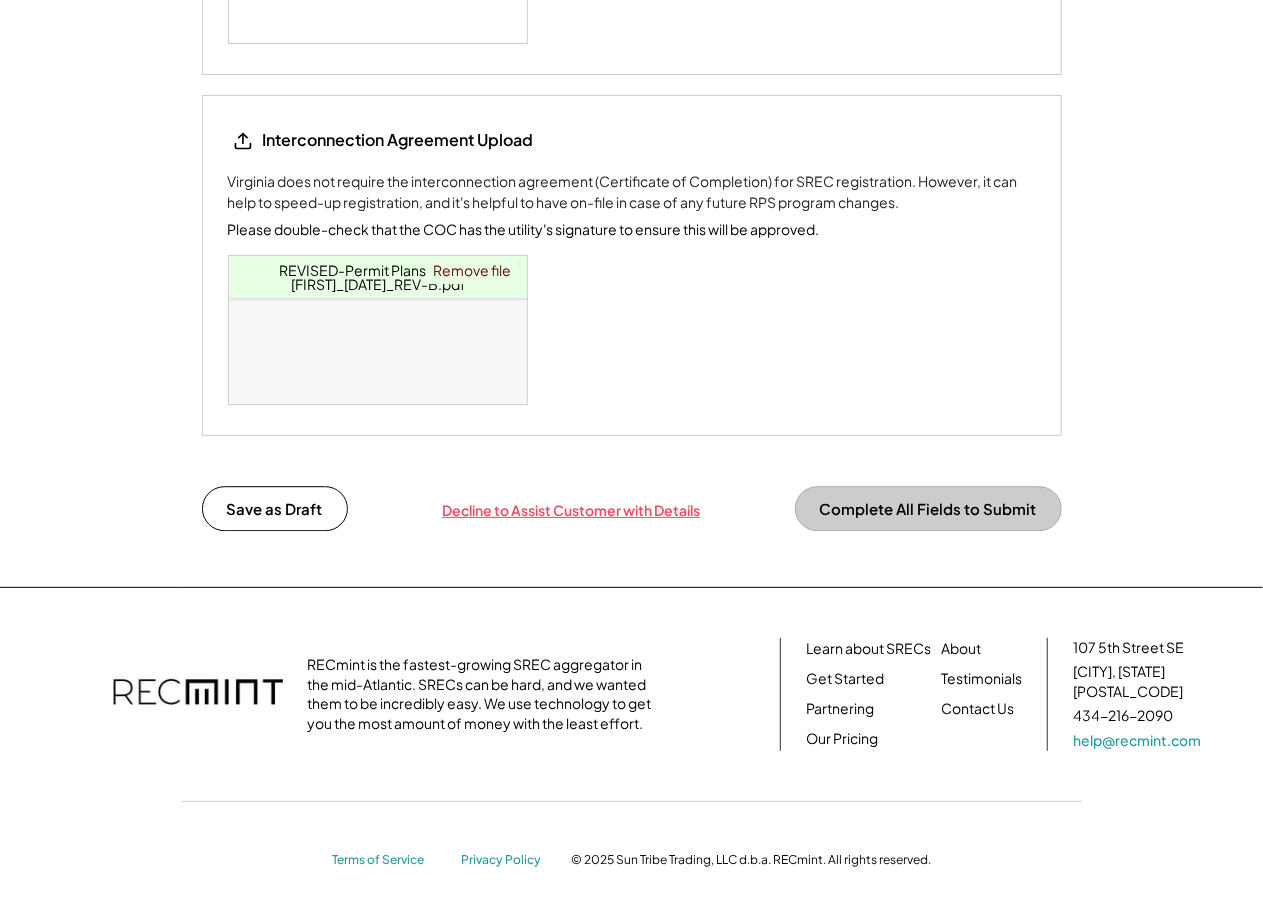 scroll, scrollTop: 2522, scrollLeft: 0, axis: vertical 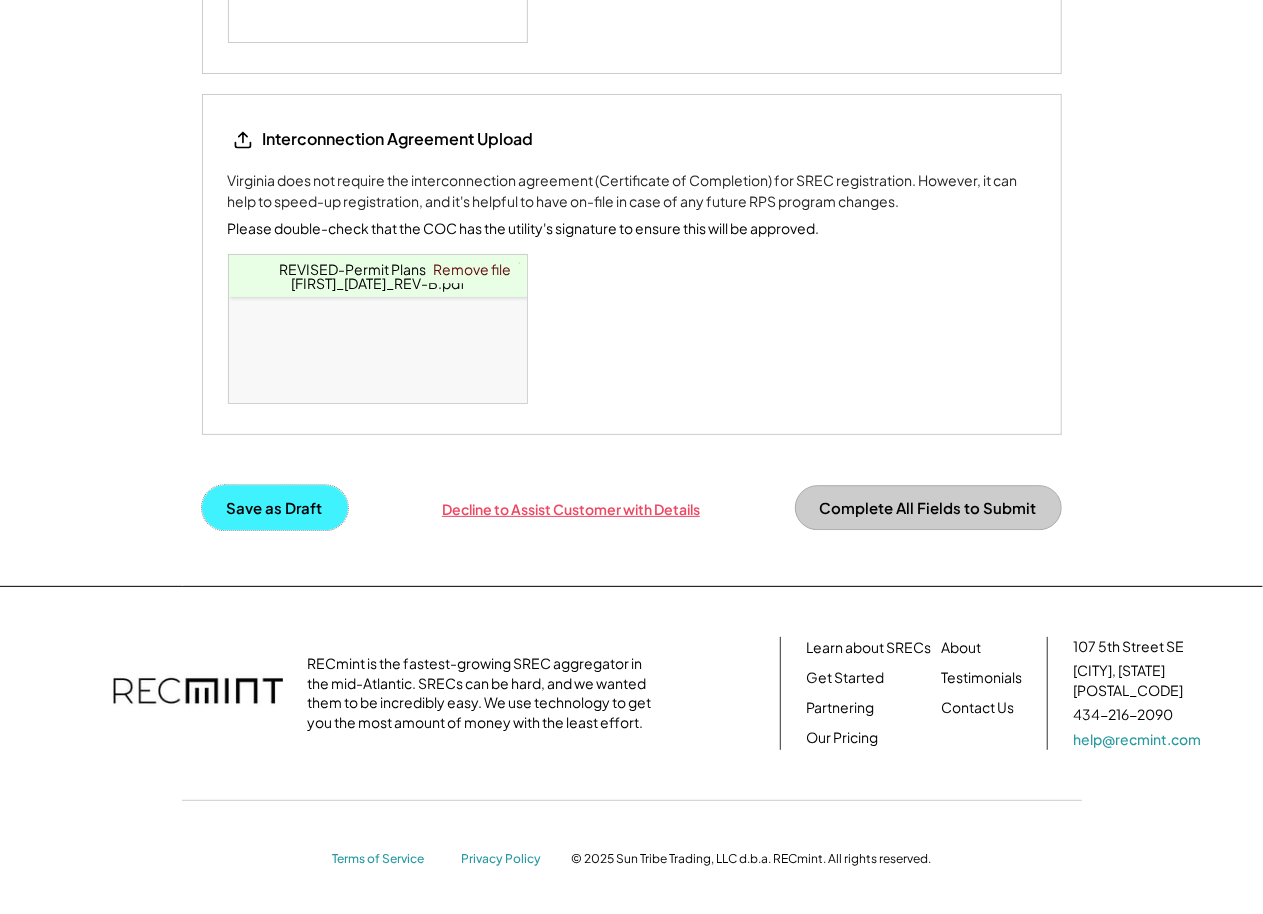 click on "Save as Draft" at bounding box center [275, 507] 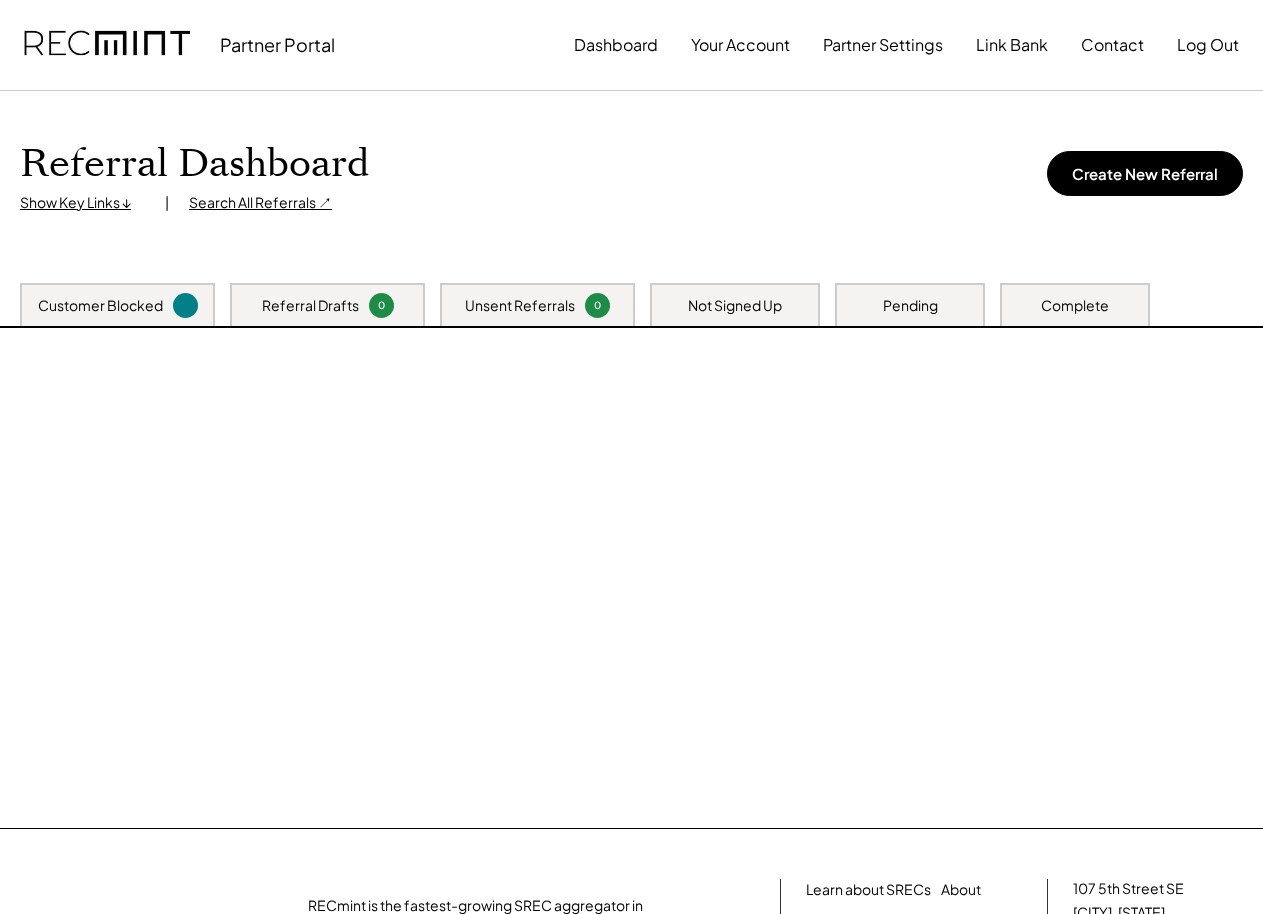 scroll, scrollTop: 0, scrollLeft: 0, axis: both 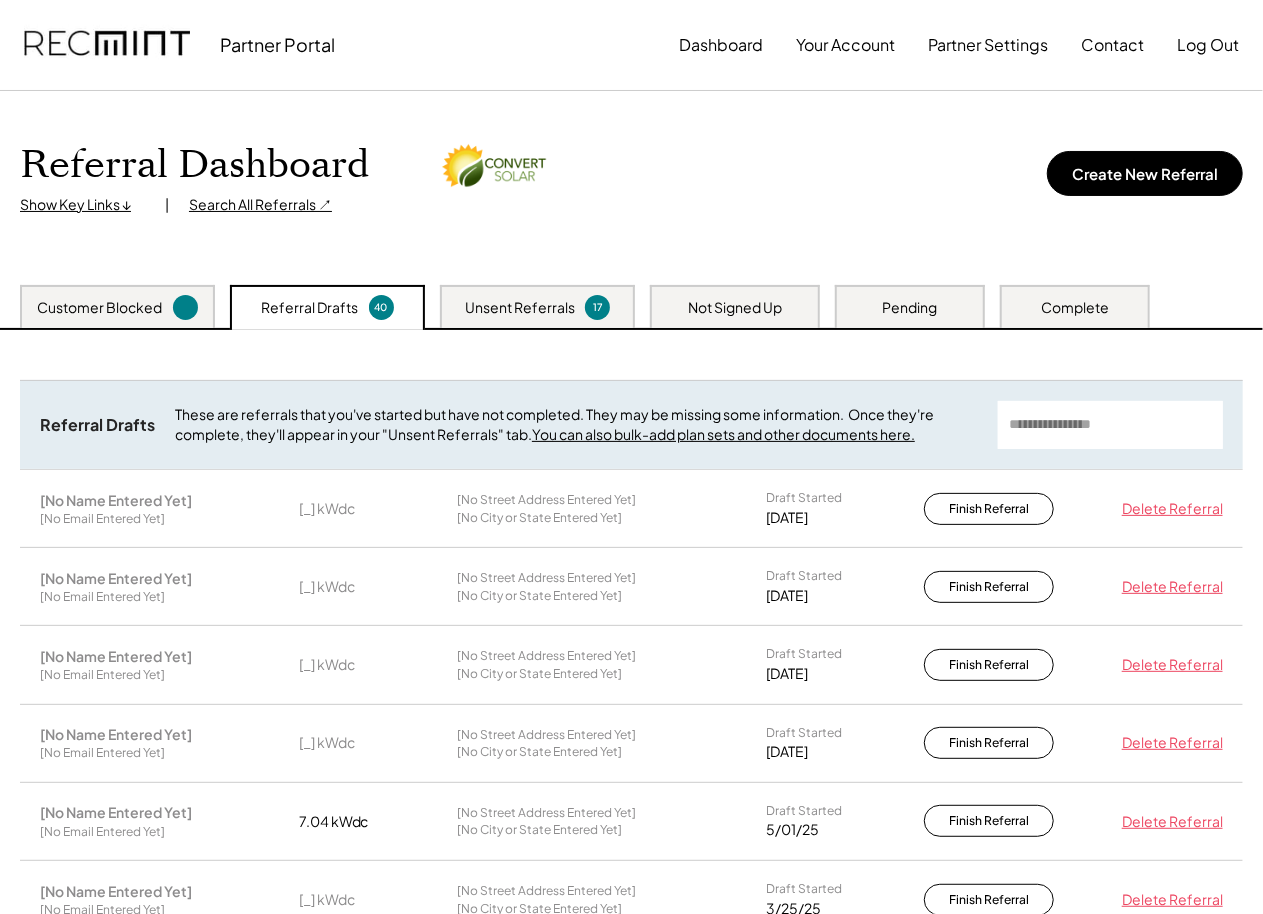 click on "Customer Blocked" at bounding box center (117, 306) 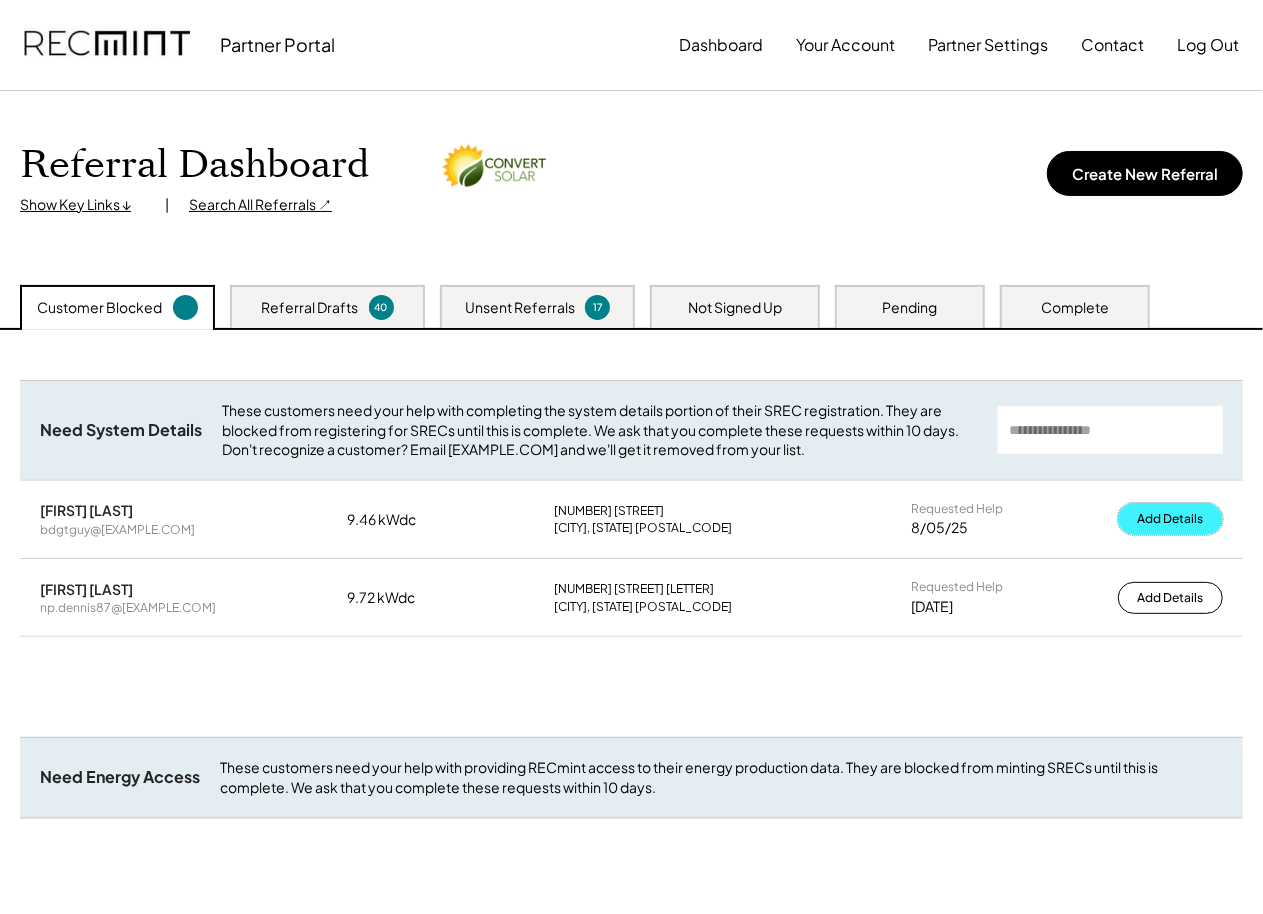 click on "Add Details" at bounding box center [1170, 519] 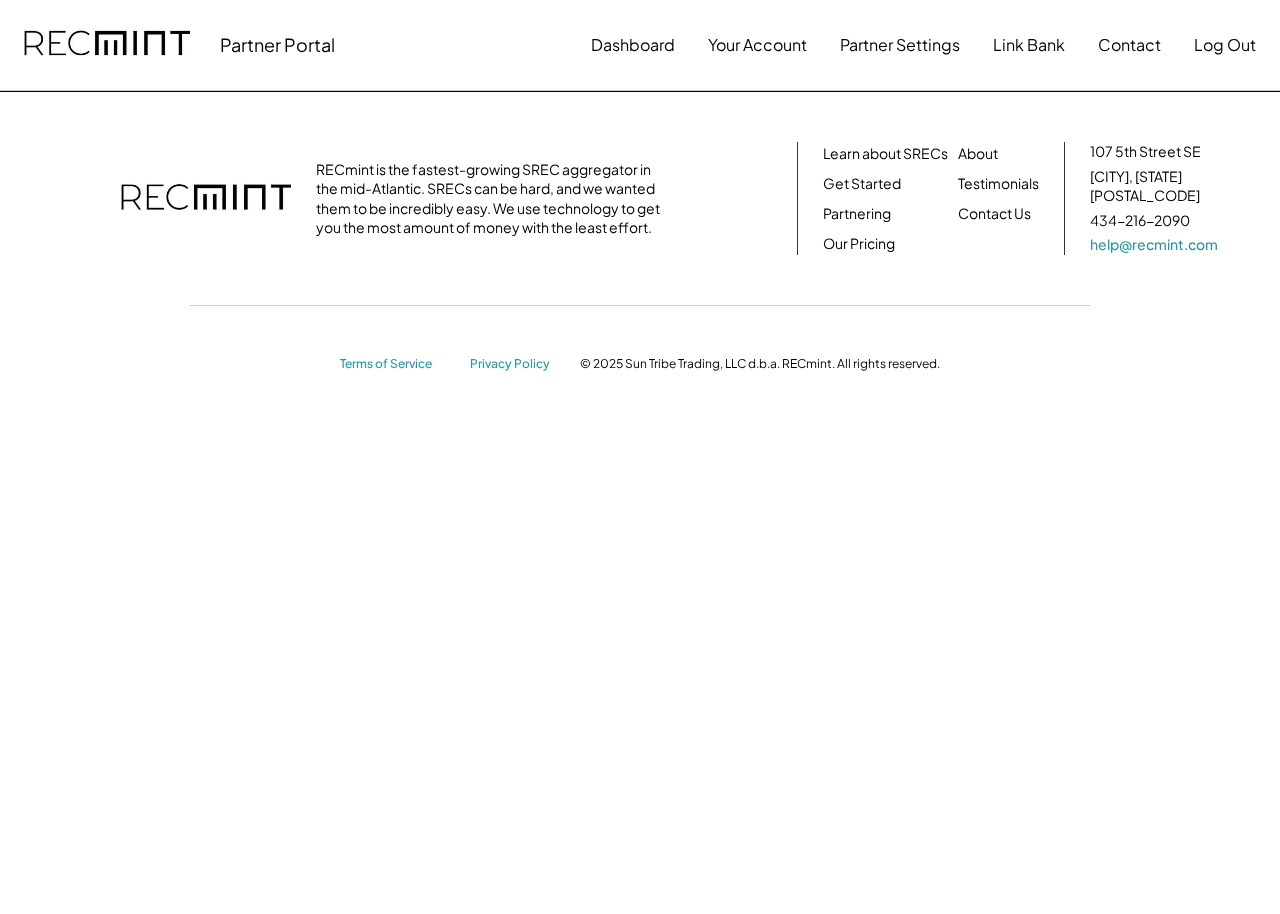 scroll, scrollTop: 0, scrollLeft: 0, axis: both 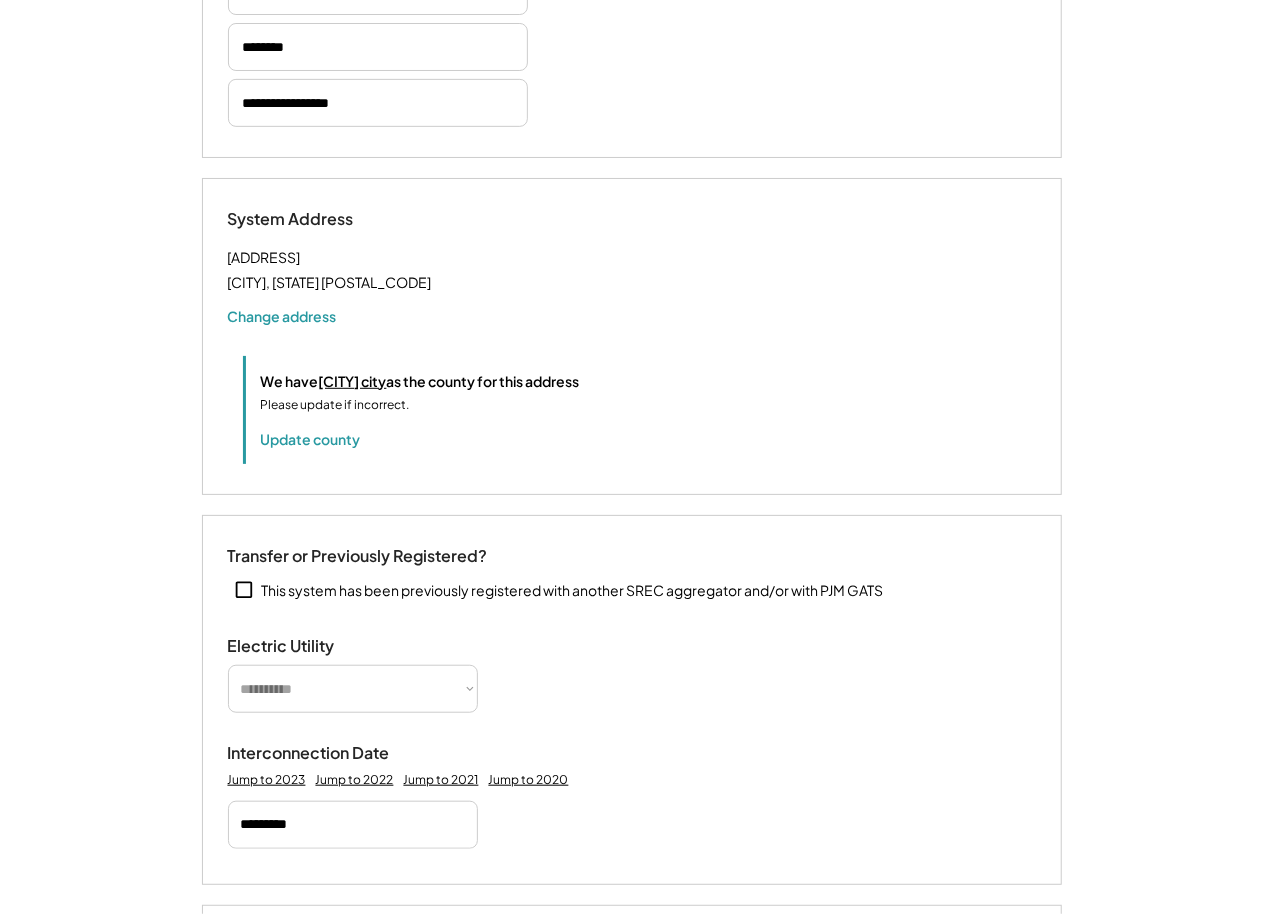 select on "*********" 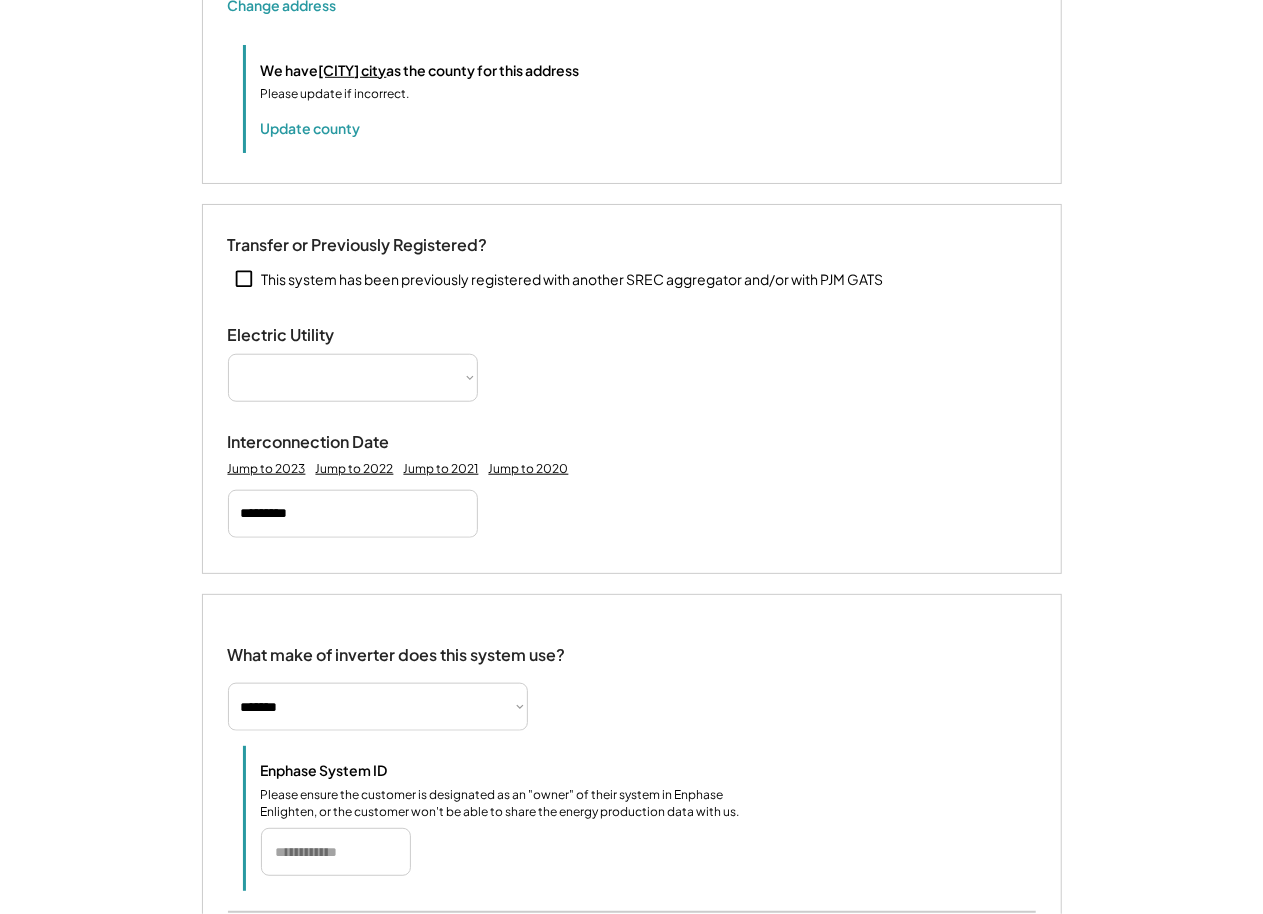 select on "**********" 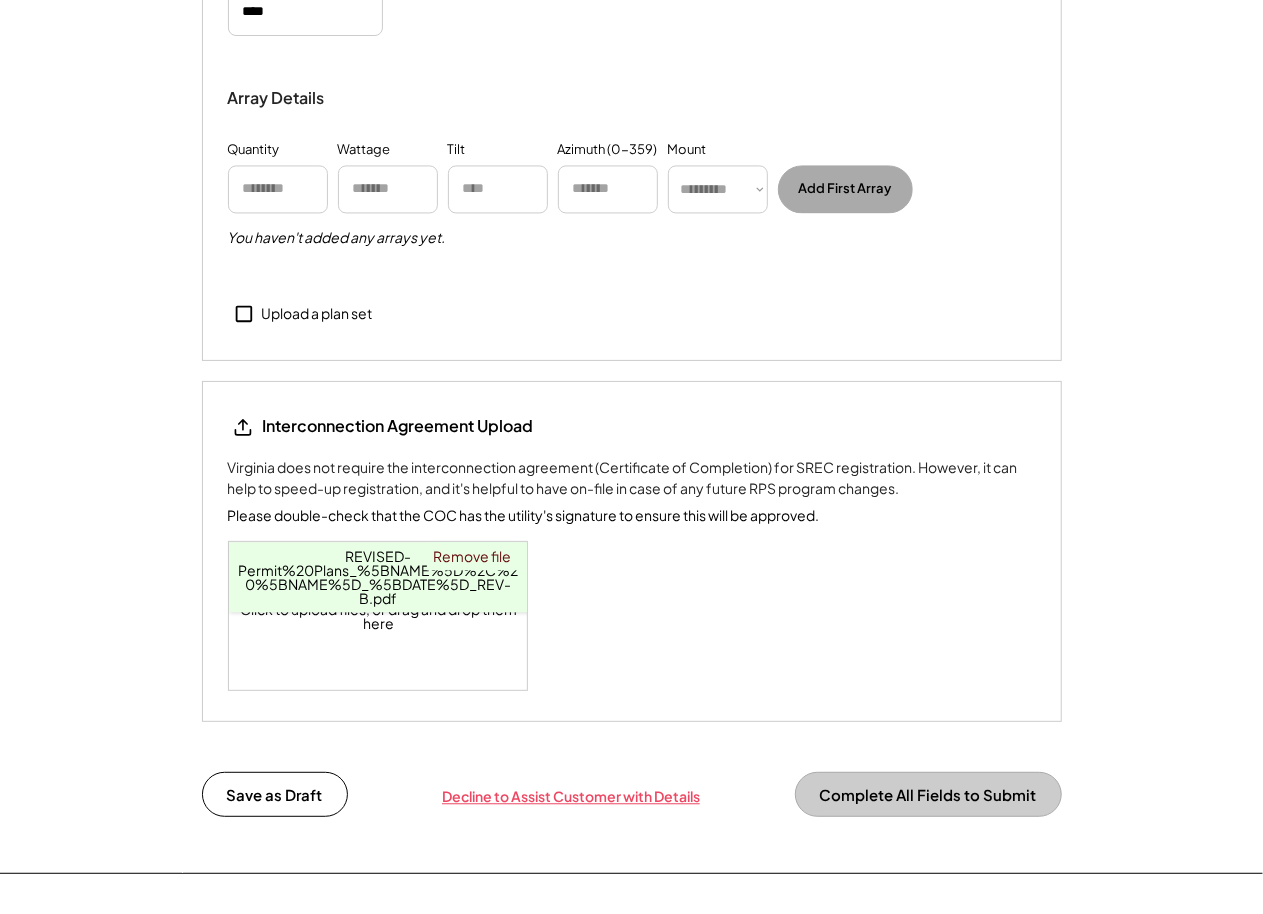 scroll, scrollTop: 1957, scrollLeft: 0, axis: vertical 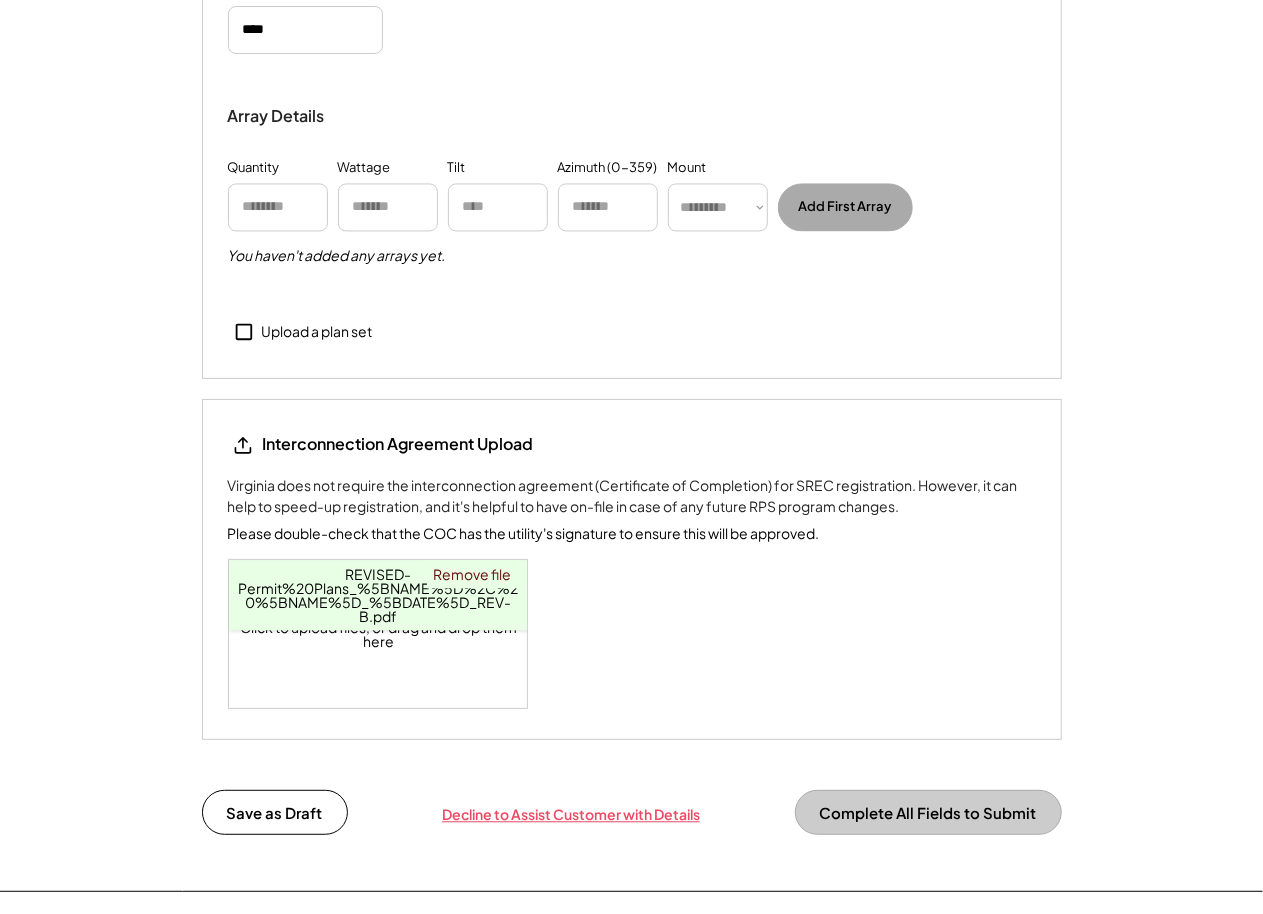 click on "Upload a plan set" at bounding box center [317, 332] 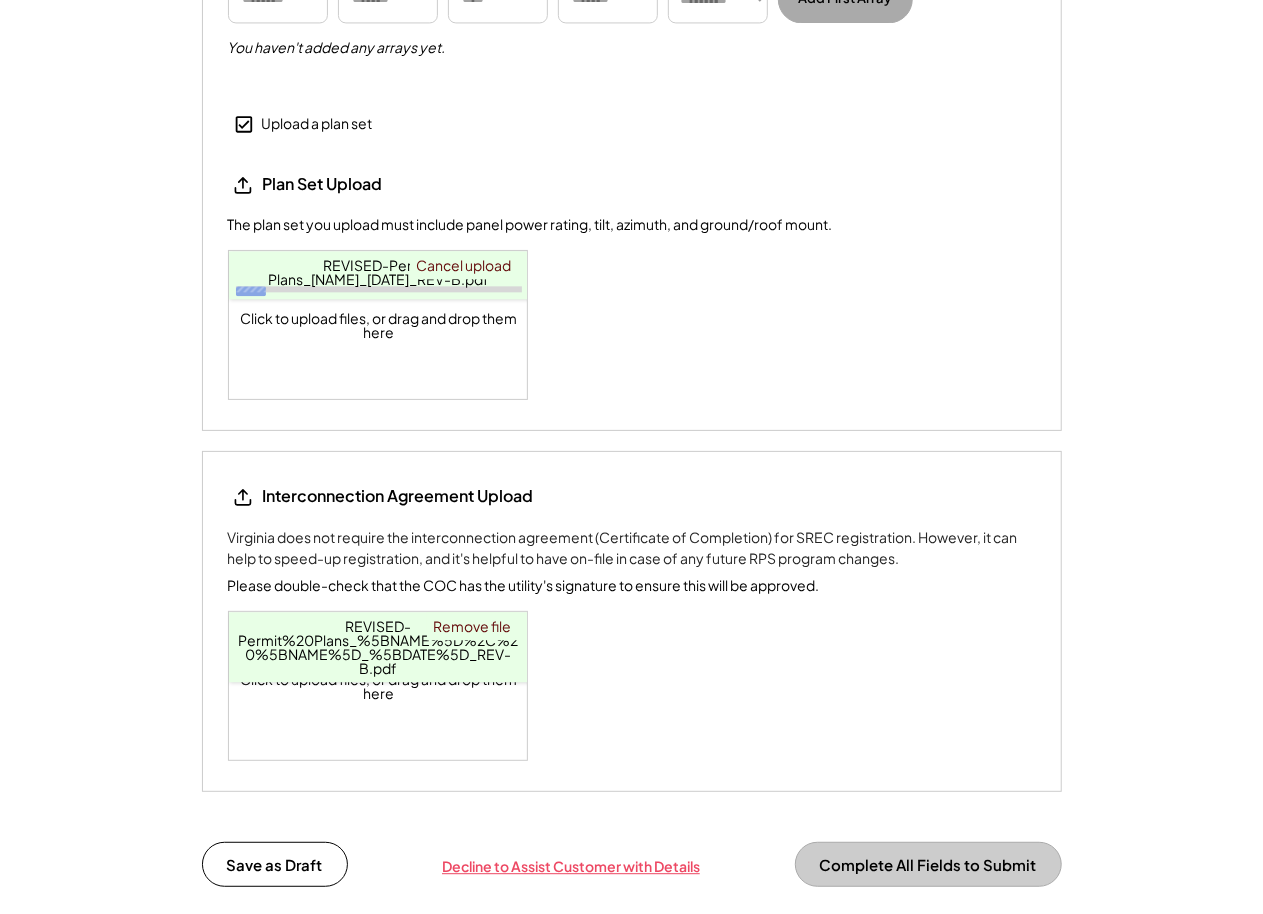 scroll, scrollTop: 2182, scrollLeft: 0, axis: vertical 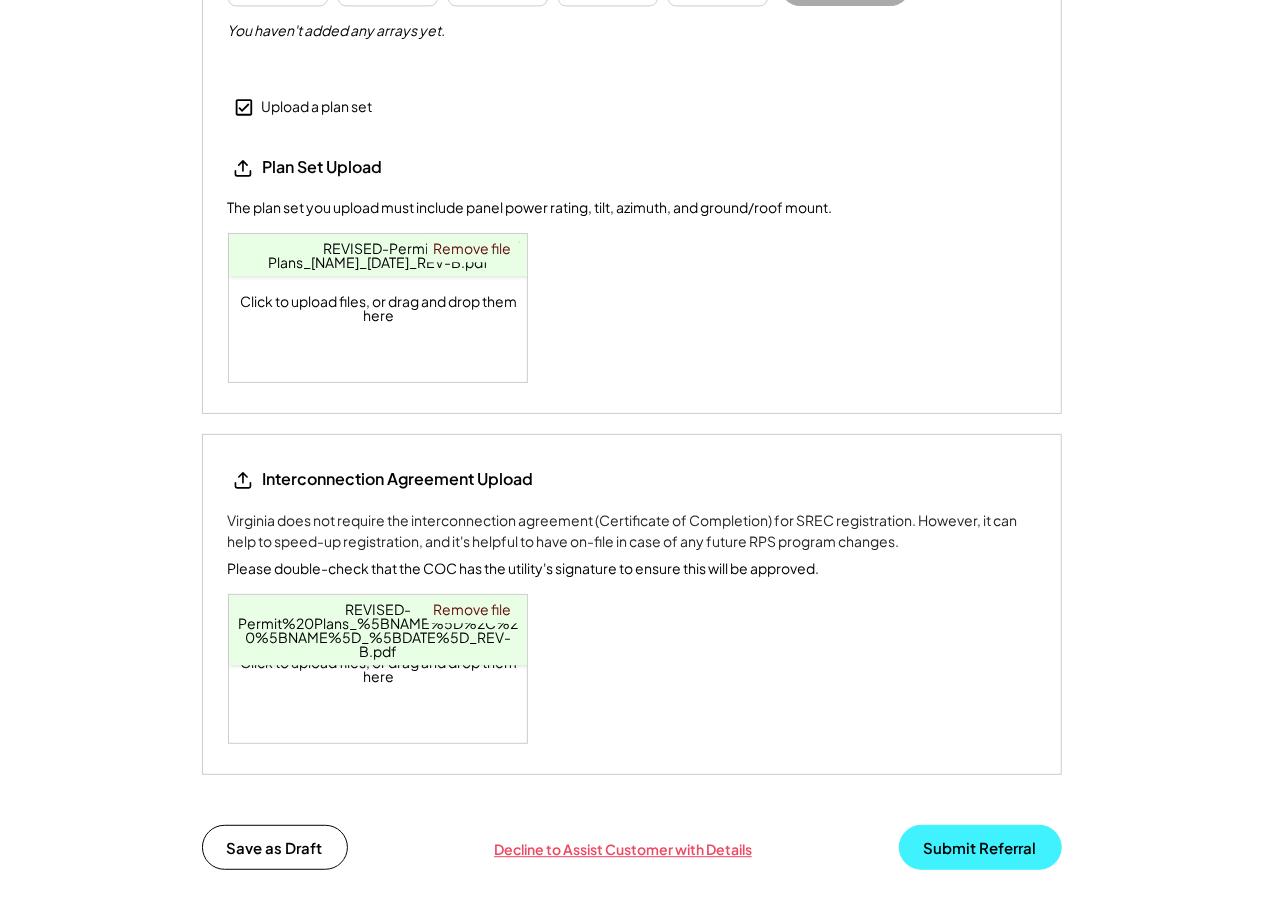 click on "Submit Referral" at bounding box center [980, 847] 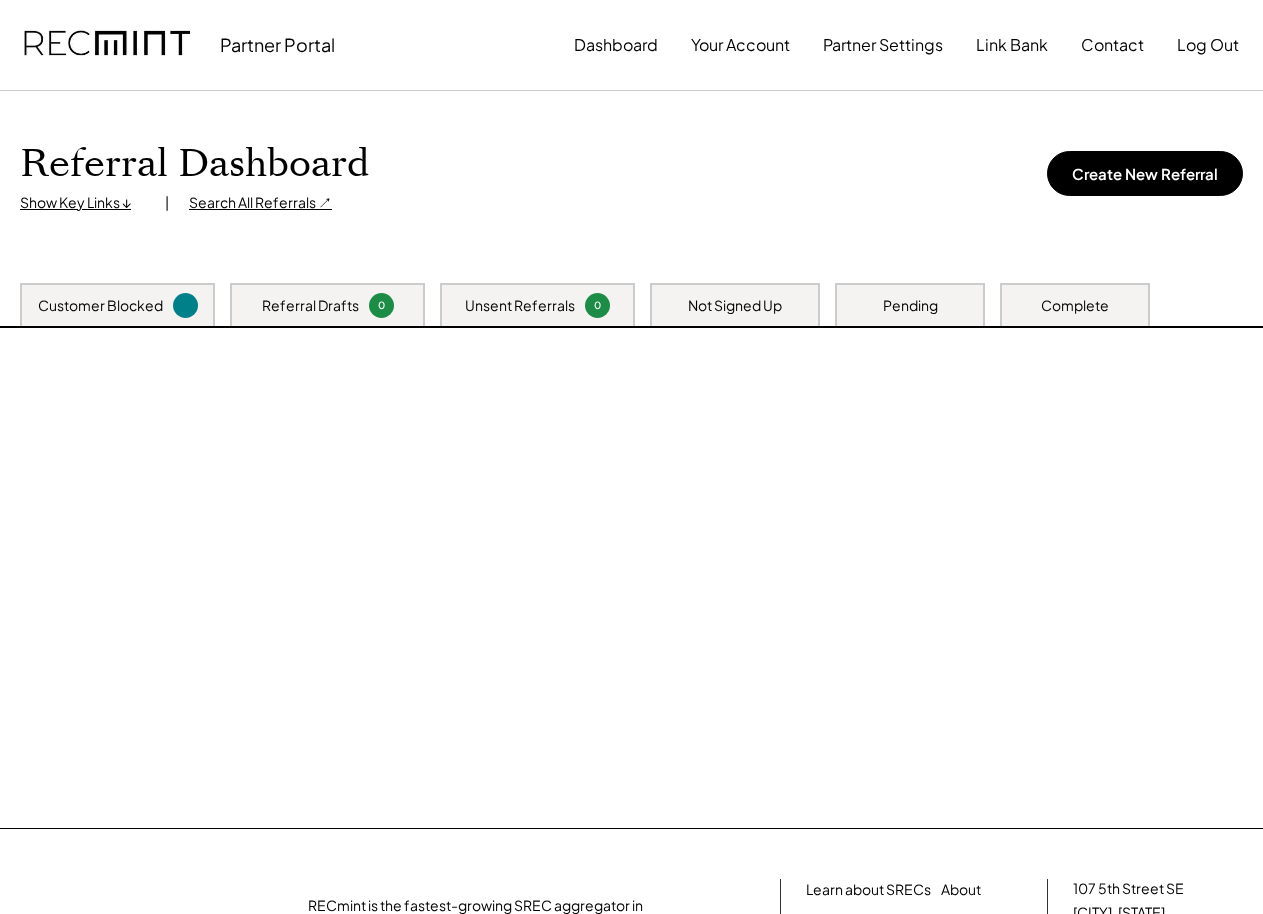 scroll, scrollTop: 0, scrollLeft: 0, axis: both 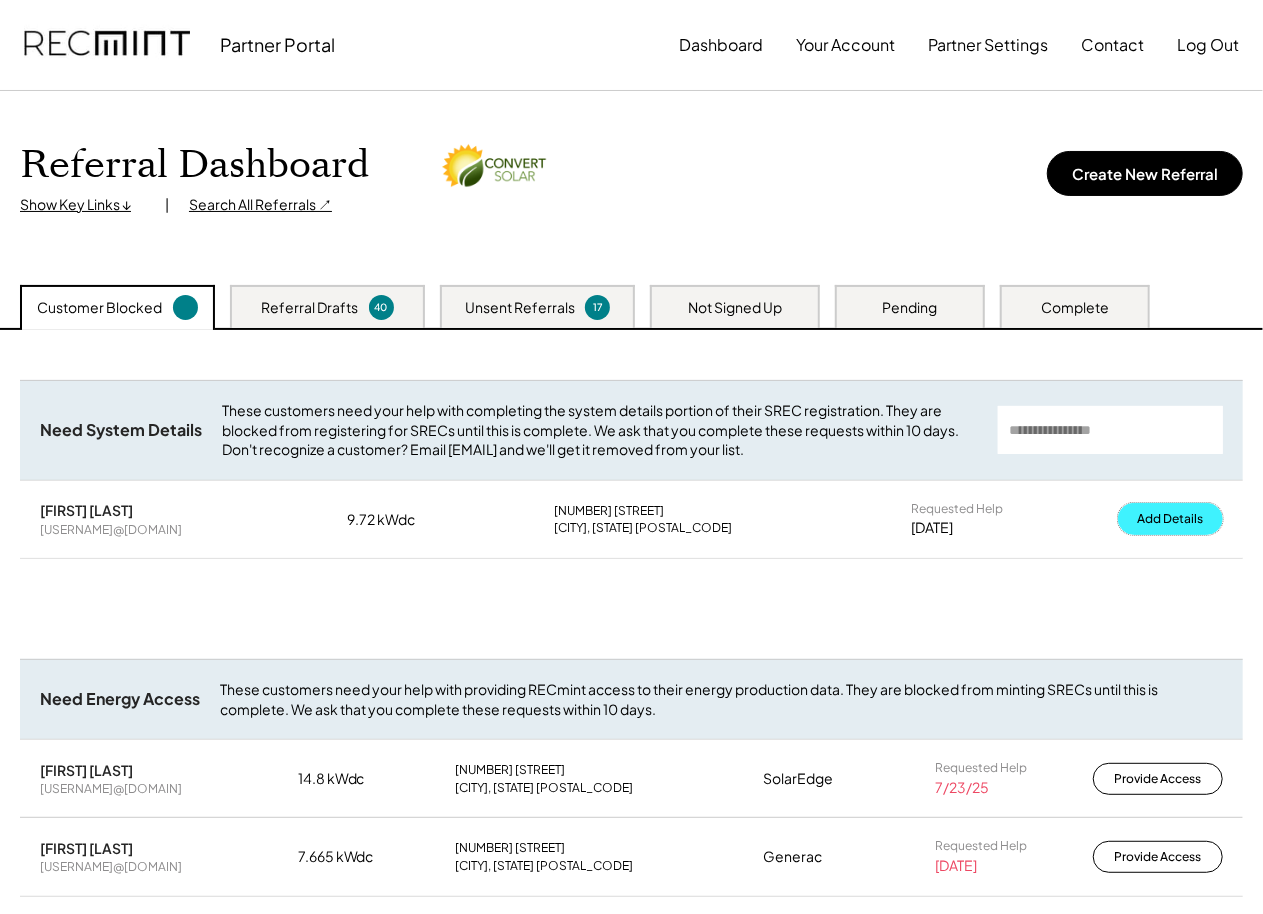 click on "Add Details" at bounding box center [1170, 519] 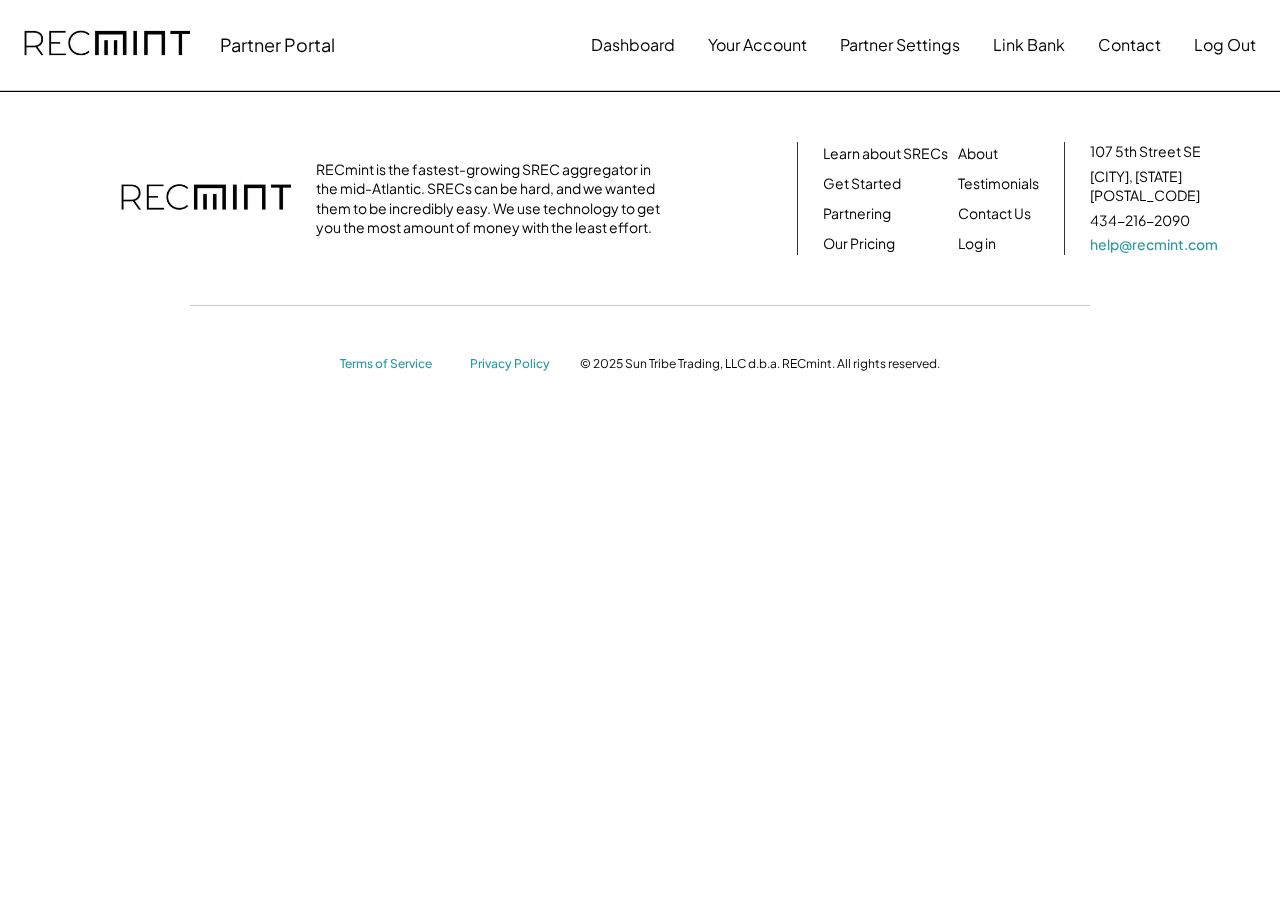 scroll, scrollTop: 0, scrollLeft: 0, axis: both 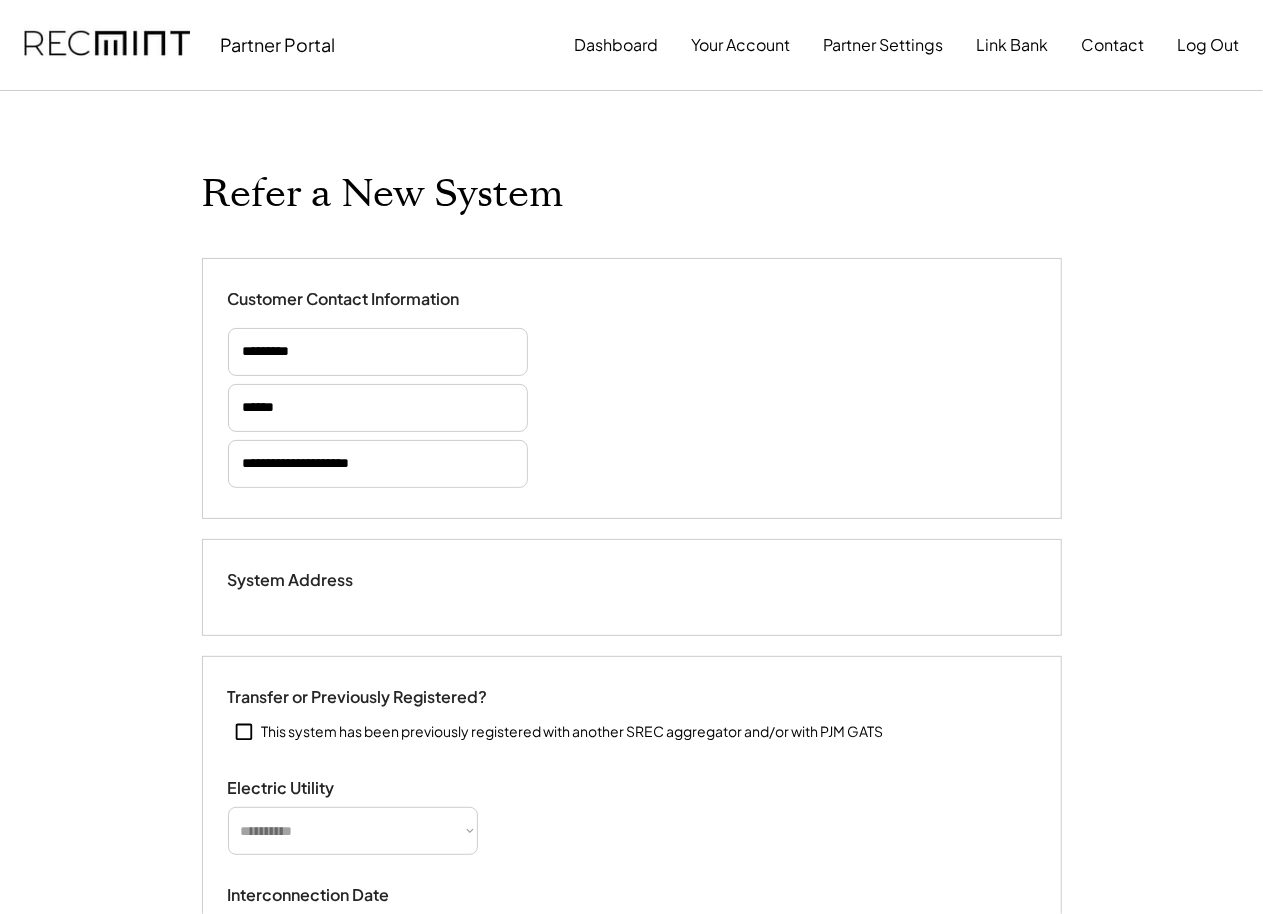 select on "**********" 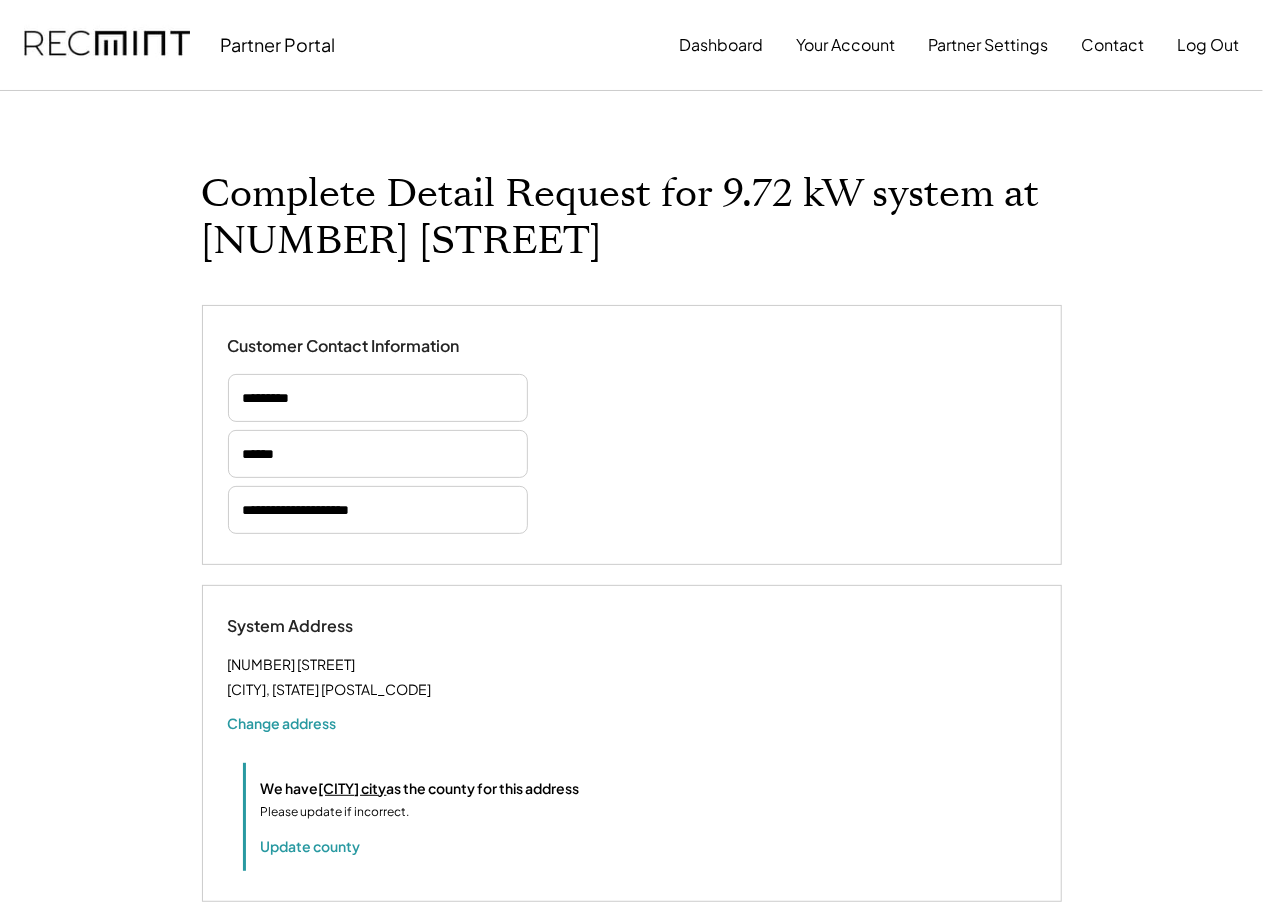 select on "**********" 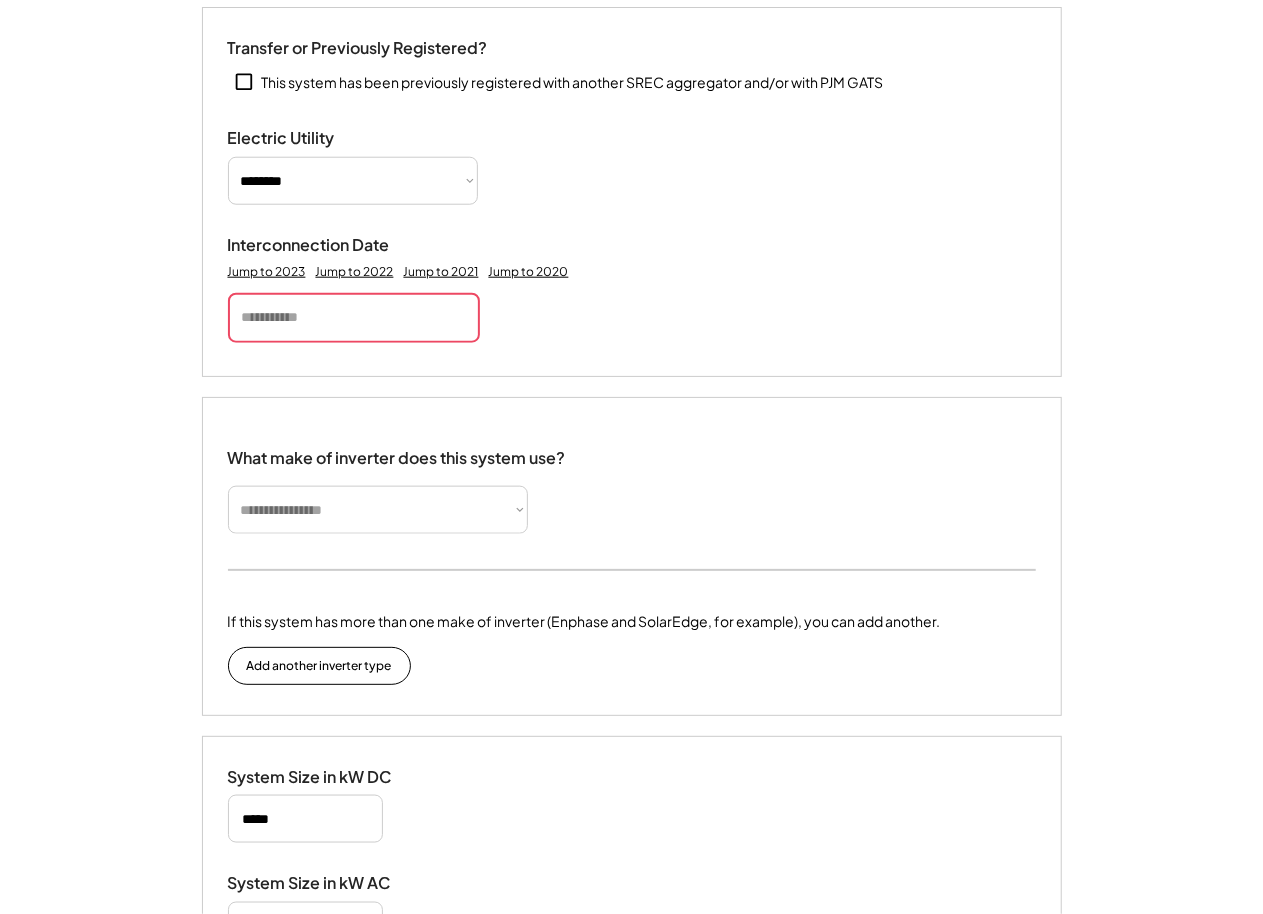 scroll, scrollTop: 1036, scrollLeft: 0, axis: vertical 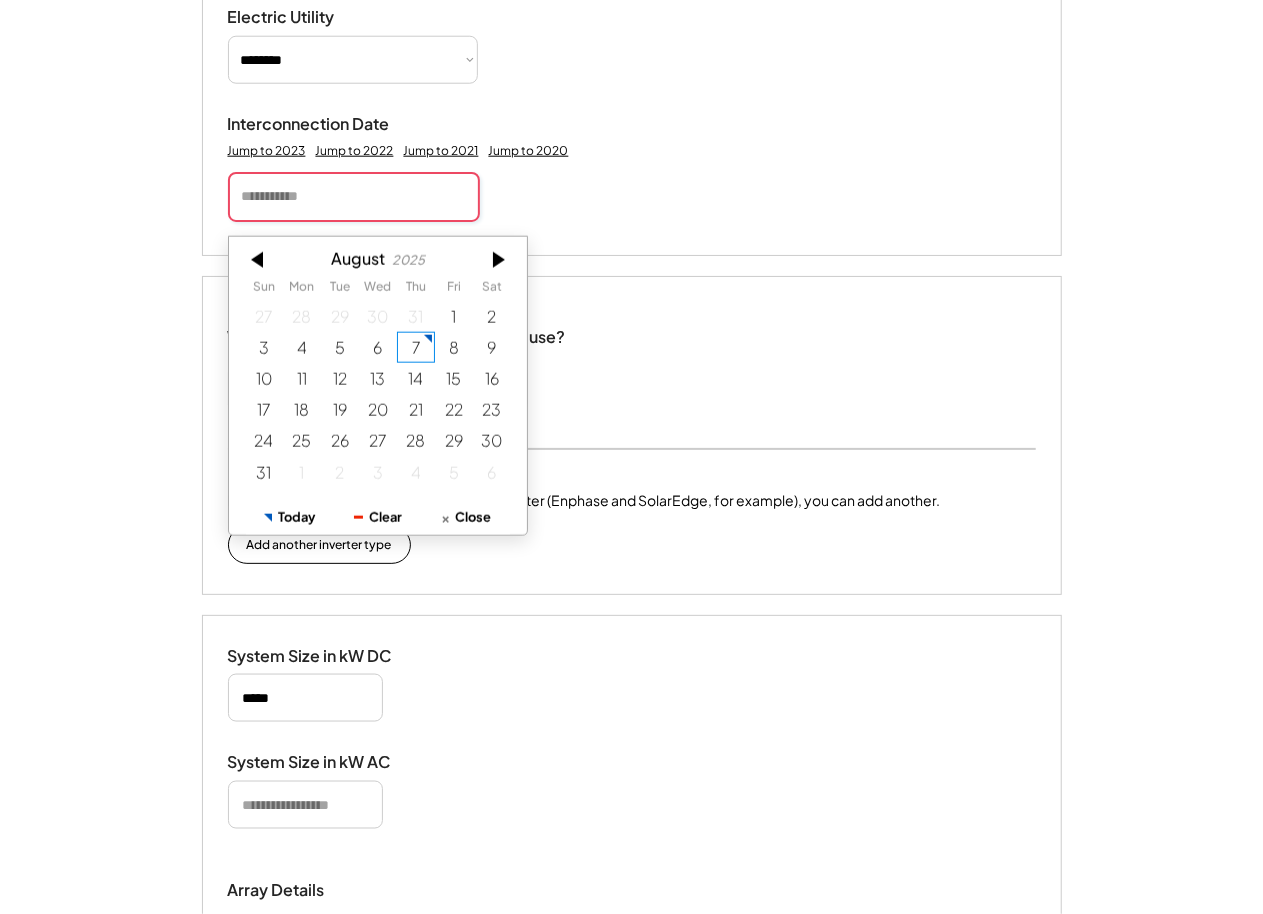 click at bounding box center [354, 197] 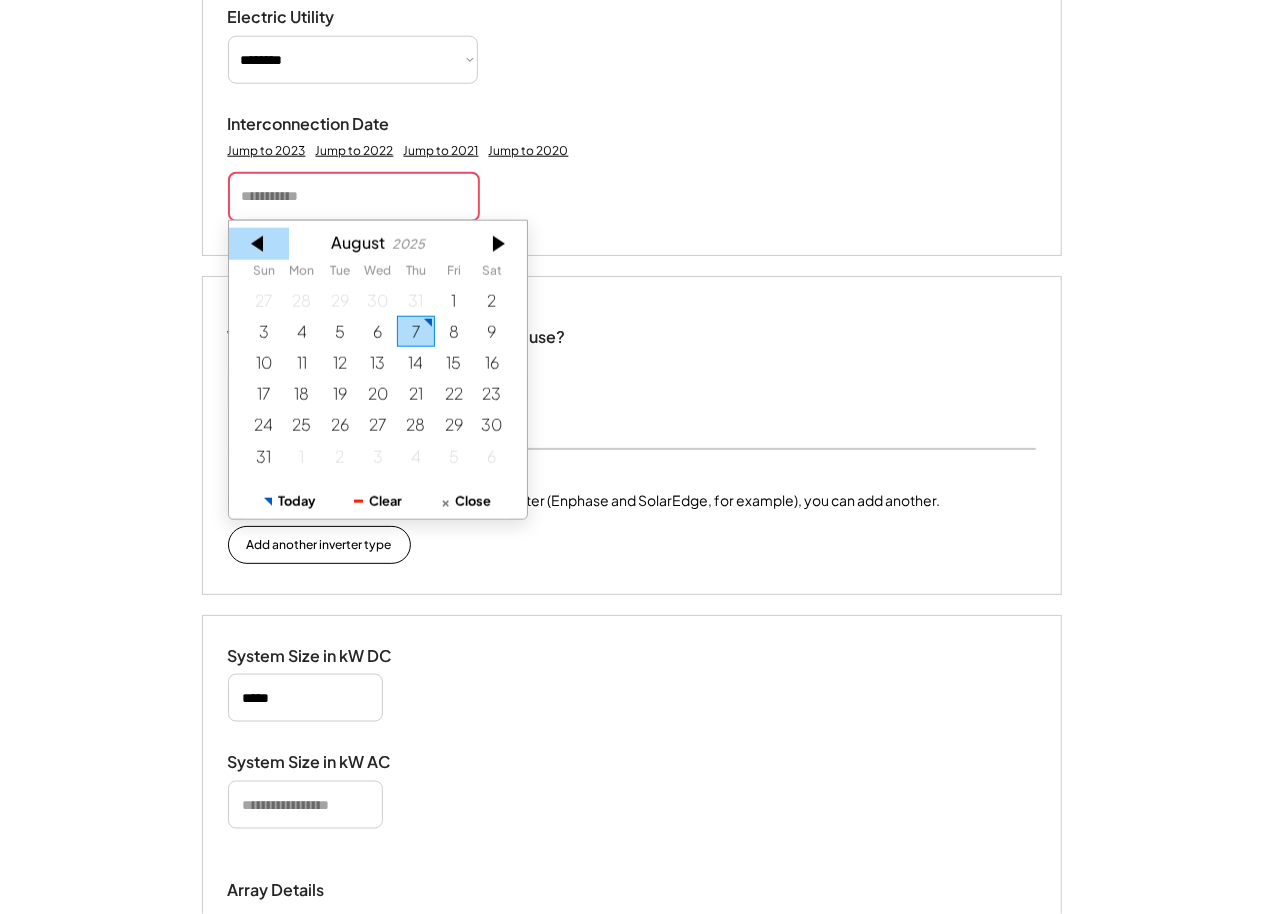 click at bounding box center [259, 244] 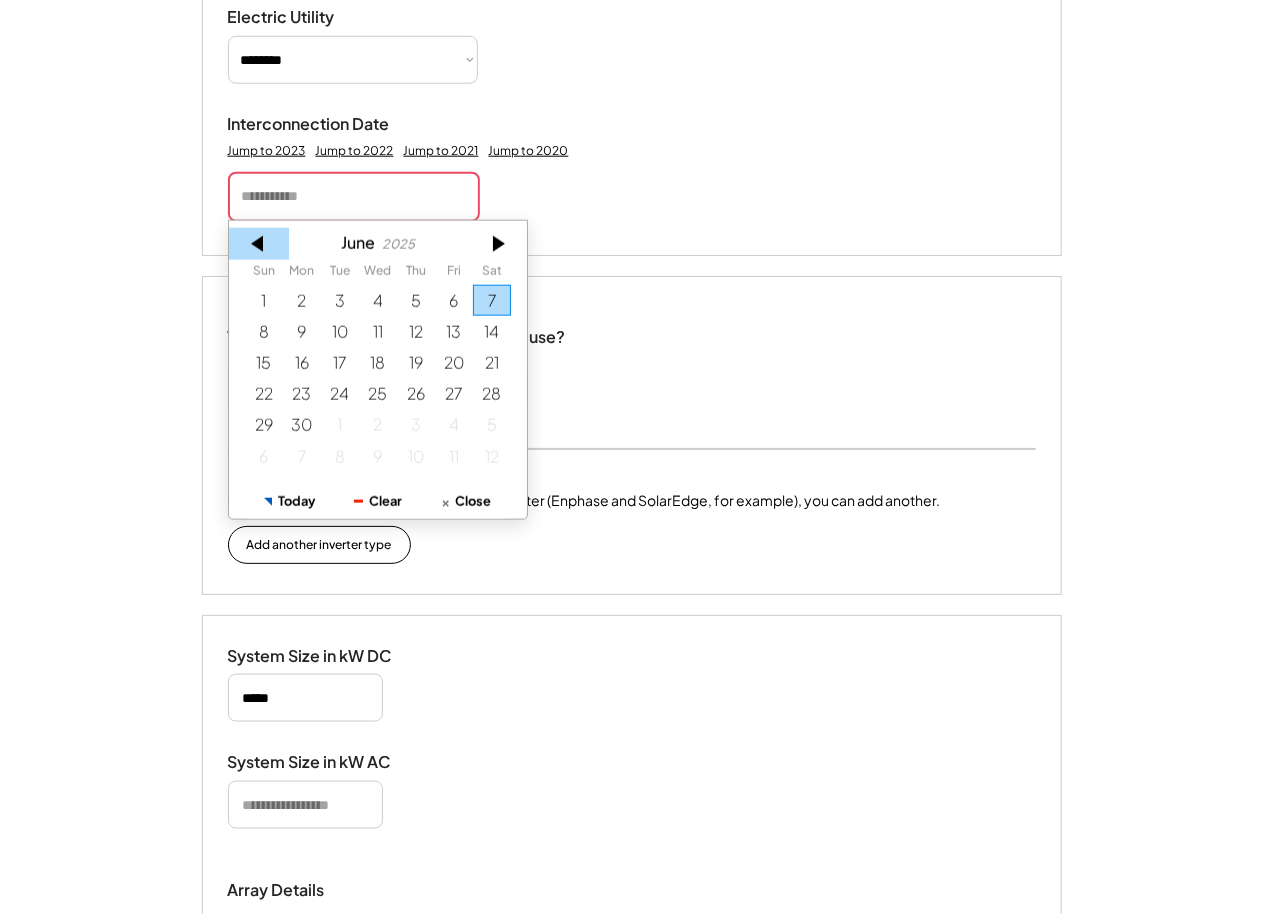 click at bounding box center [259, 244] 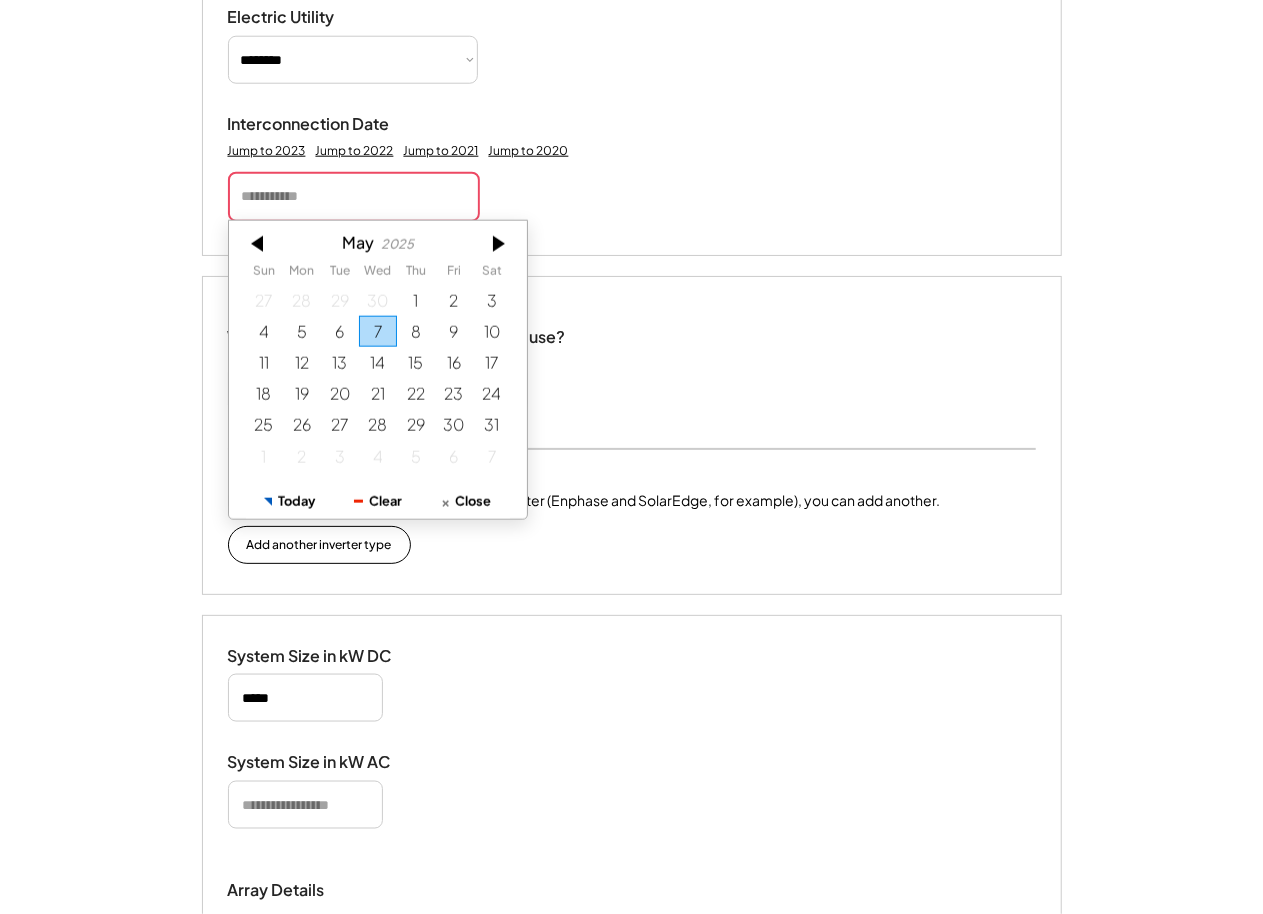 click at bounding box center [259, 244] 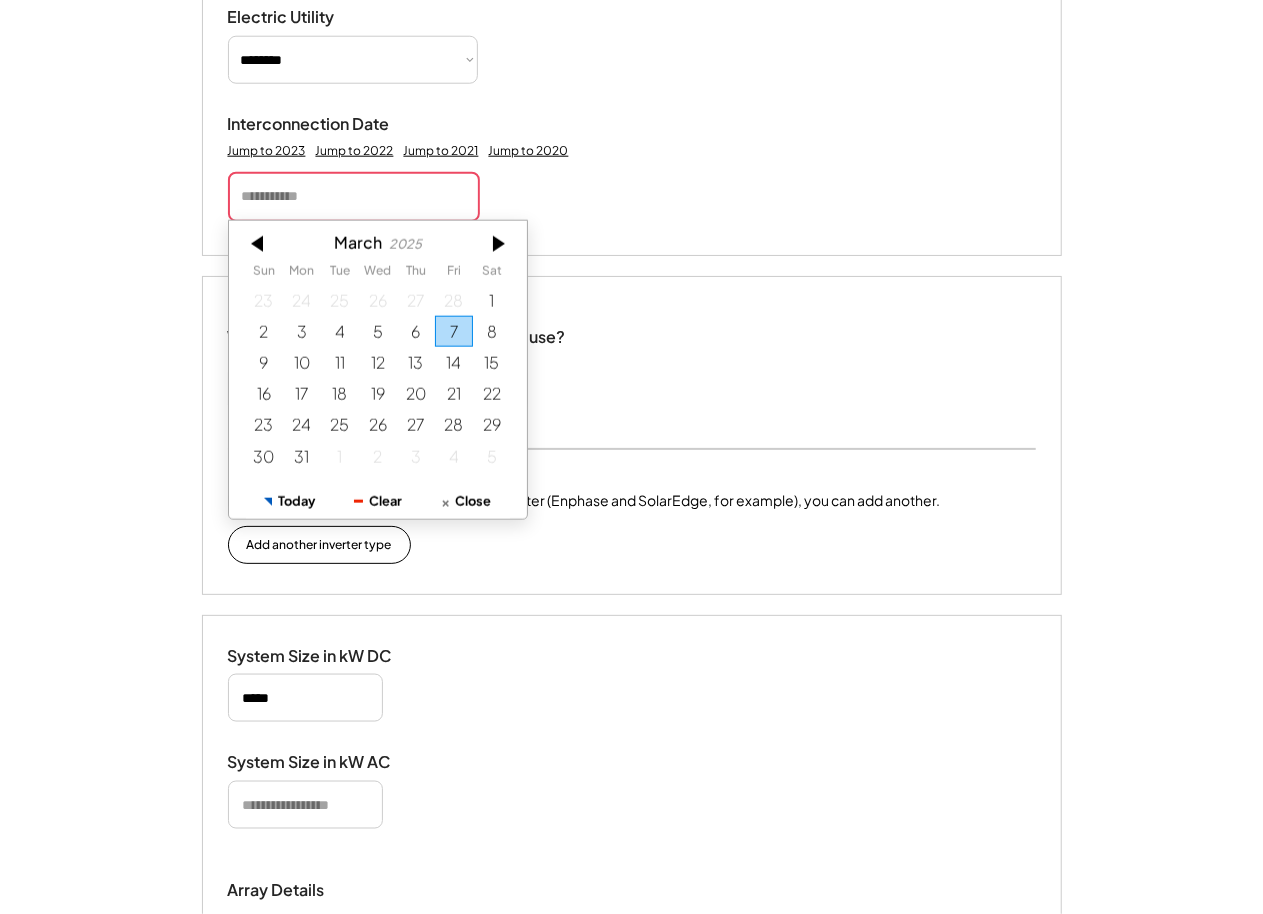 click at bounding box center [259, 244] 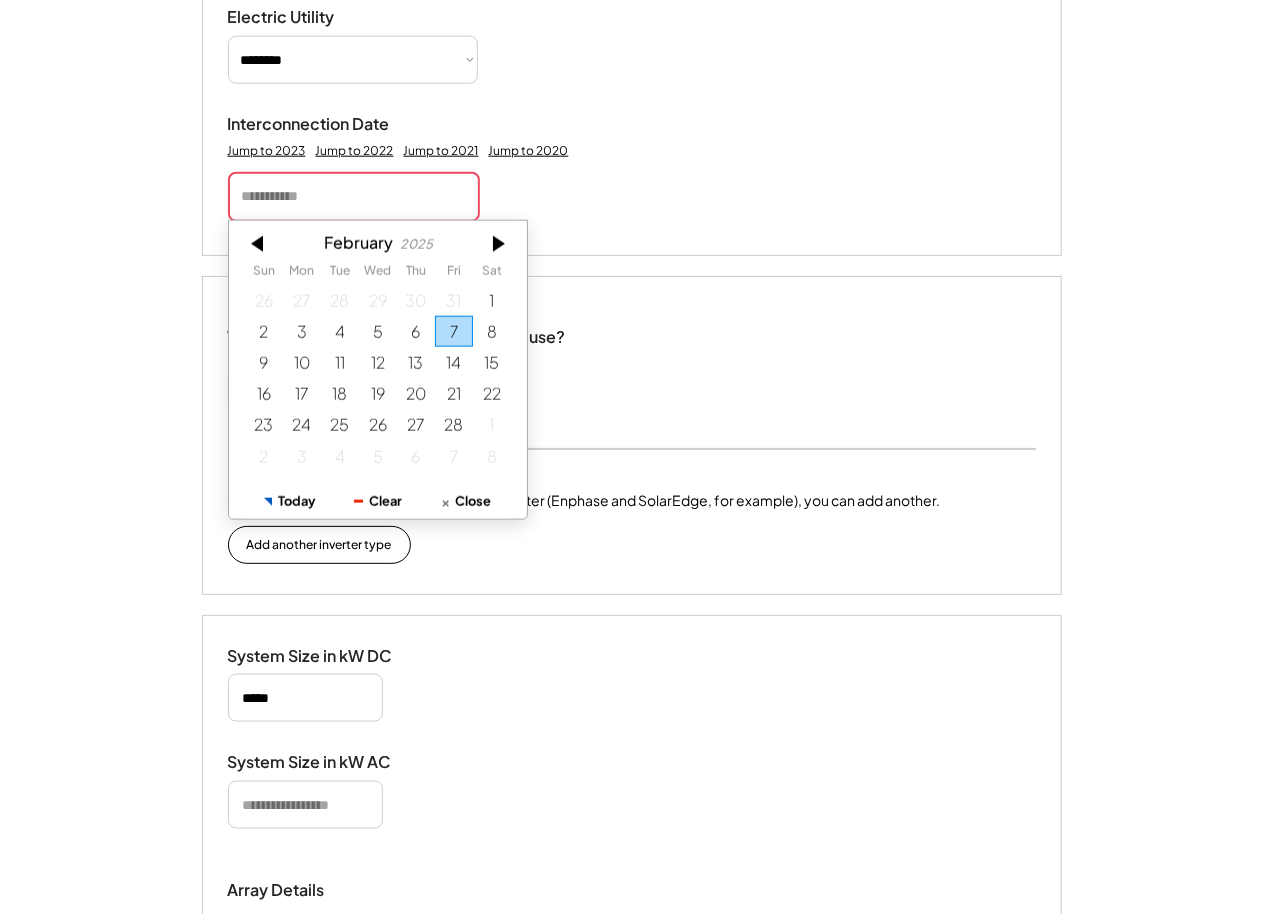 click at bounding box center (259, 244) 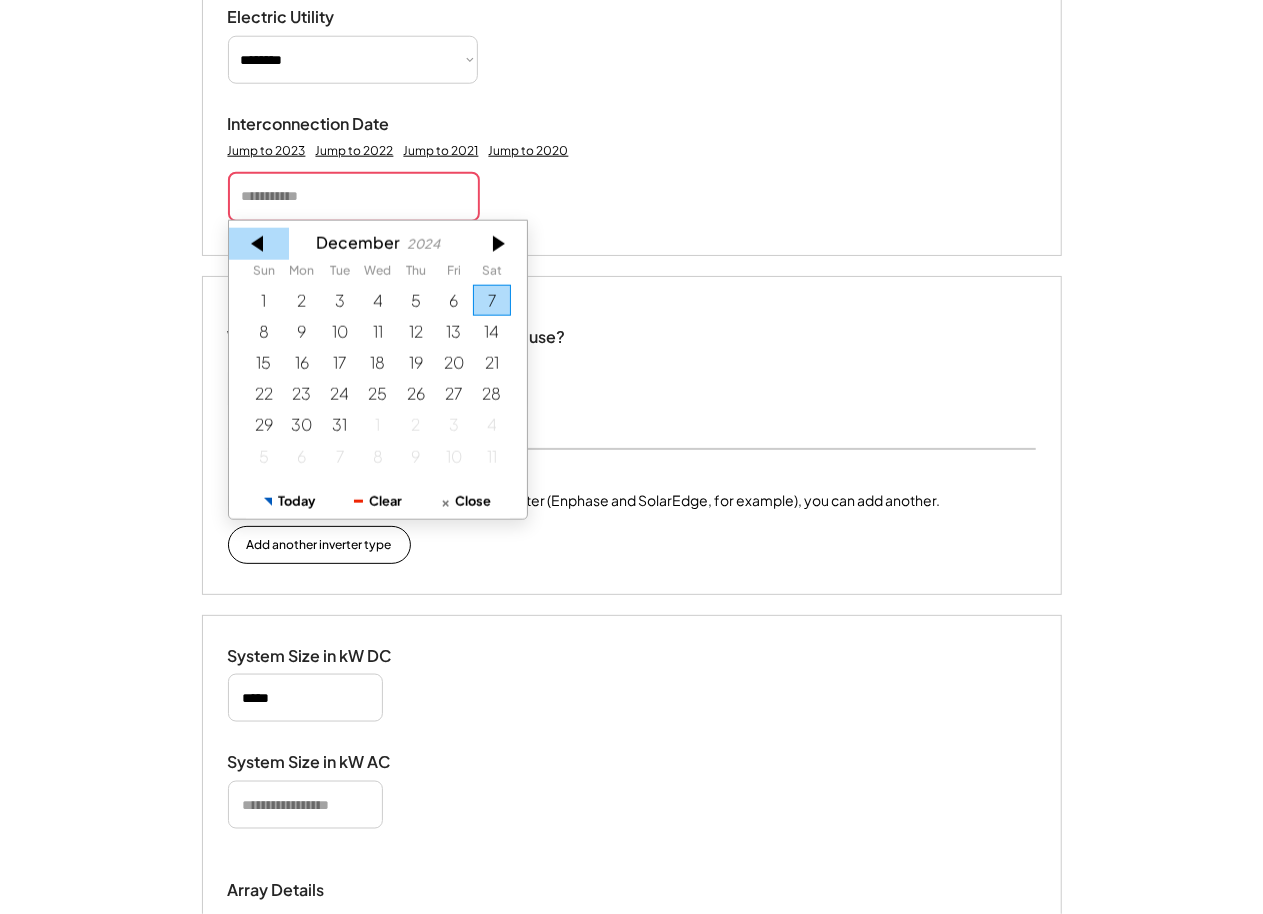 click at bounding box center (259, 244) 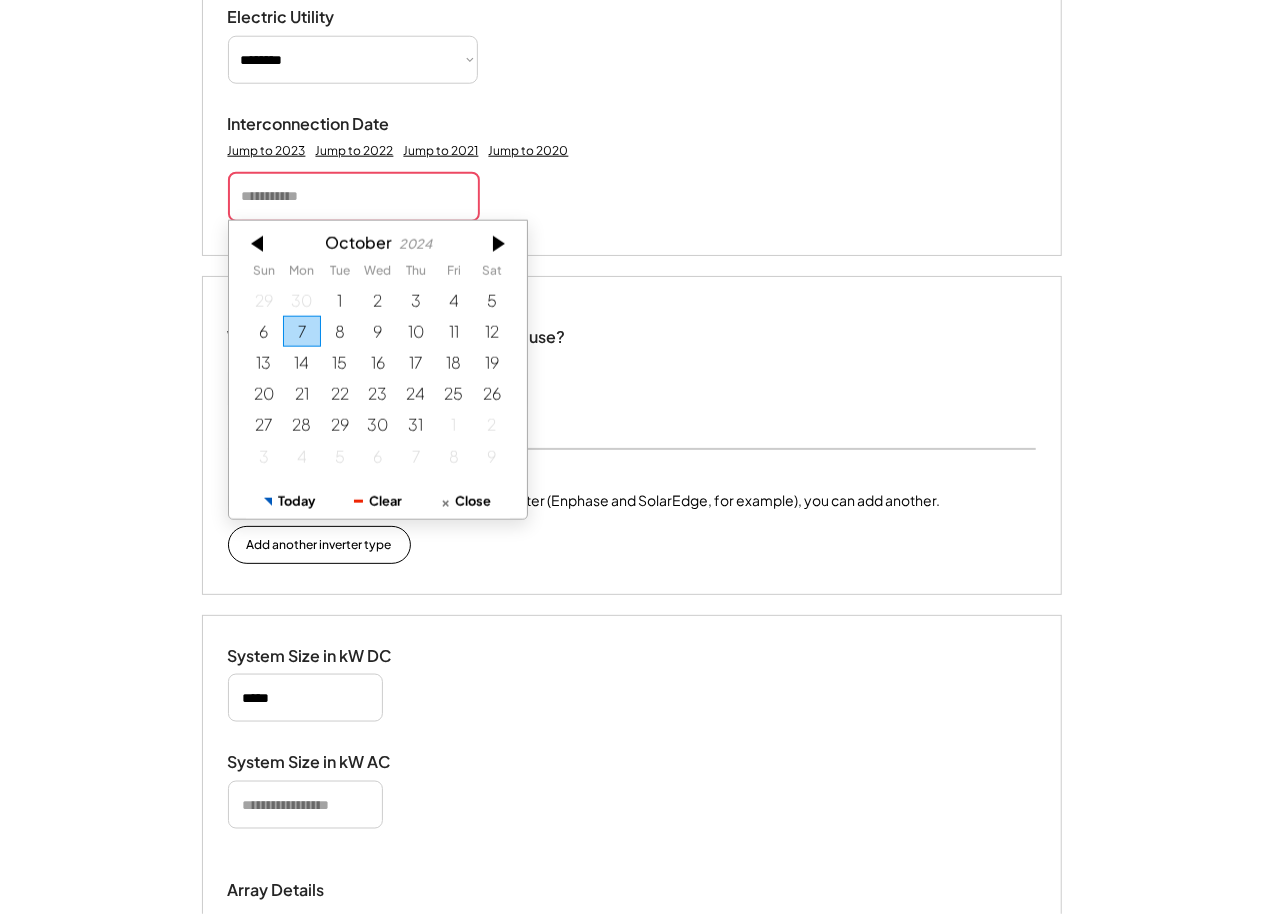 click at bounding box center (259, 244) 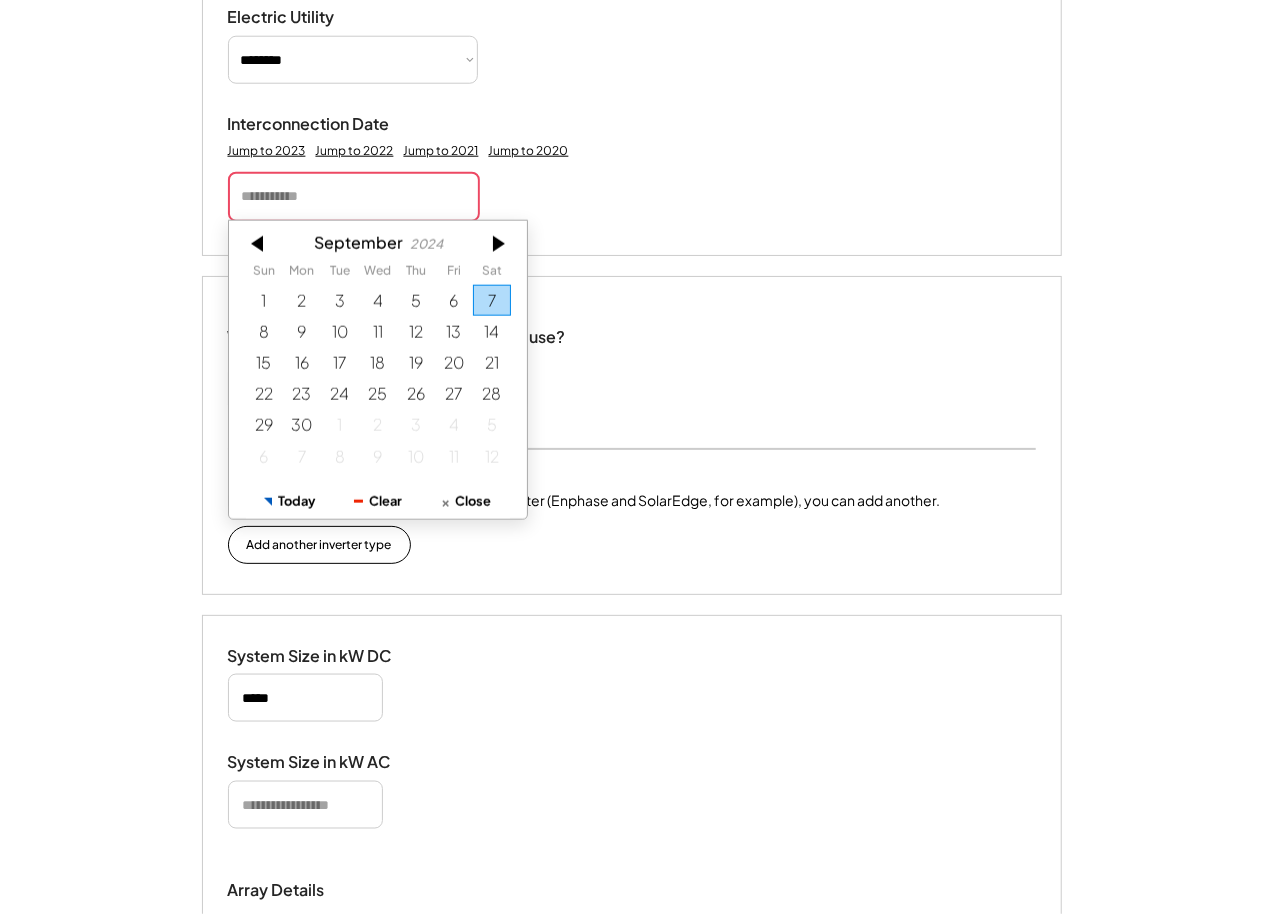 click at bounding box center (259, 244) 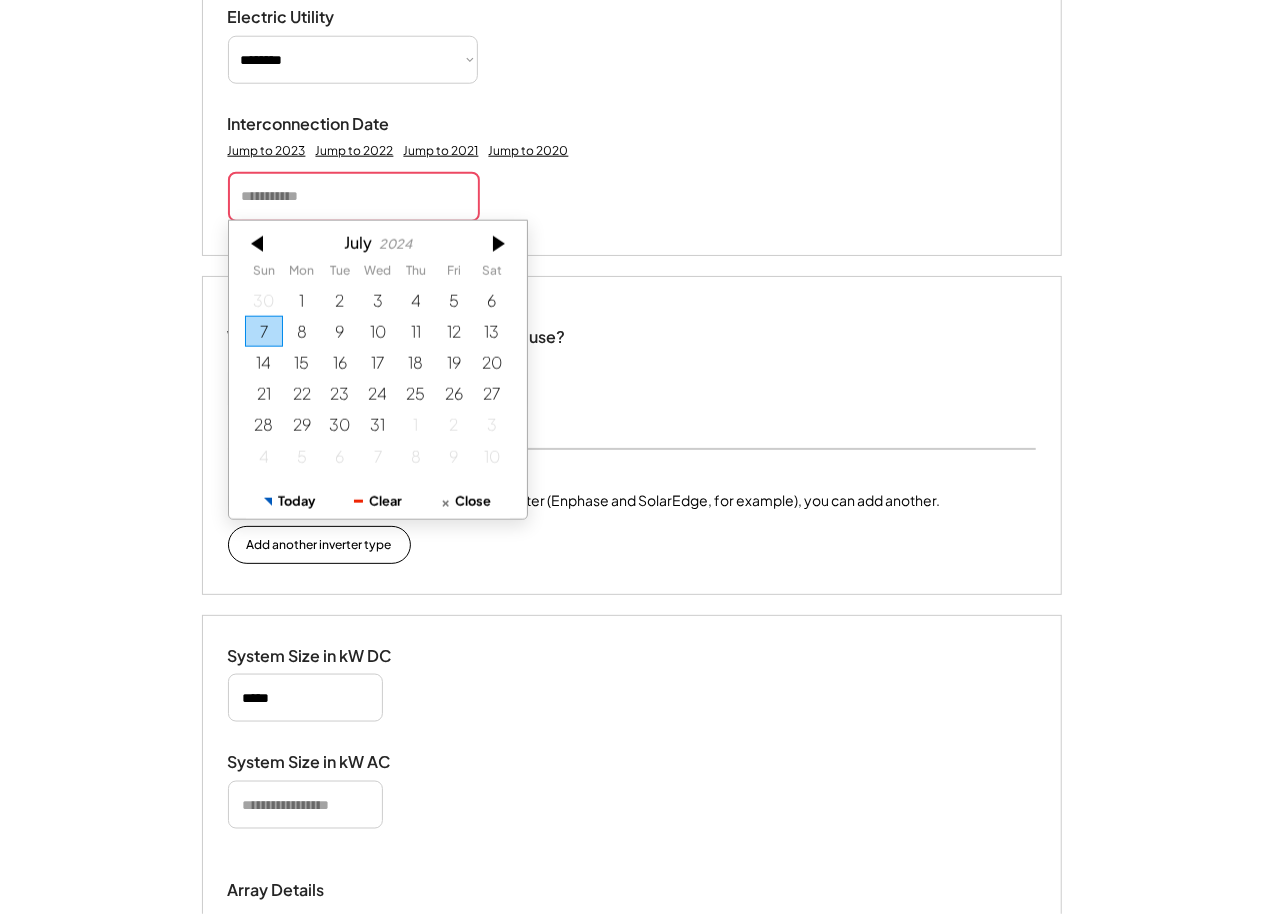 click at bounding box center [259, 244] 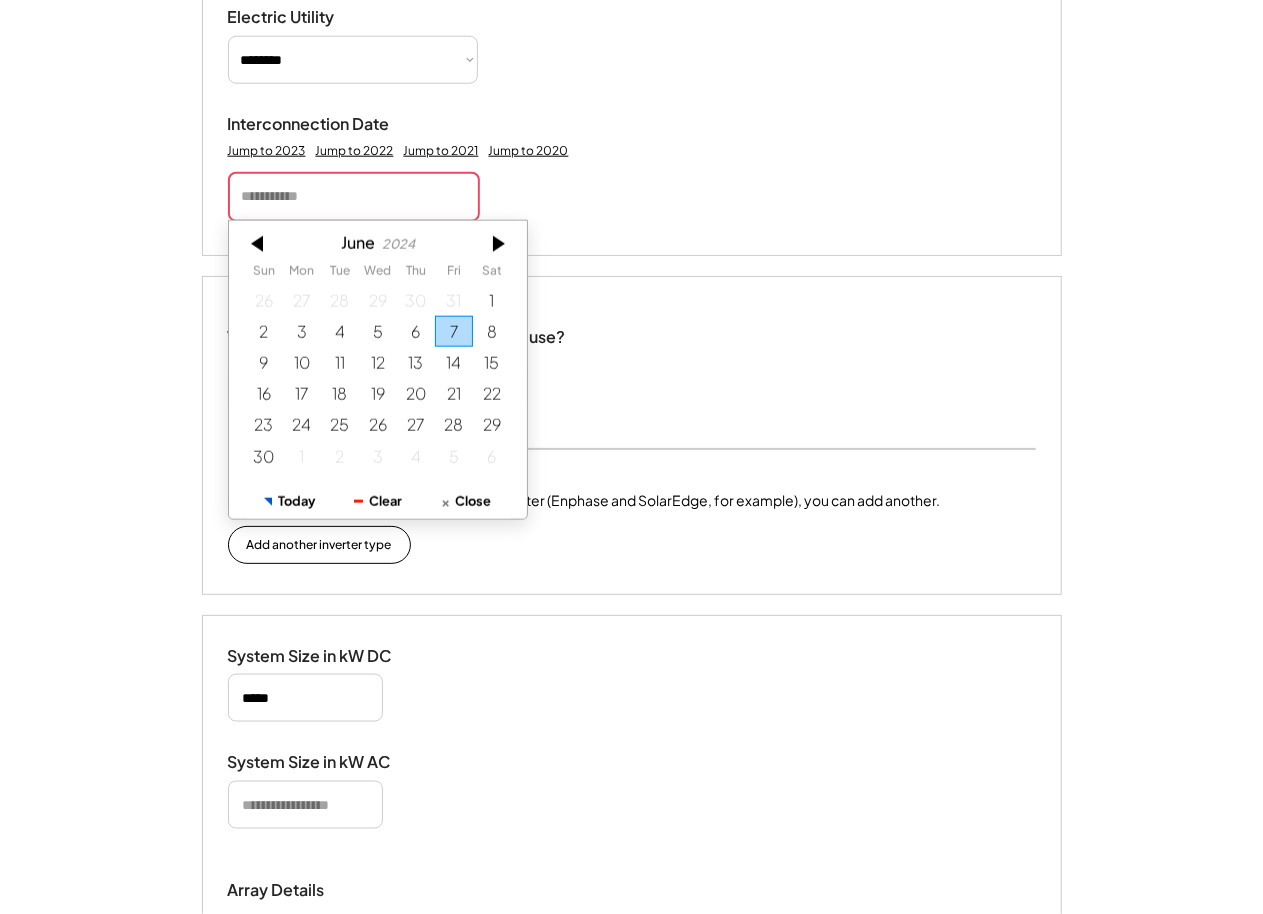 click at bounding box center [259, 244] 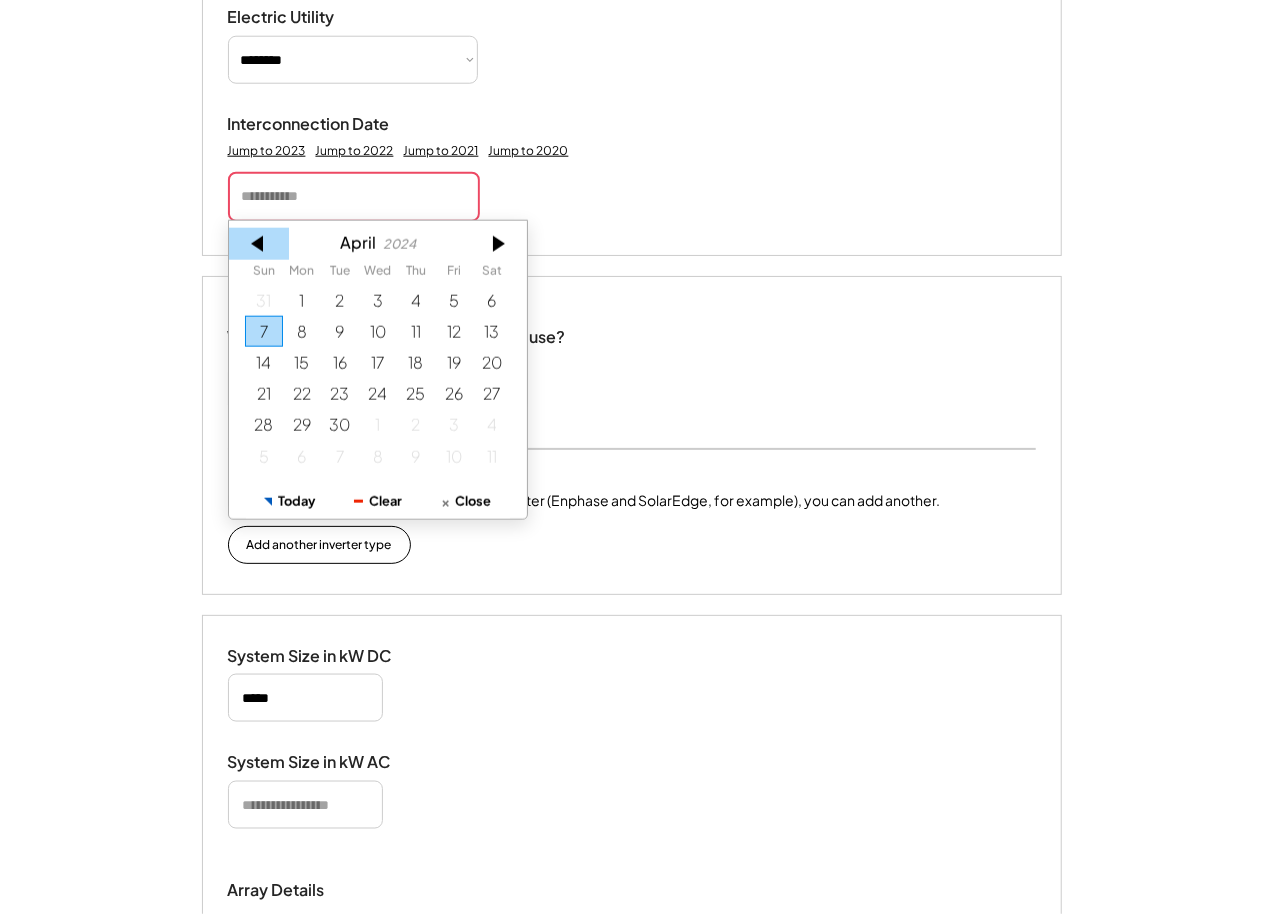 click at bounding box center [259, 244] 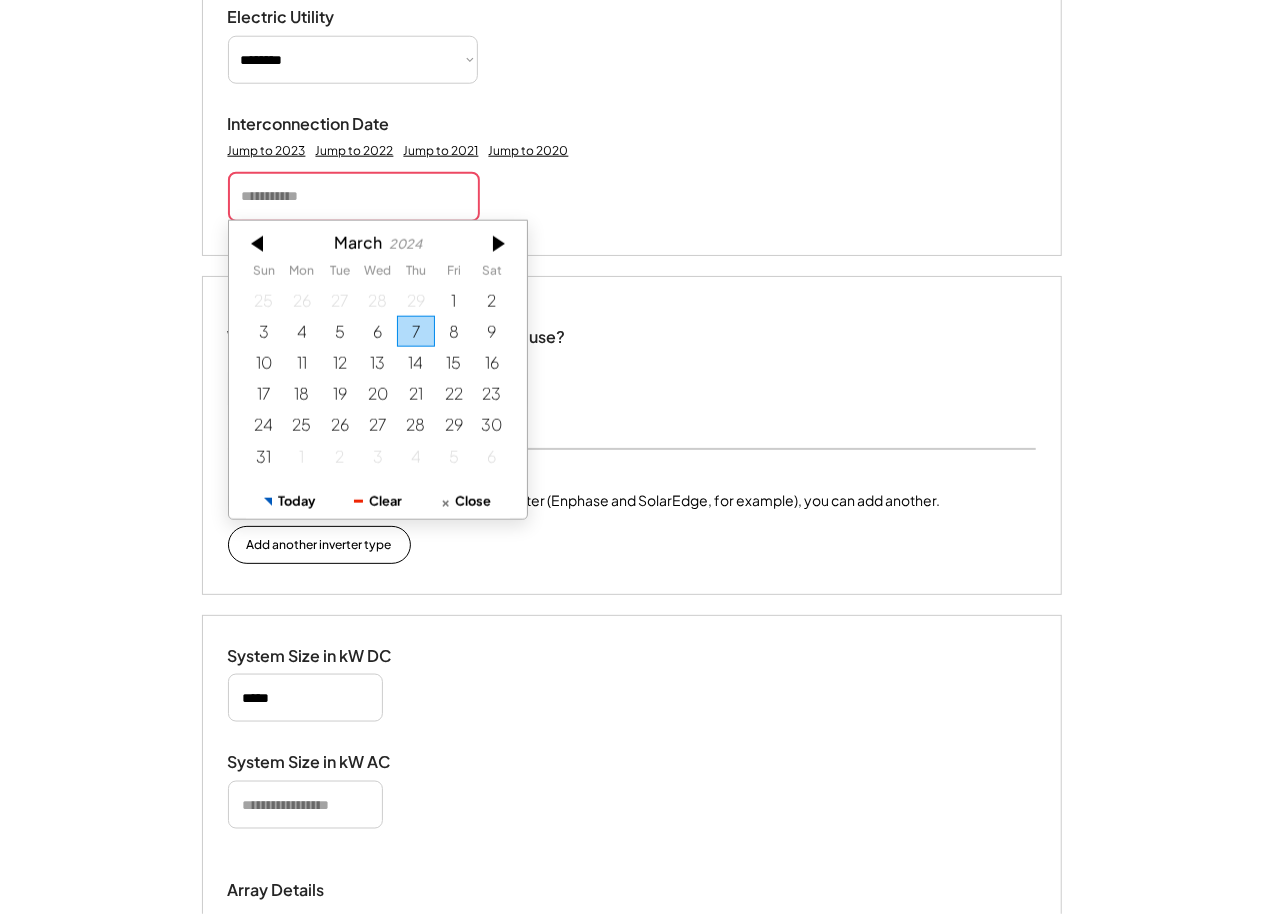 click at bounding box center [259, 244] 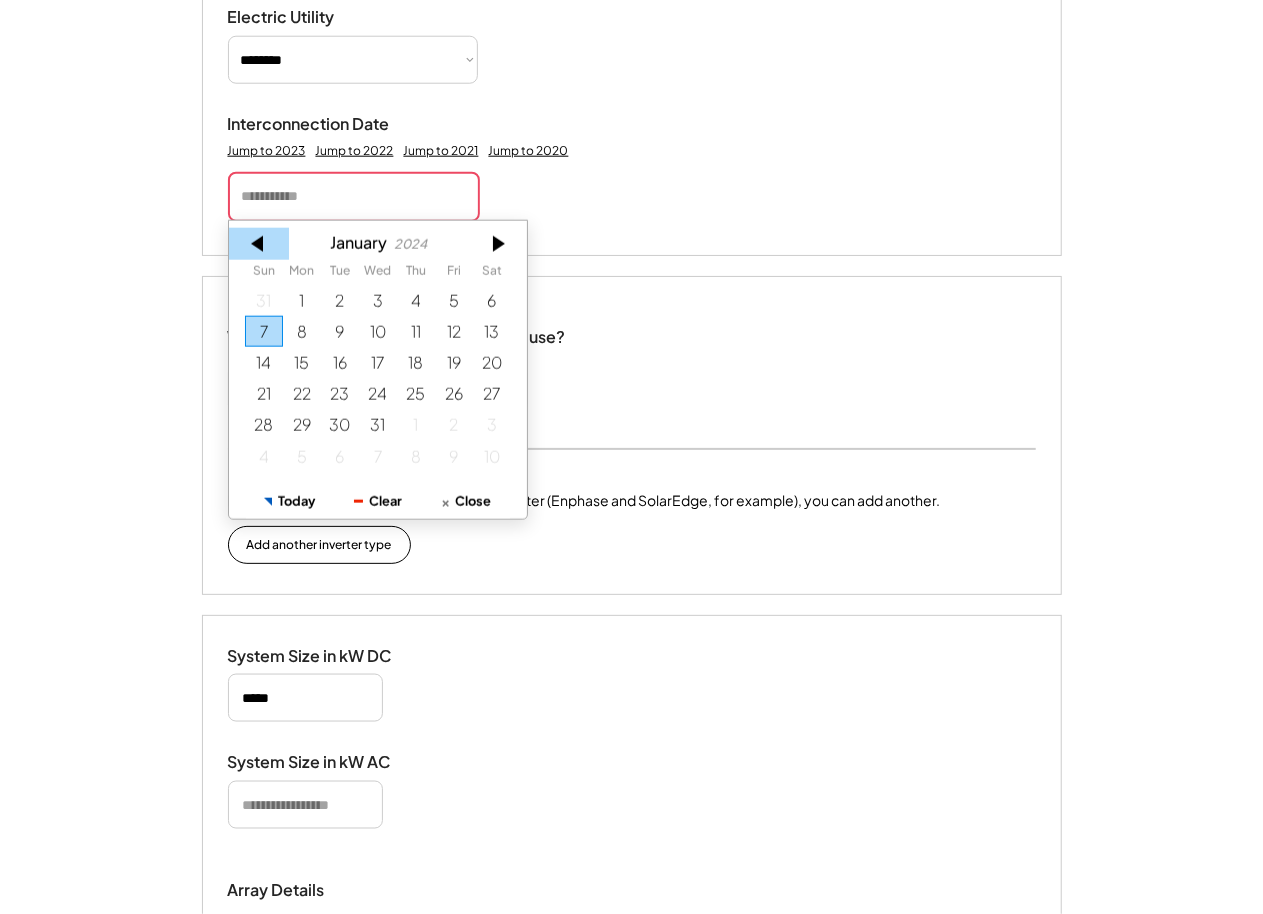 click at bounding box center (259, 244) 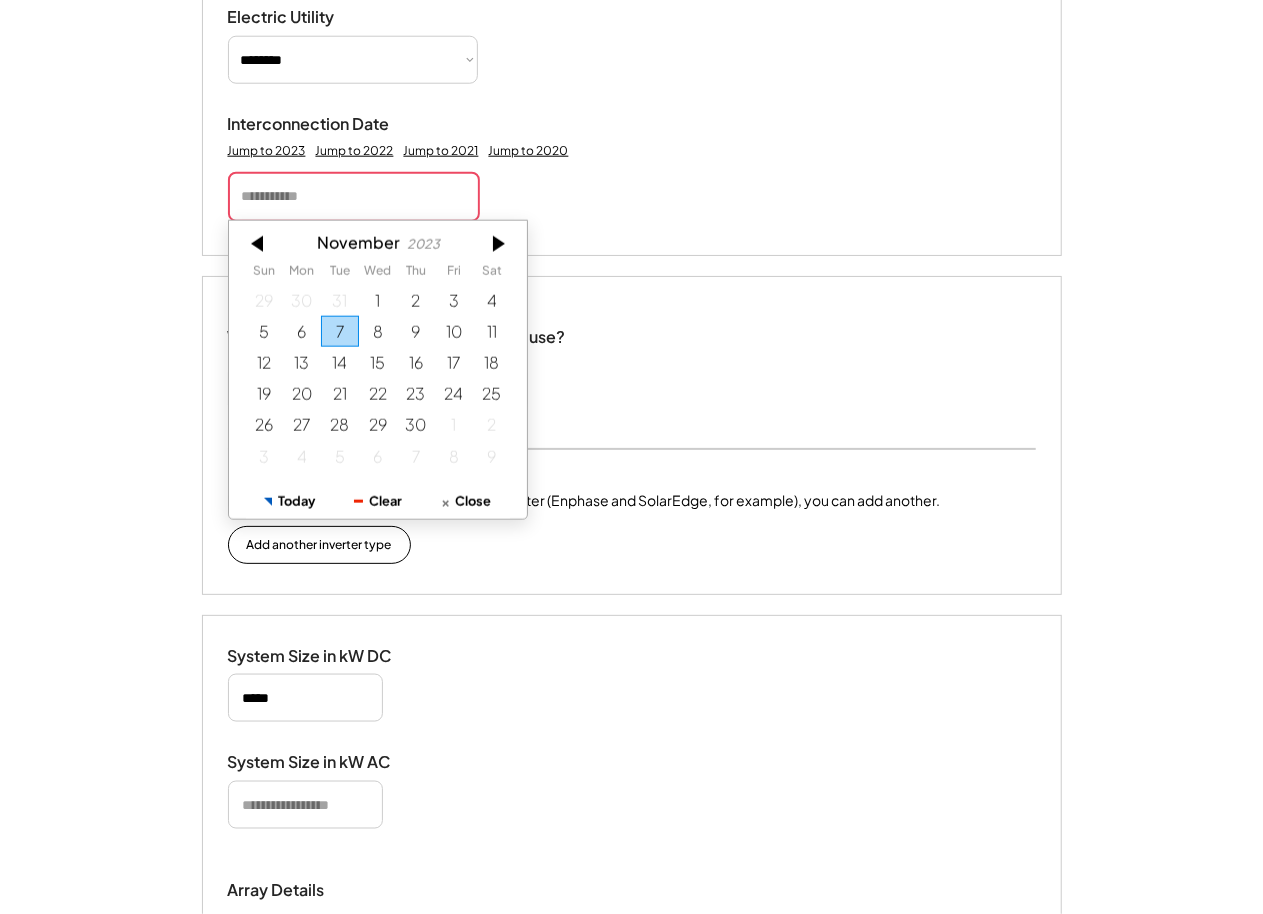 click at bounding box center [259, 244] 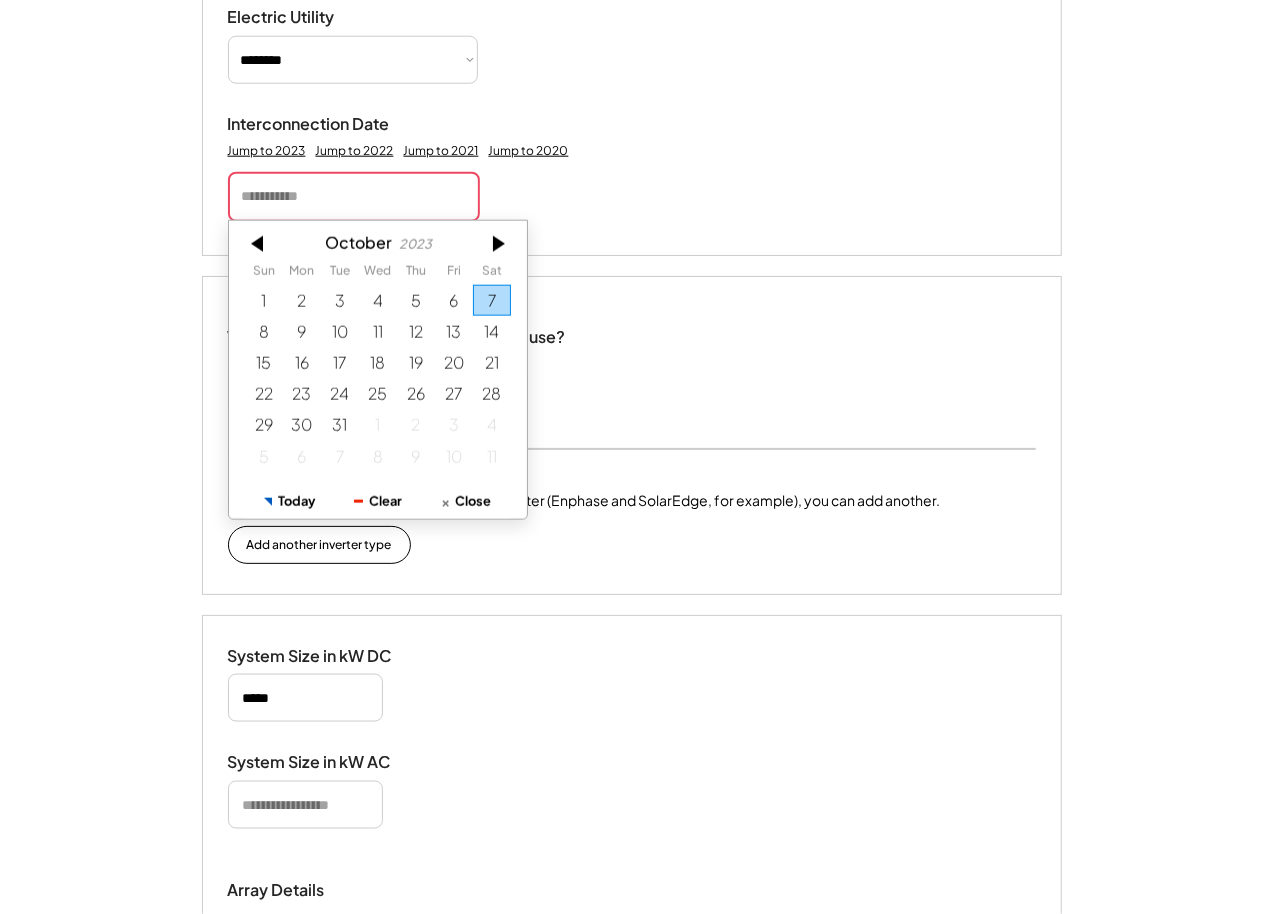 click at bounding box center [259, 244] 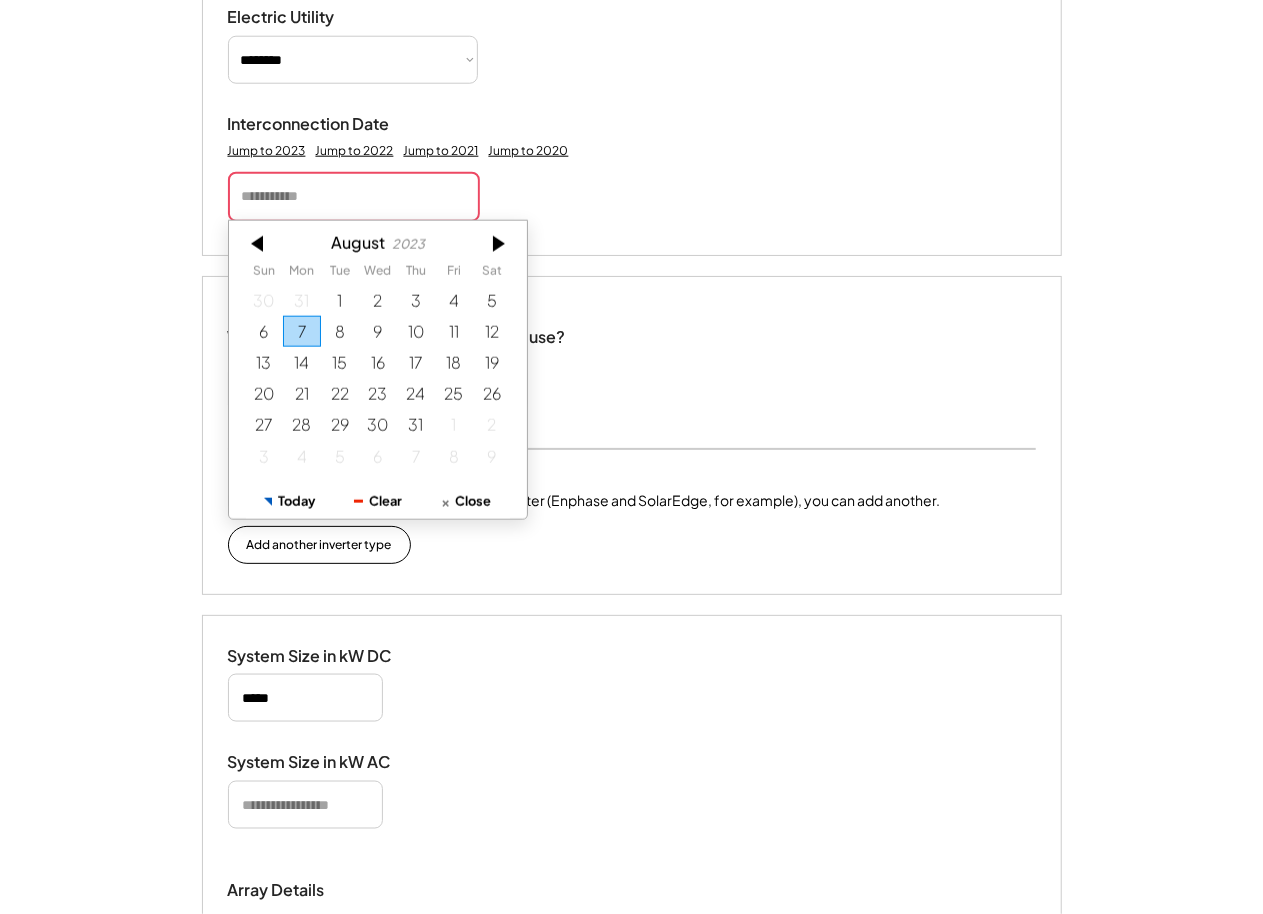 click at bounding box center (259, 244) 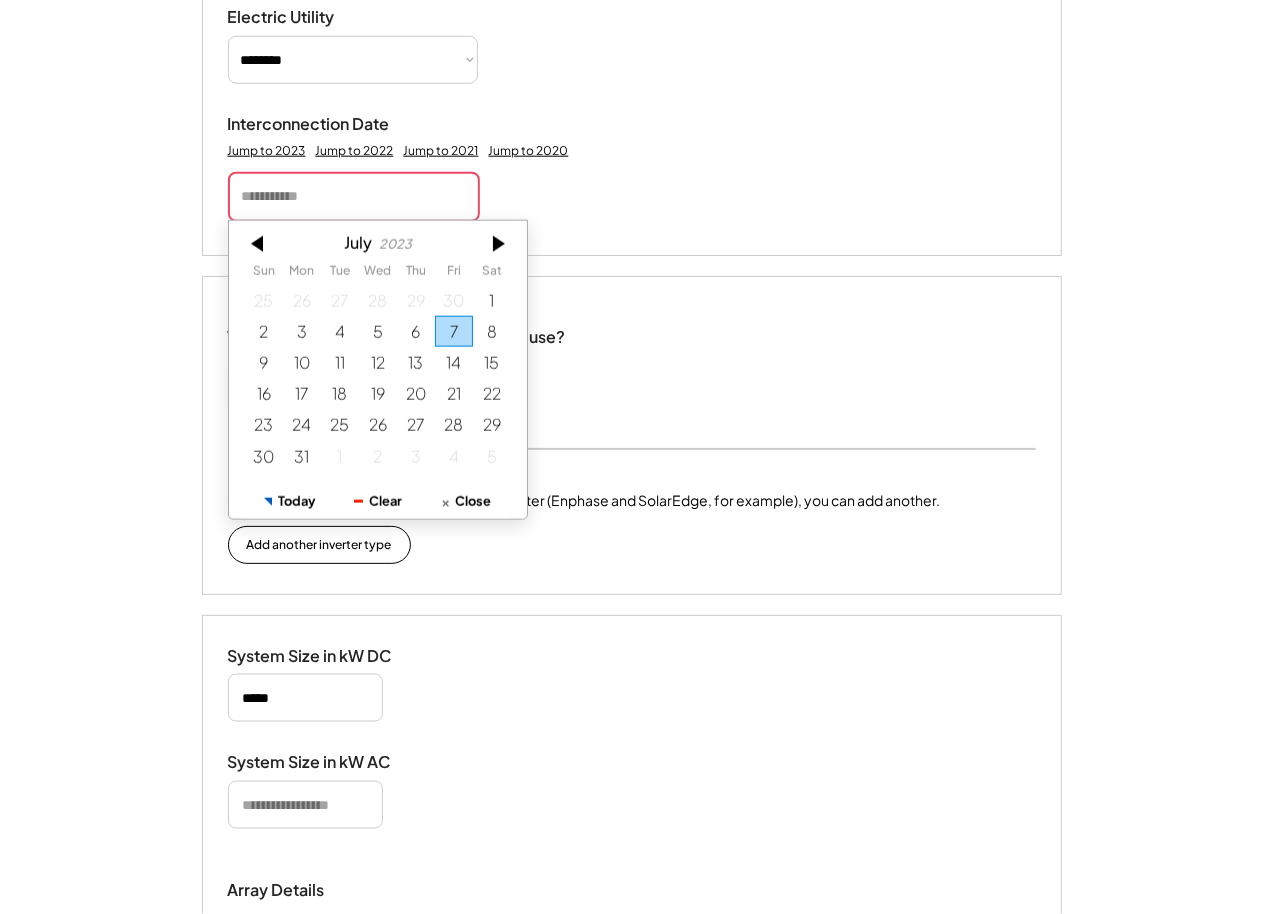 click at bounding box center (259, 244) 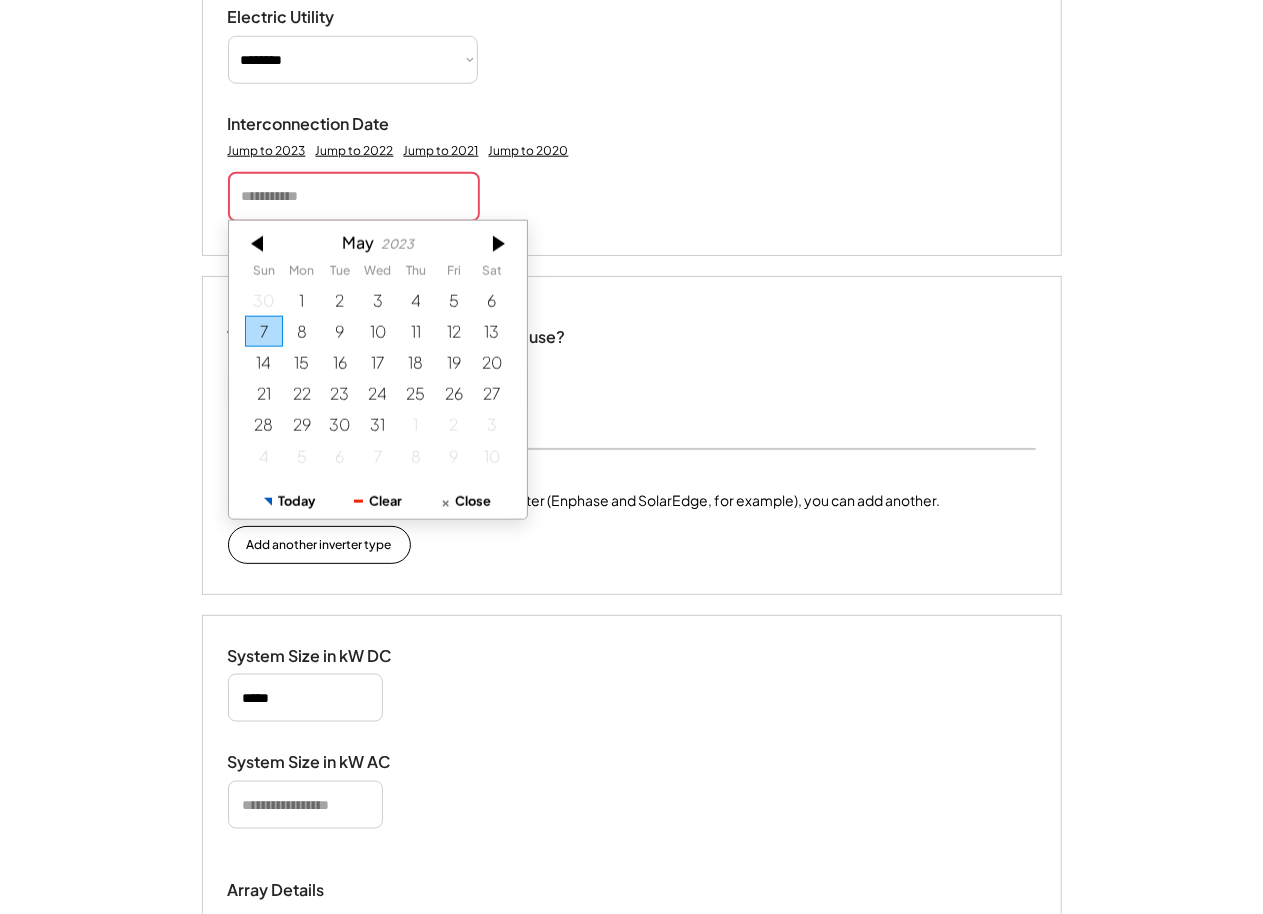 click at bounding box center [259, 244] 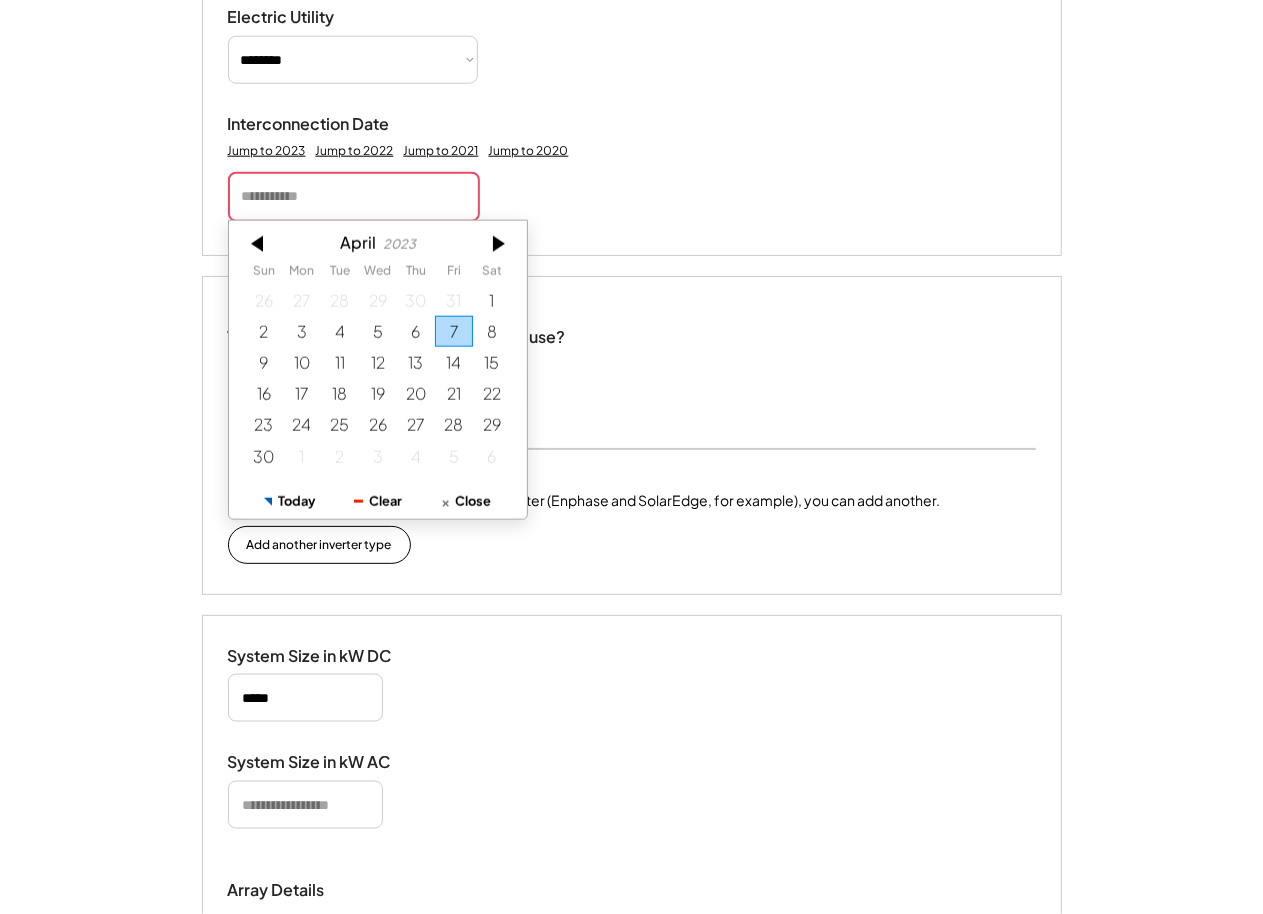 click at bounding box center [259, 244] 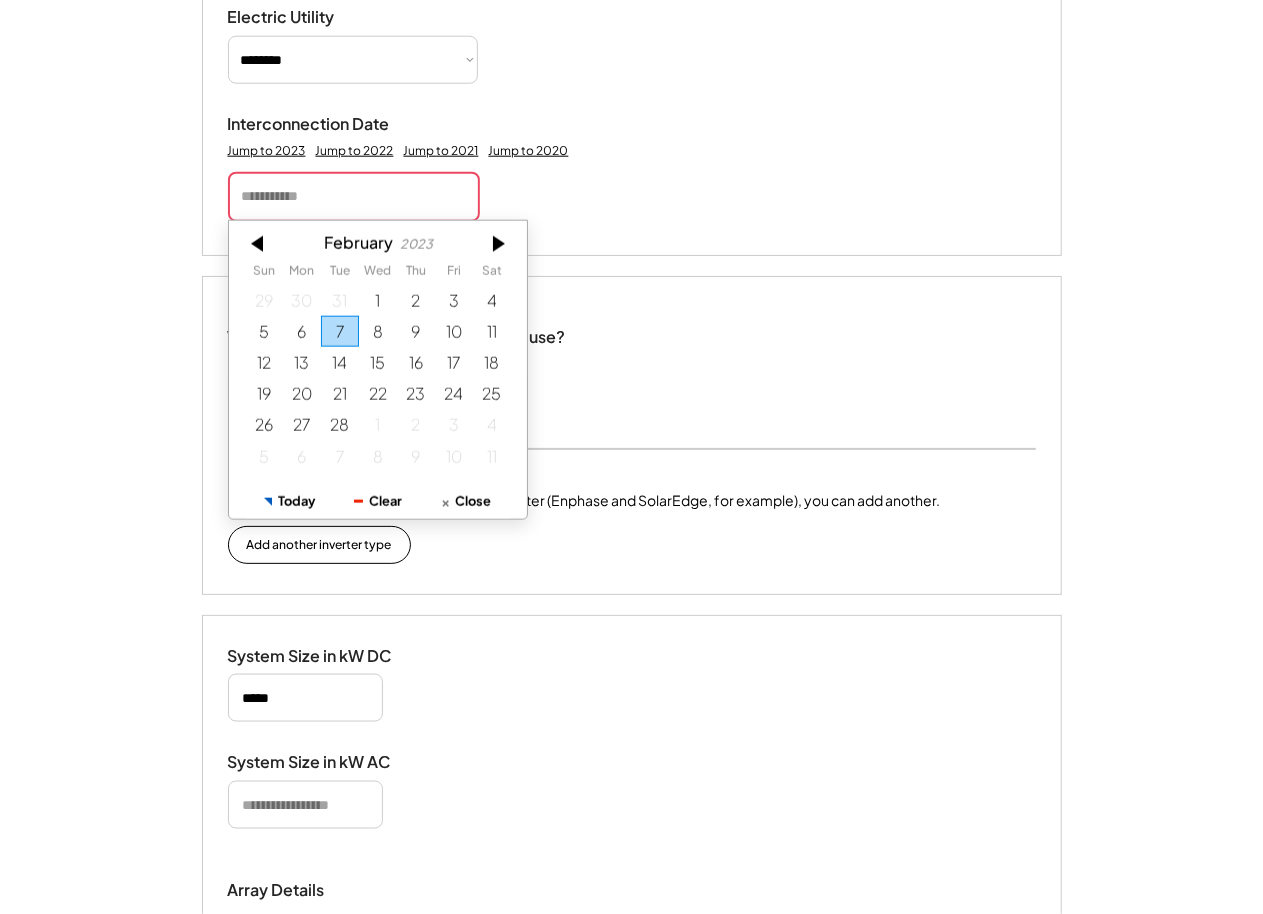 click at bounding box center (259, 244) 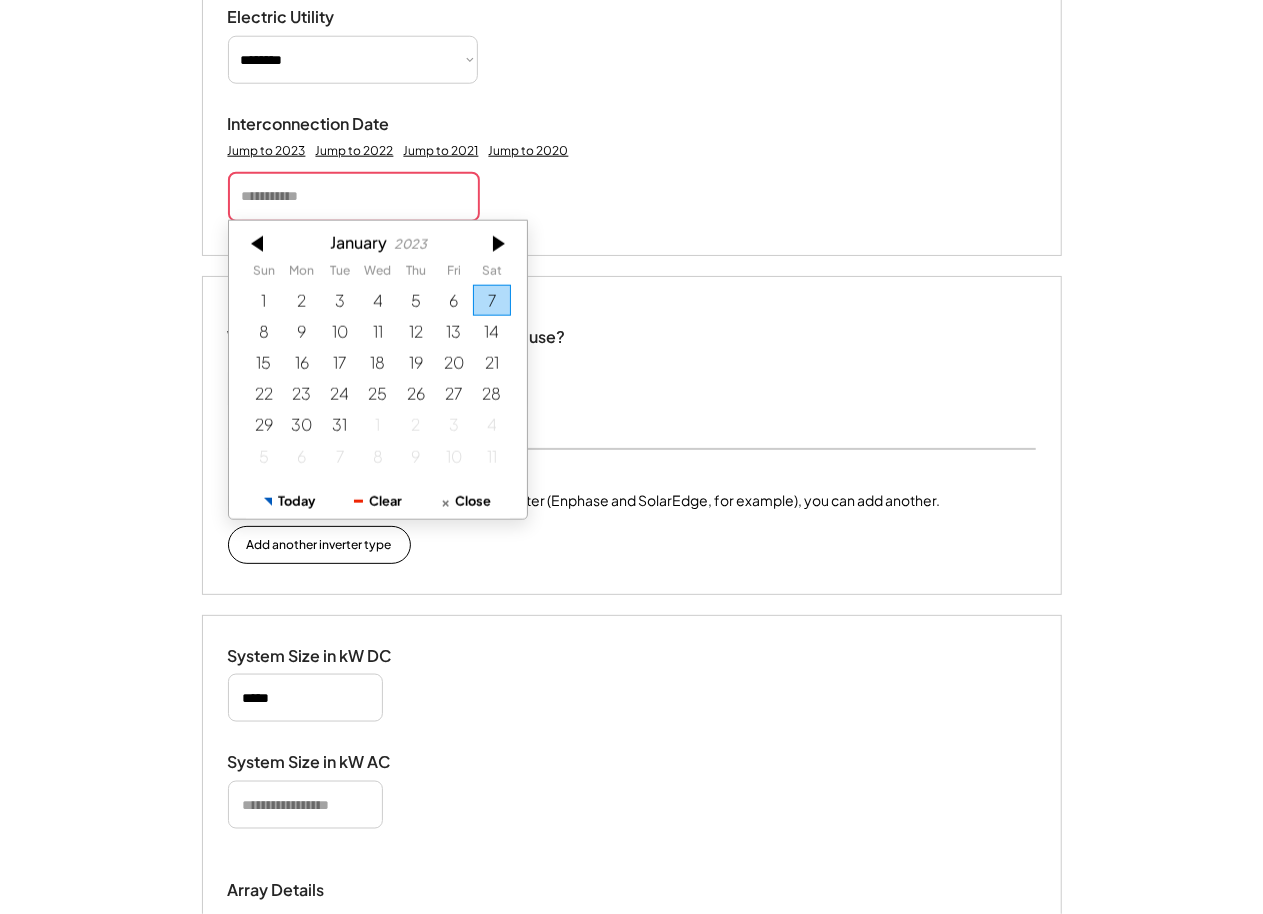 click at bounding box center (259, 244) 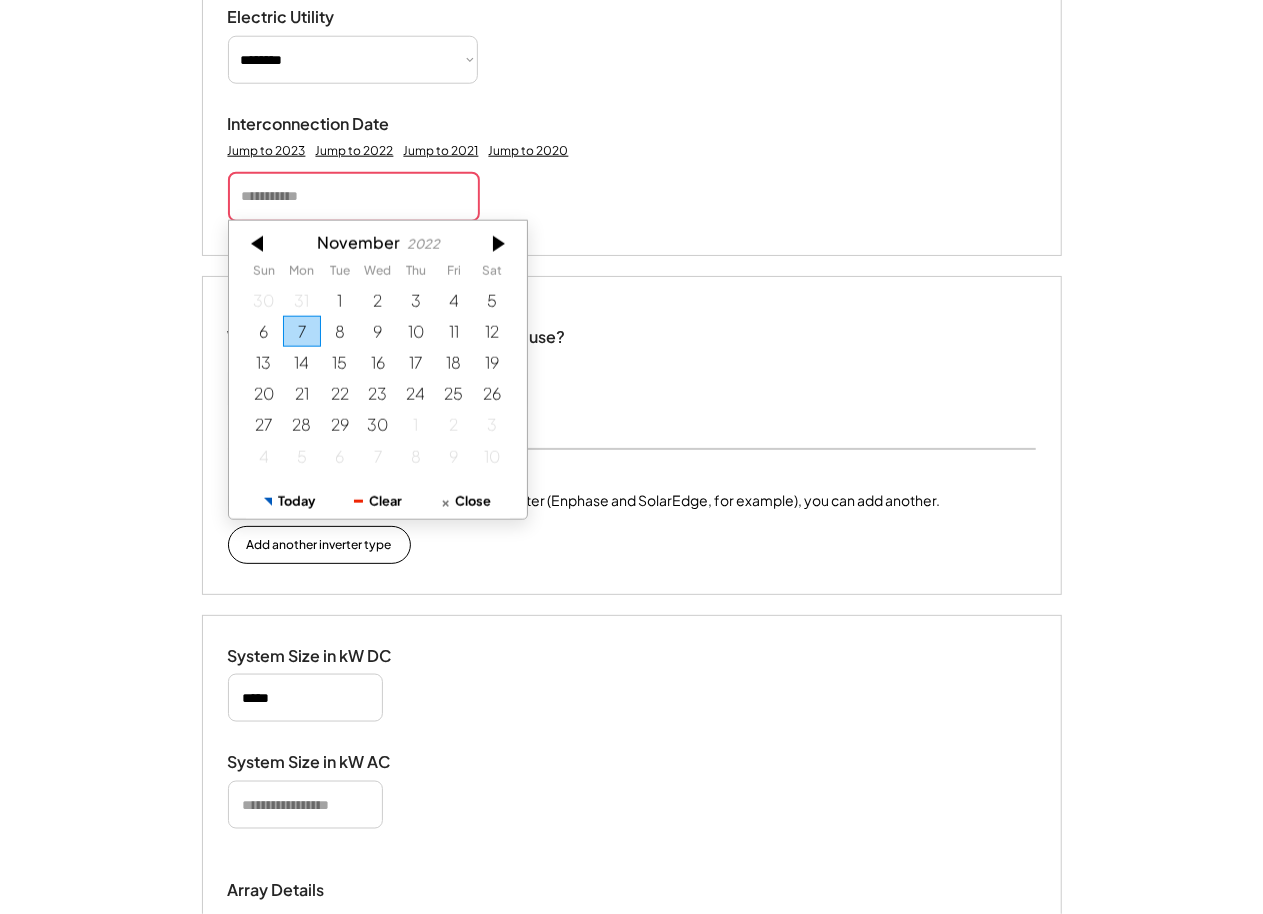 click at bounding box center [259, 244] 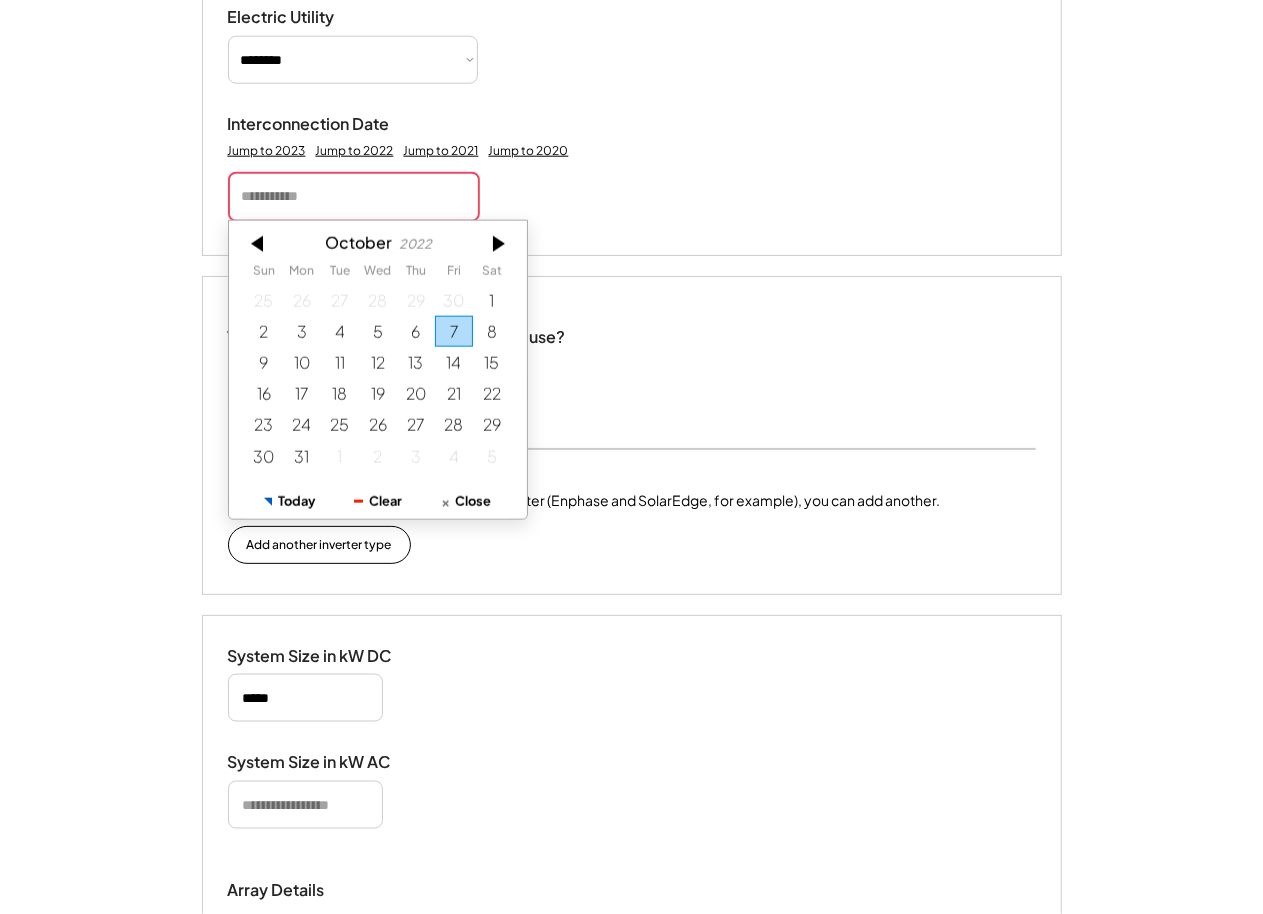 click at bounding box center [259, 244] 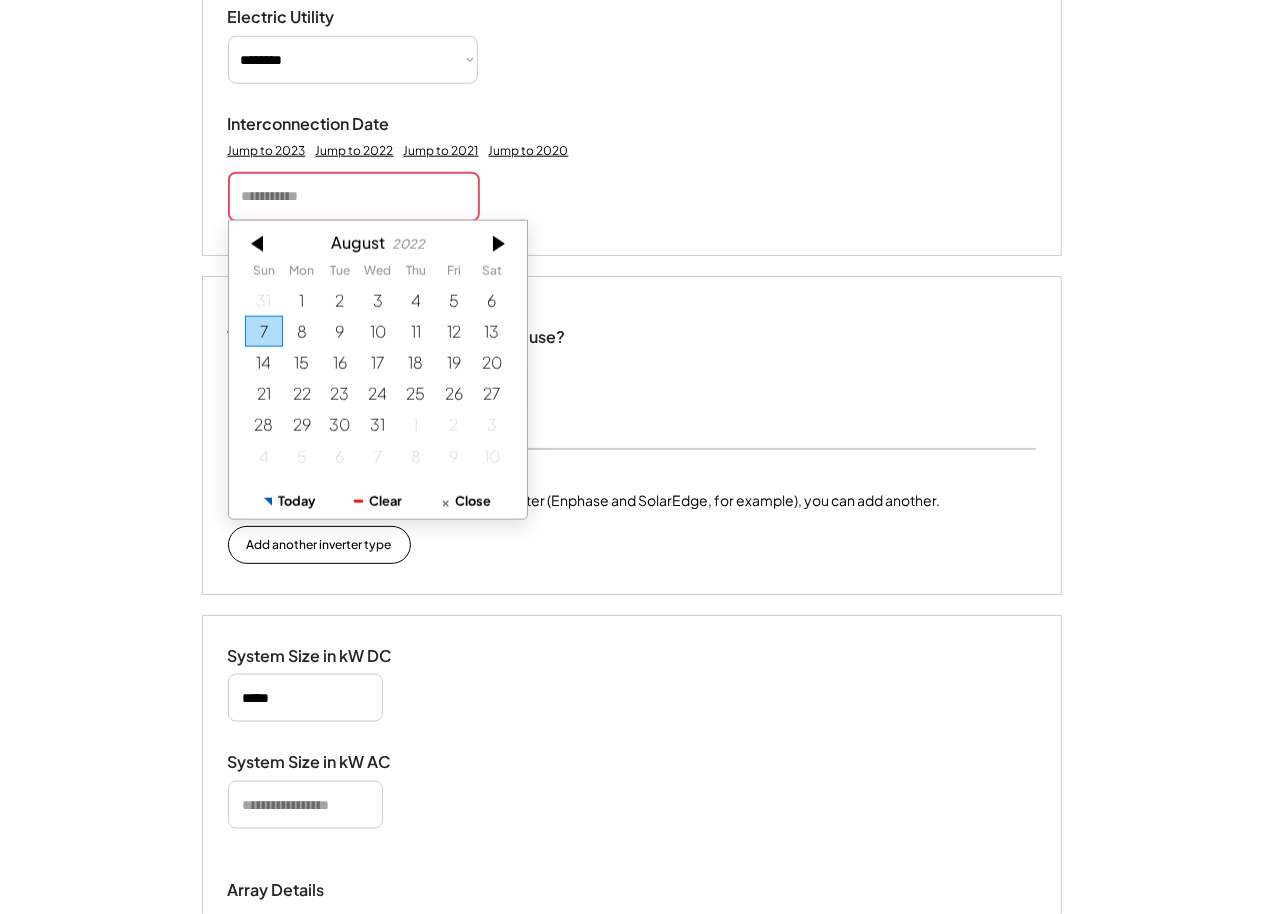 click at bounding box center (259, 244) 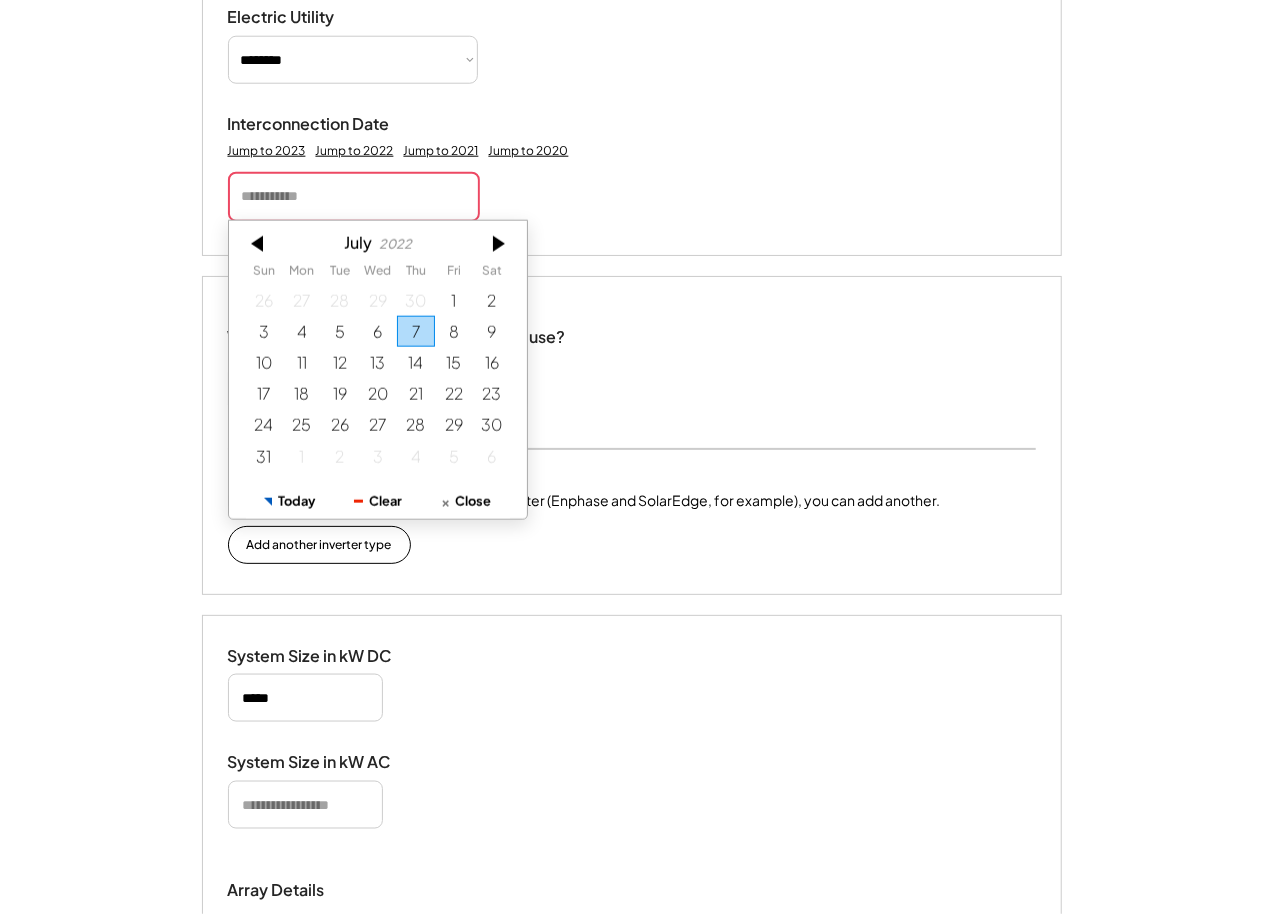 click at bounding box center (259, 244) 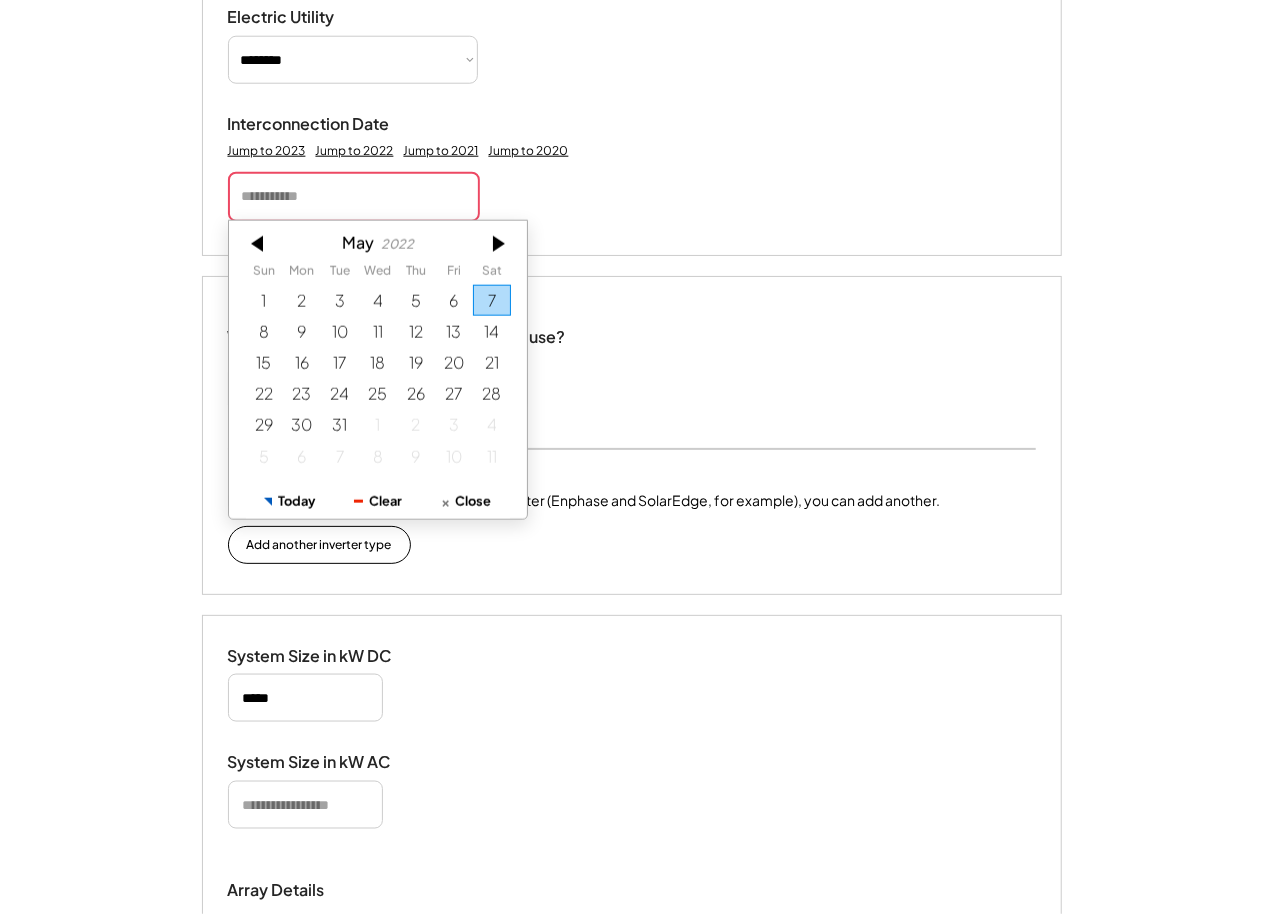 click at bounding box center (259, 244) 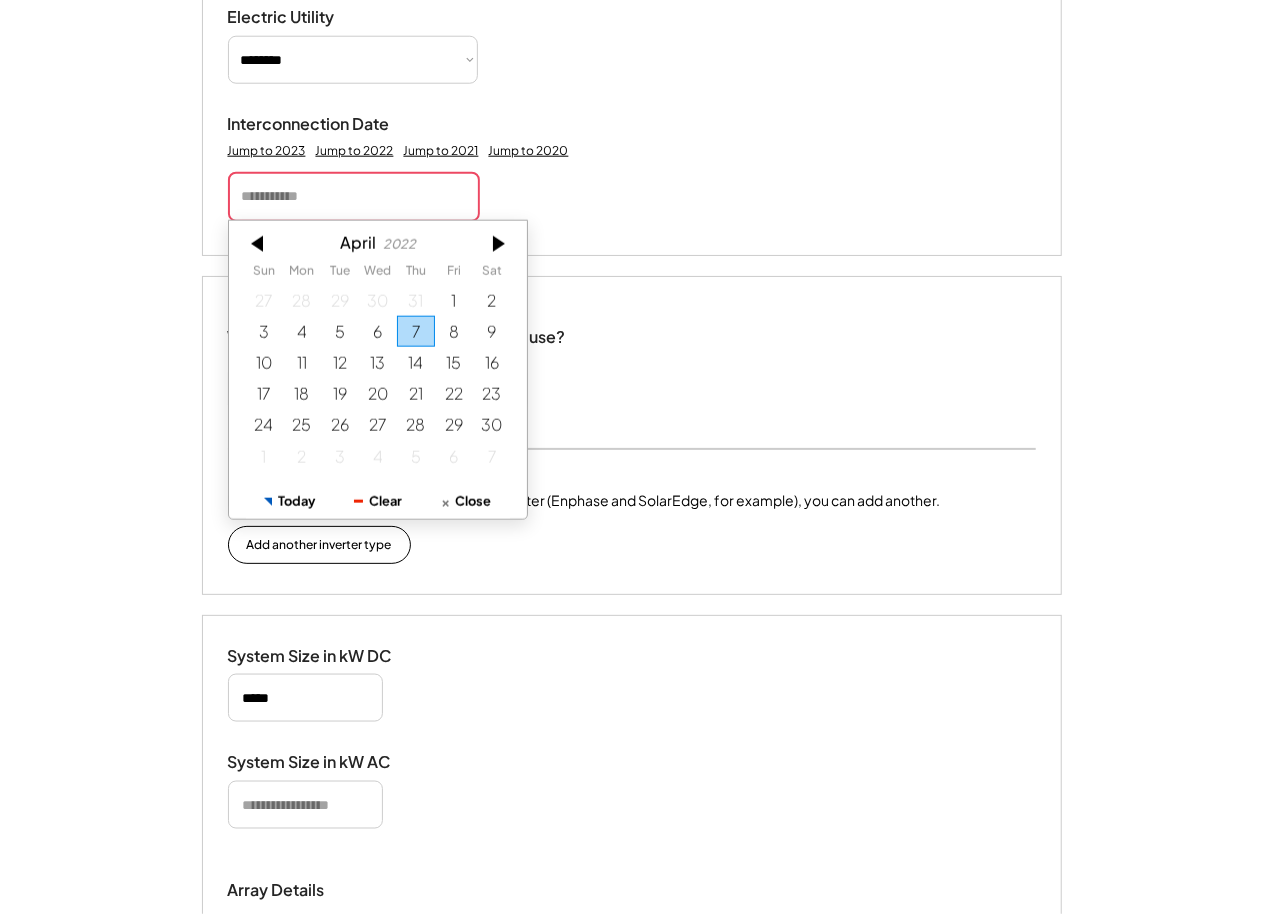 click at bounding box center [259, 244] 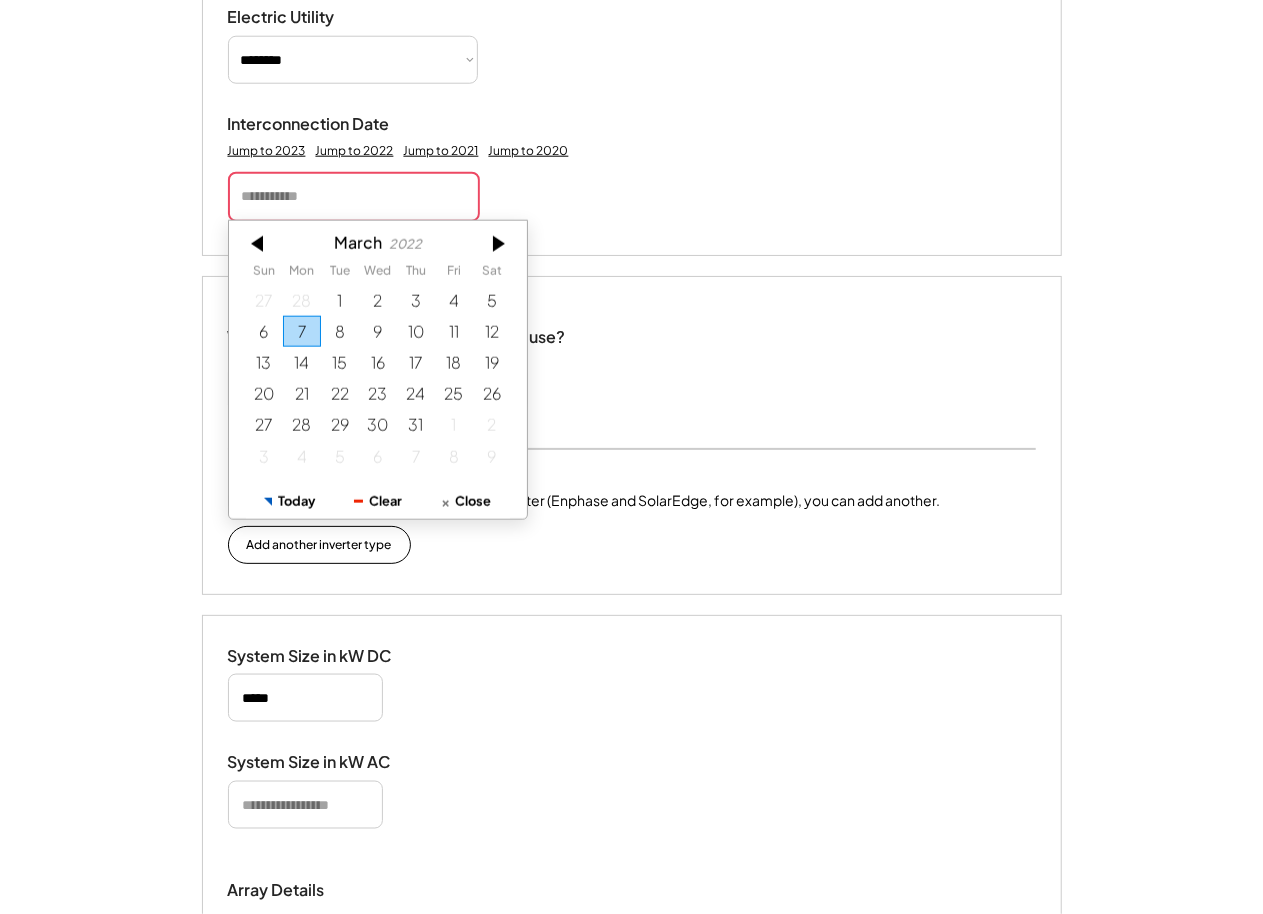 click at bounding box center (259, 244) 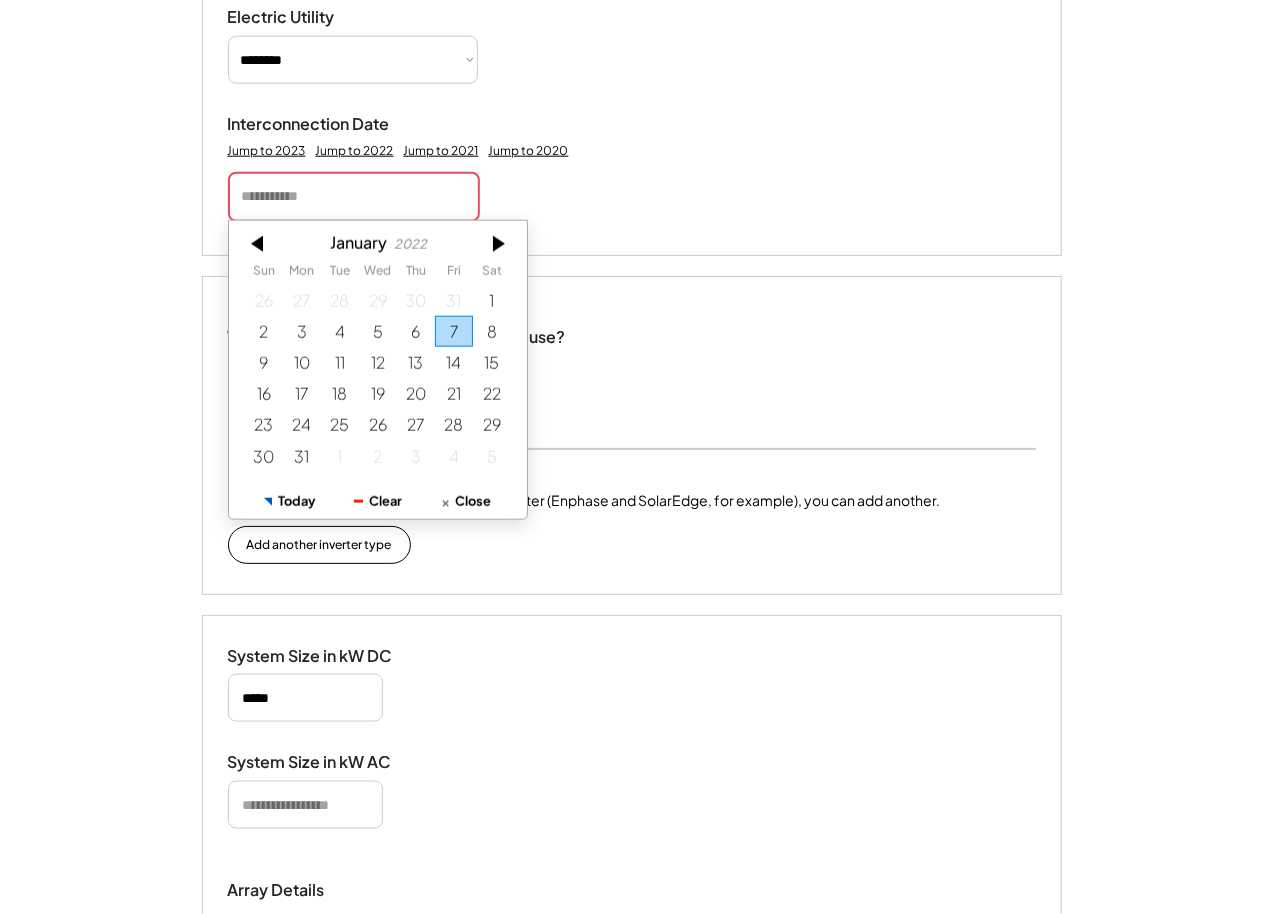click at bounding box center [259, 244] 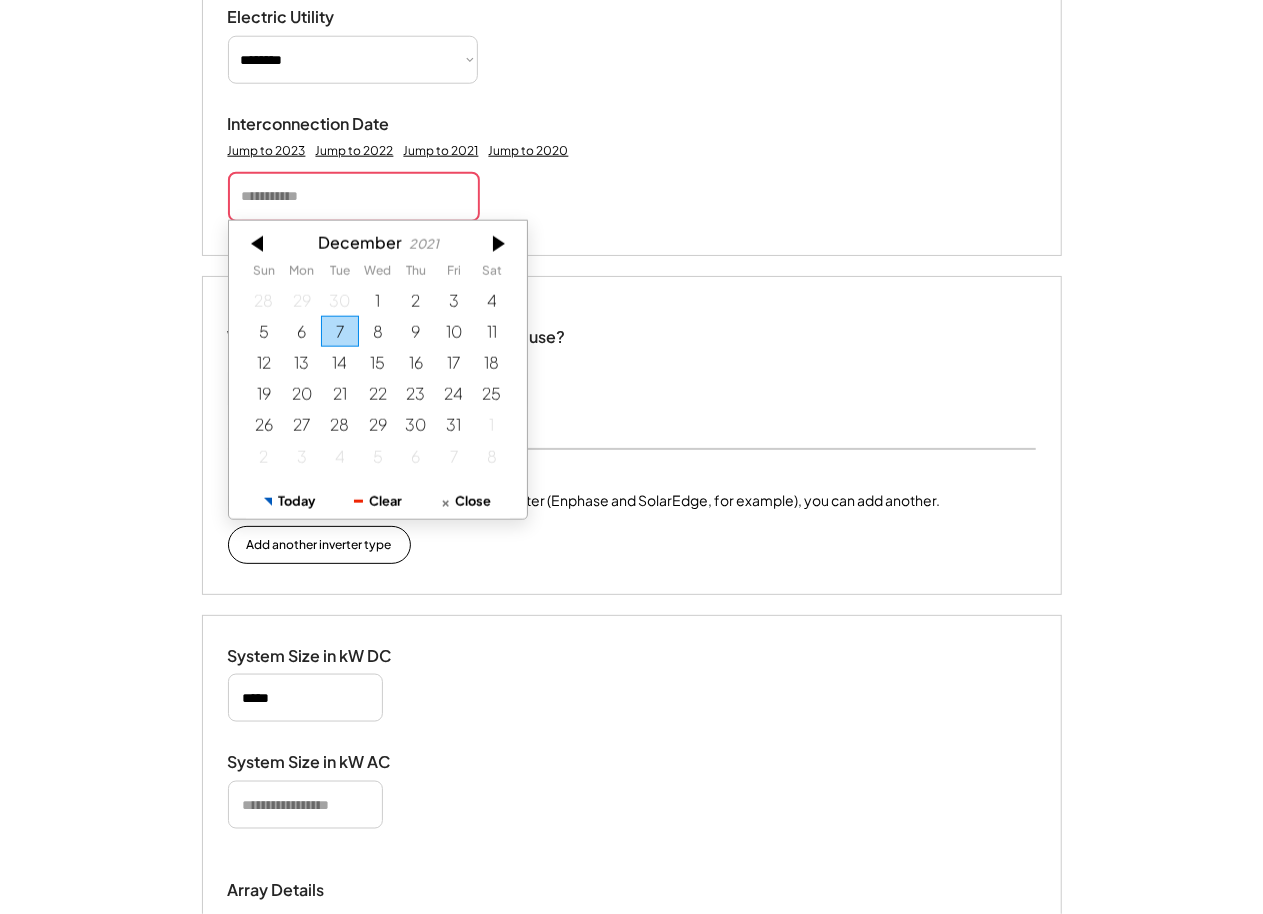 click at bounding box center [259, 244] 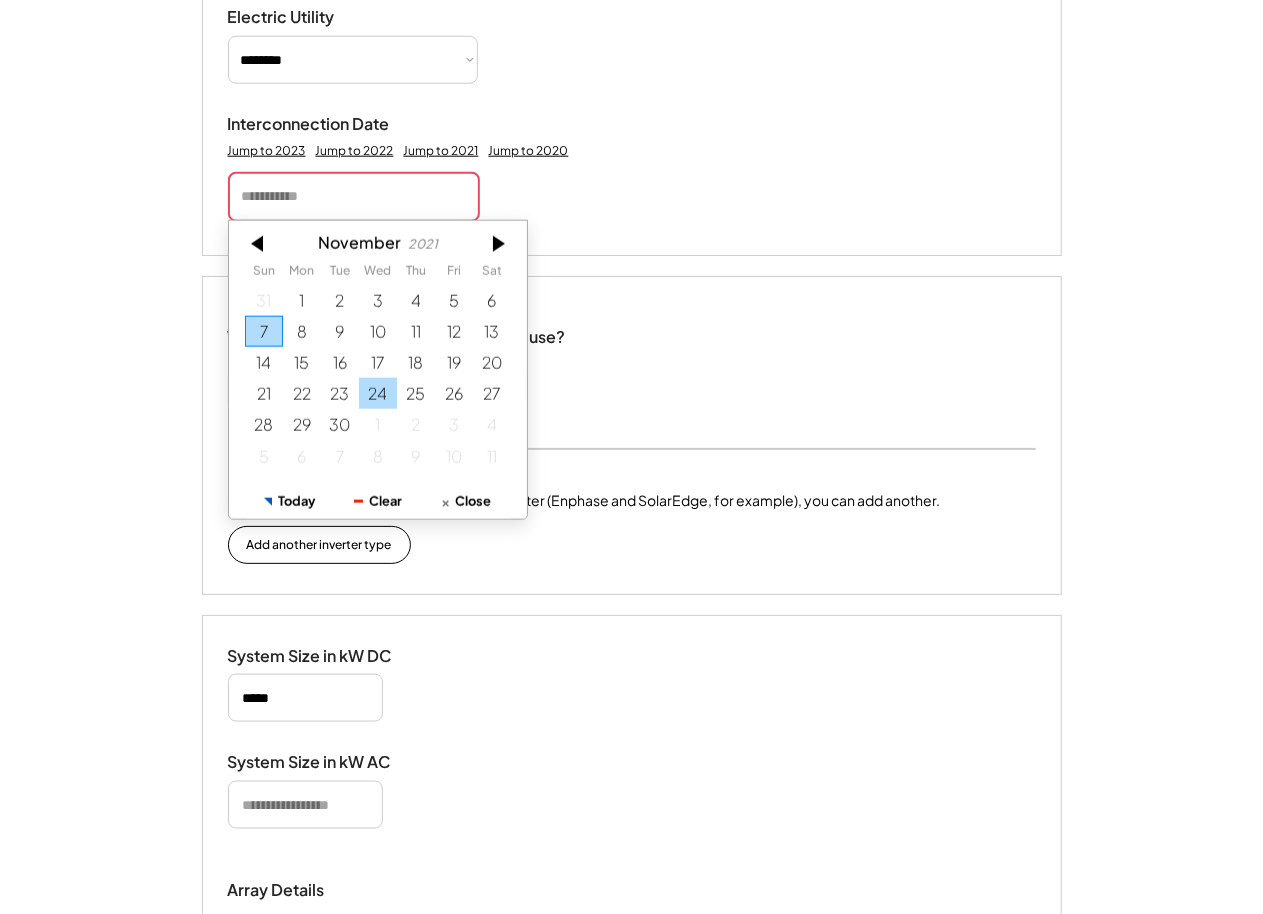 click on "24" at bounding box center [378, 393] 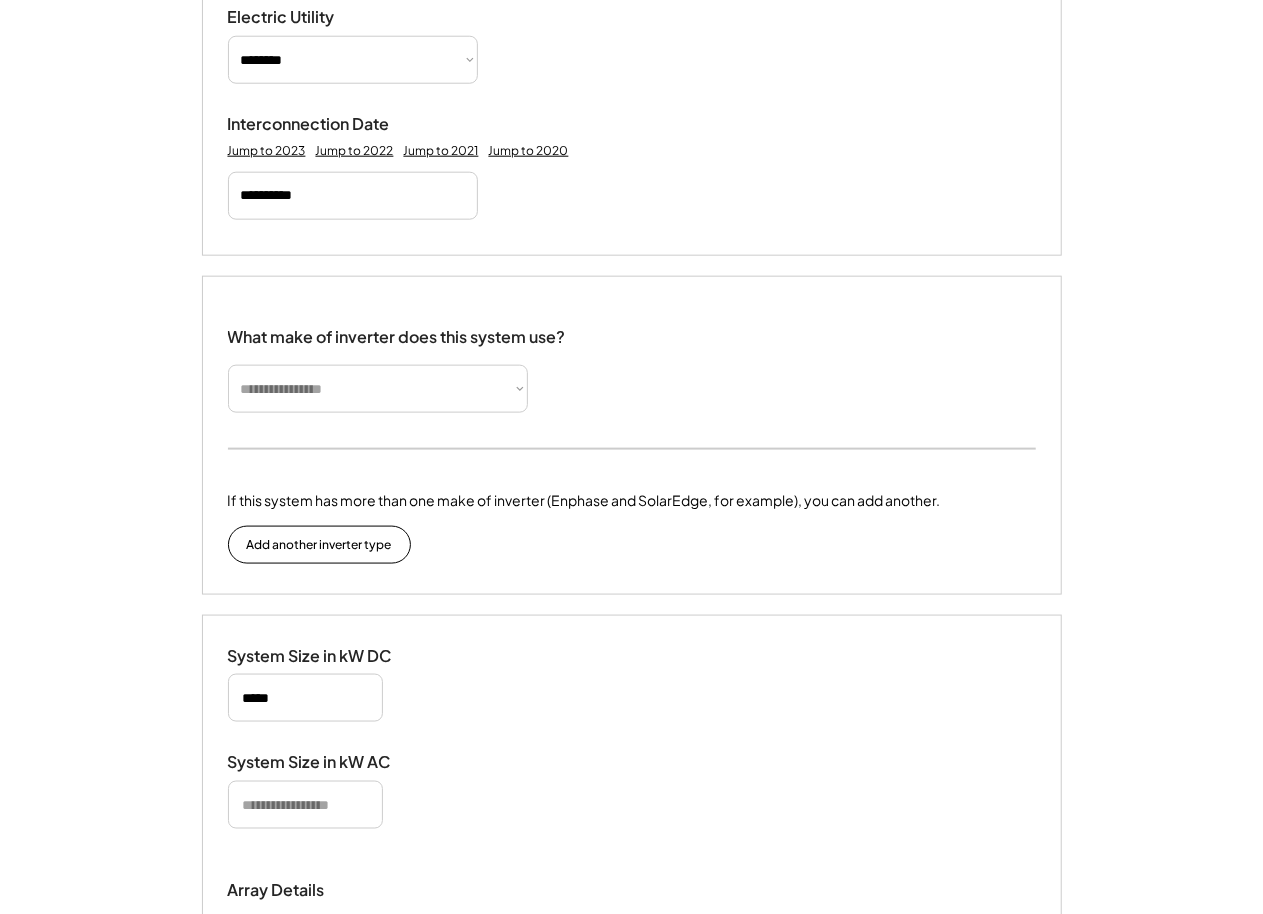 type 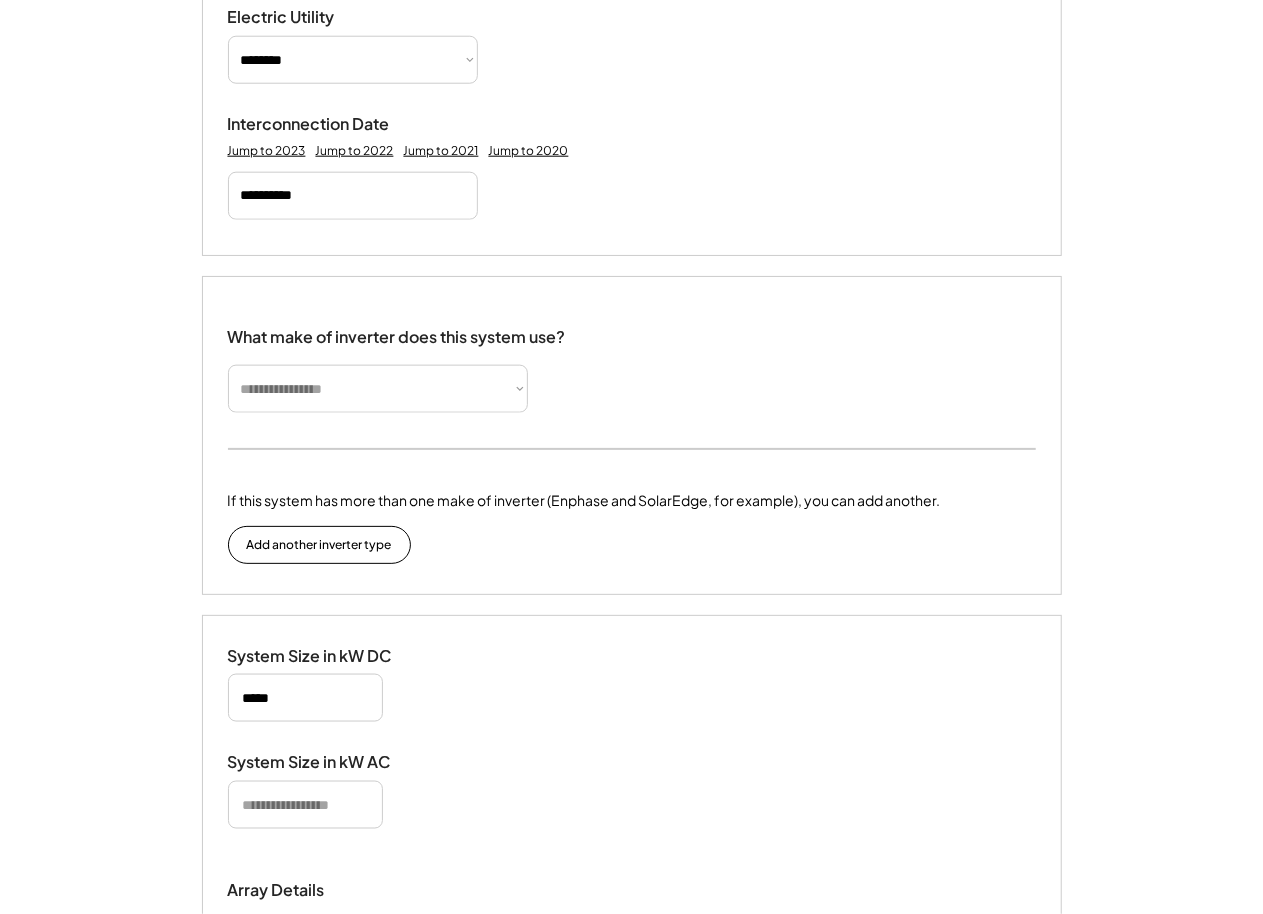 click on "**********" at bounding box center (378, 389) 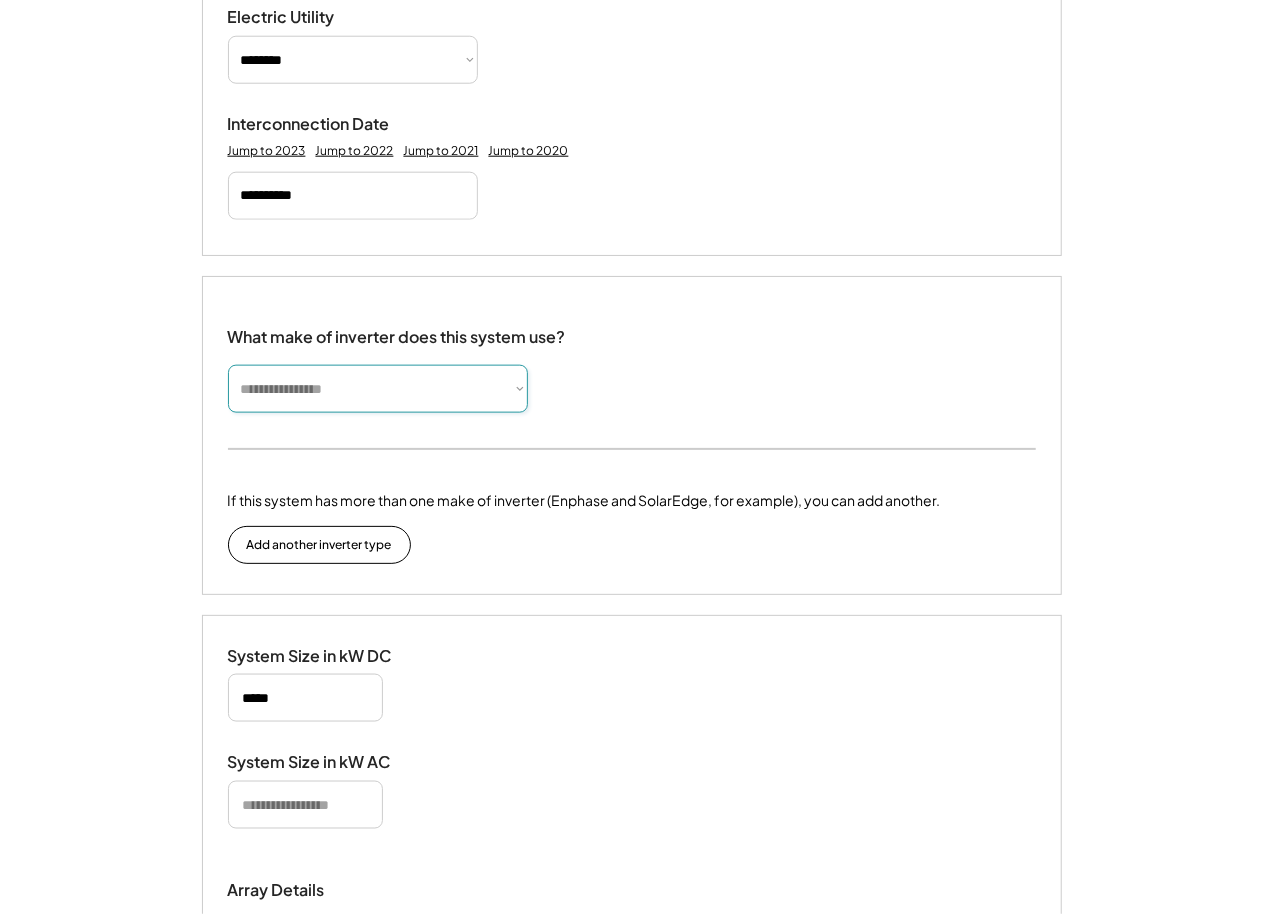 select on "*********" 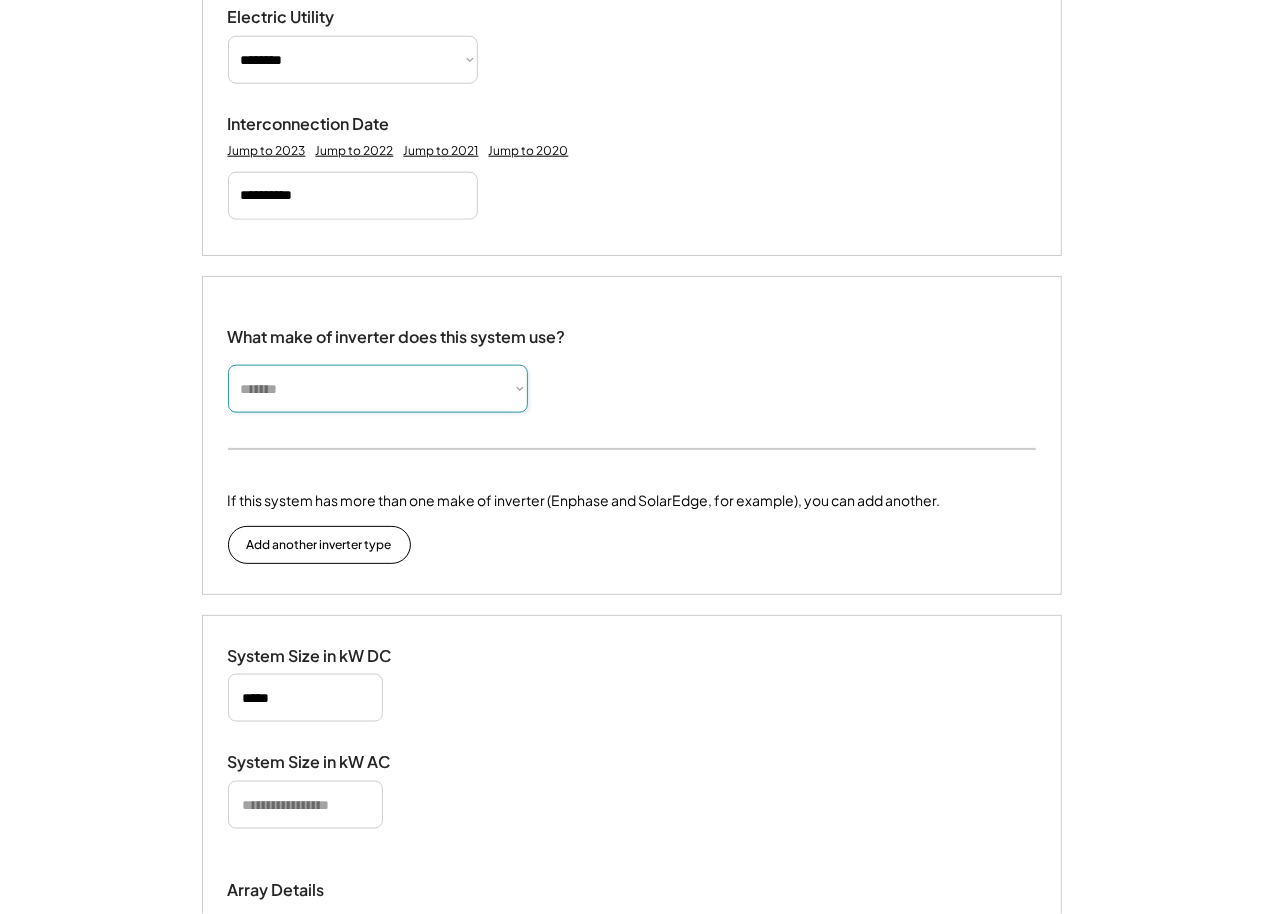 type 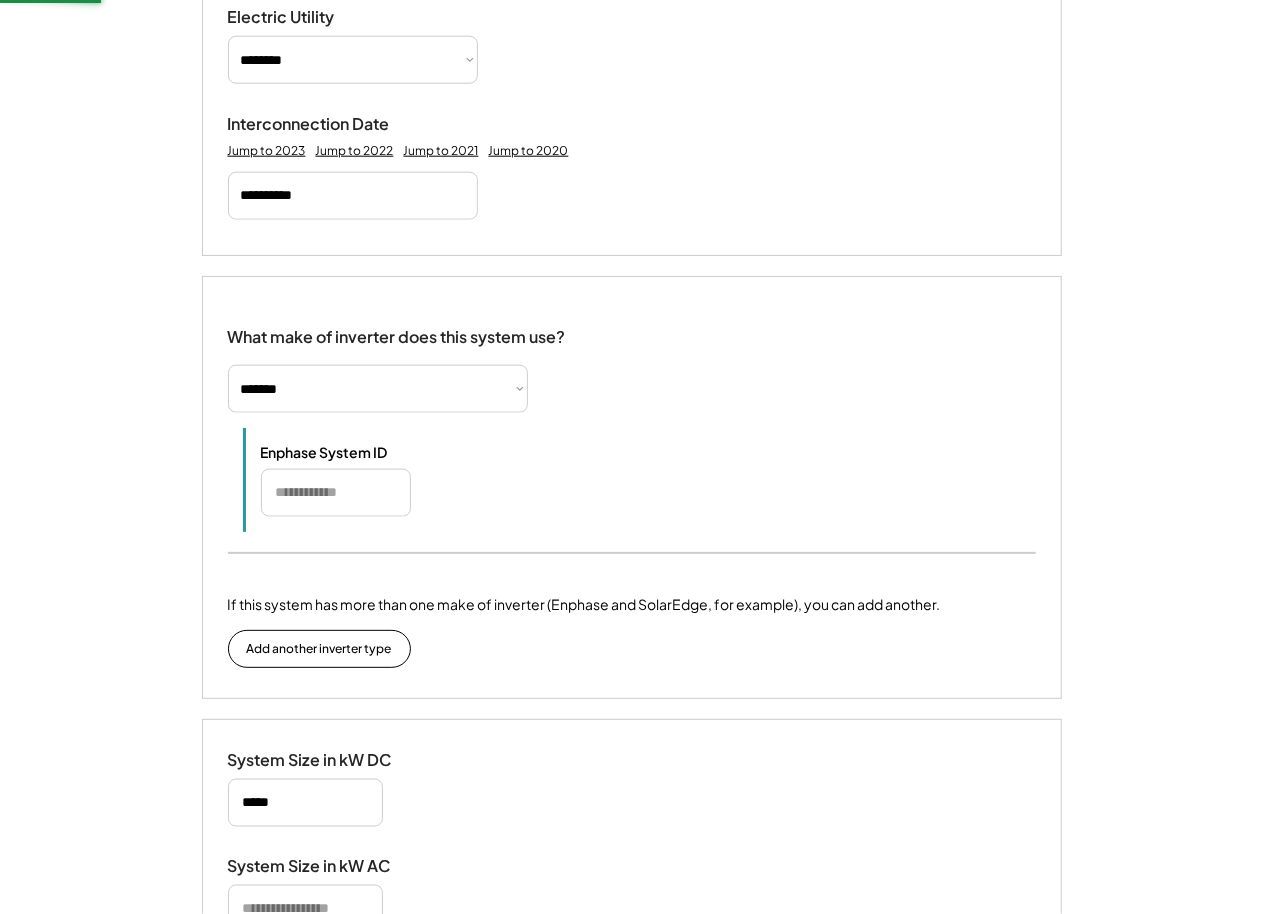 drag, startPoint x: 305, startPoint y: 507, endPoint x: 316, endPoint y: 516, distance: 14.21267 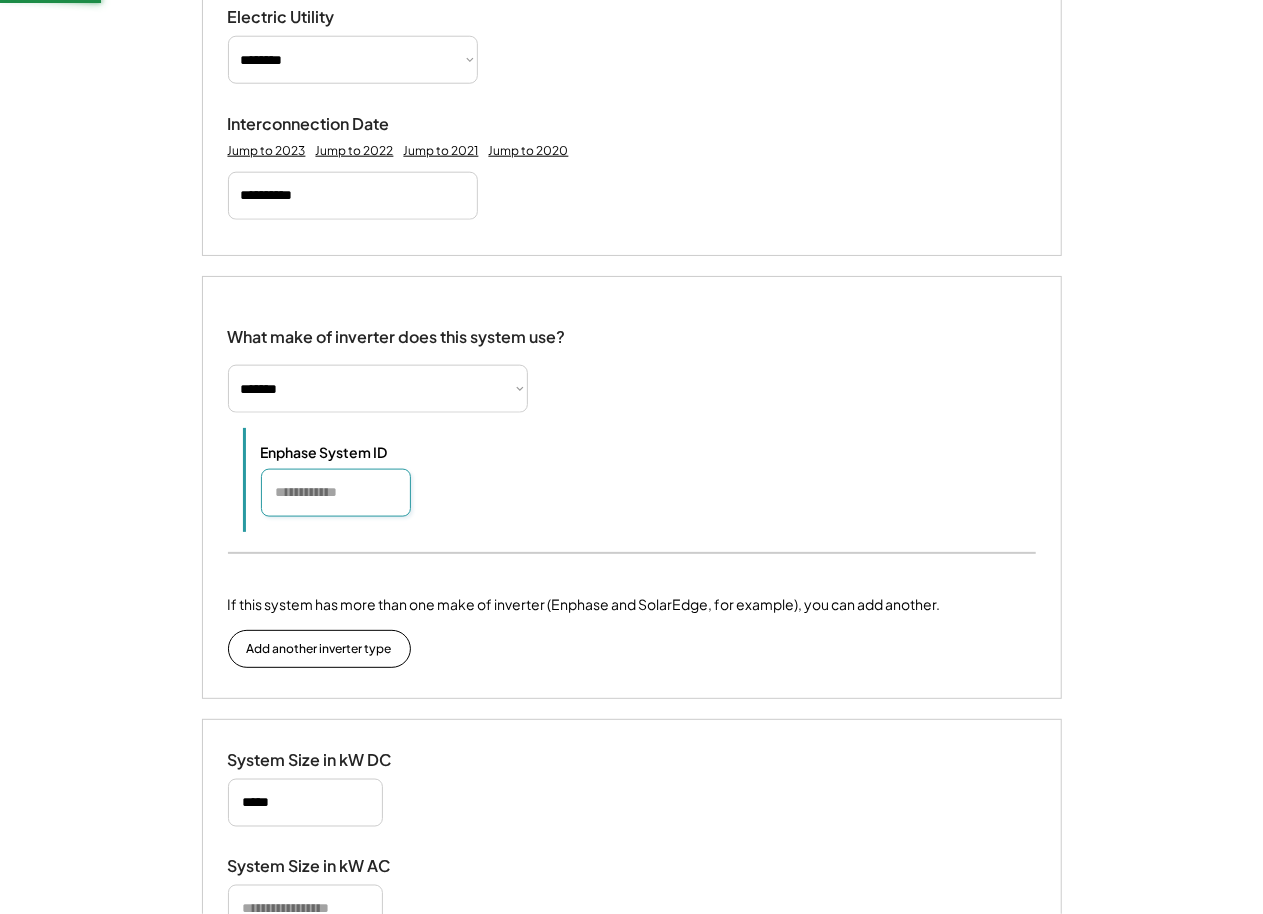 paste on "*******" 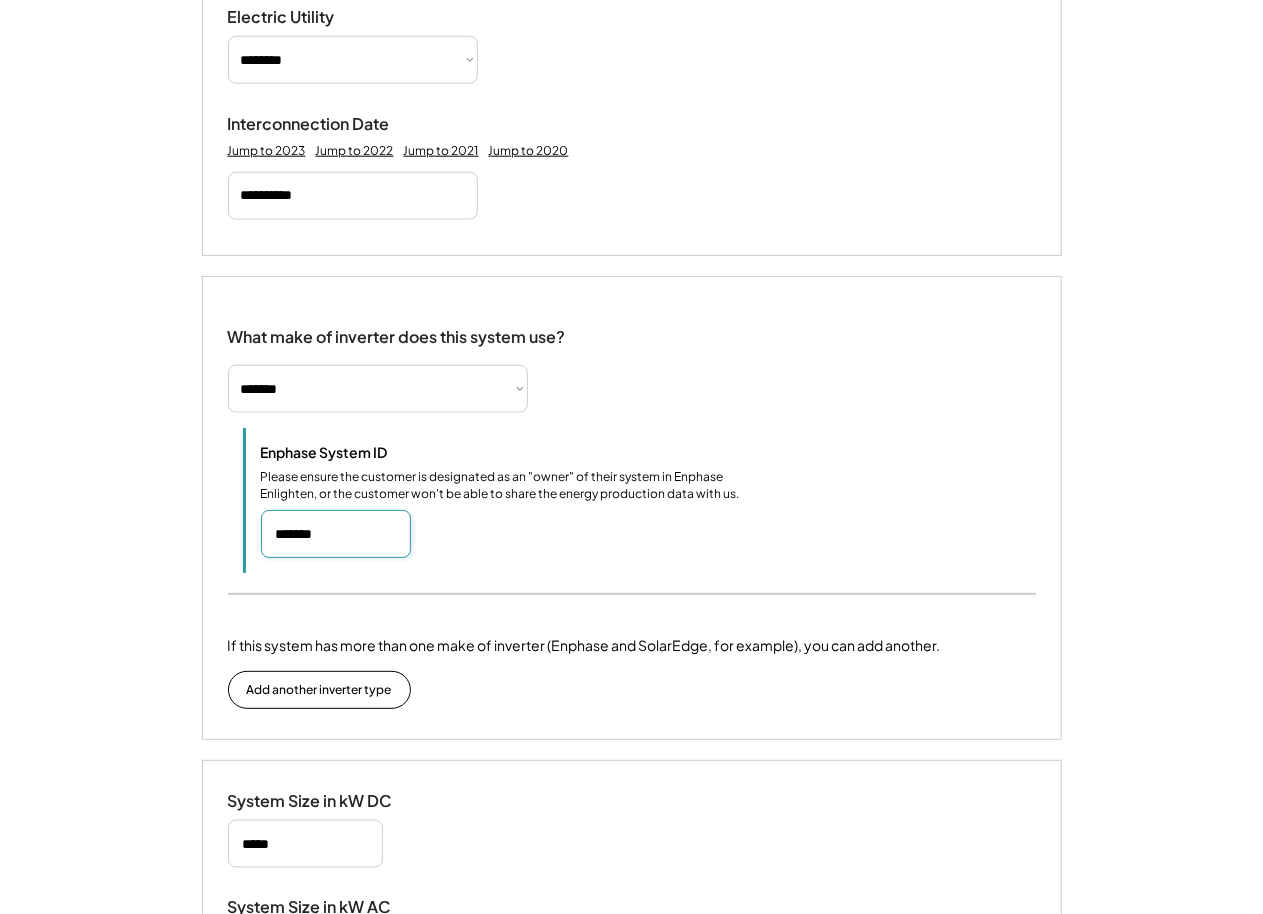 type on "*******" 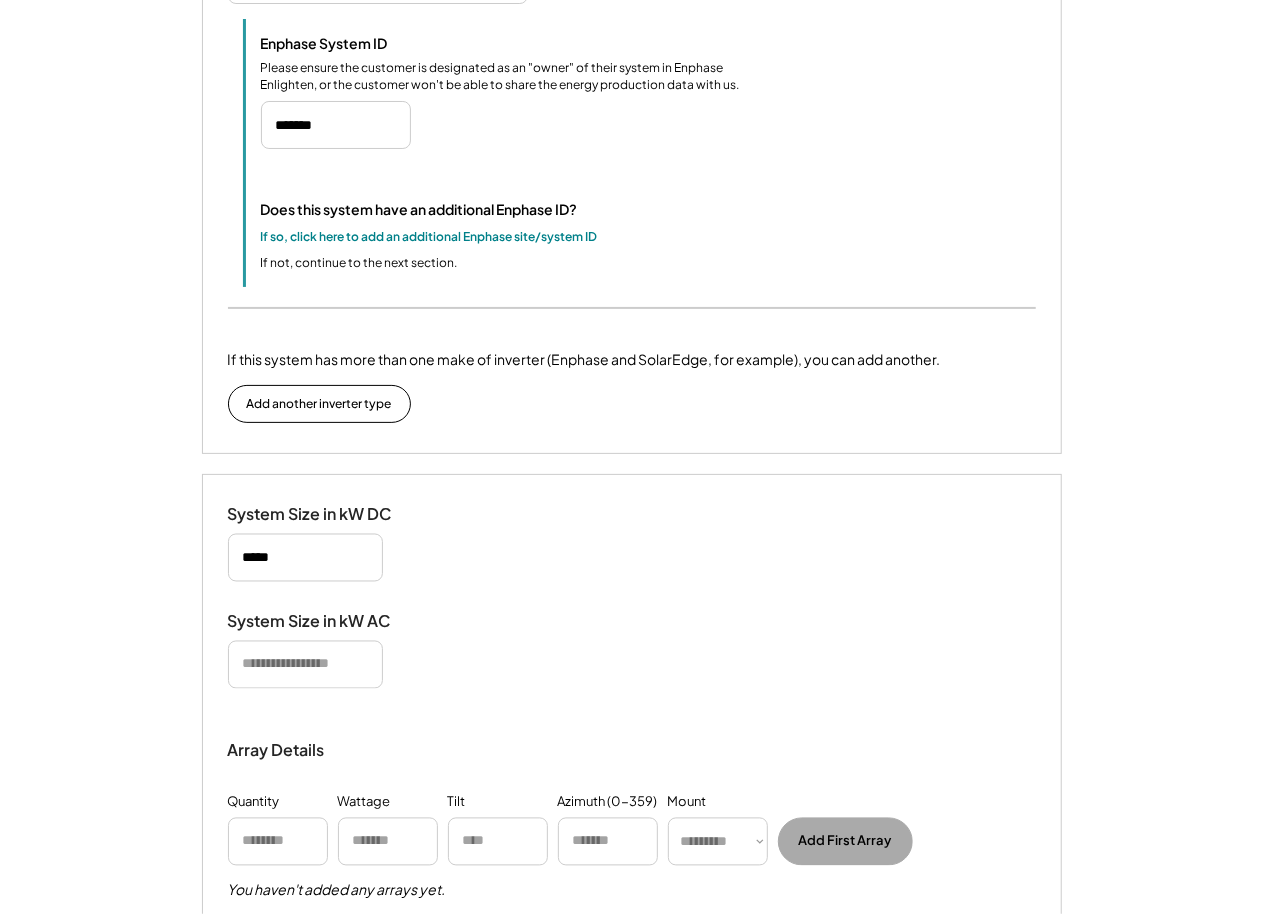 scroll, scrollTop: 1493, scrollLeft: 0, axis: vertical 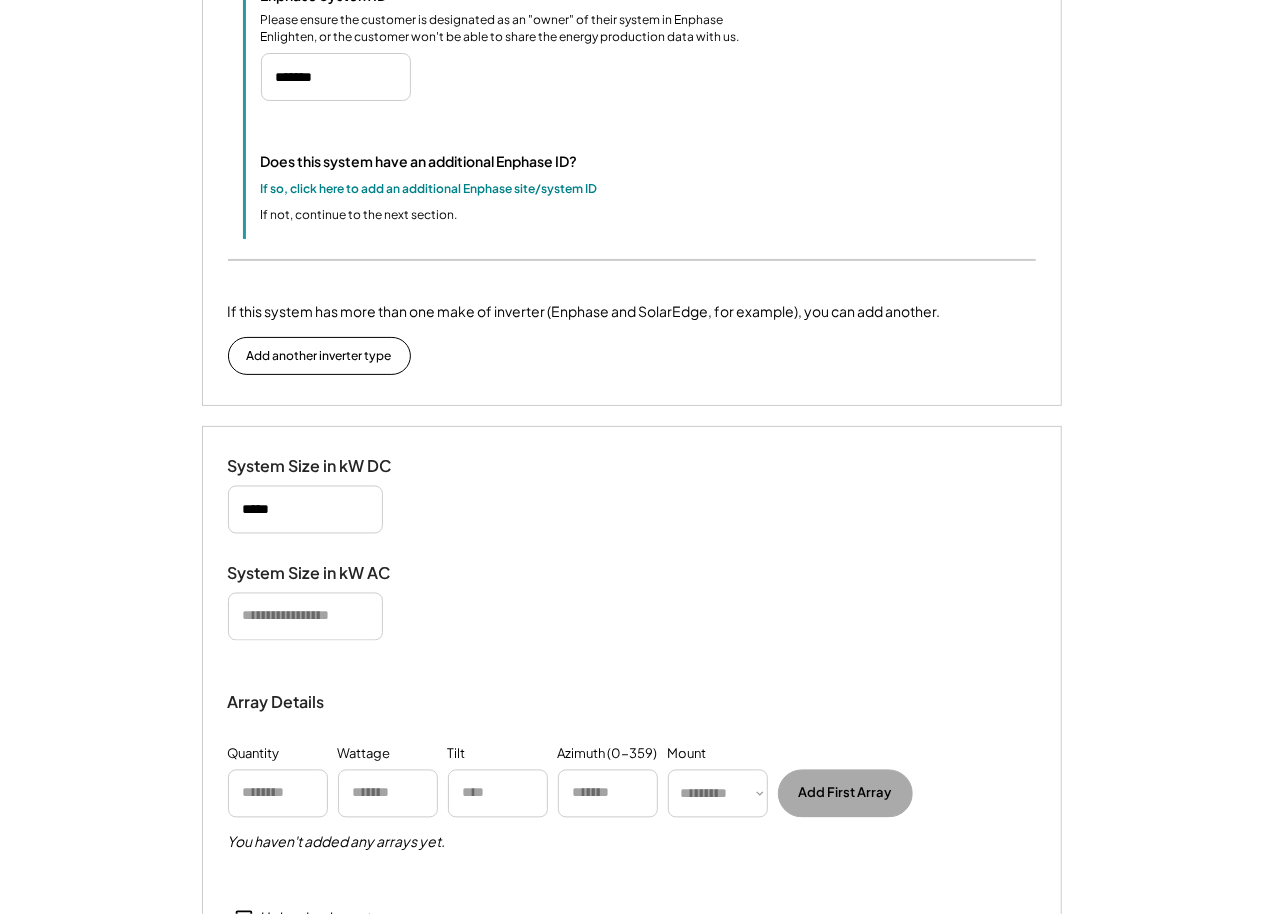click at bounding box center (305, 617) 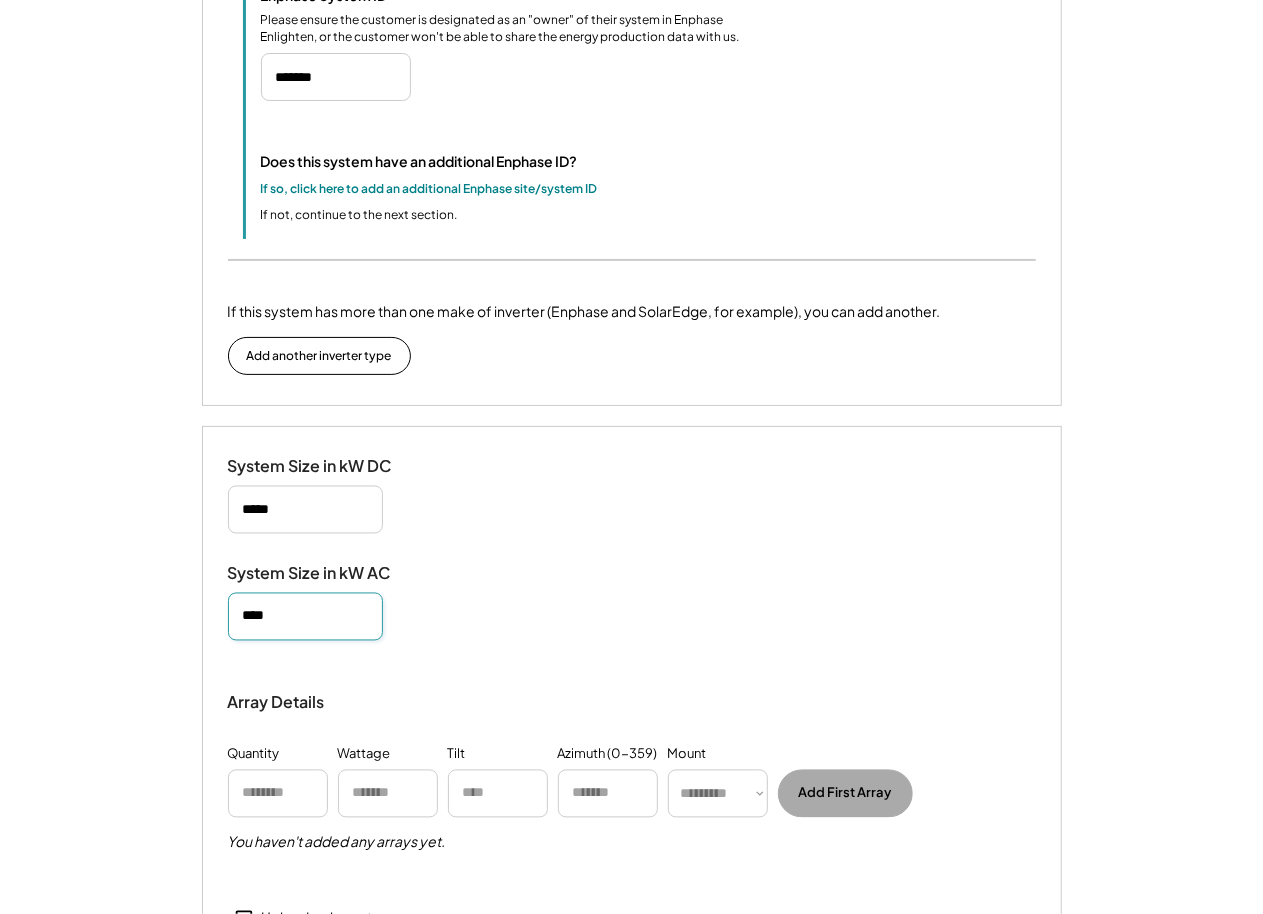 type on "****" 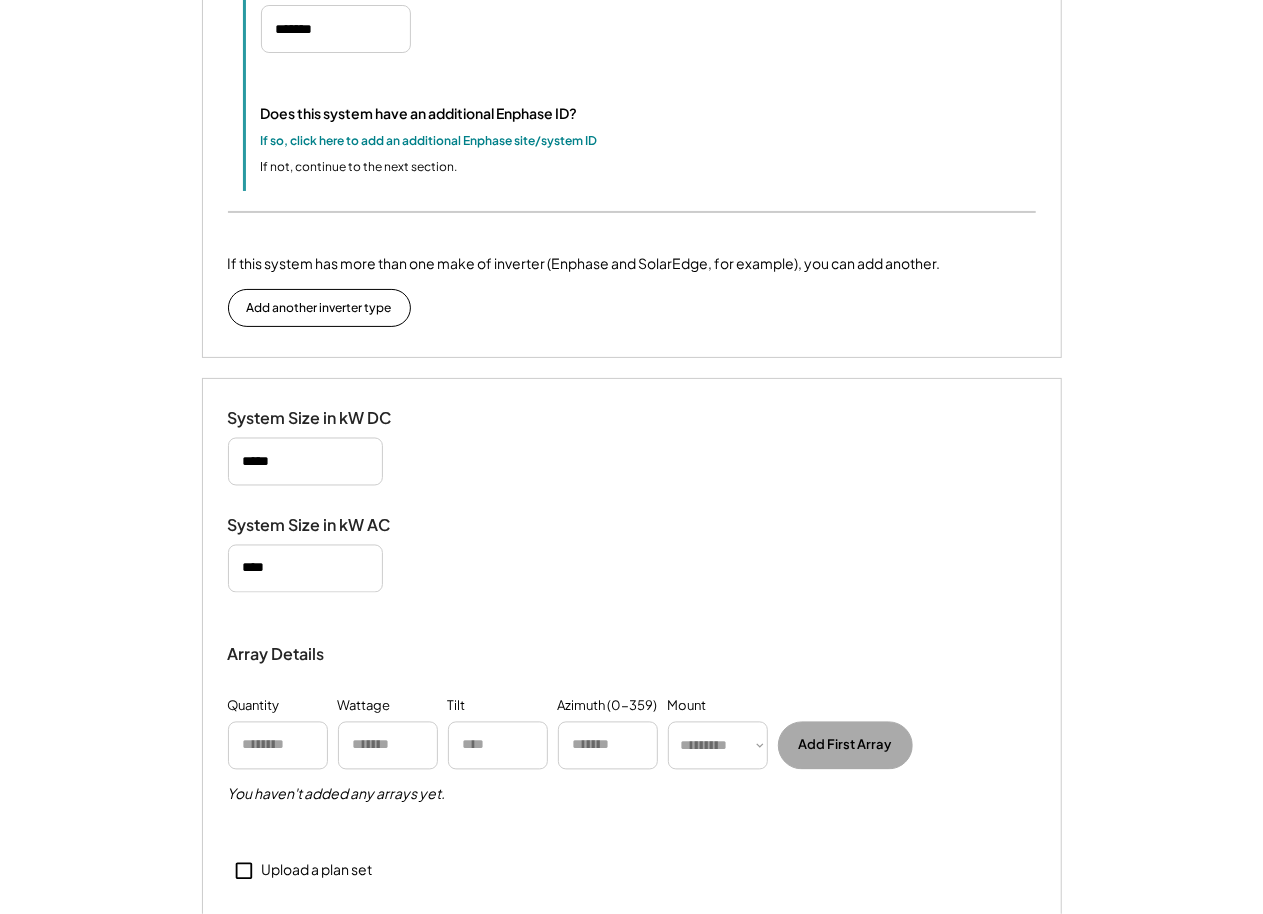 click on "Upload a plan set" at bounding box center [317, 871] 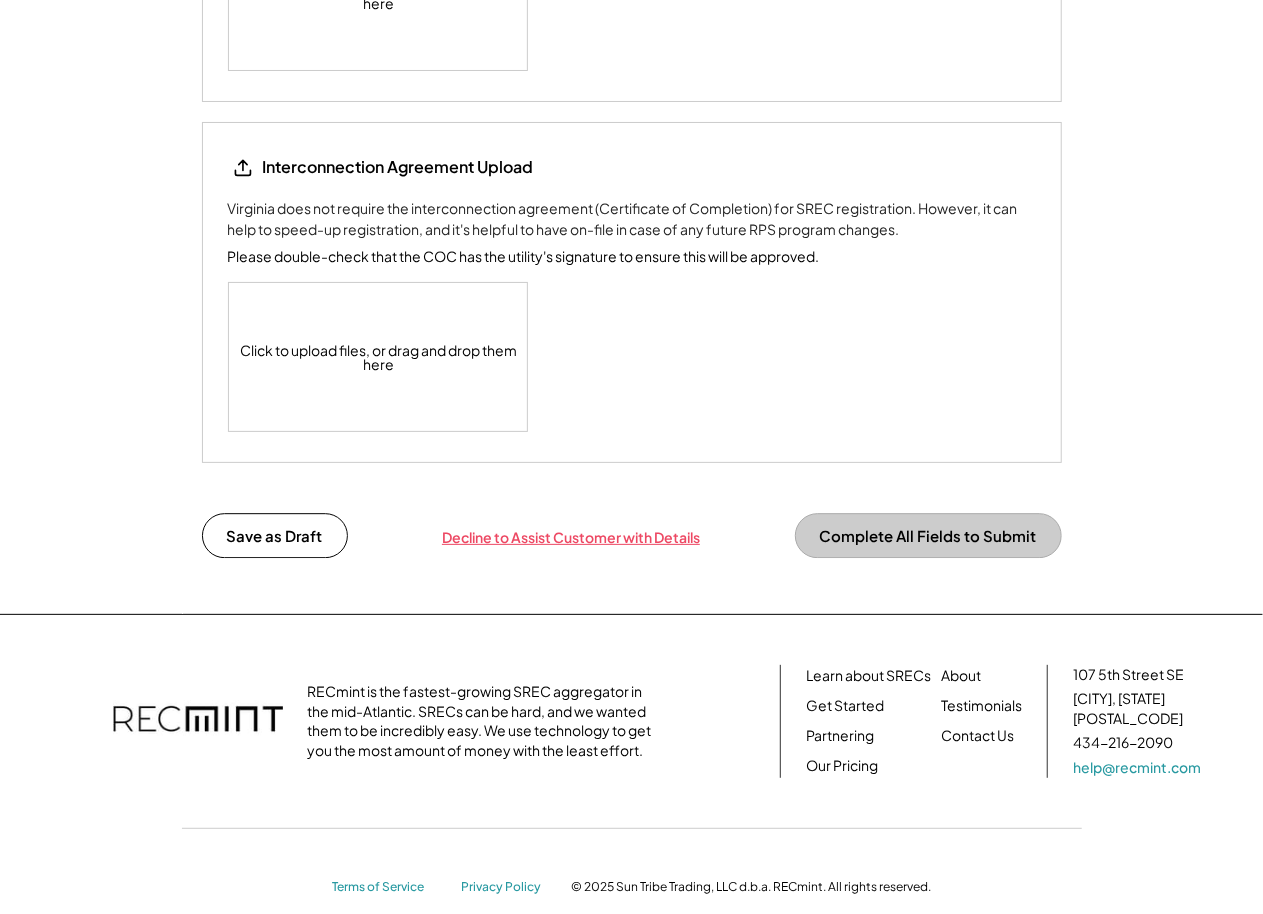 scroll, scrollTop: 2645, scrollLeft: 0, axis: vertical 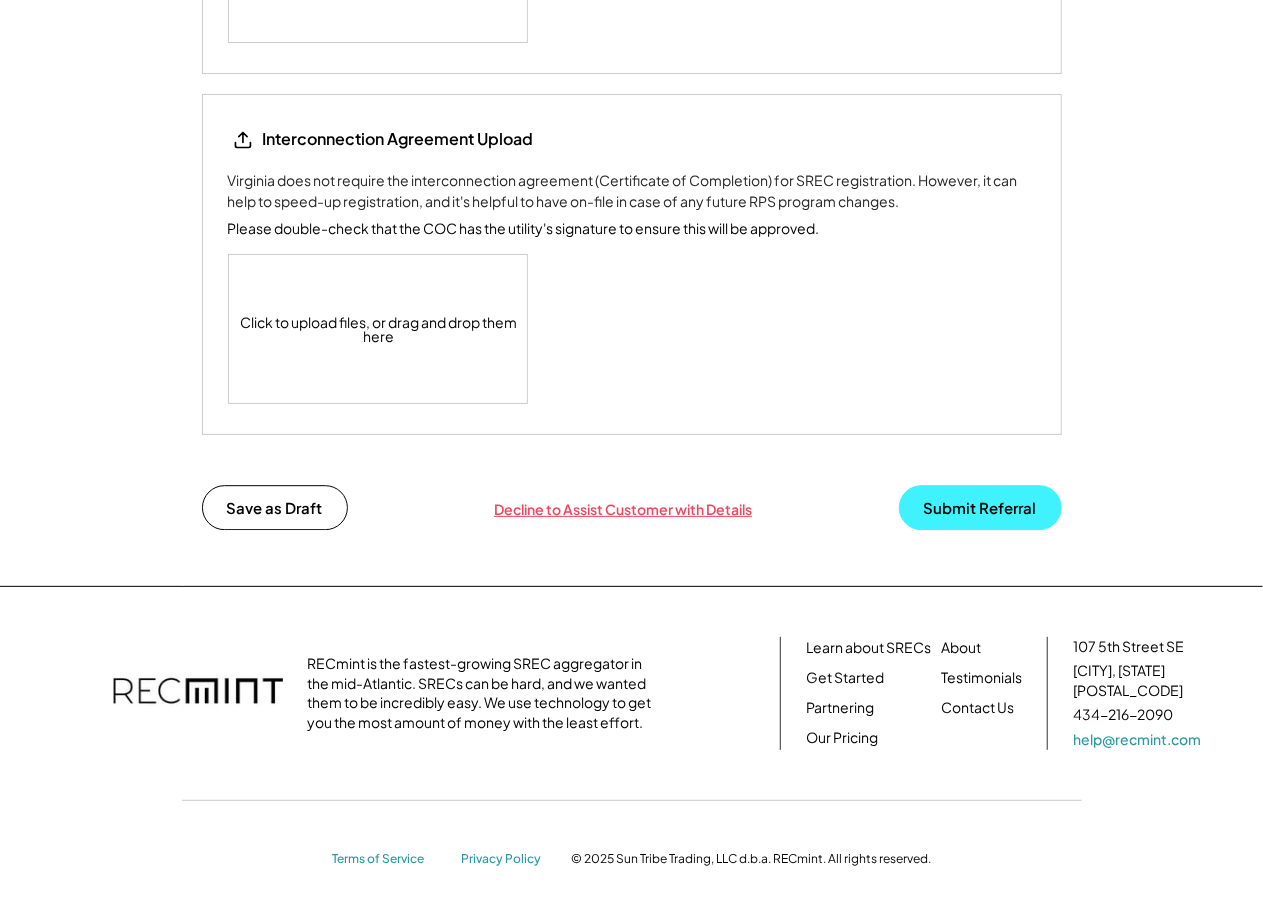 click on "Submit Referral" at bounding box center [980, 507] 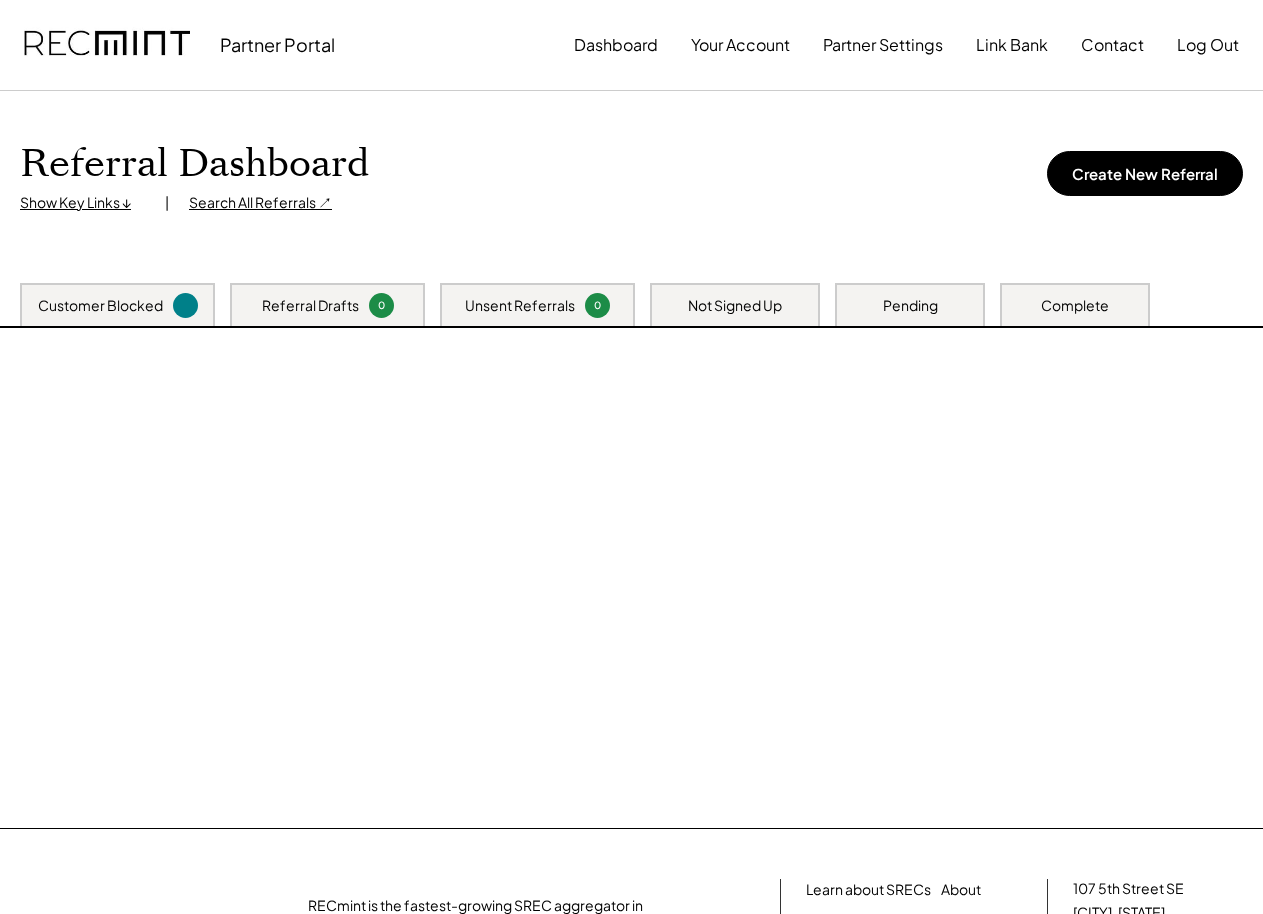 scroll, scrollTop: 0, scrollLeft: 0, axis: both 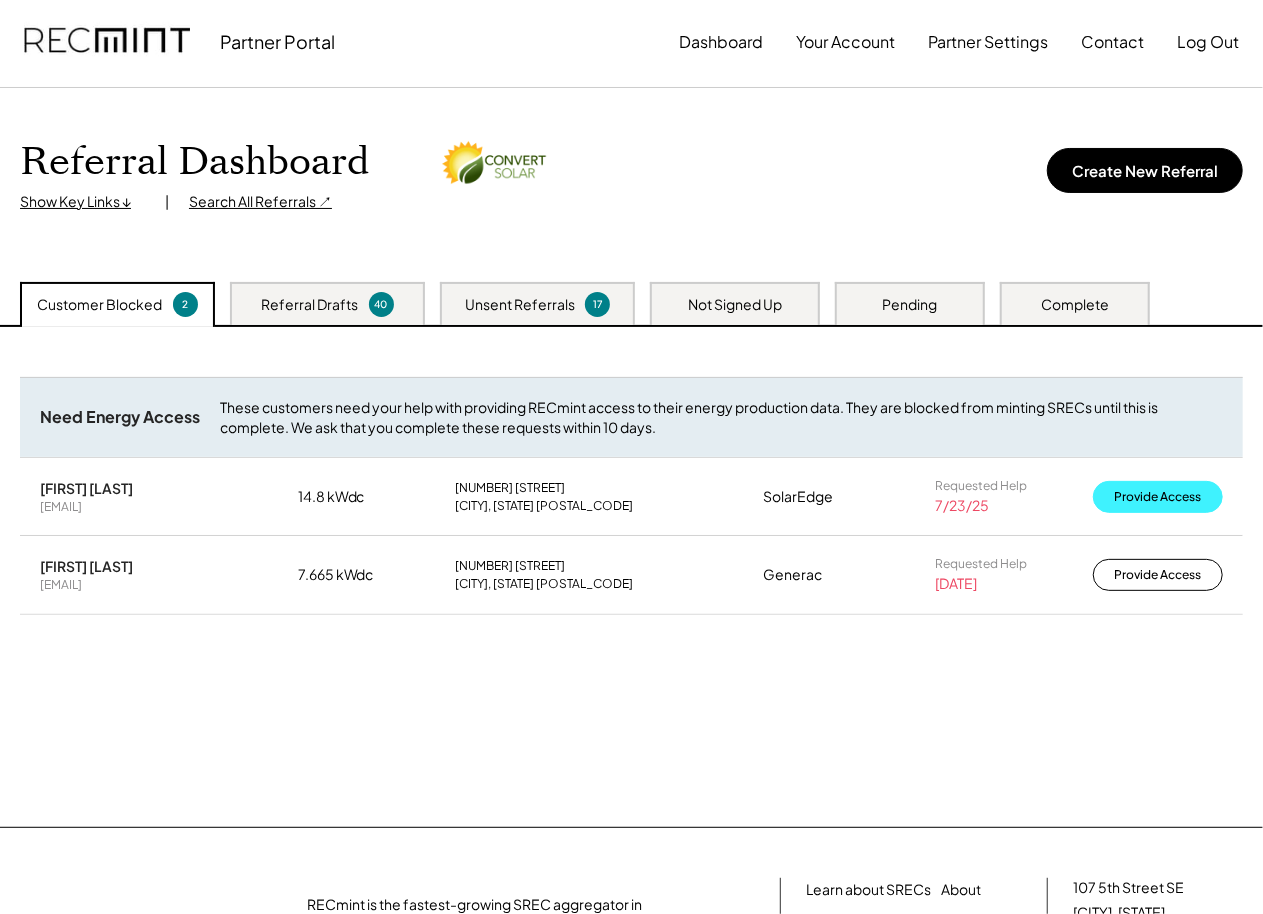 click on "Provide Access" at bounding box center [1158, 497] 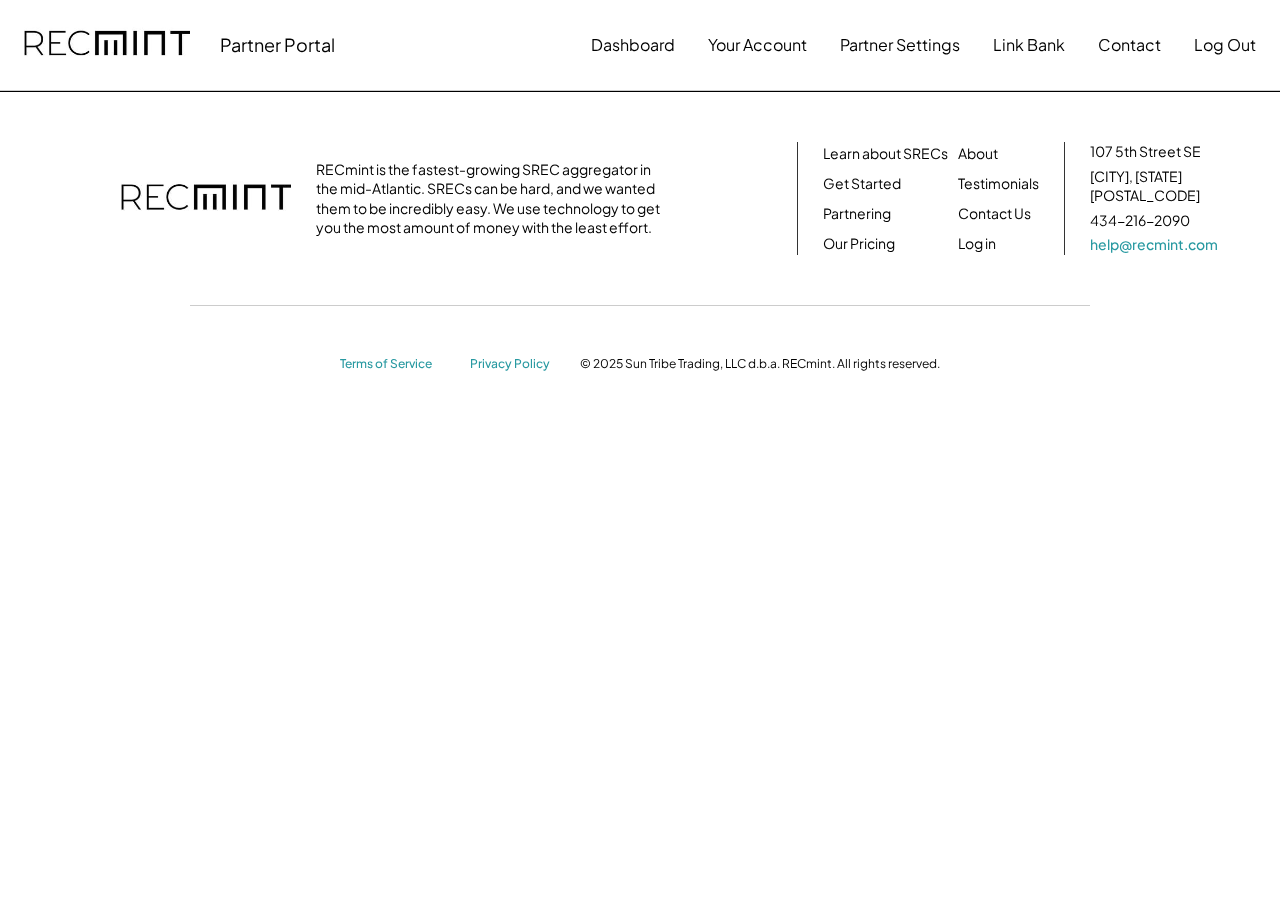 scroll, scrollTop: 0, scrollLeft: 0, axis: both 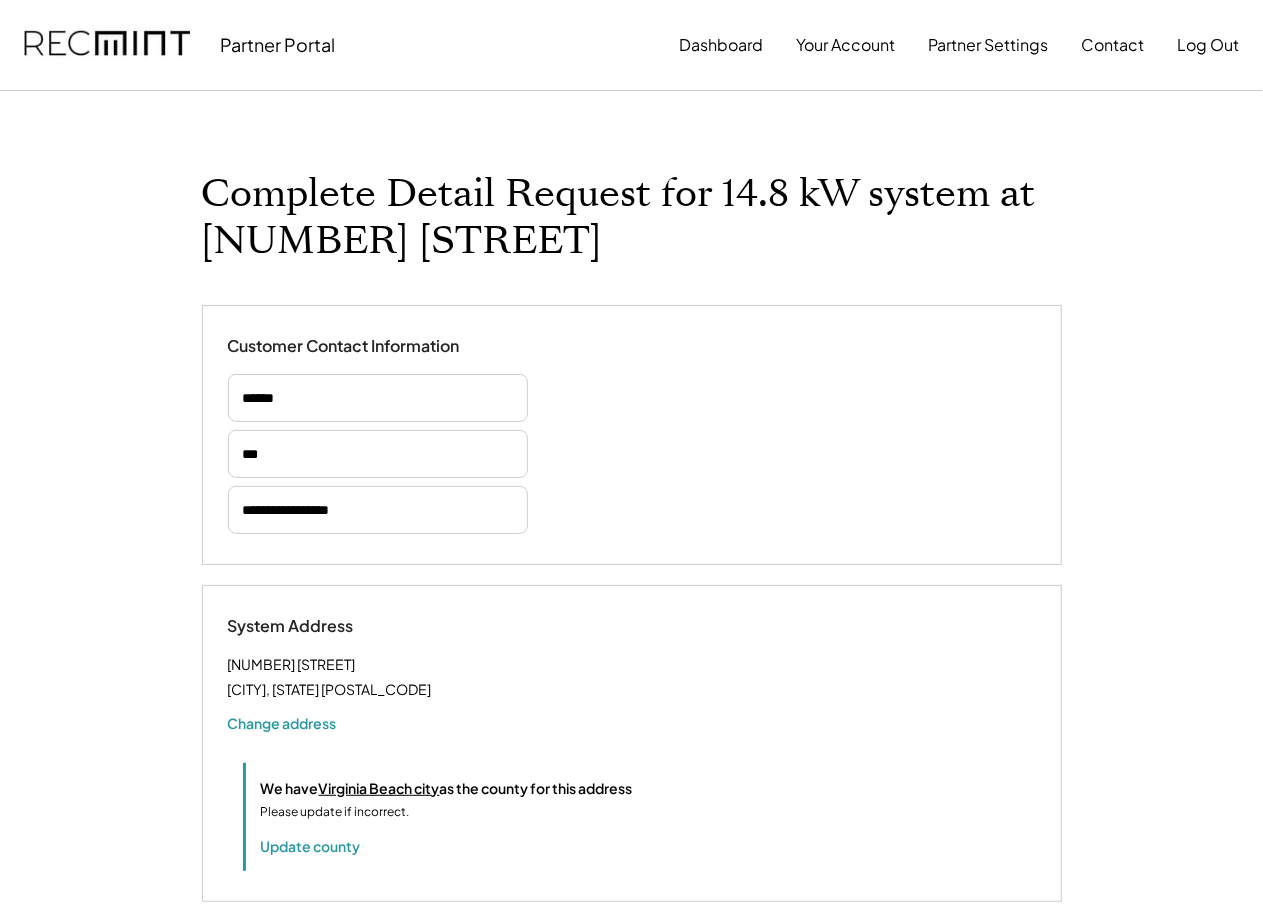 select on "**********" 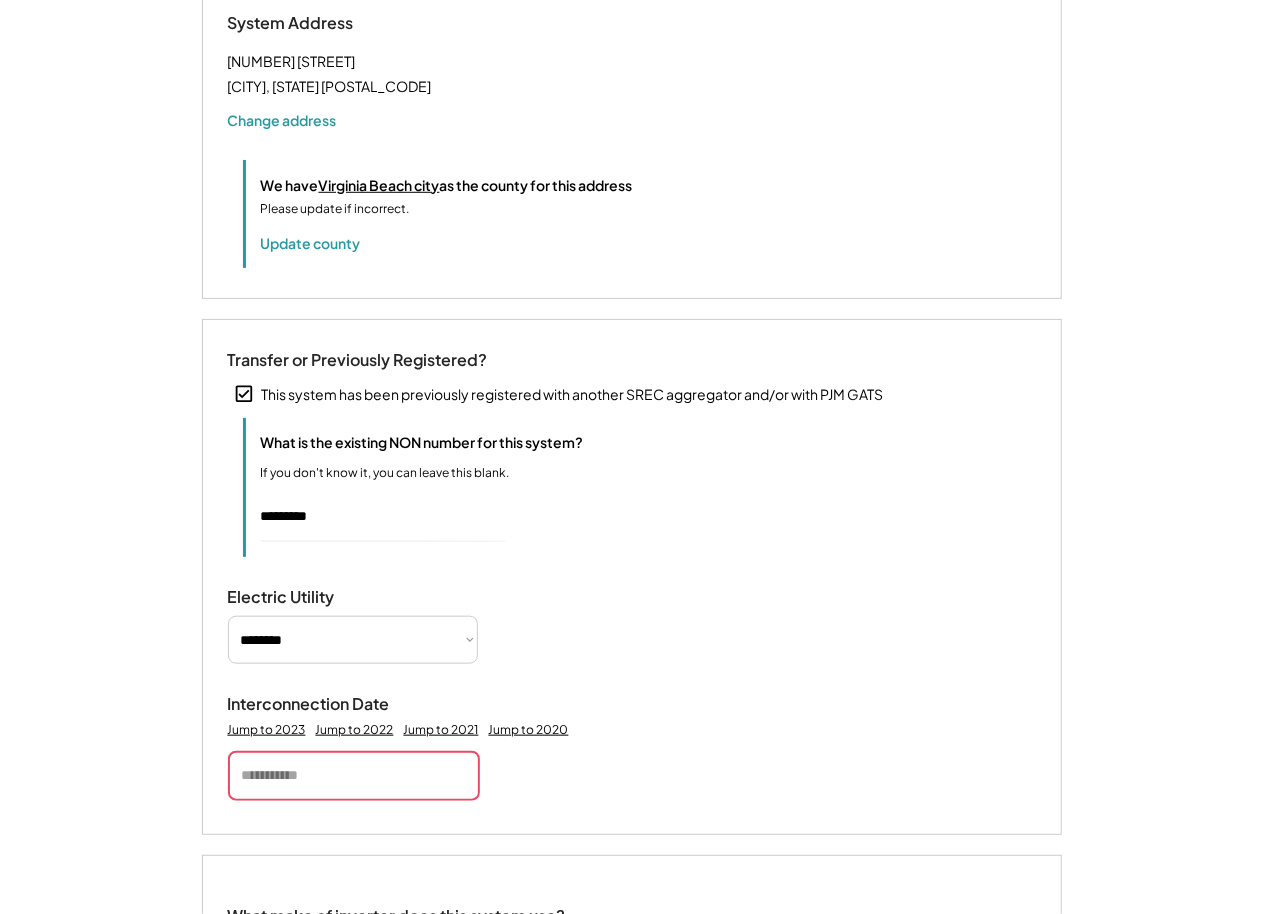 scroll, scrollTop: 797, scrollLeft: 0, axis: vertical 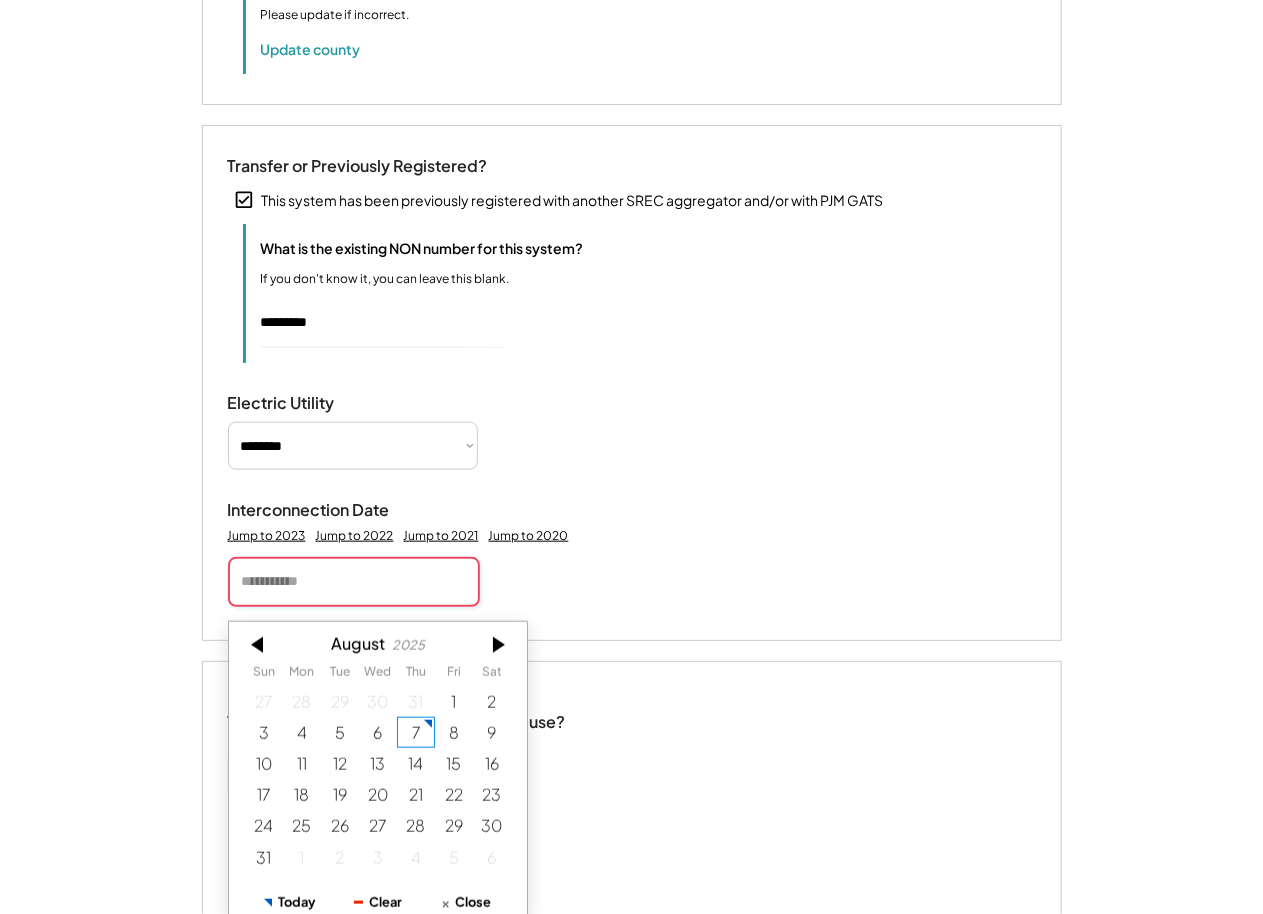 click at bounding box center (354, 582) 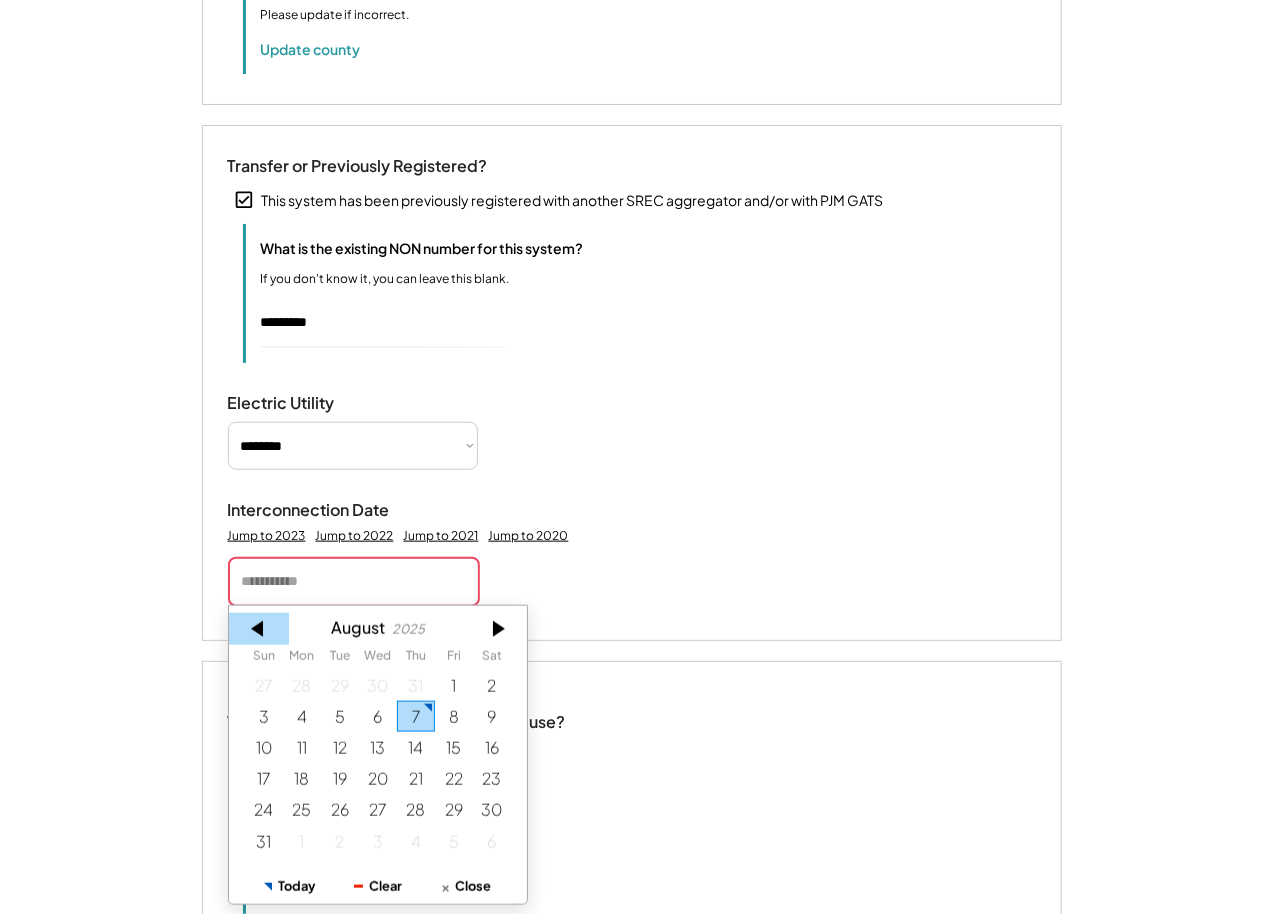 click at bounding box center [259, 629] 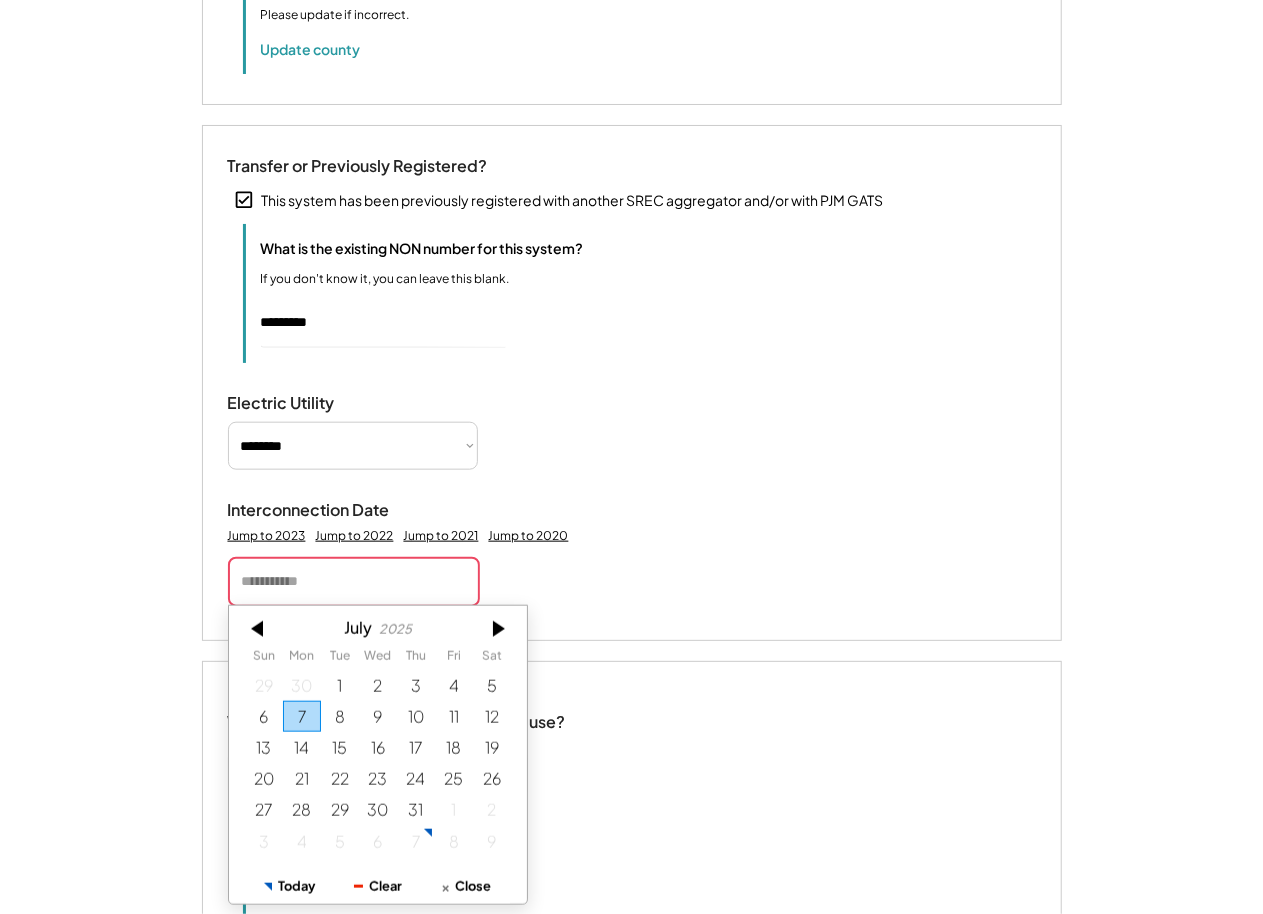 click at bounding box center [259, 629] 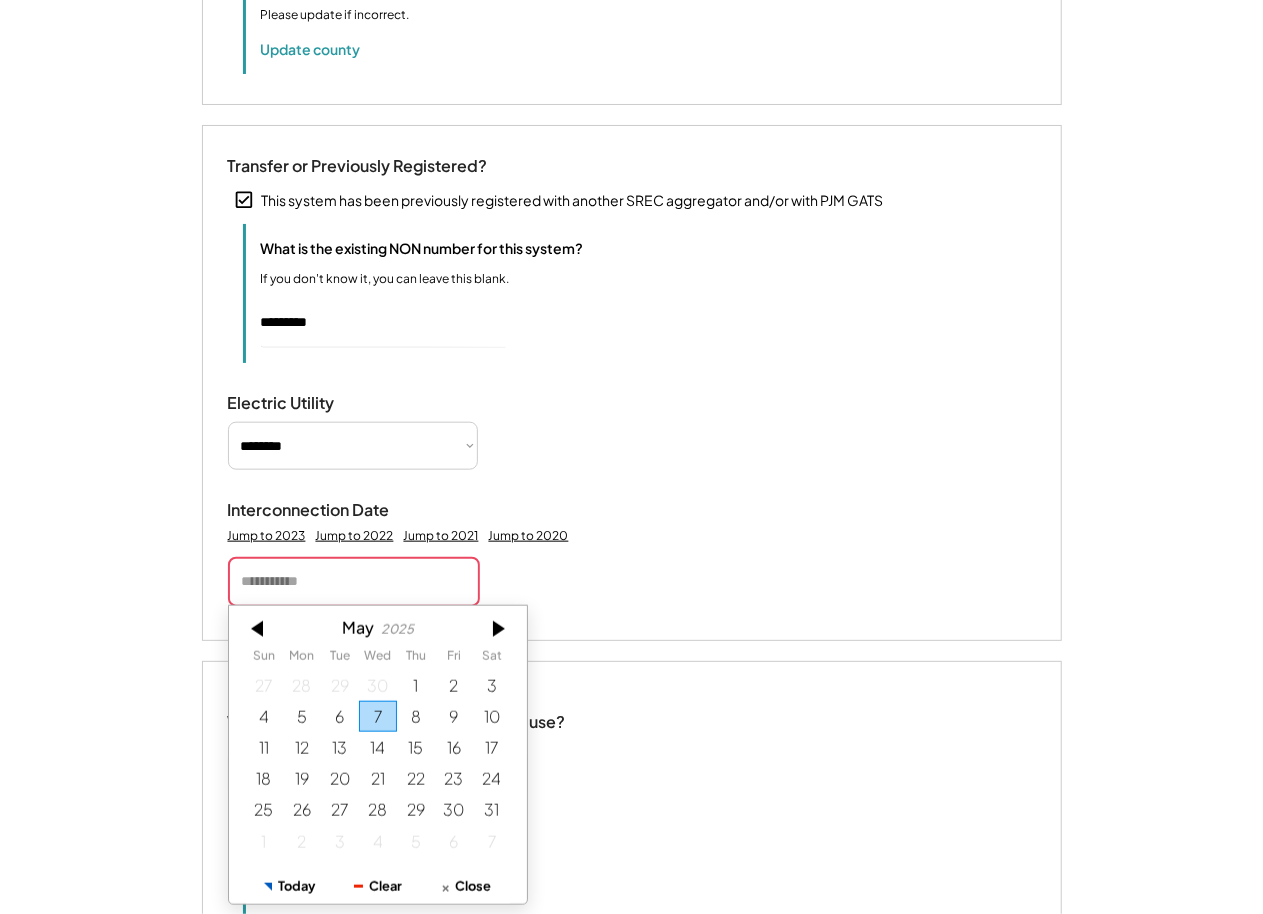 click at bounding box center (259, 629) 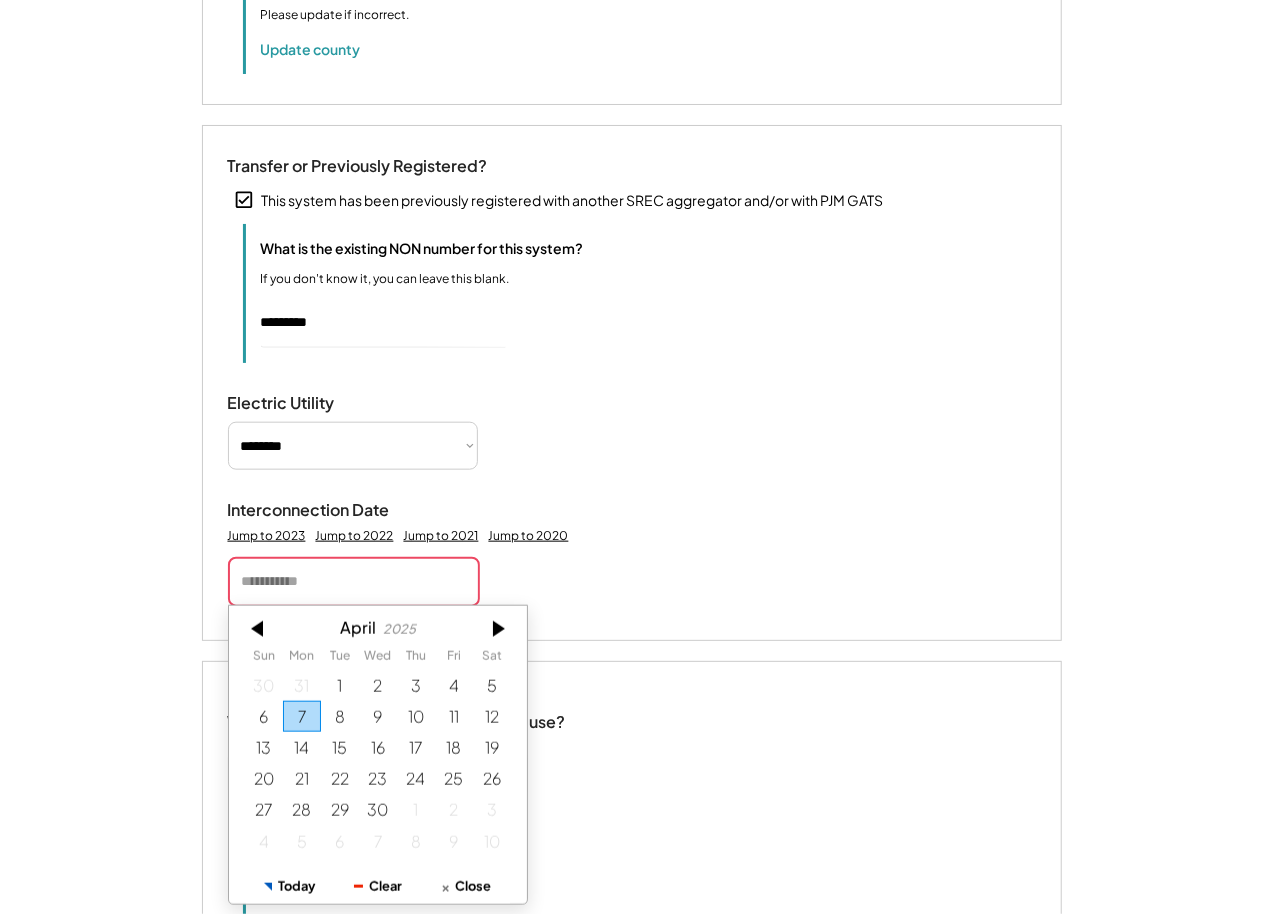 click at bounding box center [259, 629] 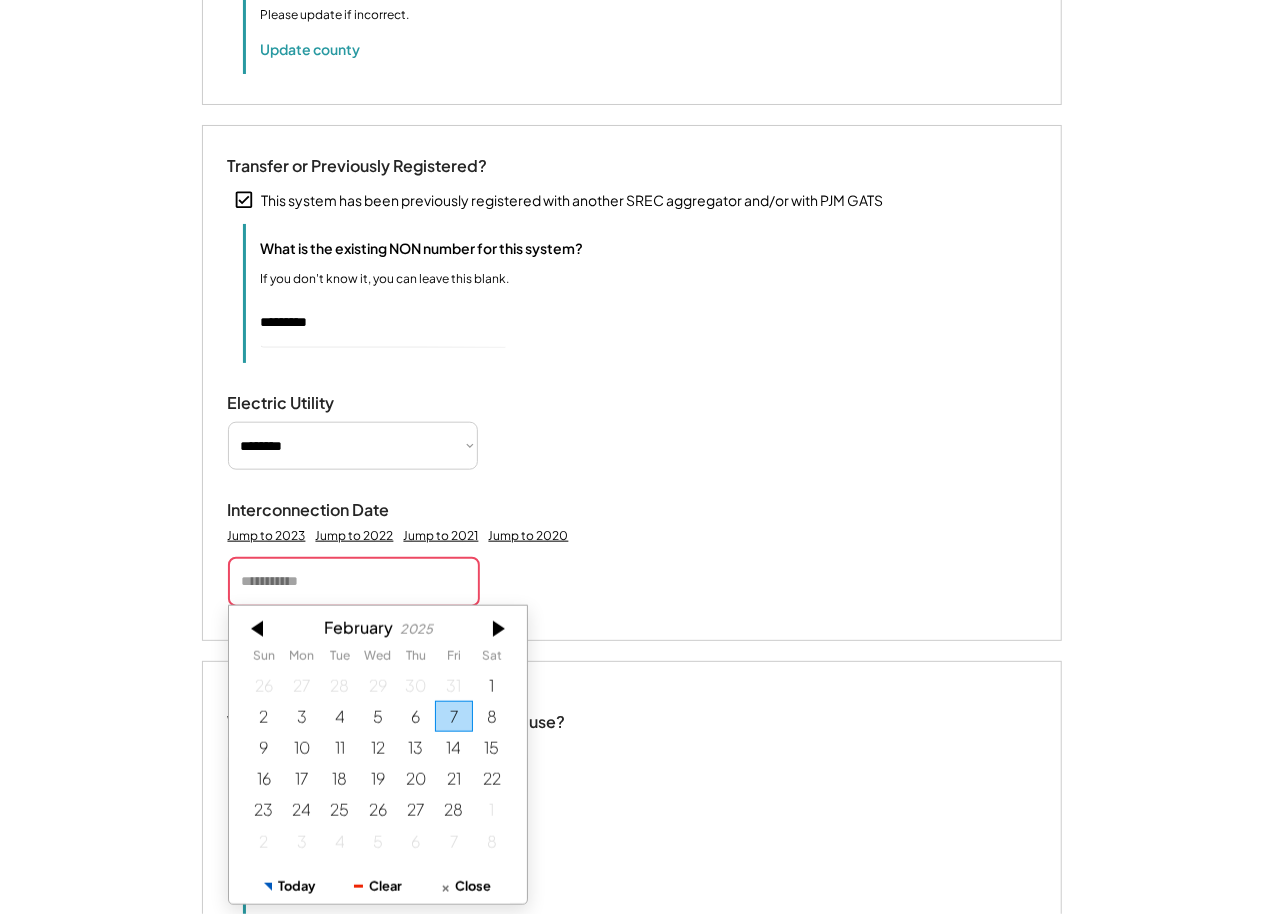click at bounding box center (259, 629) 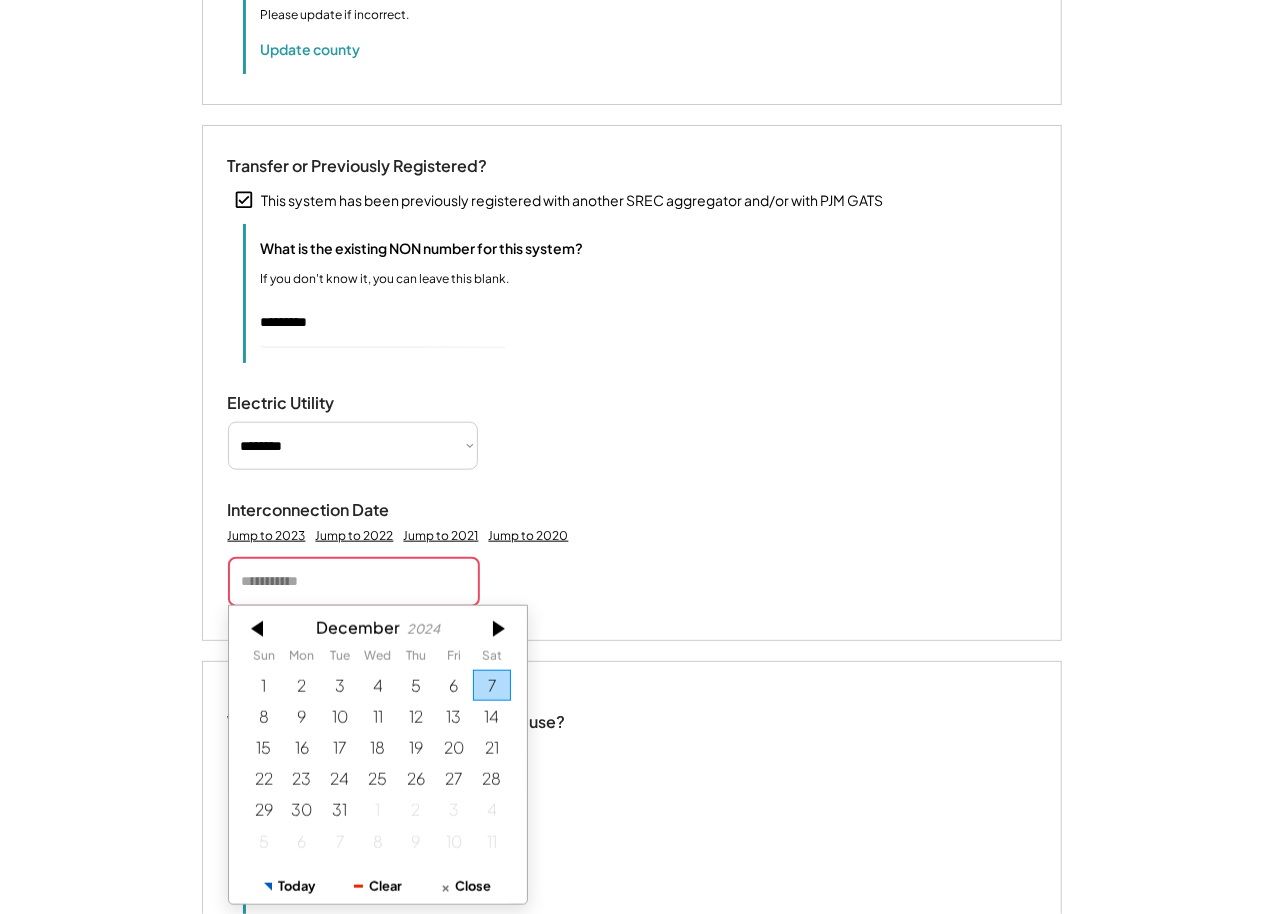 click at bounding box center (259, 629) 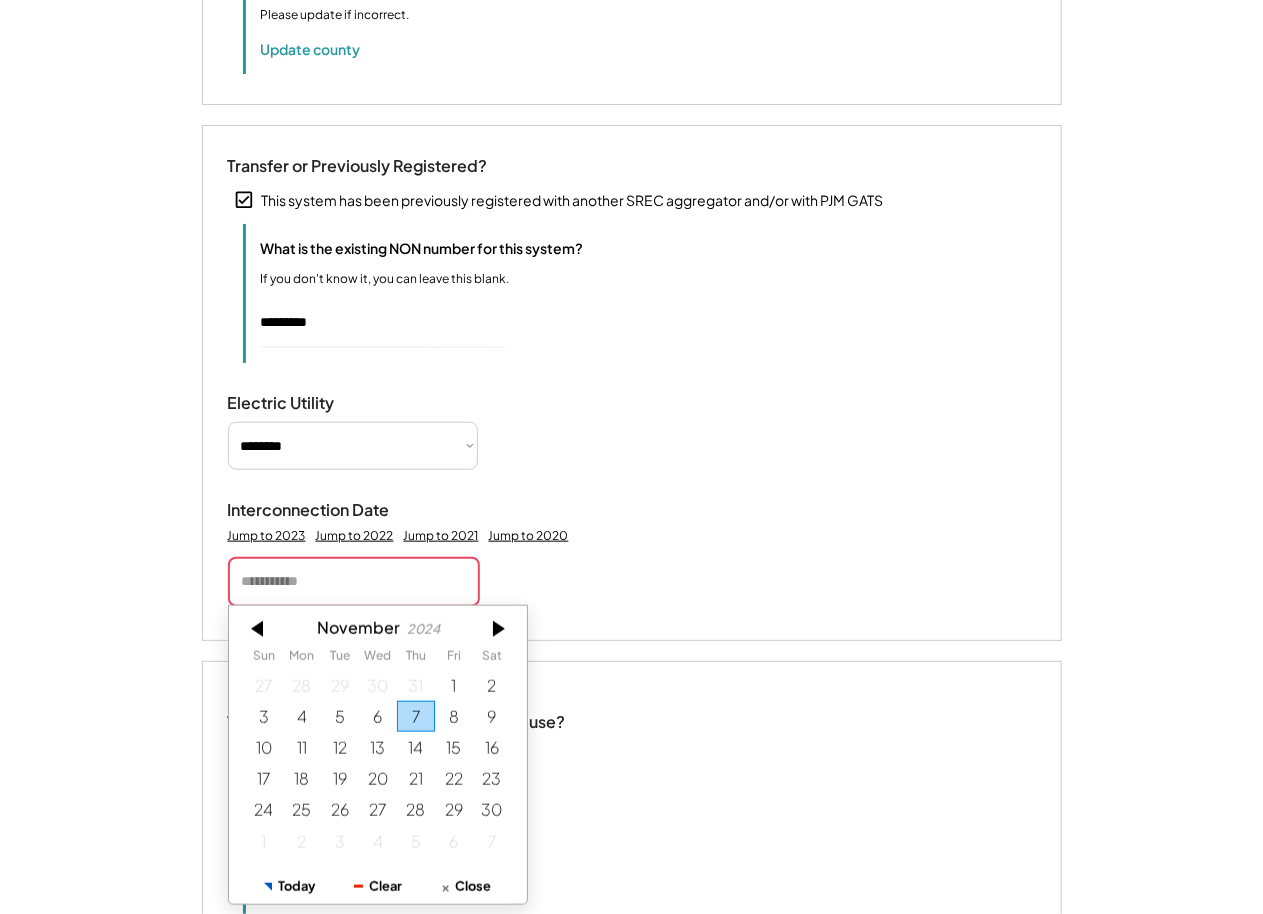 click at bounding box center [259, 629] 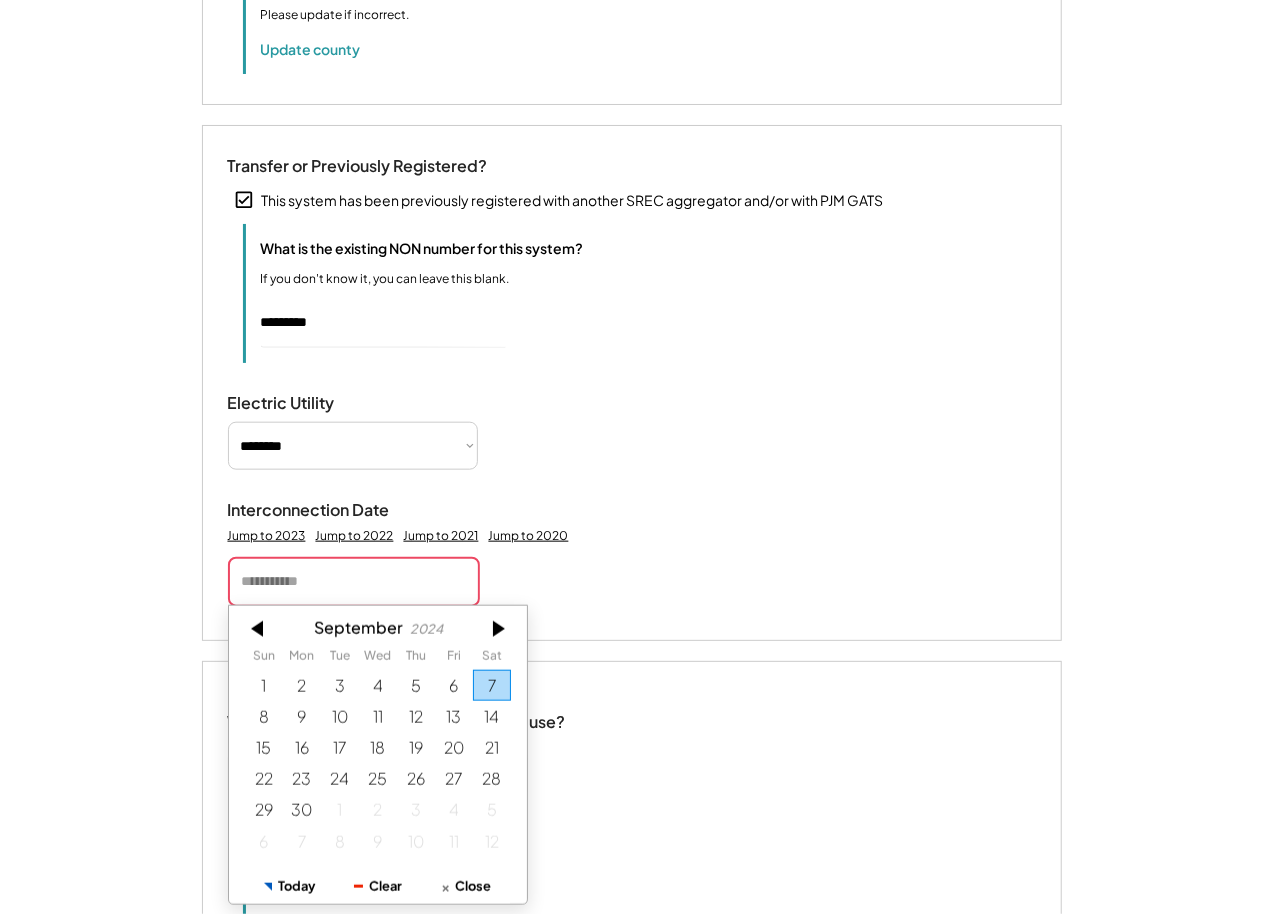 click at bounding box center (259, 629) 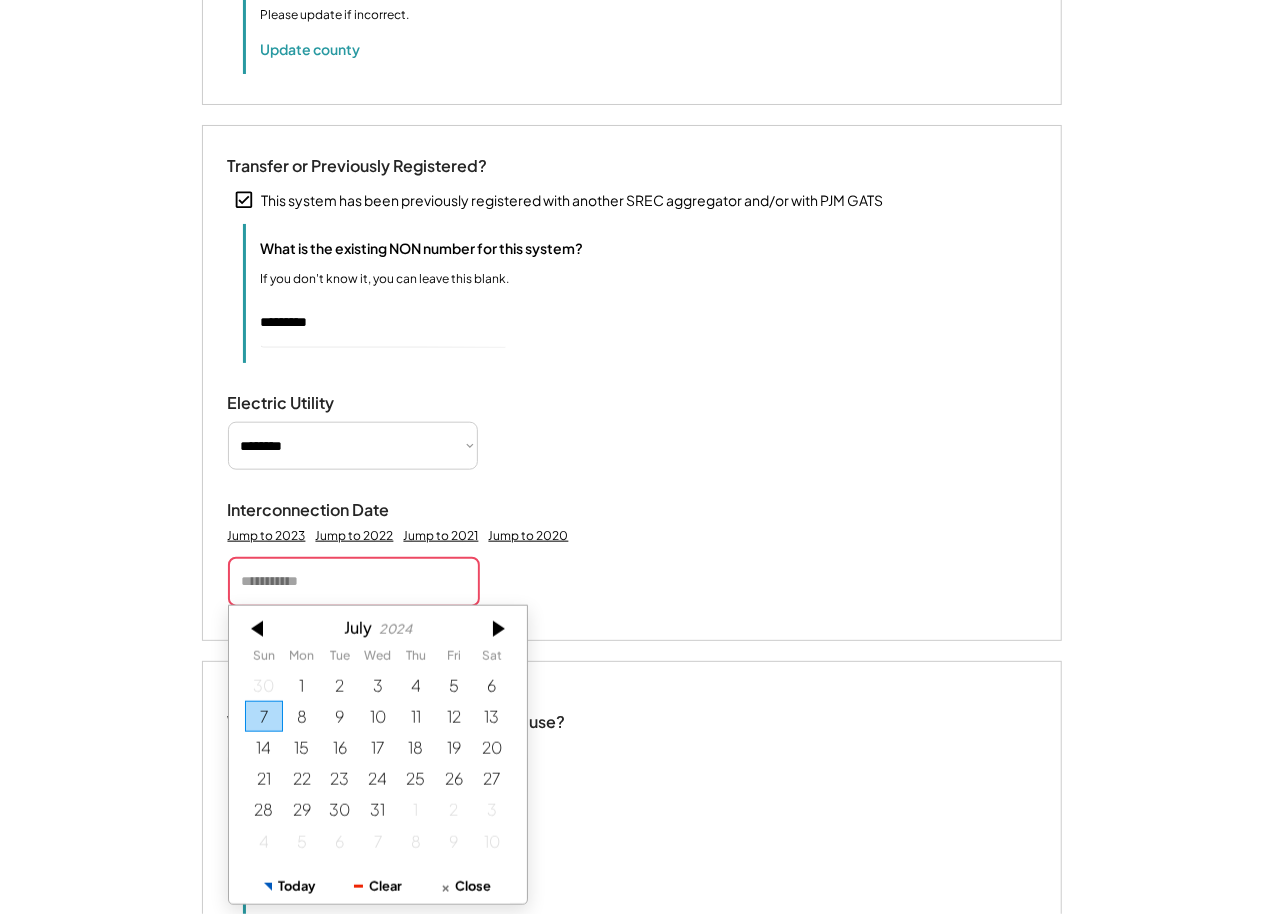 click at bounding box center (259, 629) 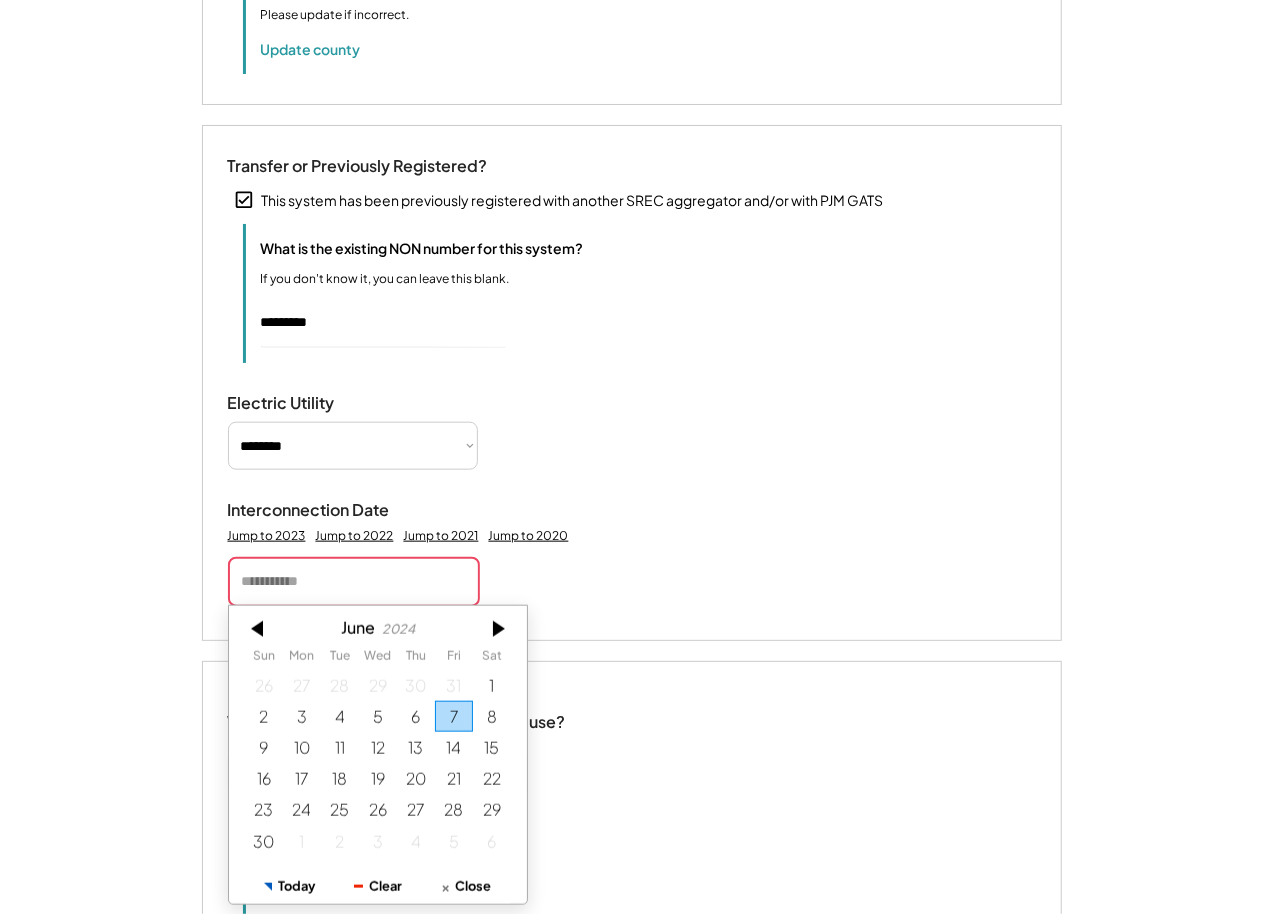 click at bounding box center [259, 629] 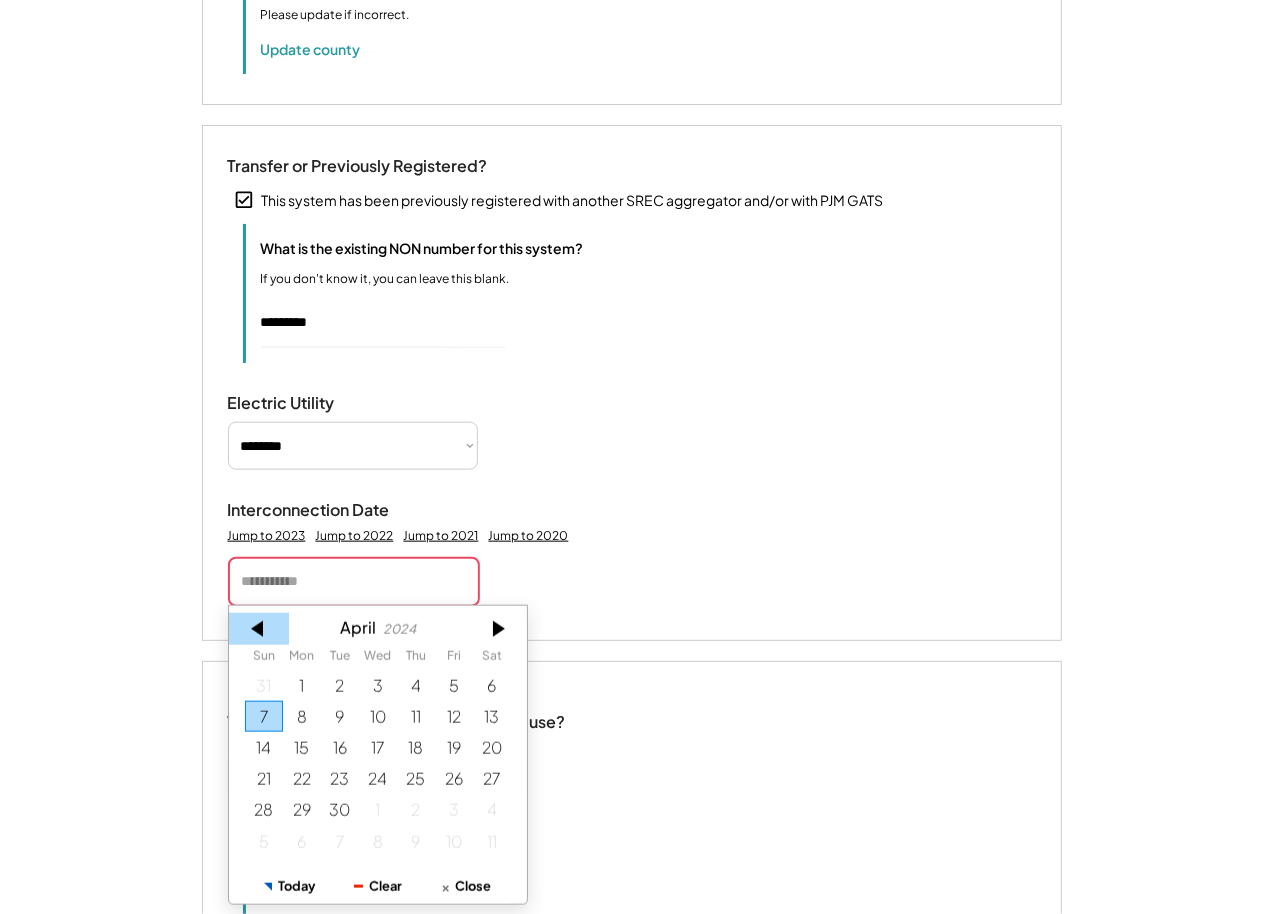 click at bounding box center [259, 629] 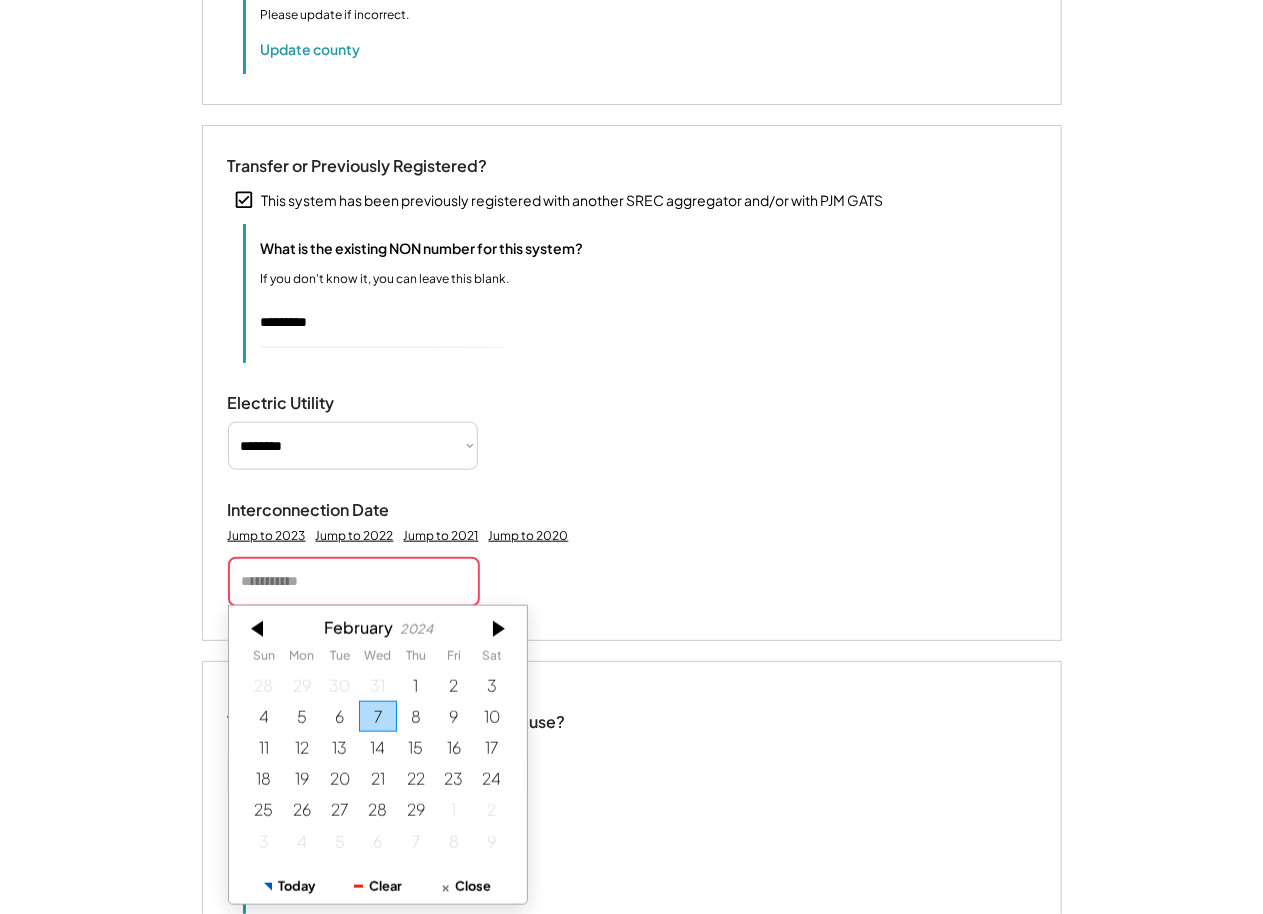 click at bounding box center (259, 629) 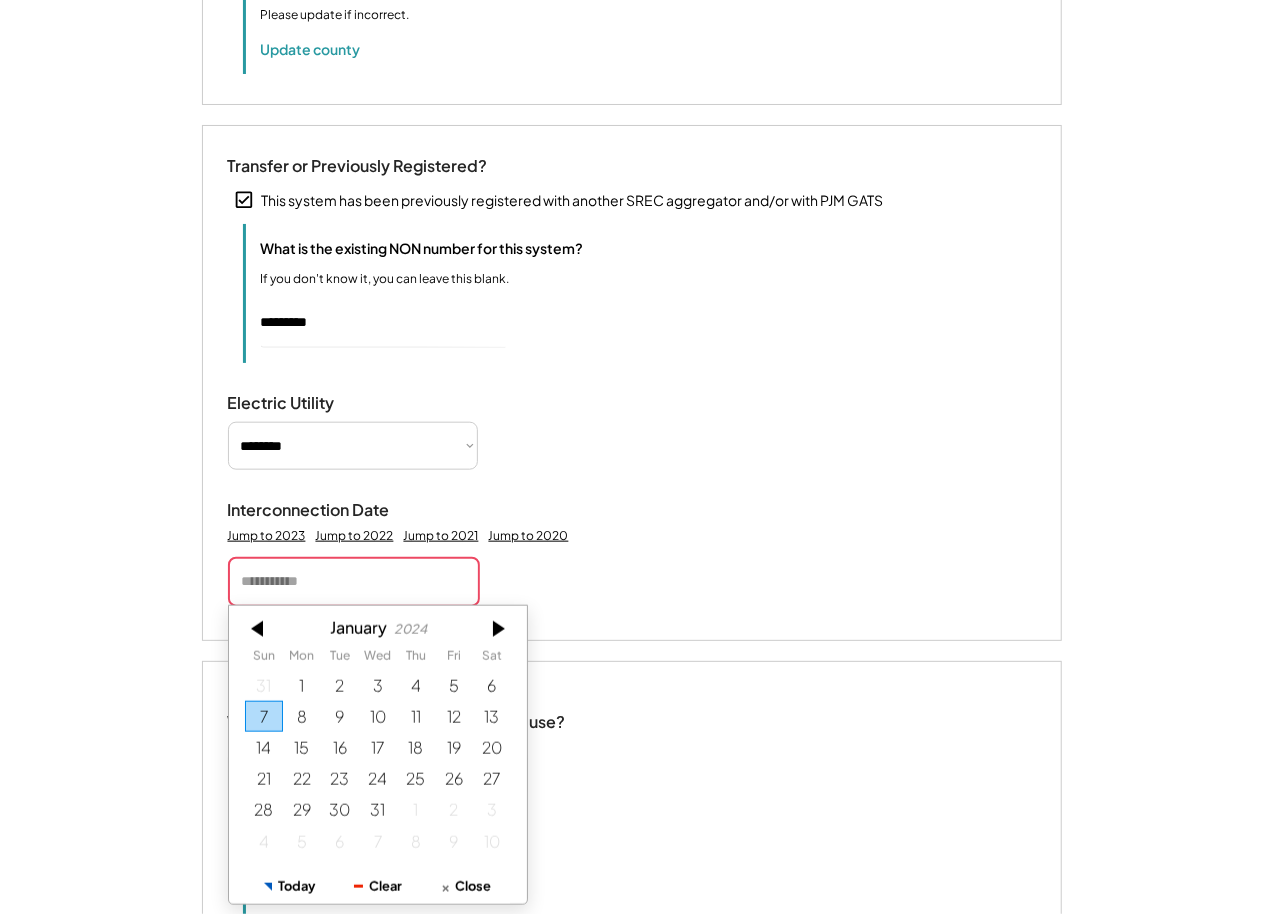 click at bounding box center [259, 629] 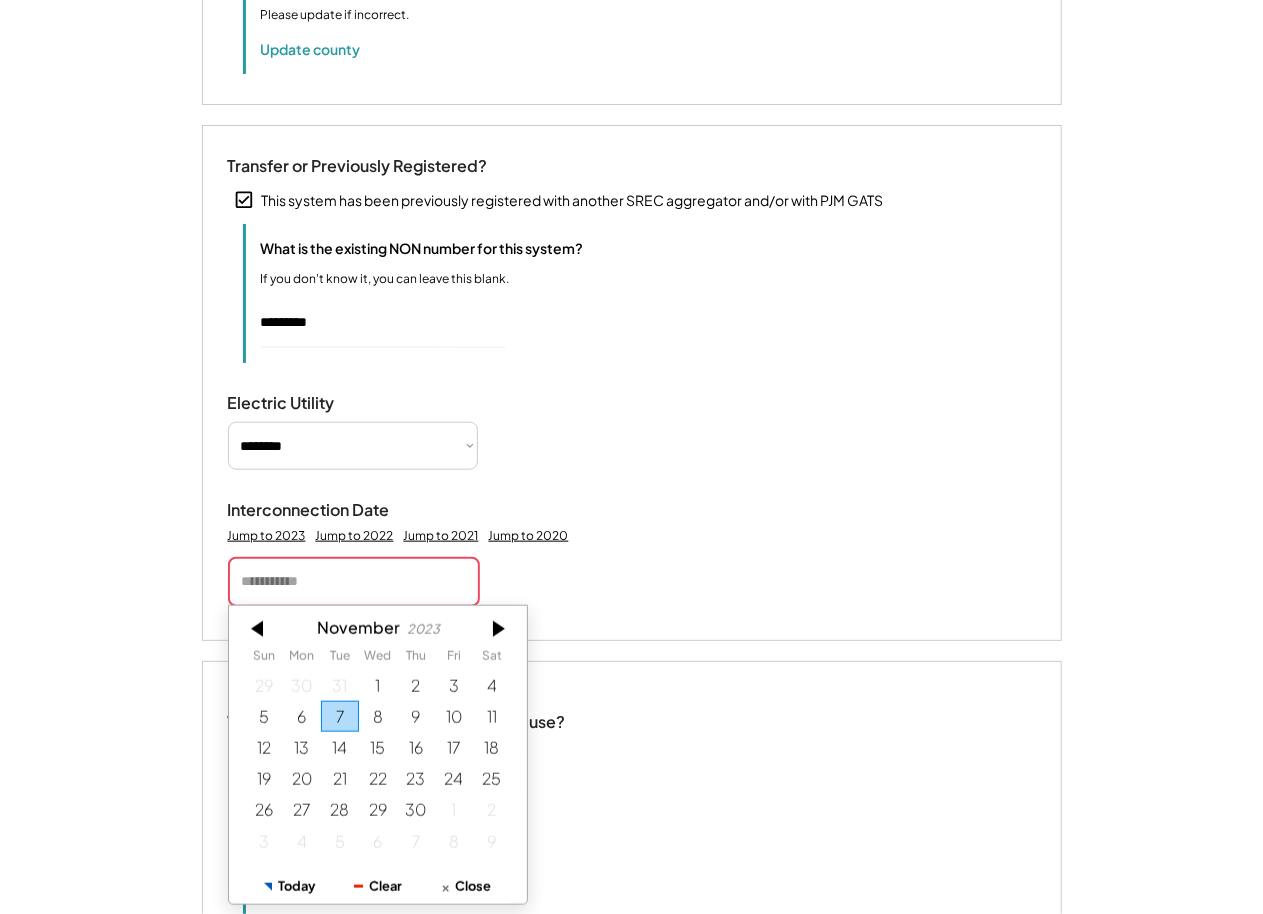 click at bounding box center [259, 629] 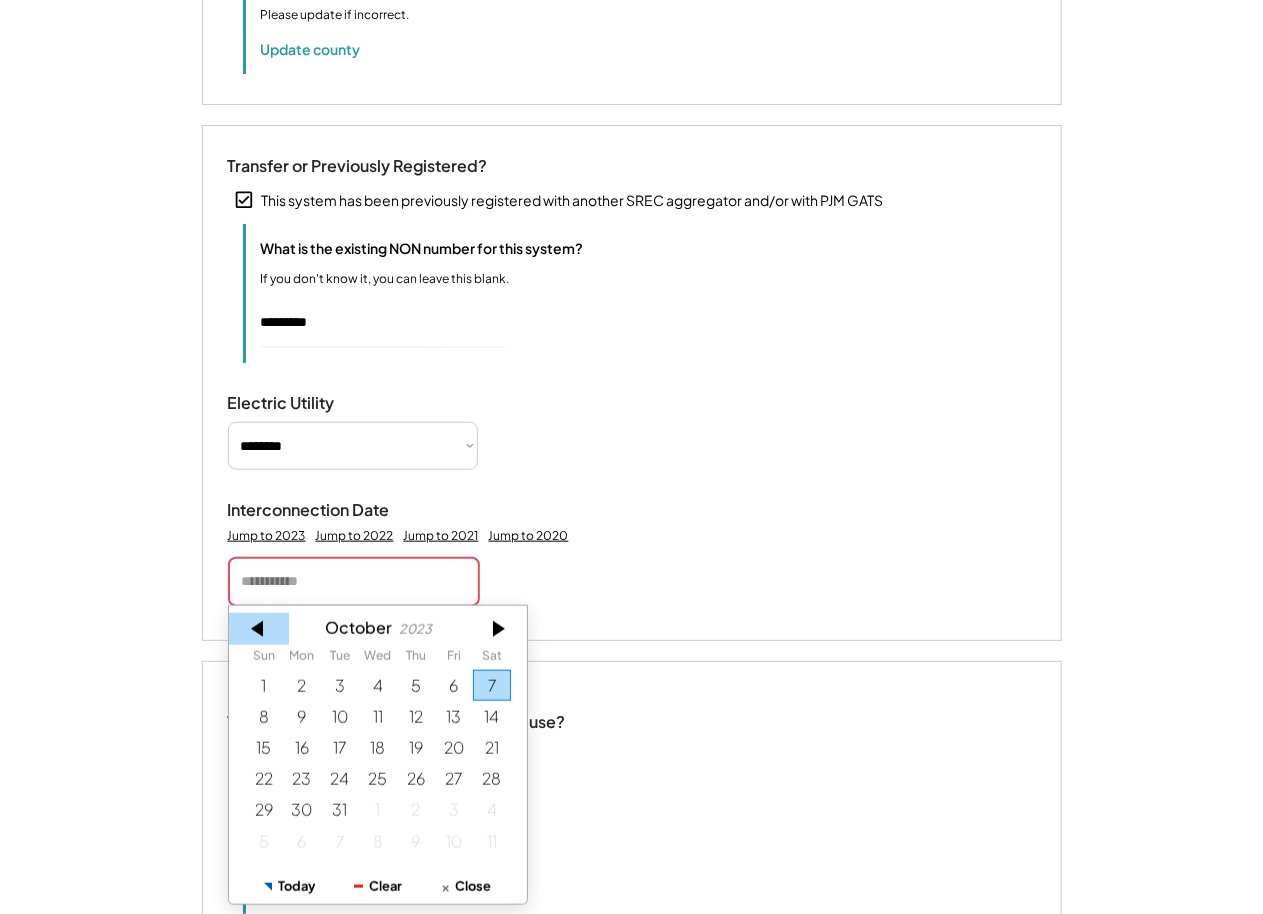 click at bounding box center (259, 629) 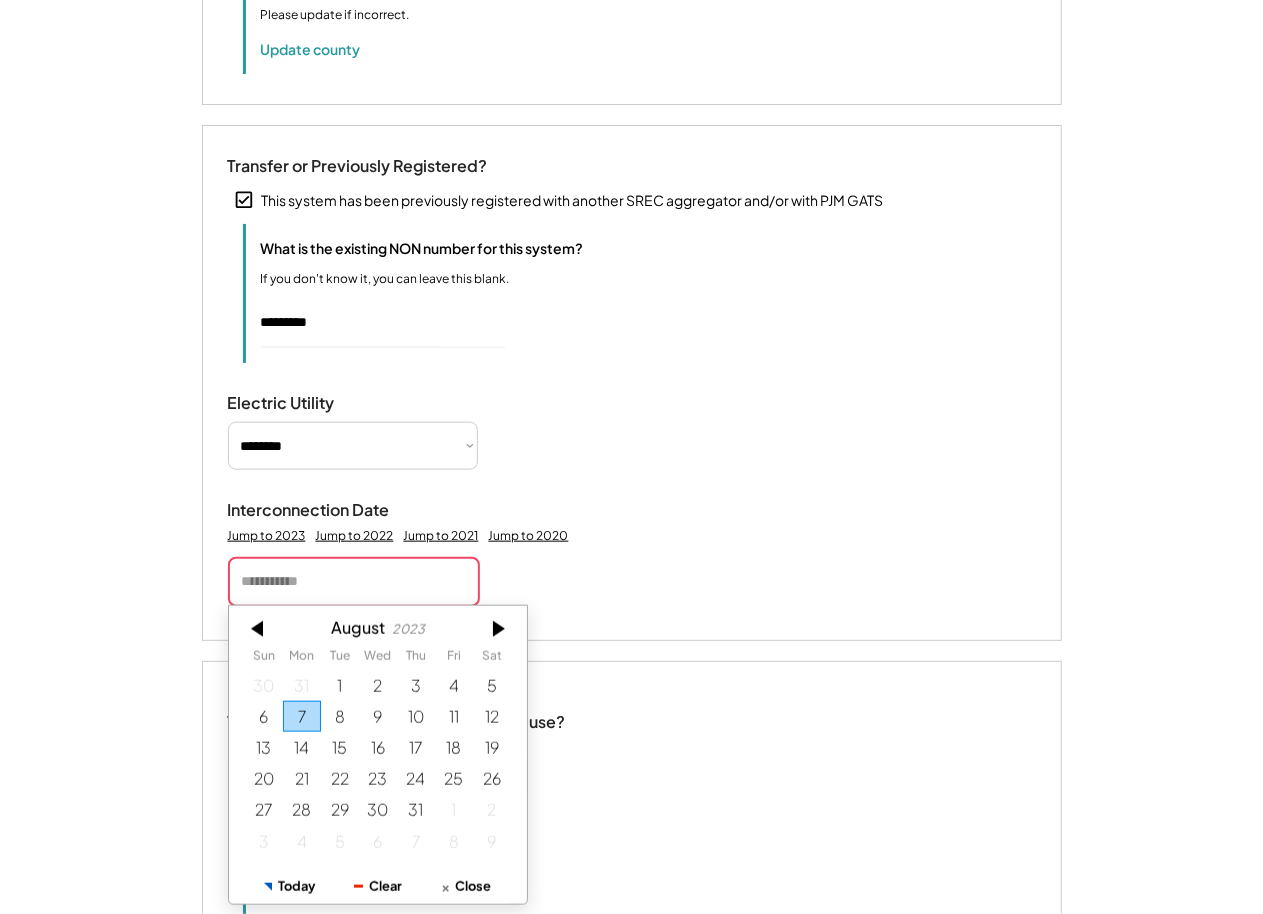 click at bounding box center (259, 629) 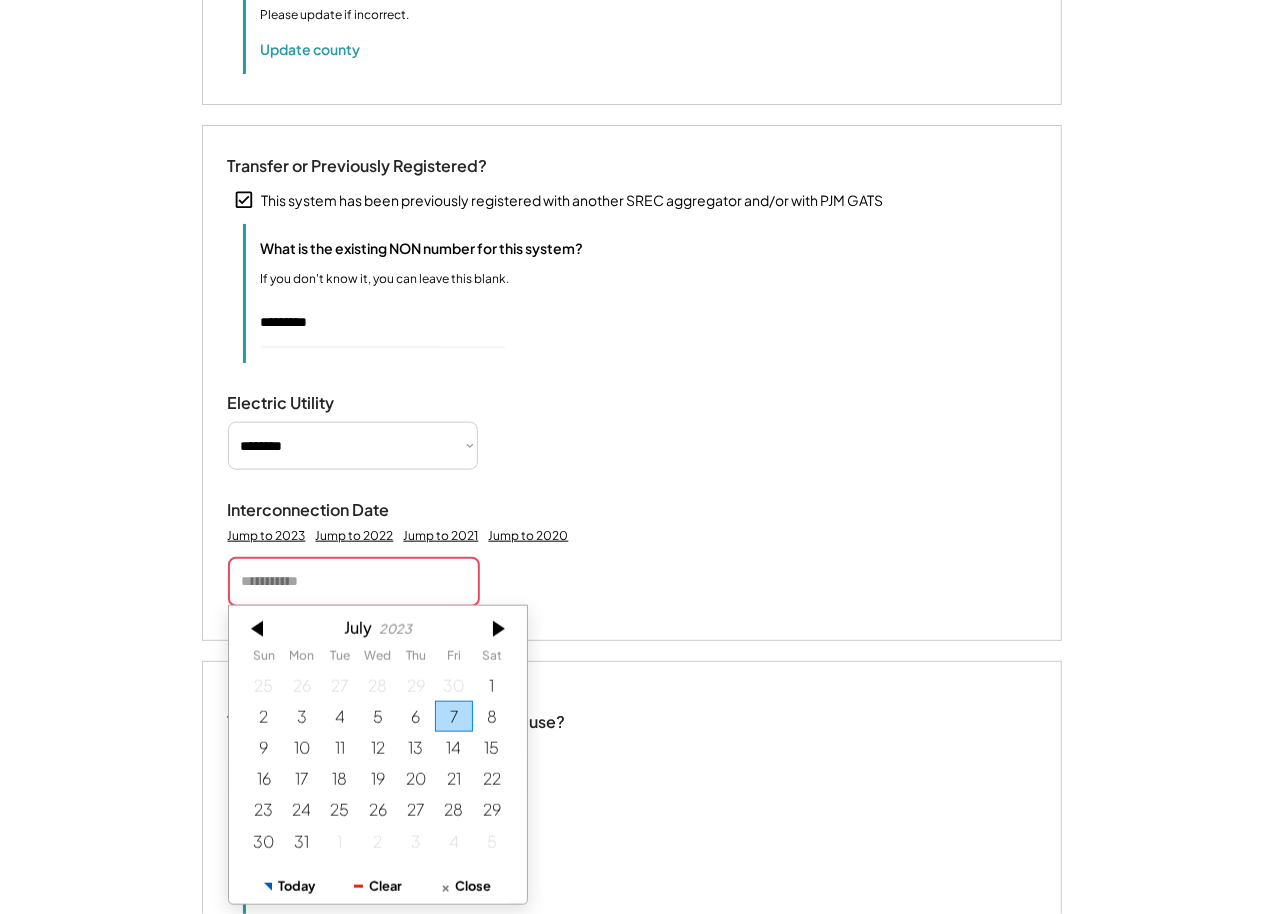 click at bounding box center (259, 629) 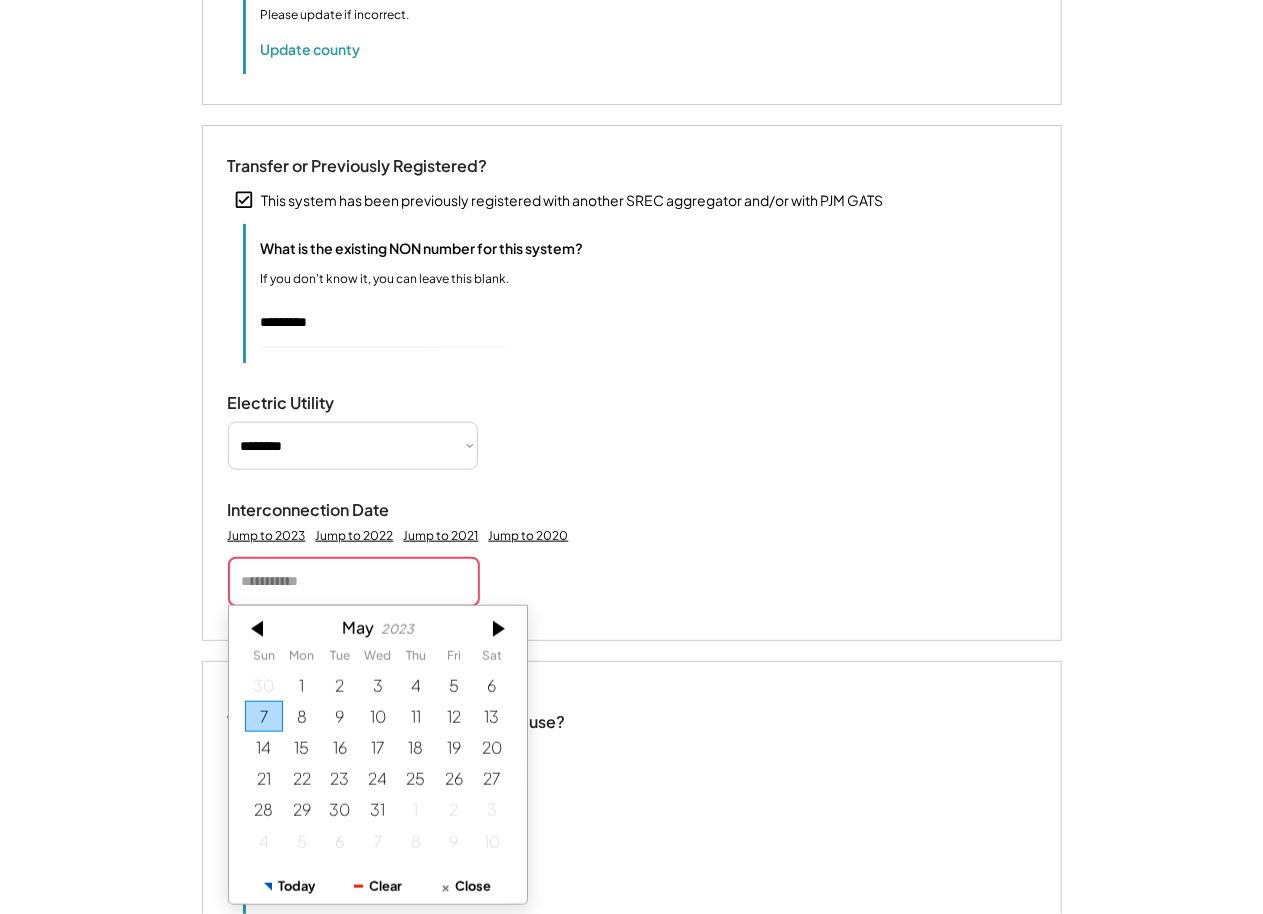 click at bounding box center (259, 629) 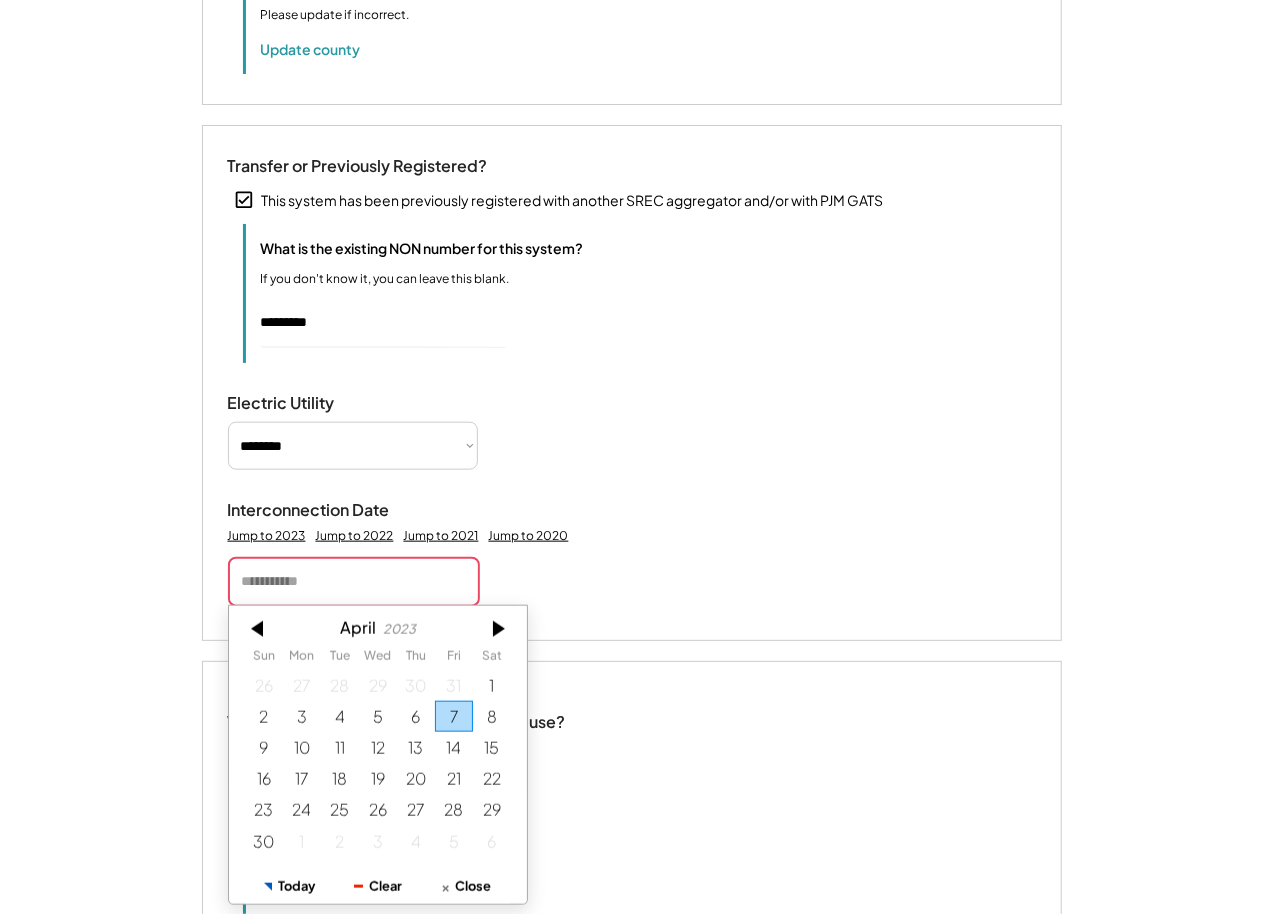 click at bounding box center [259, 629] 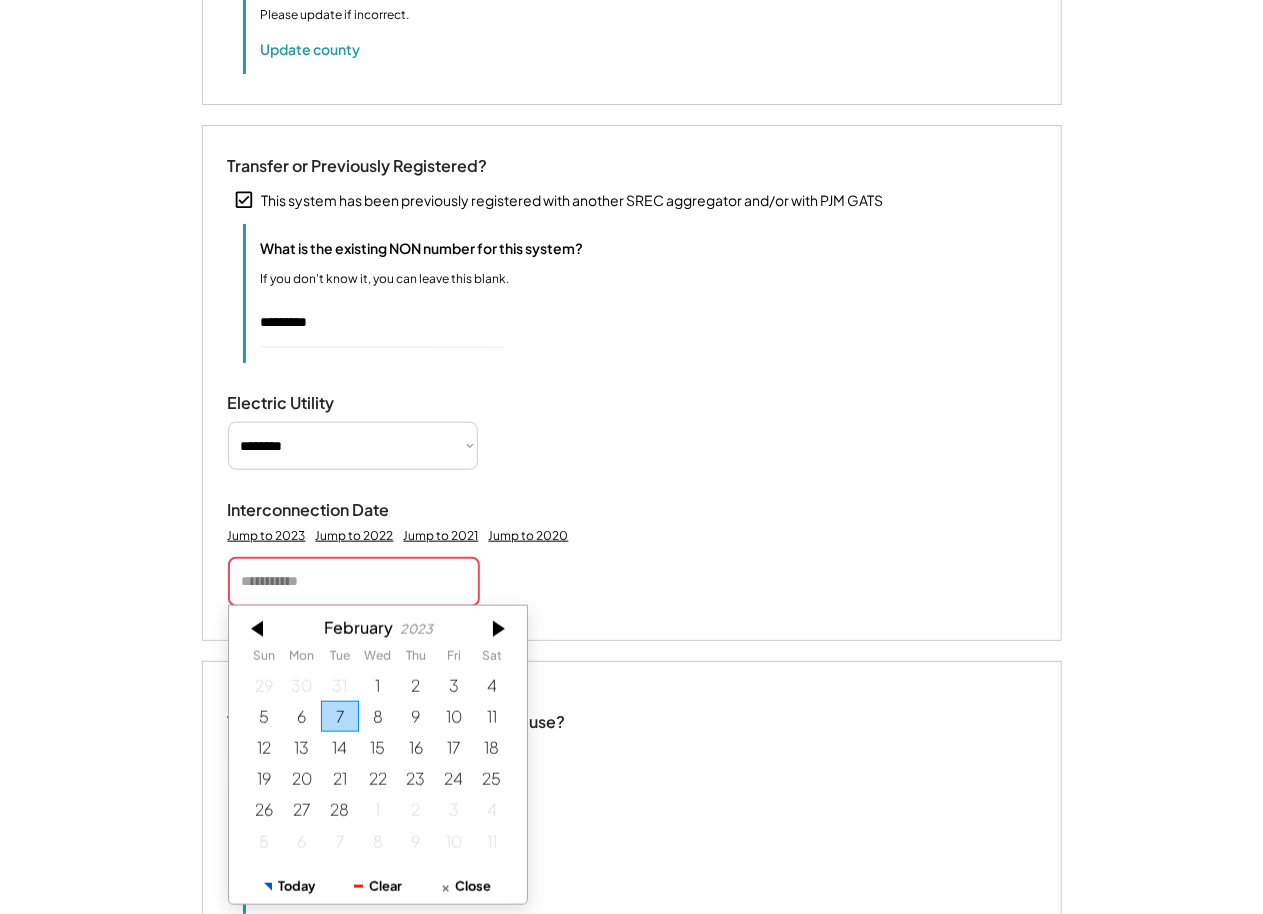 click at bounding box center (259, 629) 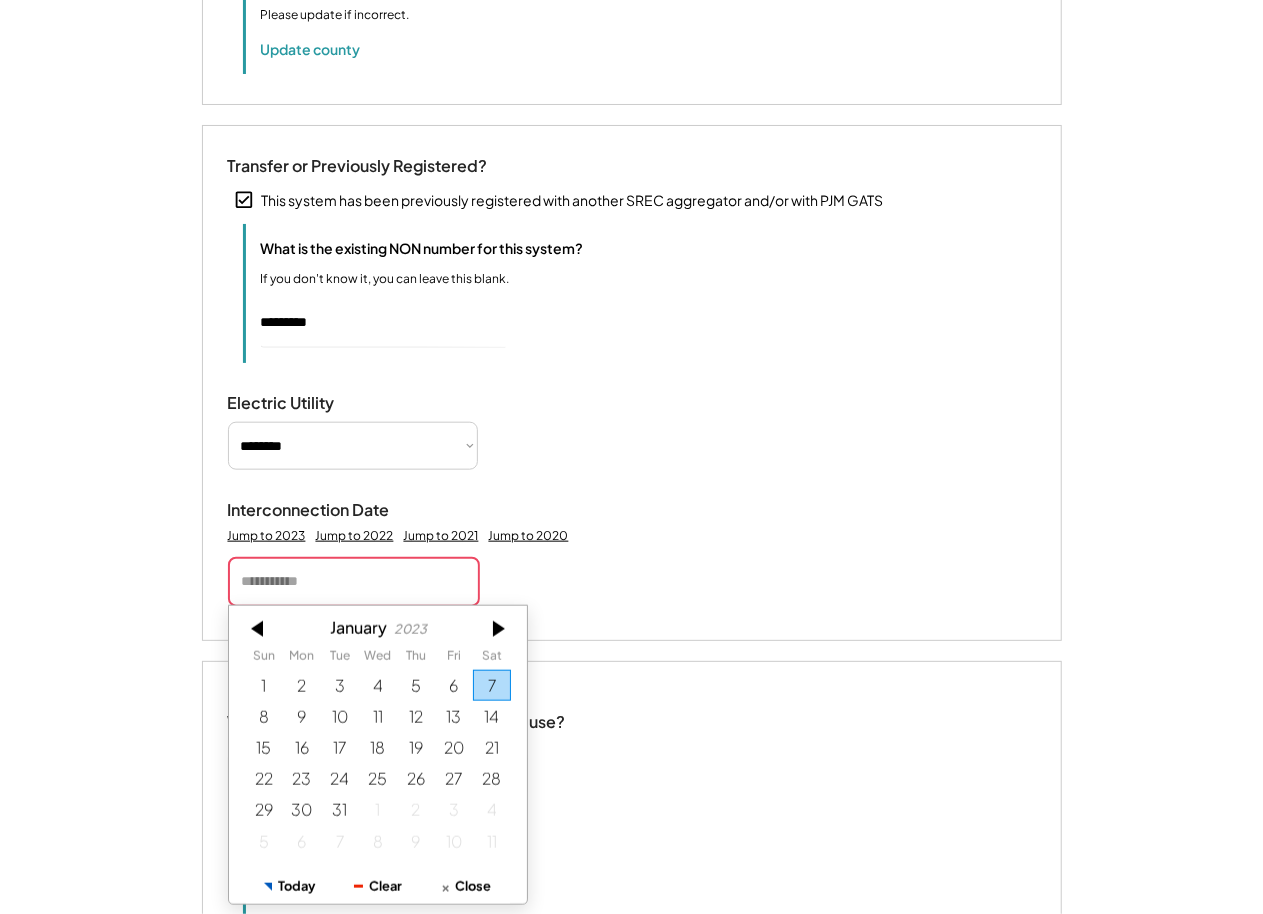 click at bounding box center (259, 629) 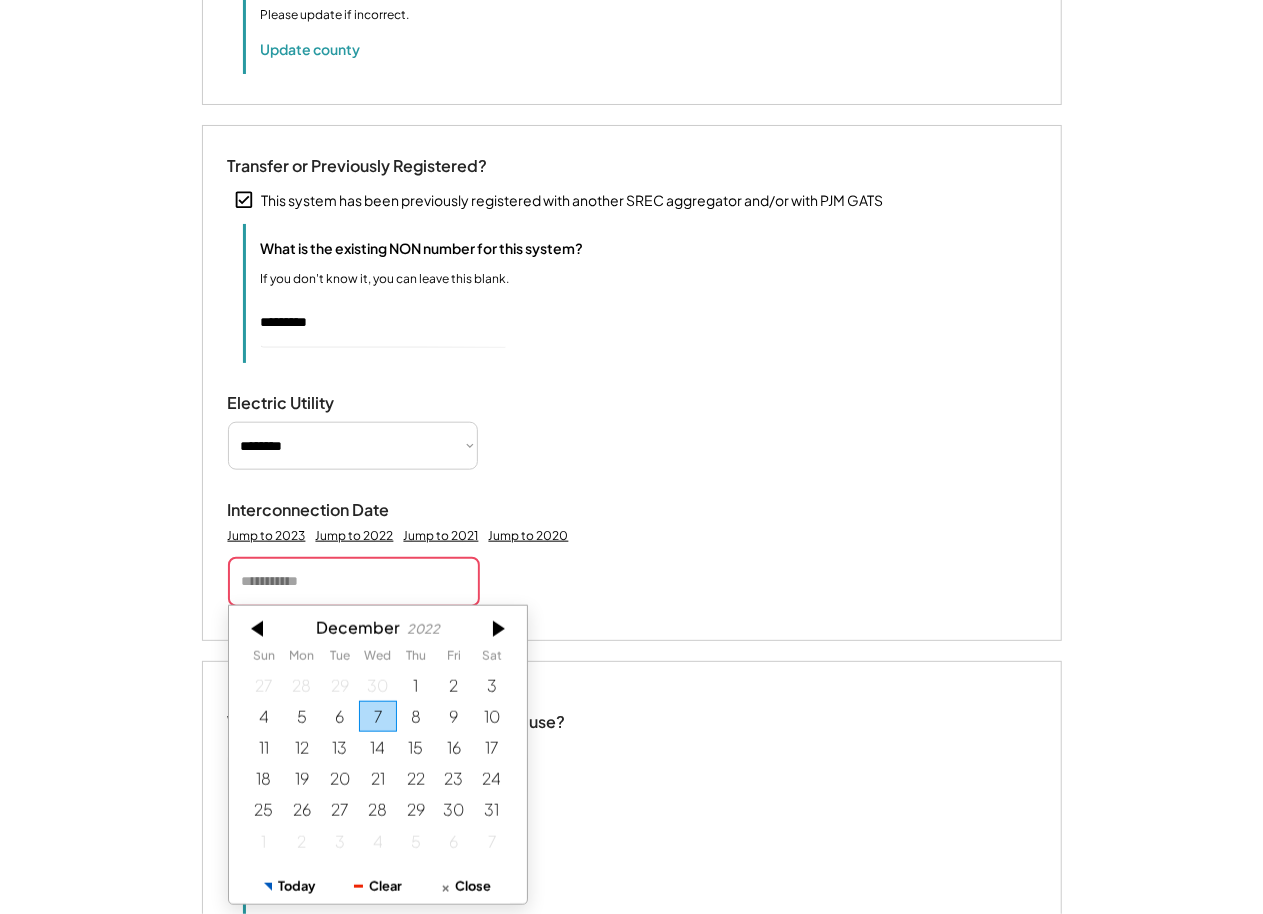 click at bounding box center [259, 629] 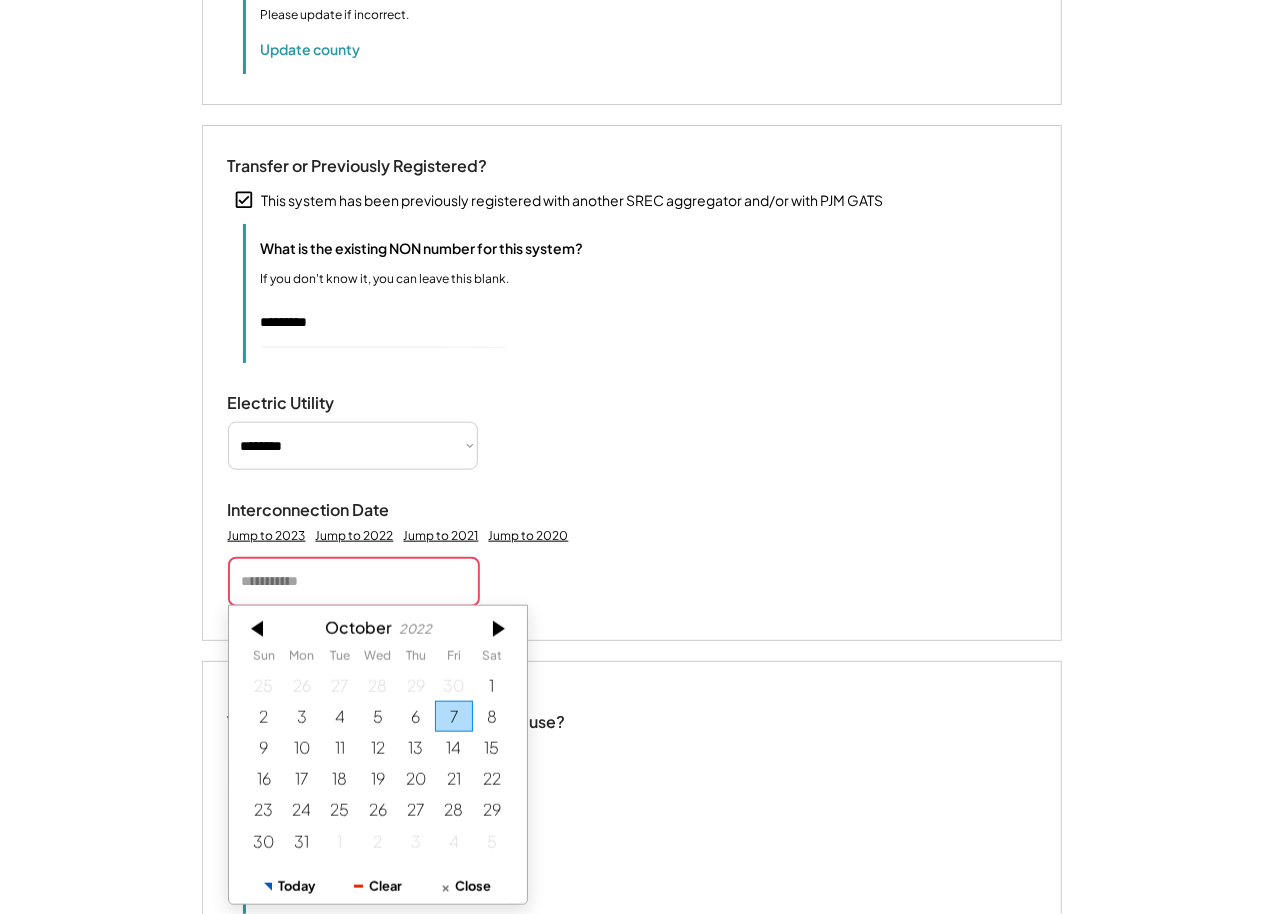 click at bounding box center (259, 629) 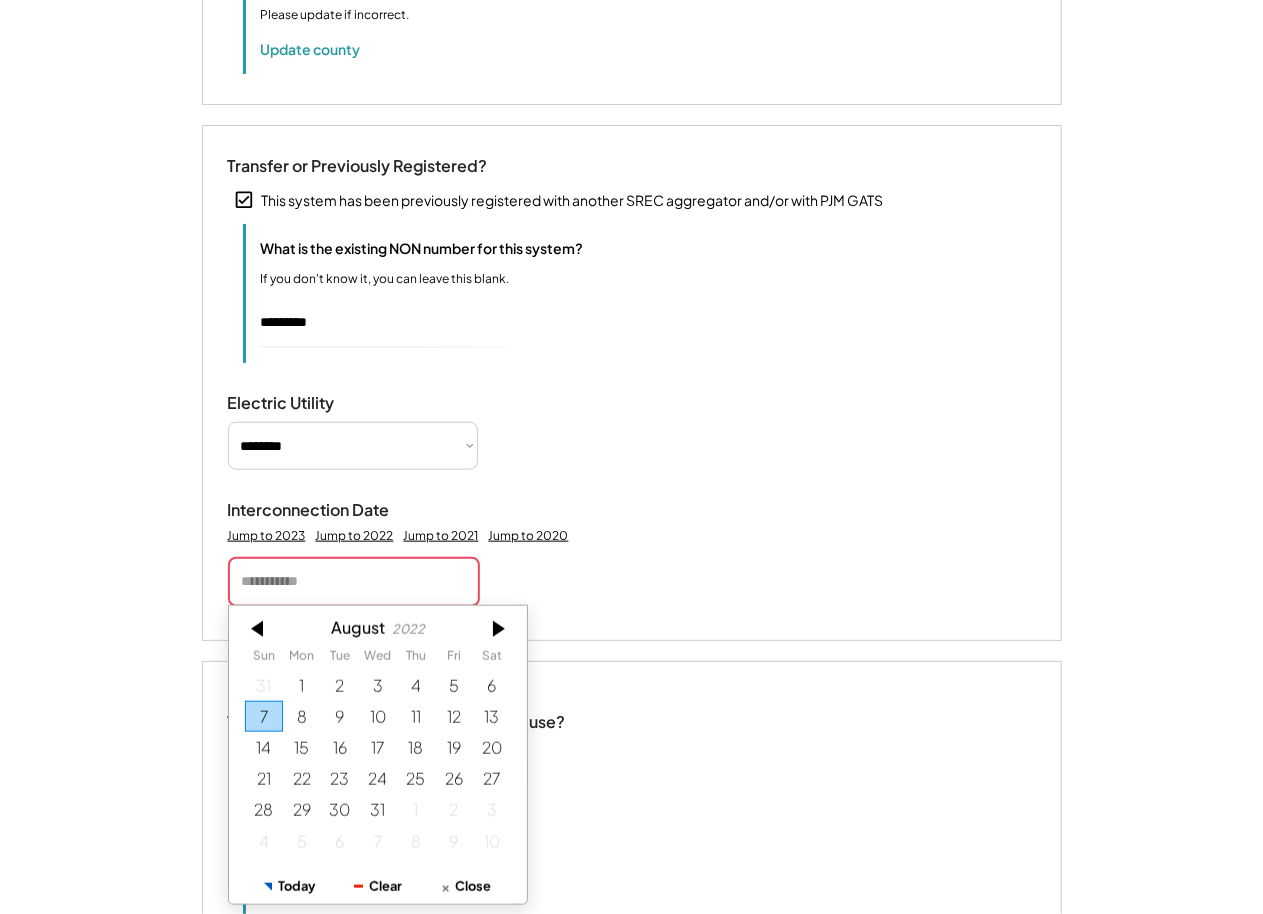 click at bounding box center [259, 629] 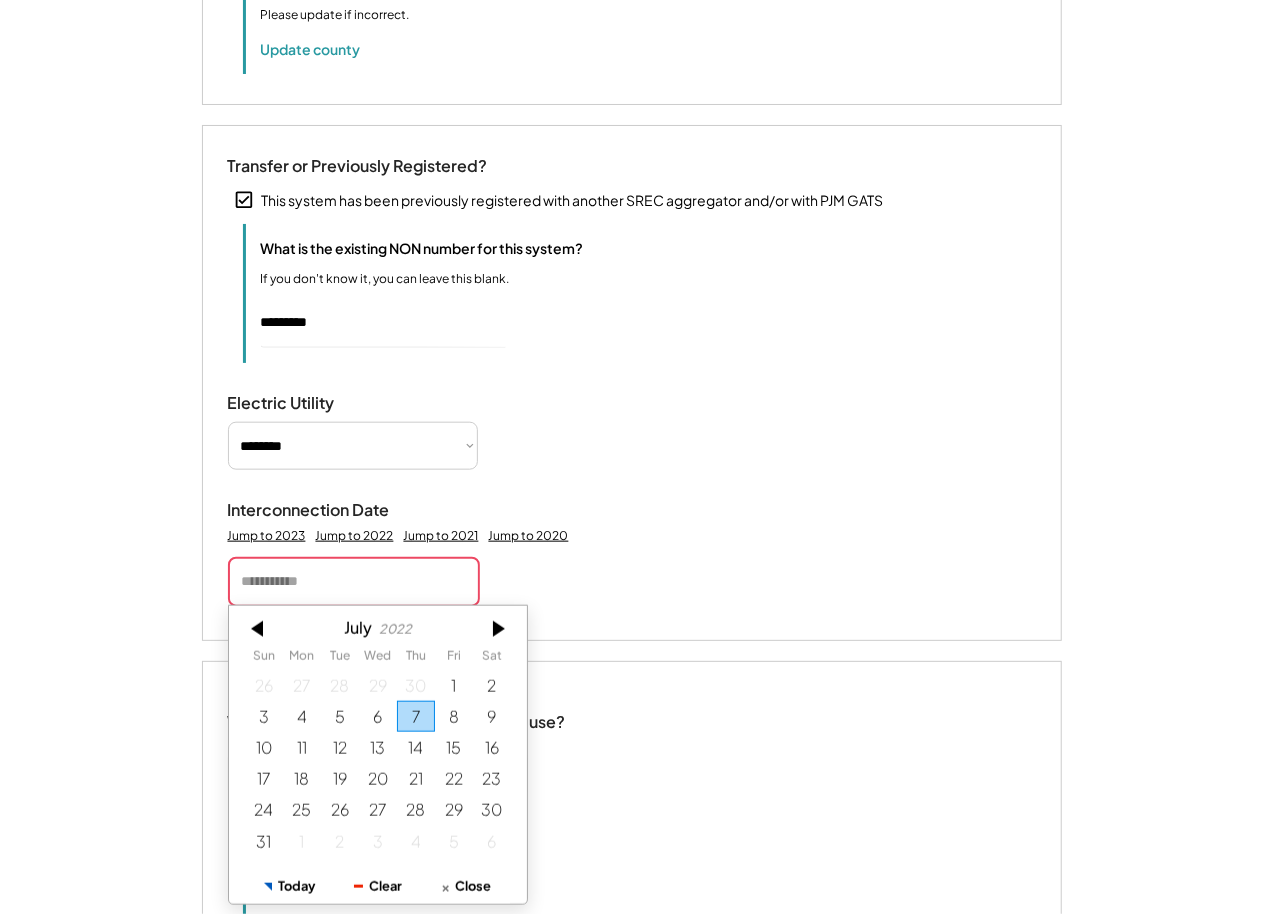 click at bounding box center (259, 629) 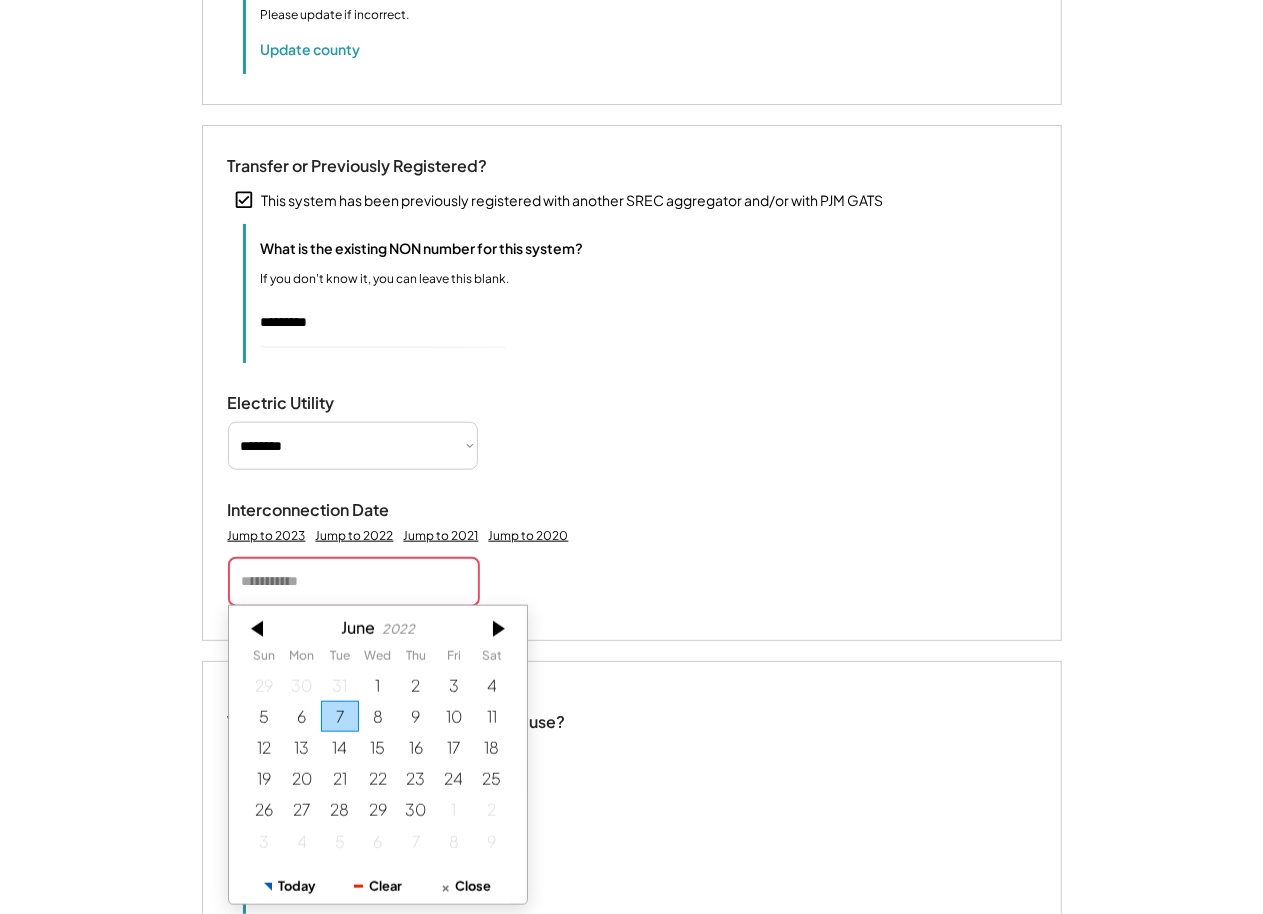 click at bounding box center (259, 629) 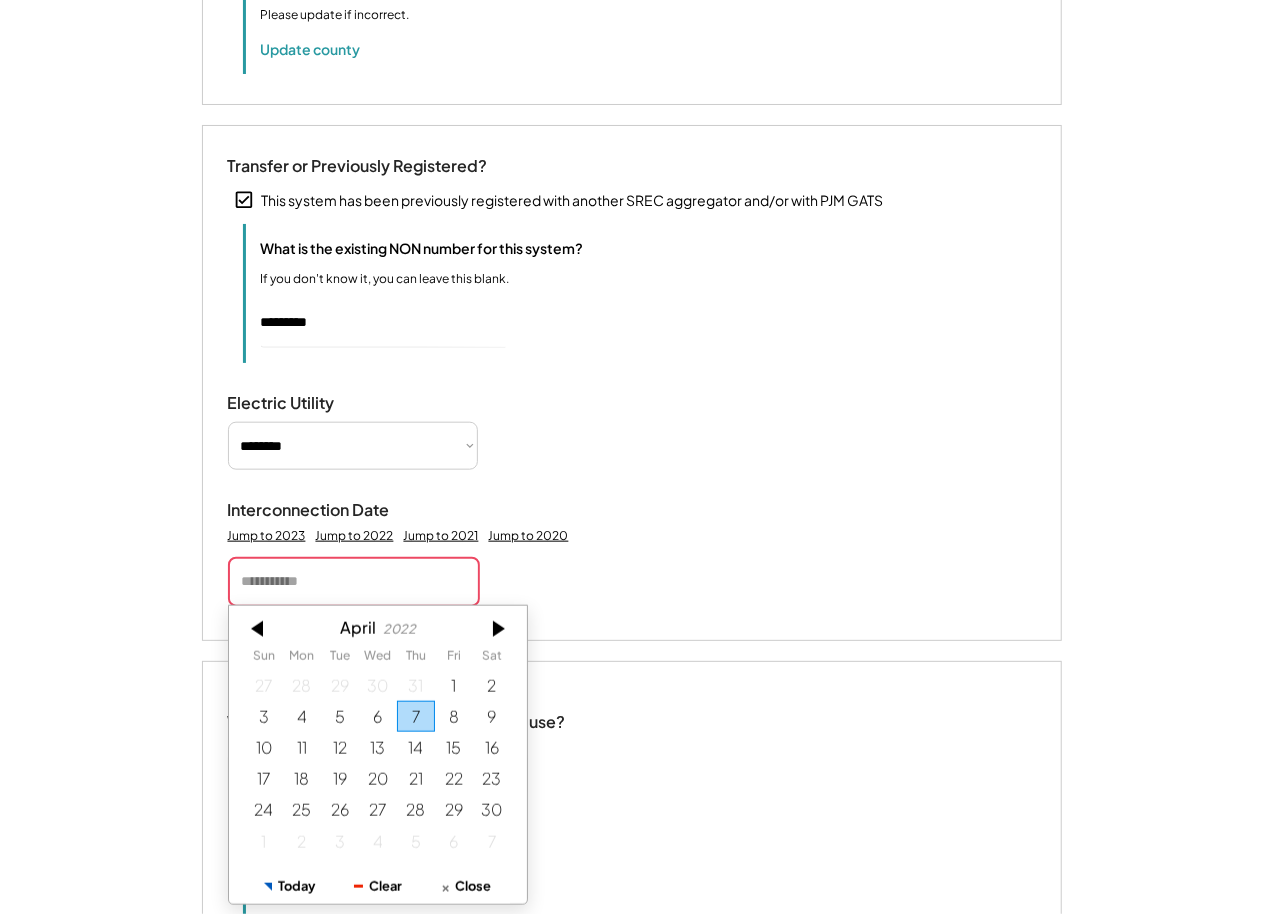 click at bounding box center [259, 629] 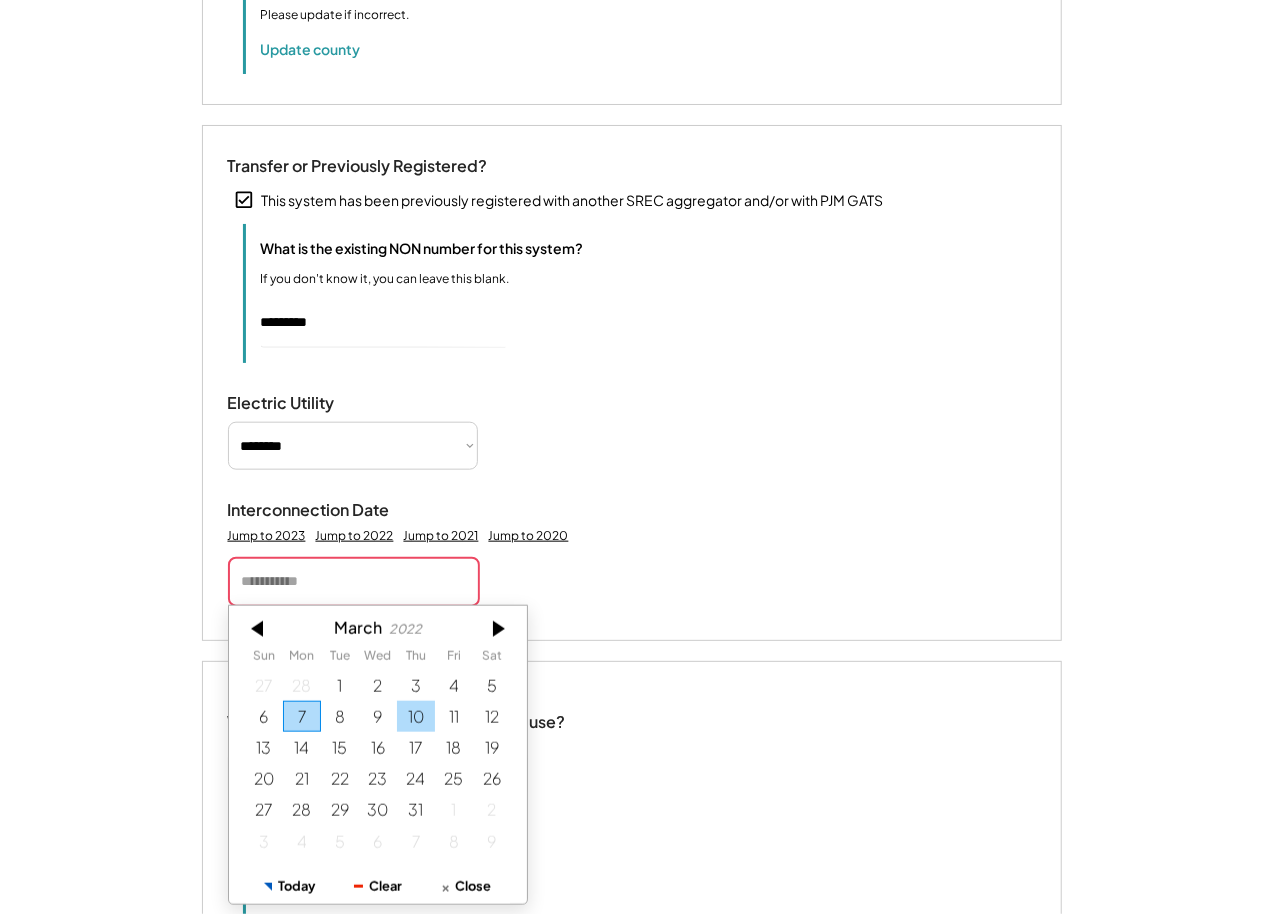 click on "10" at bounding box center [416, 716] 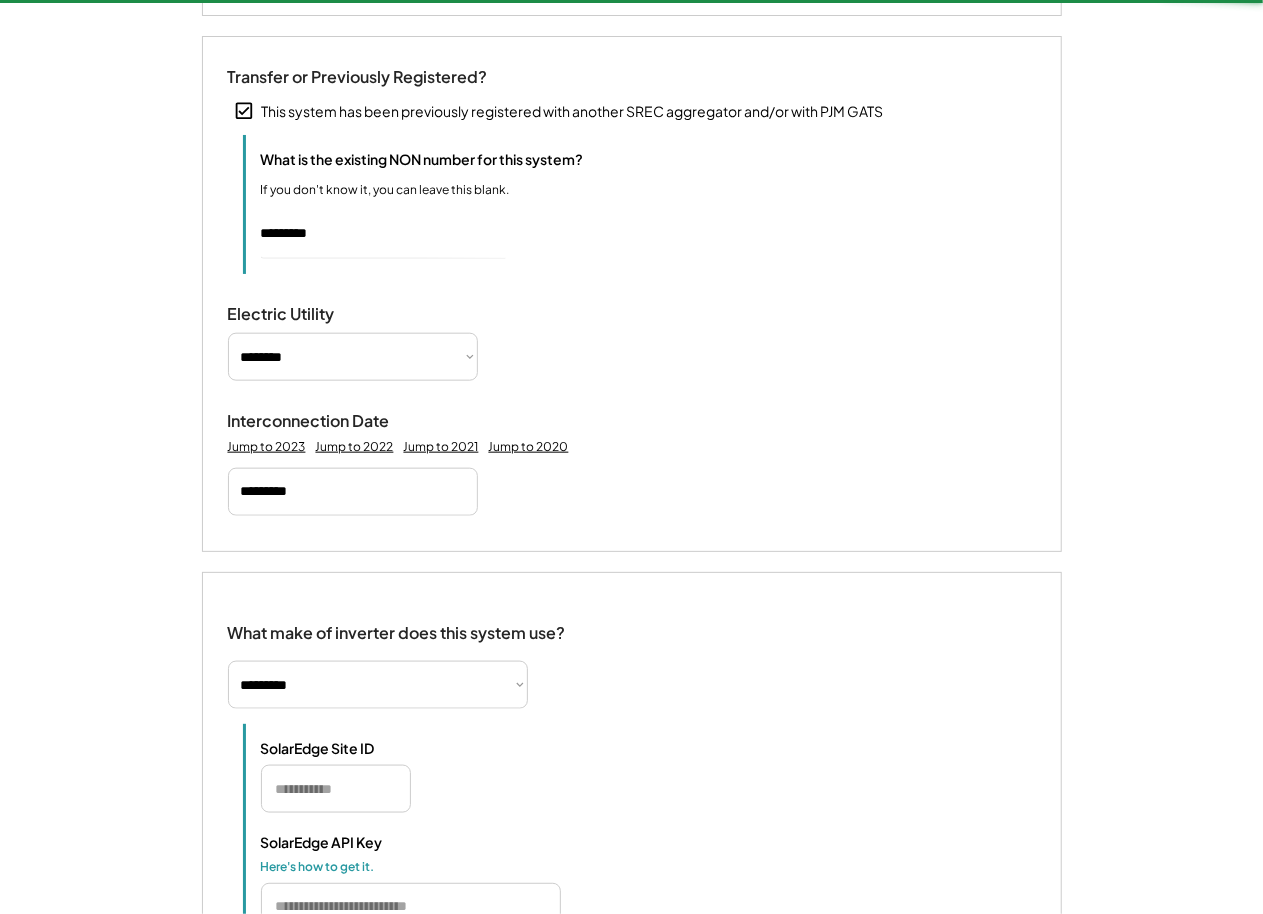 scroll, scrollTop: 958, scrollLeft: 0, axis: vertical 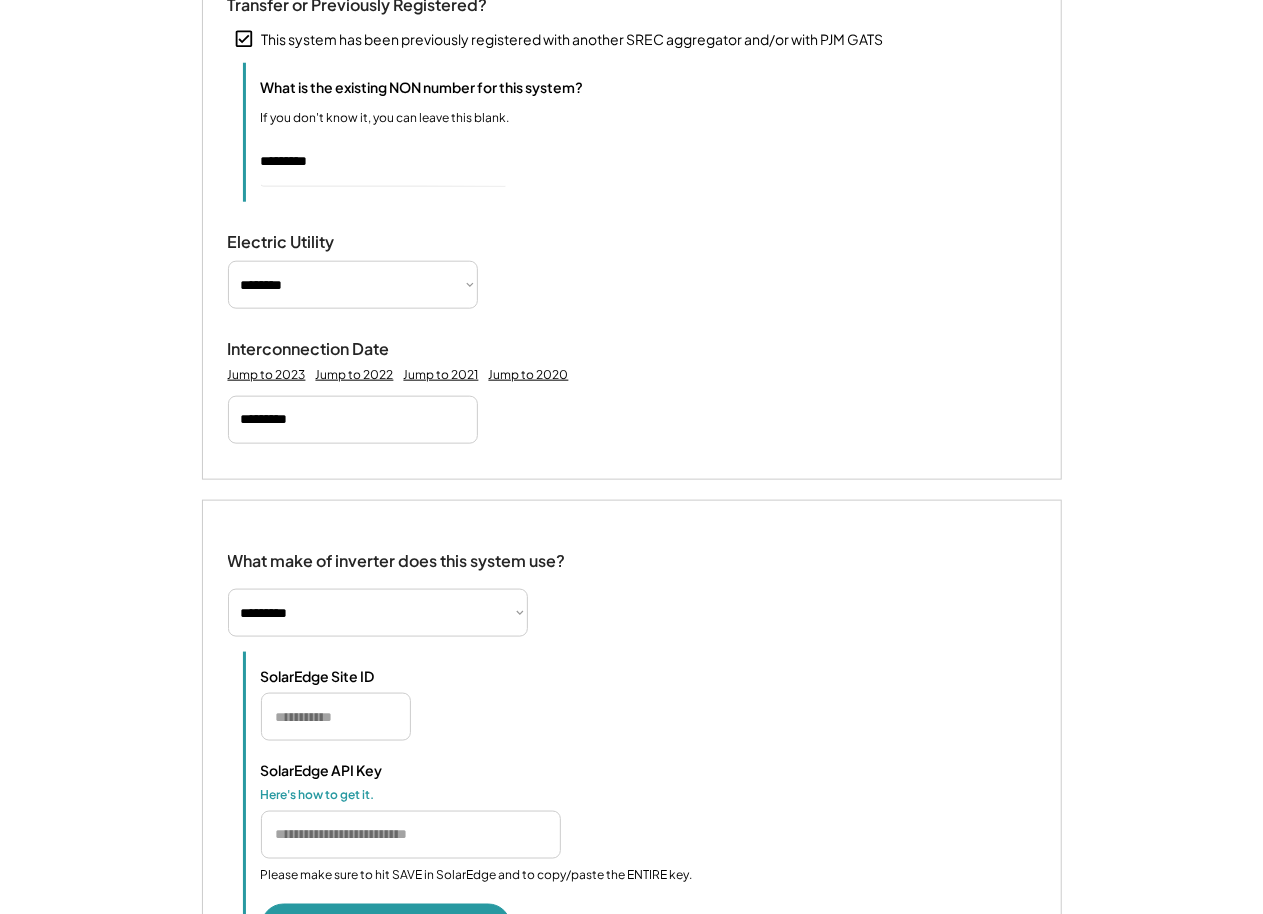 type 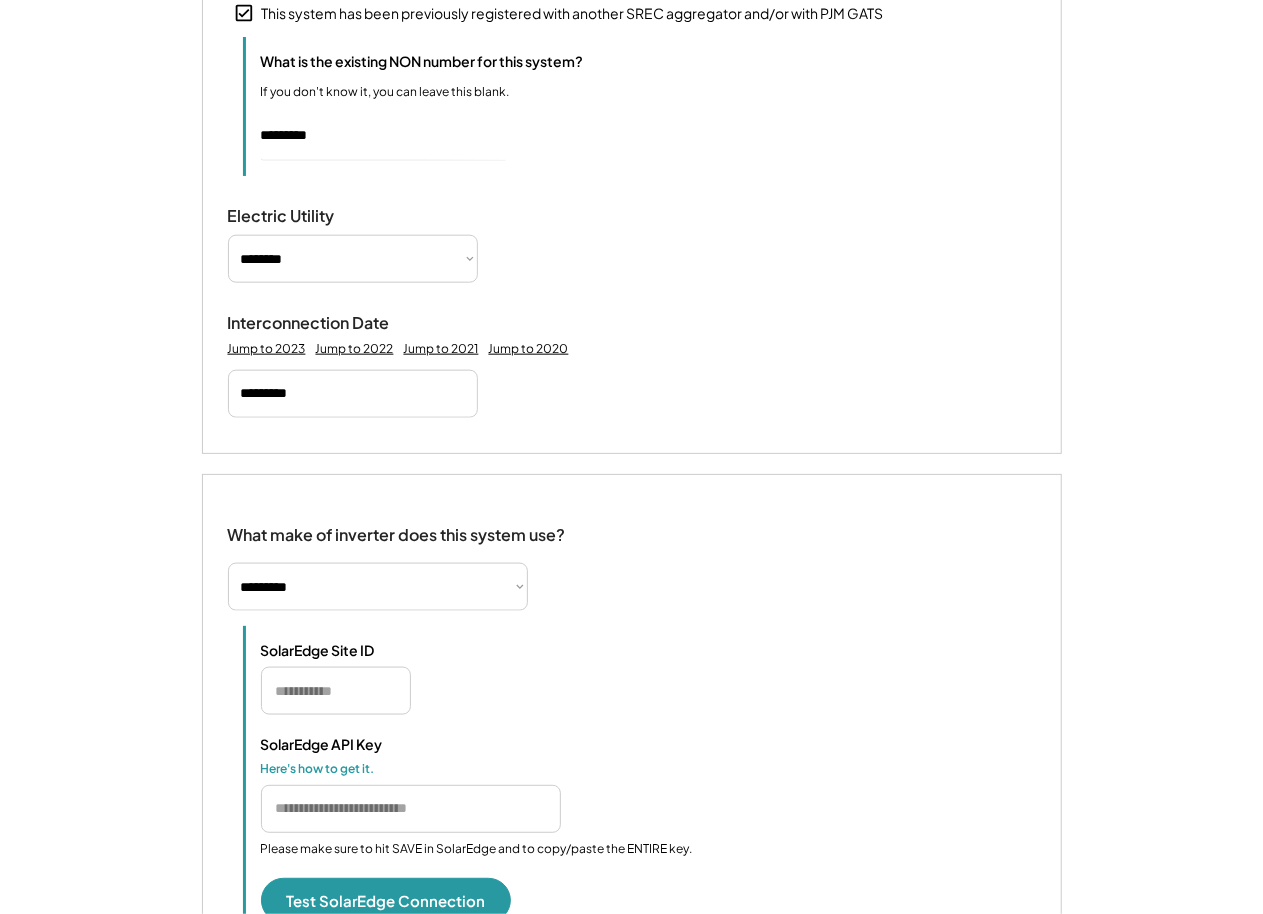 scroll, scrollTop: 986, scrollLeft: 0, axis: vertical 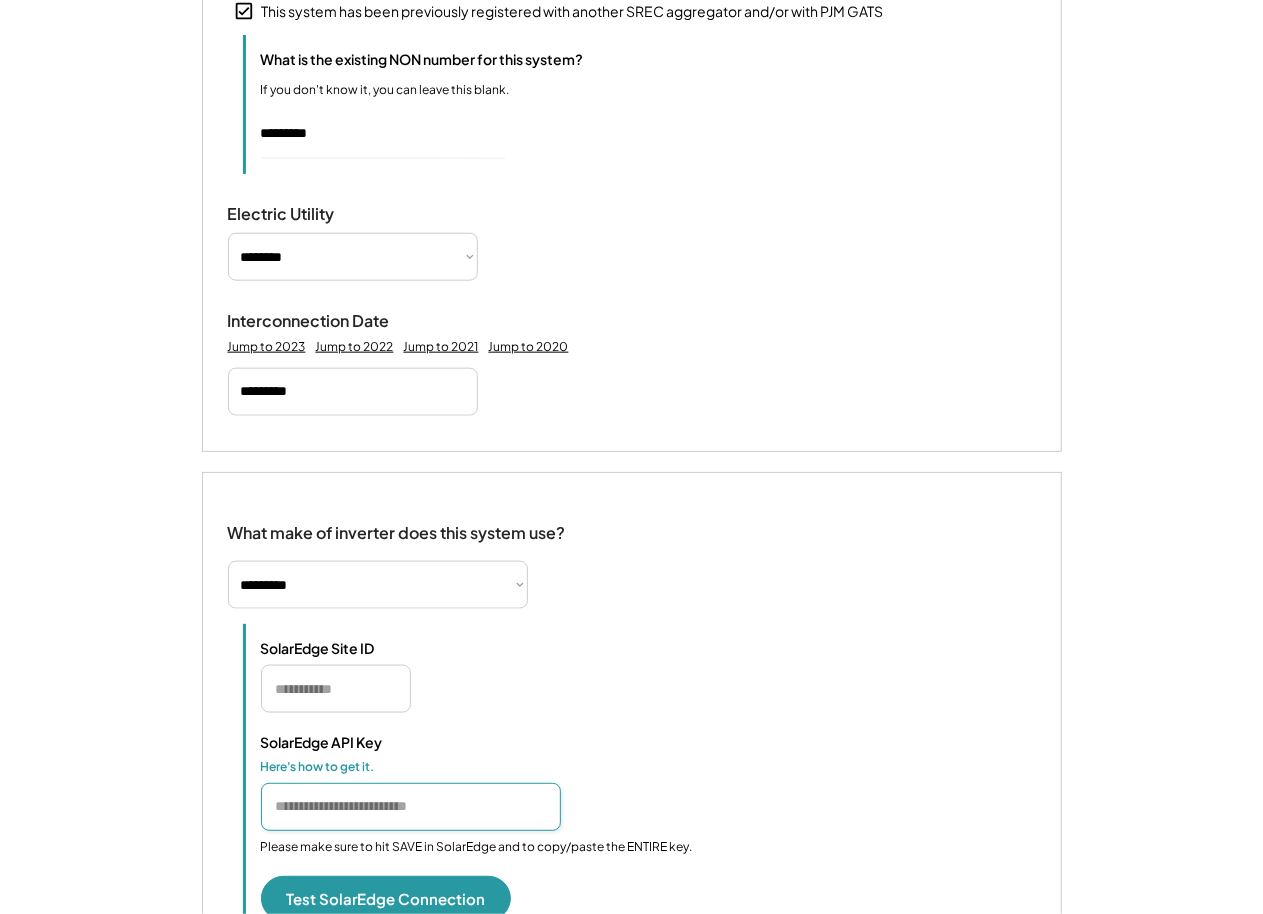 click at bounding box center (411, 807) 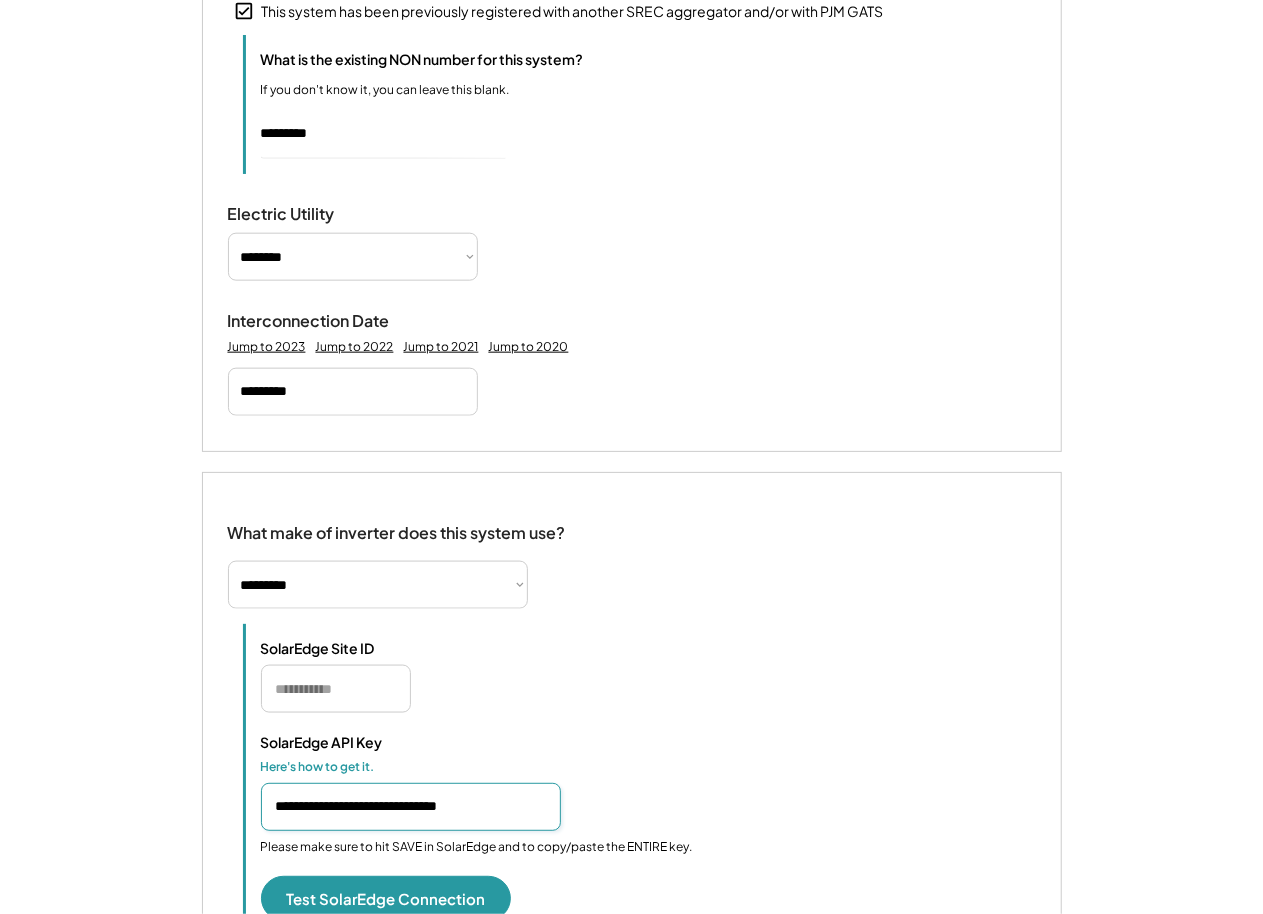 scroll, scrollTop: 0, scrollLeft: 32, axis: horizontal 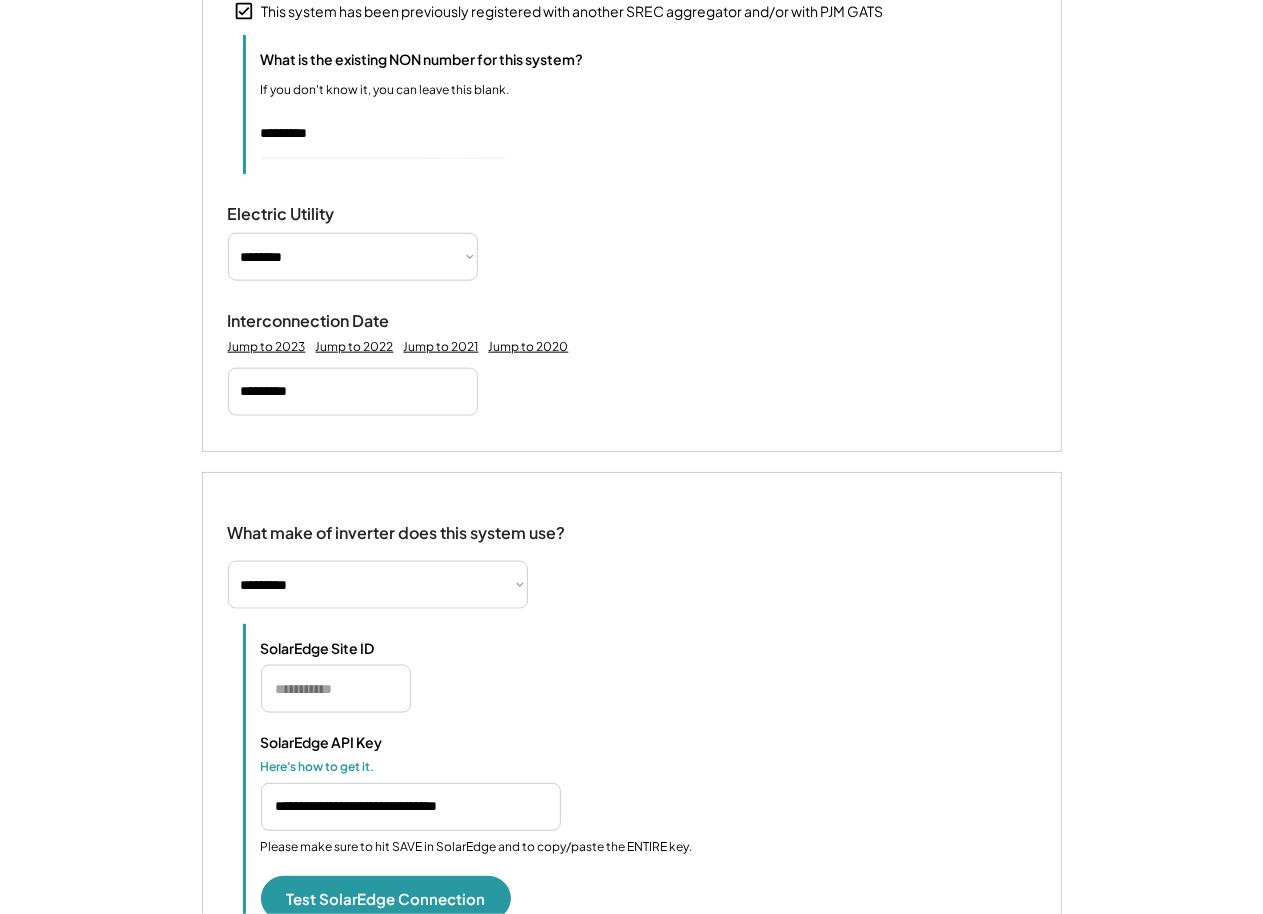 click at bounding box center [336, 689] 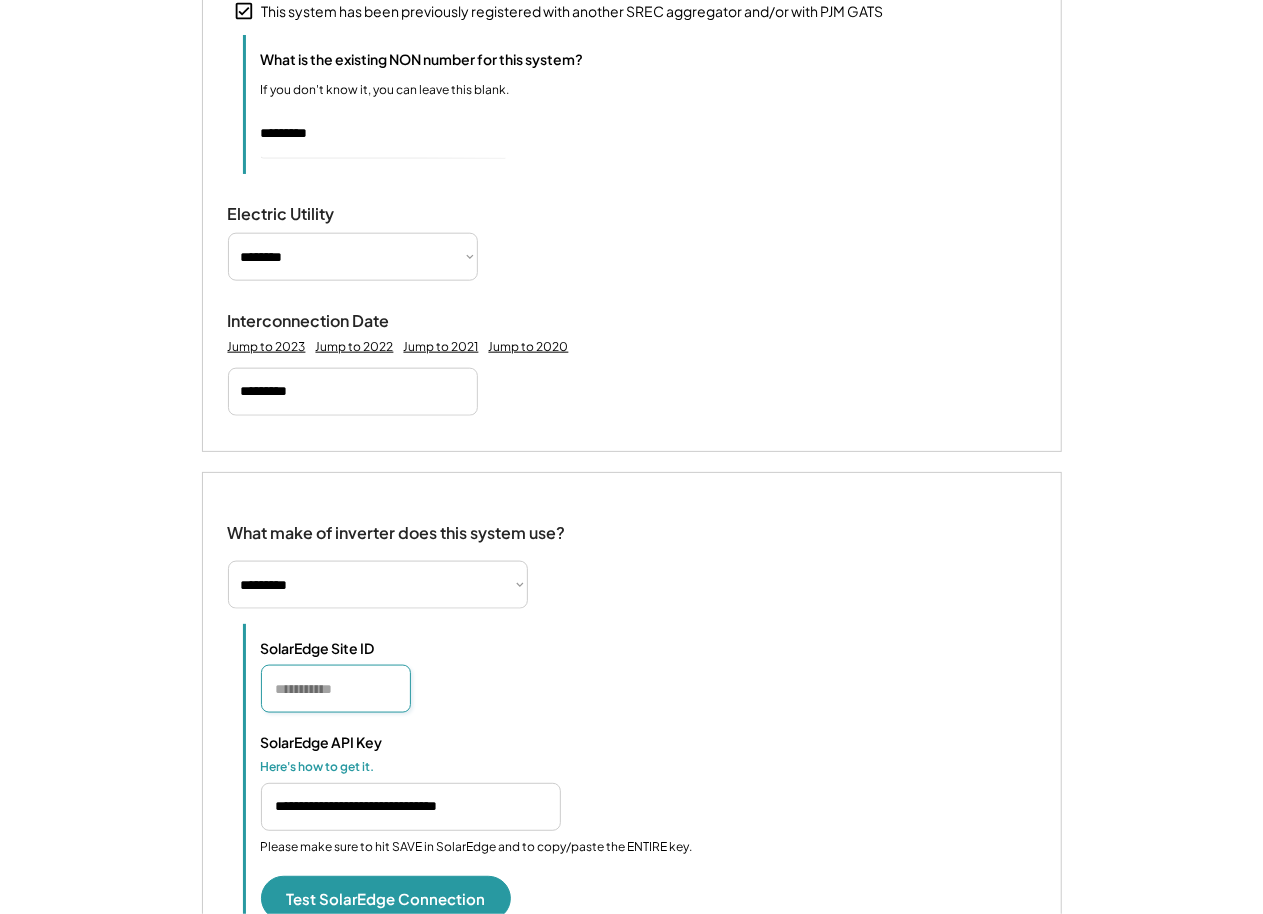 paste on "*******" 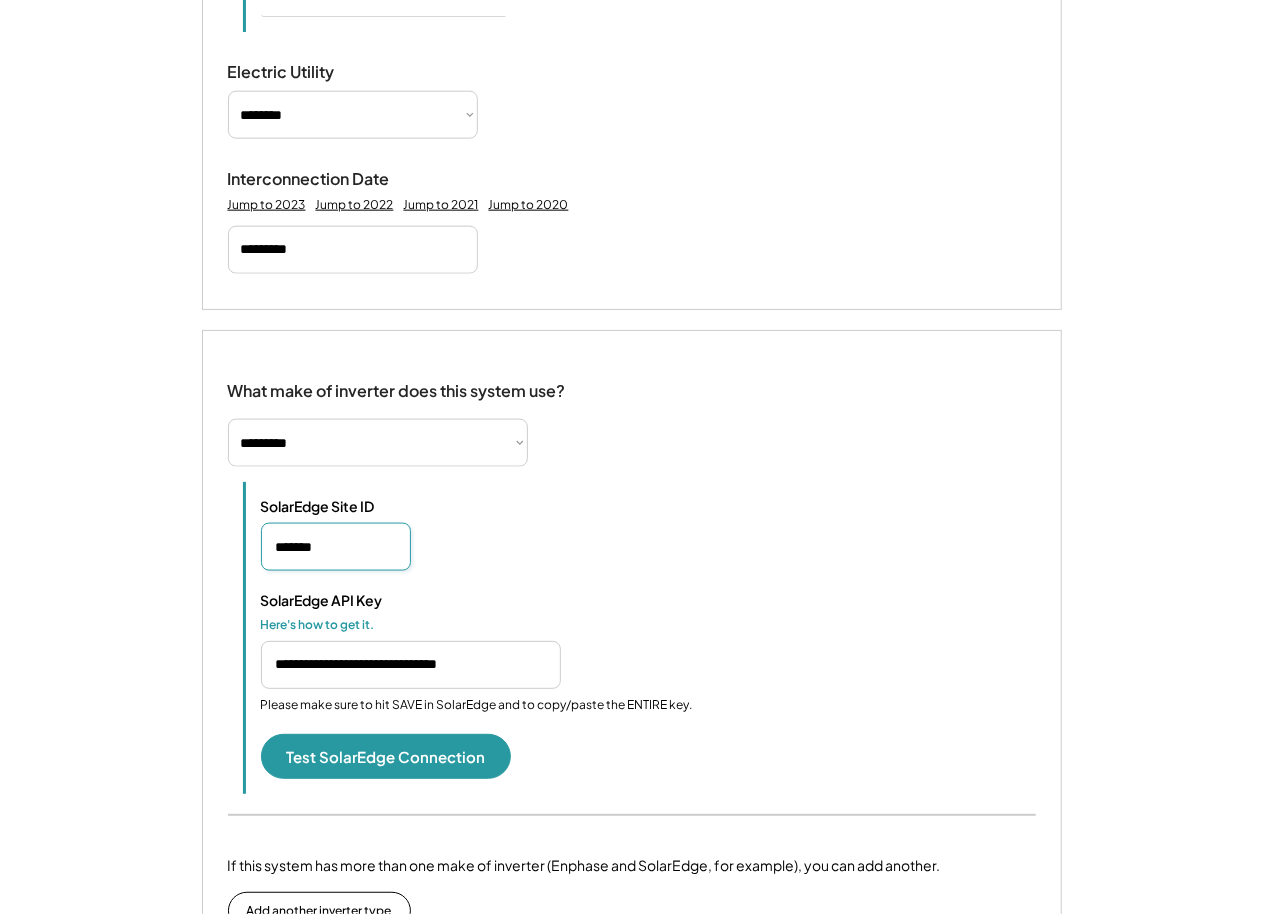 scroll, scrollTop: 1198, scrollLeft: 0, axis: vertical 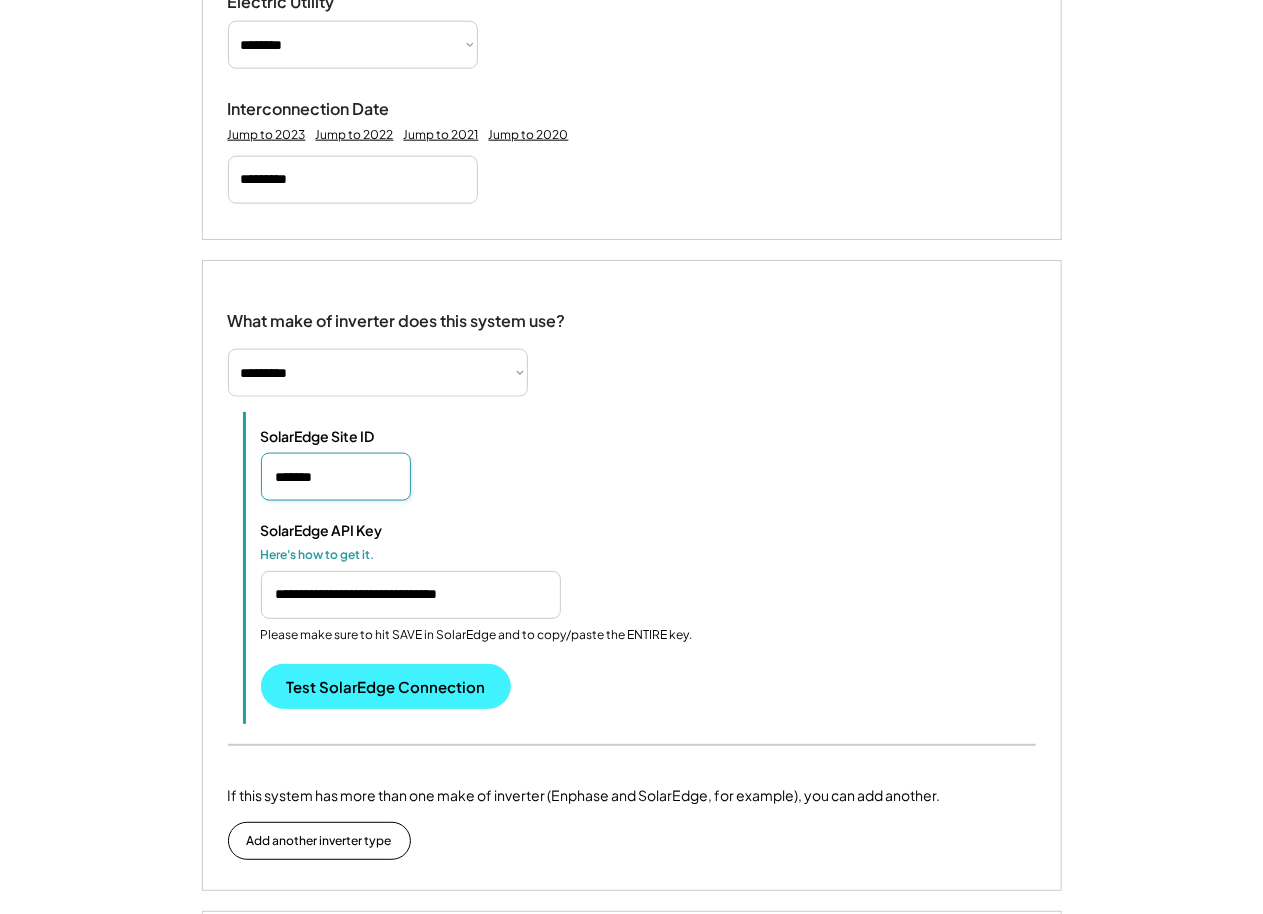 type on "*******" 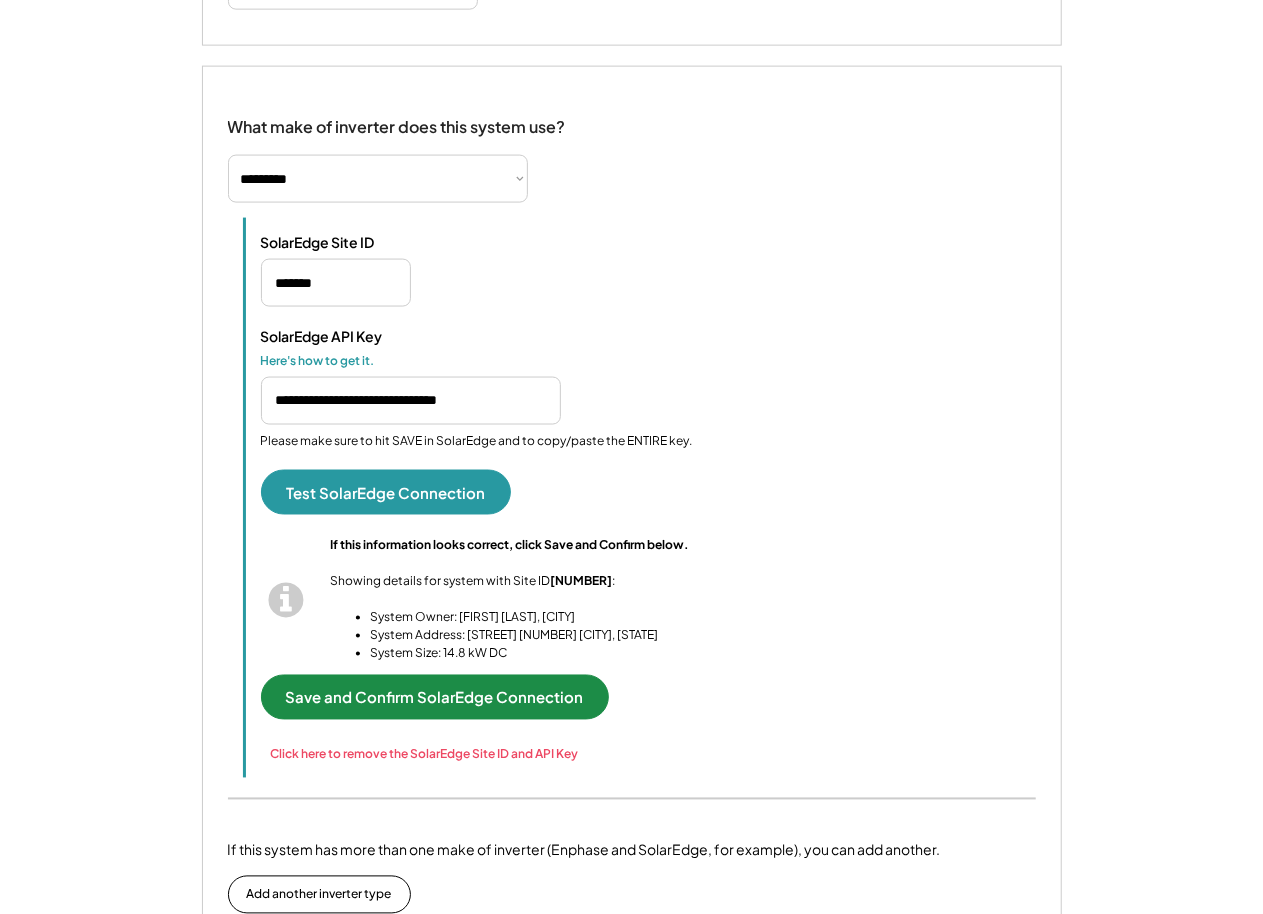 scroll, scrollTop: 1394, scrollLeft: 0, axis: vertical 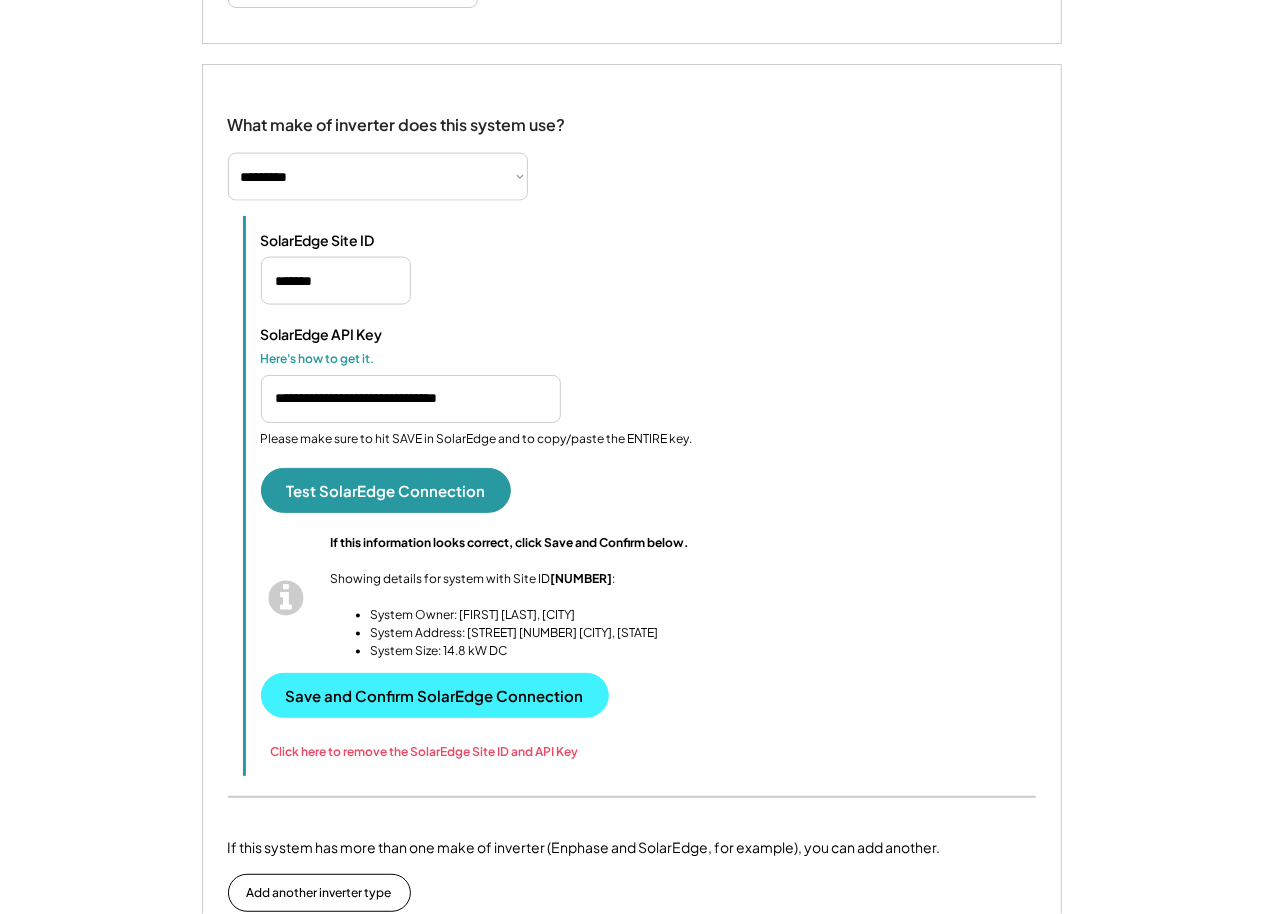 click on "Save and Confirm SolarEdge Connection" at bounding box center [435, 695] 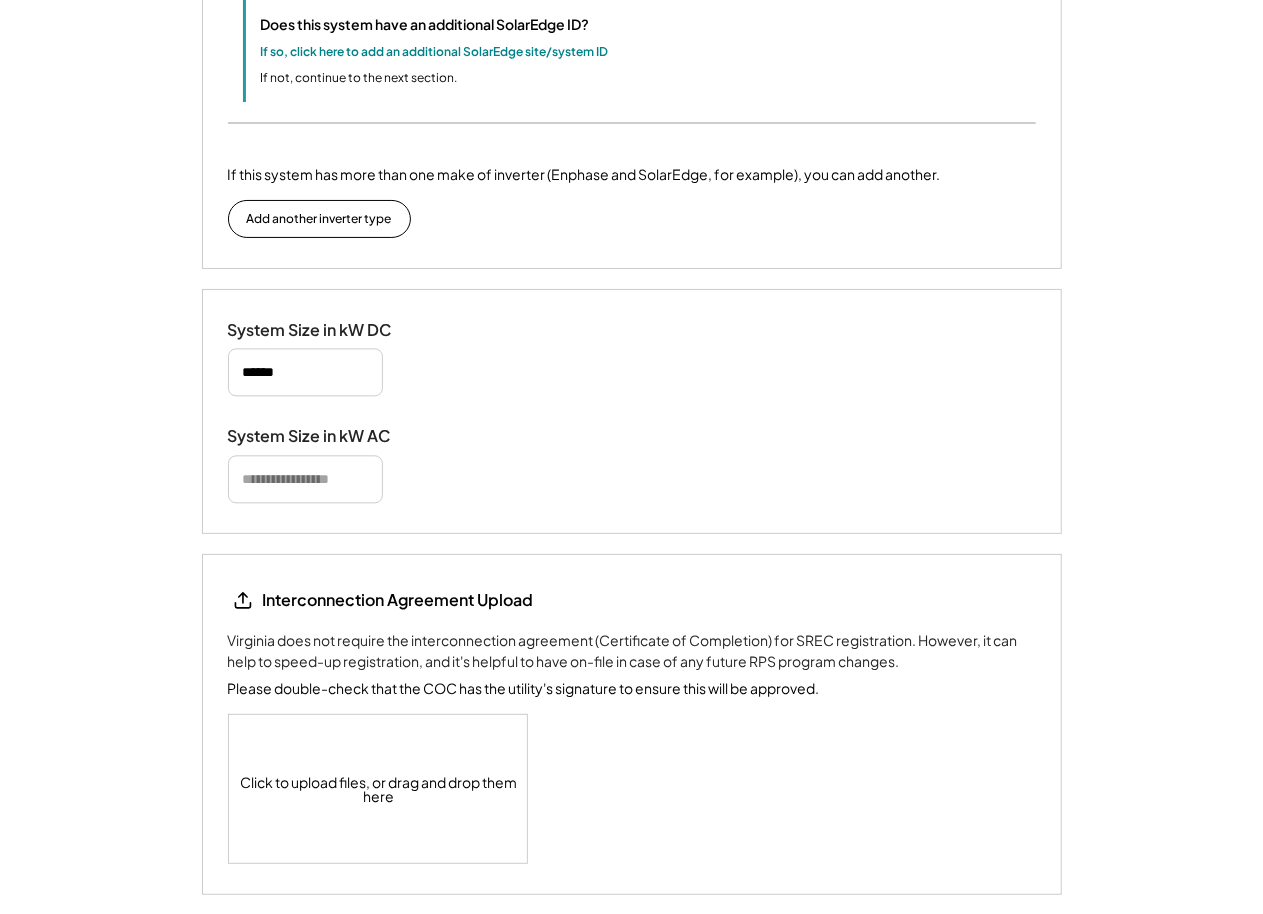 scroll, scrollTop: 2032, scrollLeft: 0, axis: vertical 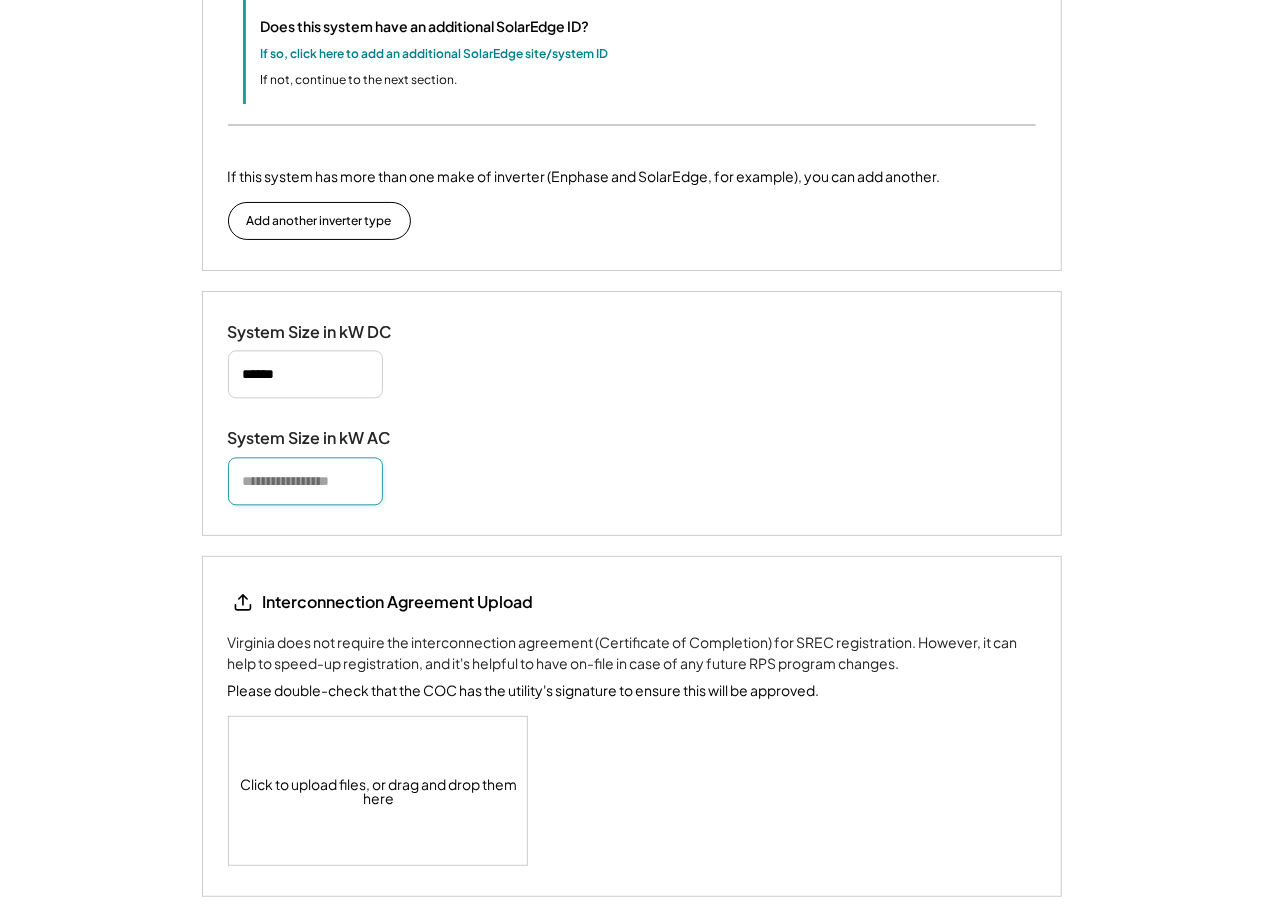 click at bounding box center [305, 481] 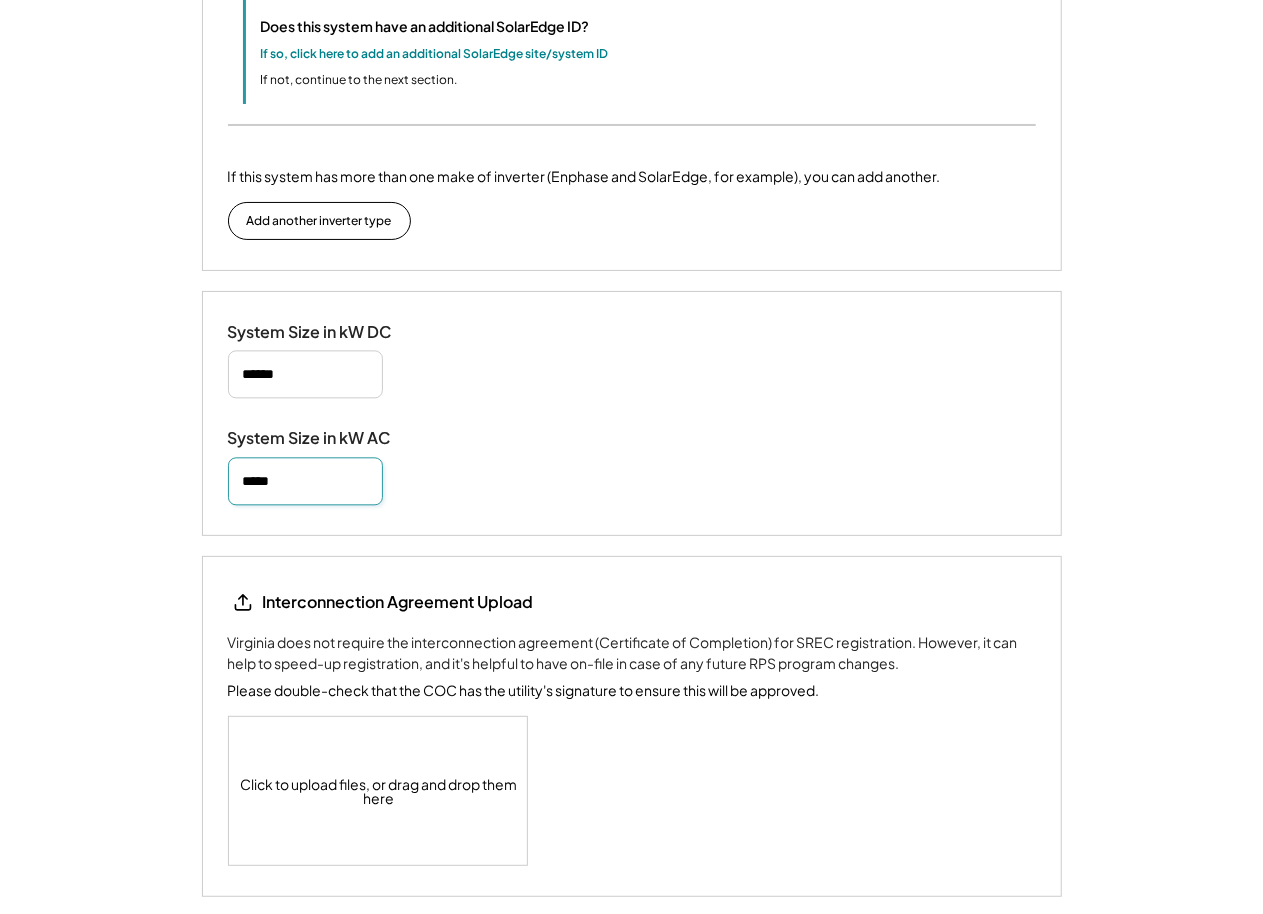 type on "*****" 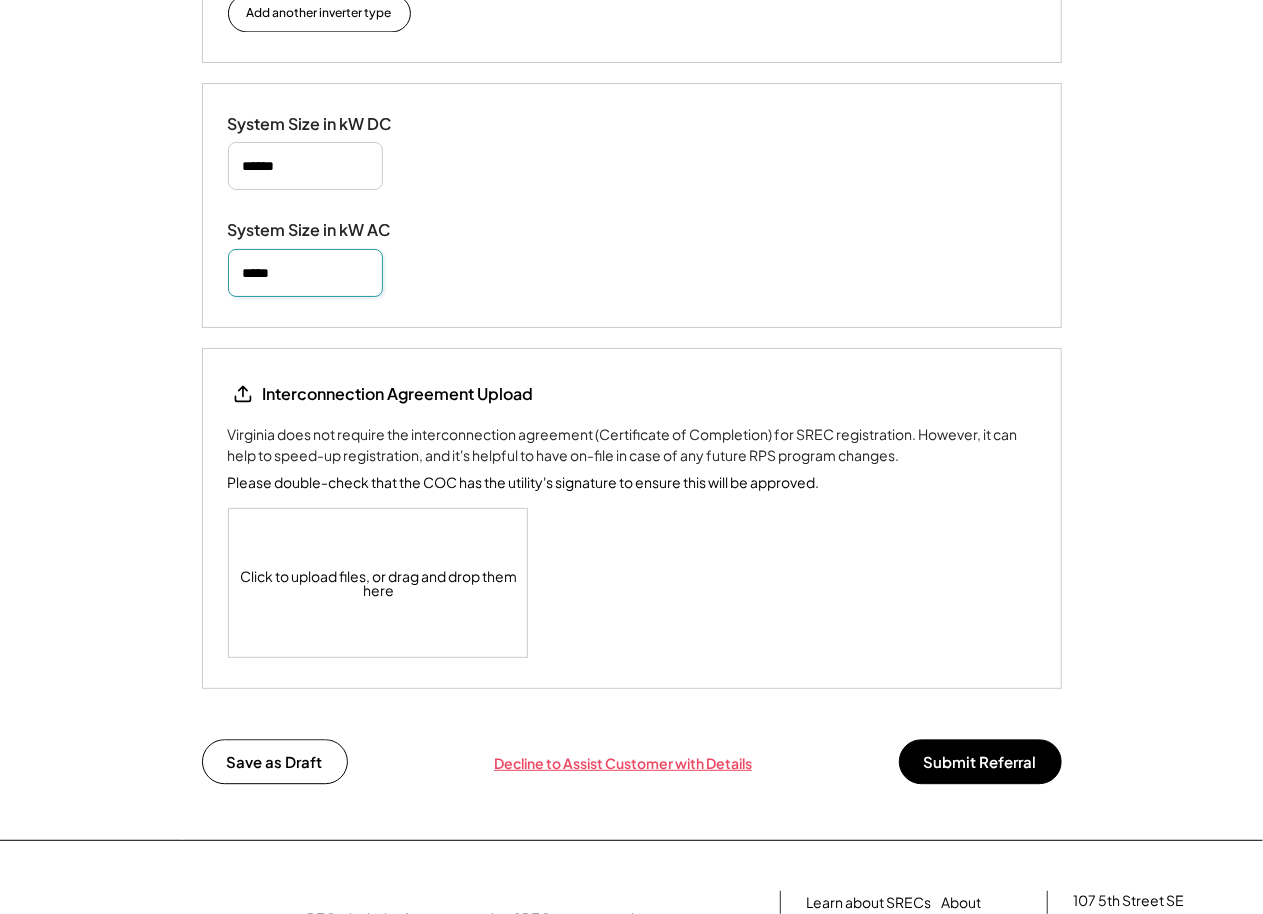 scroll, scrollTop: 2260, scrollLeft: 0, axis: vertical 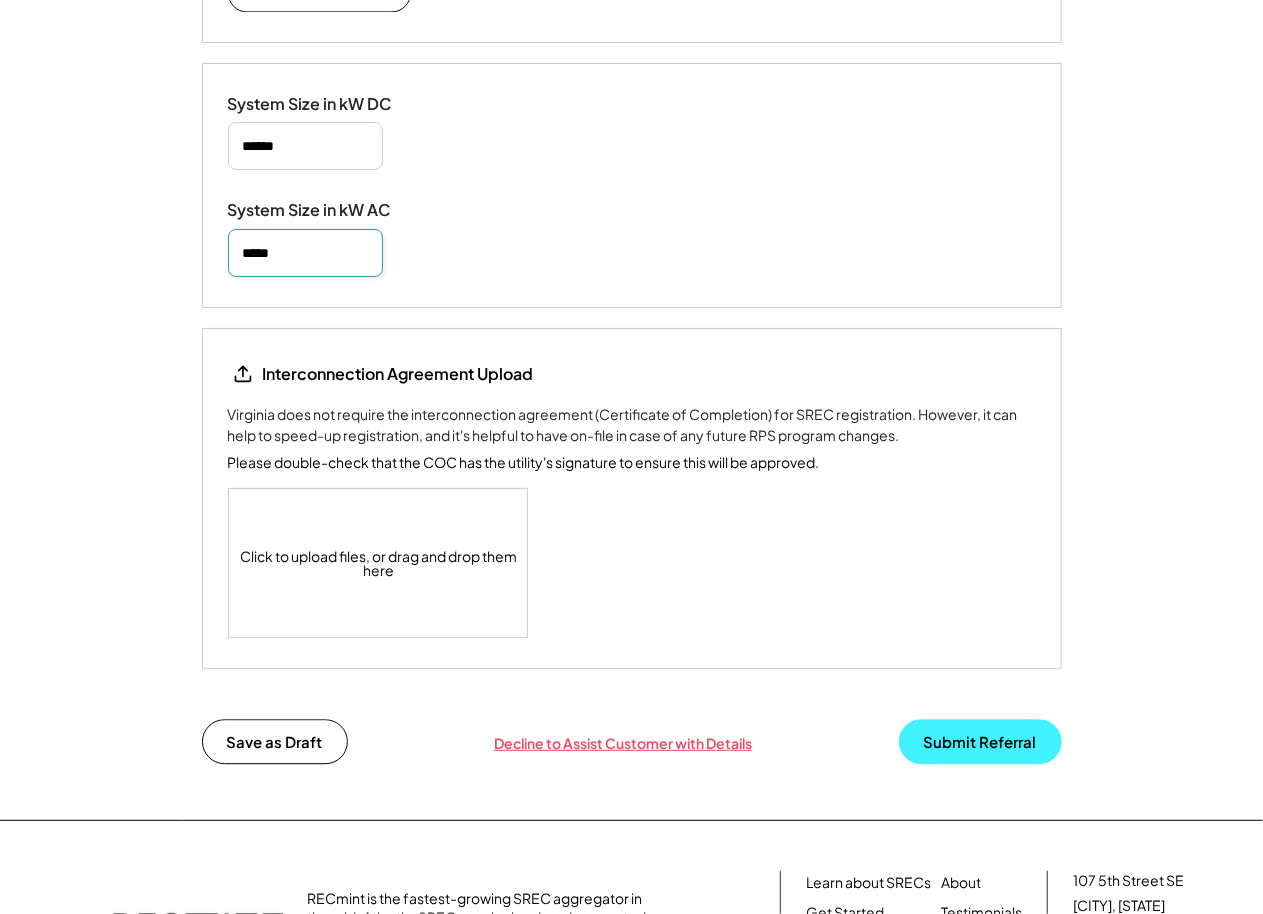 click on "Submit Referral" at bounding box center (980, 741) 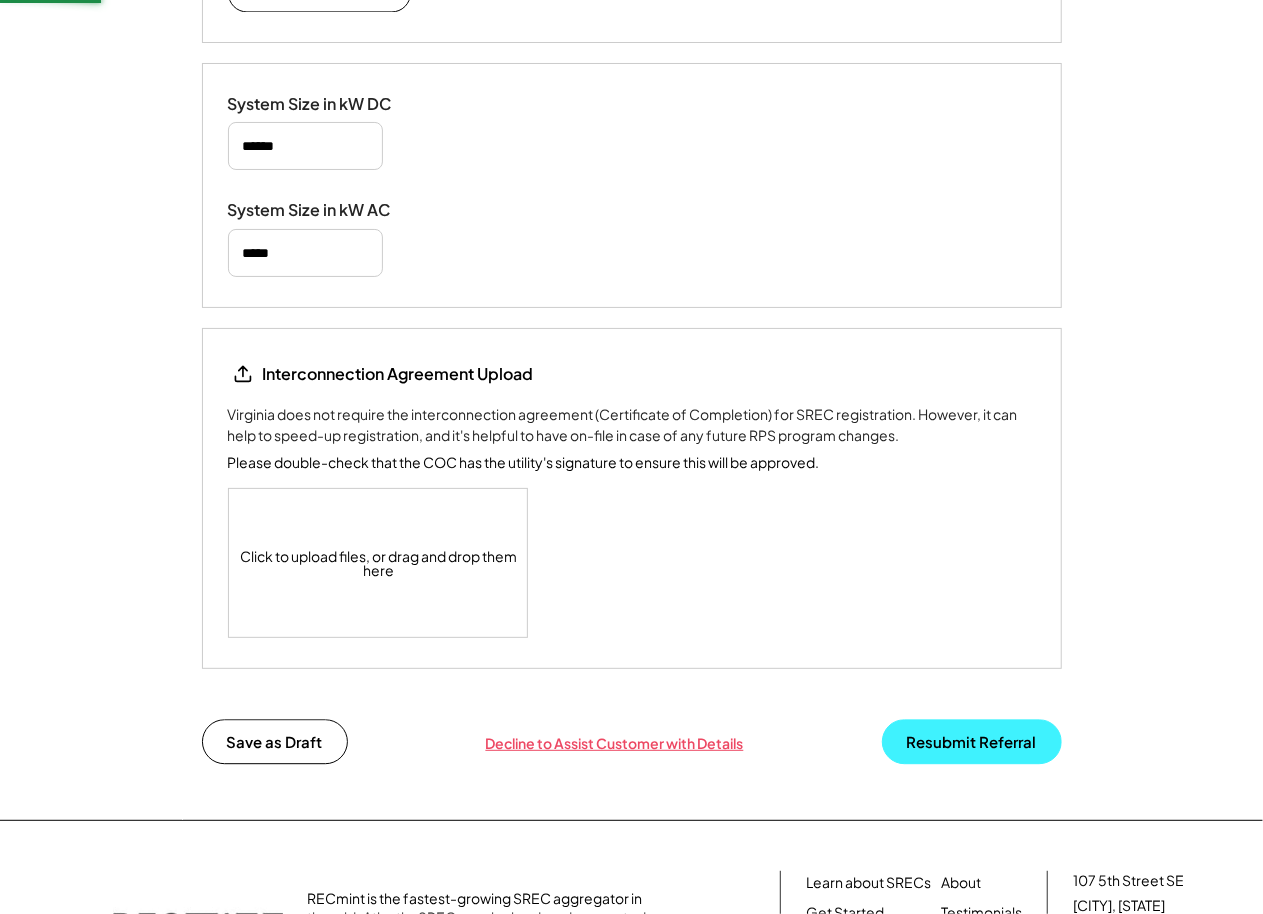 click on "Resubmit Referral" at bounding box center (972, 741) 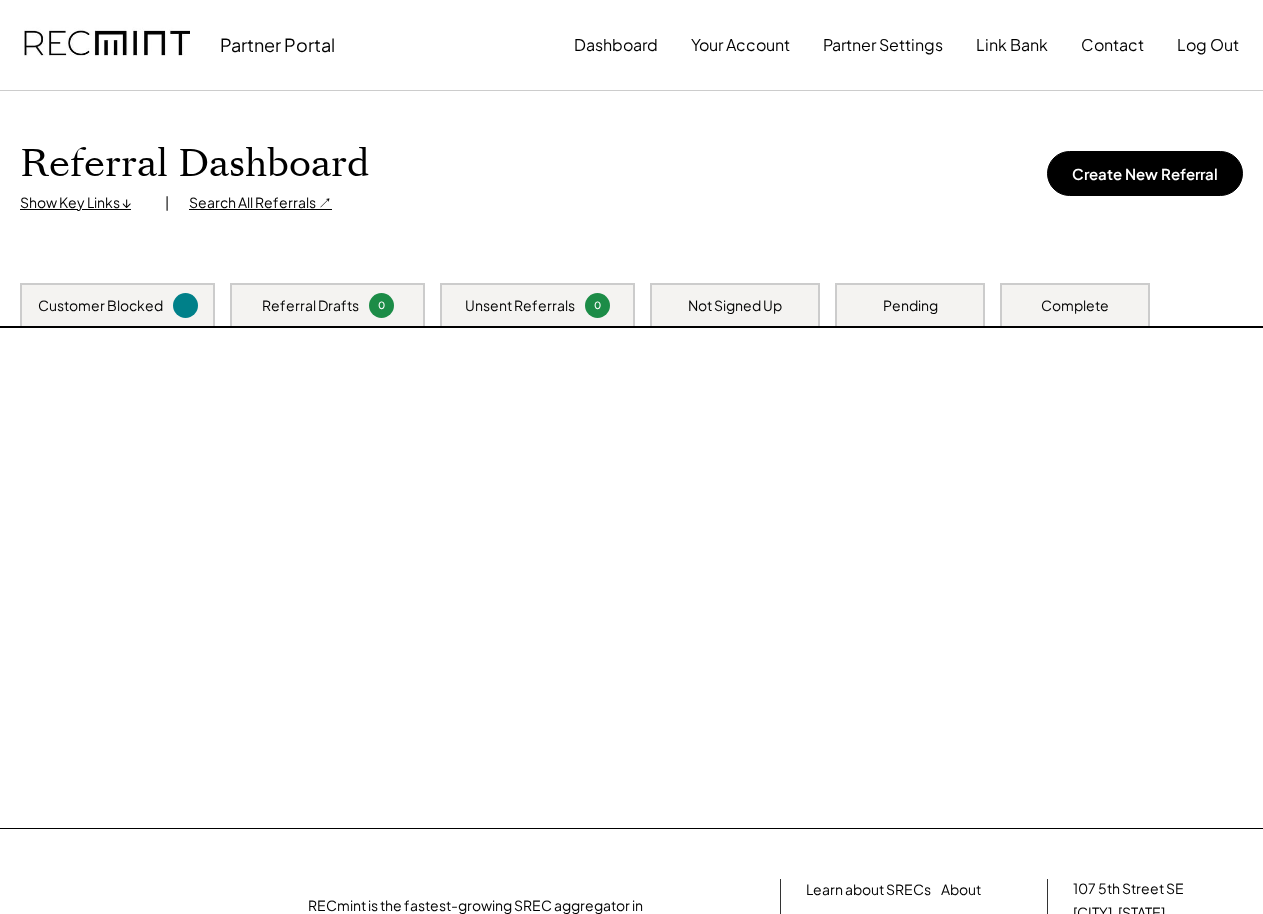 scroll, scrollTop: 0, scrollLeft: 0, axis: both 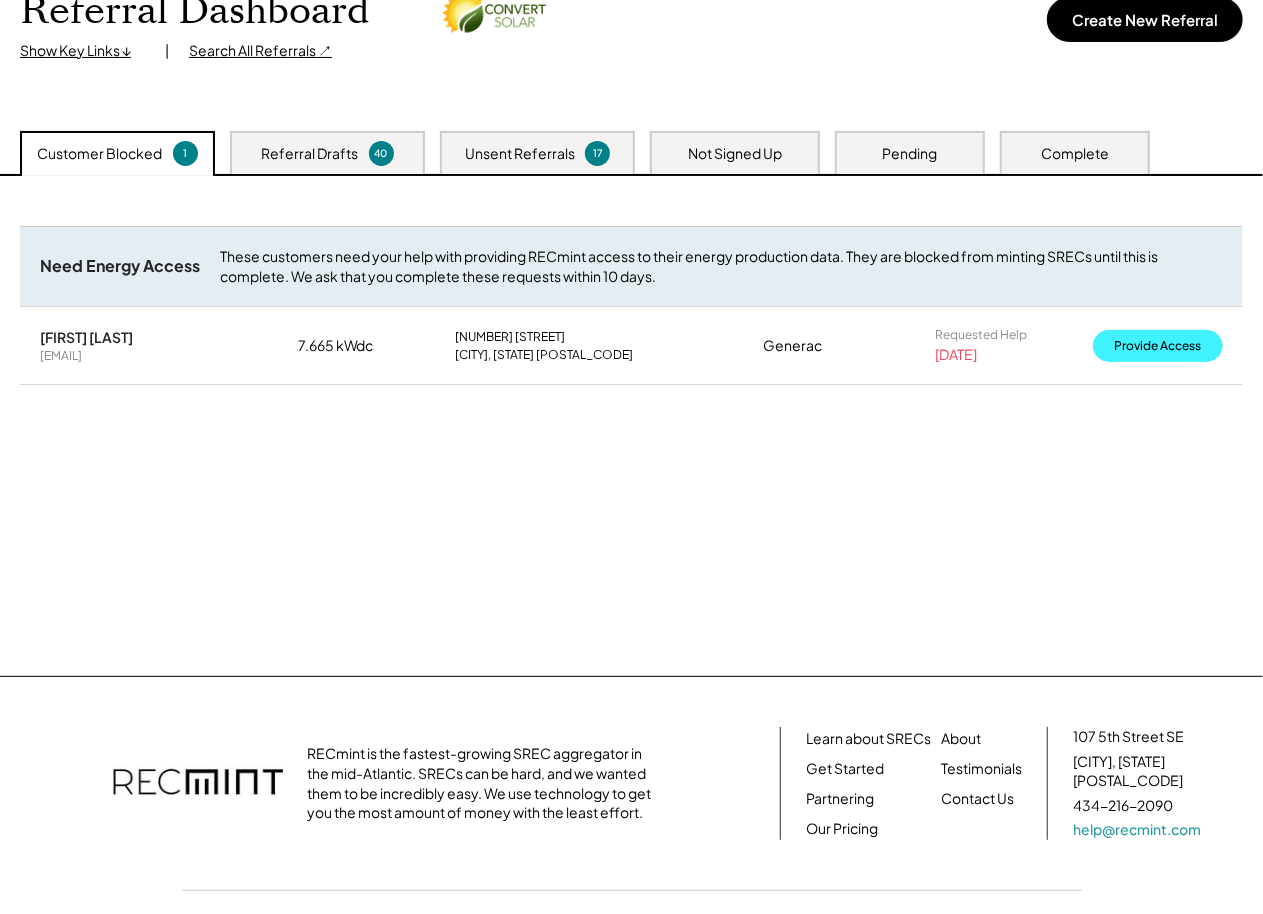 click on "Provide Access" at bounding box center [1158, 346] 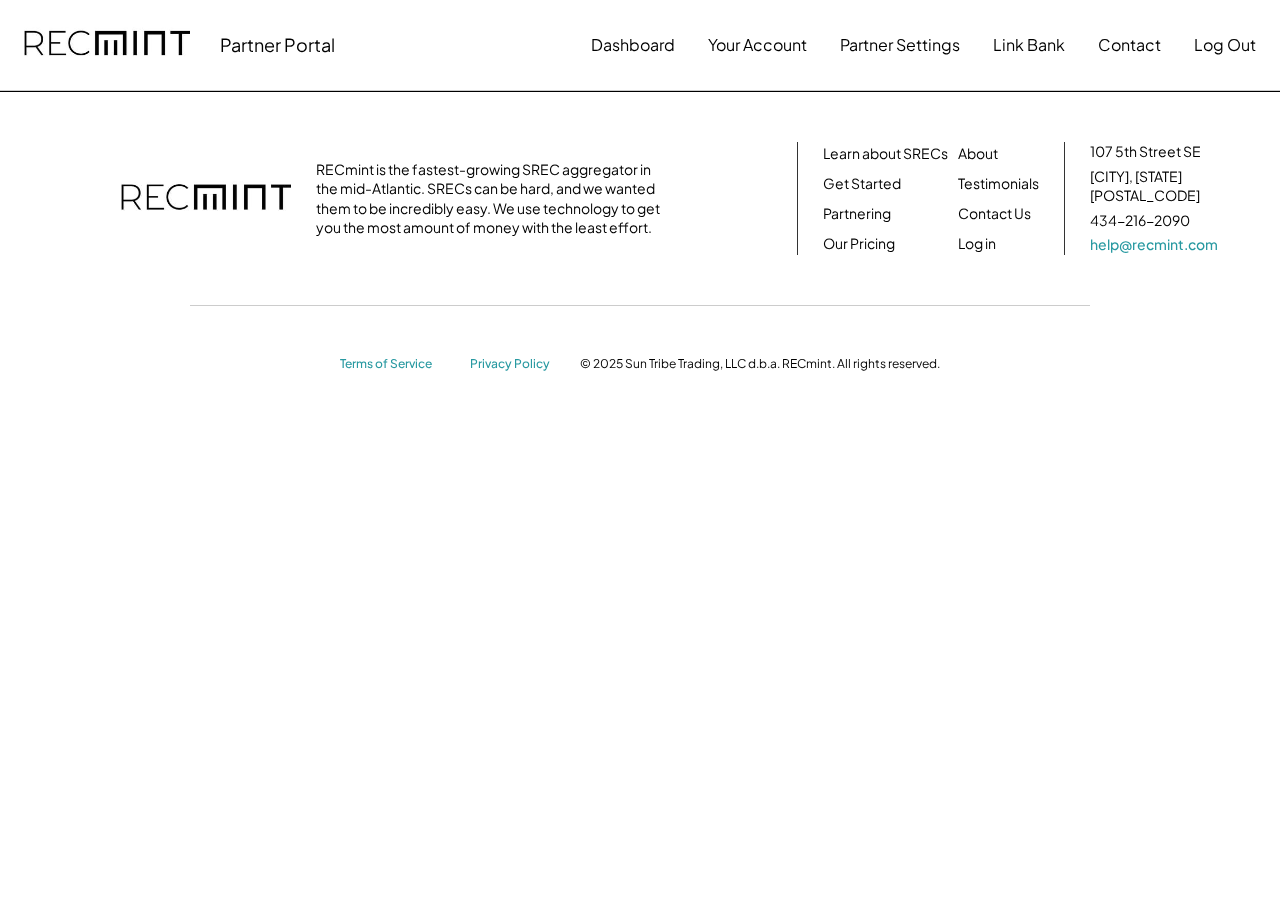 scroll, scrollTop: 0, scrollLeft: 0, axis: both 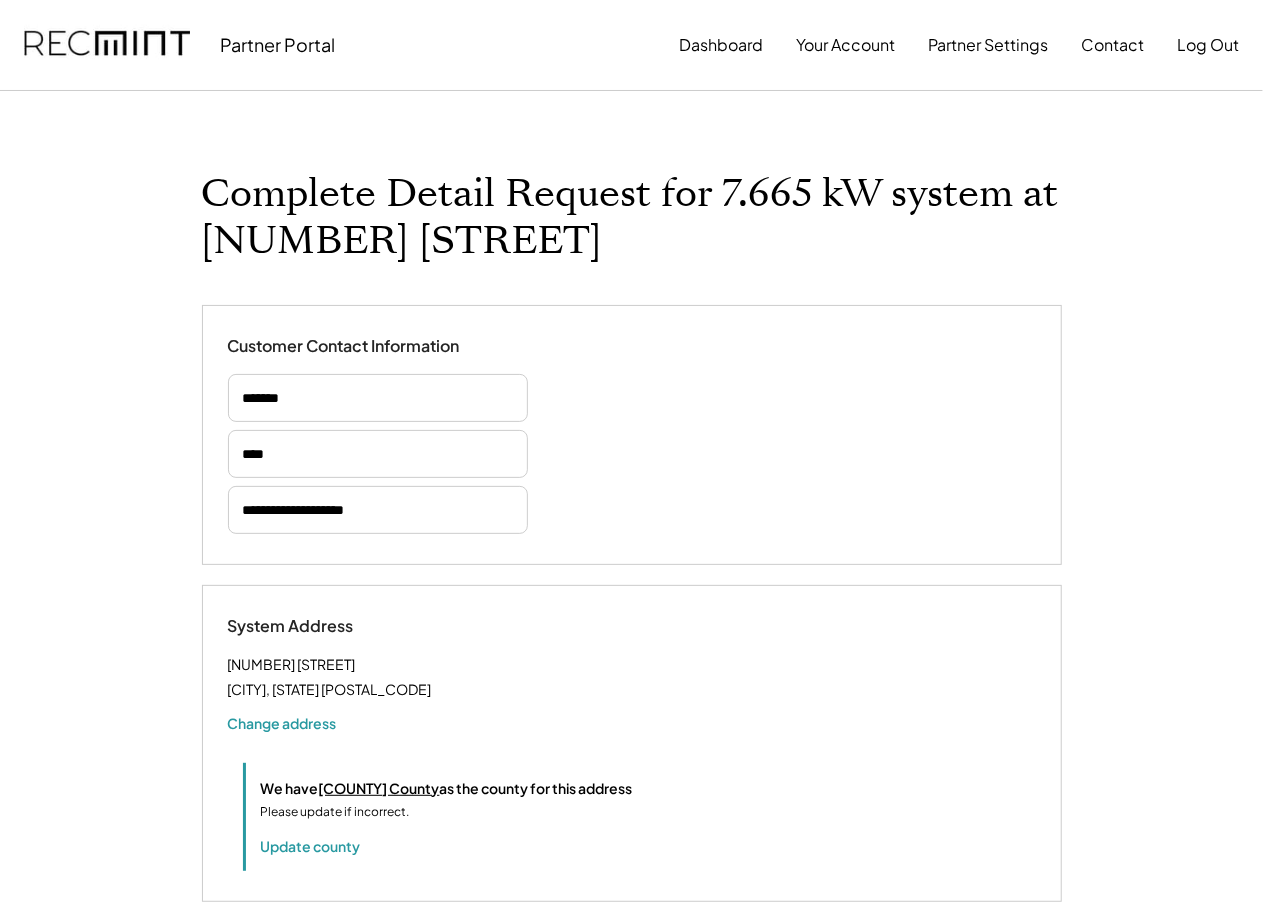 select on "*********" 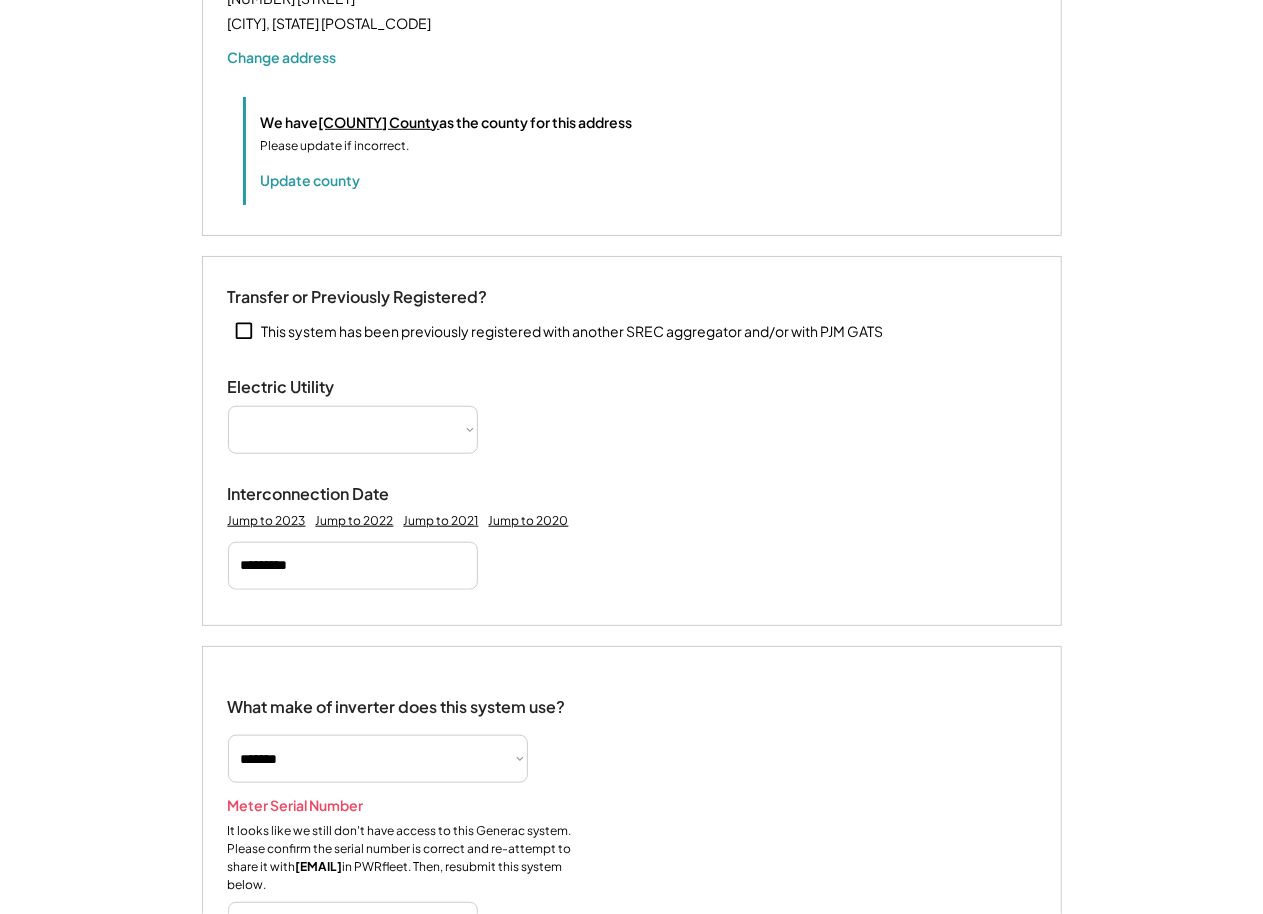 select on "**********" 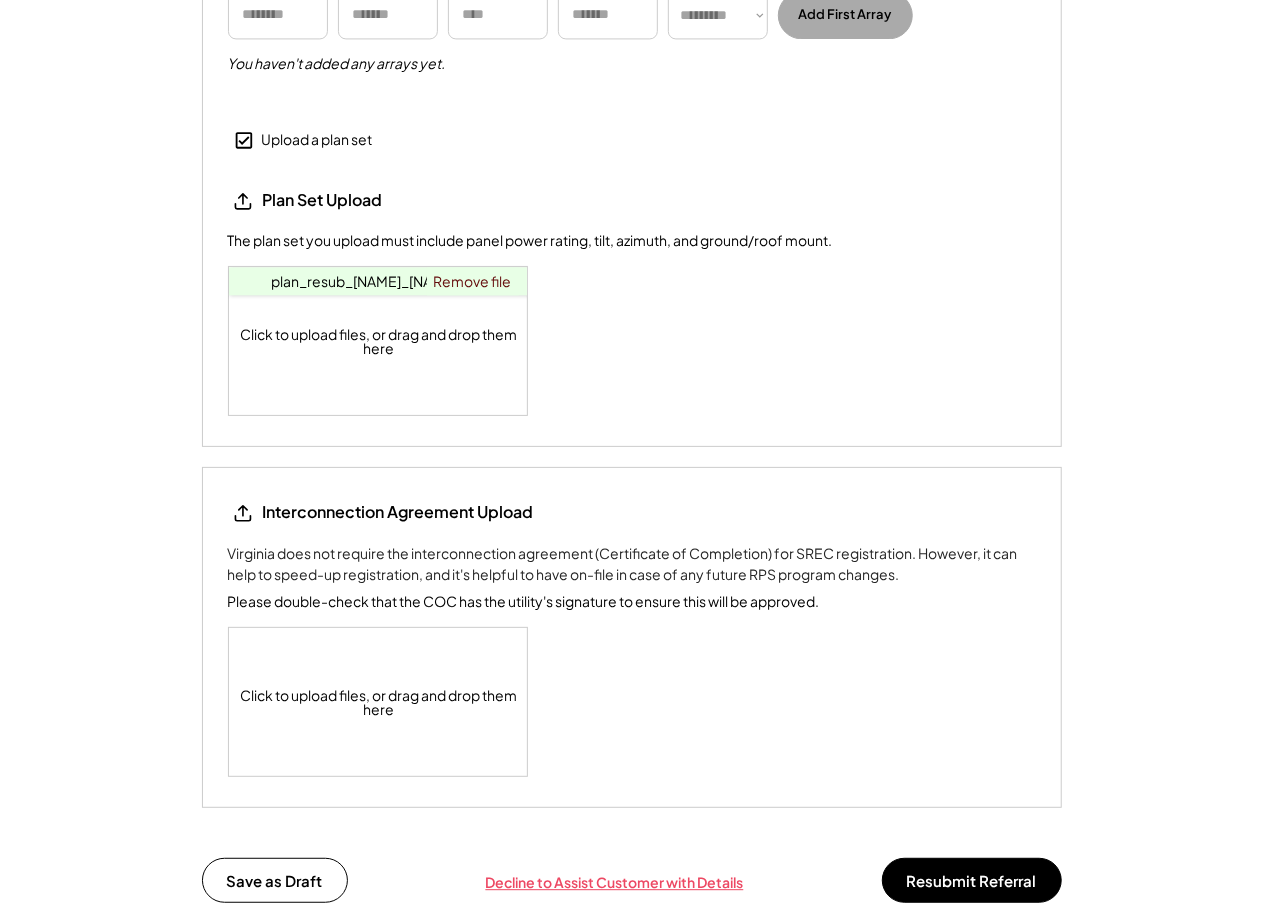 scroll, scrollTop: 2364, scrollLeft: 0, axis: vertical 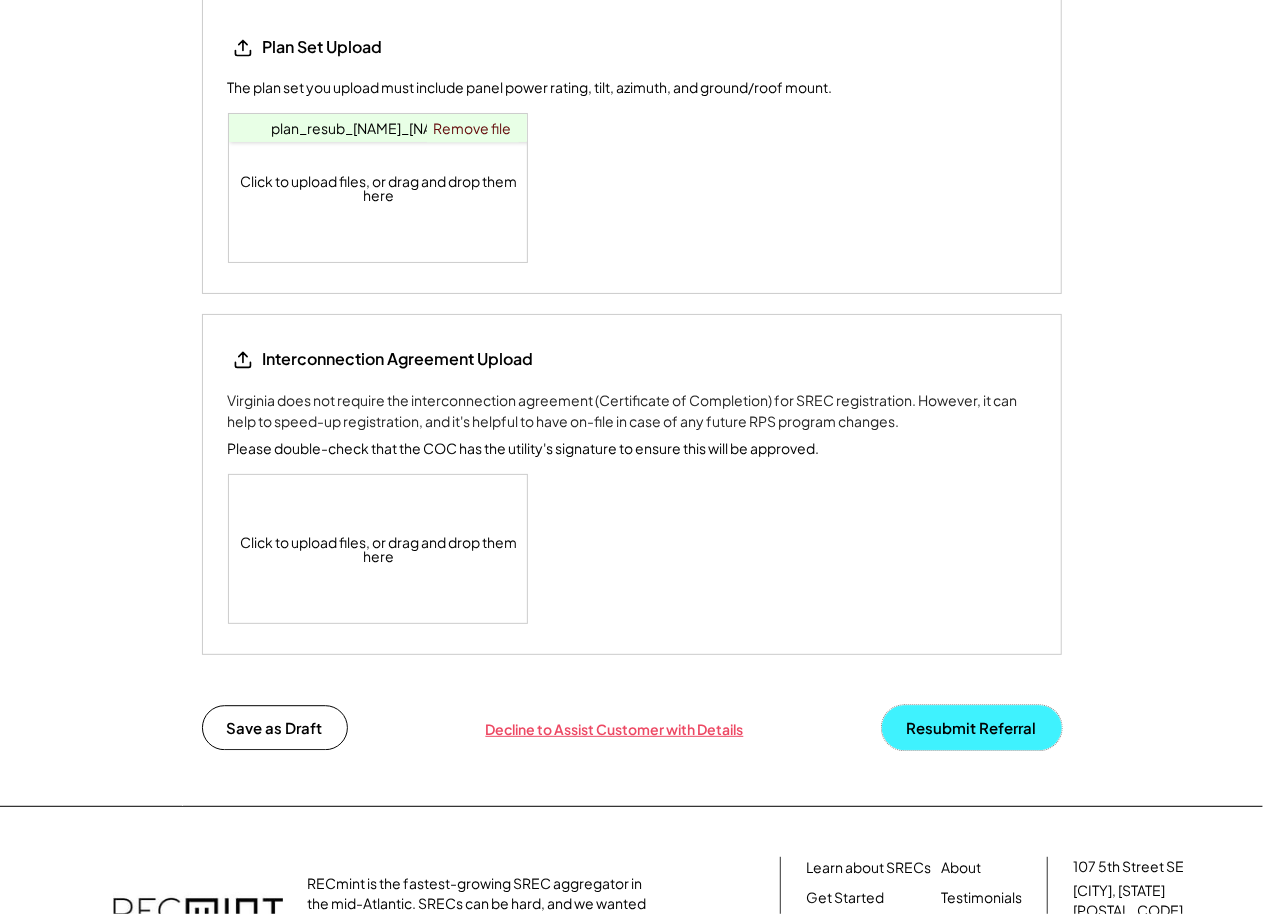 click on "Resubmit Referral" at bounding box center (972, 727) 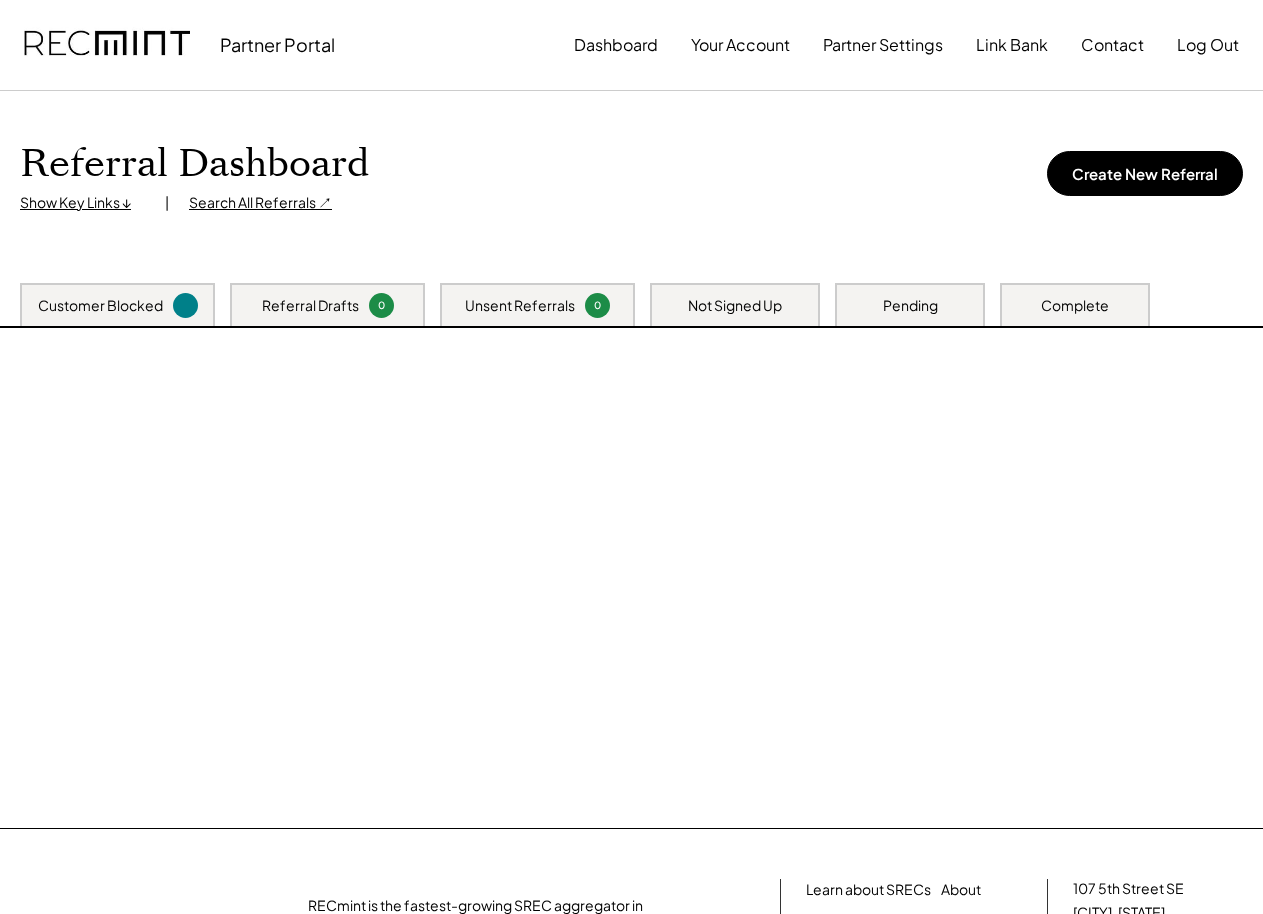 scroll, scrollTop: 0, scrollLeft: 0, axis: both 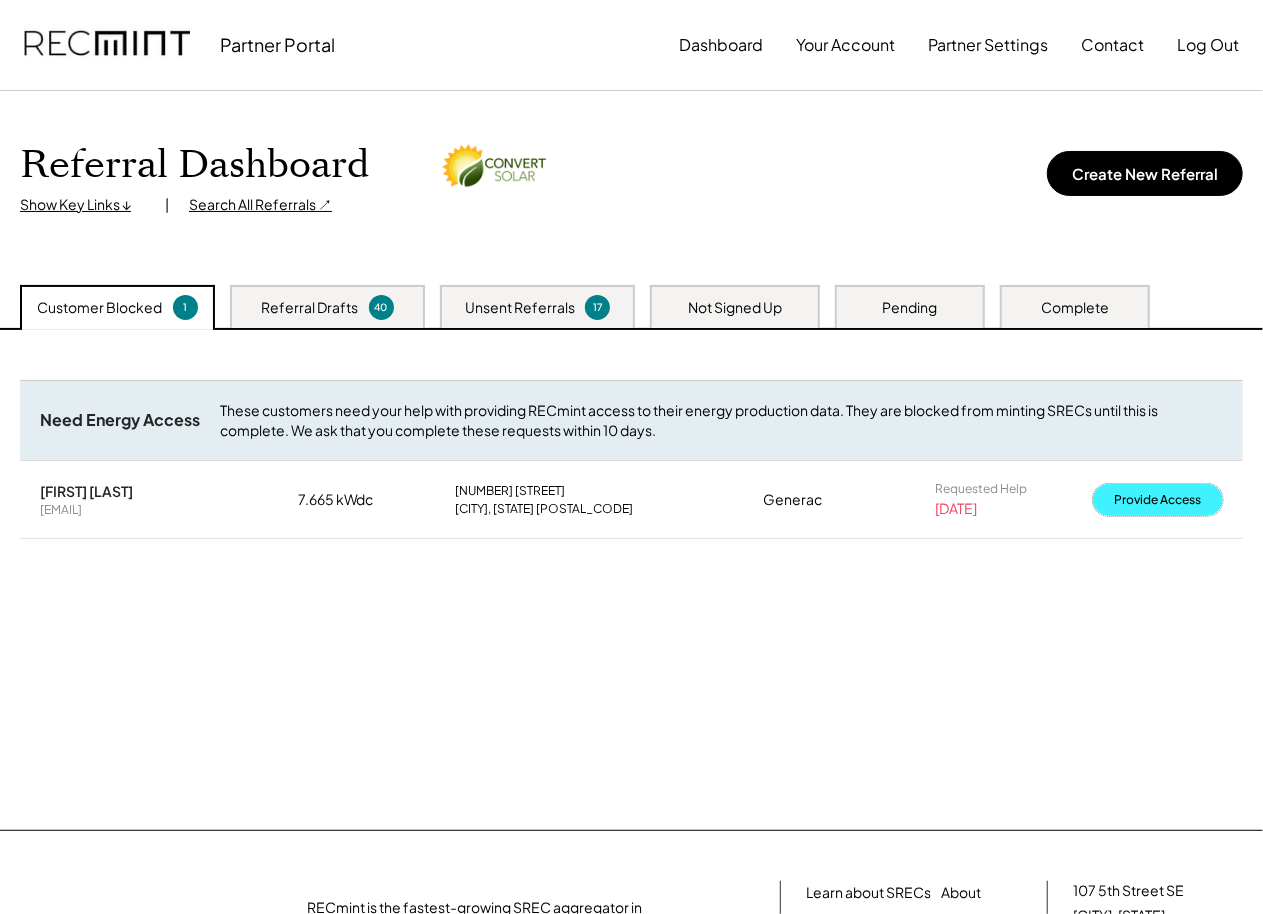 click on "Provide Access" at bounding box center [1158, 500] 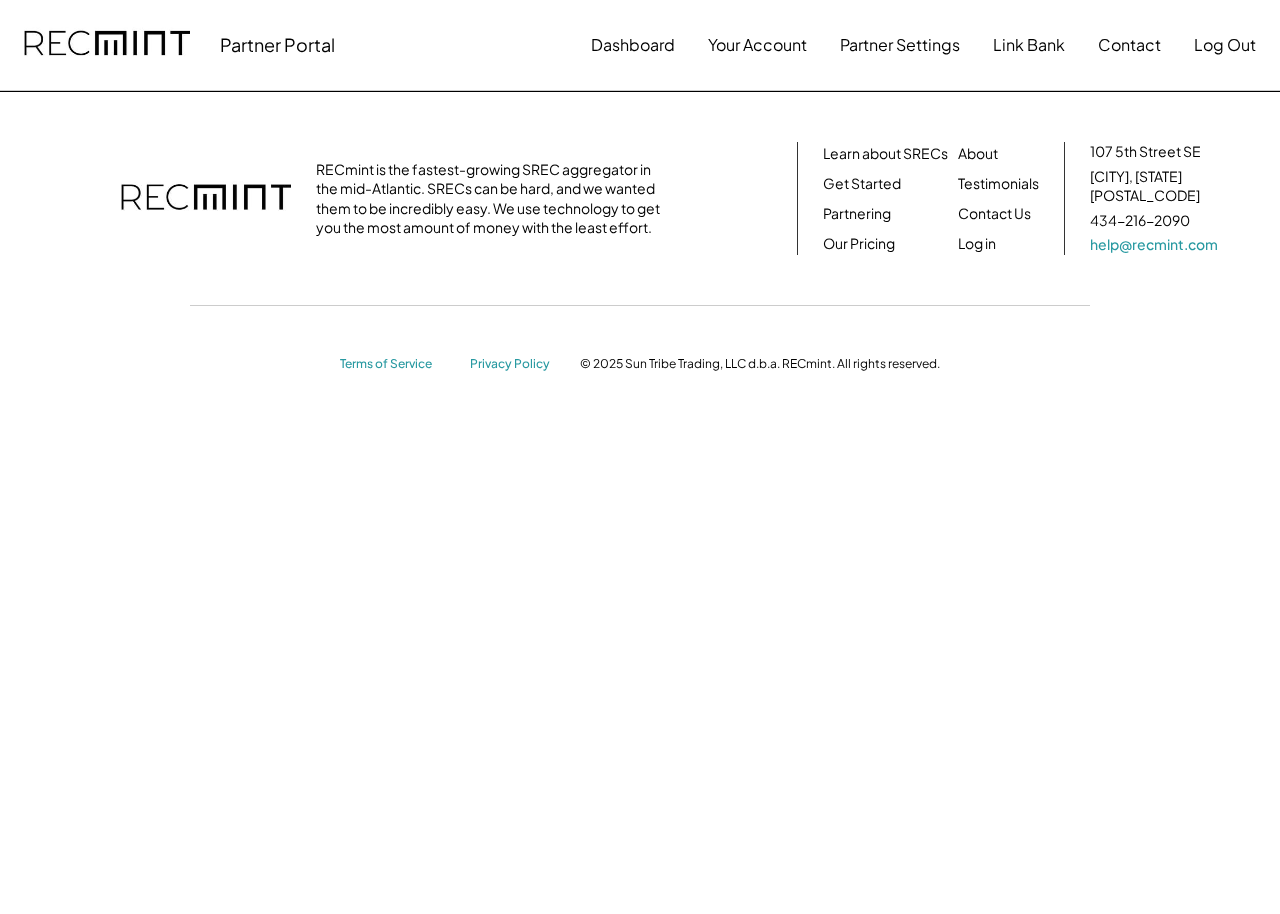 scroll, scrollTop: 0, scrollLeft: 0, axis: both 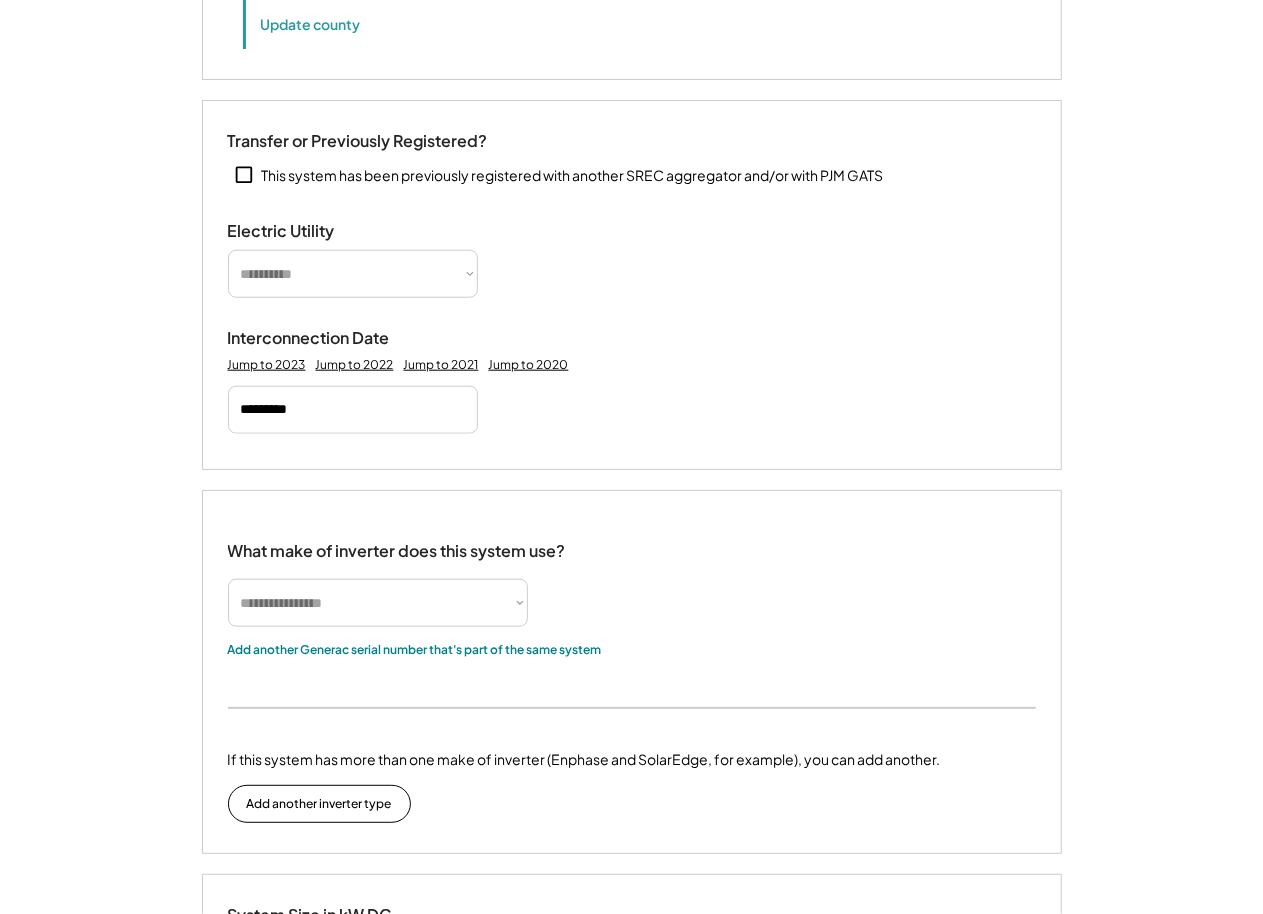 select on "*********" 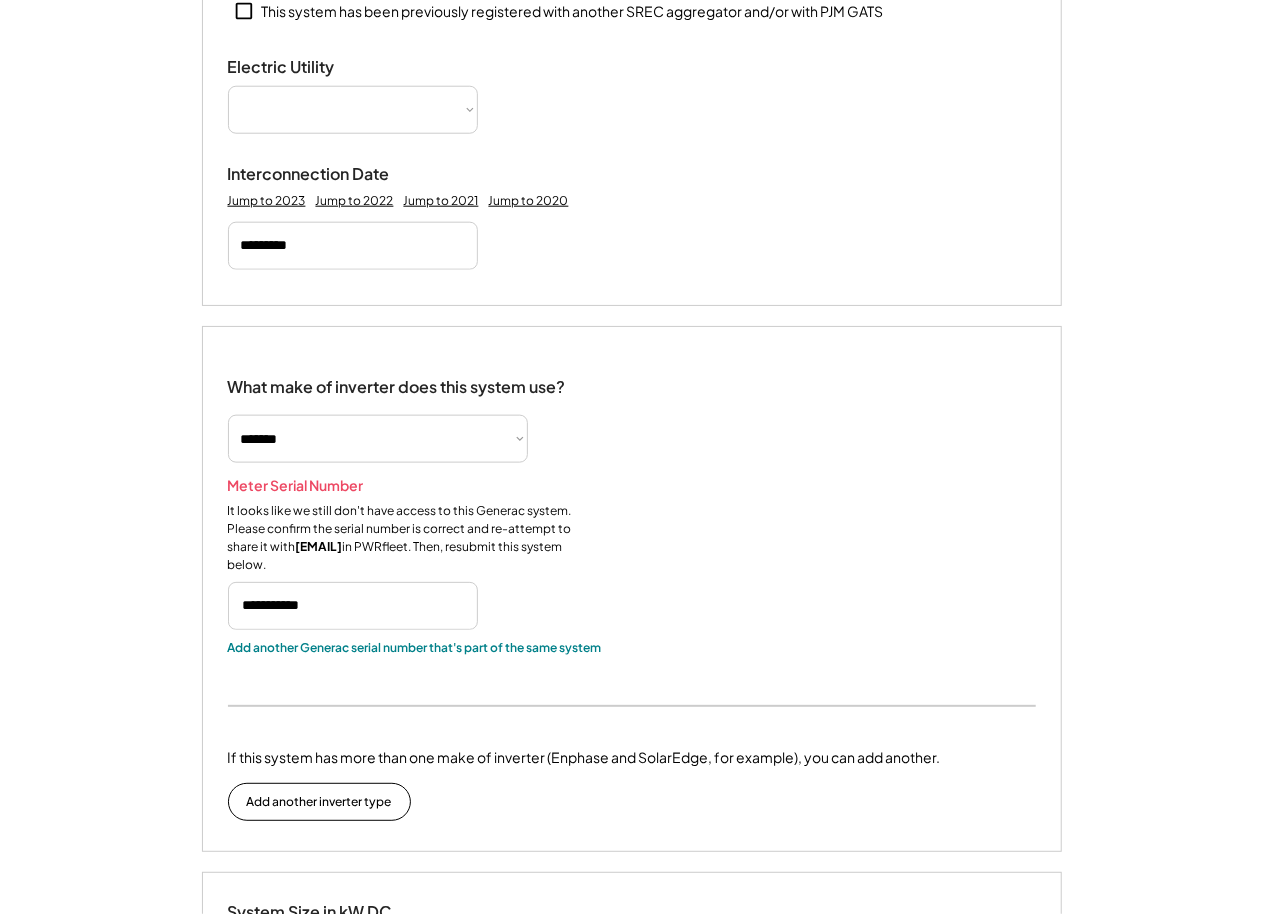 scroll, scrollTop: 1006, scrollLeft: 0, axis: vertical 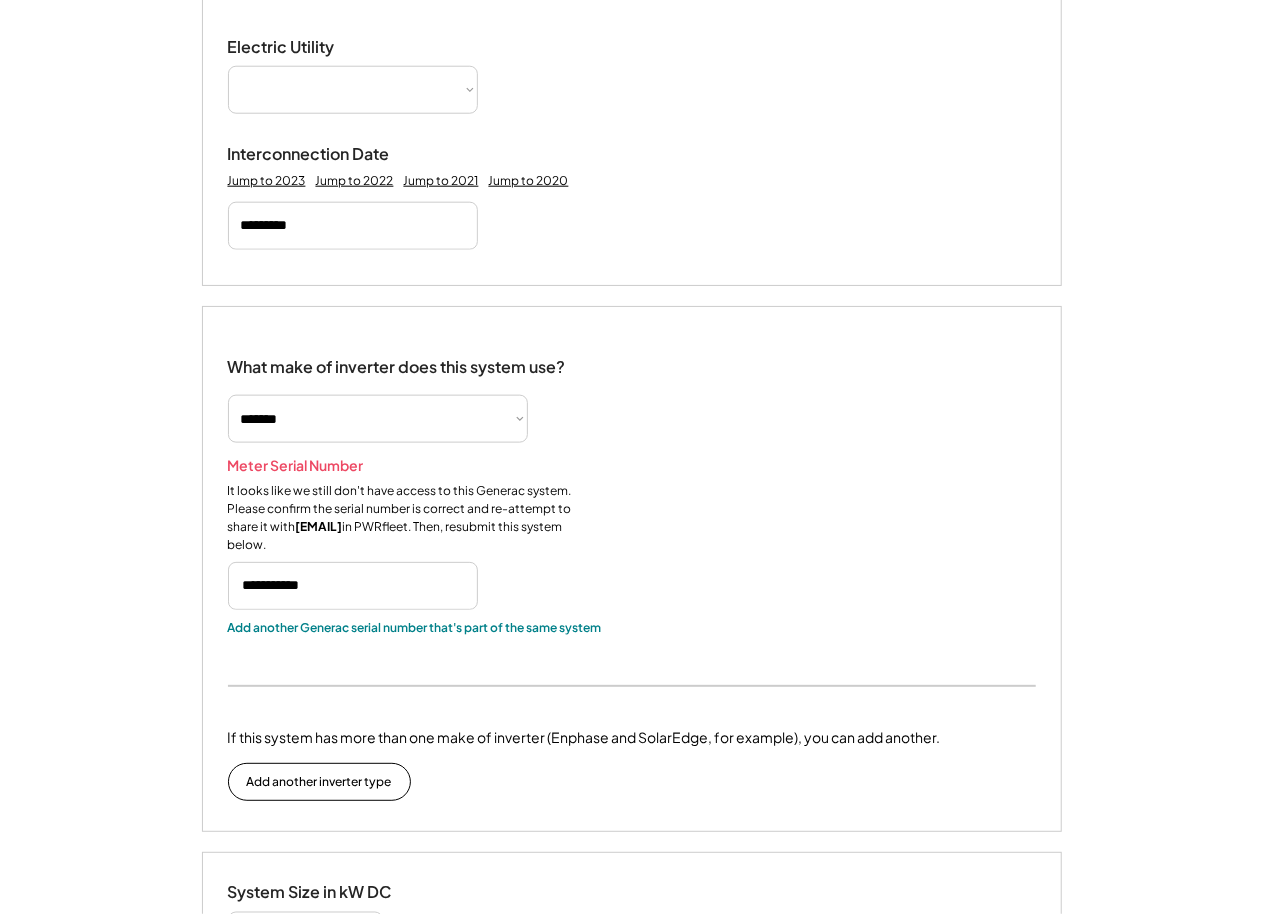 select on "**********" 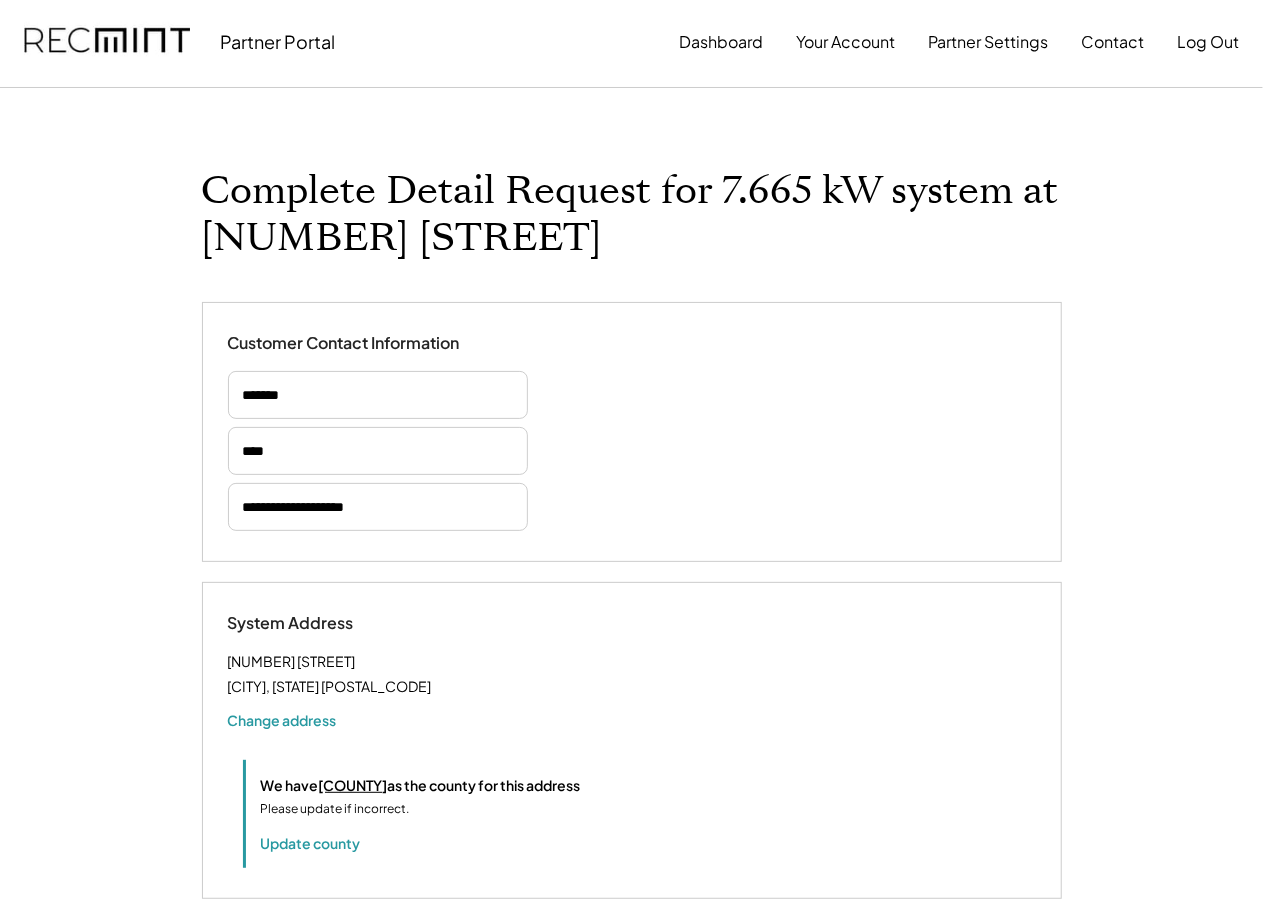 scroll, scrollTop: 0, scrollLeft: 0, axis: both 